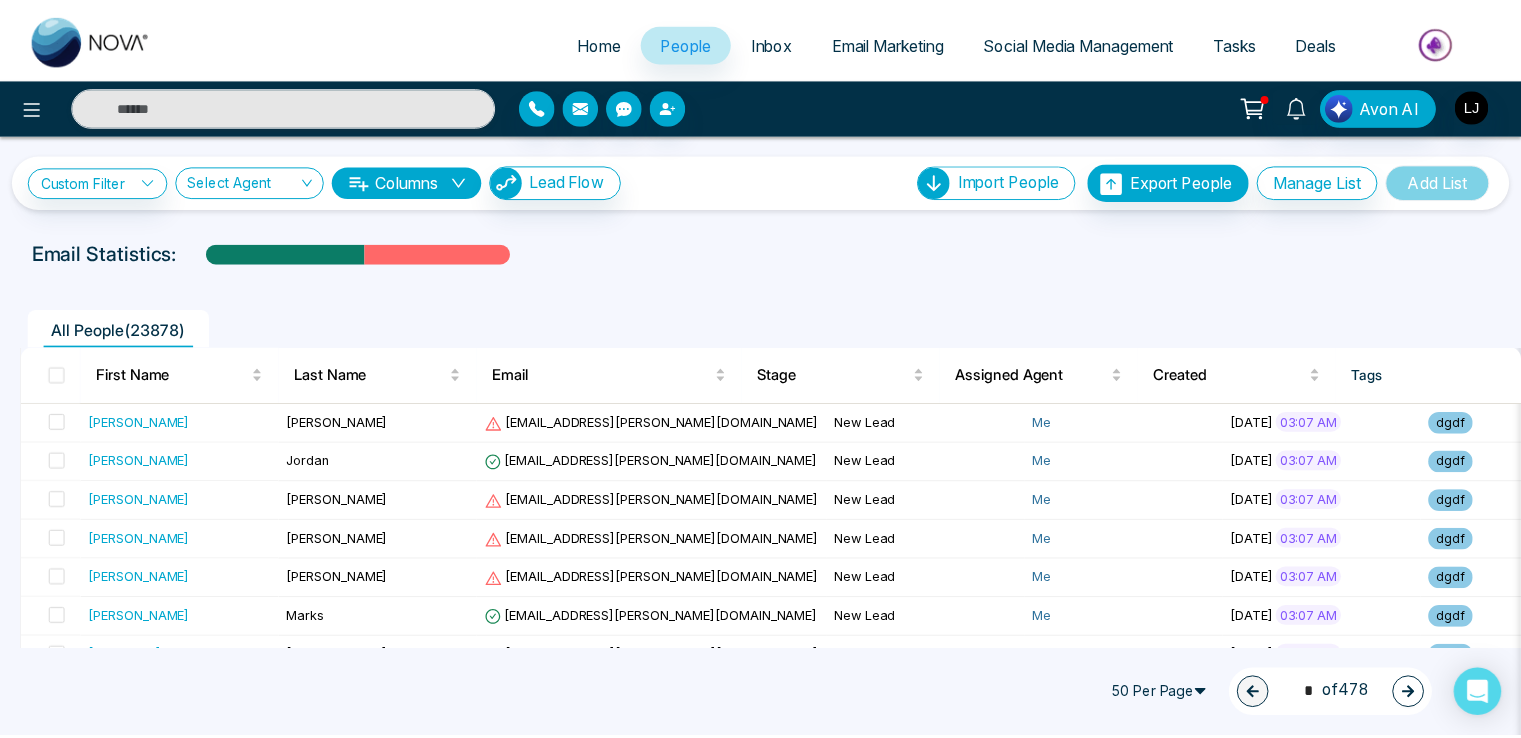 scroll, scrollTop: 0, scrollLeft: 0, axis: both 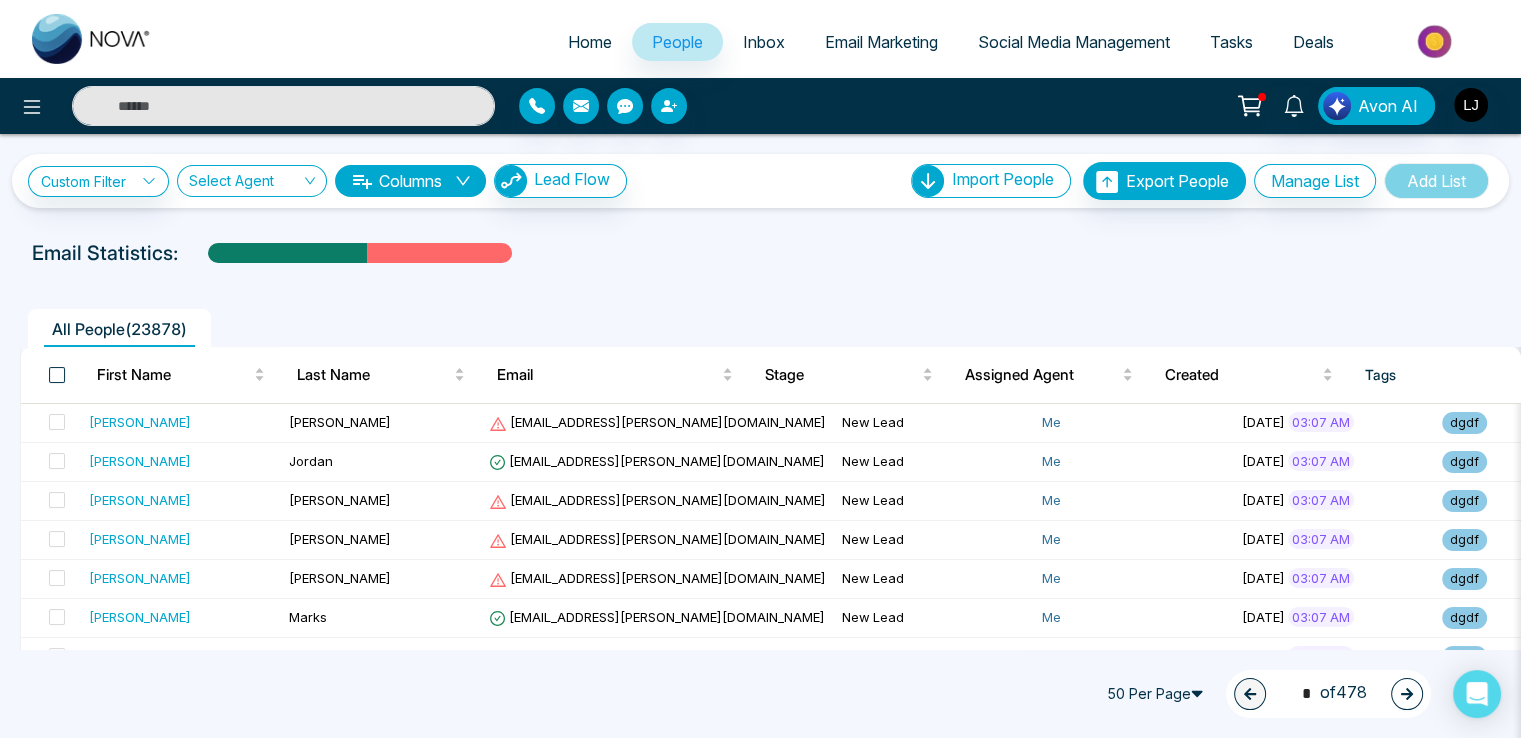 click at bounding box center [57, 375] 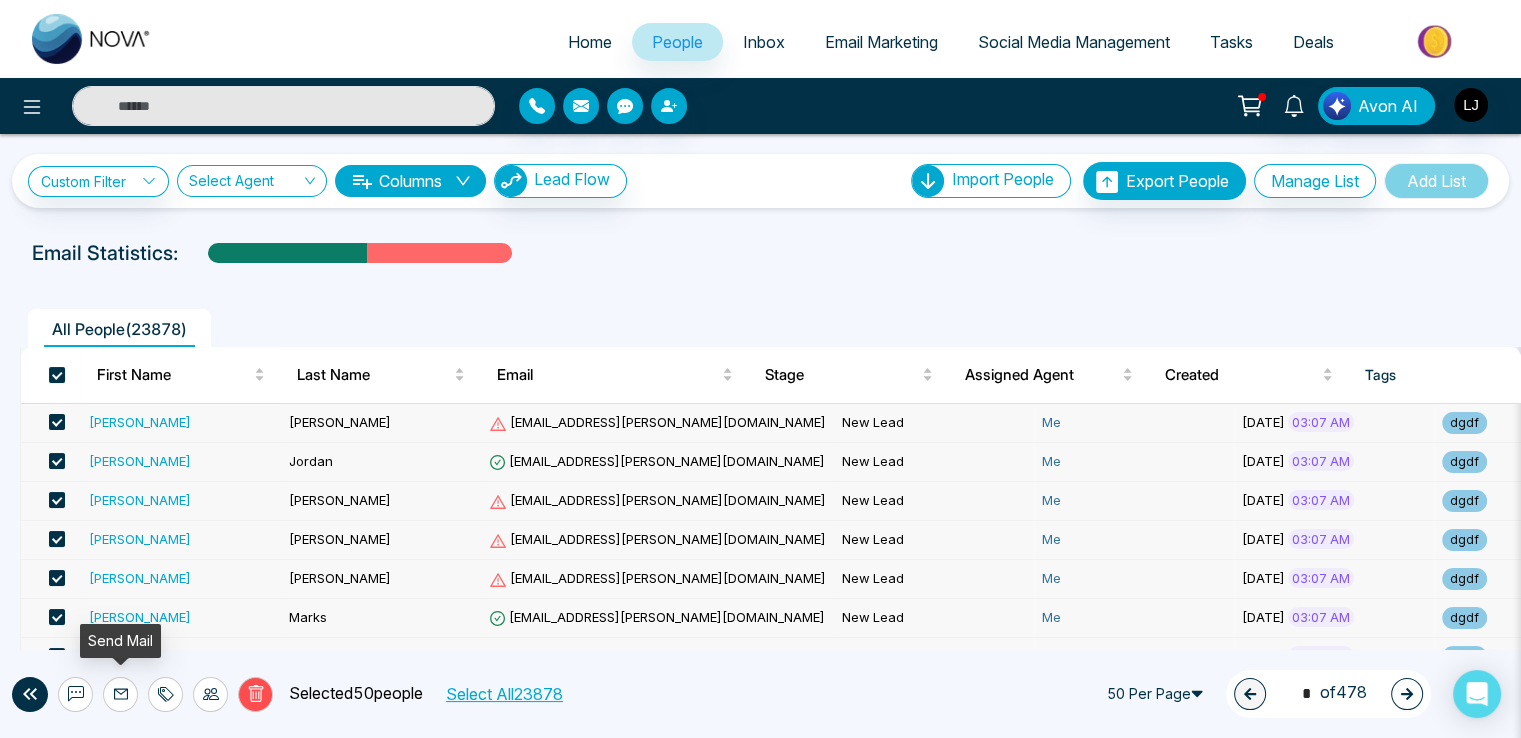 click 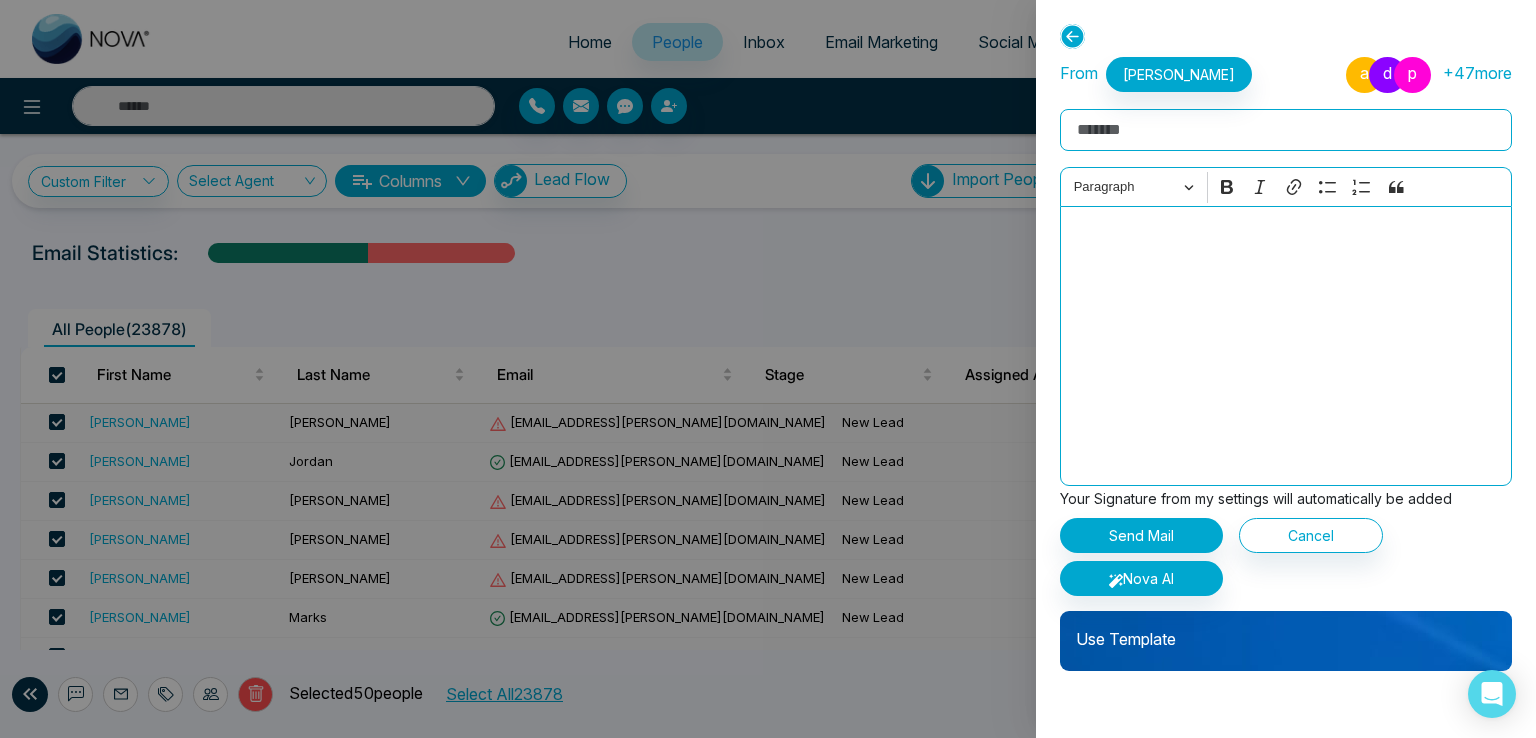 click on "Use Template" at bounding box center (1286, 641) 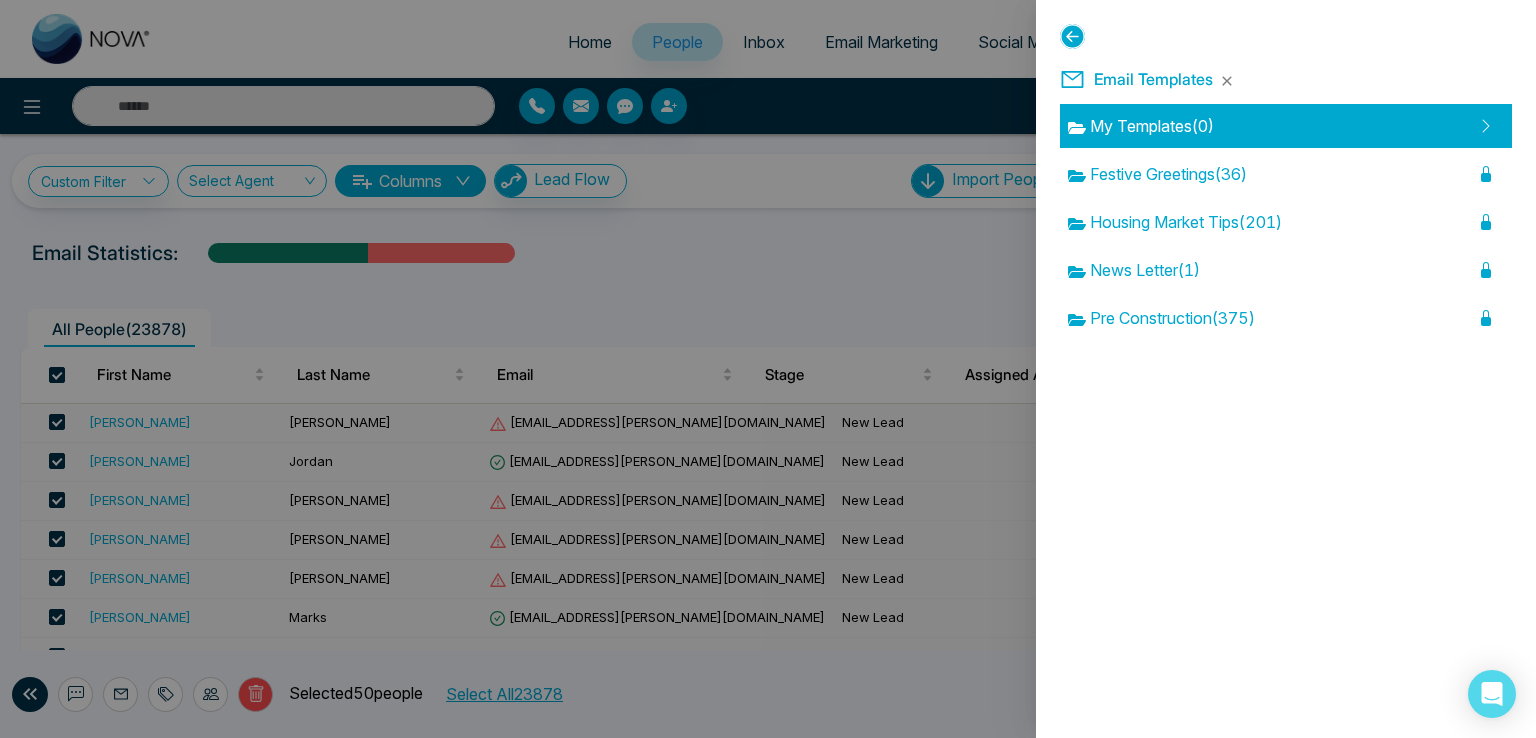 click on "My Templates  ( 0 )" at bounding box center (1141, 126) 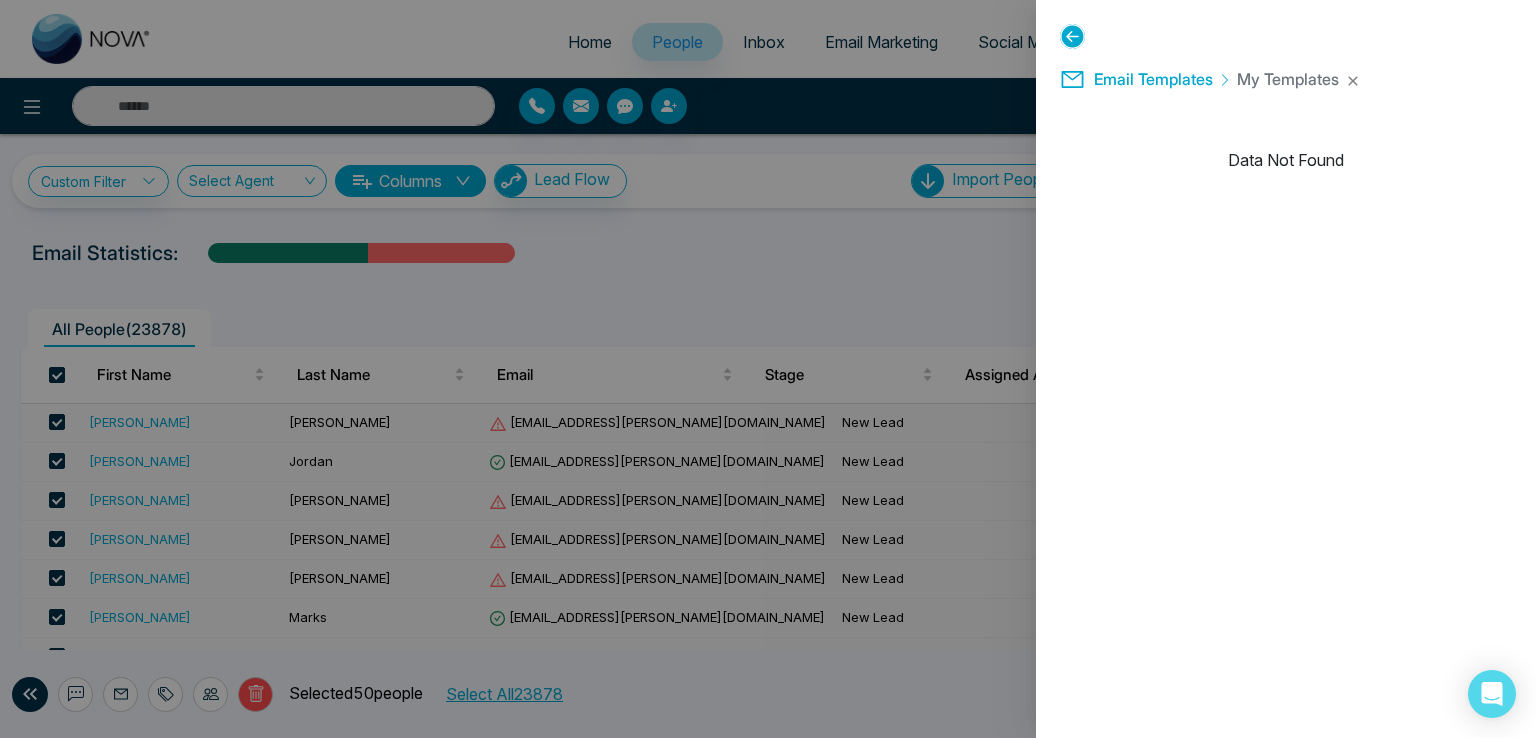 click 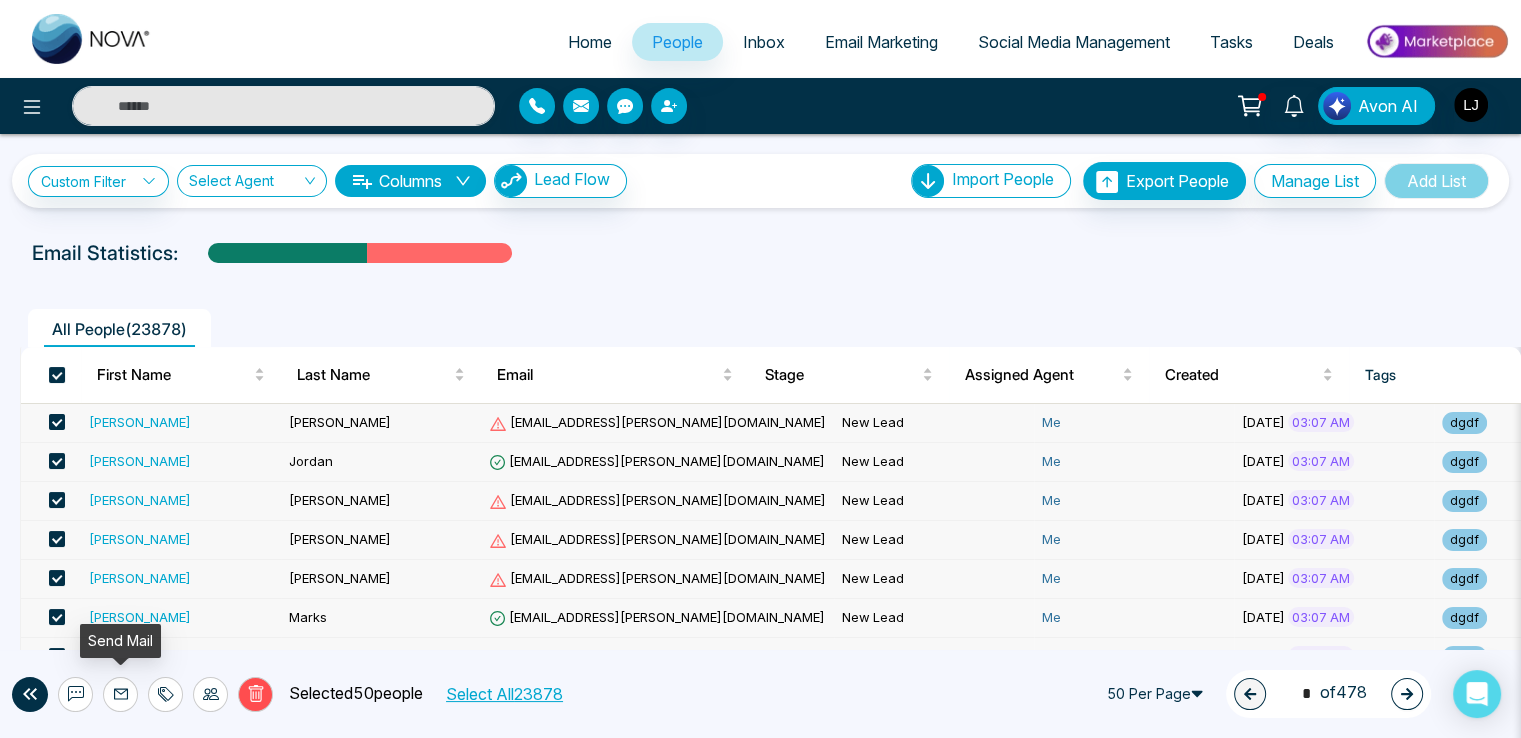 click 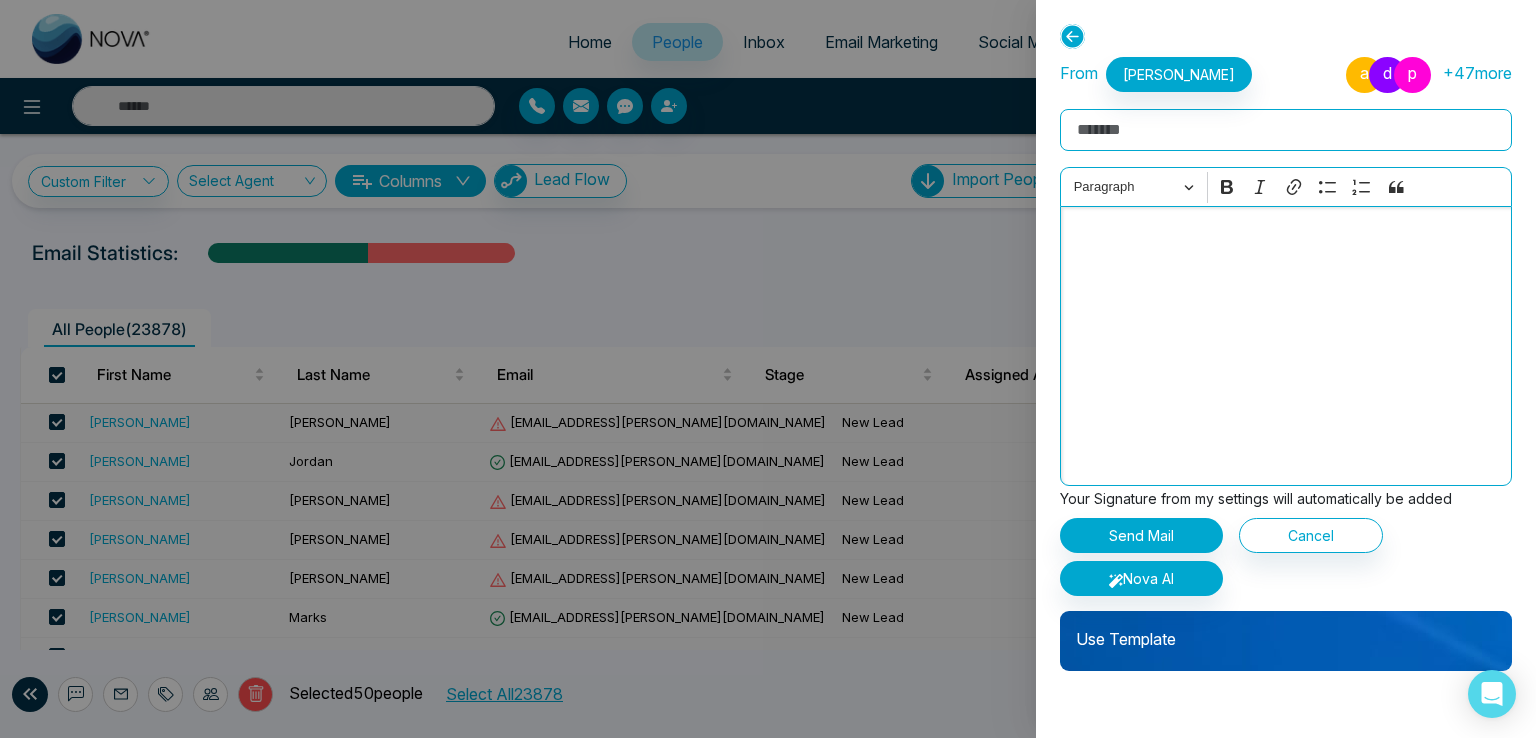 click at bounding box center [1286, 346] 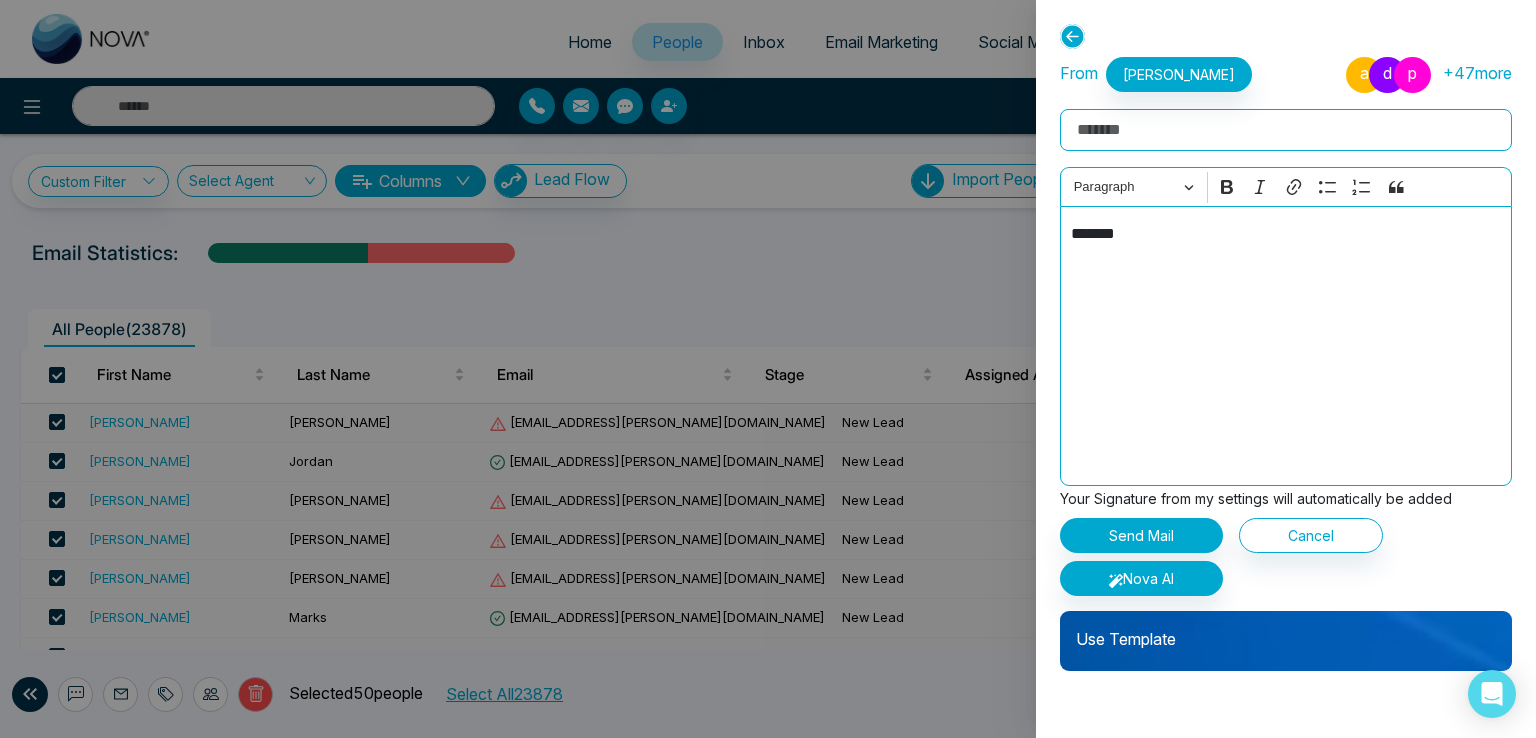 click on "Rich Text Editor" at bounding box center [1286, 130] 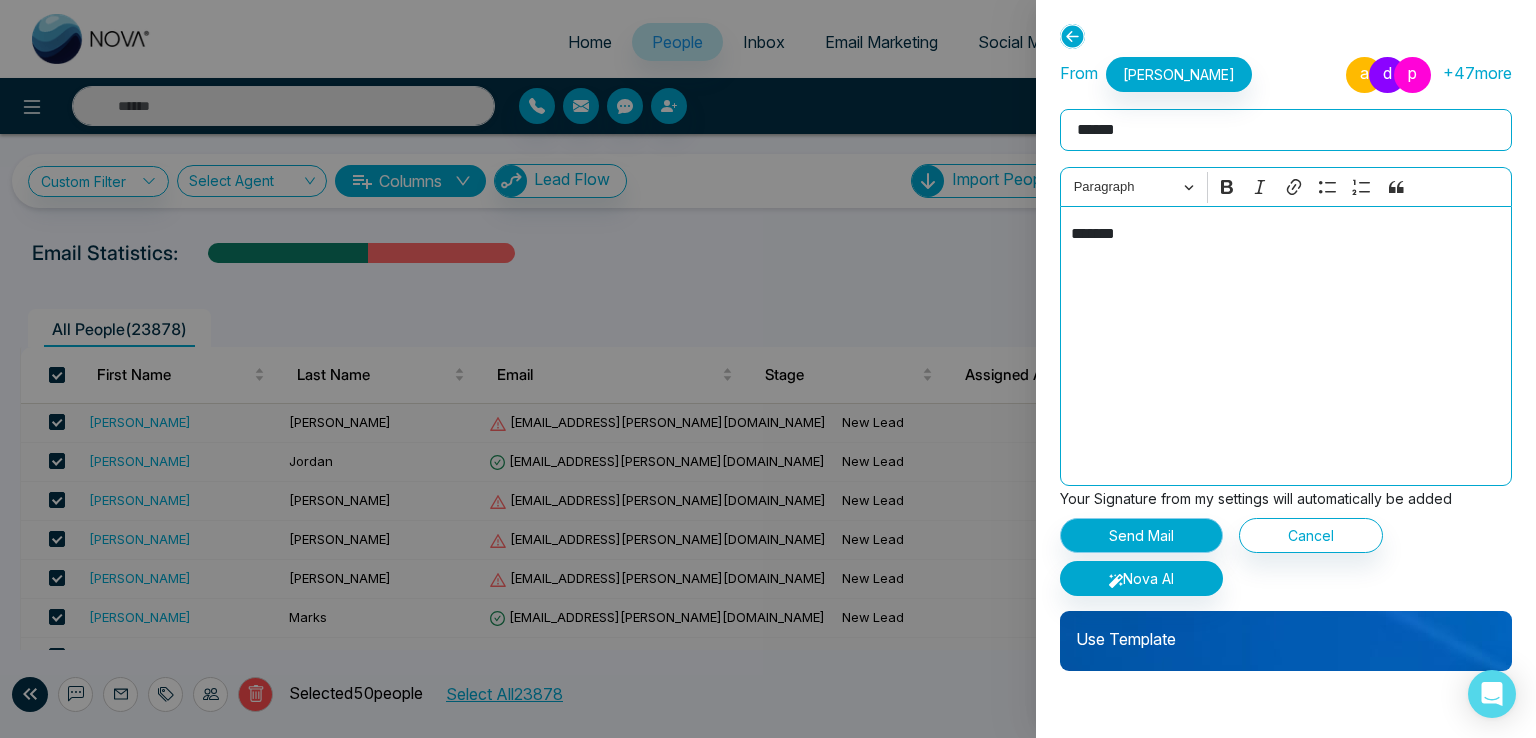 type on "******" 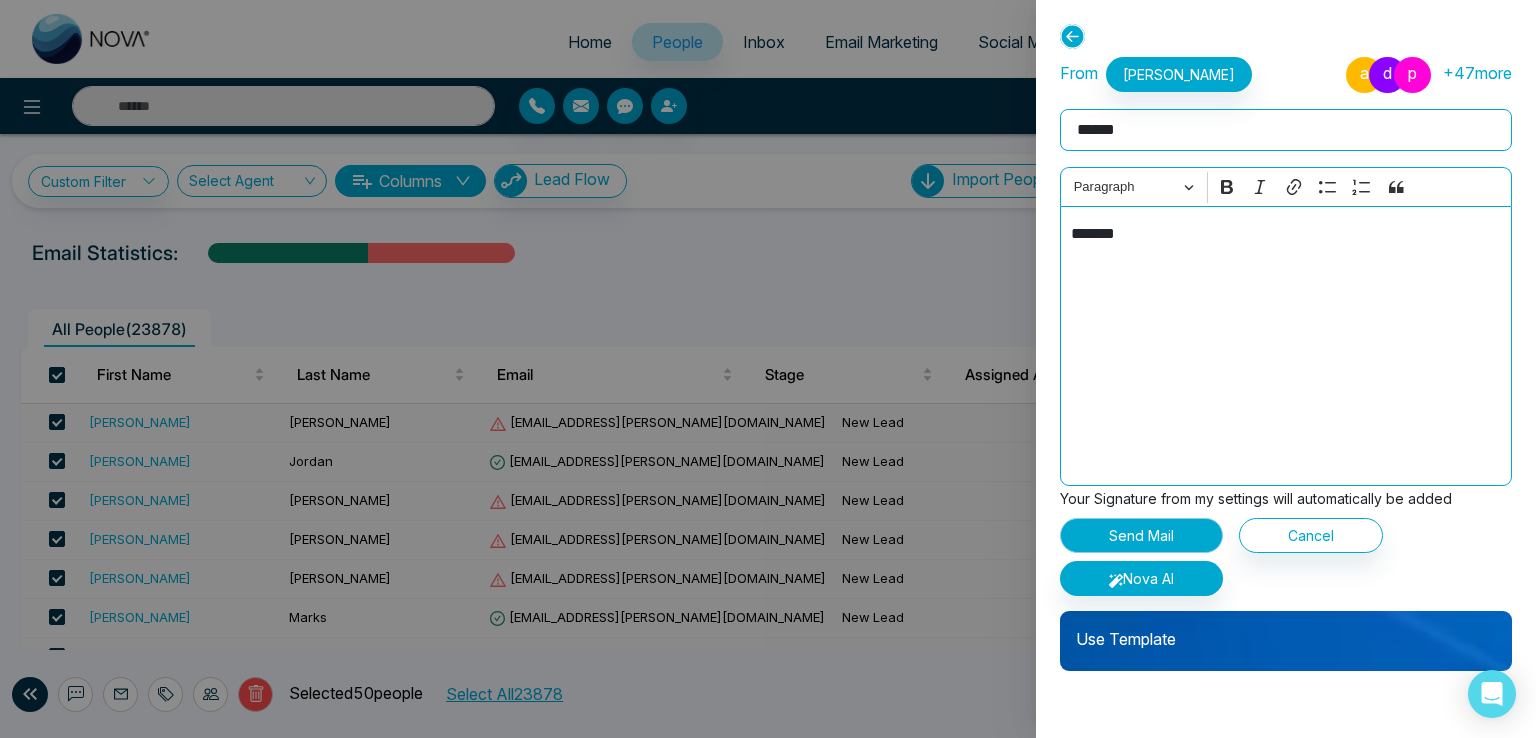click on "Send Mail" at bounding box center [1141, 535] 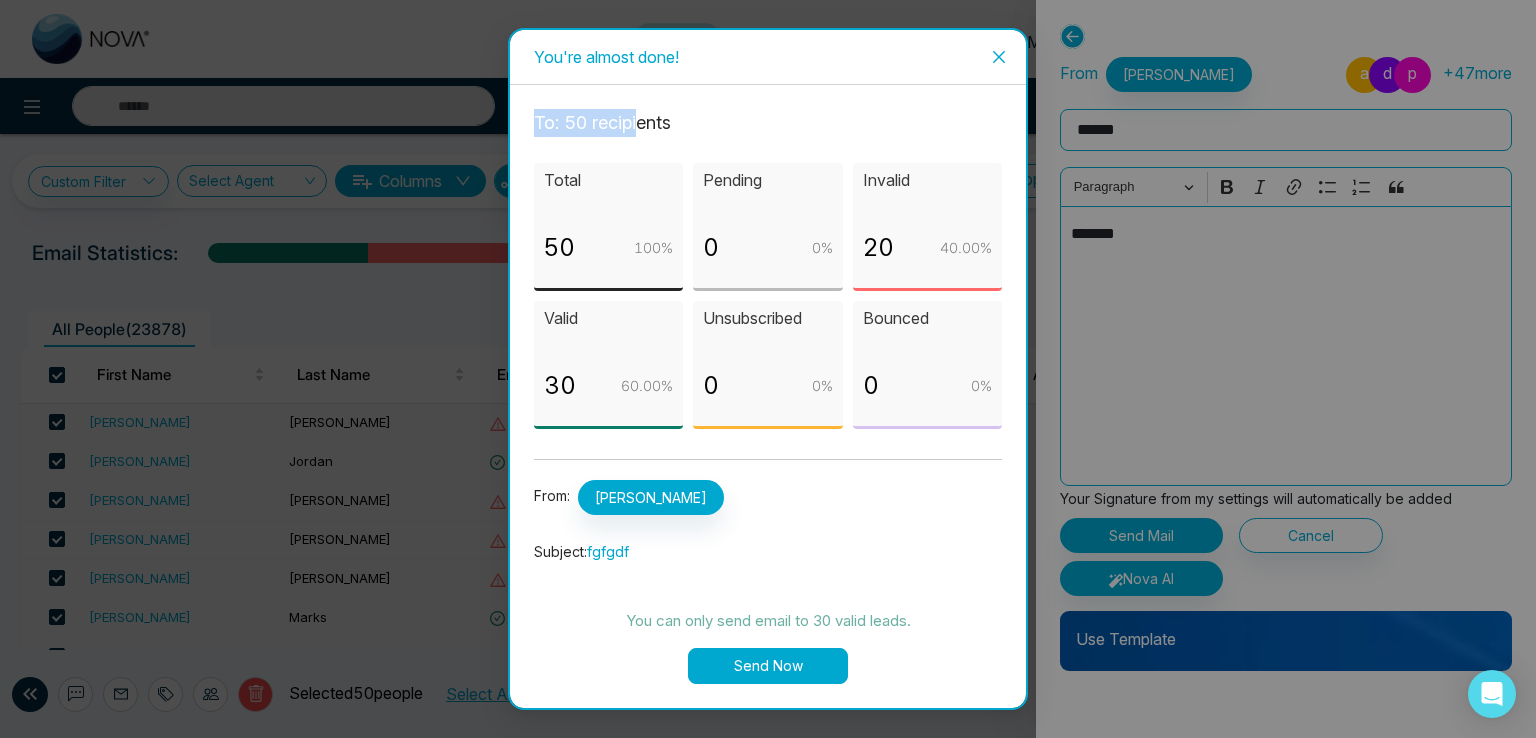 drag, startPoint x: 532, startPoint y: 123, endPoint x: 640, endPoint y: 112, distance: 108.55874 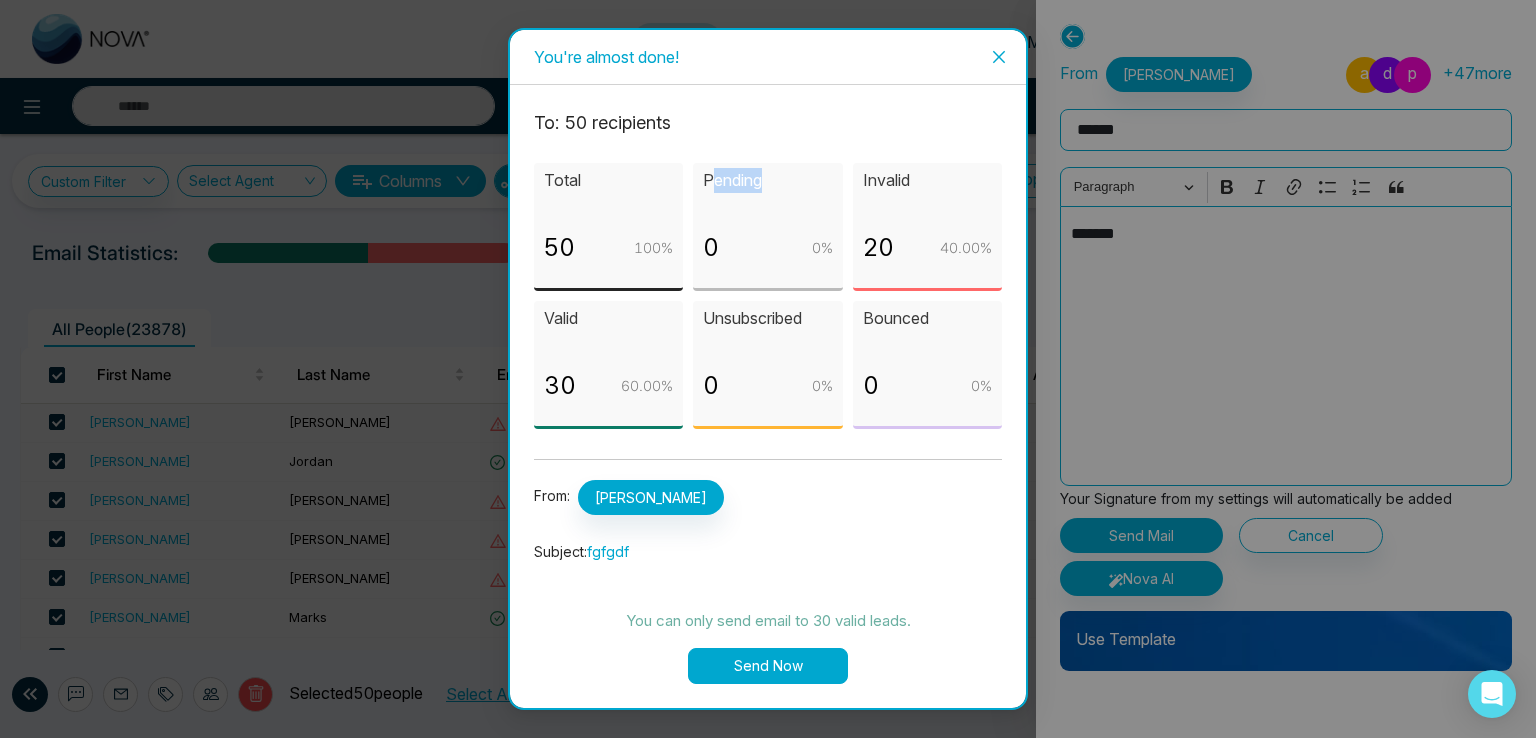 drag, startPoint x: 712, startPoint y: 180, endPoint x: 768, endPoint y: 181, distance: 56.008926 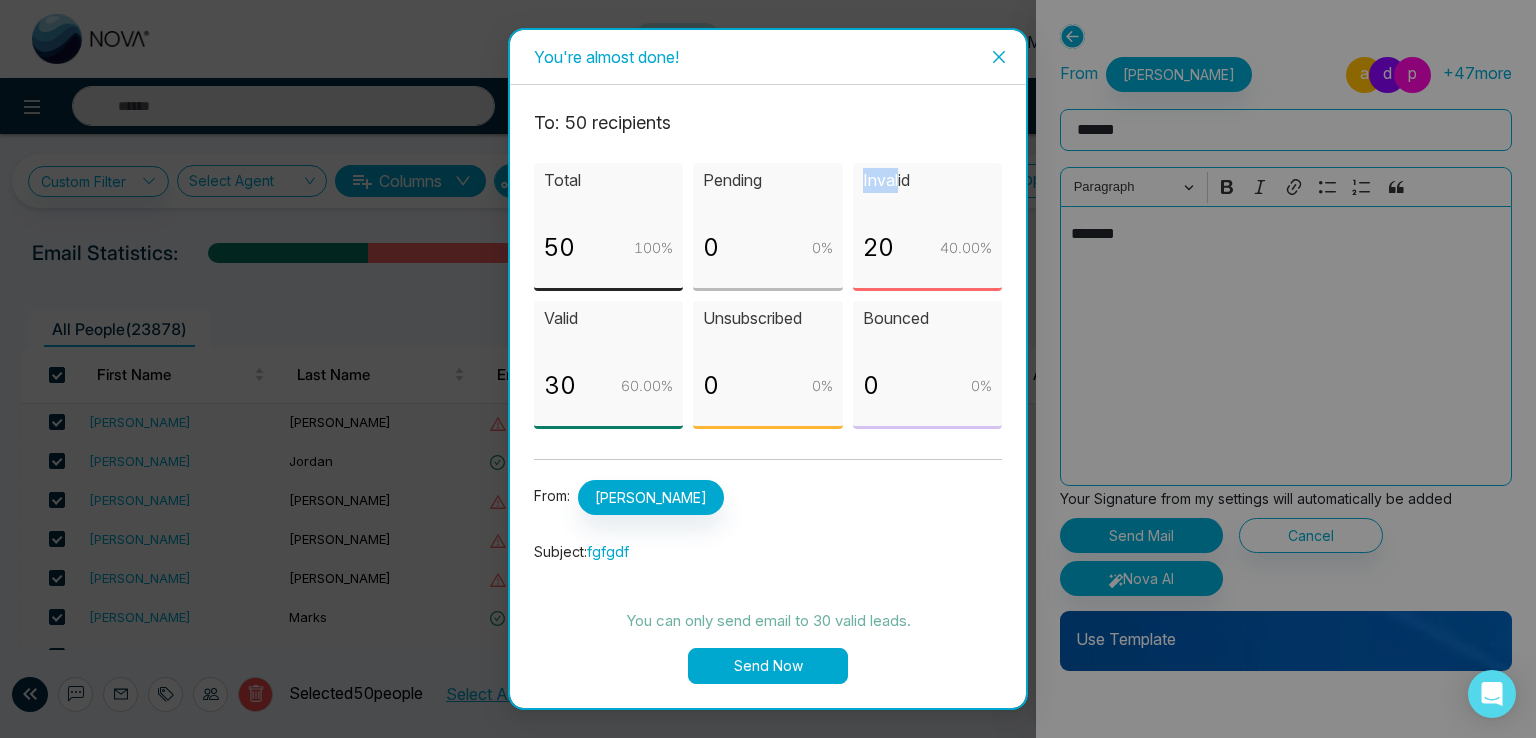 drag, startPoint x: 864, startPoint y: 178, endPoint x: 899, endPoint y: 180, distance: 35.057095 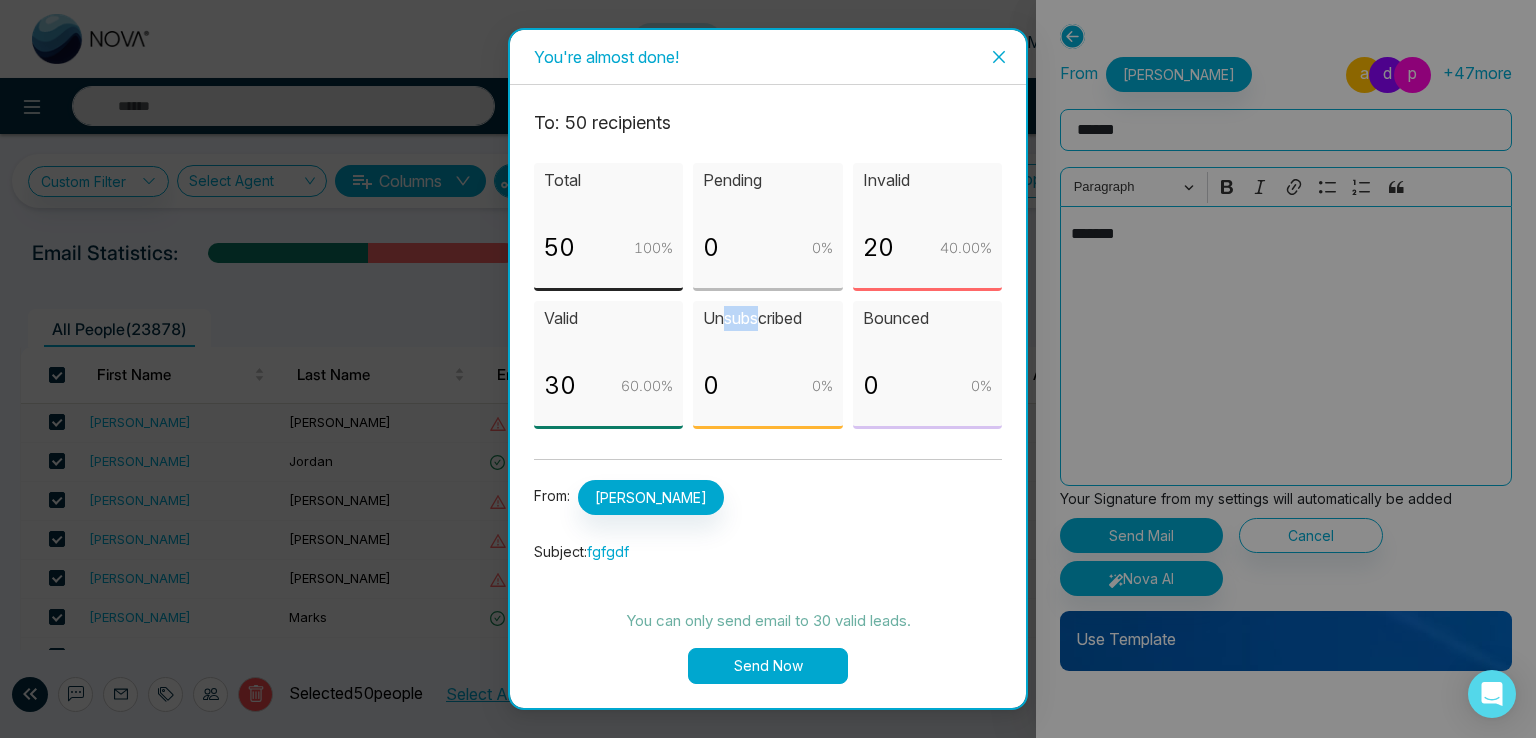drag, startPoint x: 725, startPoint y: 318, endPoint x: 760, endPoint y: 318, distance: 35 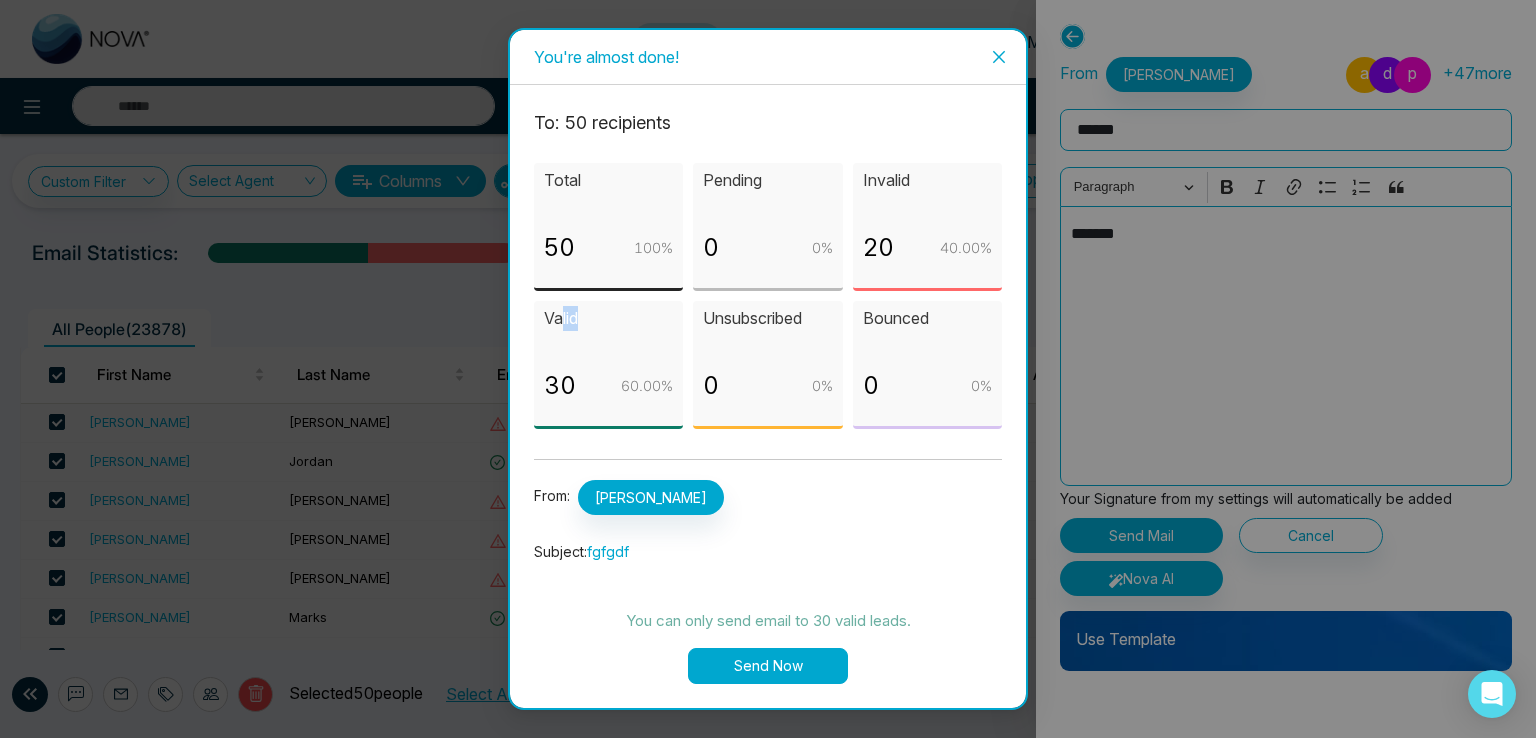 drag, startPoint x: 567, startPoint y: 320, endPoint x: 585, endPoint y: 320, distance: 18 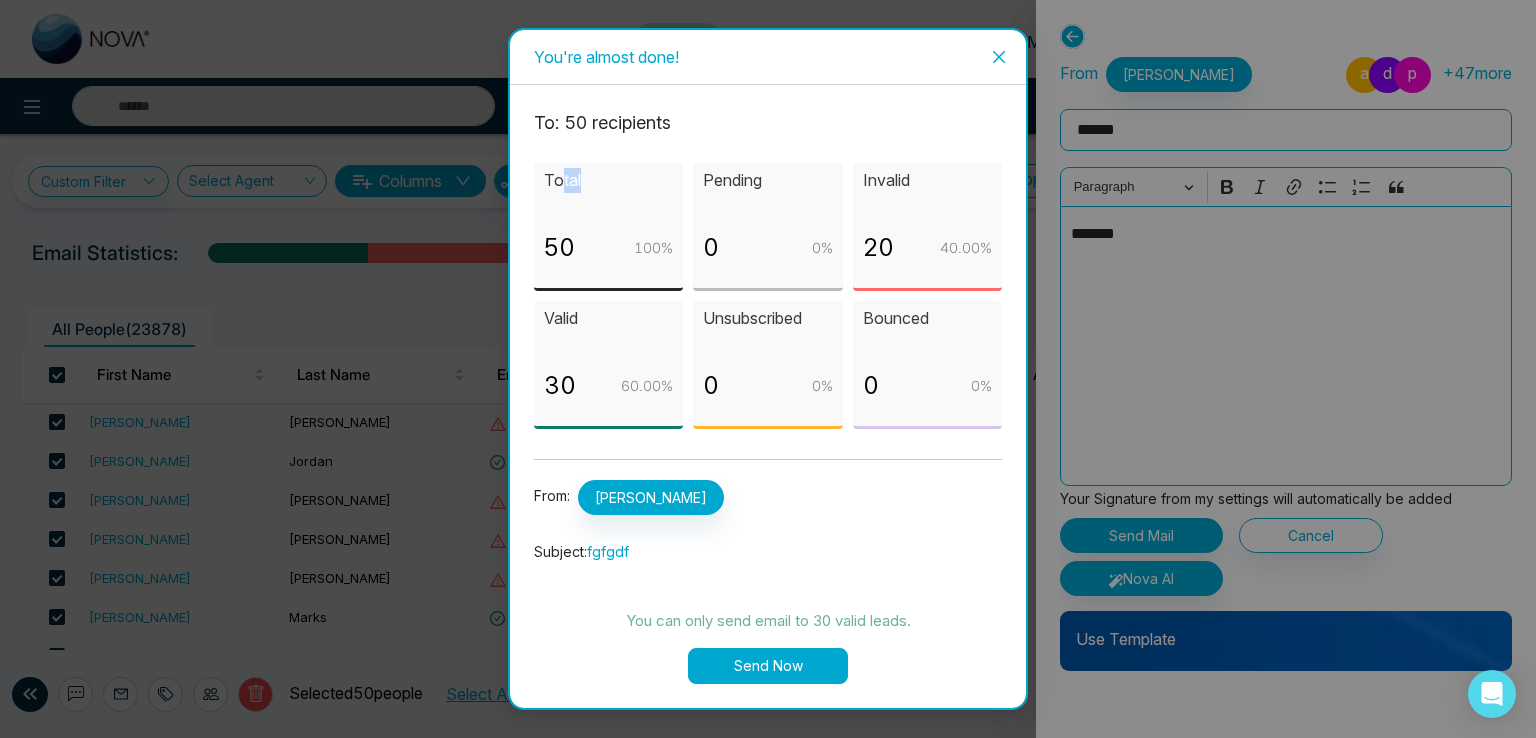 drag, startPoint x: 558, startPoint y: 179, endPoint x: 592, endPoint y: 179, distance: 34 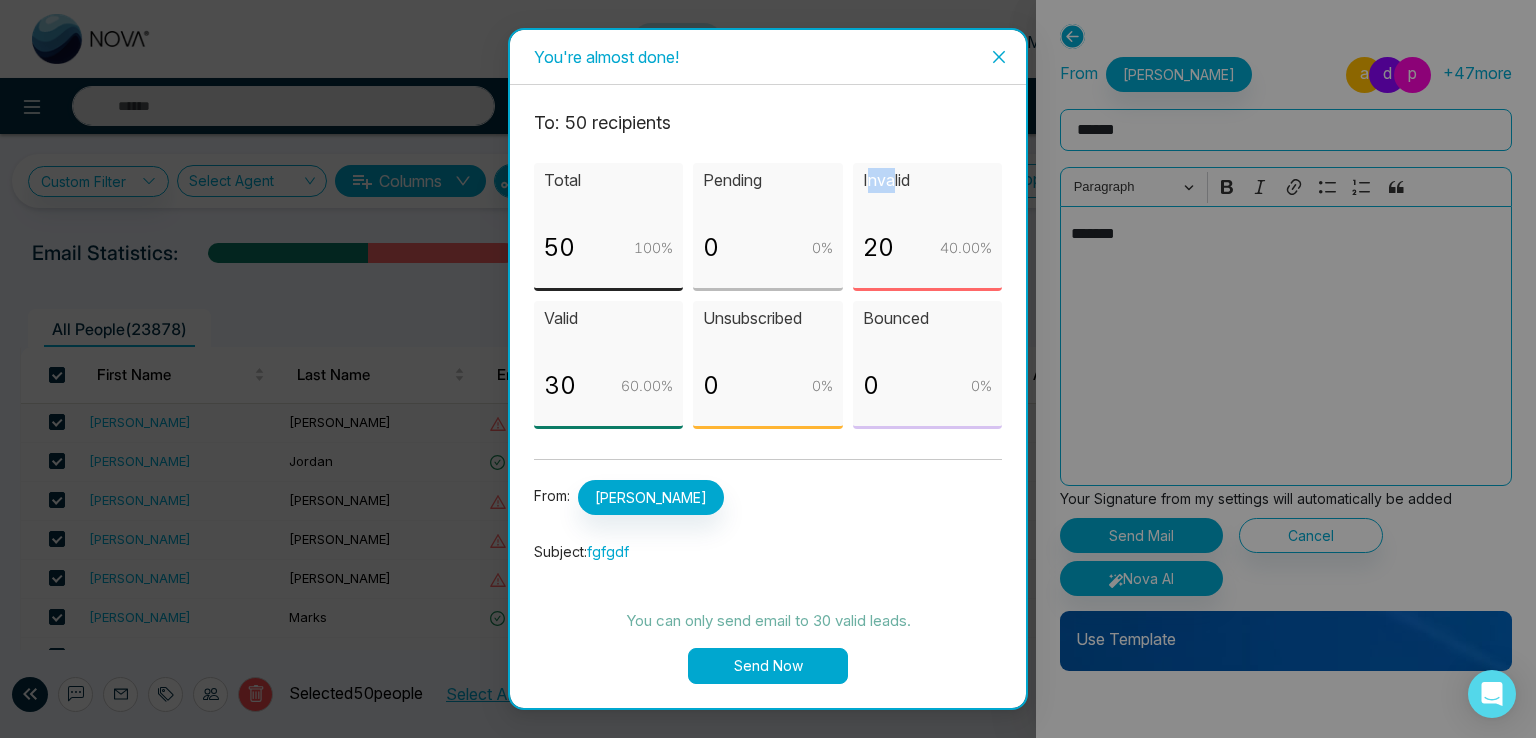 drag, startPoint x: 875, startPoint y: 179, endPoint x: 894, endPoint y: 177, distance: 19.104973 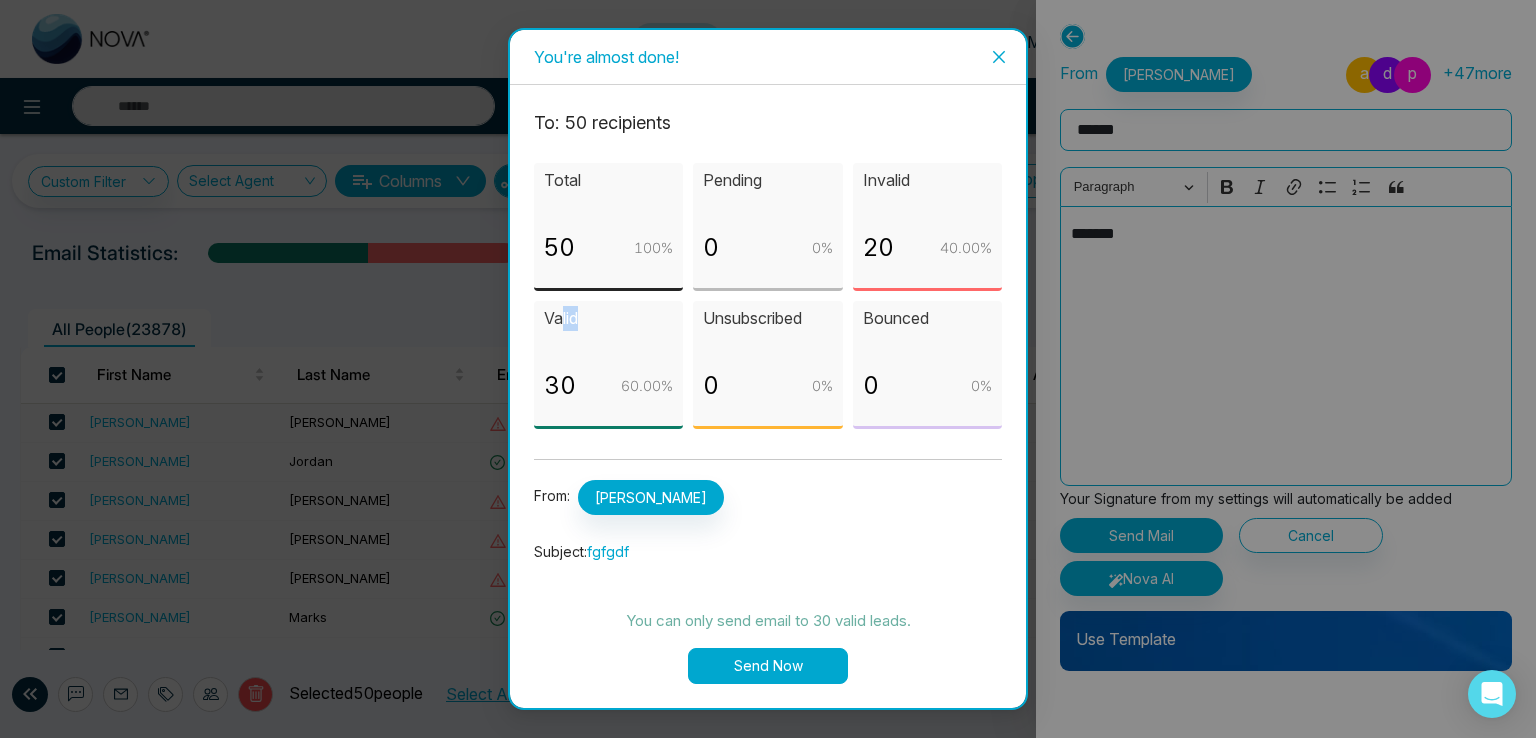 drag, startPoint x: 560, startPoint y: 310, endPoint x: 584, endPoint y: 312, distance: 24.083189 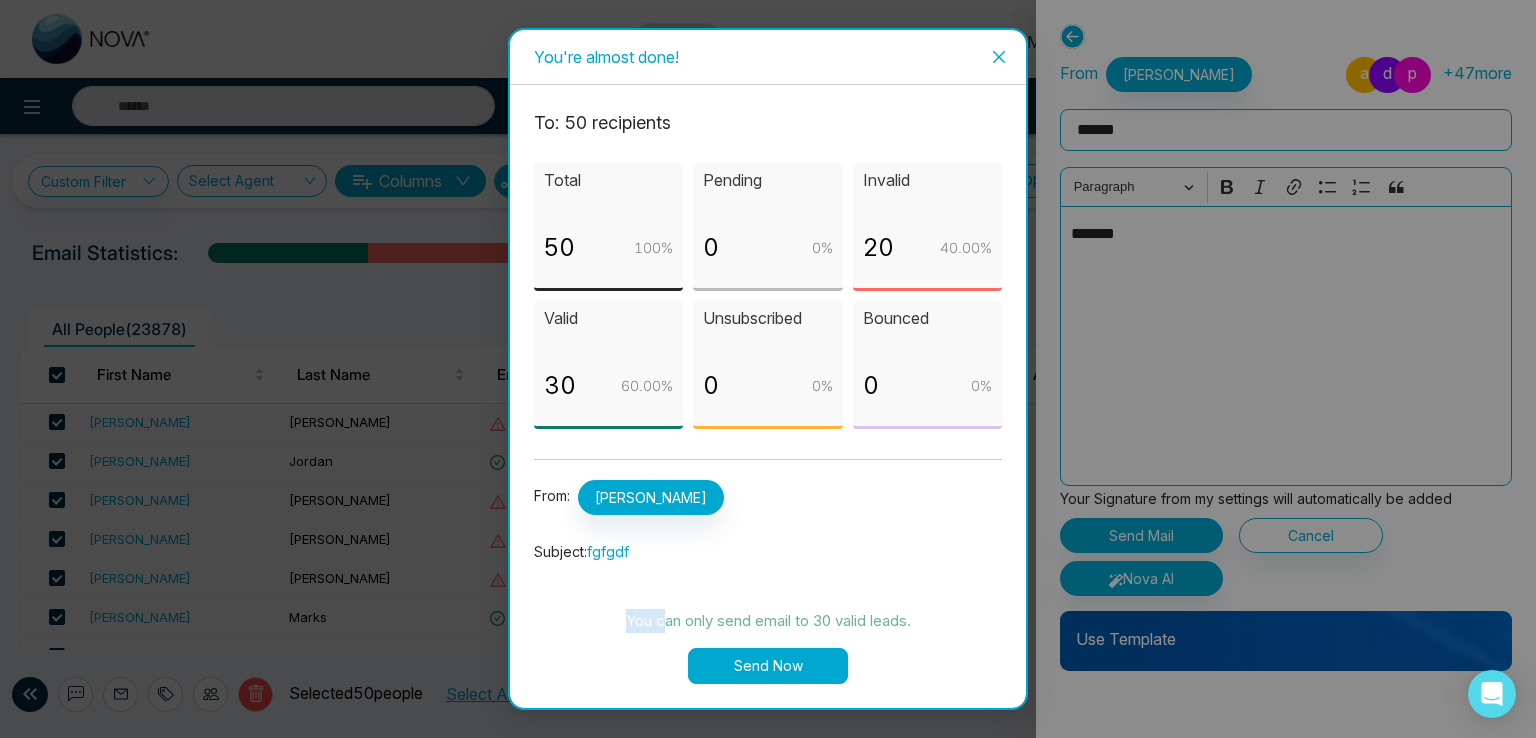 drag, startPoint x: 659, startPoint y: 613, endPoint x: 900, endPoint y: 598, distance: 241.46635 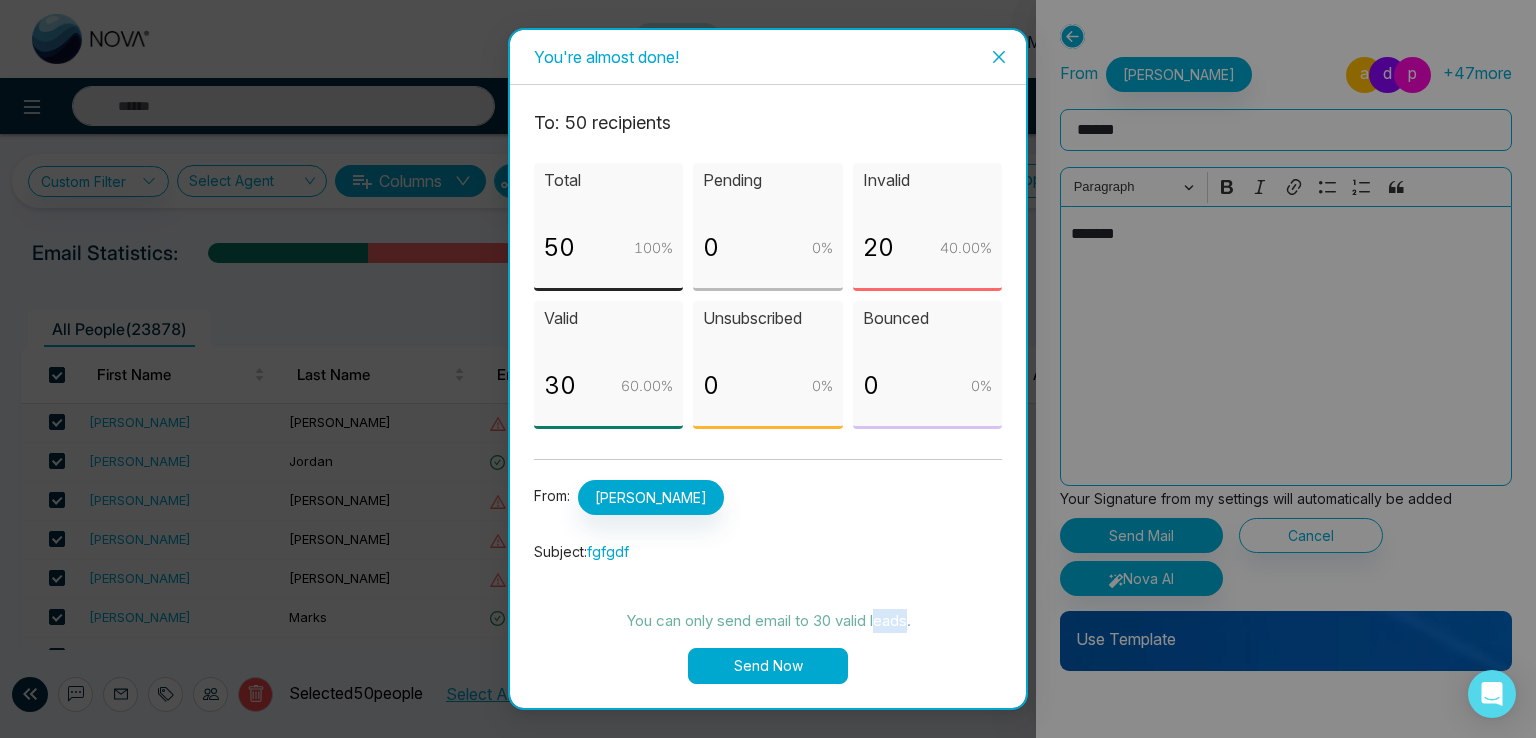 drag, startPoint x: 880, startPoint y: 609, endPoint x: 909, endPoint y: 609, distance: 29 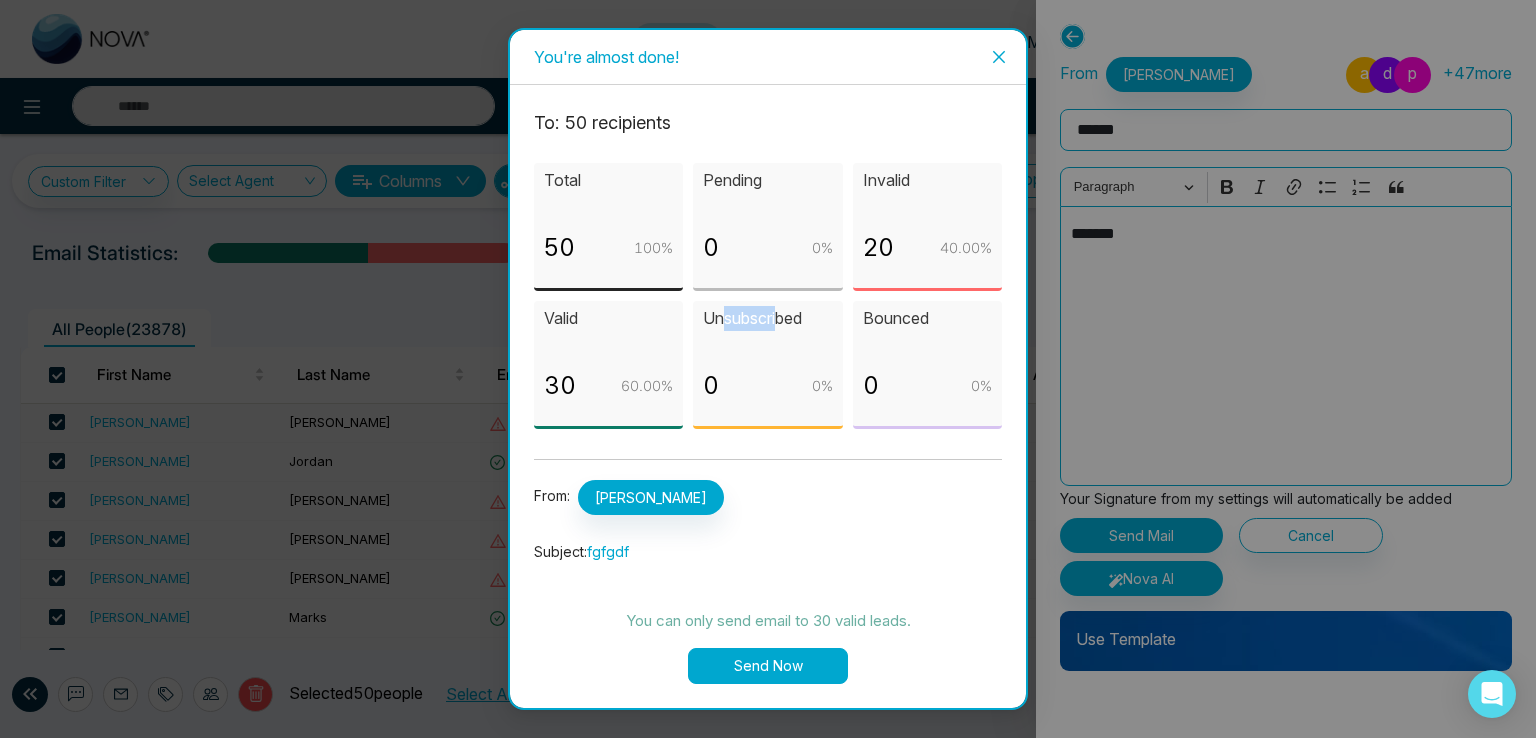 drag, startPoint x: 720, startPoint y: 318, endPoint x: 779, endPoint y: 318, distance: 59 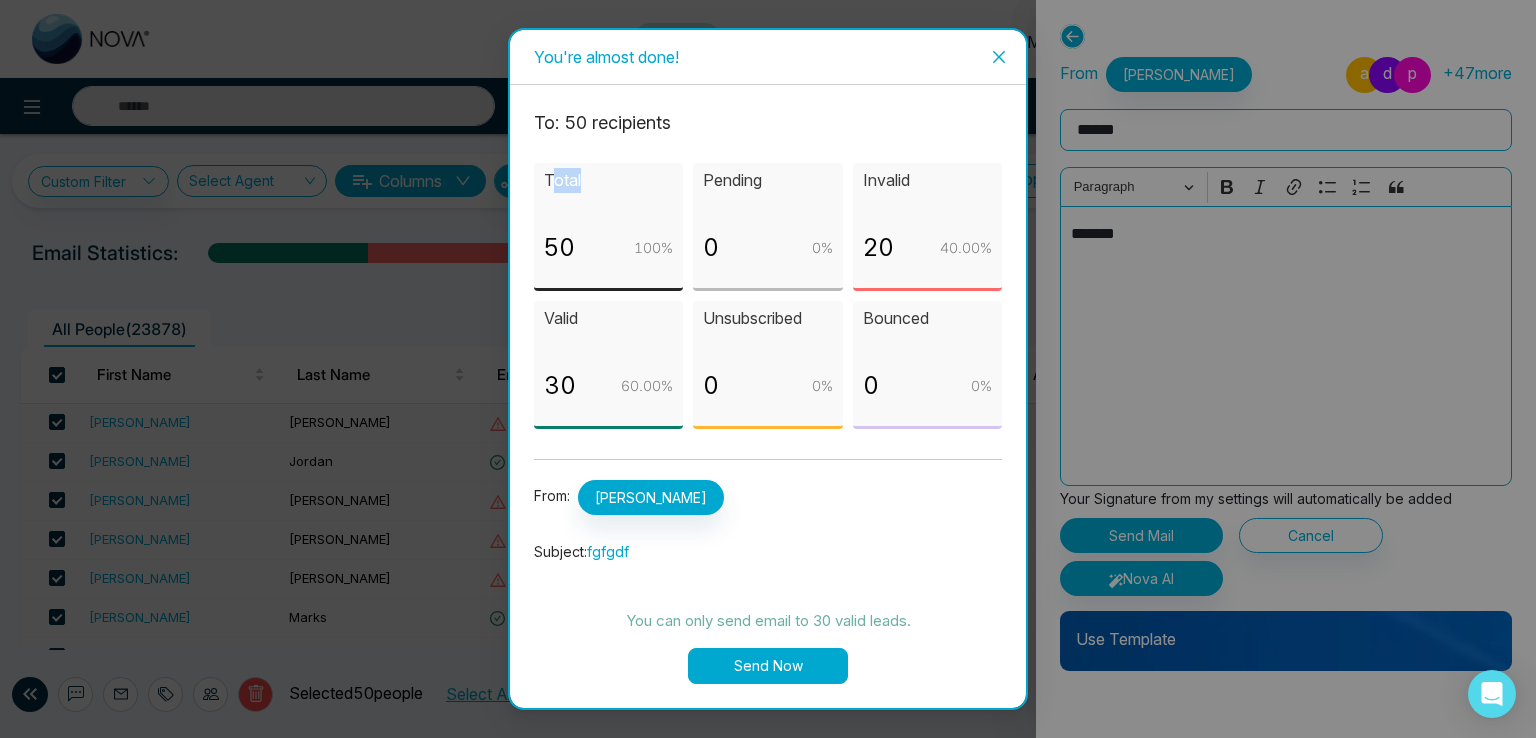 drag, startPoint x: 549, startPoint y: 181, endPoint x: 587, endPoint y: 181, distance: 38 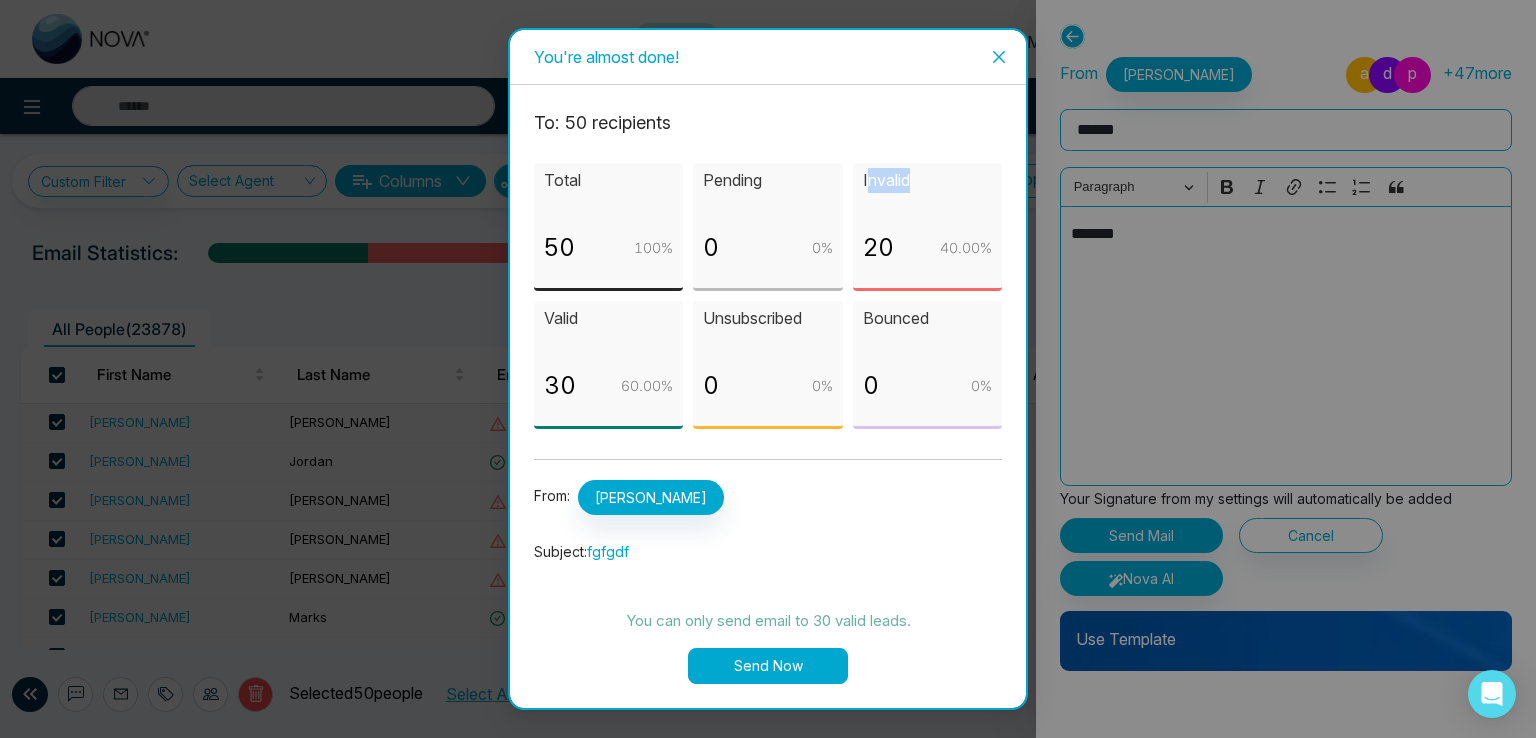 drag, startPoint x: 870, startPoint y: 183, endPoint x: 909, endPoint y: 177, distance: 39.45884 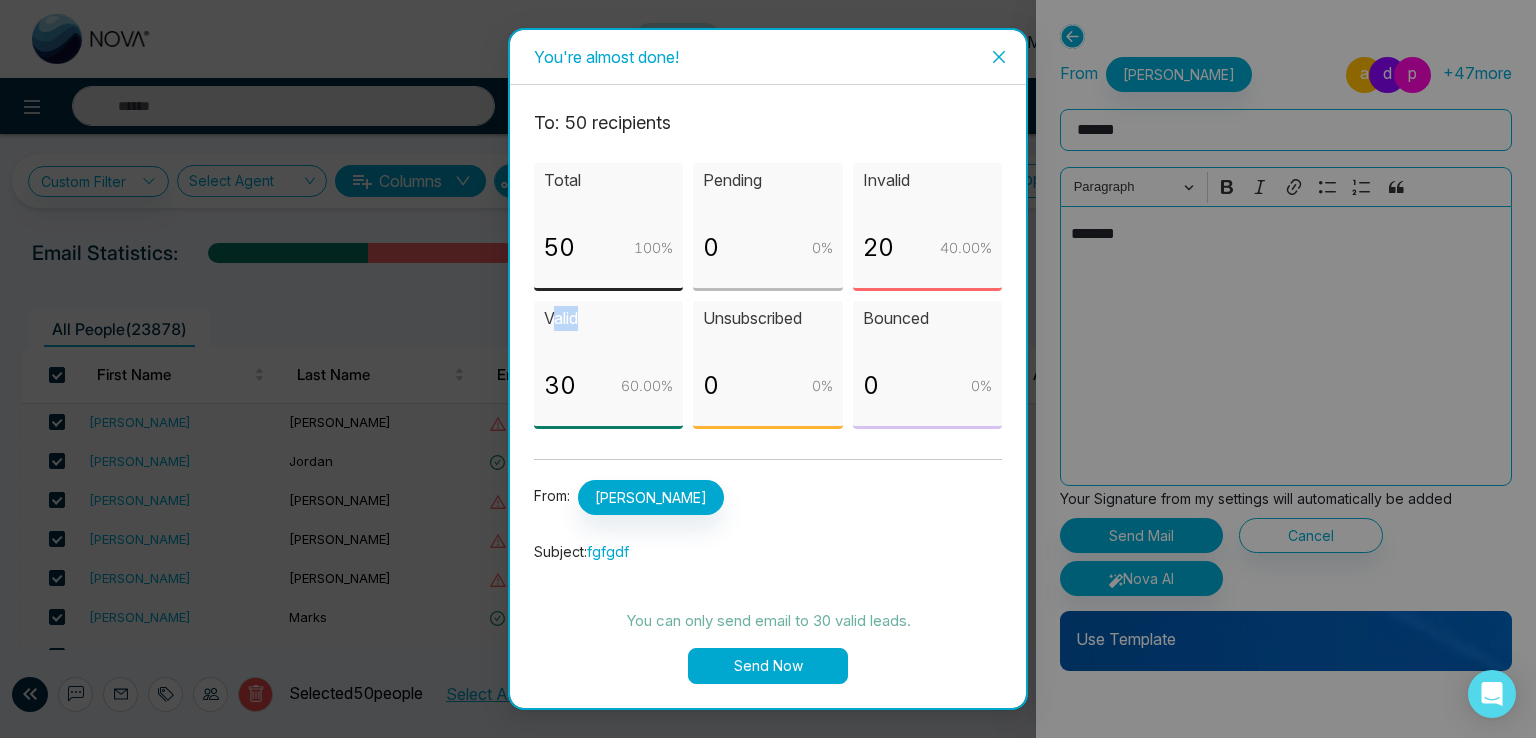 drag, startPoint x: 556, startPoint y: 319, endPoint x: 575, endPoint y: 317, distance: 19.104973 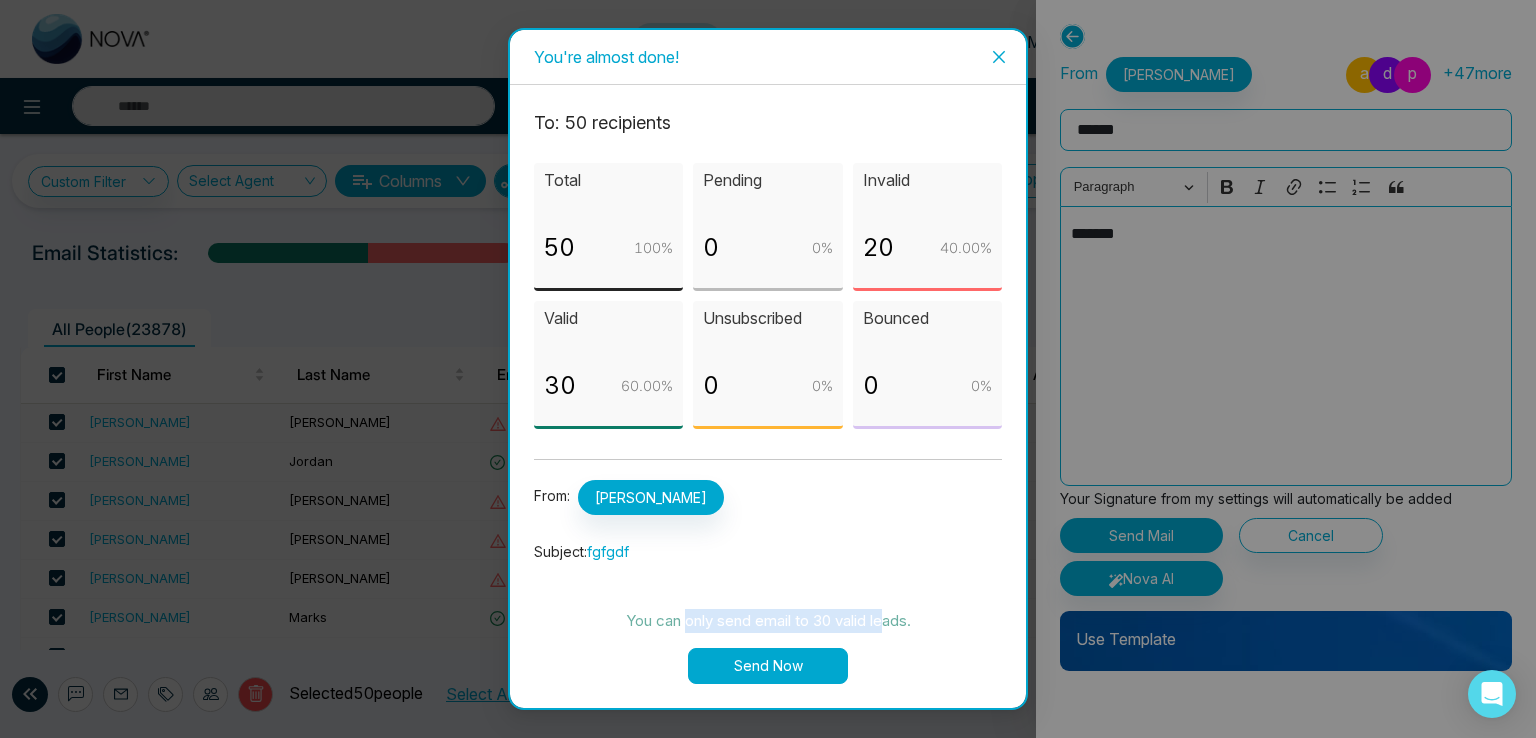drag, startPoint x: 684, startPoint y: 613, endPoint x: 888, endPoint y: 621, distance: 204.1568 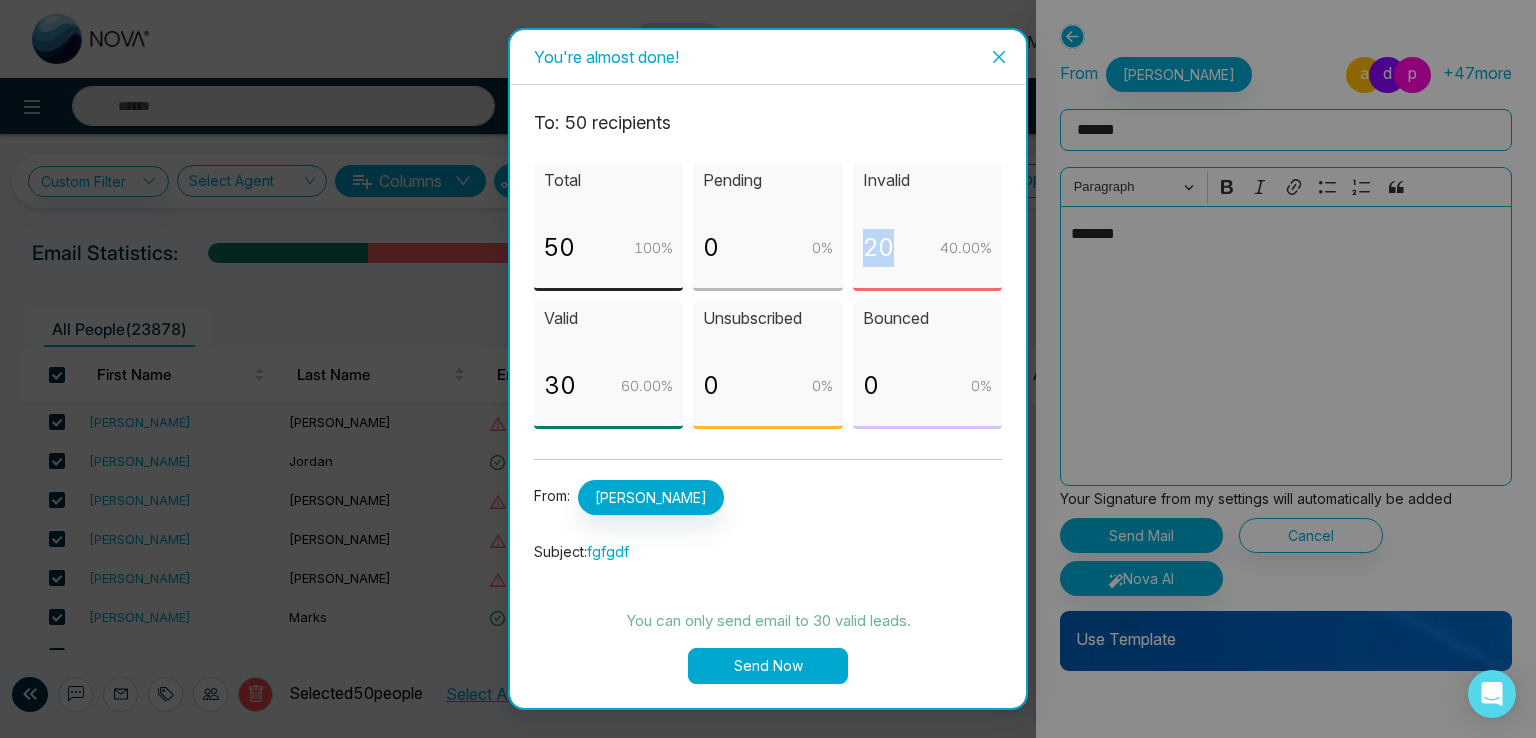 drag, startPoint x: 861, startPoint y: 245, endPoint x: 906, endPoint y: 244, distance: 45.01111 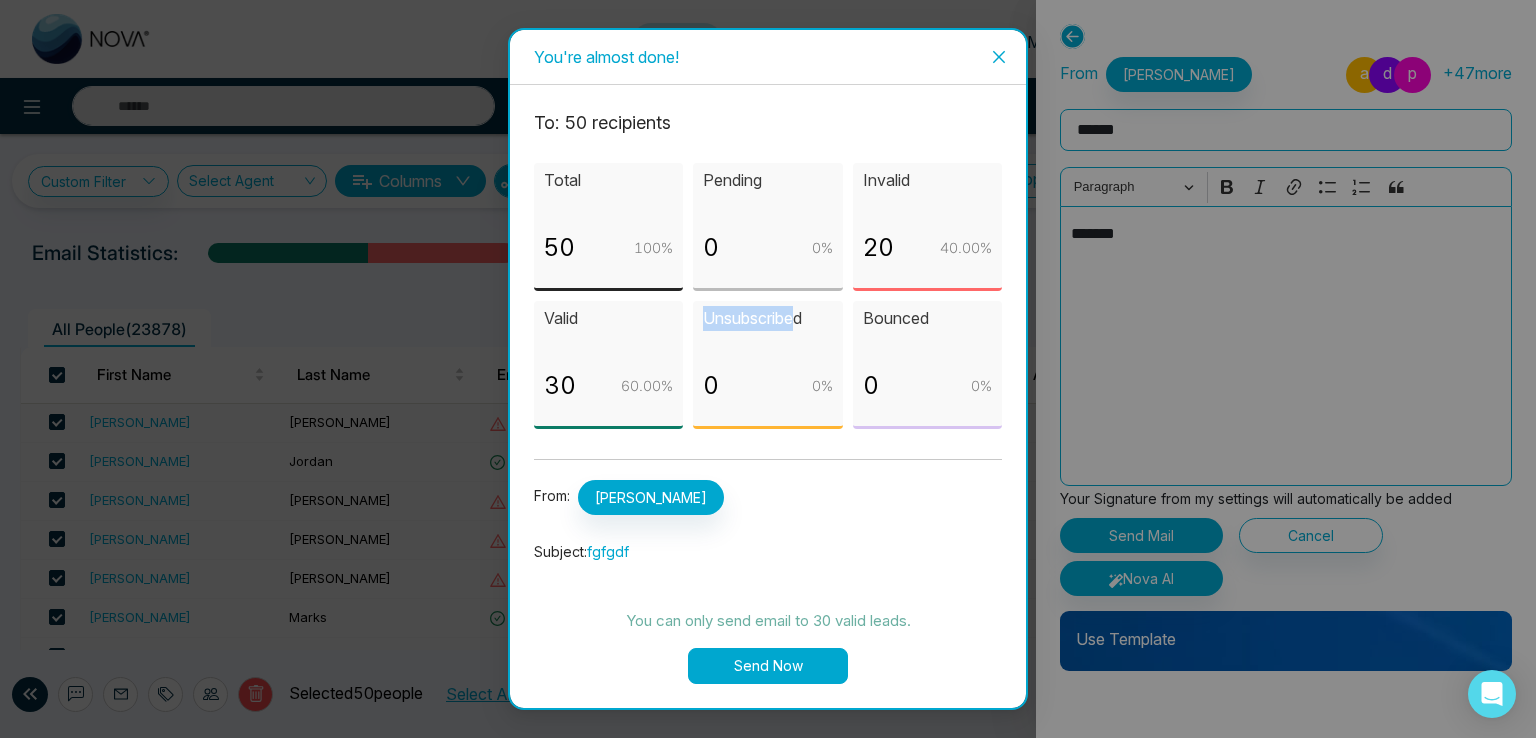 drag, startPoint x: 708, startPoint y: 314, endPoint x: 799, endPoint y: 314, distance: 91 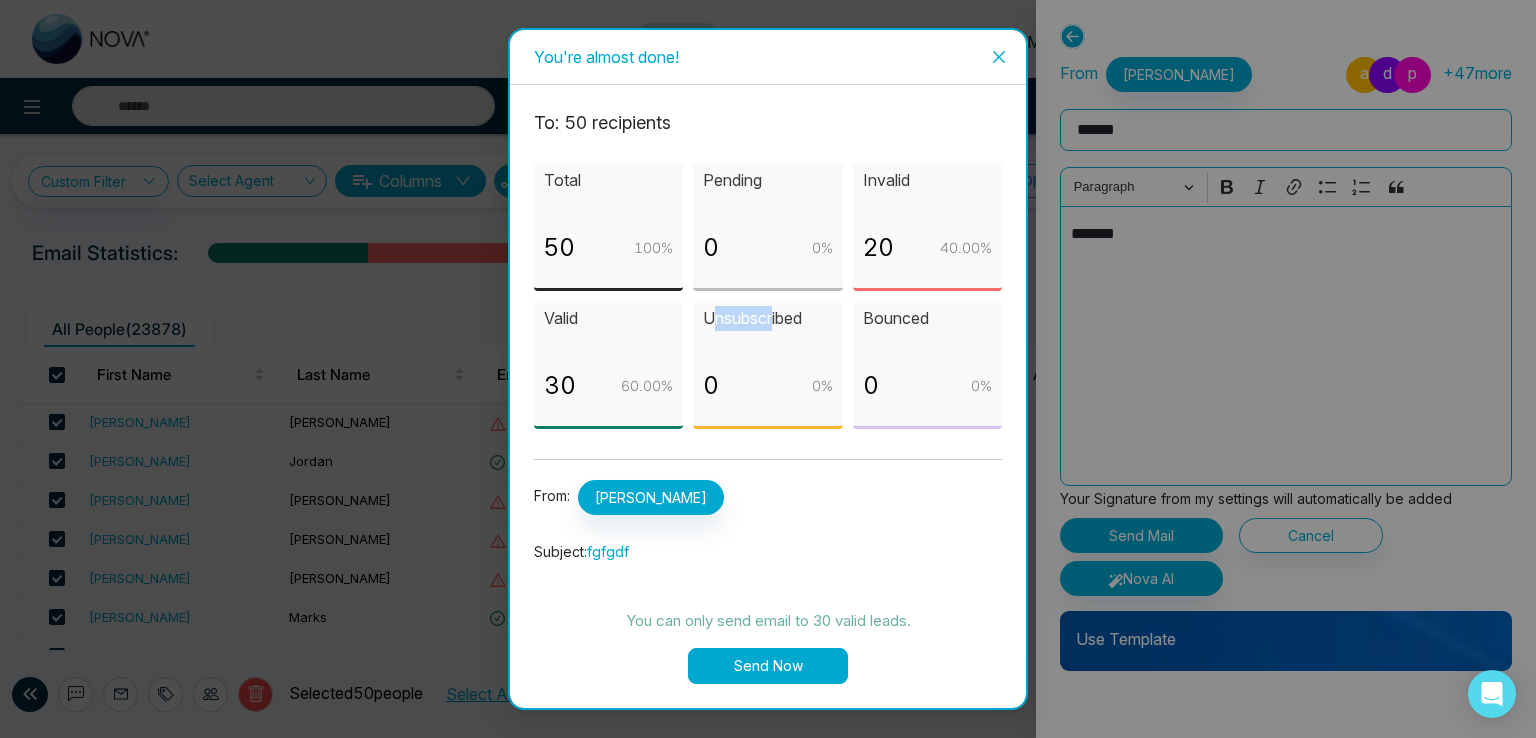 drag, startPoint x: 711, startPoint y: 313, endPoint x: 776, endPoint y: 320, distance: 65.37584 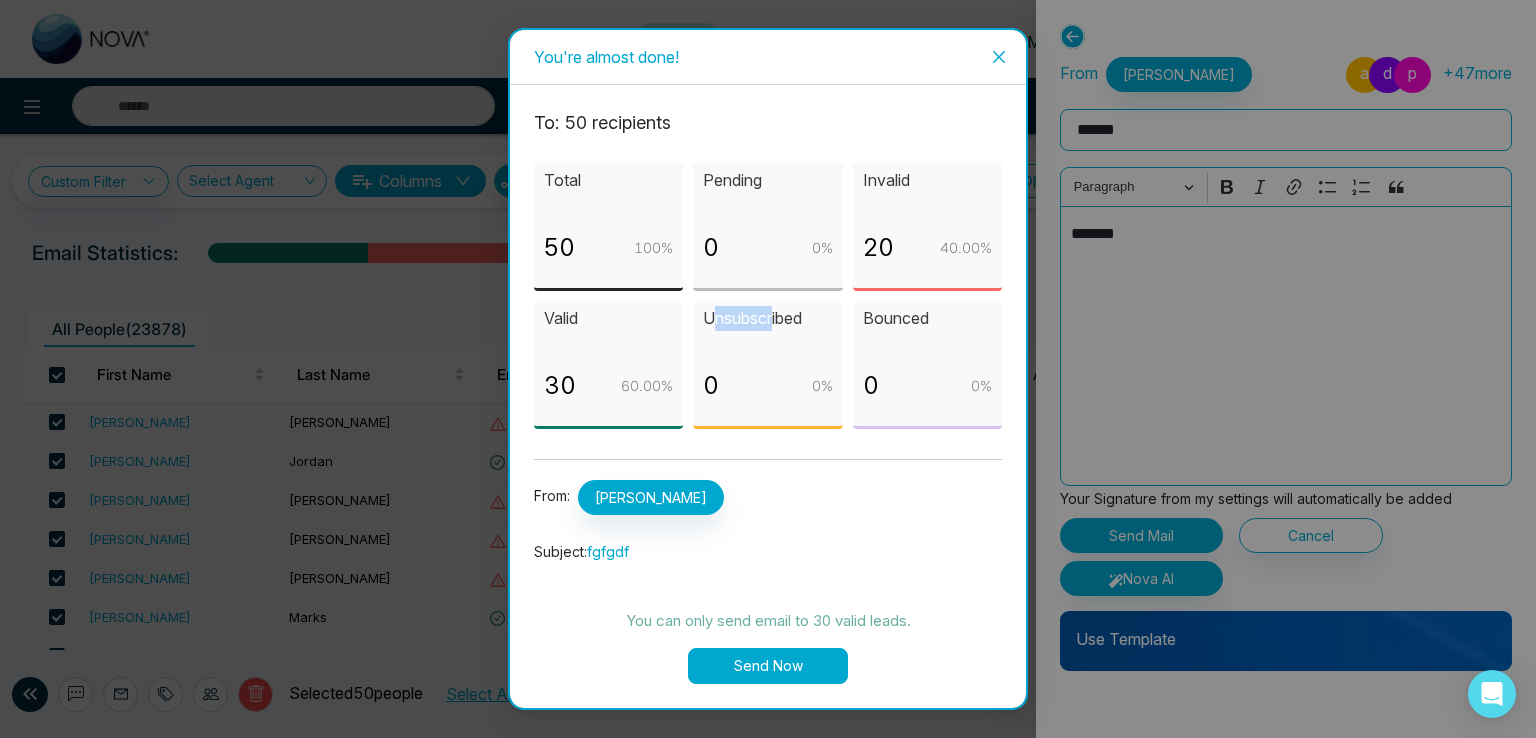 click on "Unsubscribed" at bounding box center (767, 318) 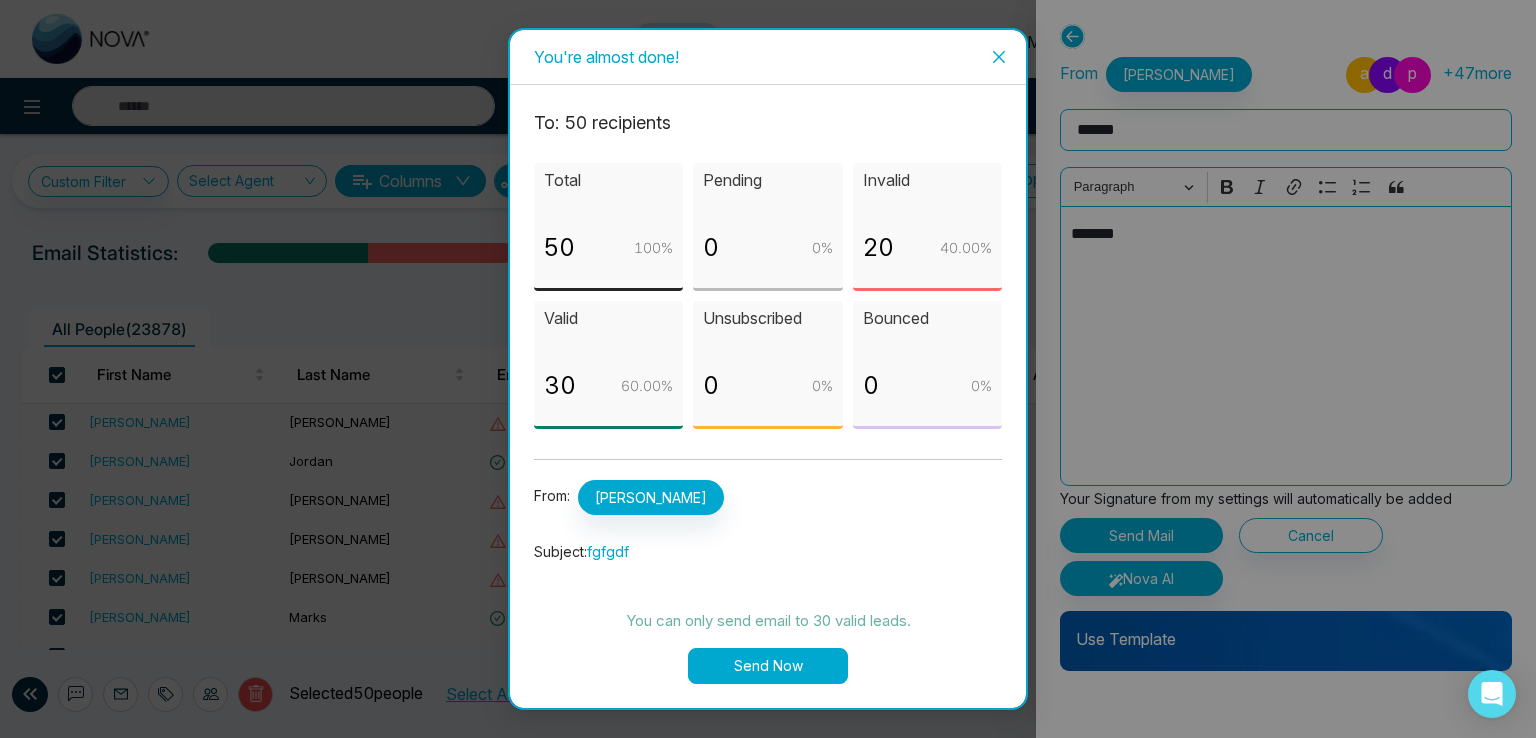 click 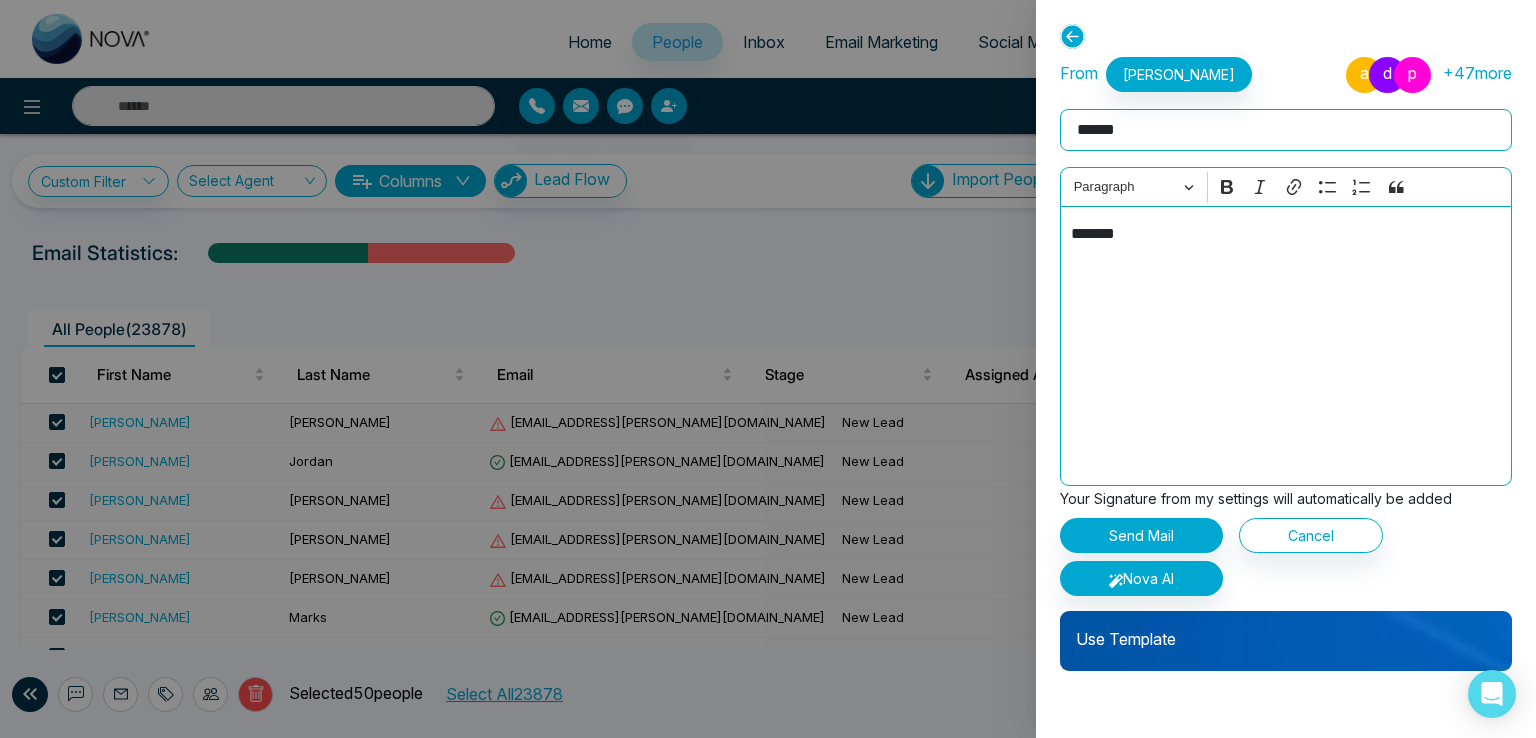 click 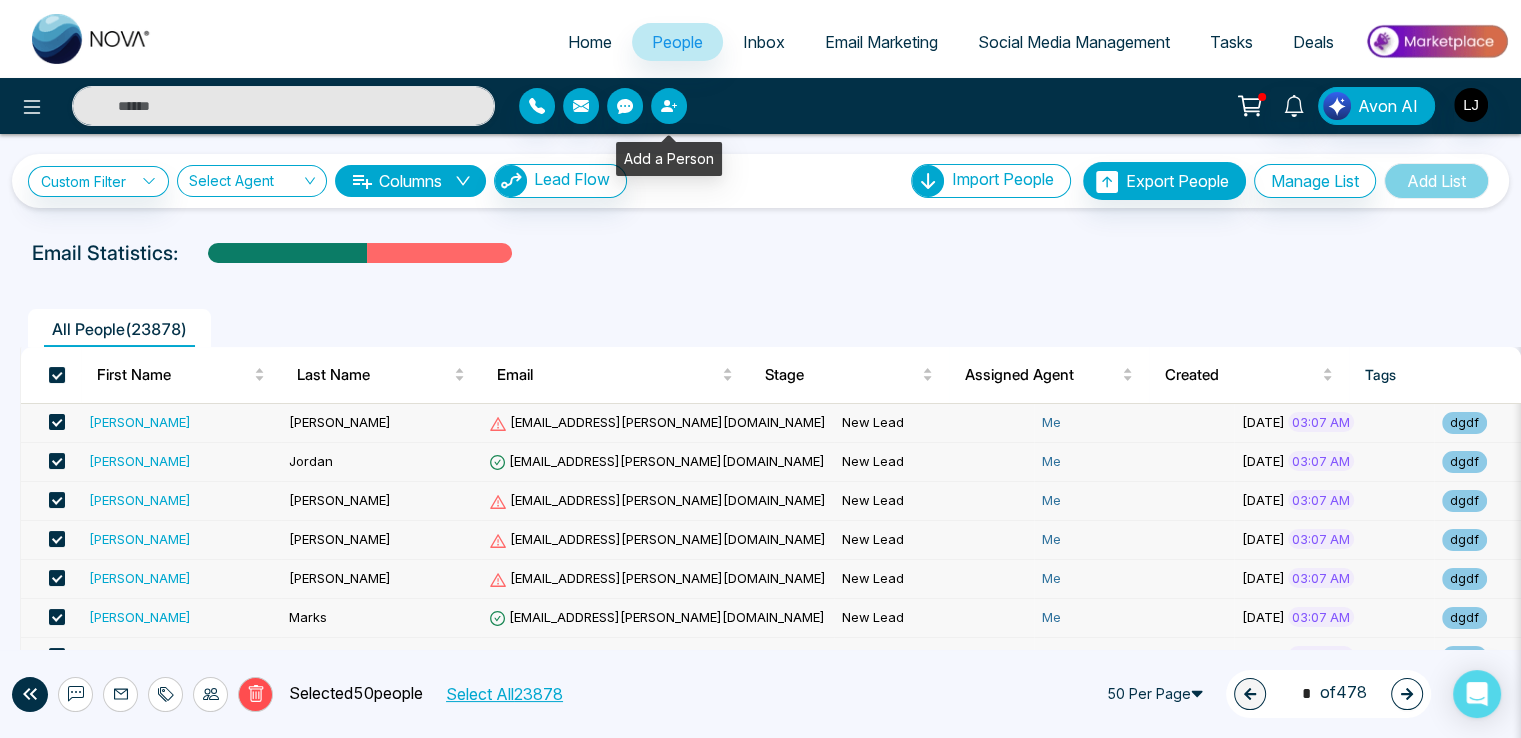 click 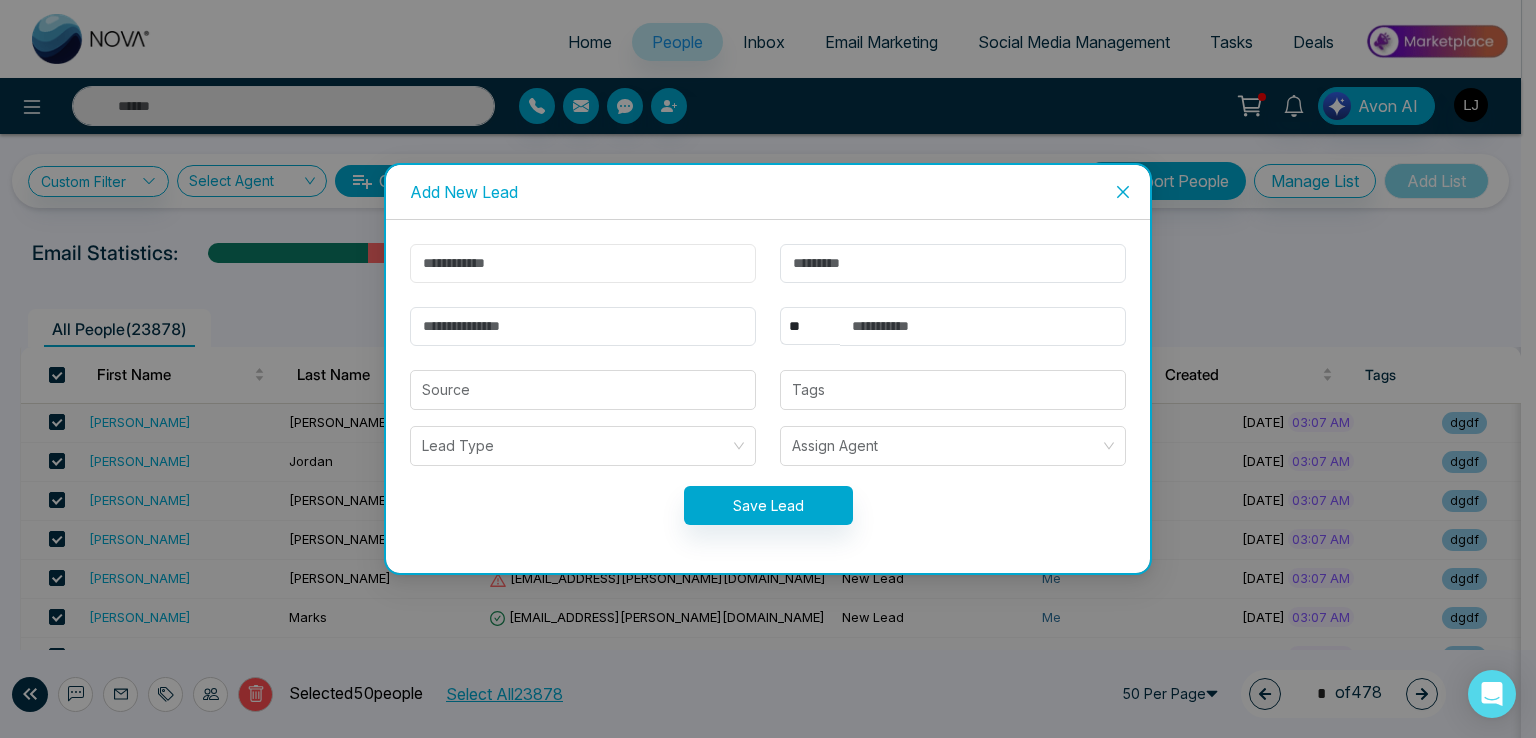 click at bounding box center (583, 263) 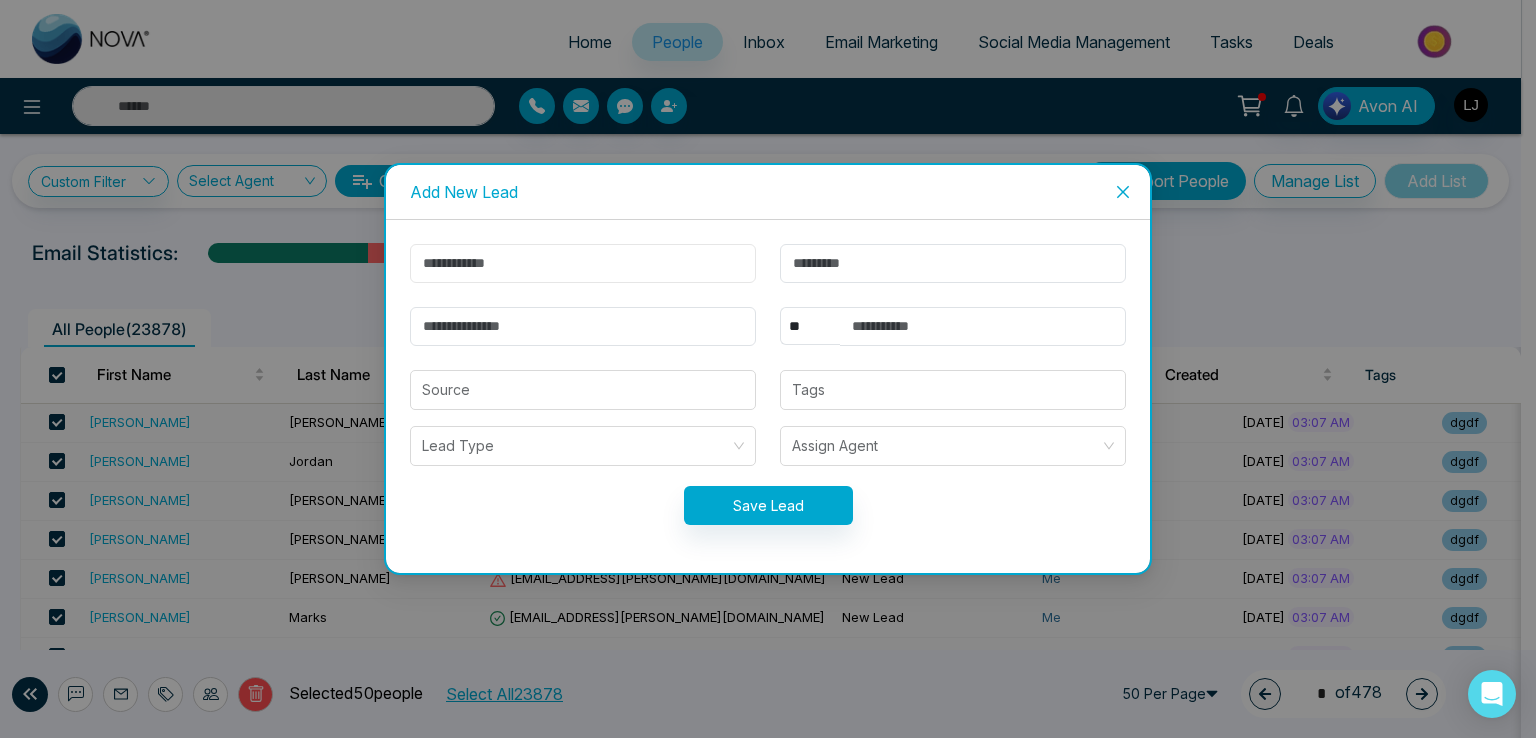 type on "******" 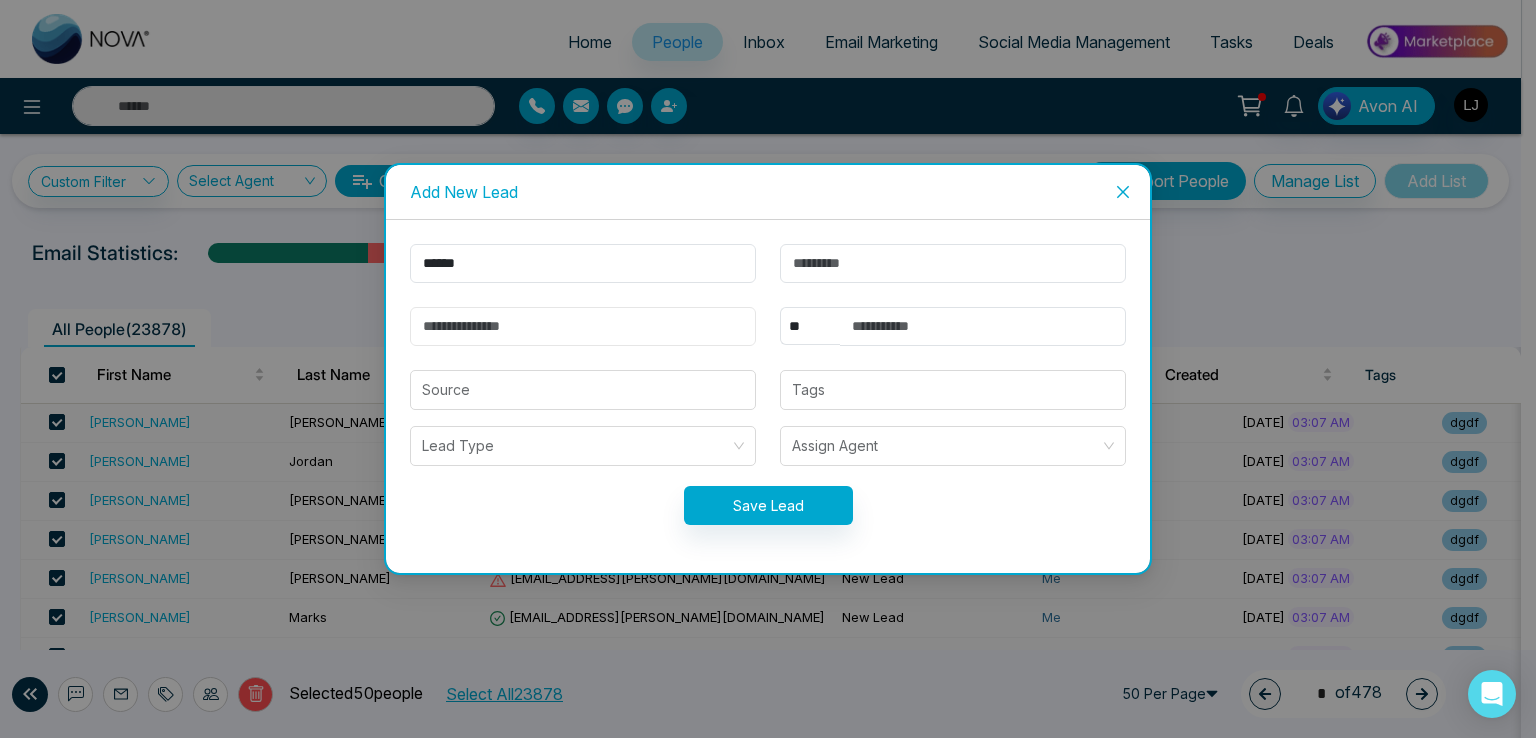 click at bounding box center (583, 326) 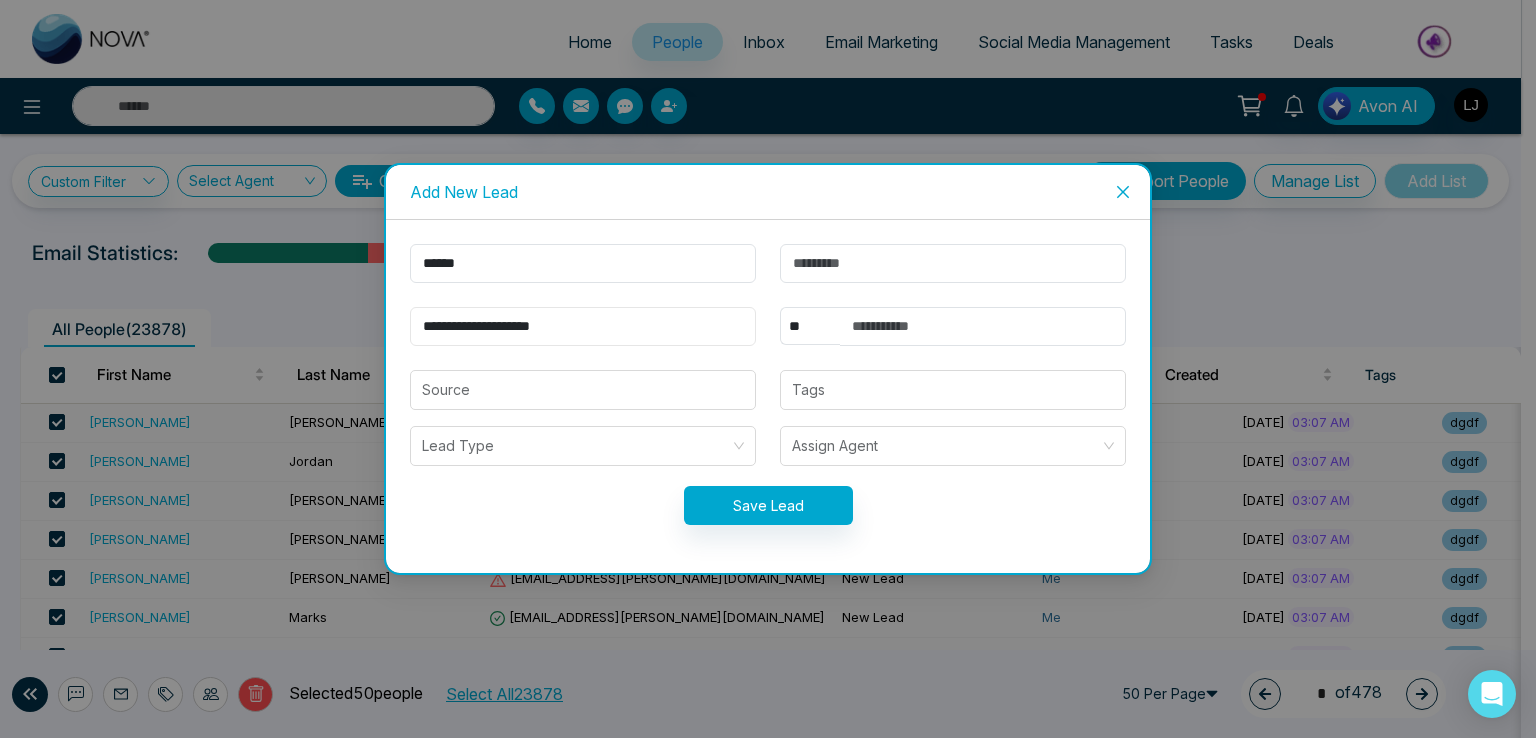 click on "**********" at bounding box center (583, 326) 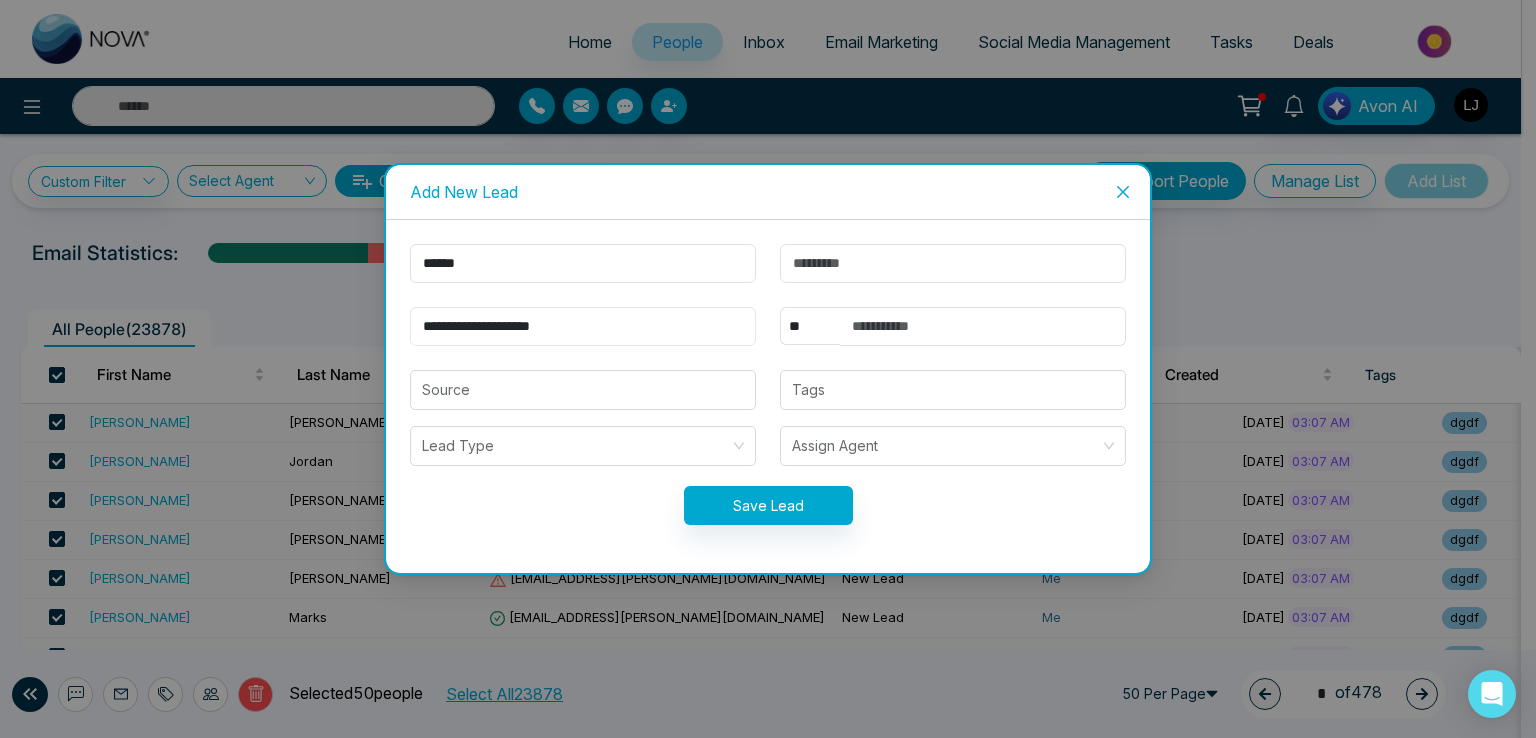 click on "**********" at bounding box center [583, 326] 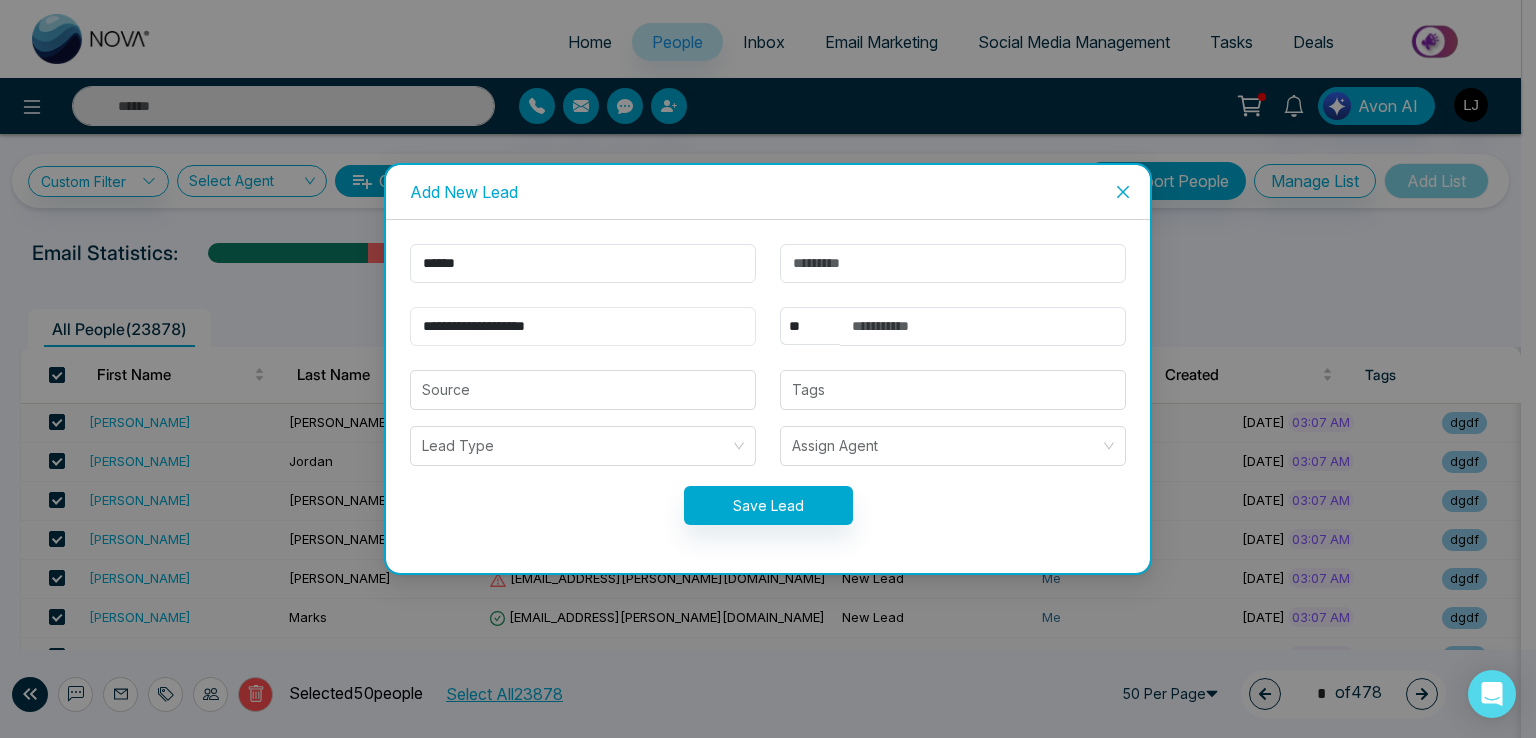 type on "**********" 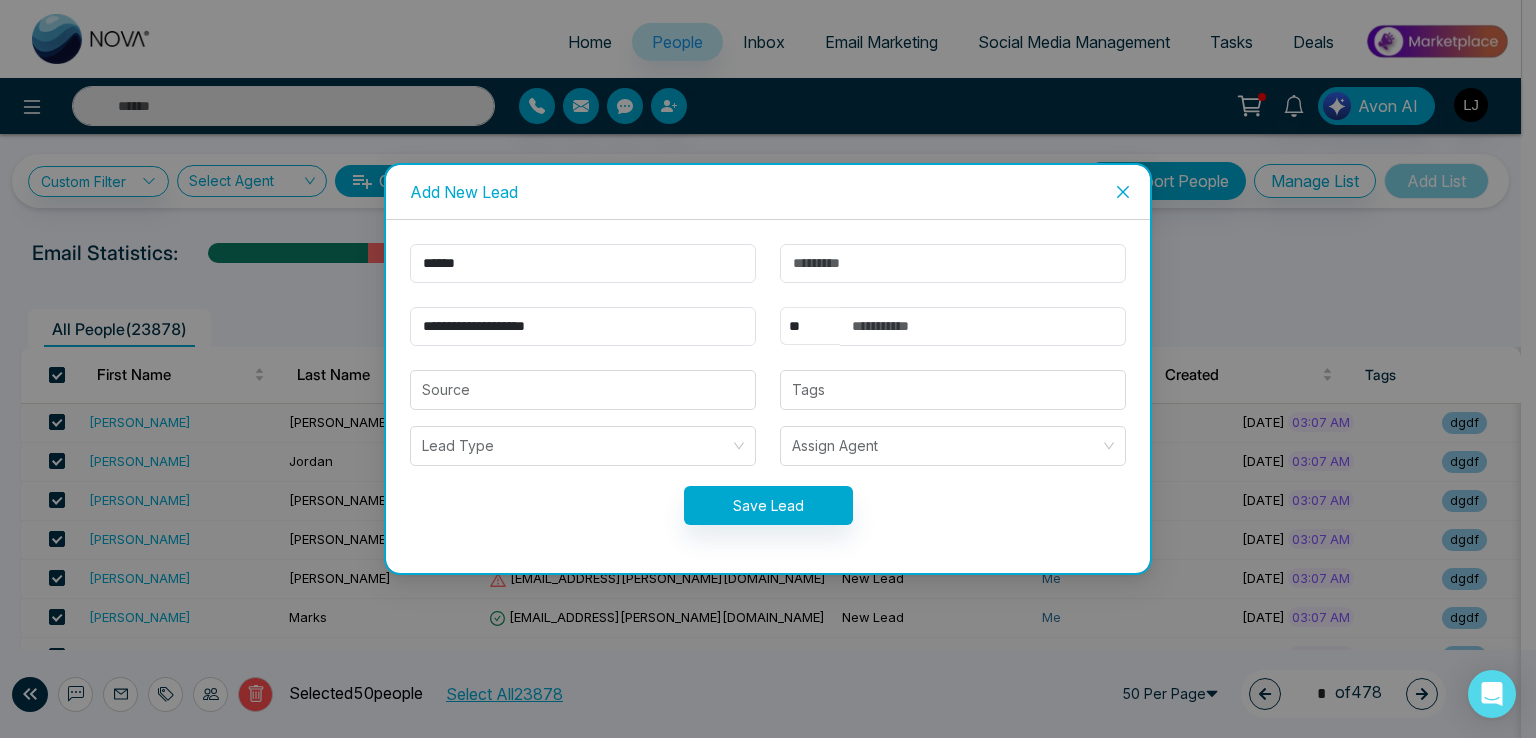 click on "** **** *** *** *** **** ***" at bounding box center (810, 326) 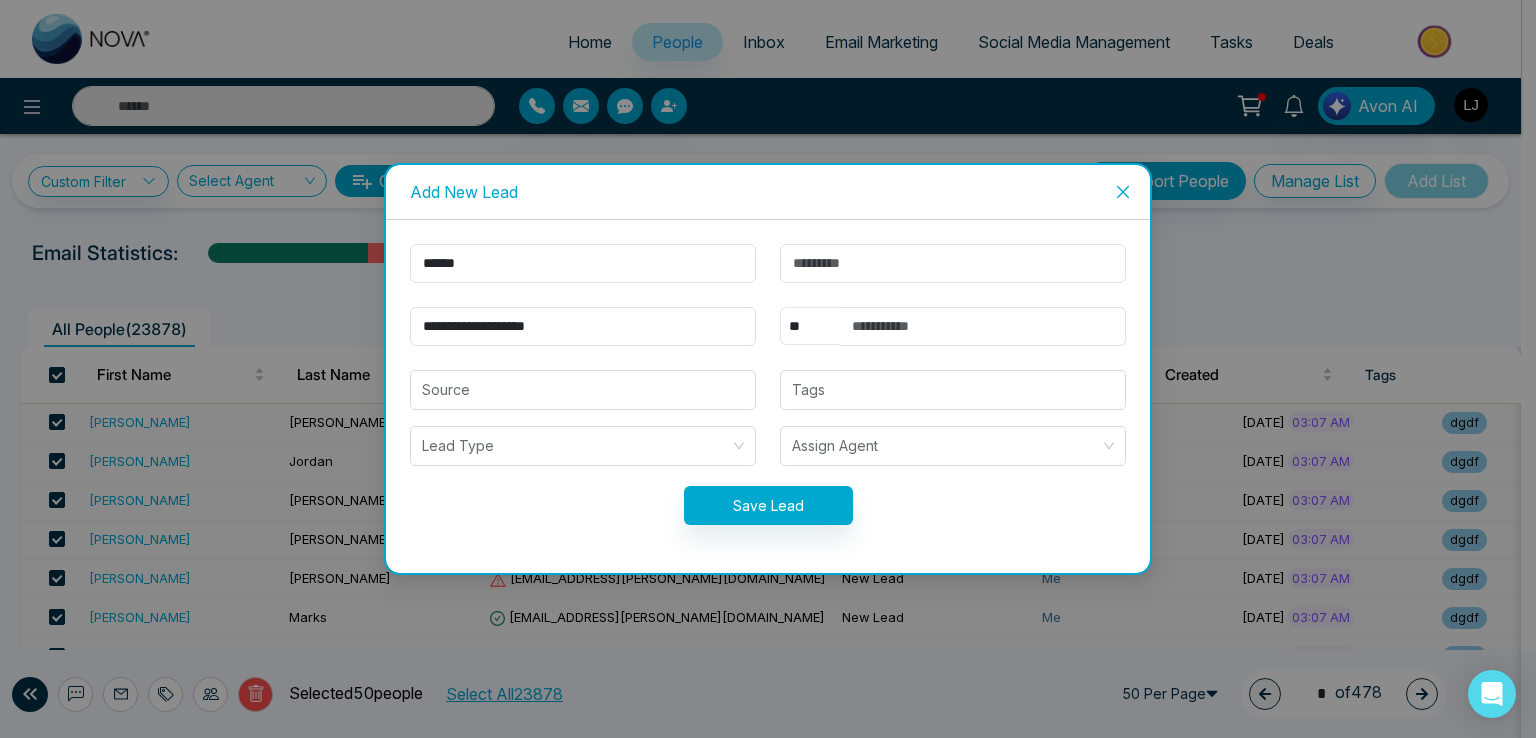 select on "***" 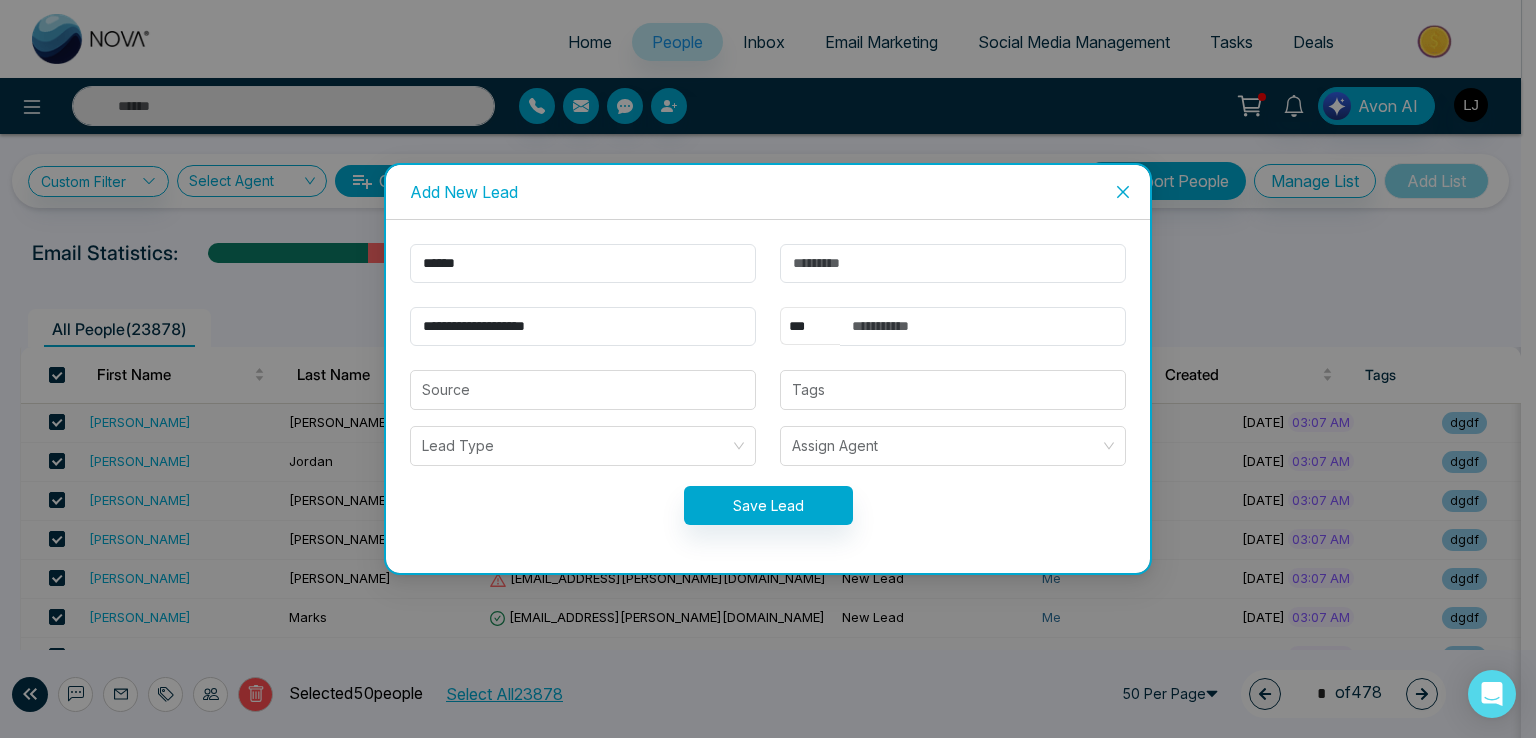 click on "** **** *** *** *** **** ***" at bounding box center [810, 326] 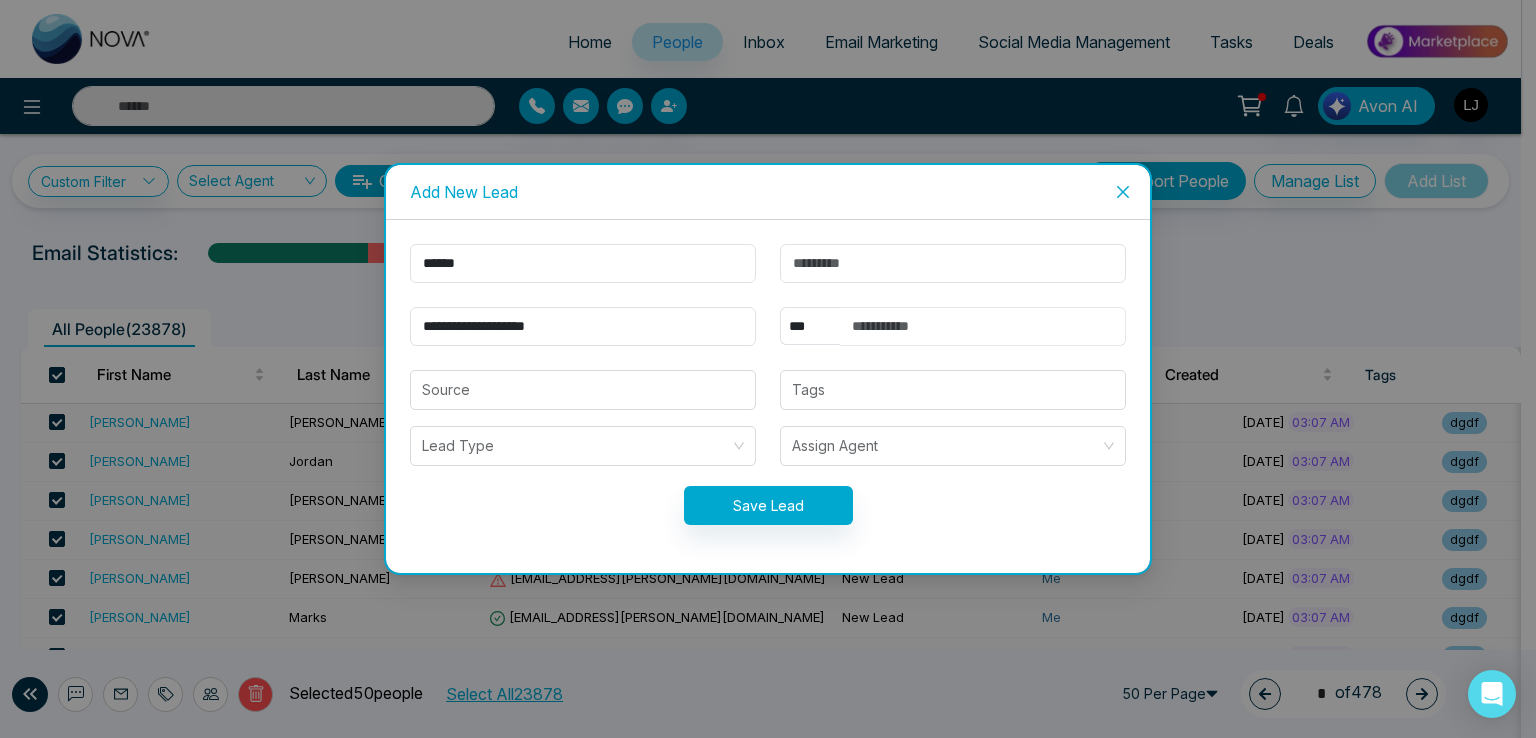click at bounding box center (983, 326) 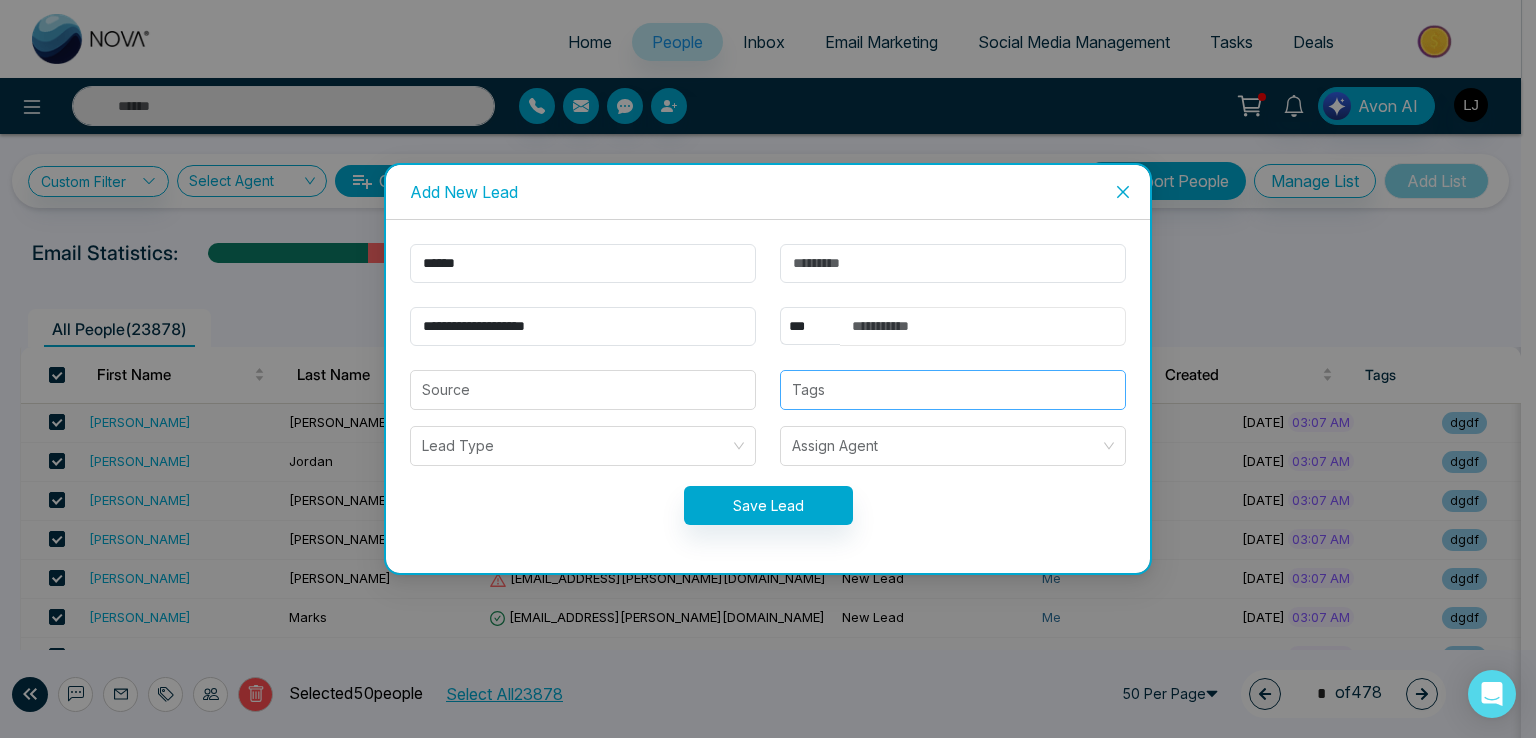 type on "**********" 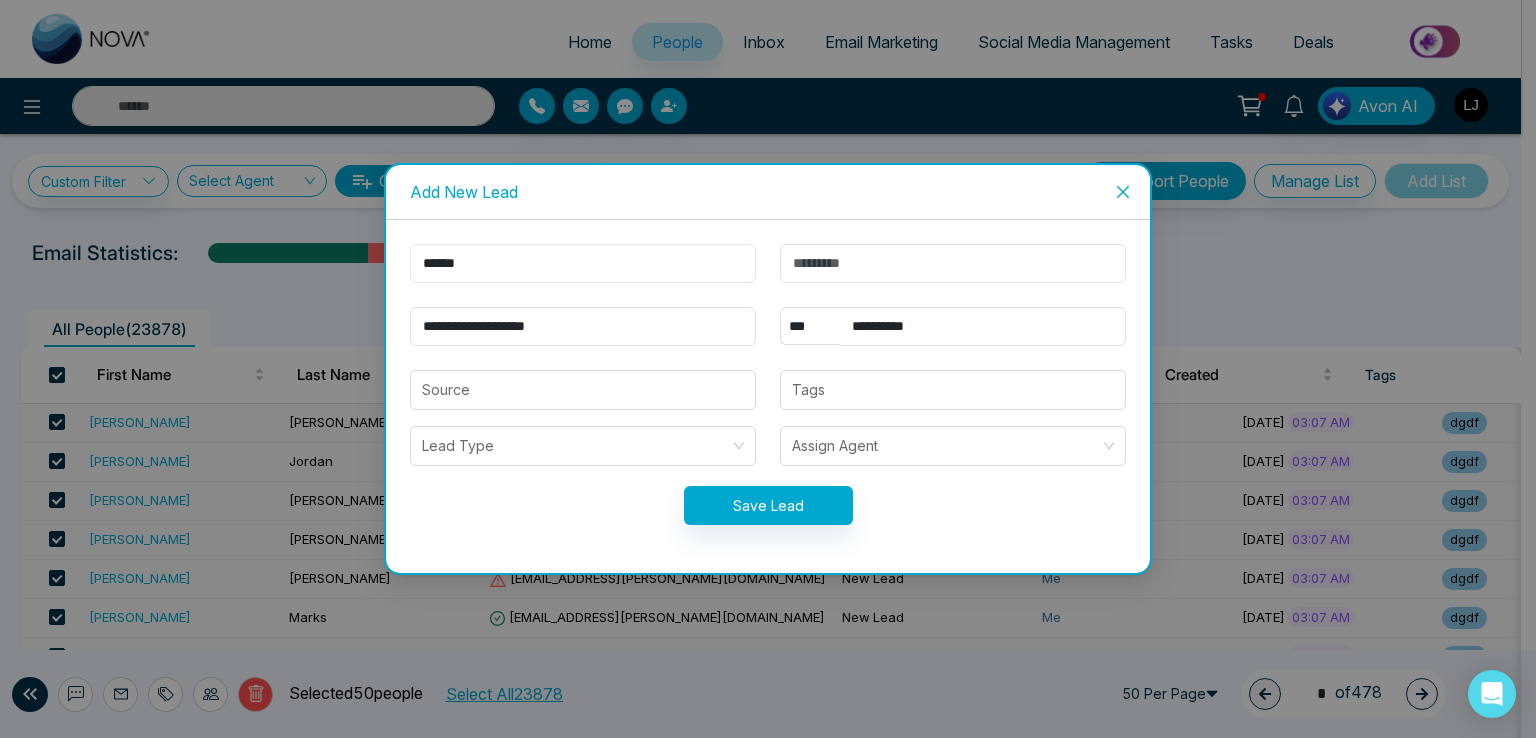 drag, startPoint x: 521, startPoint y: 256, endPoint x: 380, endPoint y: 239, distance: 142.02112 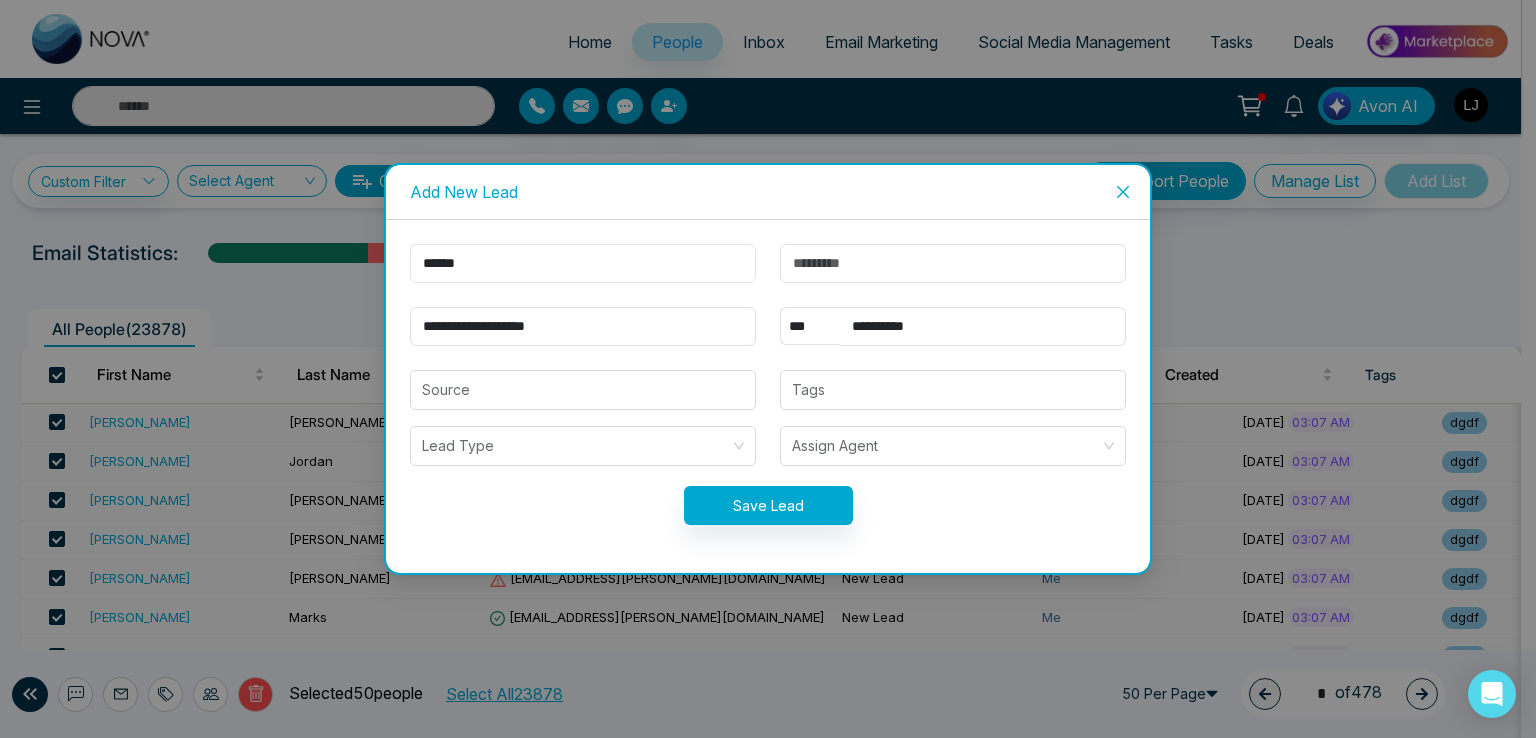 click on "**********" at bounding box center (768, 369) 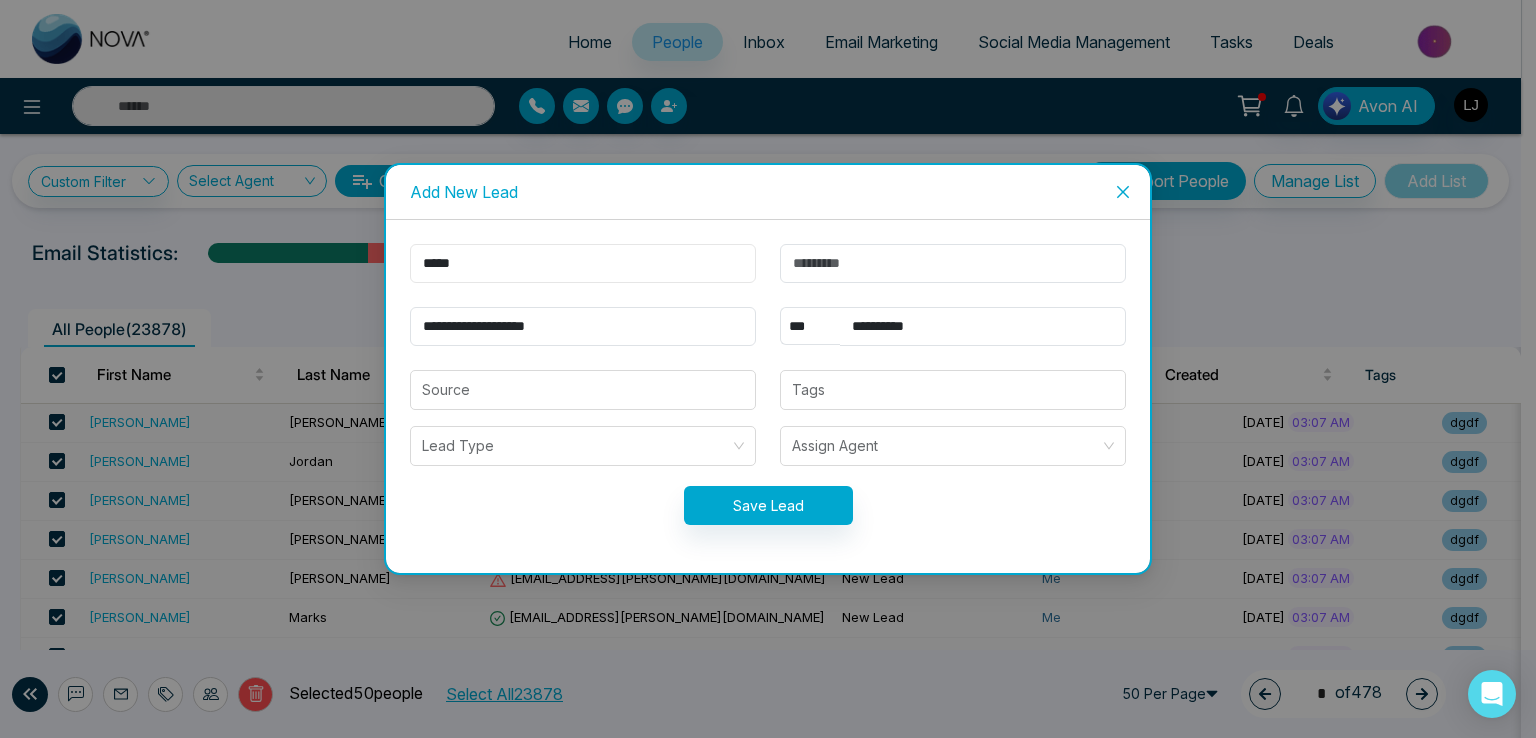 type on "*****" 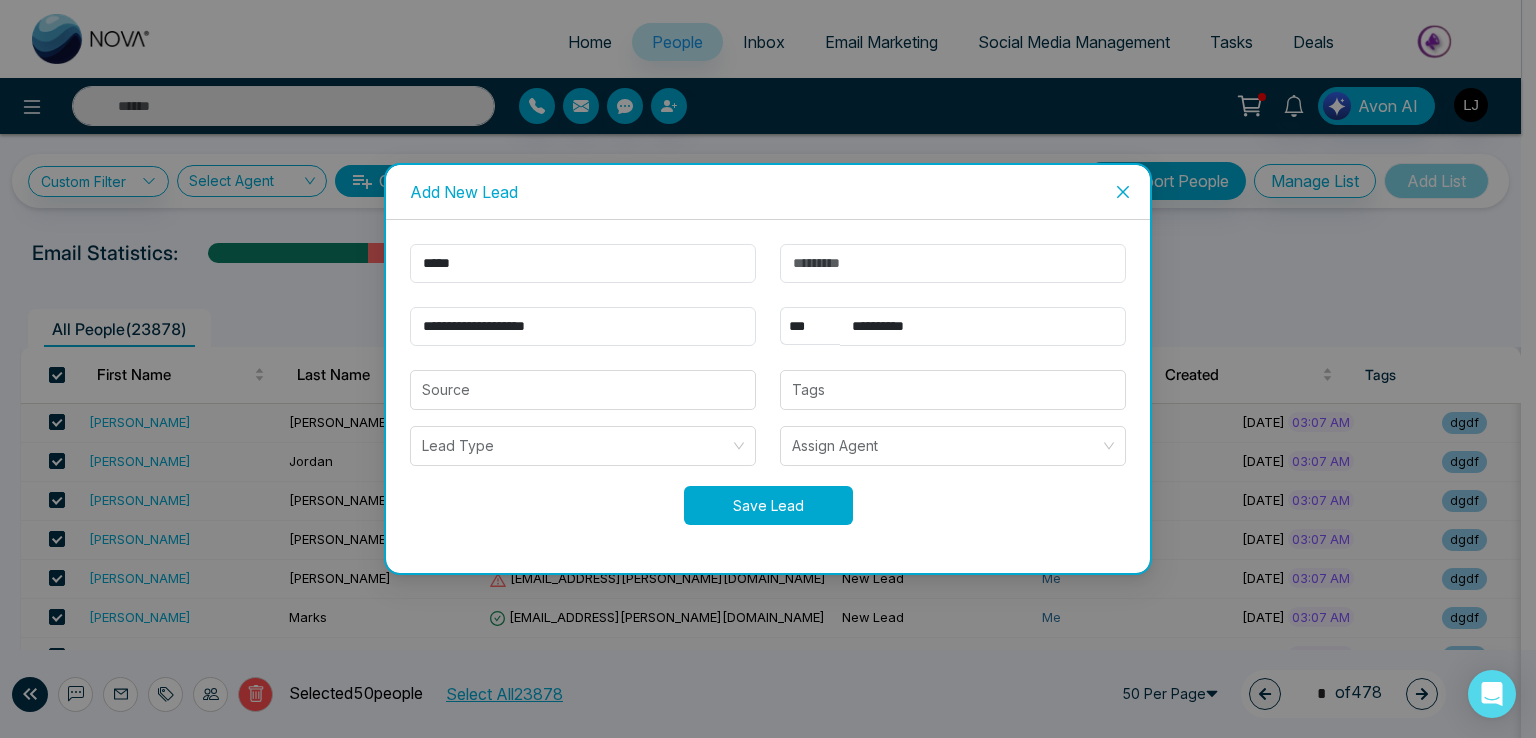 click on "Save Lead" at bounding box center (768, 505) 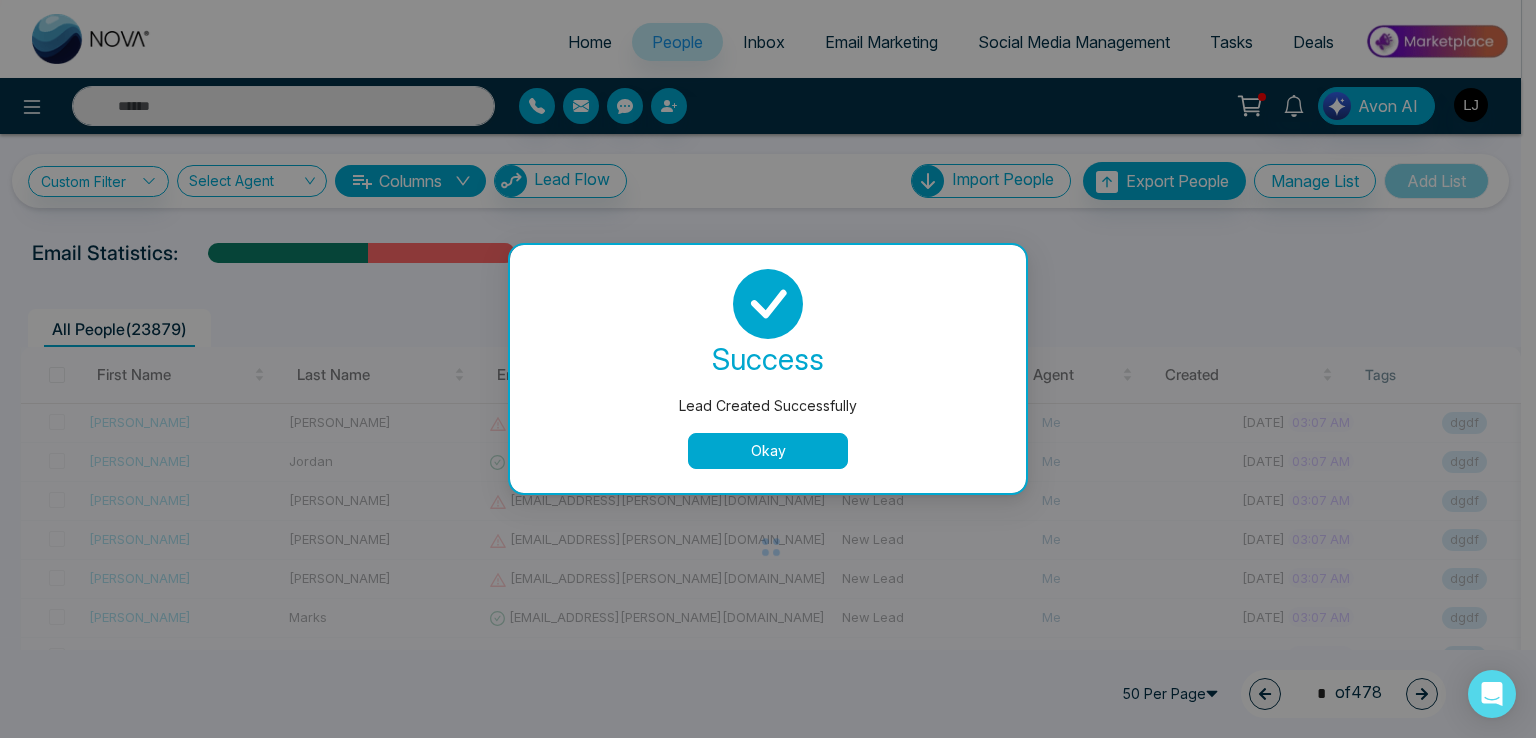 click on "Okay" at bounding box center (768, 451) 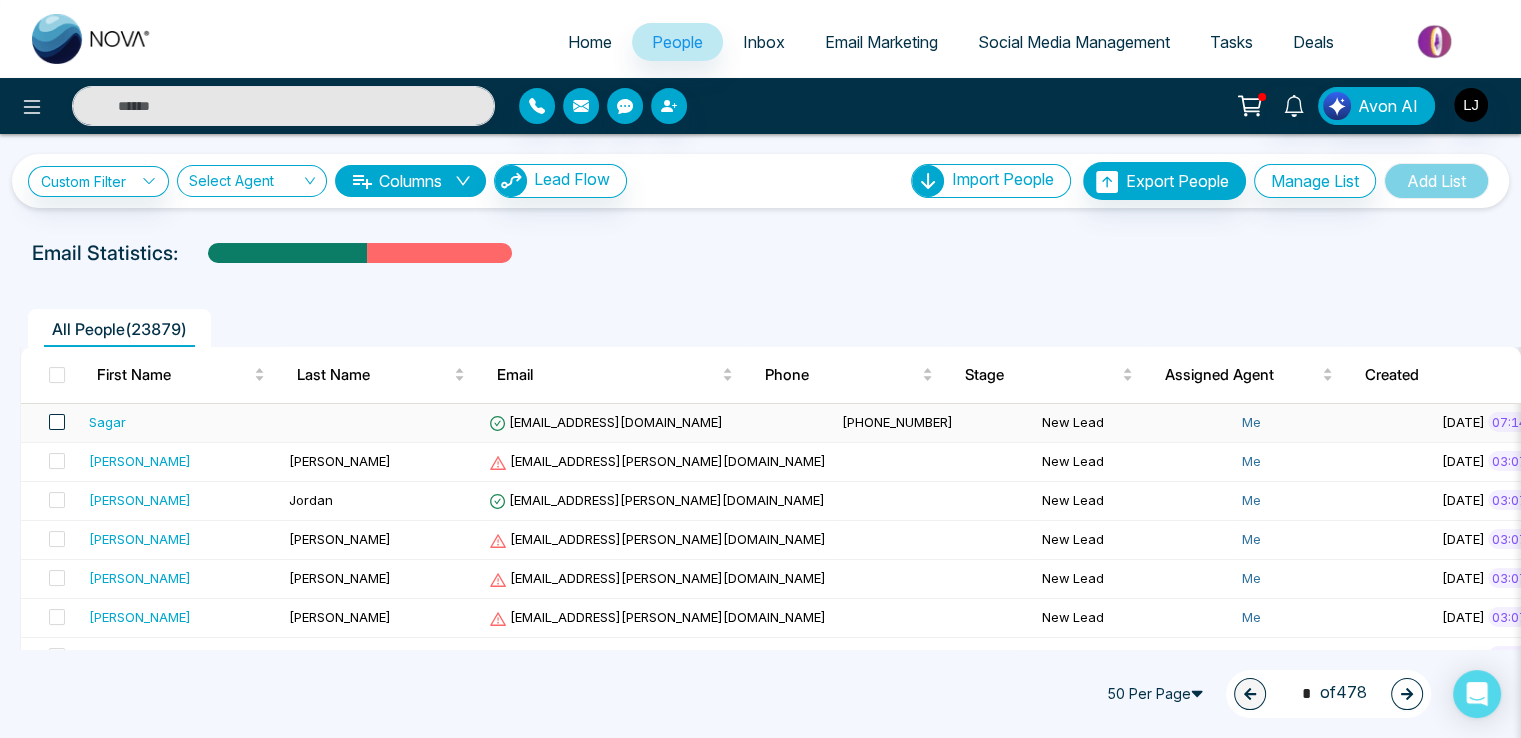 click at bounding box center [57, 422] 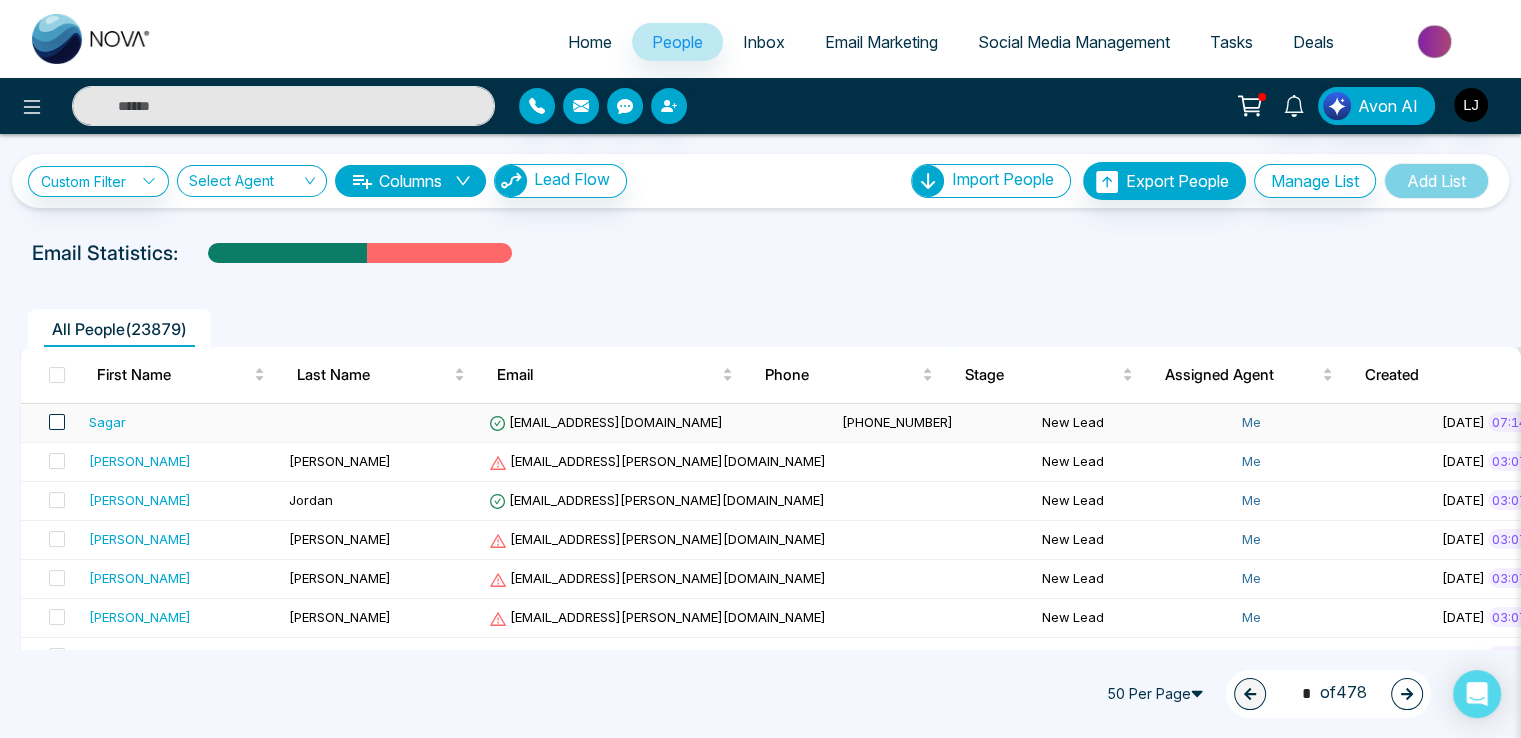 click at bounding box center [57, 422] 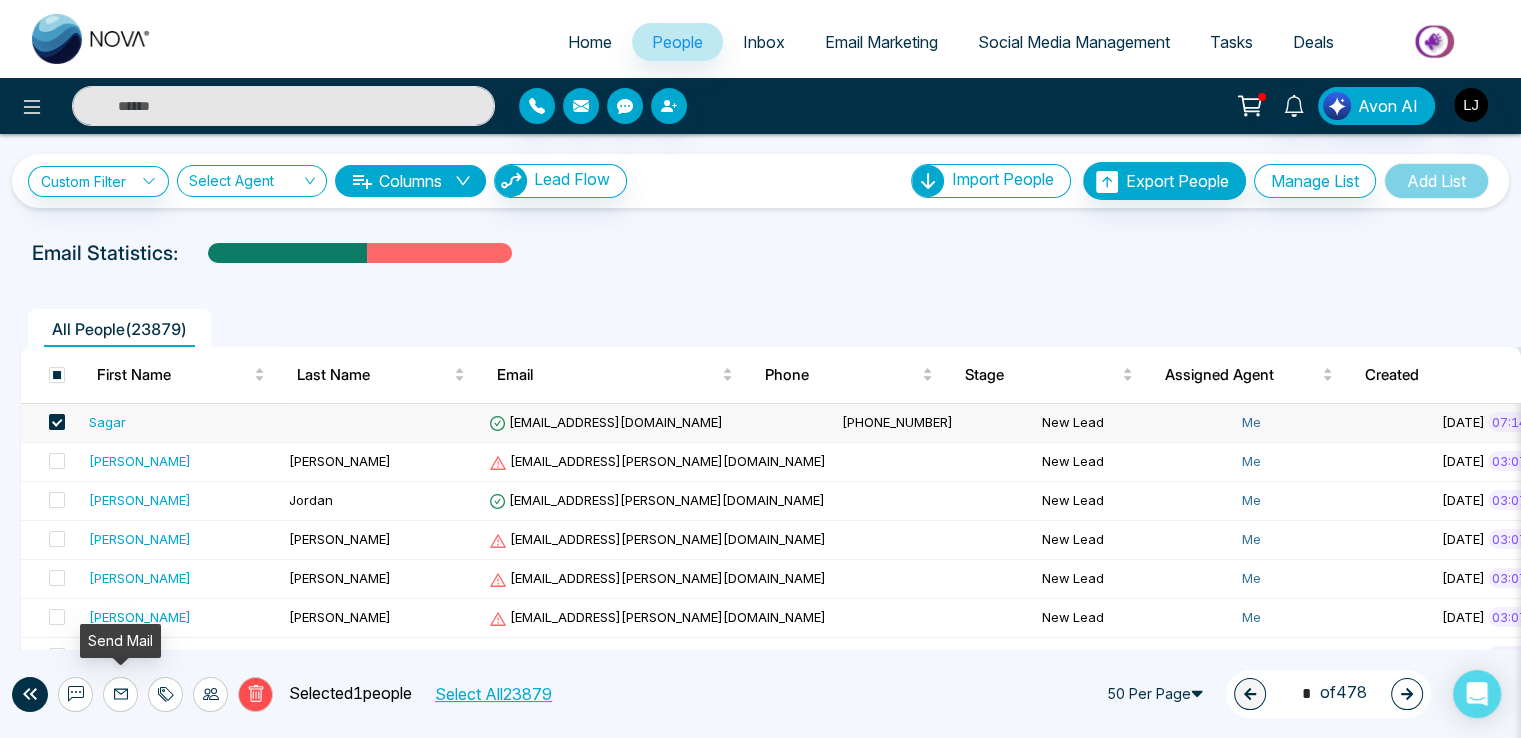 click at bounding box center [120, 694] 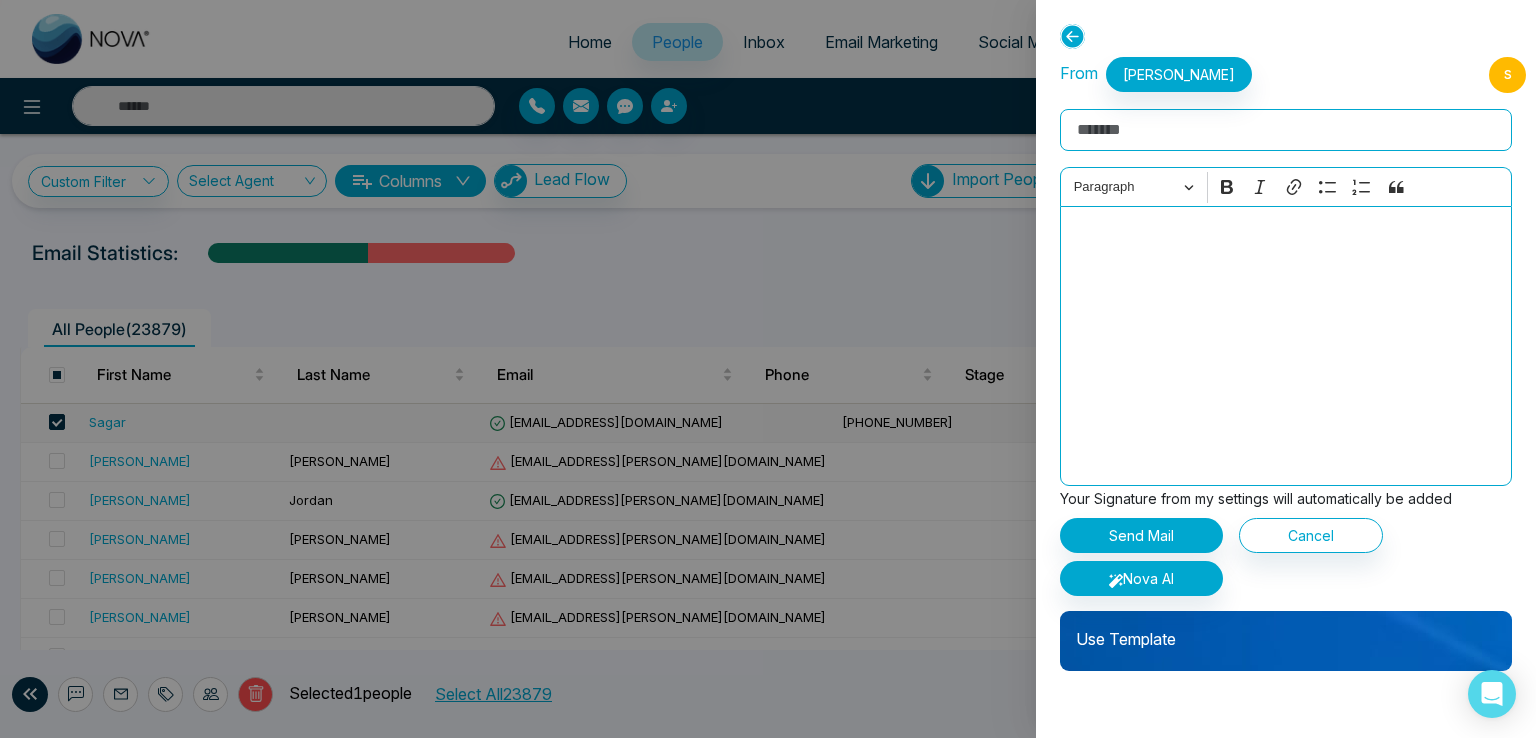 click on "Rich Text Editor" at bounding box center (1286, 130) 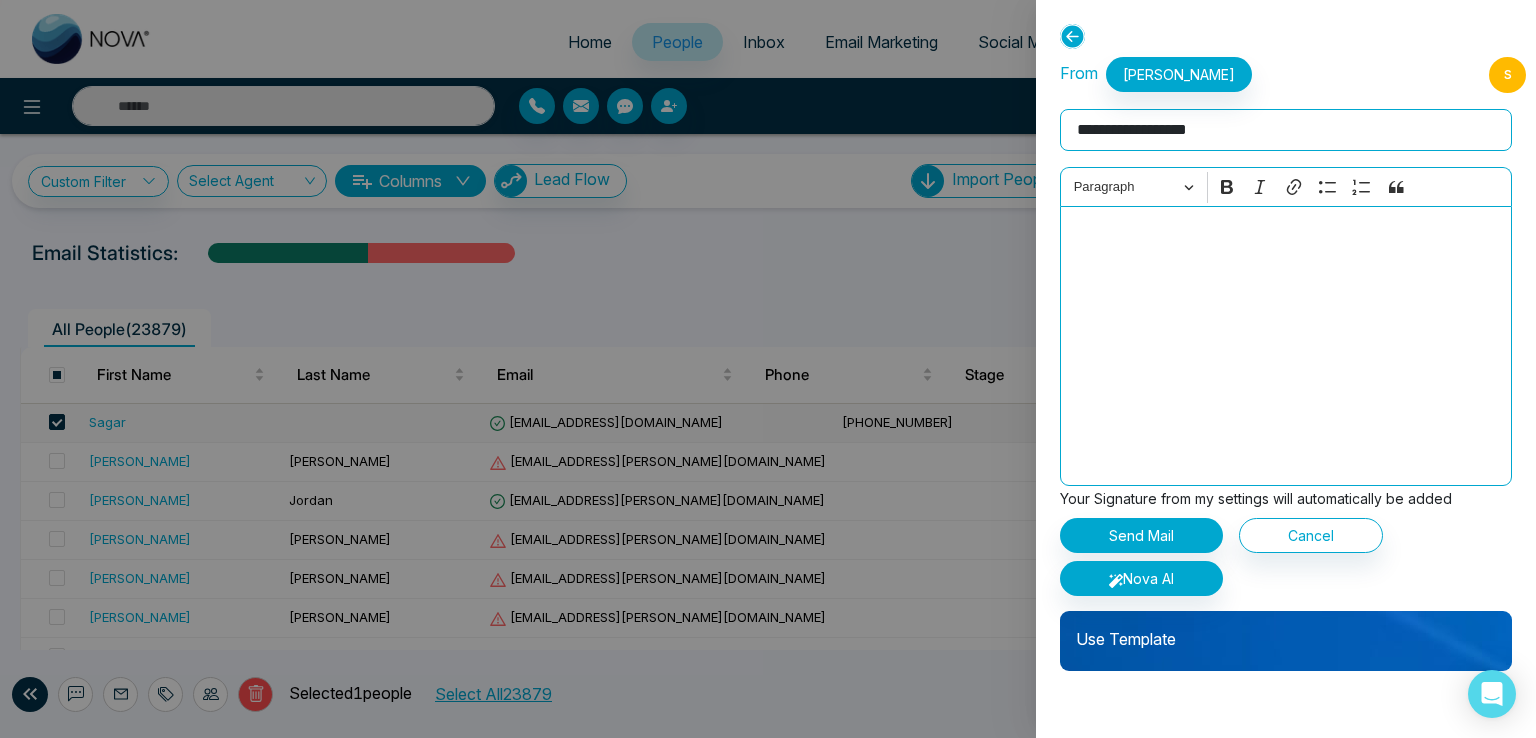 type on "**********" 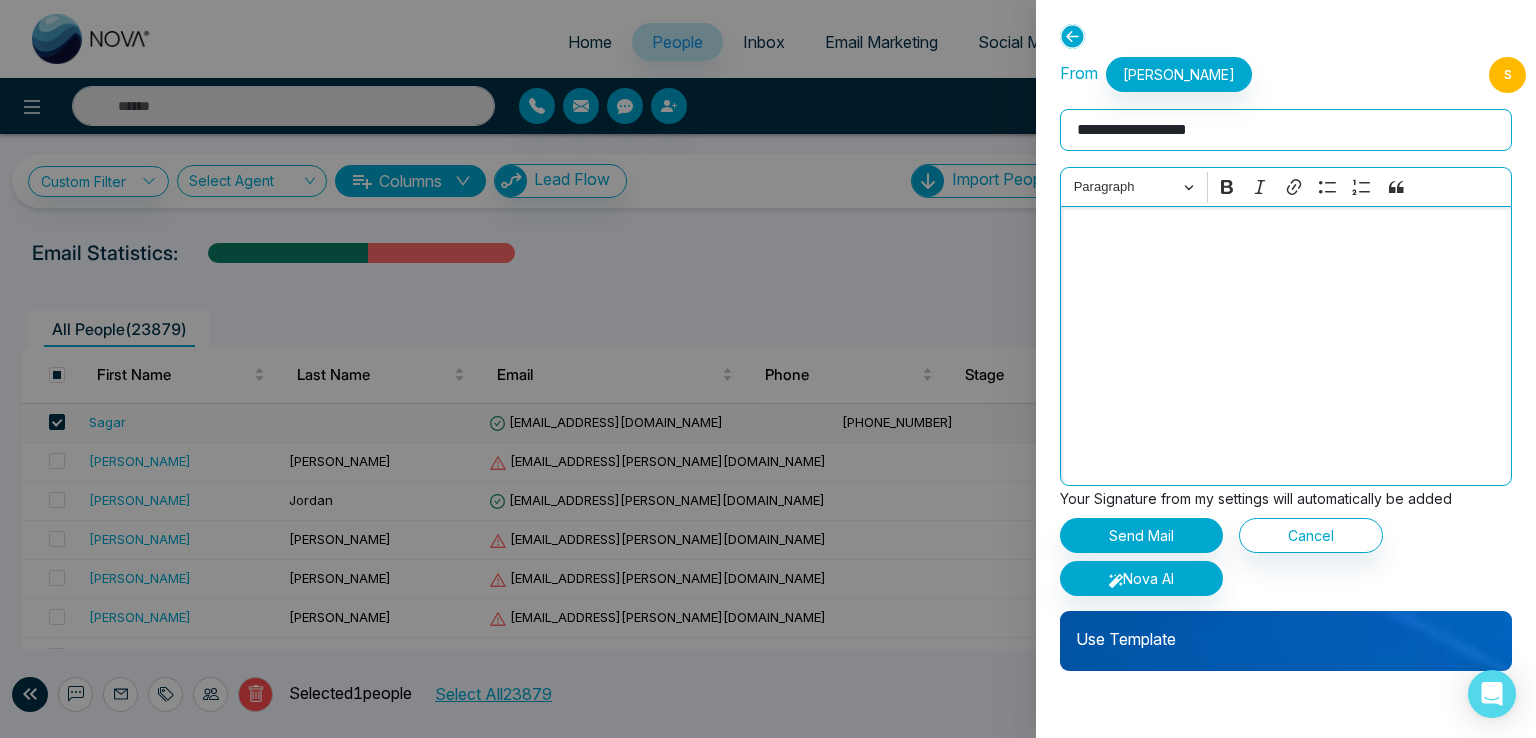 click at bounding box center (1286, 234) 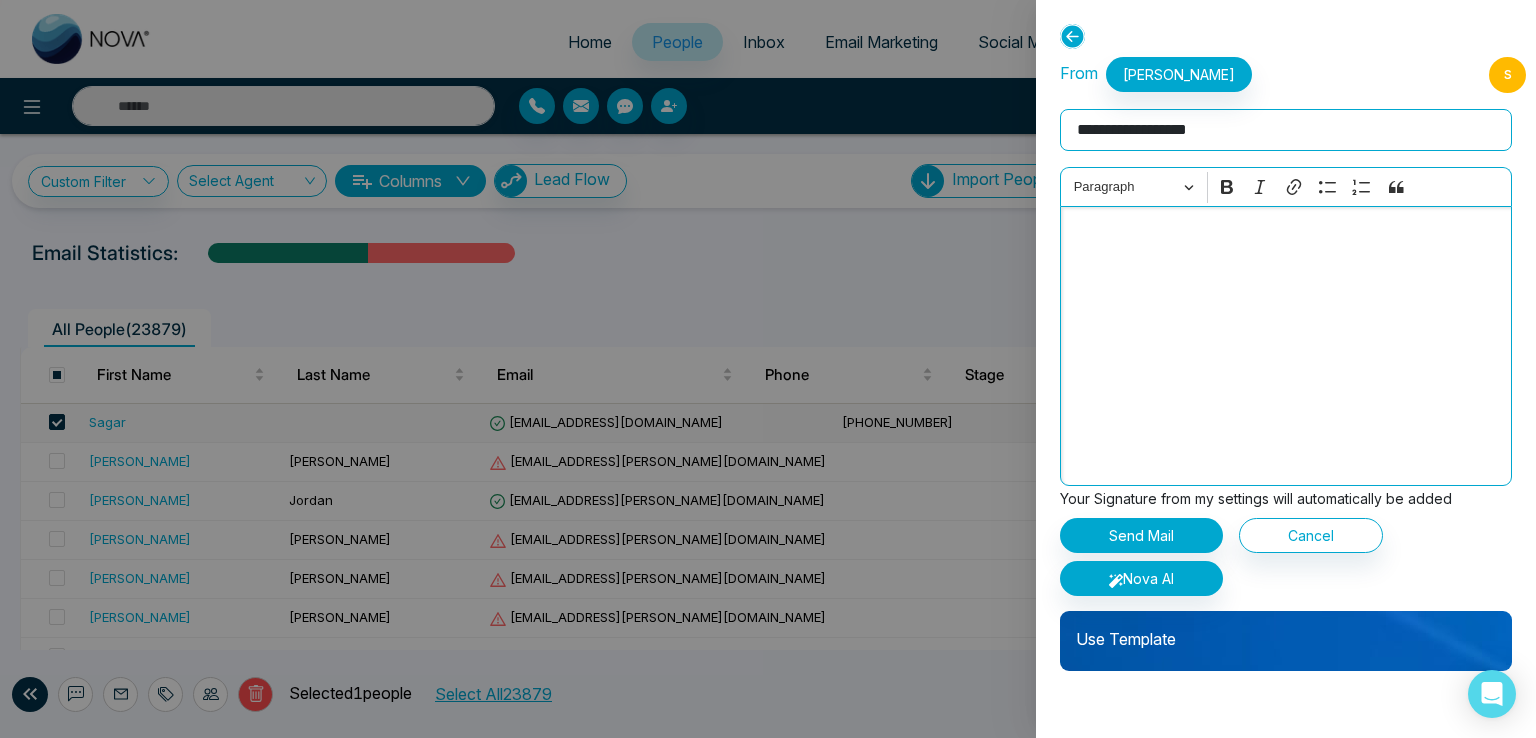 type on "**********" 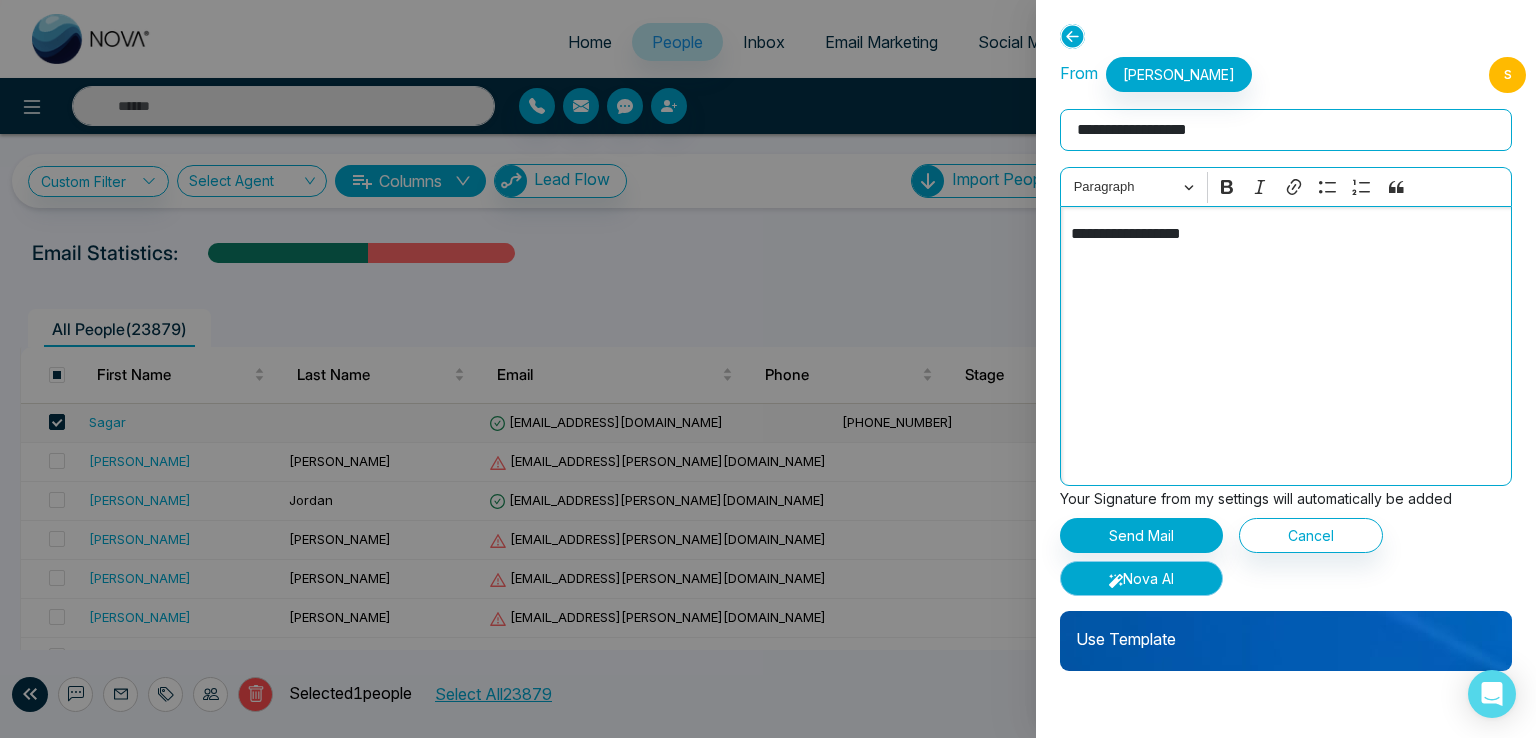 click on "Nova AI" at bounding box center (1141, 578) 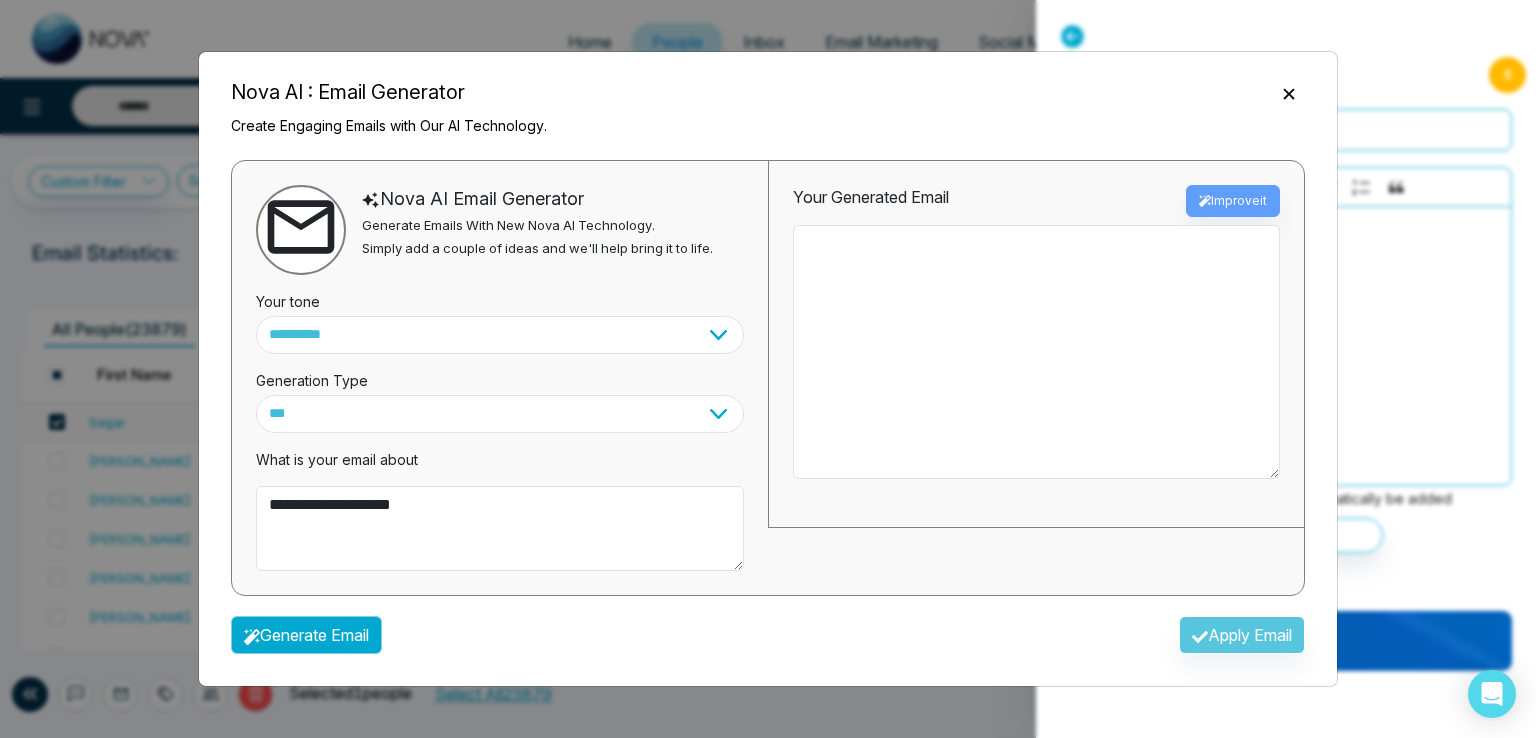 click on "Generate Email" at bounding box center [306, 635] 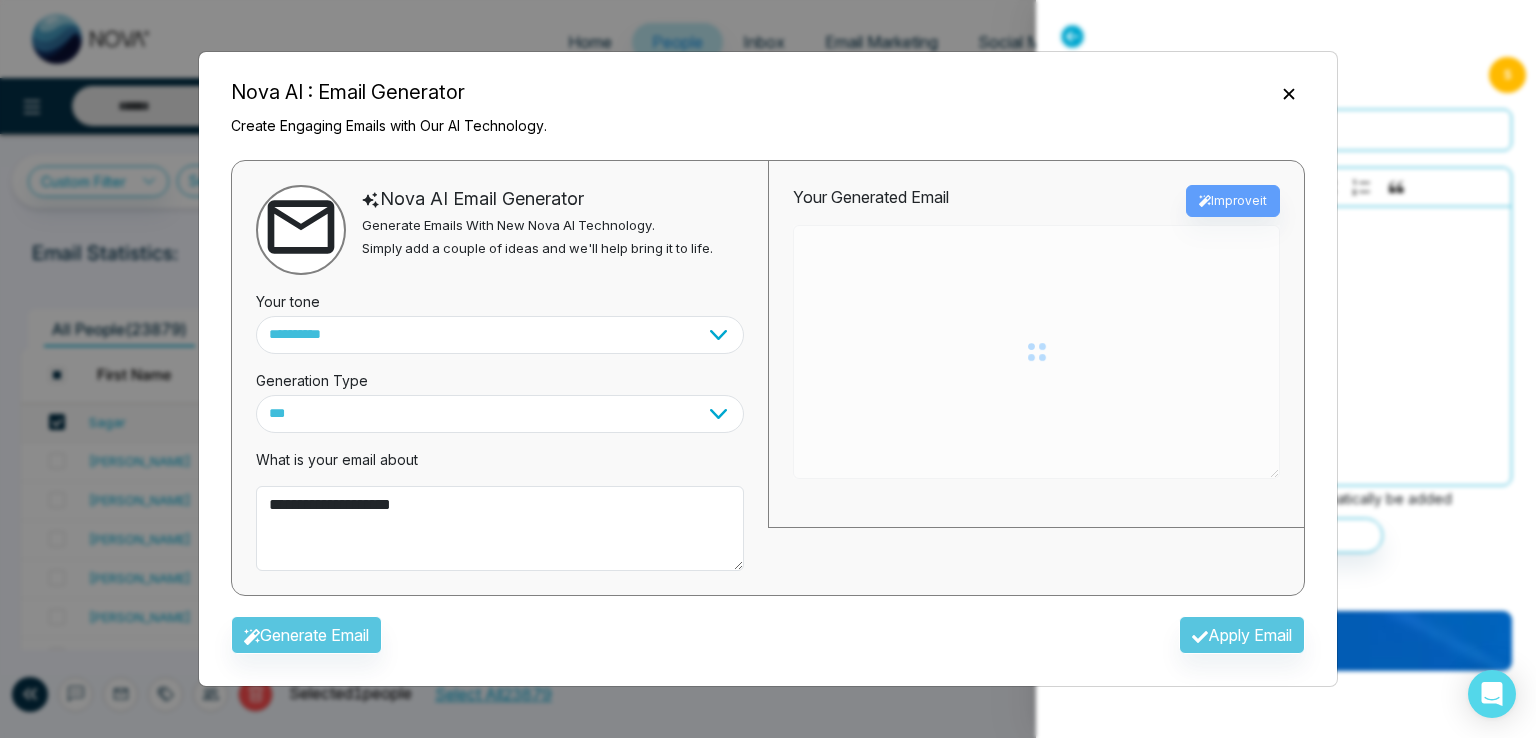 type on "**********" 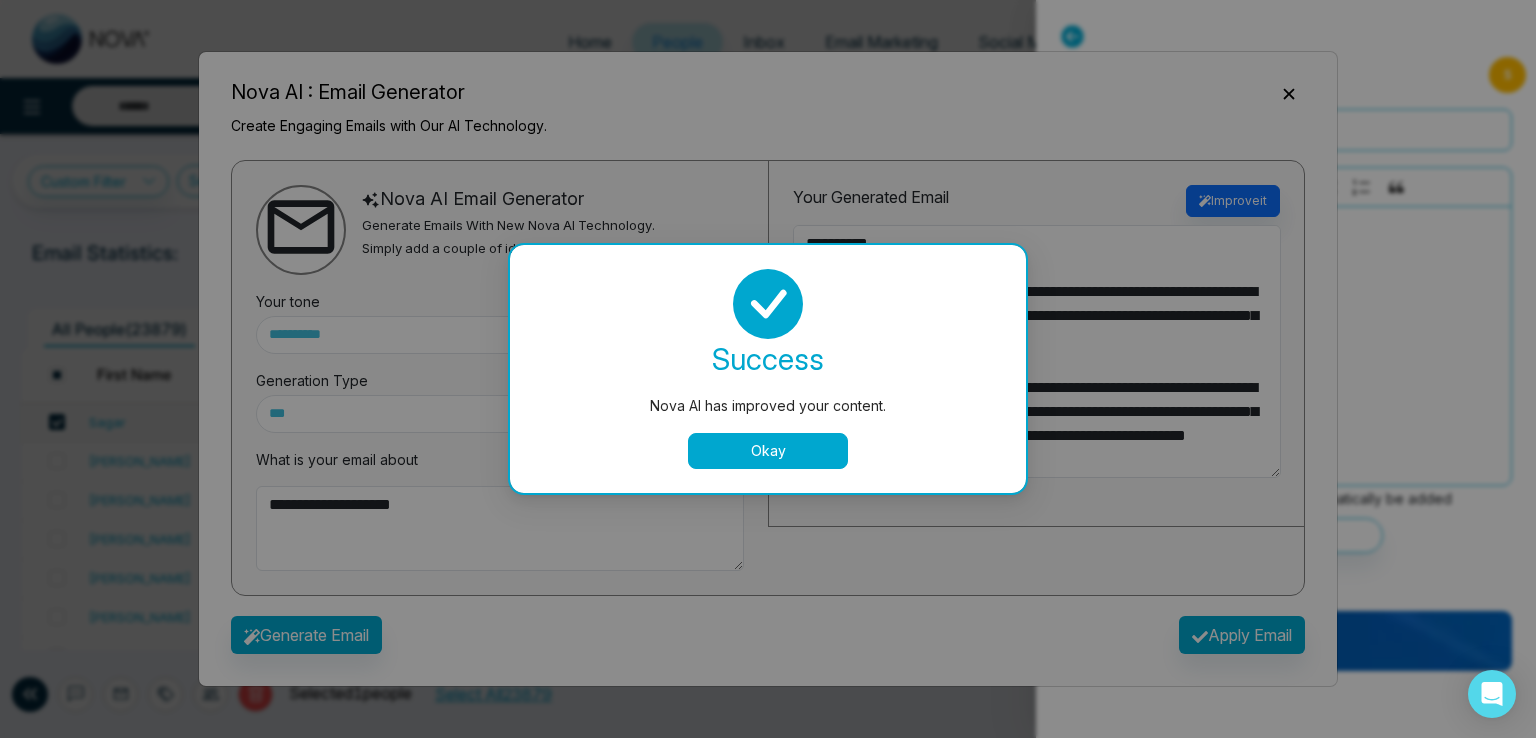 click on "Nova AI has improved your content. success Nova AI has improved your content.   Okay" at bounding box center [768, 369] 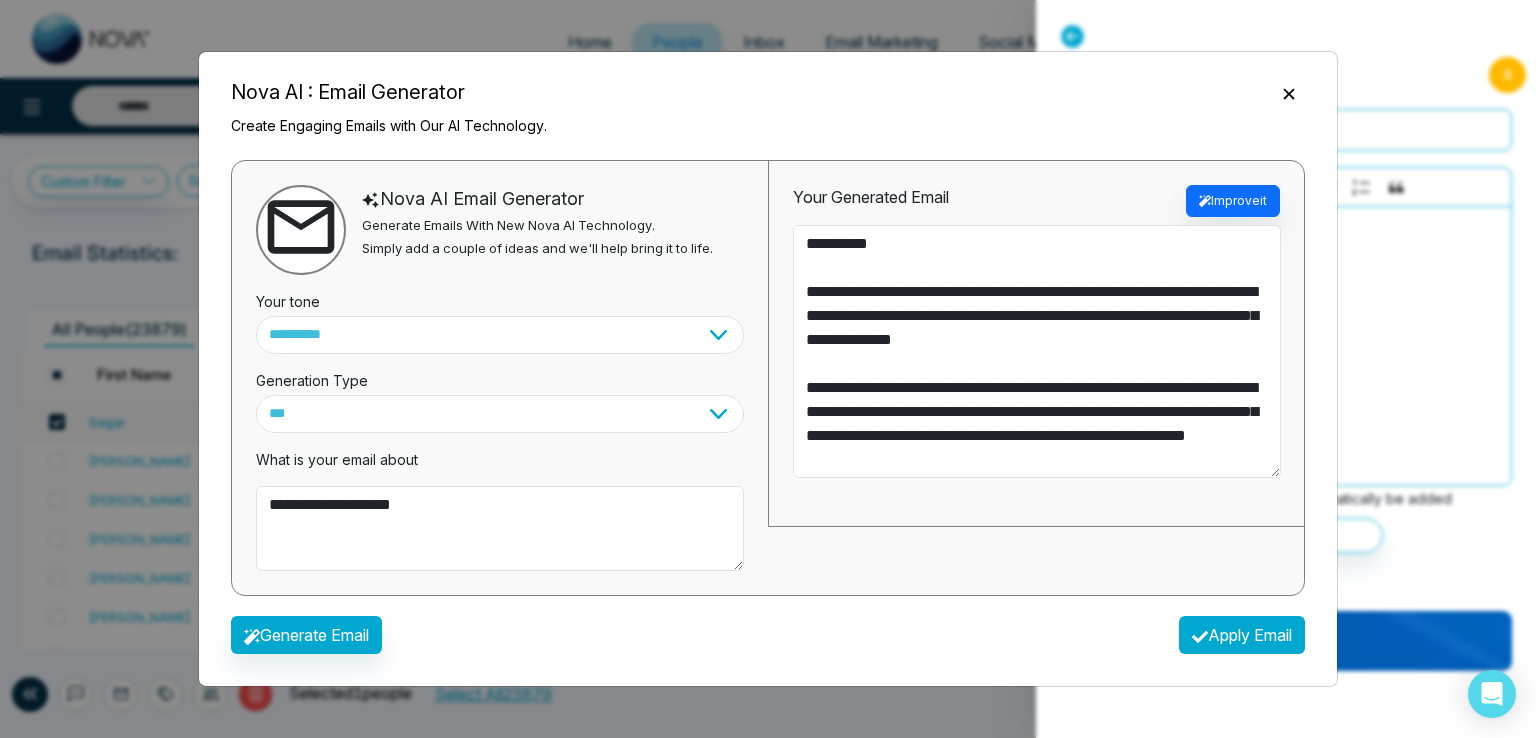 click on "Apply Email" at bounding box center [1242, 635] 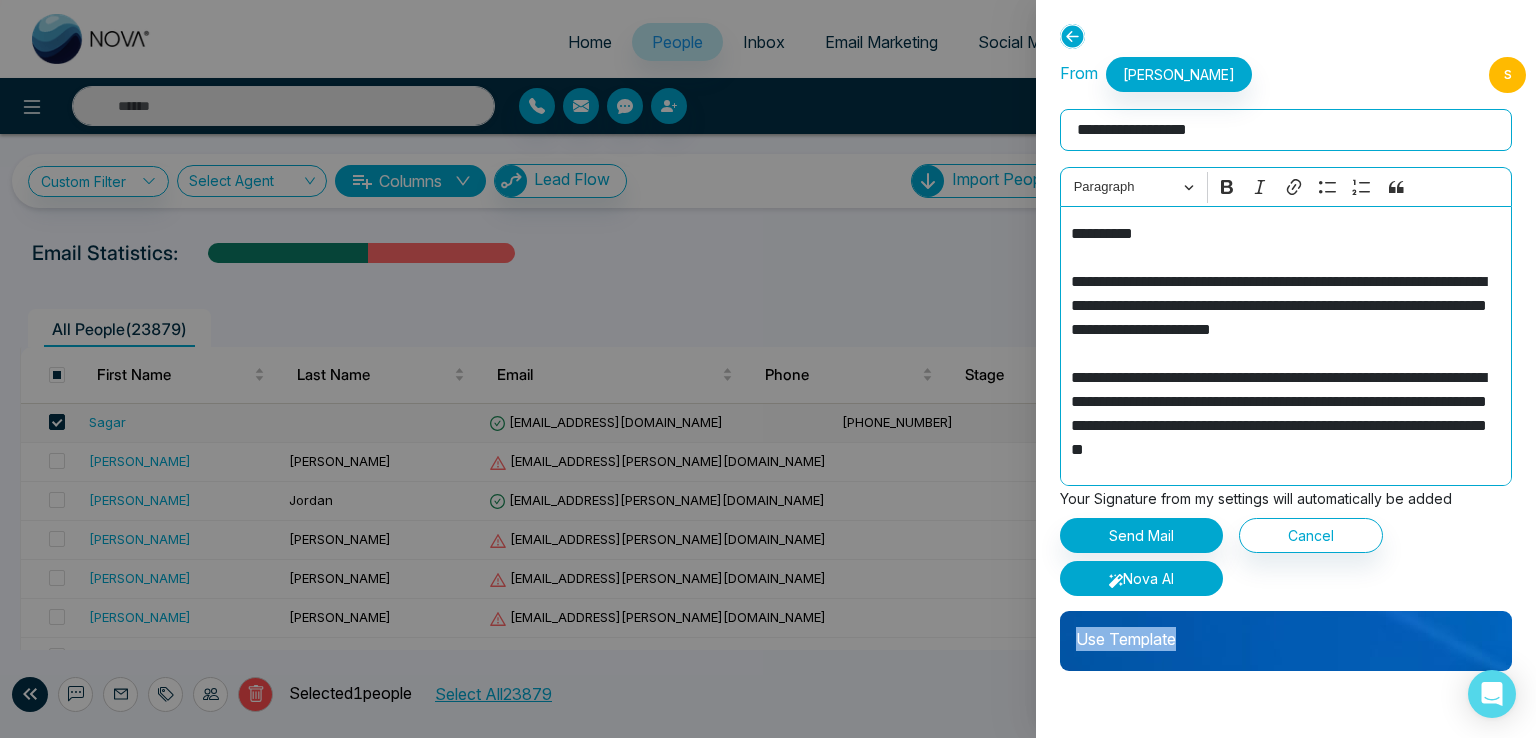 click on "Use Template" at bounding box center (1286, 631) 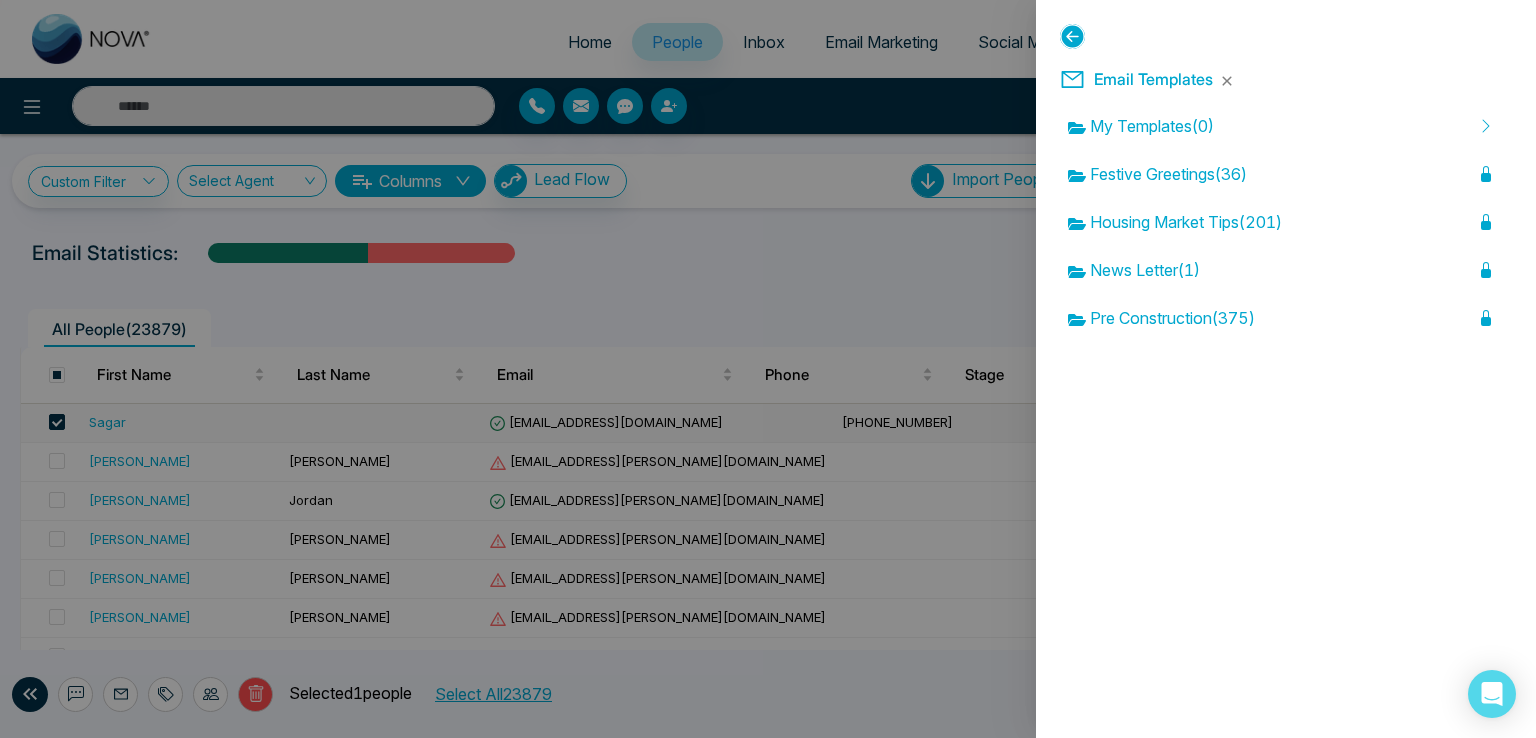 click 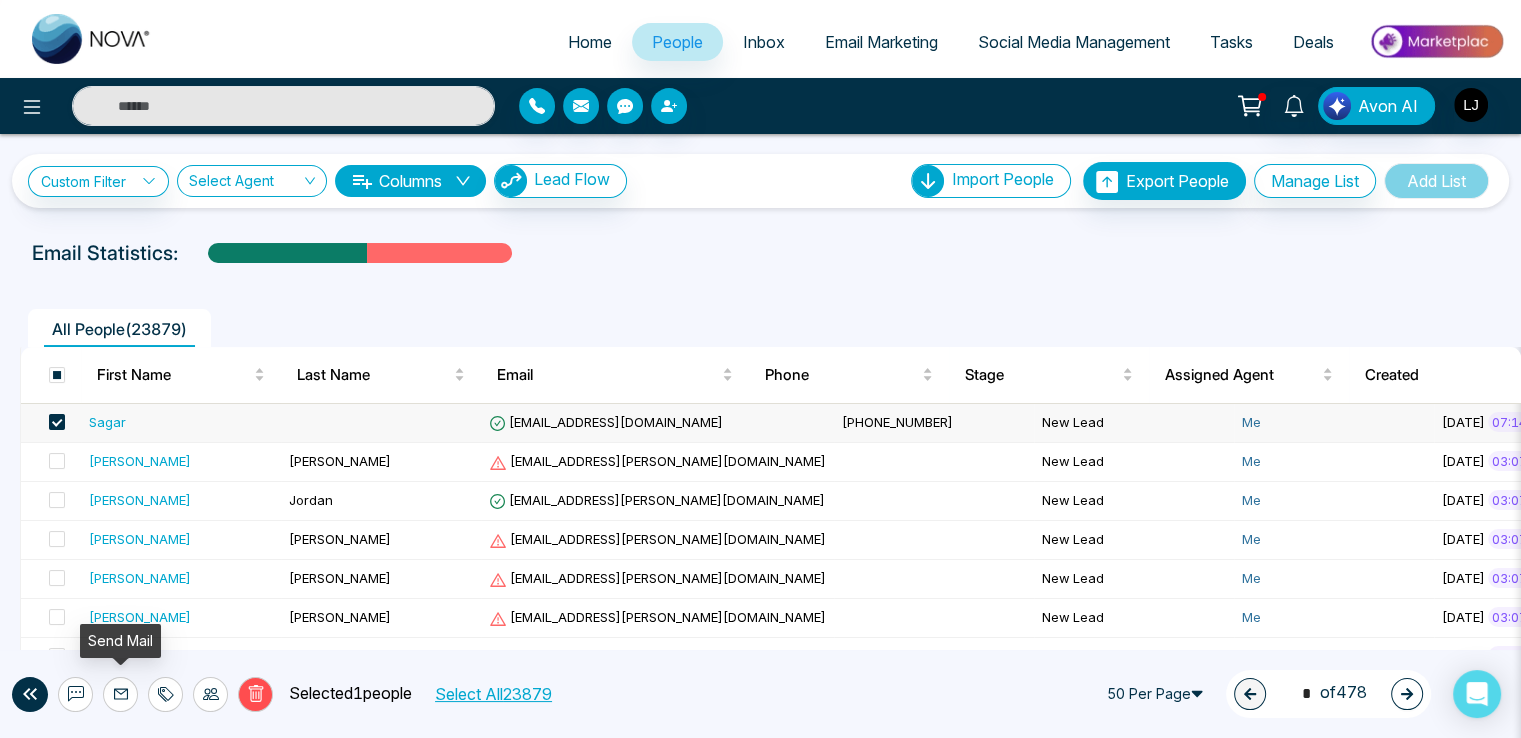 click 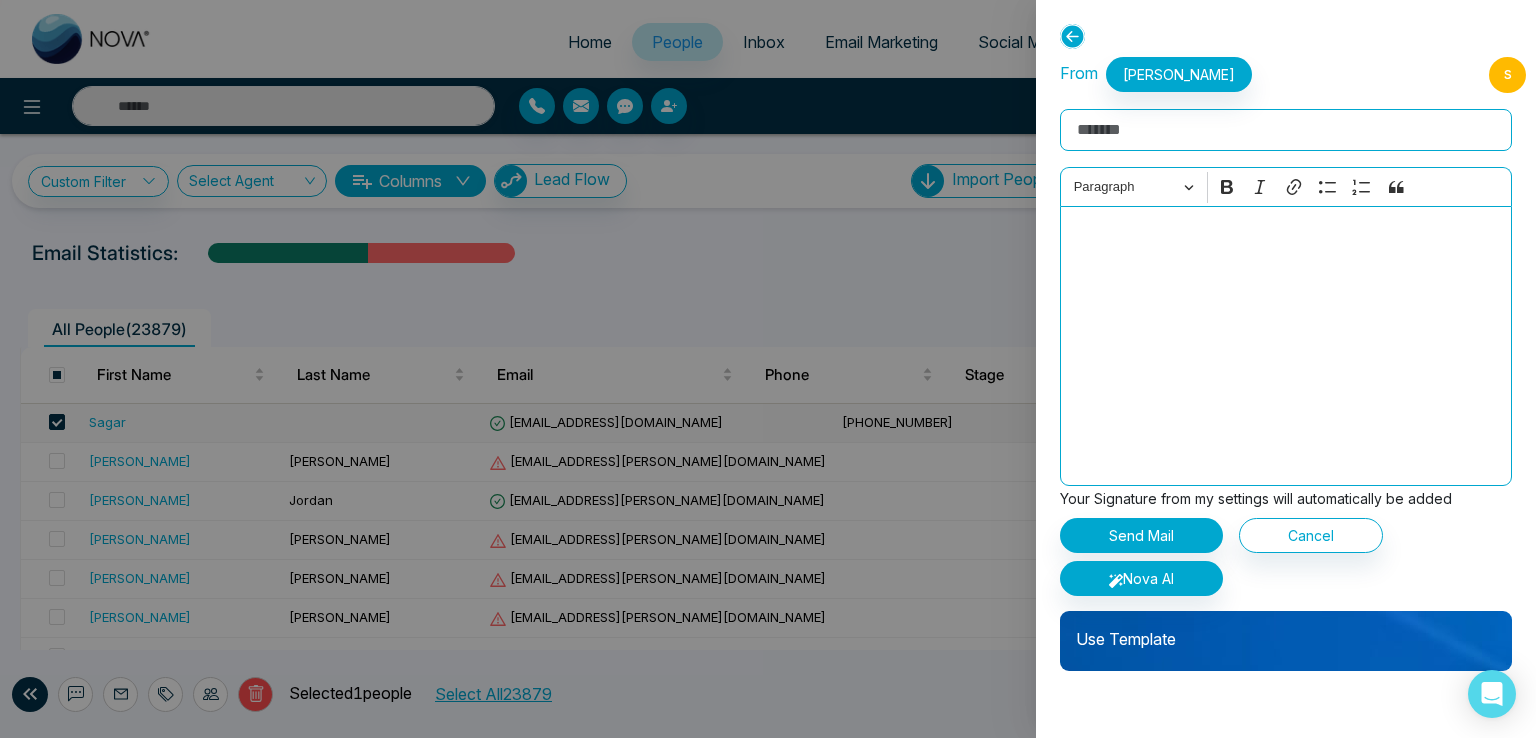 click on "Rich Text Editor" at bounding box center [1286, 130] 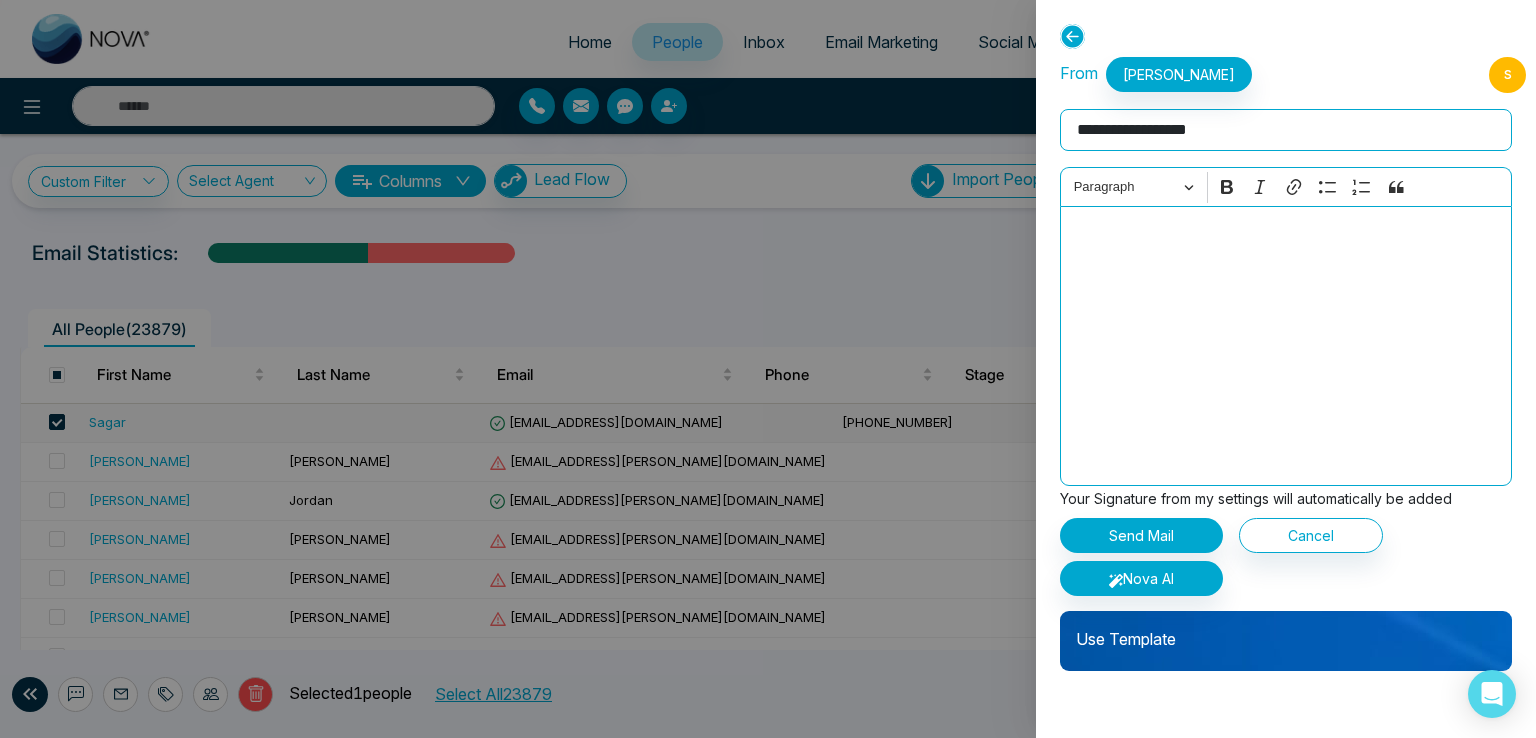 type on "**********" 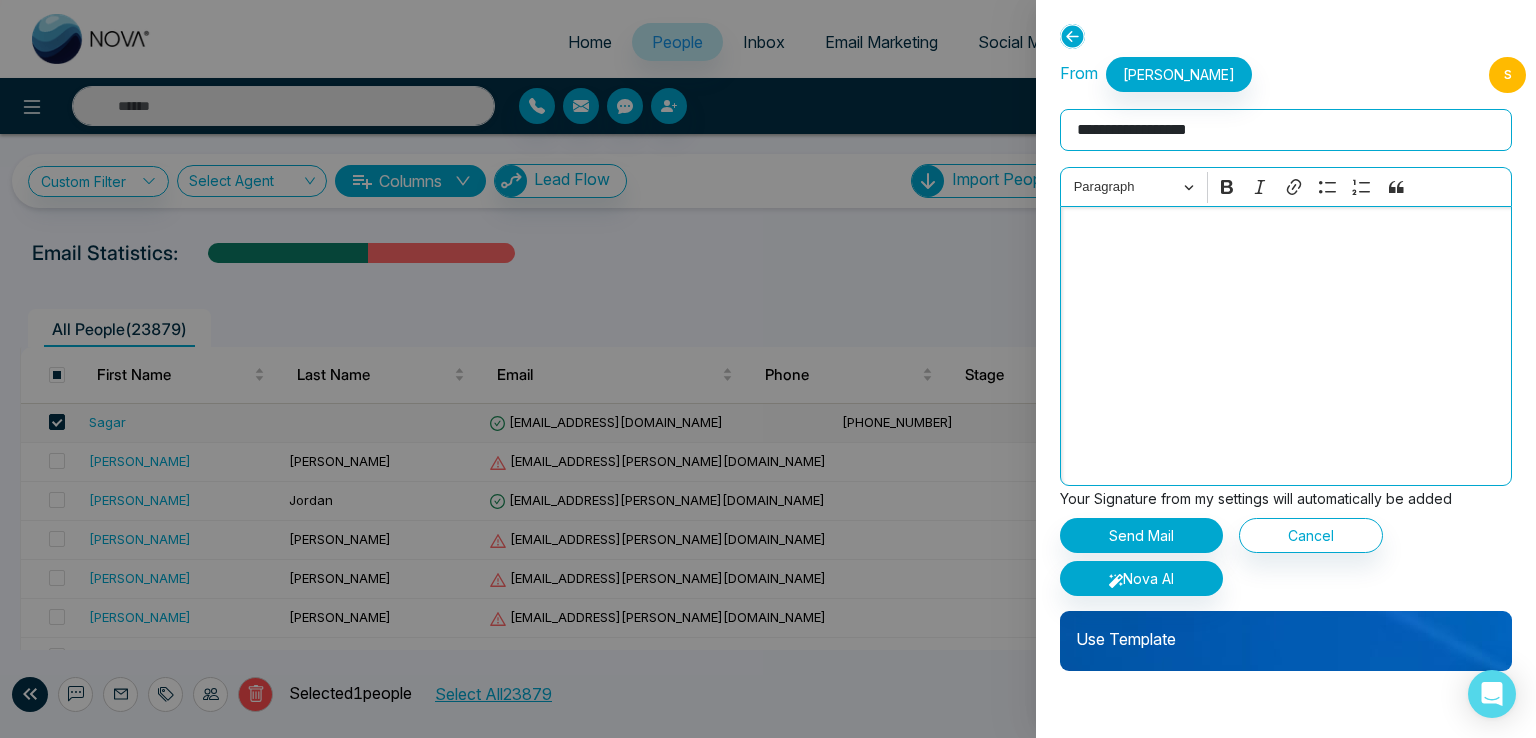 click at bounding box center [1286, 234] 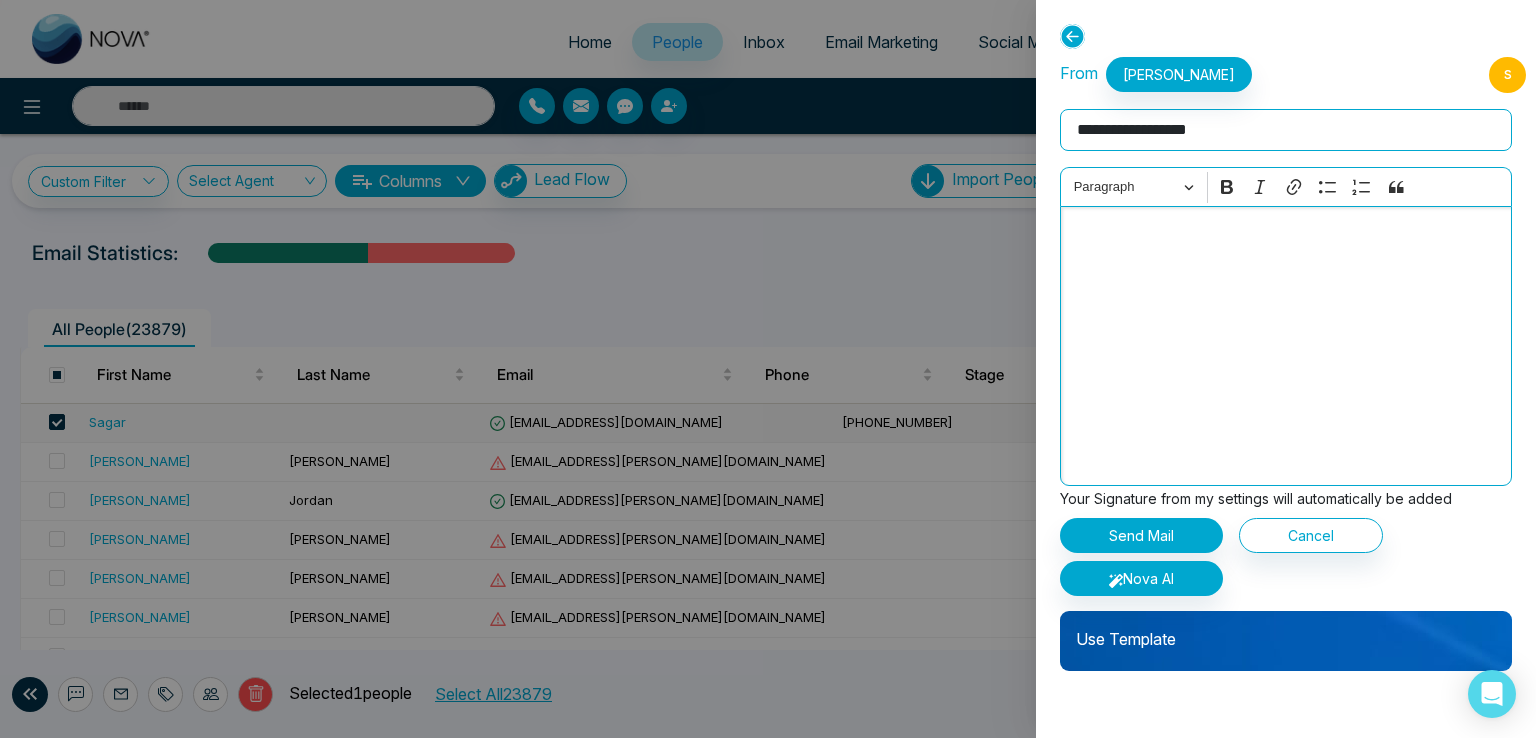 type on "**********" 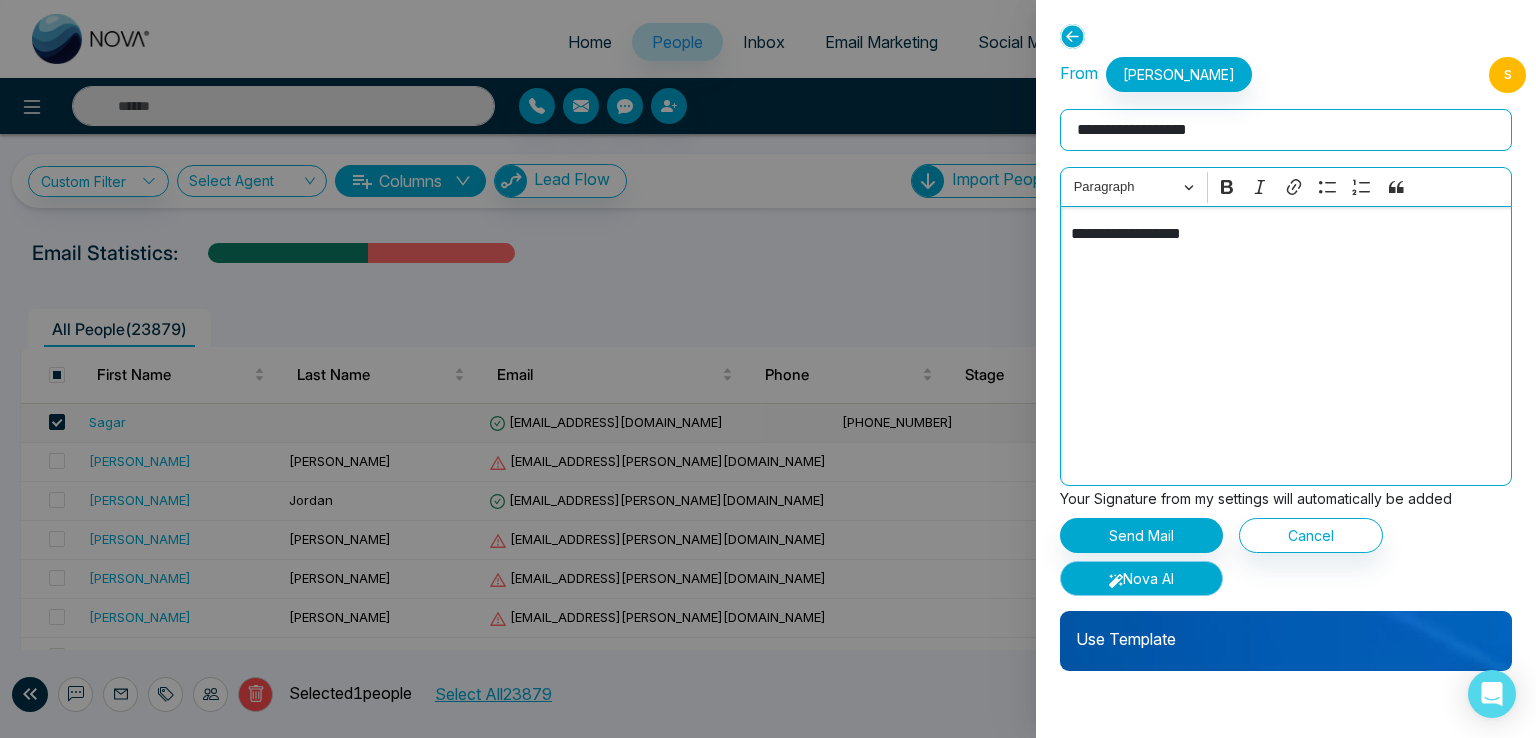 click on "Nova AI" at bounding box center (1141, 578) 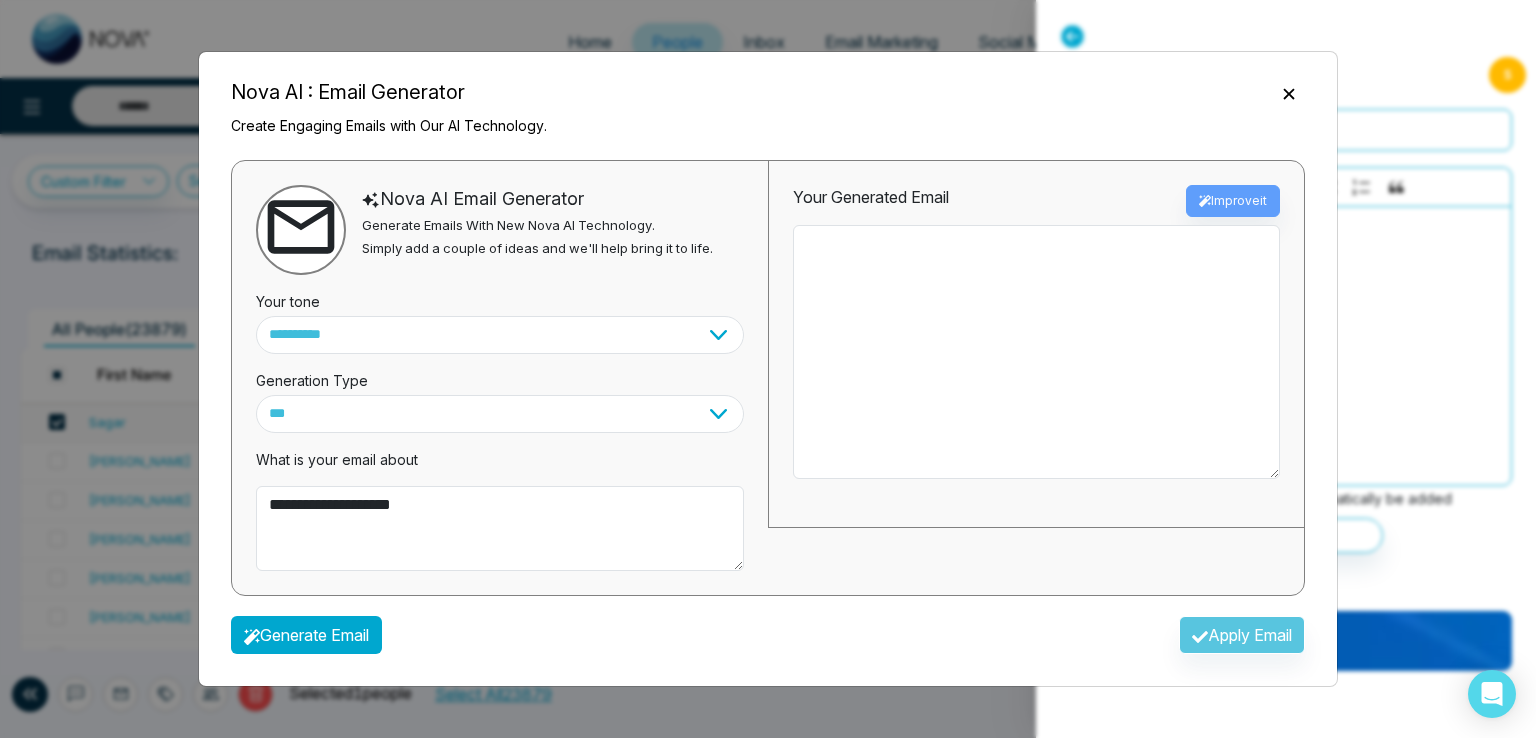 click on "Generate Email" at bounding box center [306, 635] 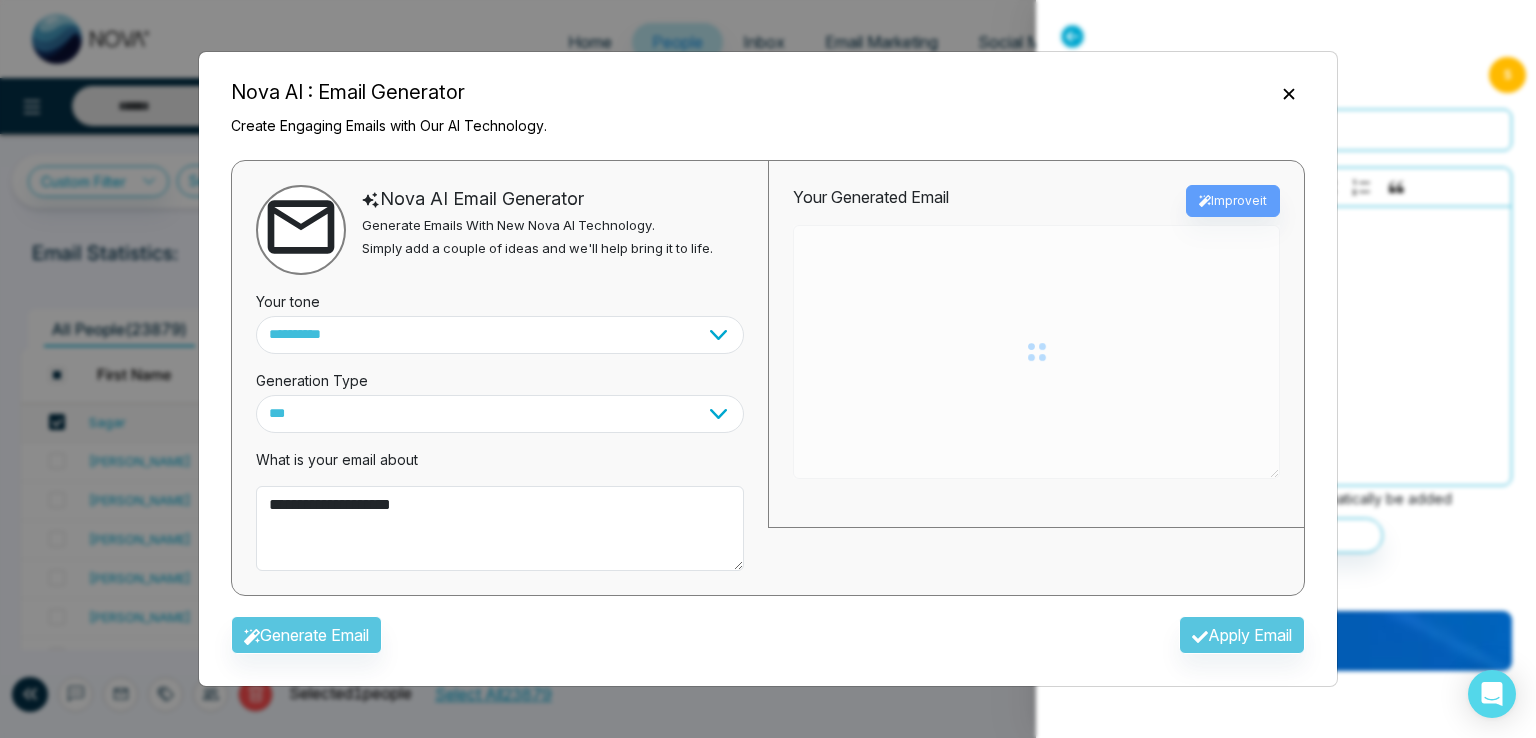 type on "**********" 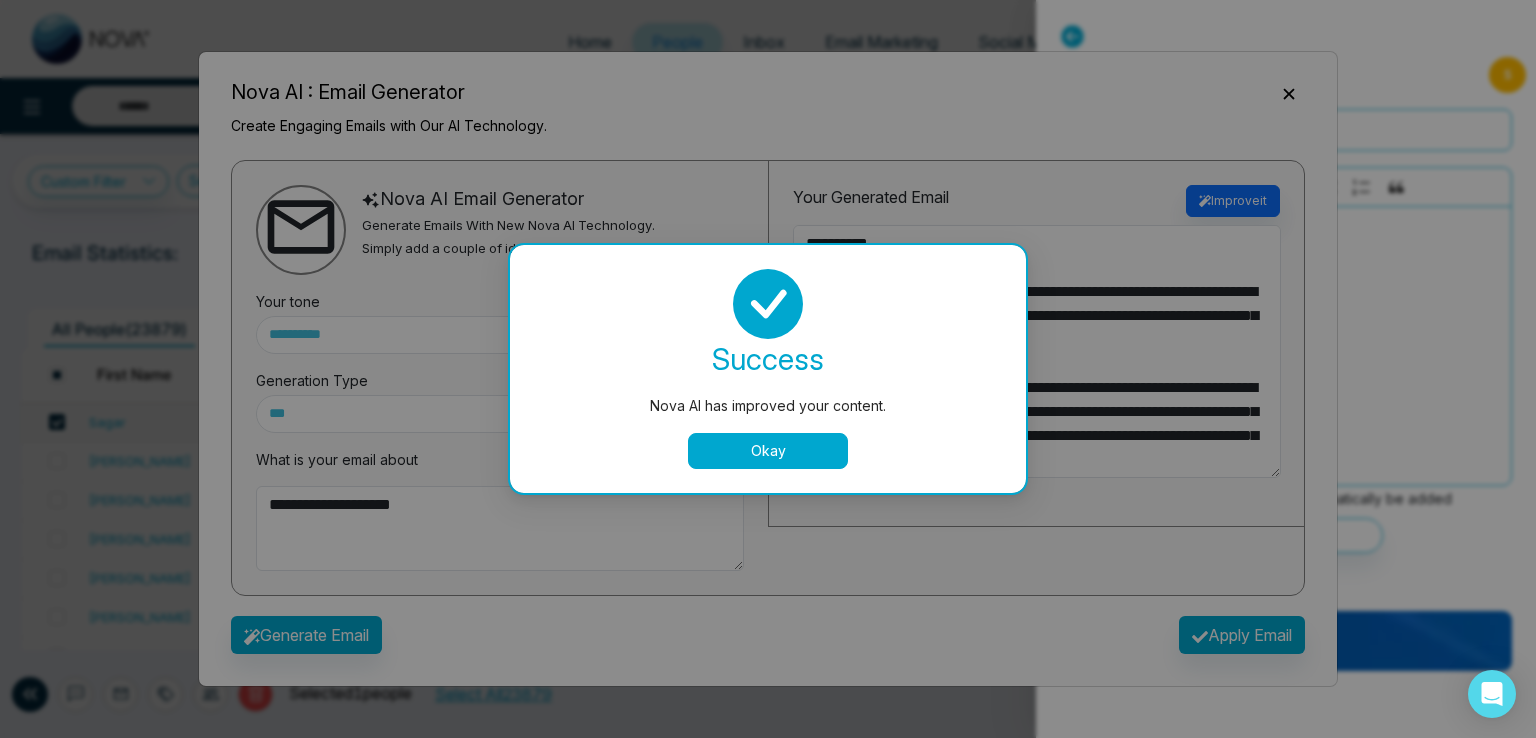 drag, startPoint x: 730, startPoint y: 450, endPoint x: 1095, endPoint y: 554, distance: 379.52734 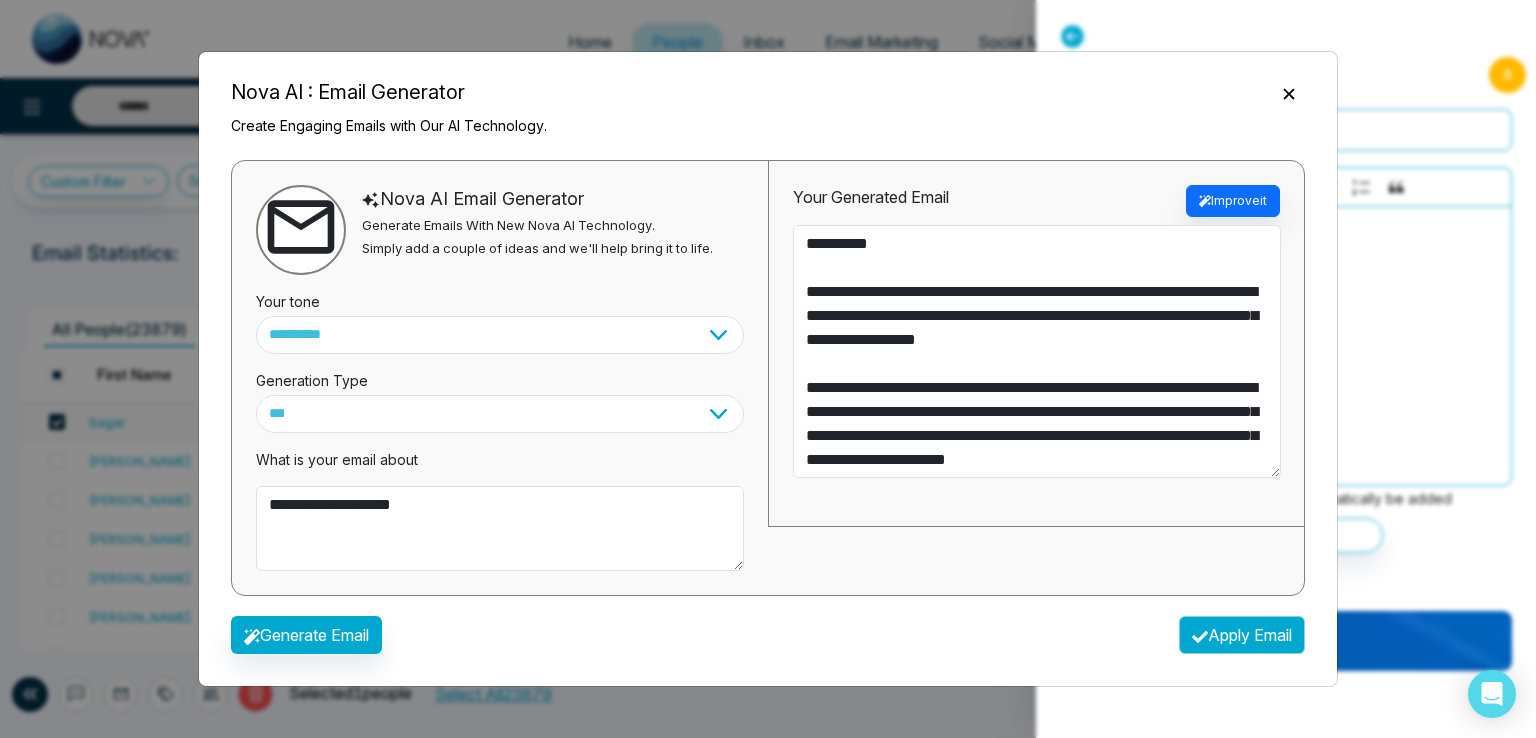 click on "Apply Email" at bounding box center (1242, 635) 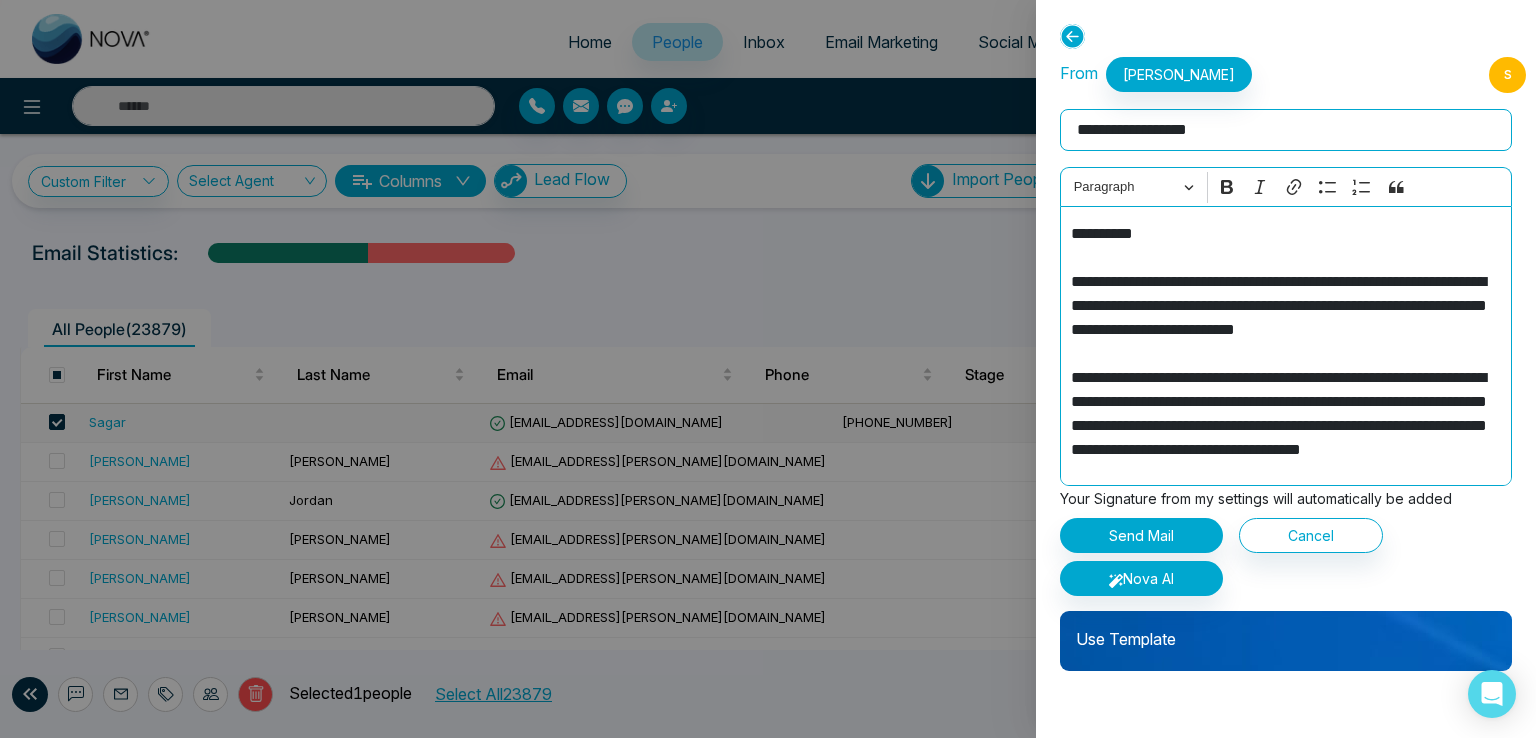 type on "**********" 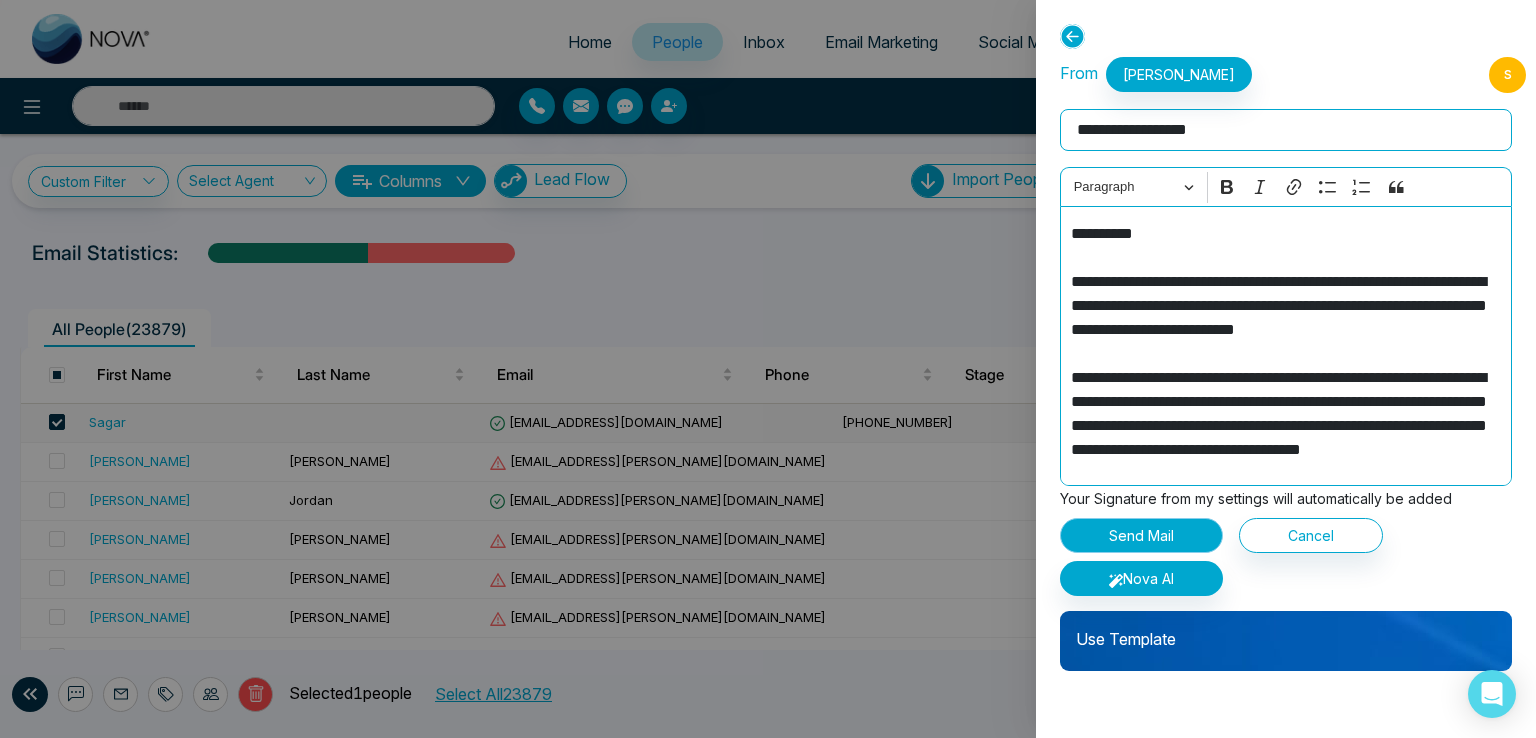 click on "Send Mail" at bounding box center (1141, 535) 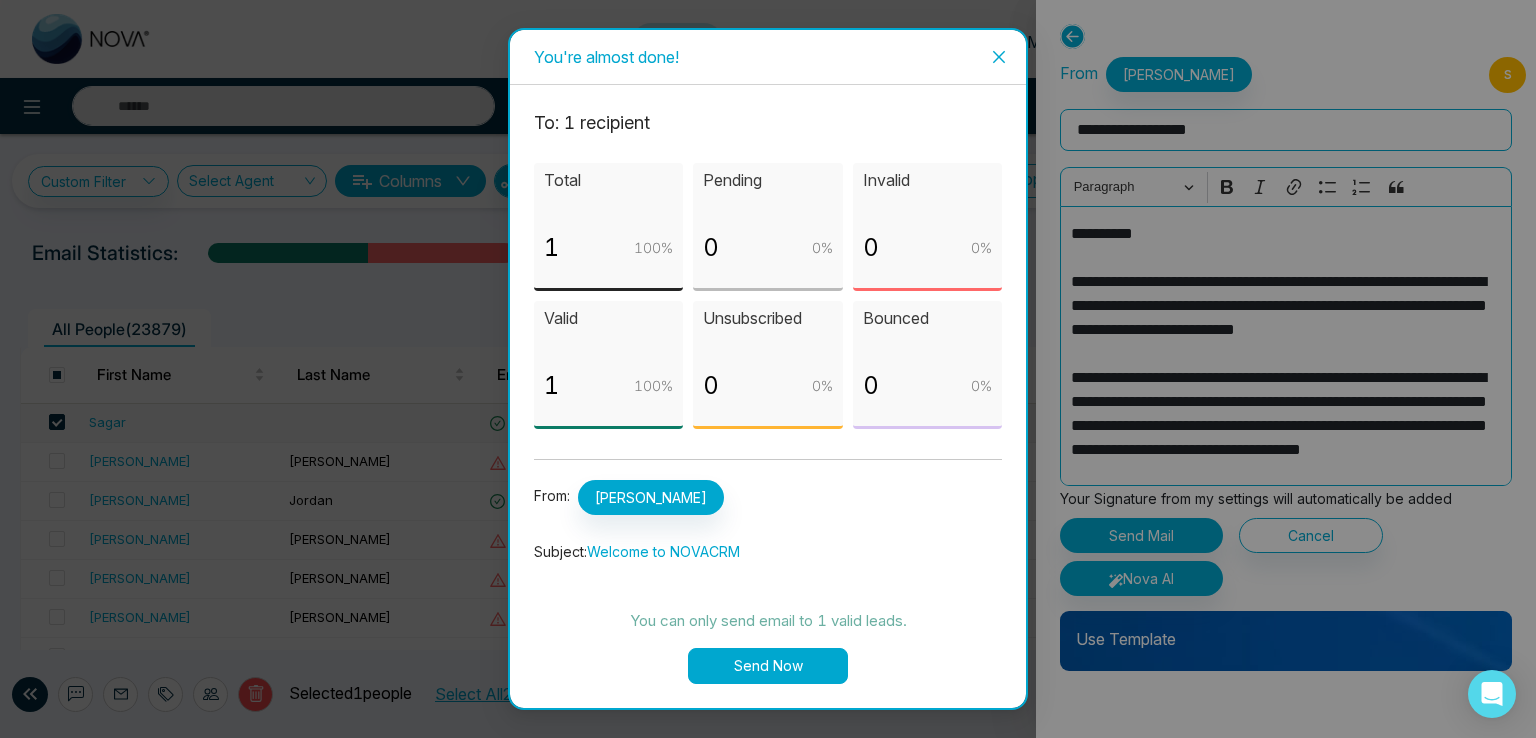 click on "Send Now" at bounding box center [768, 666] 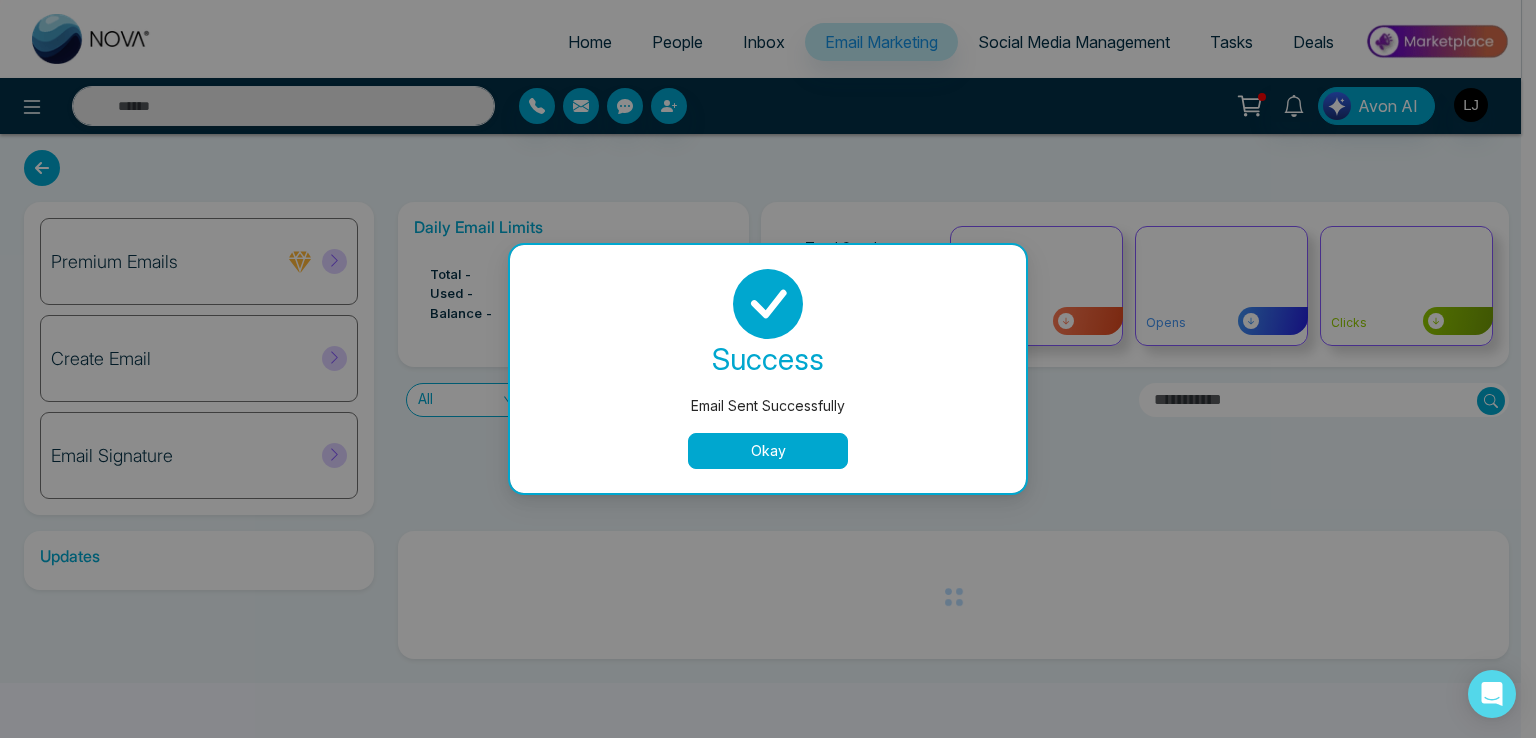 click on "Okay" at bounding box center [768, 451] 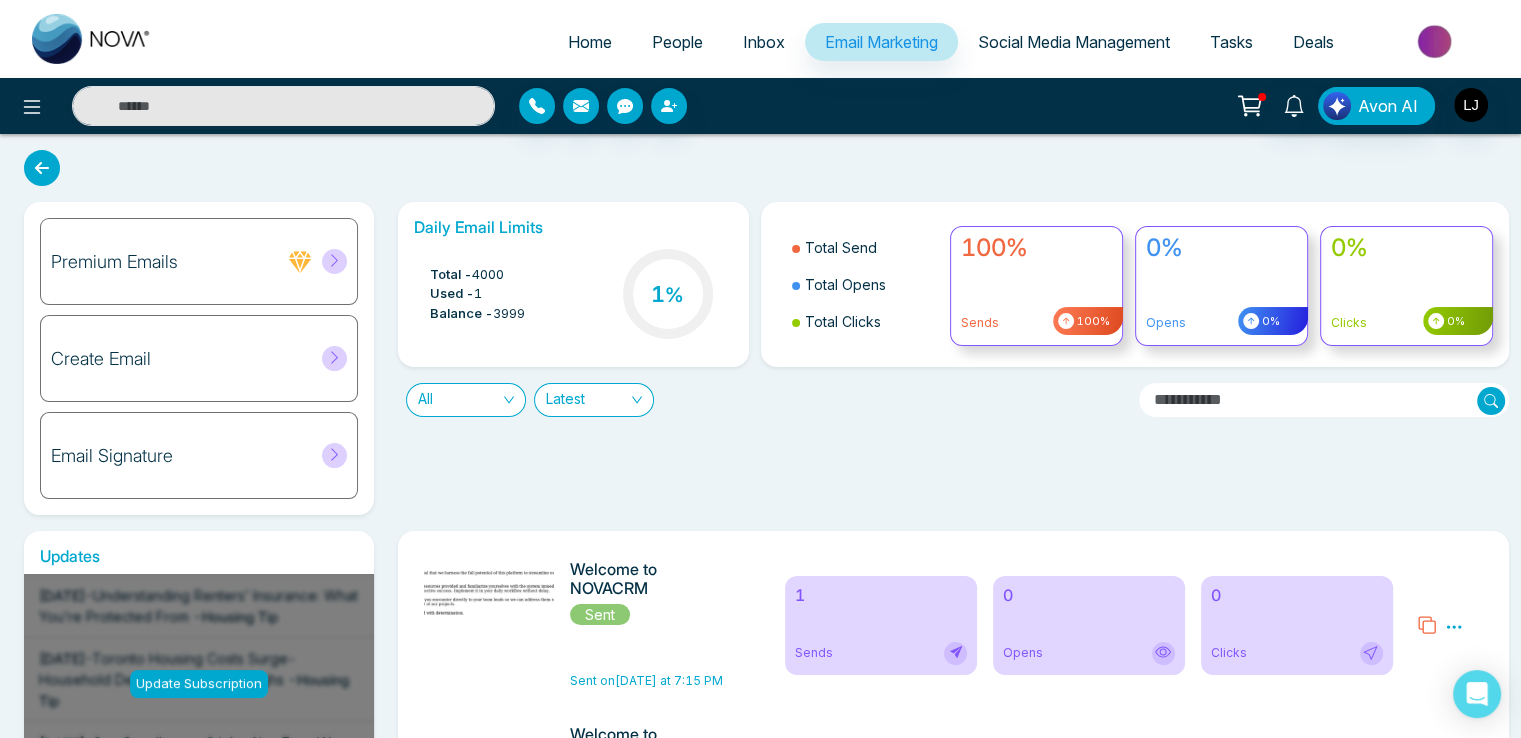 click on "People" at bounding box center (677, 42) 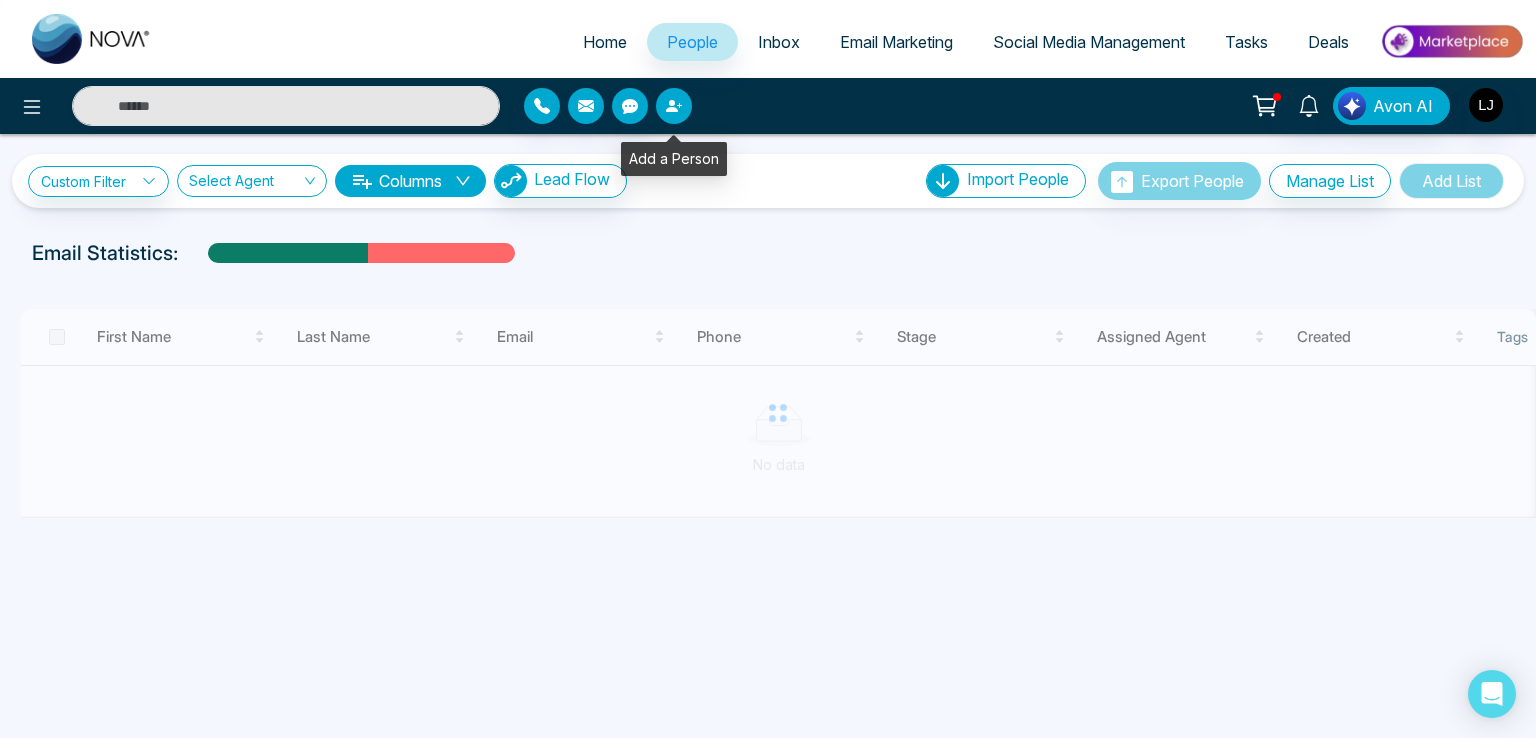 click 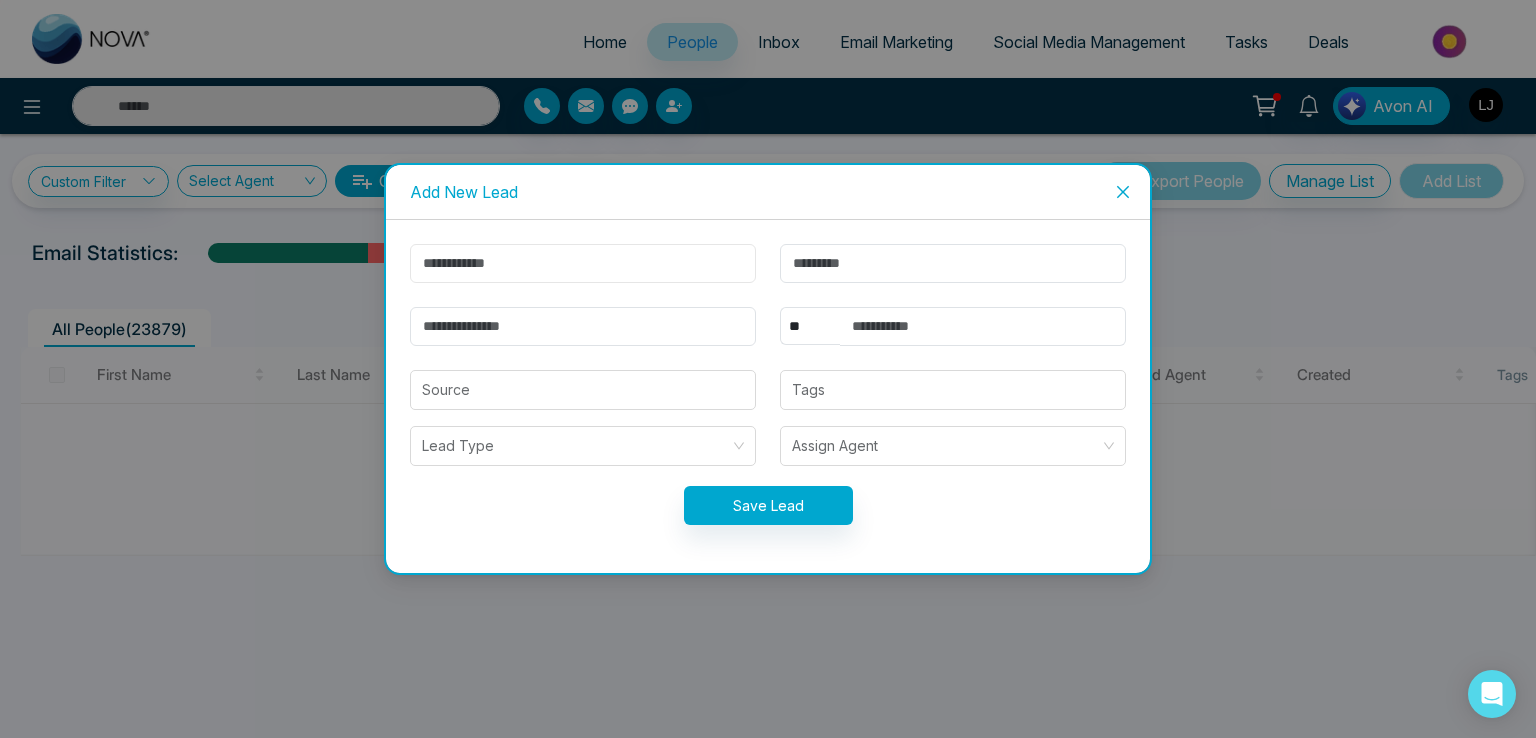 click at bounding box center [583, 263] 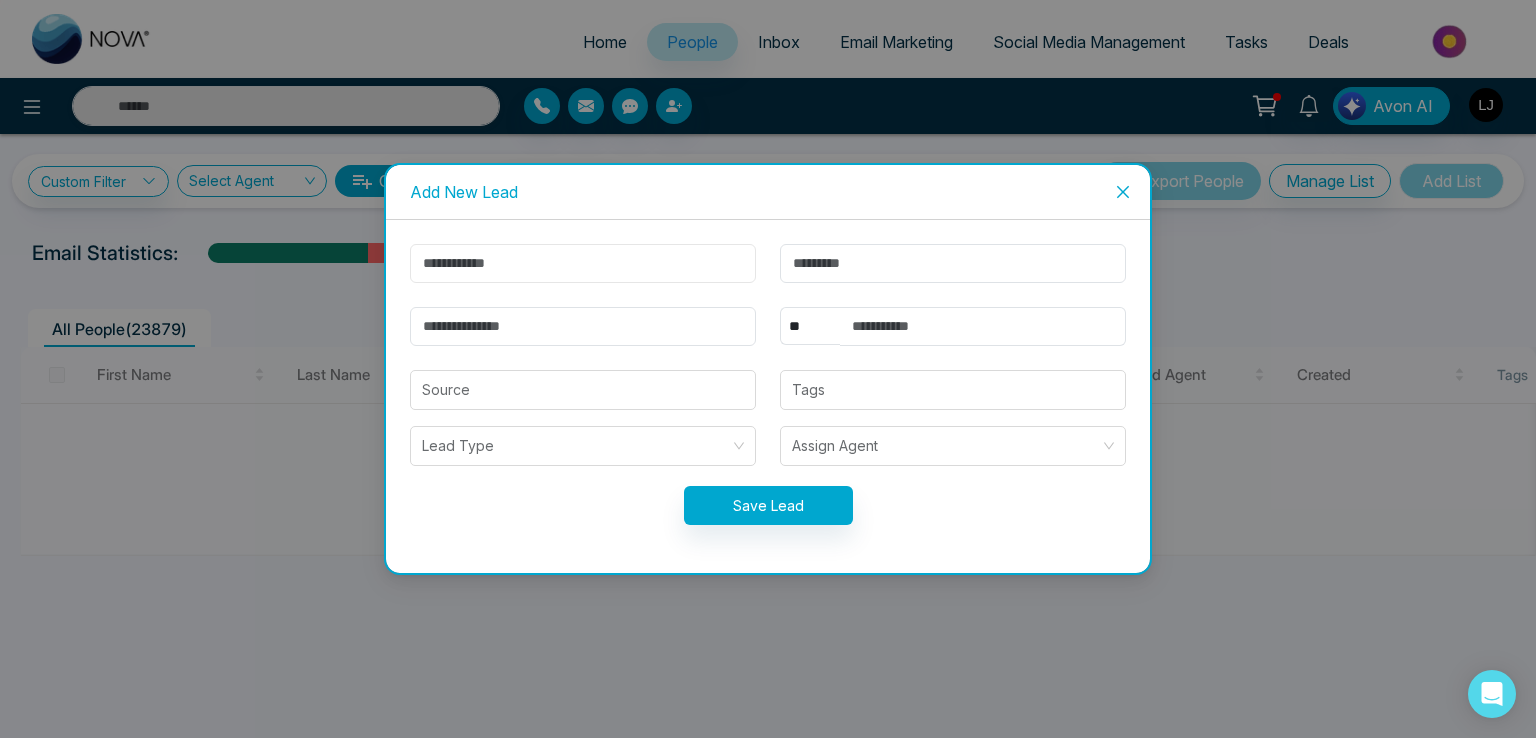 type on "******" 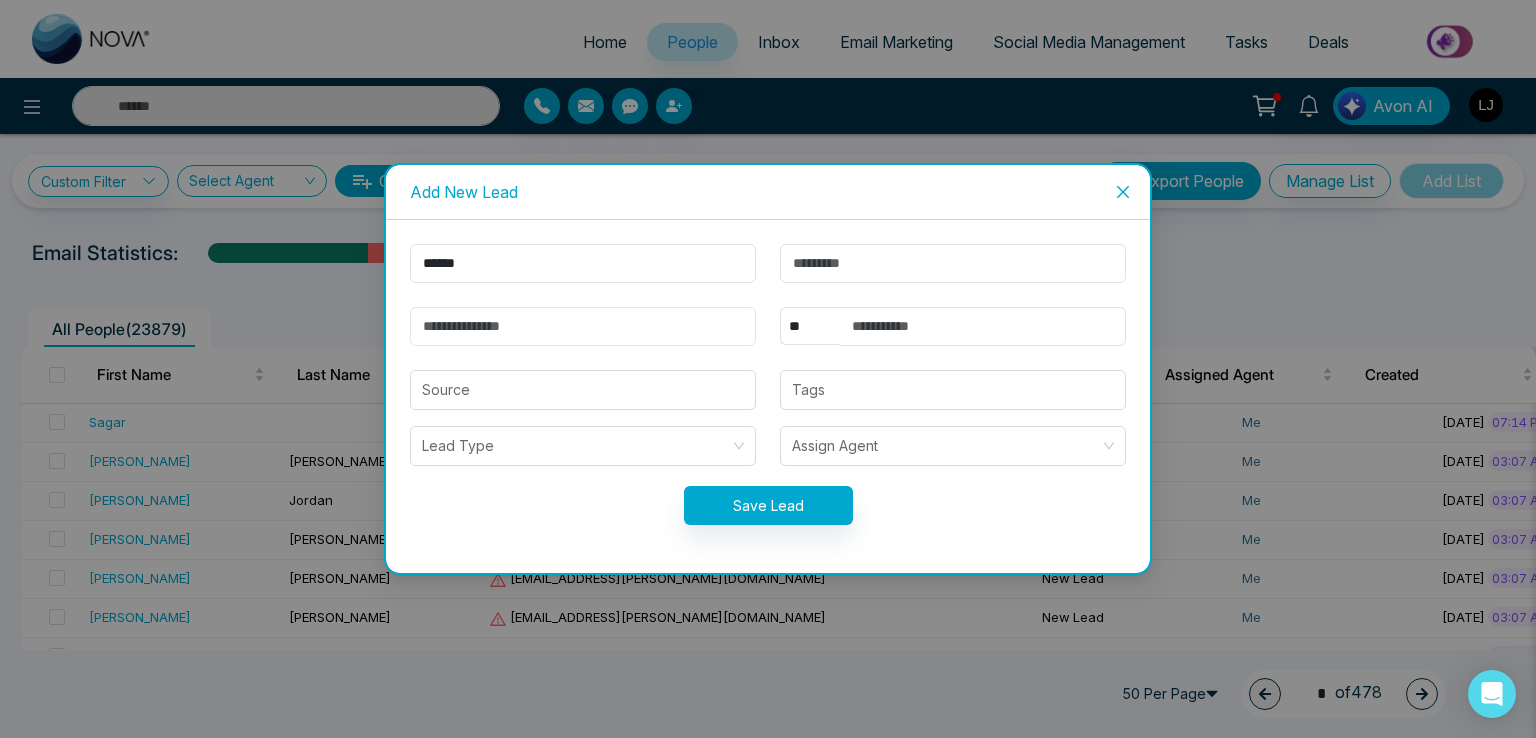 click at bounding box center [583, 326] 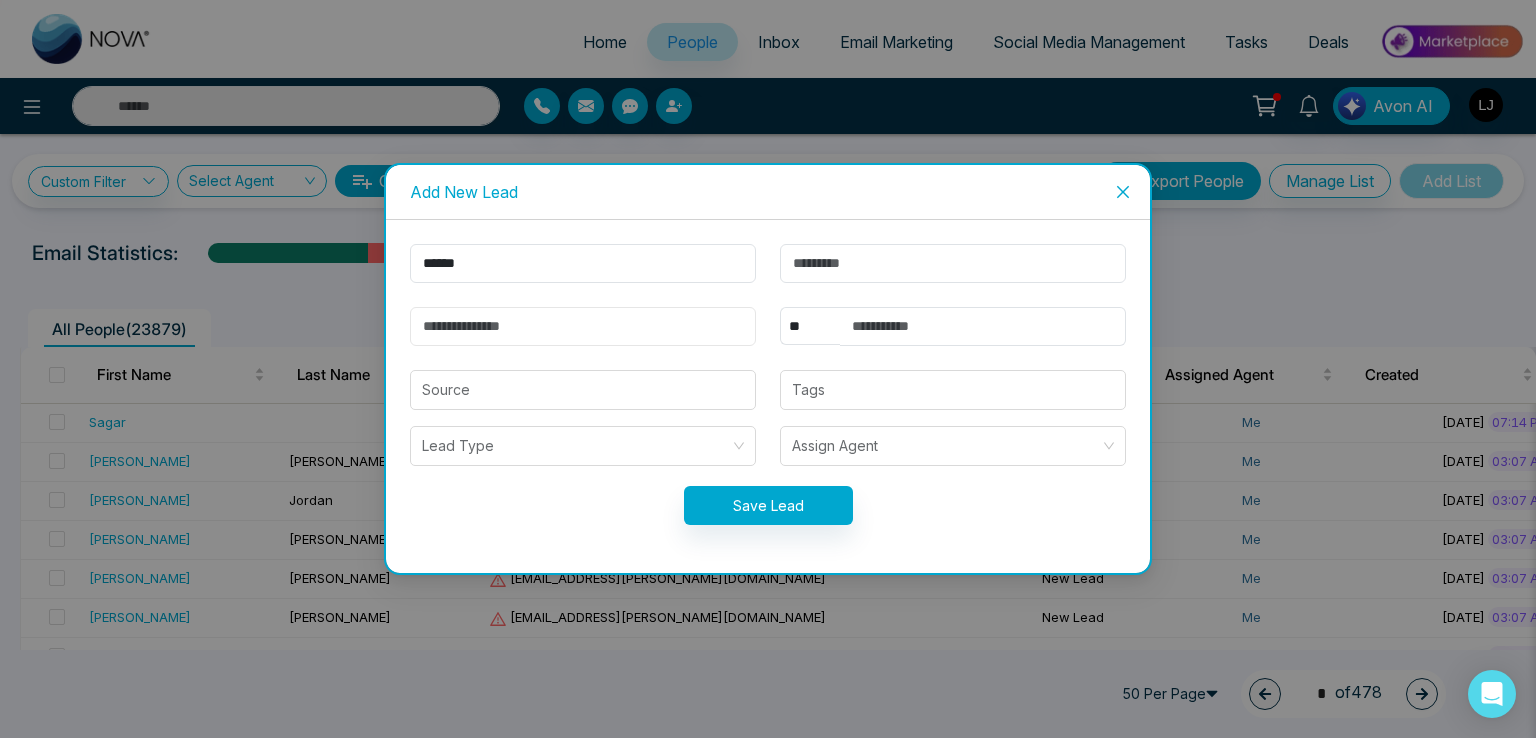 type on "**********" 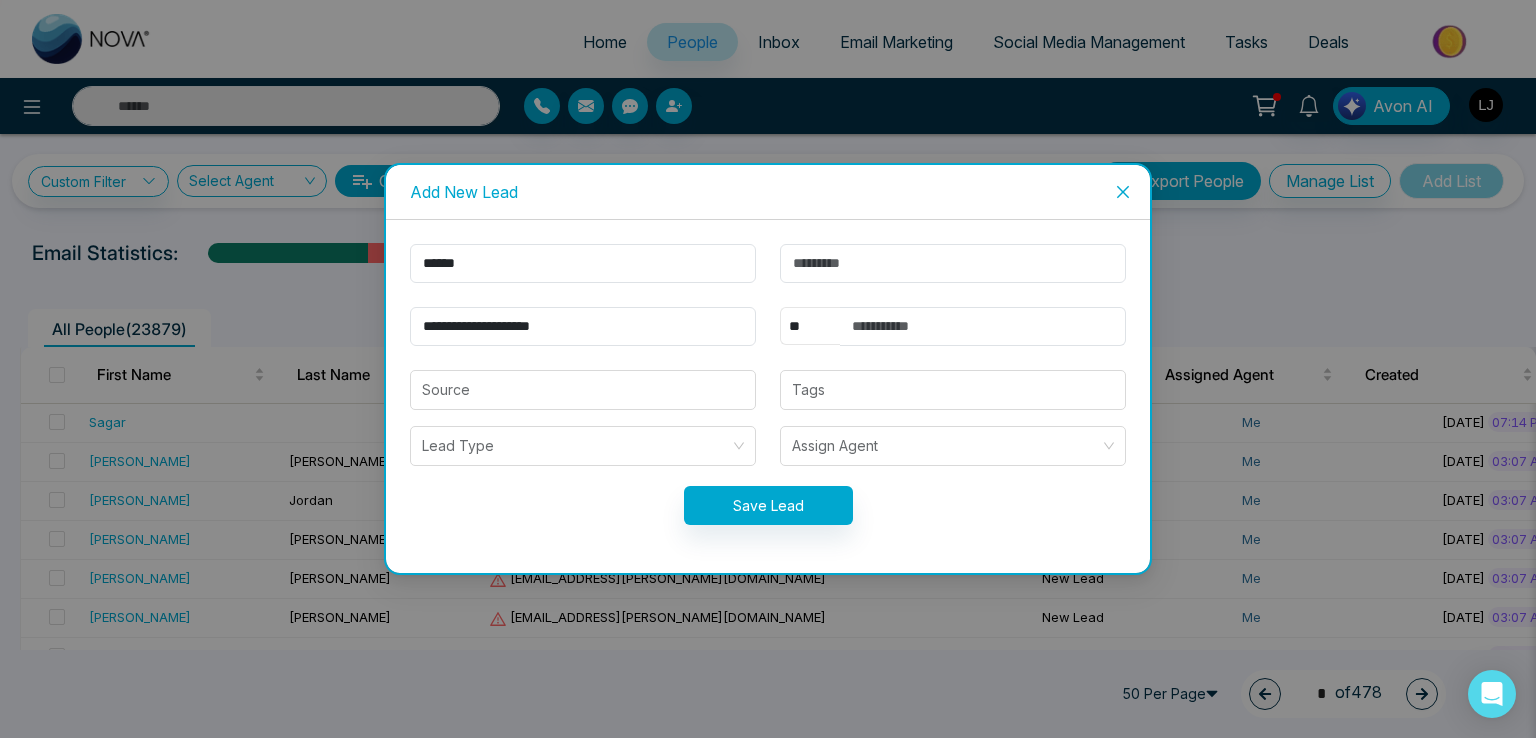 click on "** **** *** *** *** **** ***" at bounding box center (810, 326) 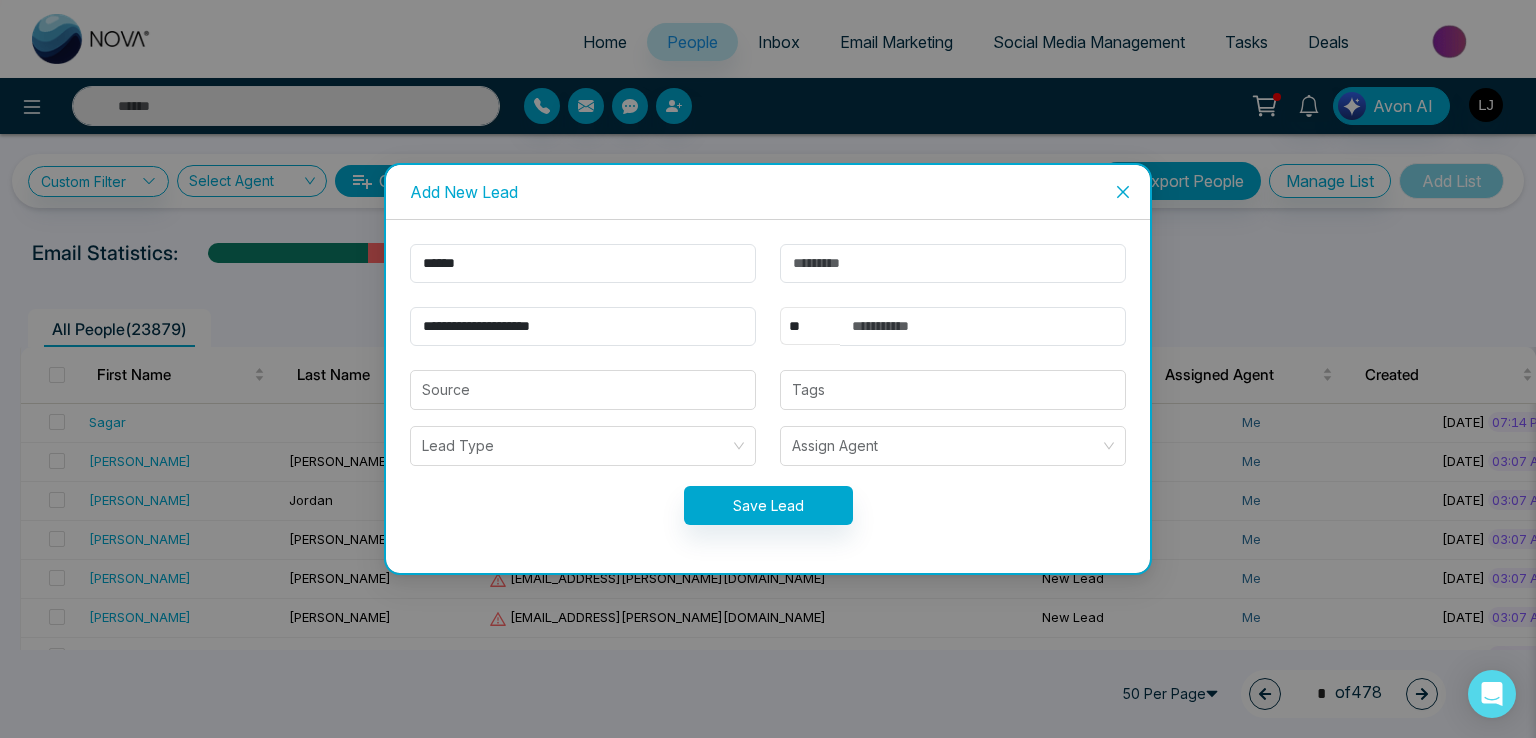 select on "***" 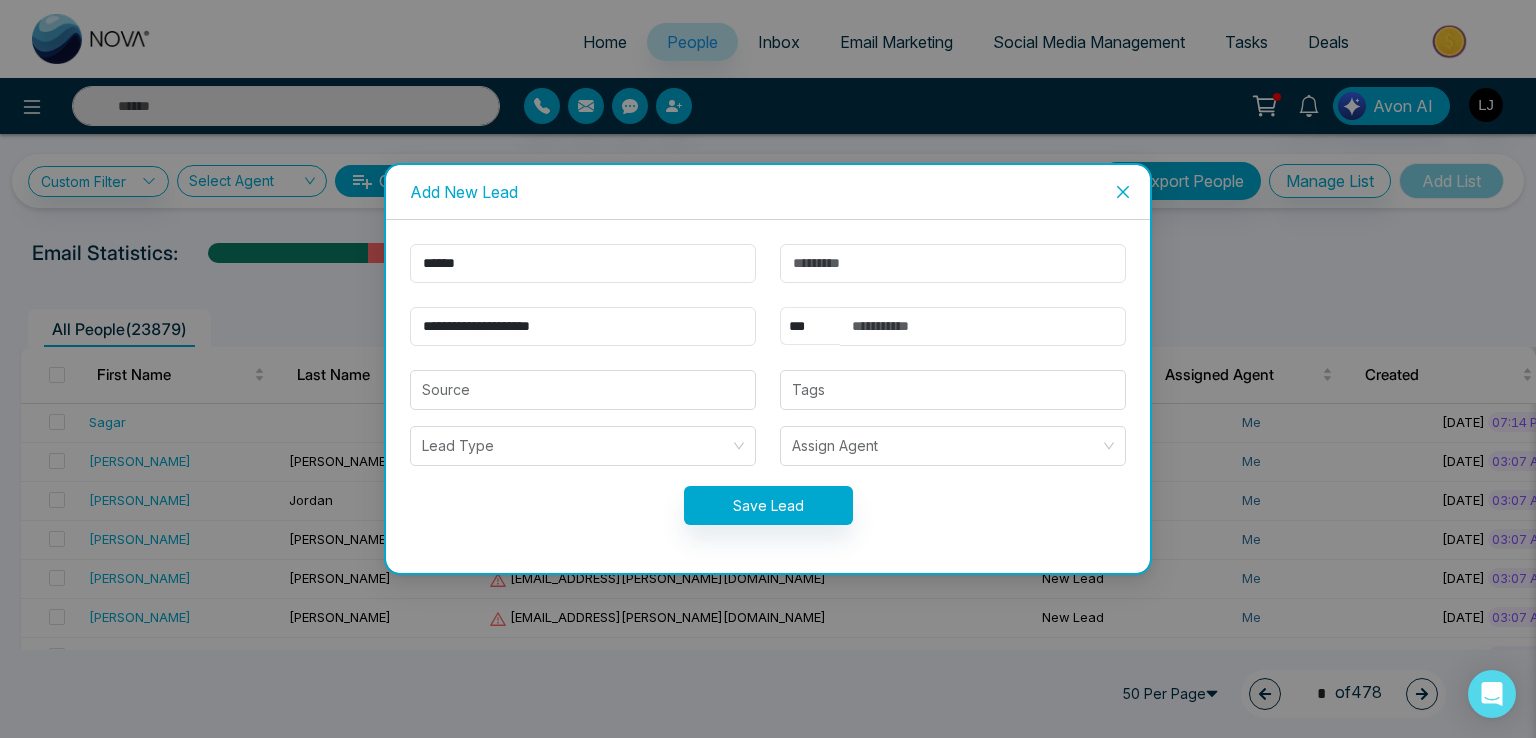 click on "** **** *** *** *** **** ***" at bounding box center (810, 326) 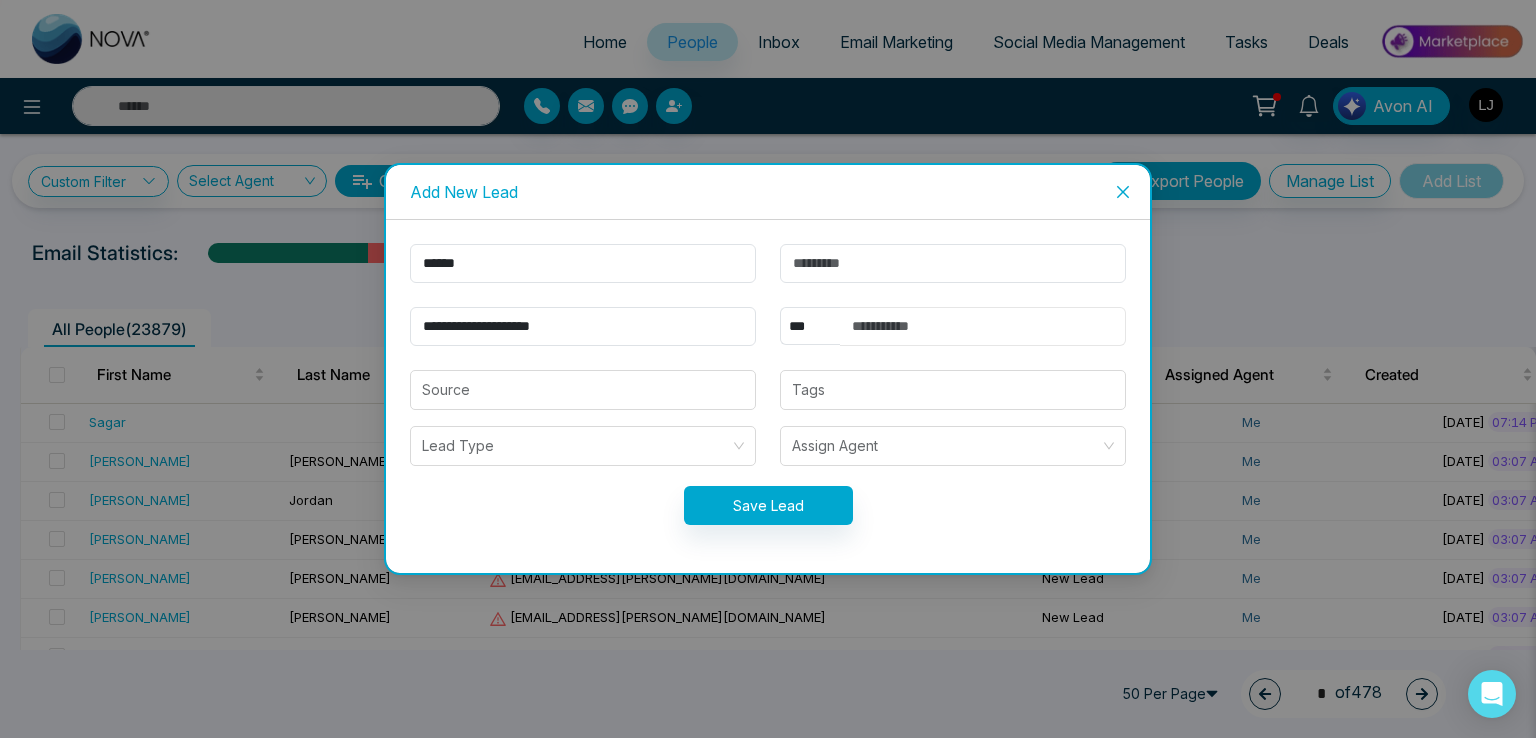 click at bounding box center [983, 326] 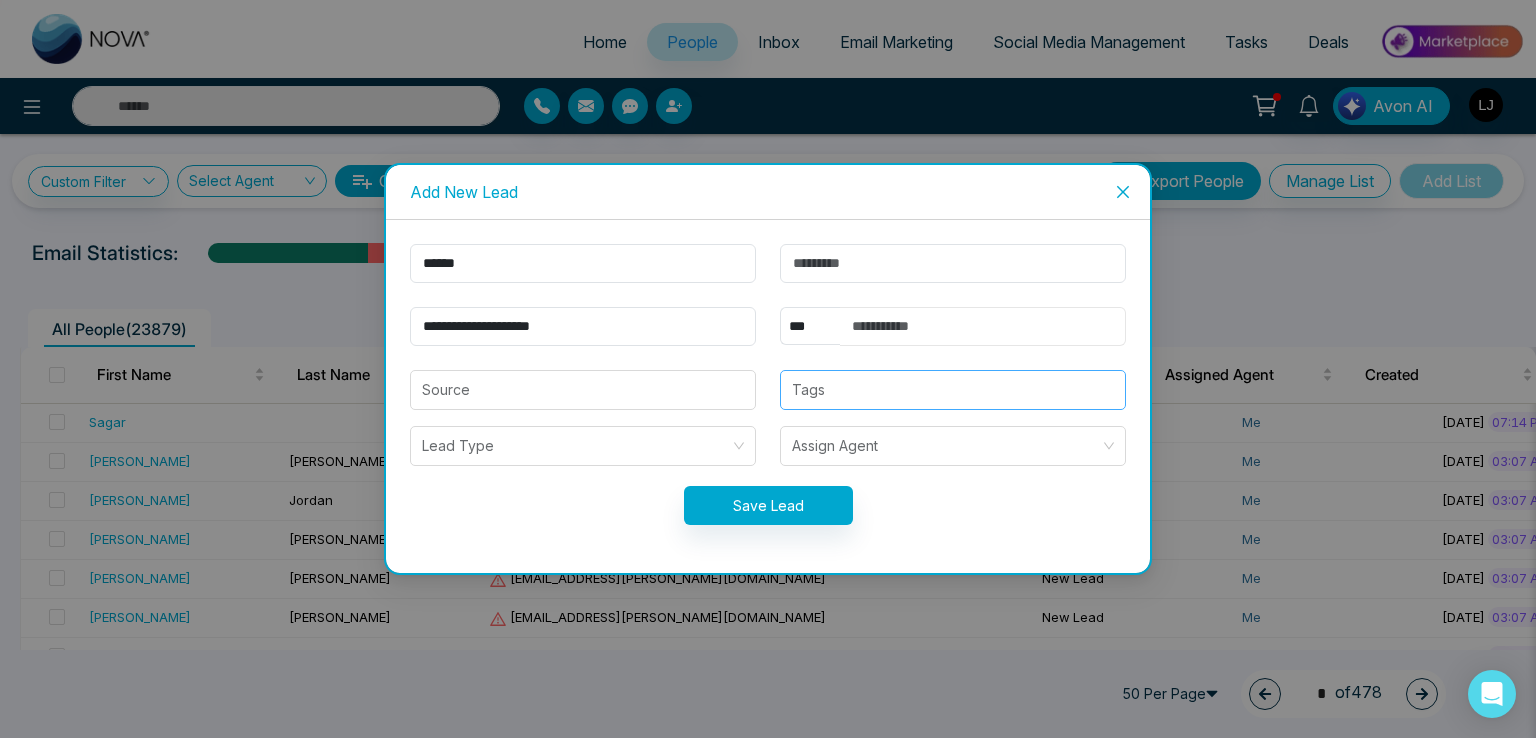 type on "**********" 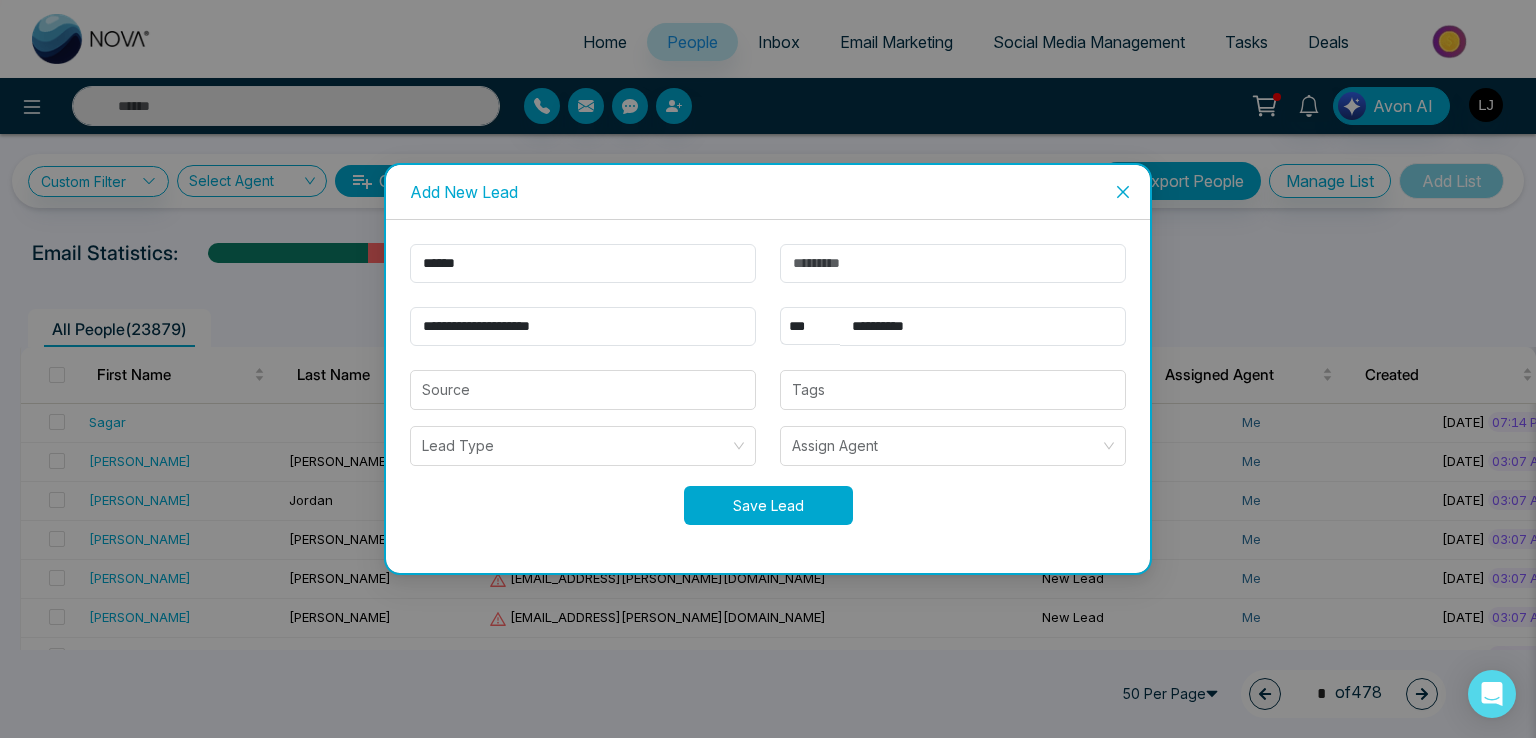 click on "Save Lead" at bounding box center (768, 505) 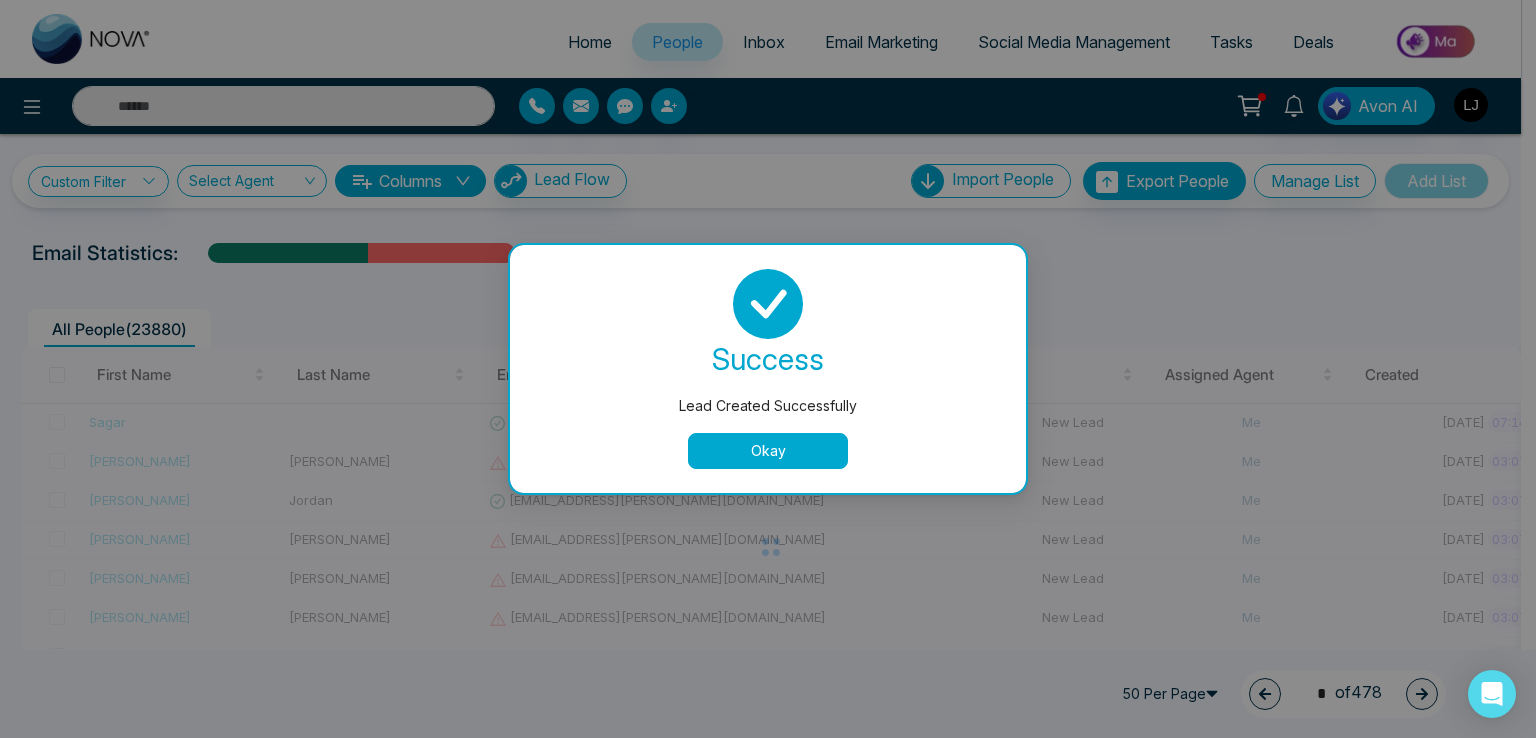 click on "success Lead Created Successfully   Okay" at bounding box center (768, 369) 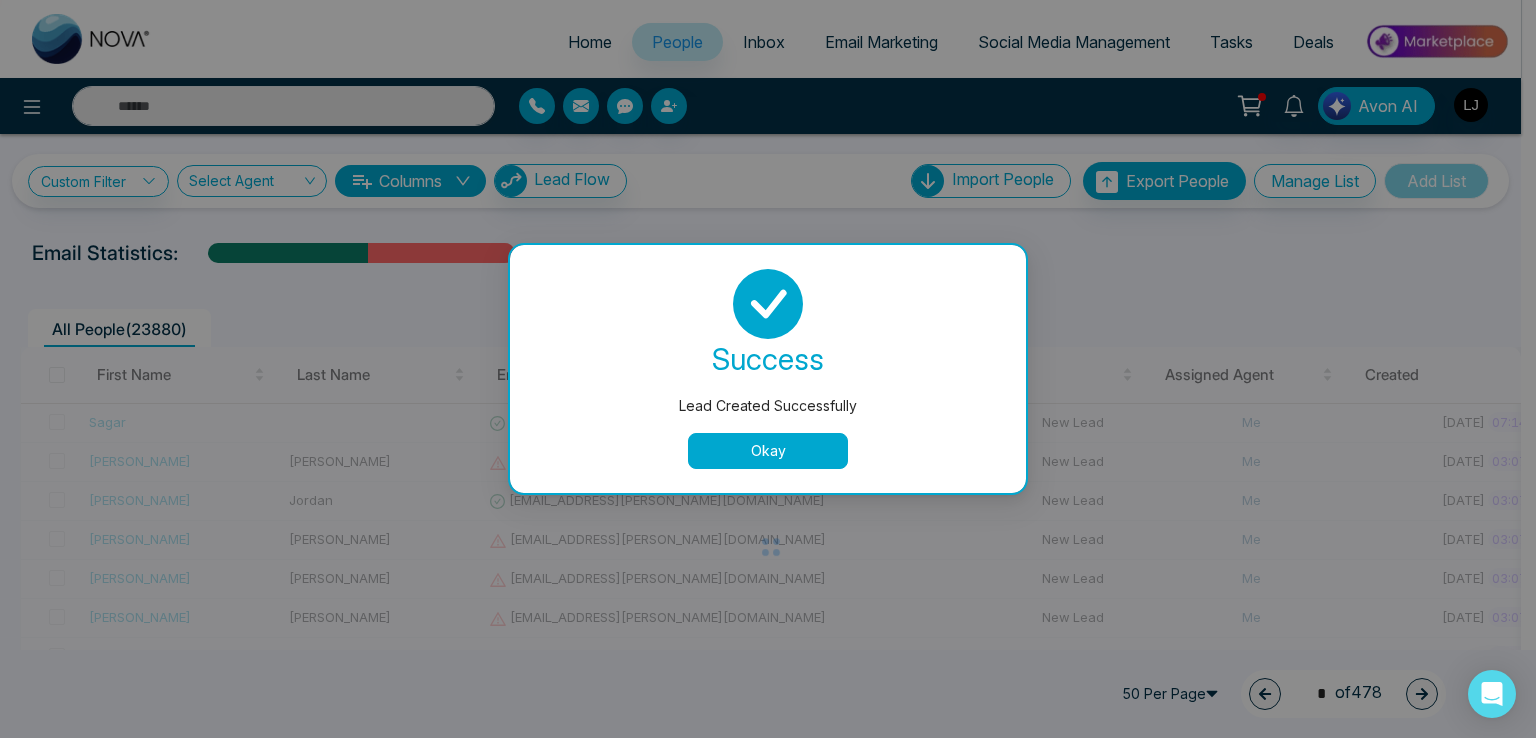 click on "Okay" at bounding box center [768, 451] 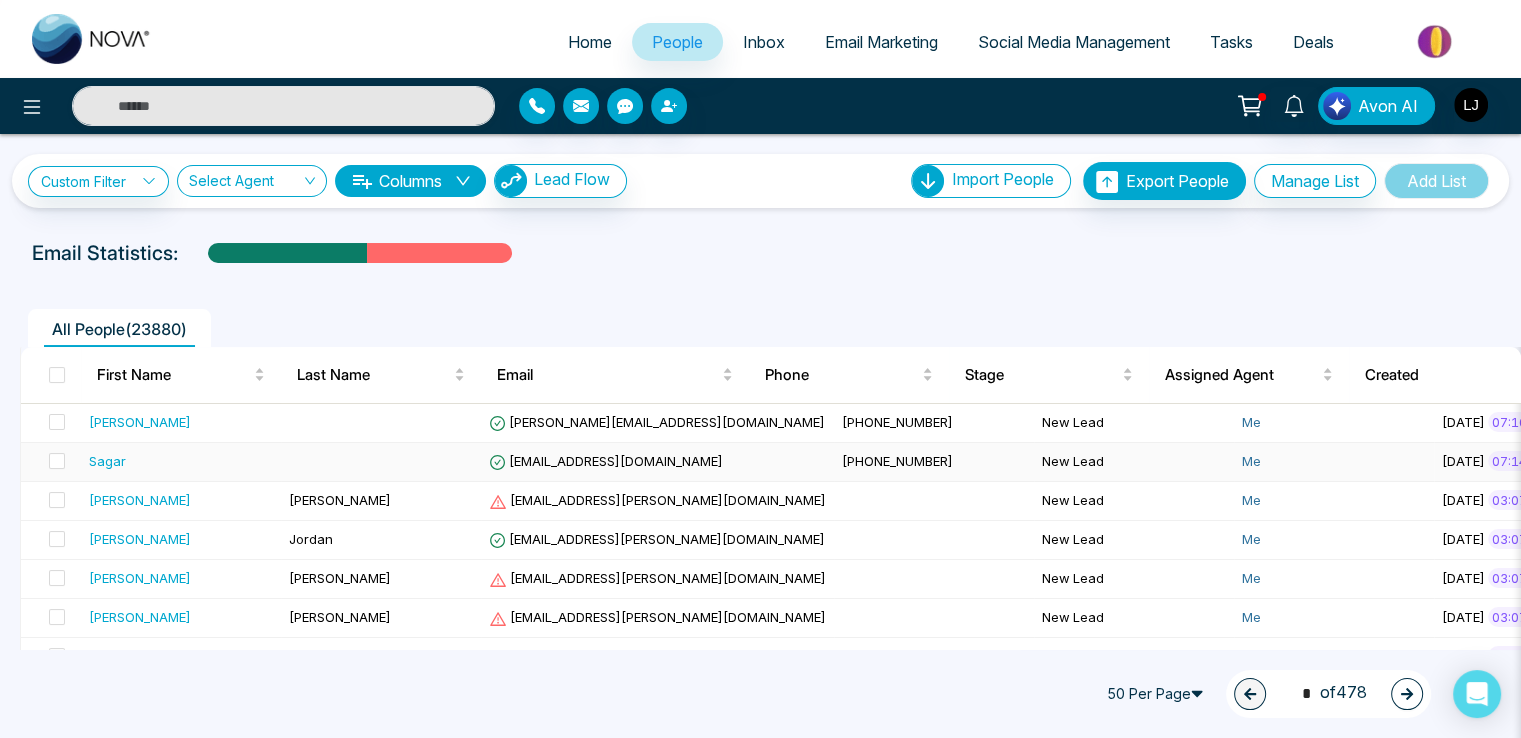 click on "sagar@mmnovatech.com" at bounding box center (657, 462) 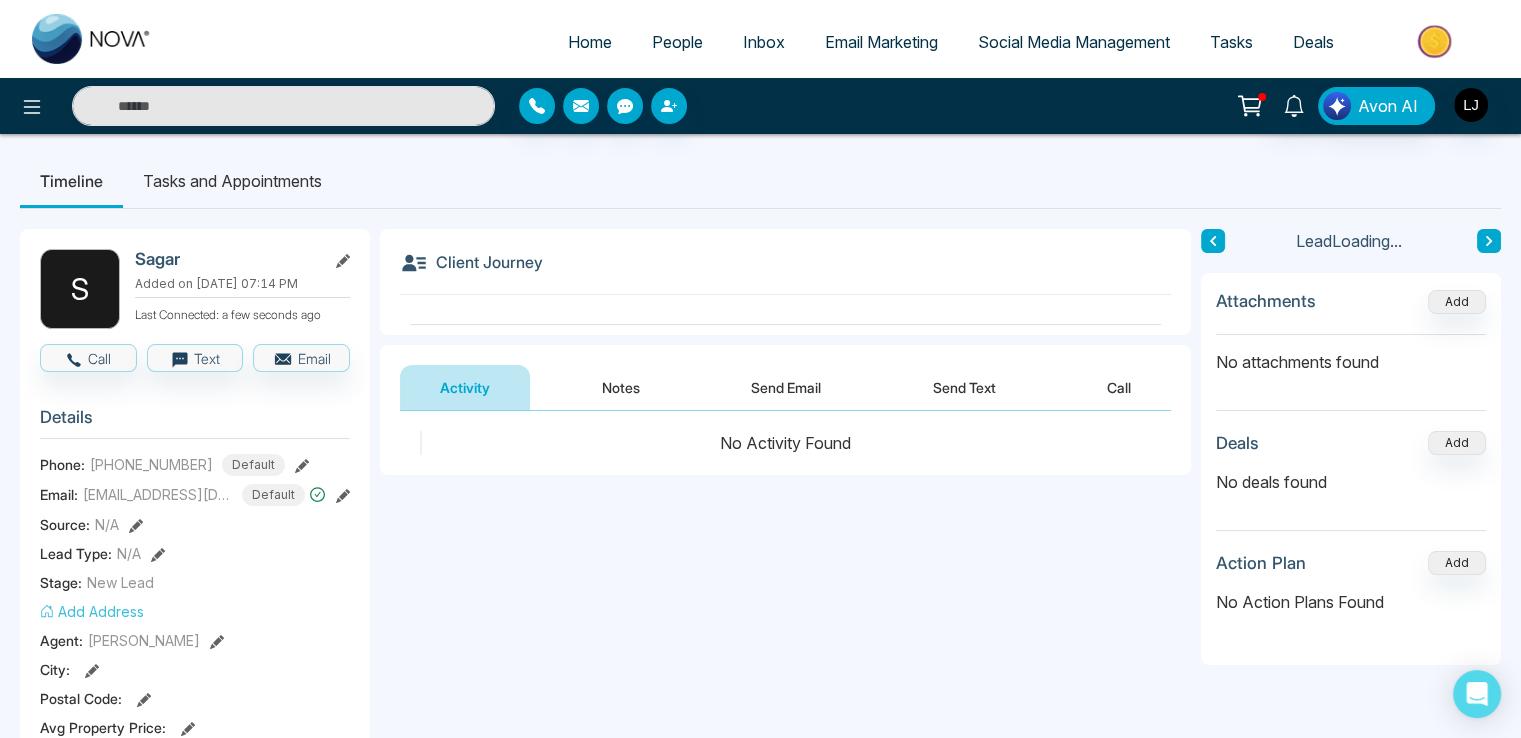 click on "Send Email" at bounding box center (786, 387) 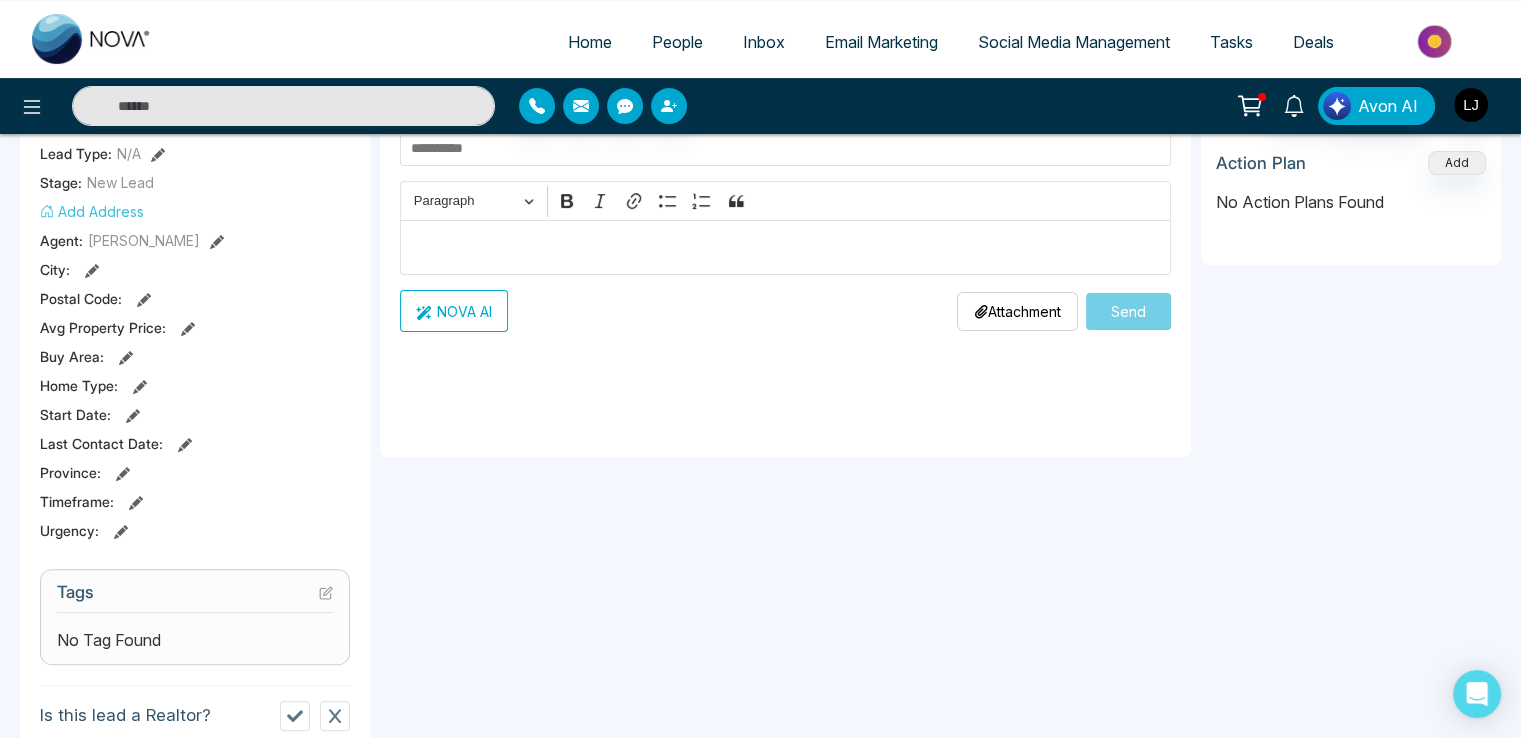 scroll, scrollTop: 200, scrollLeft: 0, axis: vertical 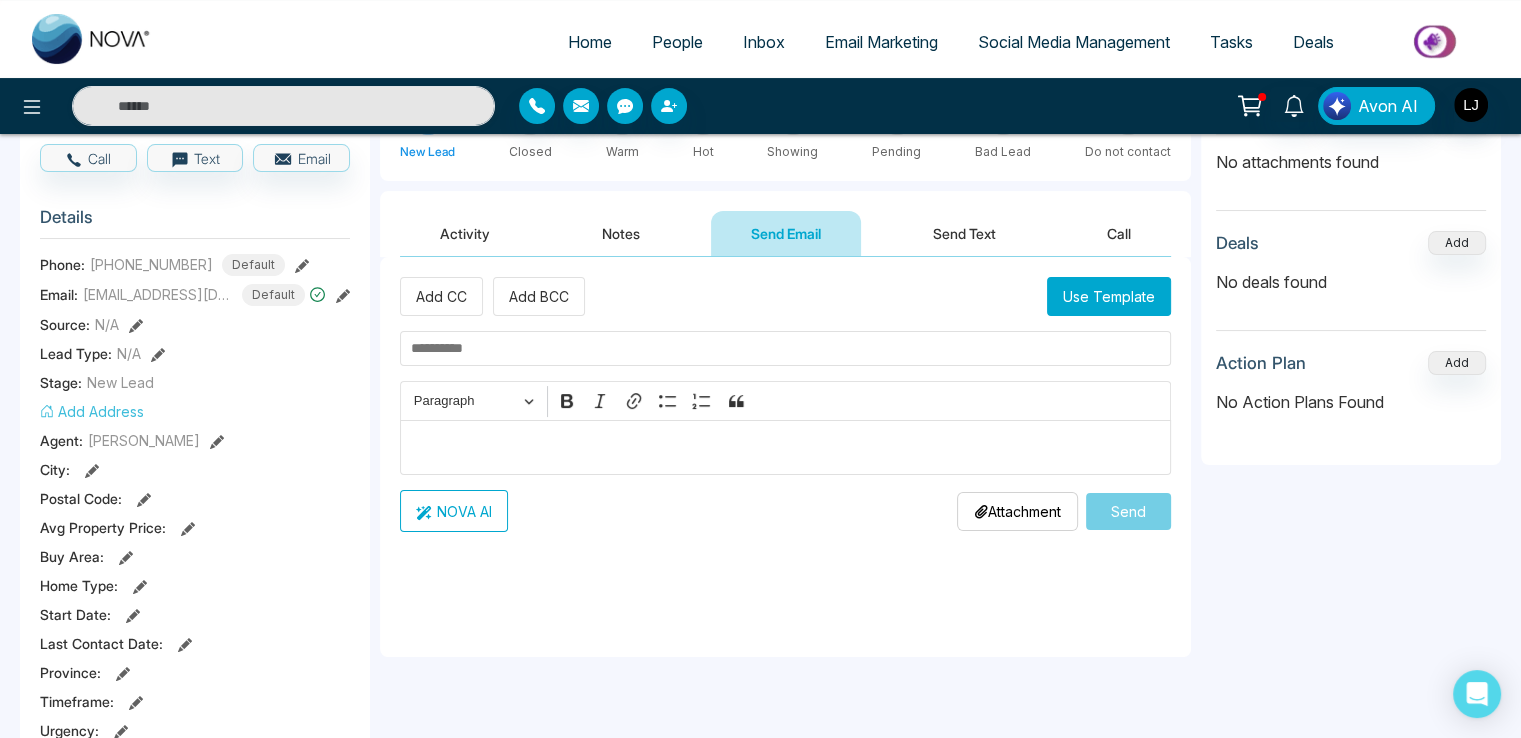 click on "Email Marketing" at bounding box center [881, 42] 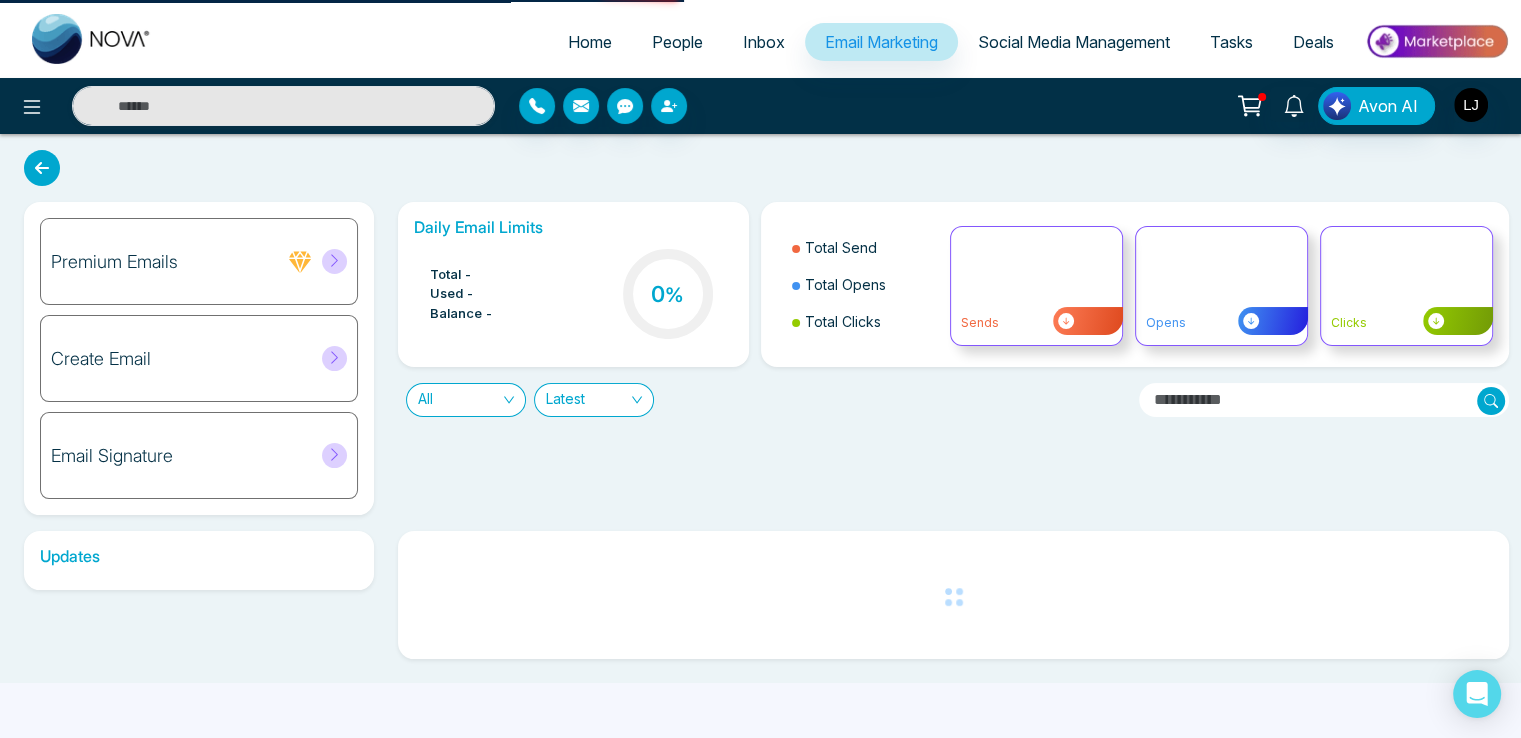 scroll, scrollTop: 0, scrollLeft: 0, axis: both 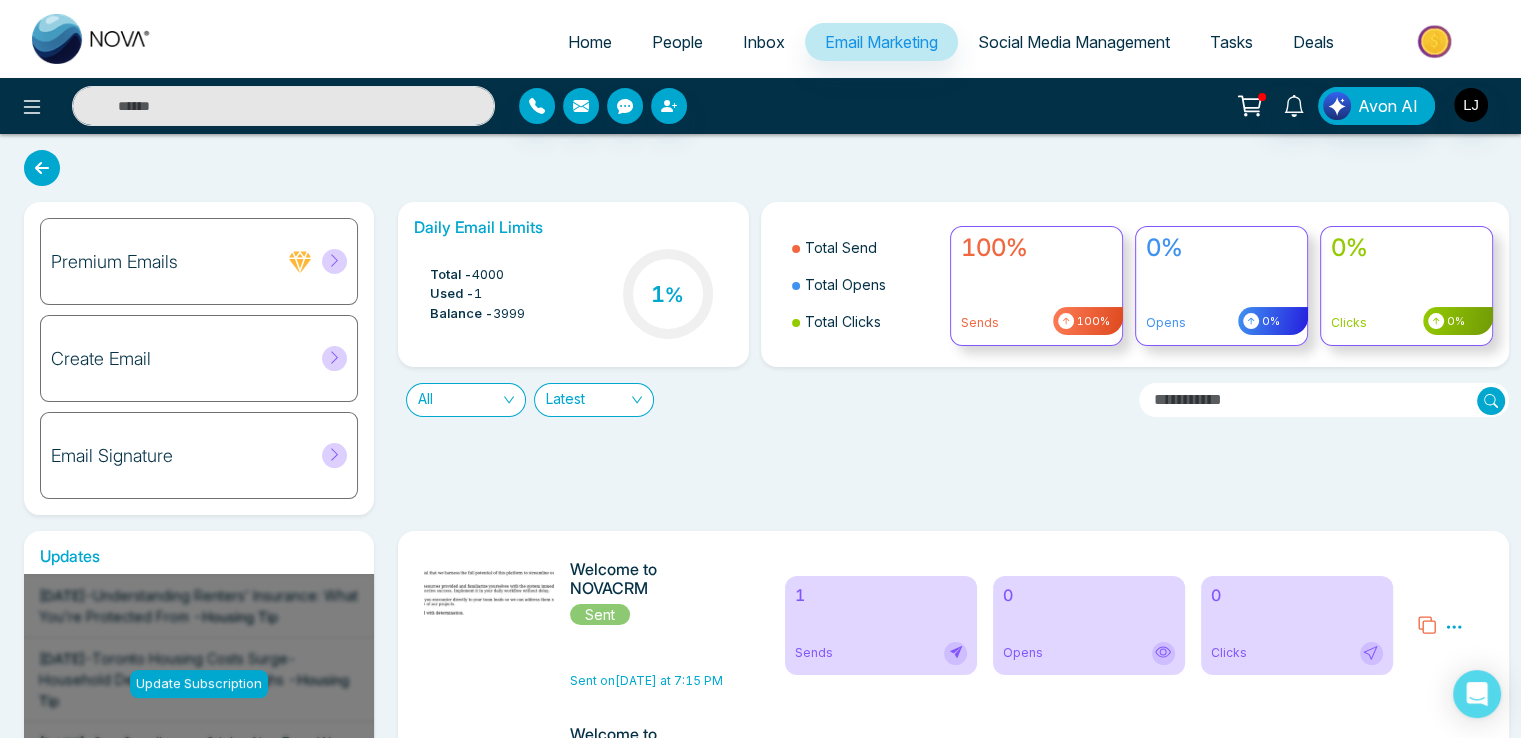 click 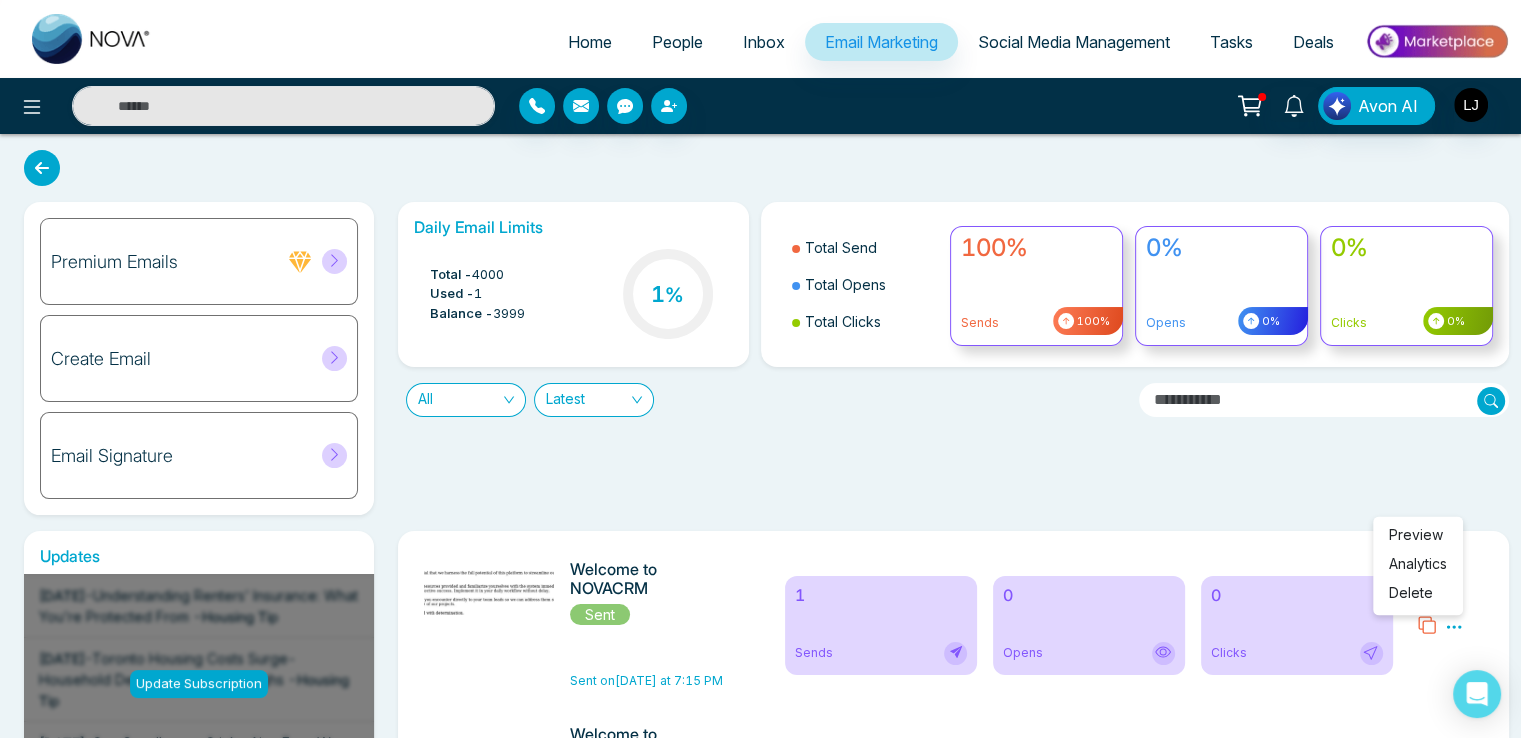 click on "Analytics" at bounding box center (1418, 563) 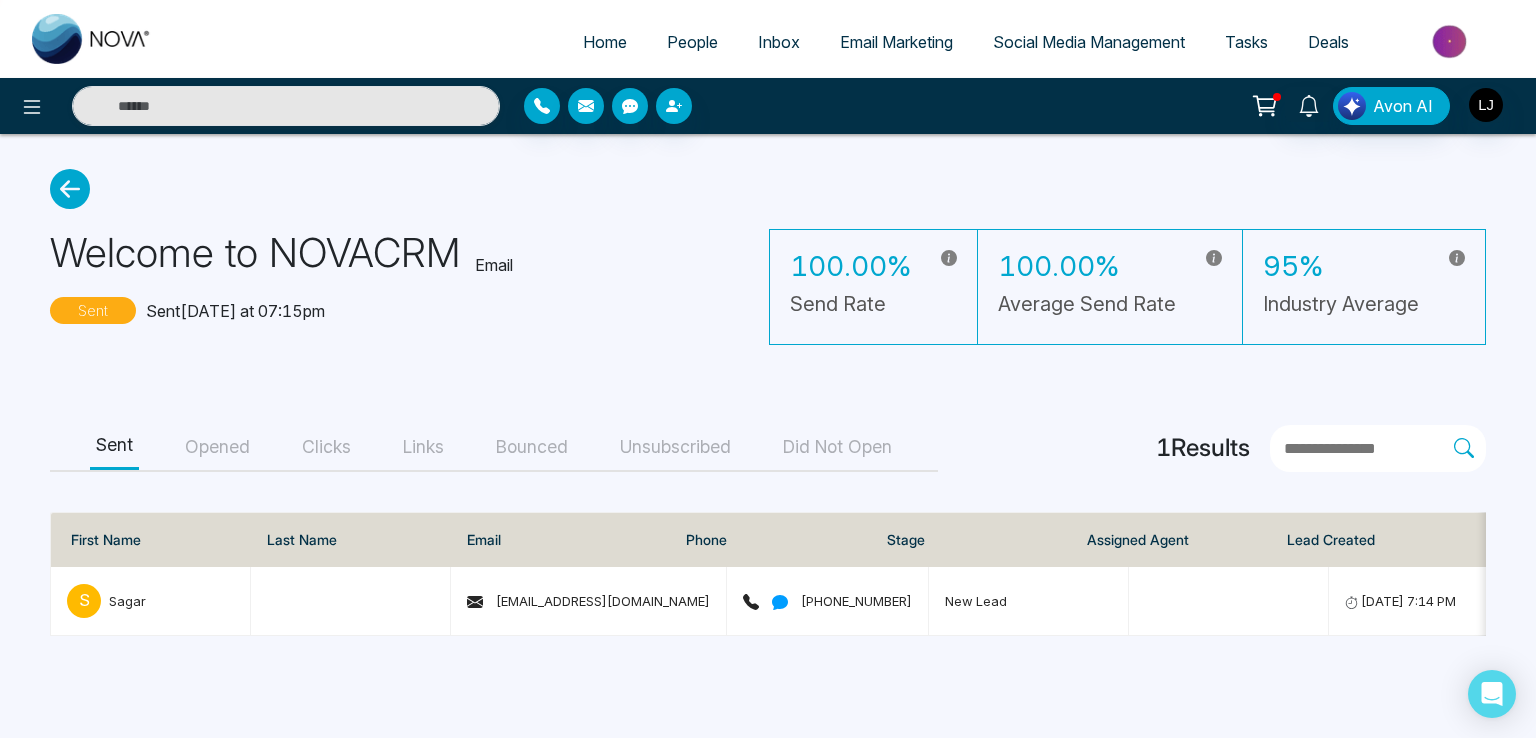click 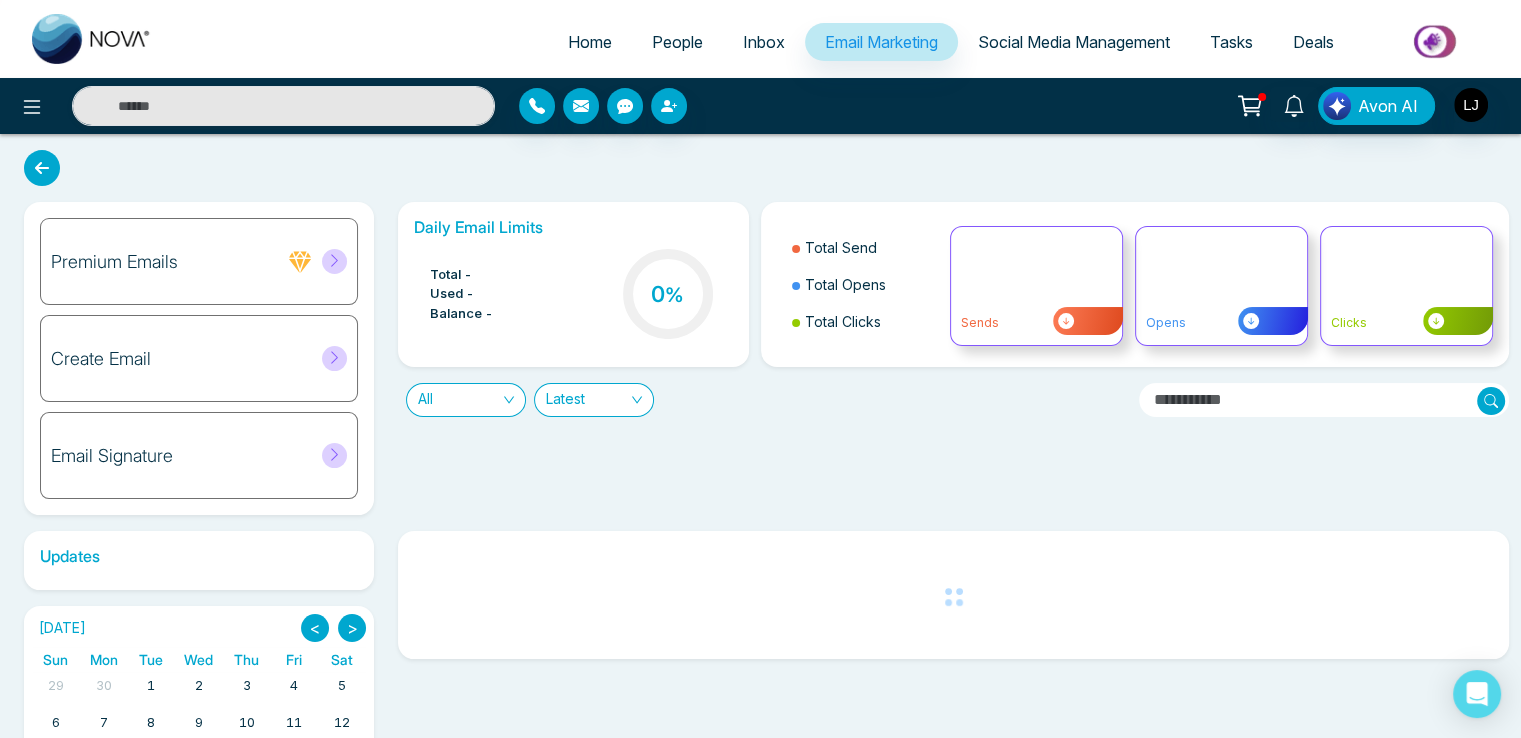 click on "People" at bounding box center [677, 42] 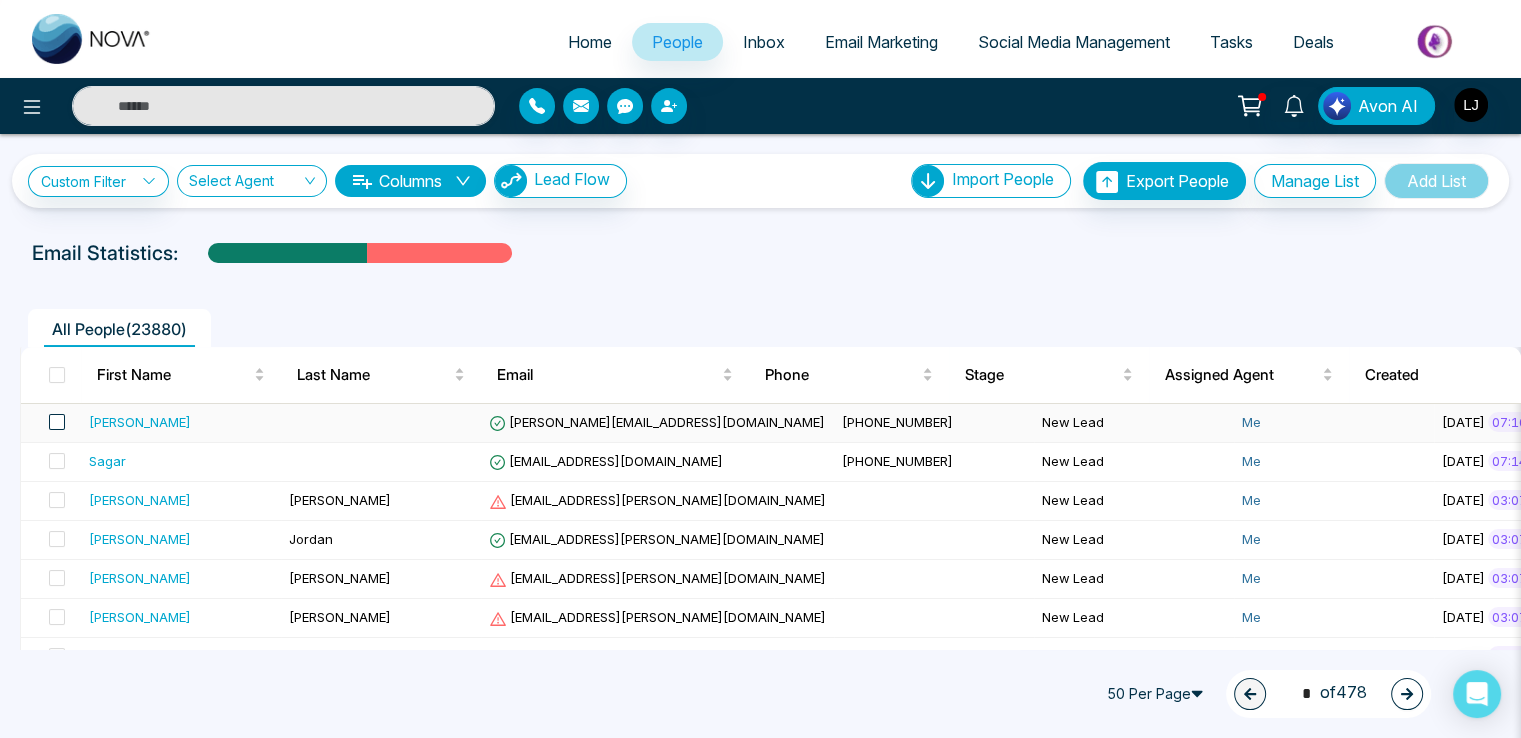 click at bounding box center [57, 422] 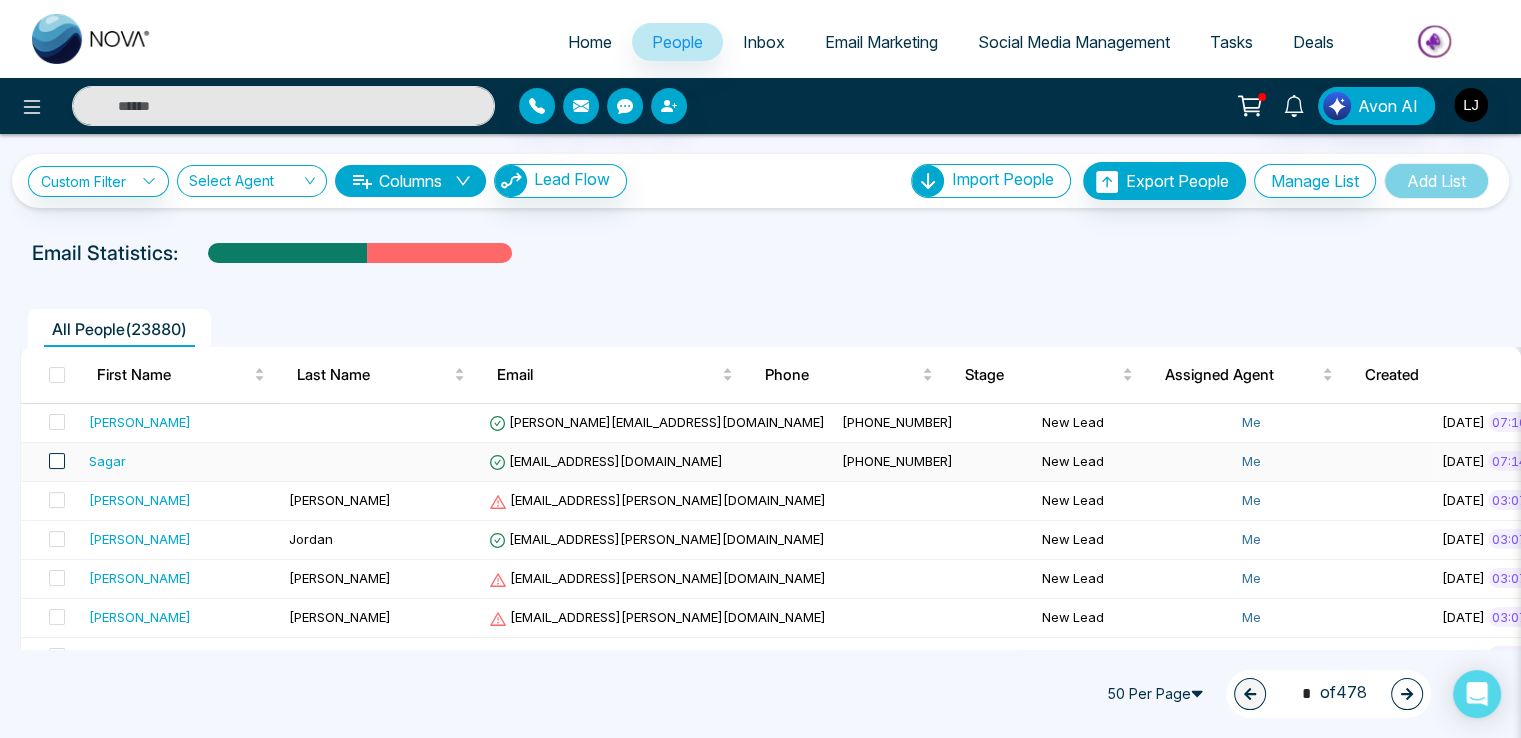 click at bounding box center (57, 461) 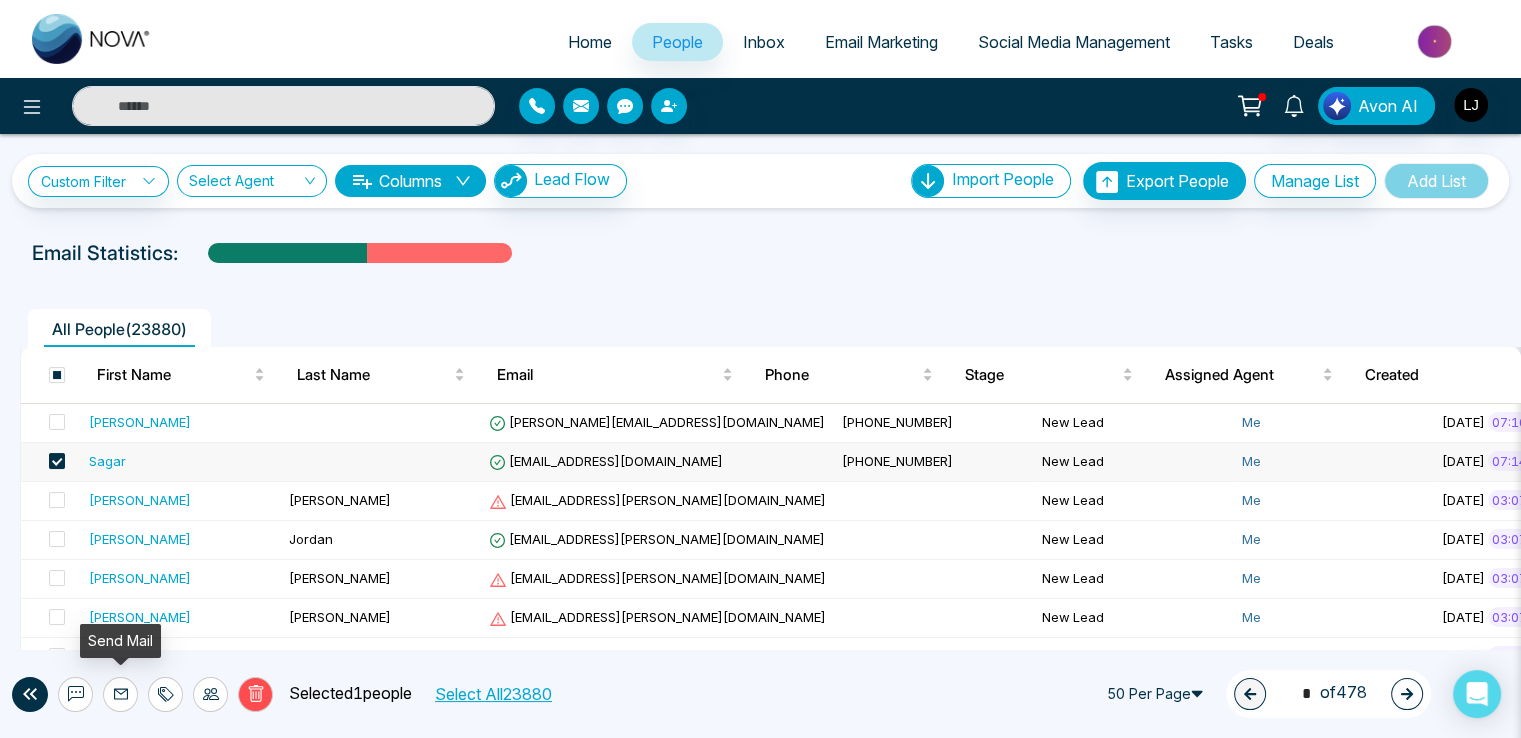 click at bounding box center (120, 694) 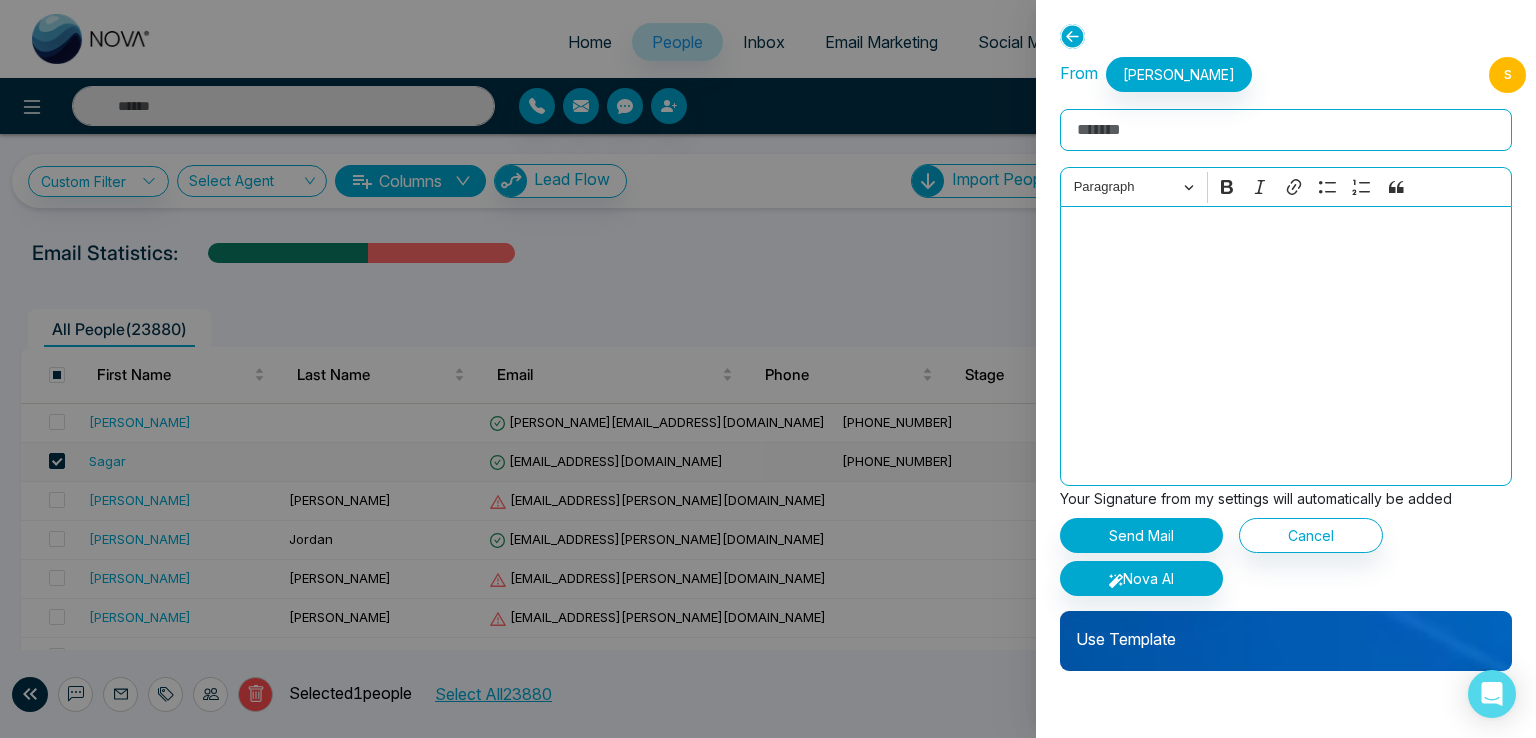 click on "Rich Text Editor" at bounding box center (1286, 130) 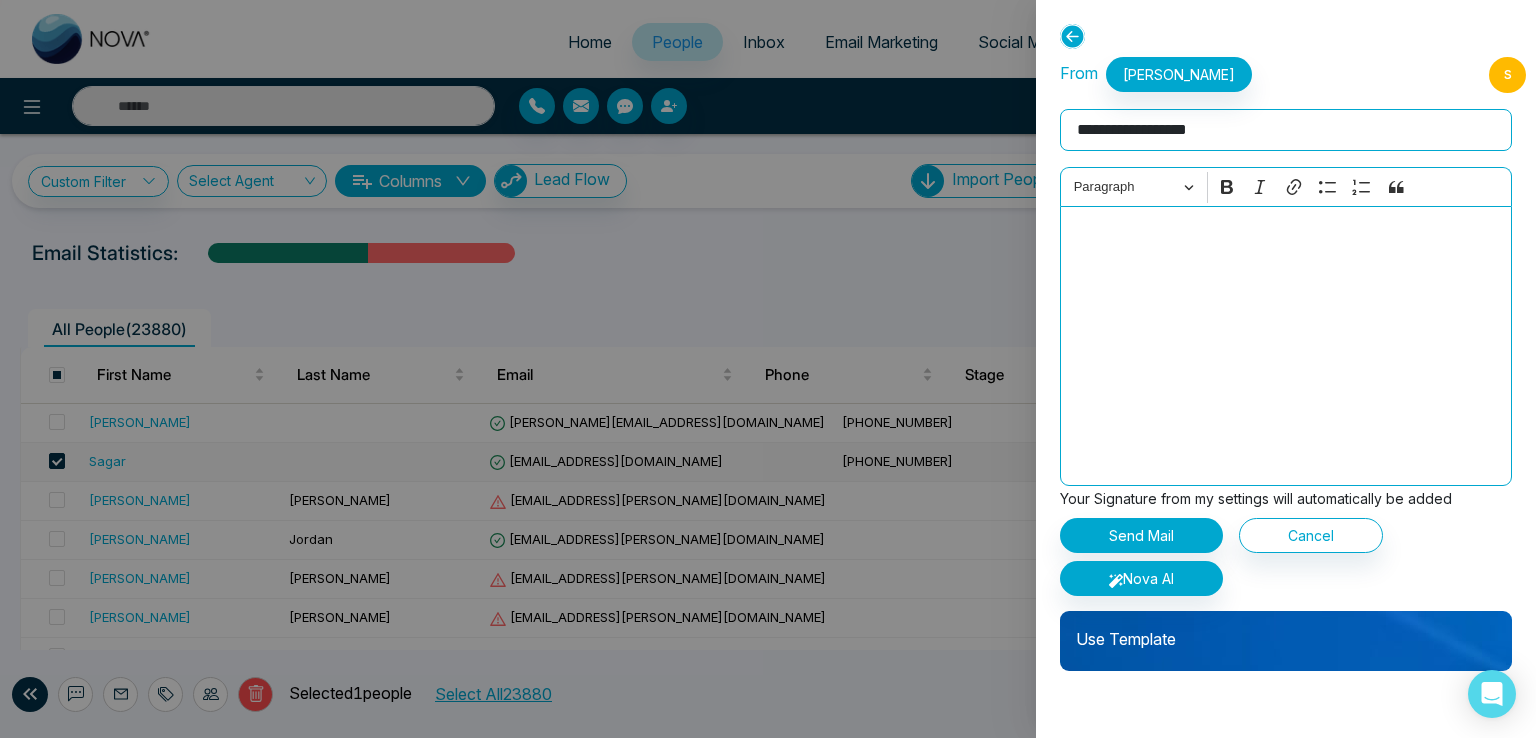 type on "**********" 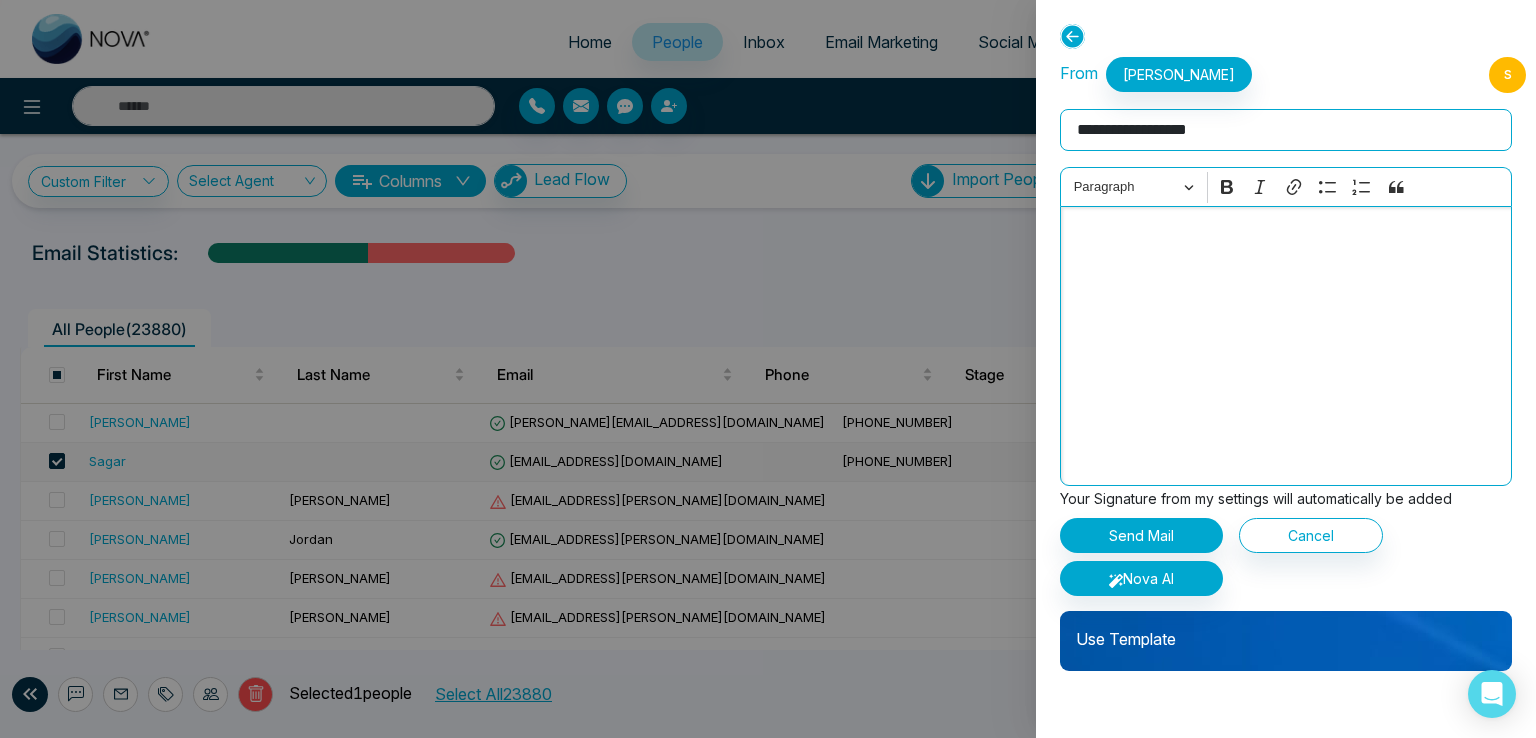 click at bounding box center [1286, 234] 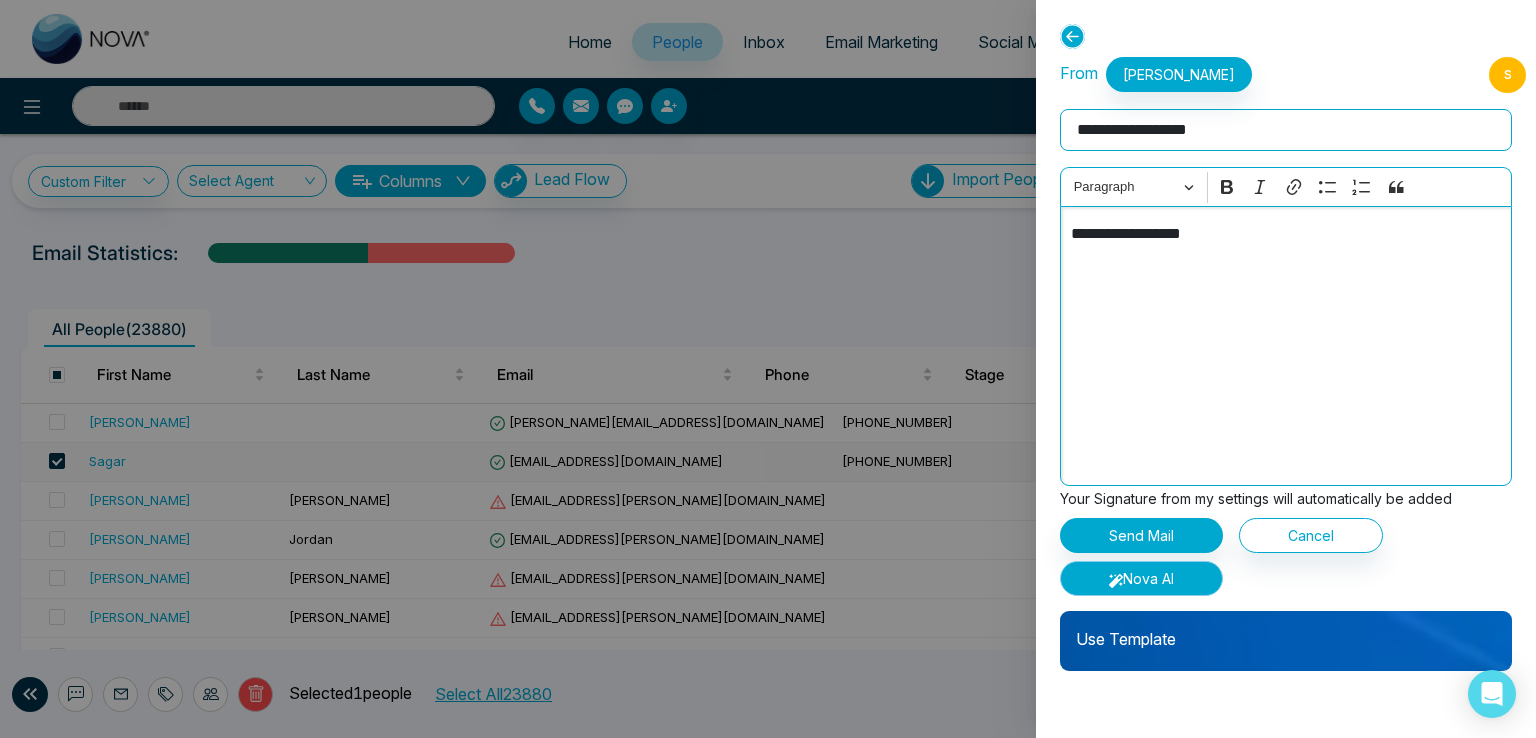click on "Nova AI" at bounding box center [1141, 578] 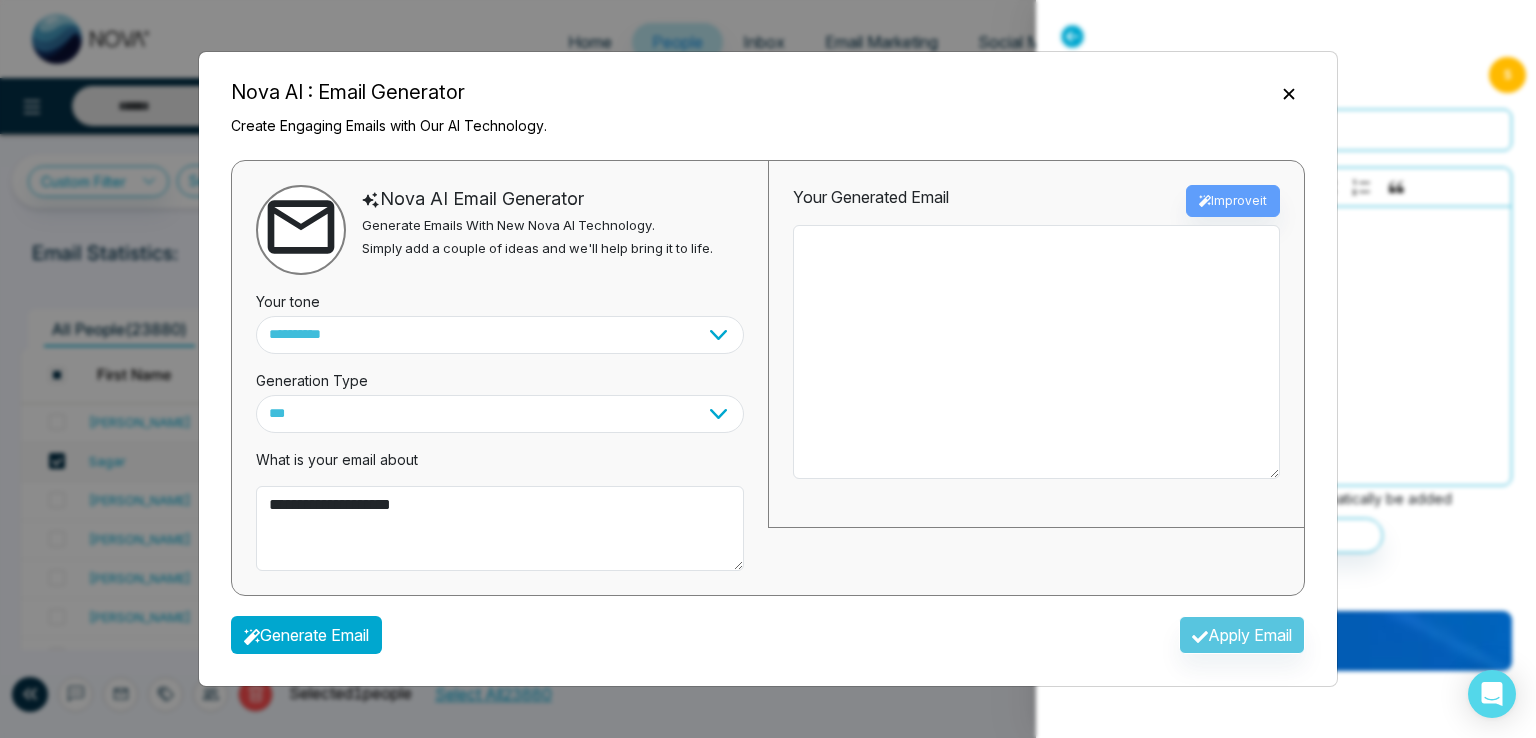 click on "Generate Email" at bounding box center [306, 635] 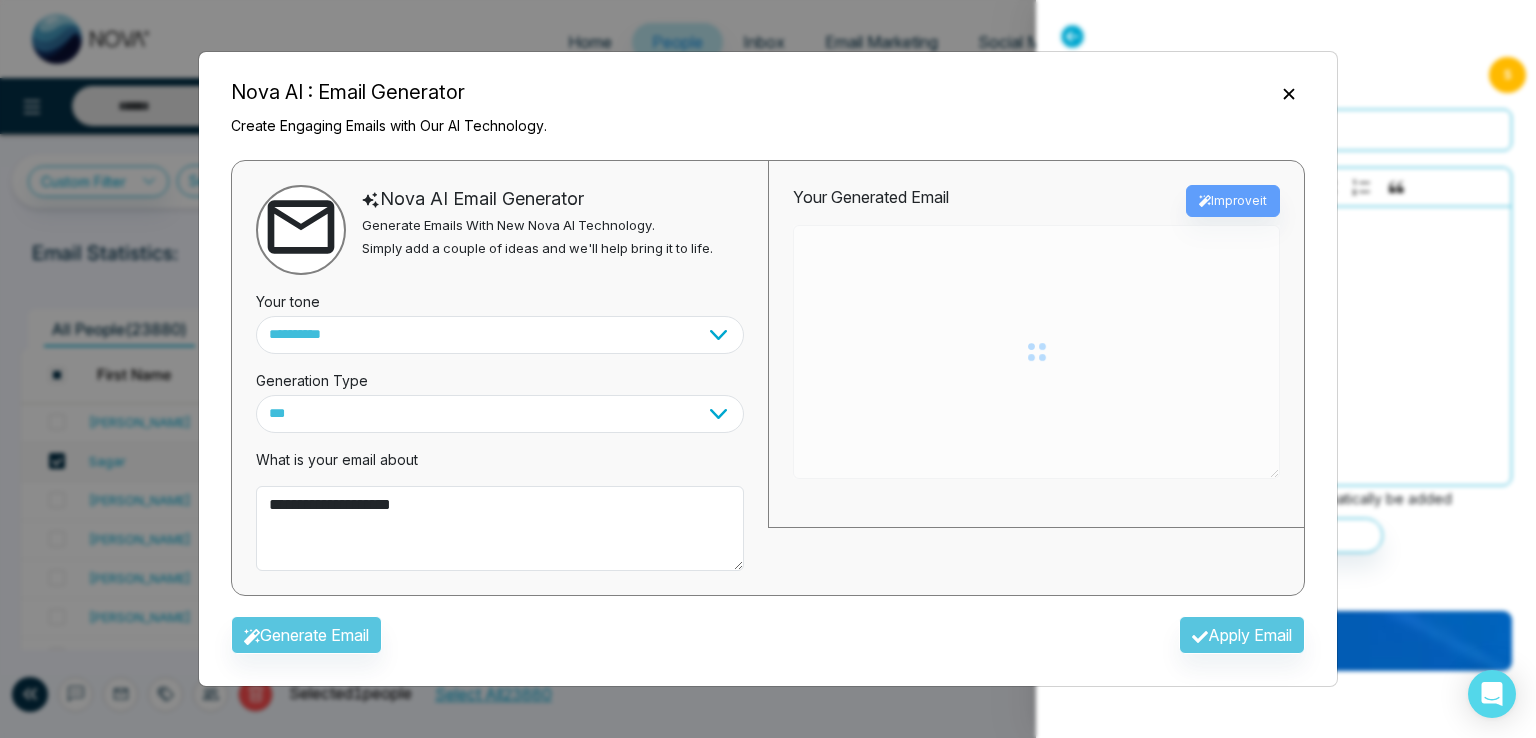 type on "**********" 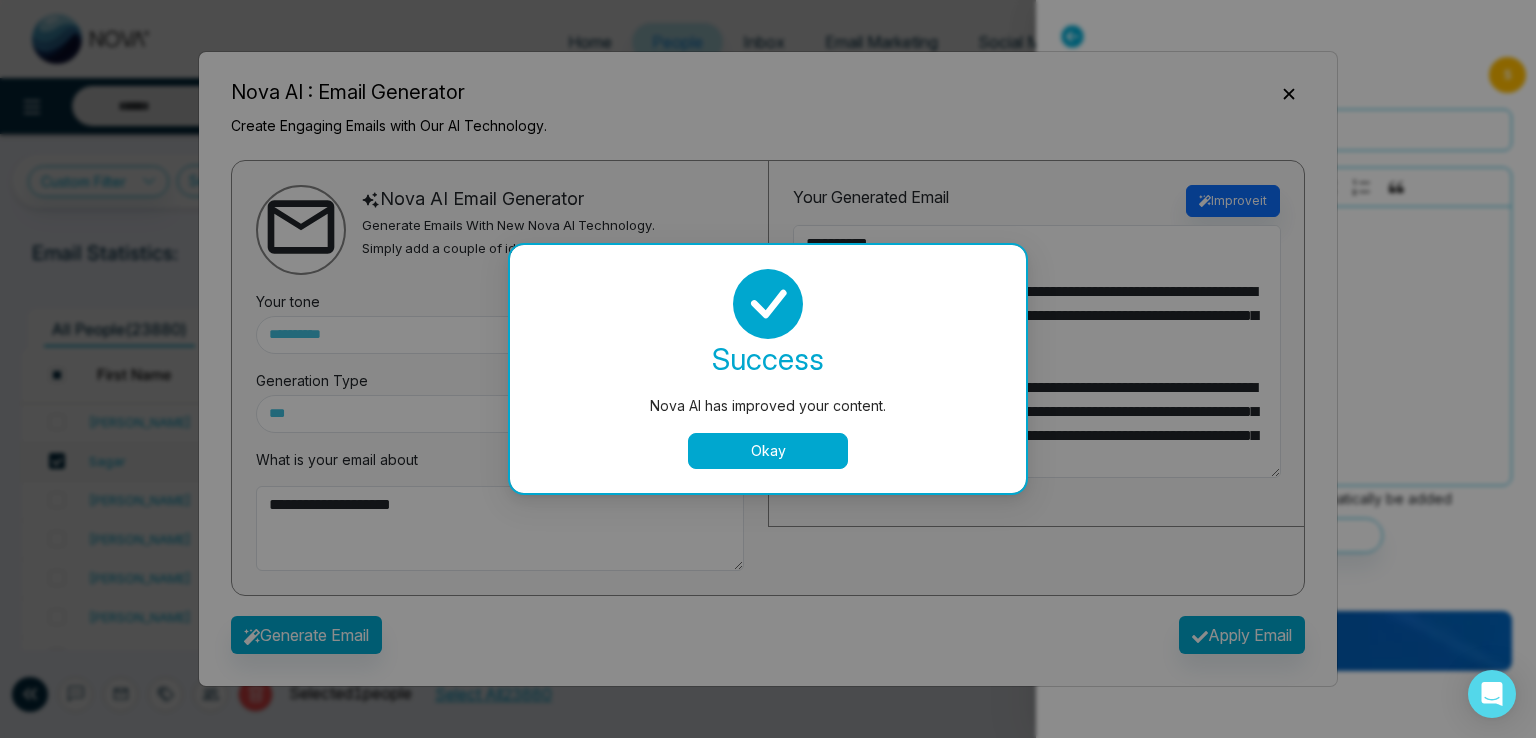 click on "Nova AI has improved your content. success Nova AI has improved your content.   Okay" at bounding box center [768, 369] 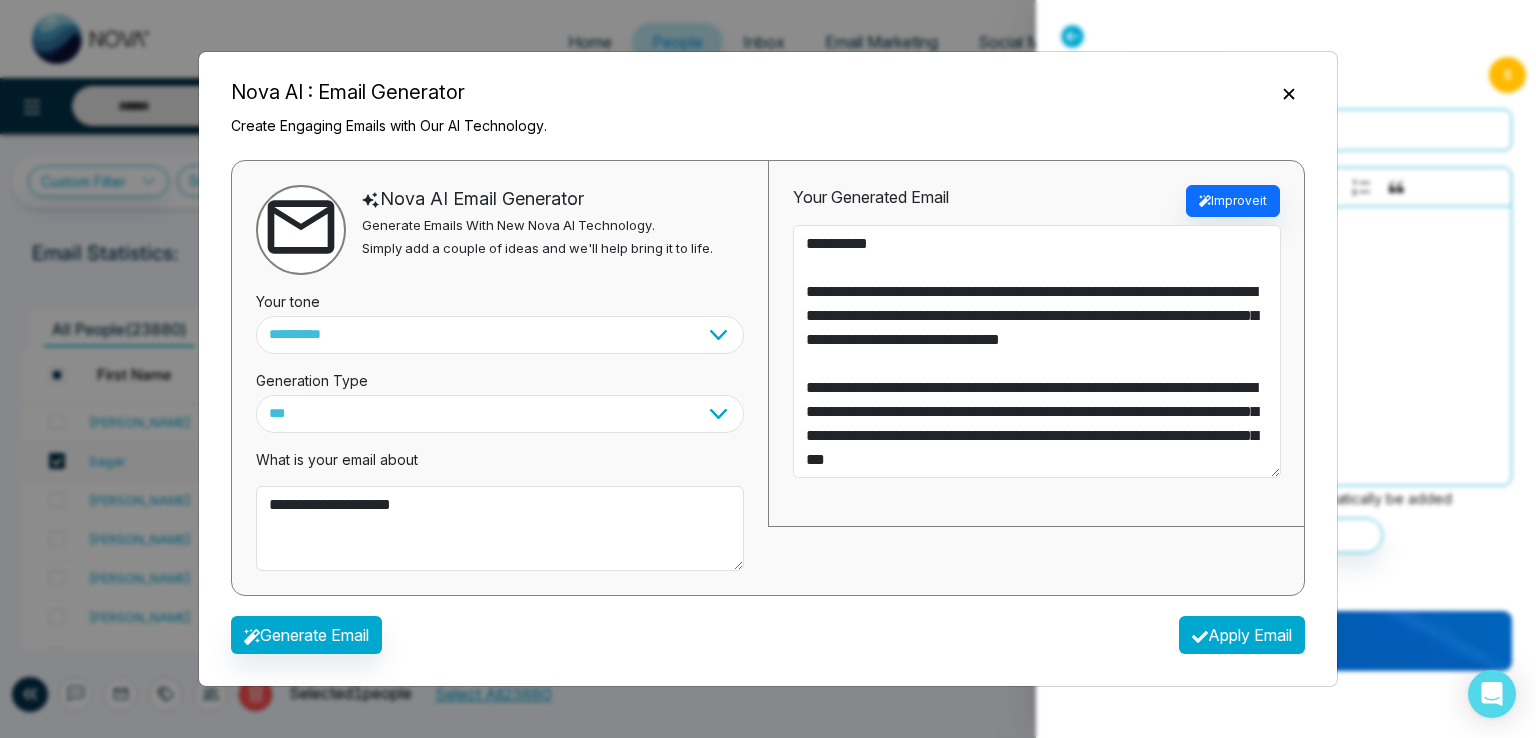 click on "Apply Email" at bounding box center (1242, 635) 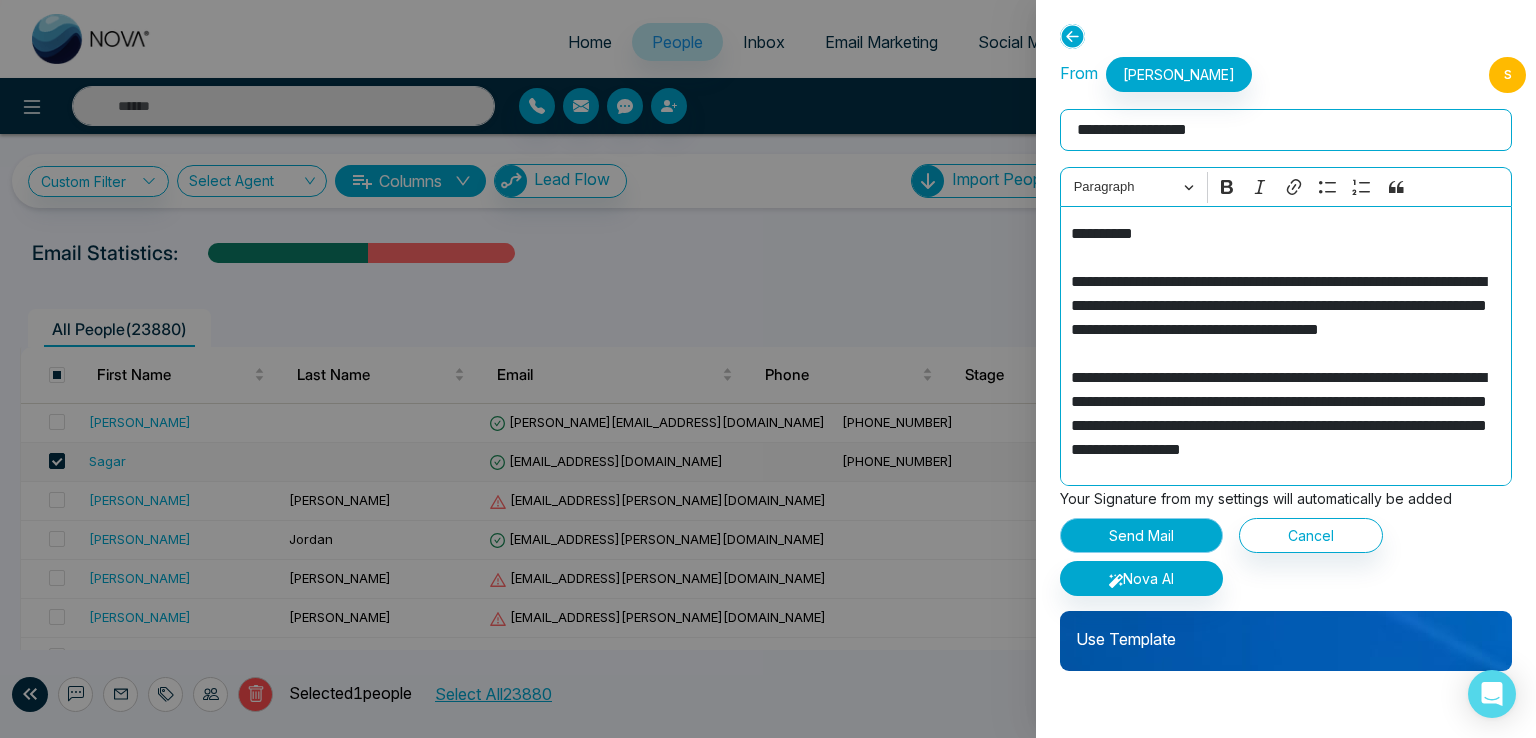 click on "Send Mail" at bounding box center (1141, 535) 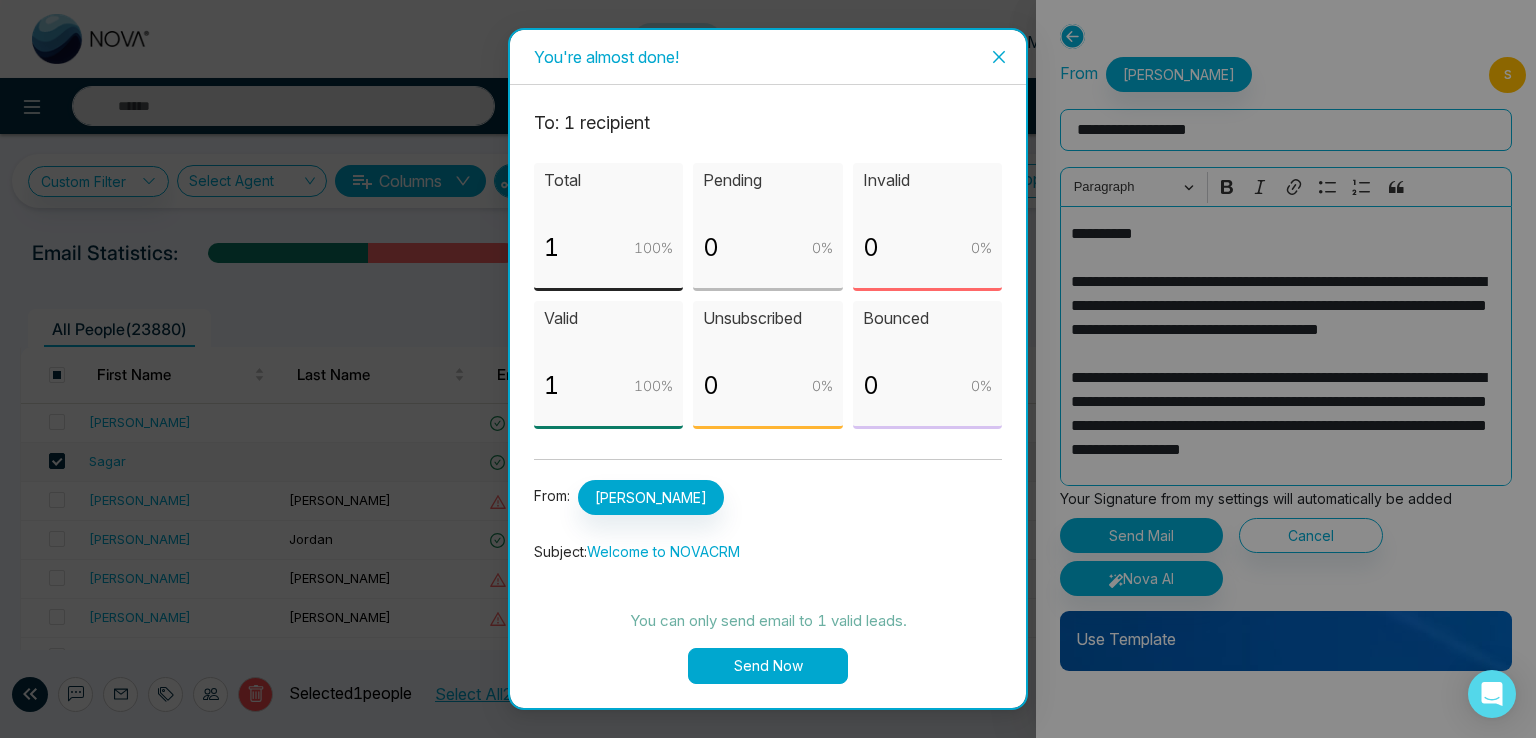 click on "Send Now" at bounding box center [768, 666] 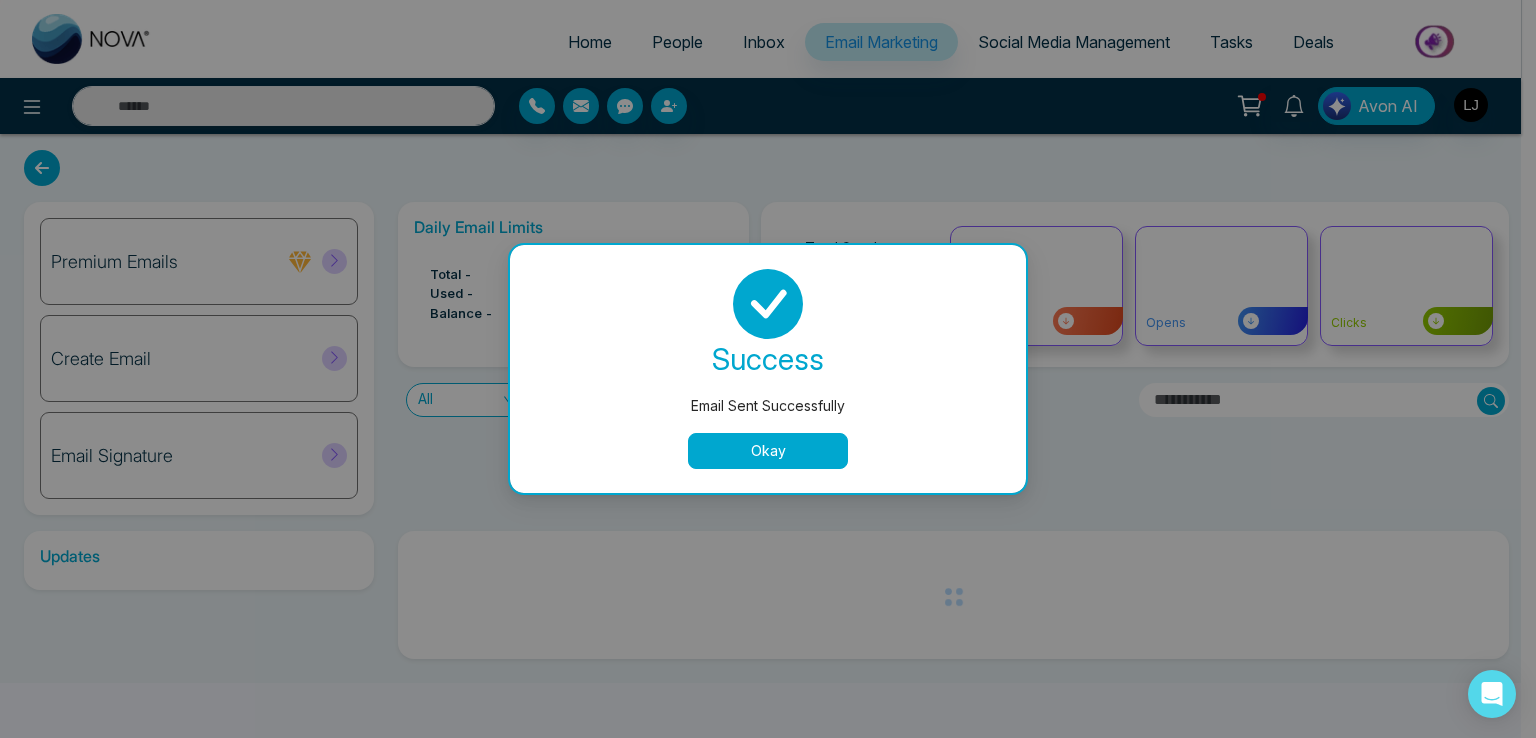 click on "Okay" at bounding box center [768, 451] 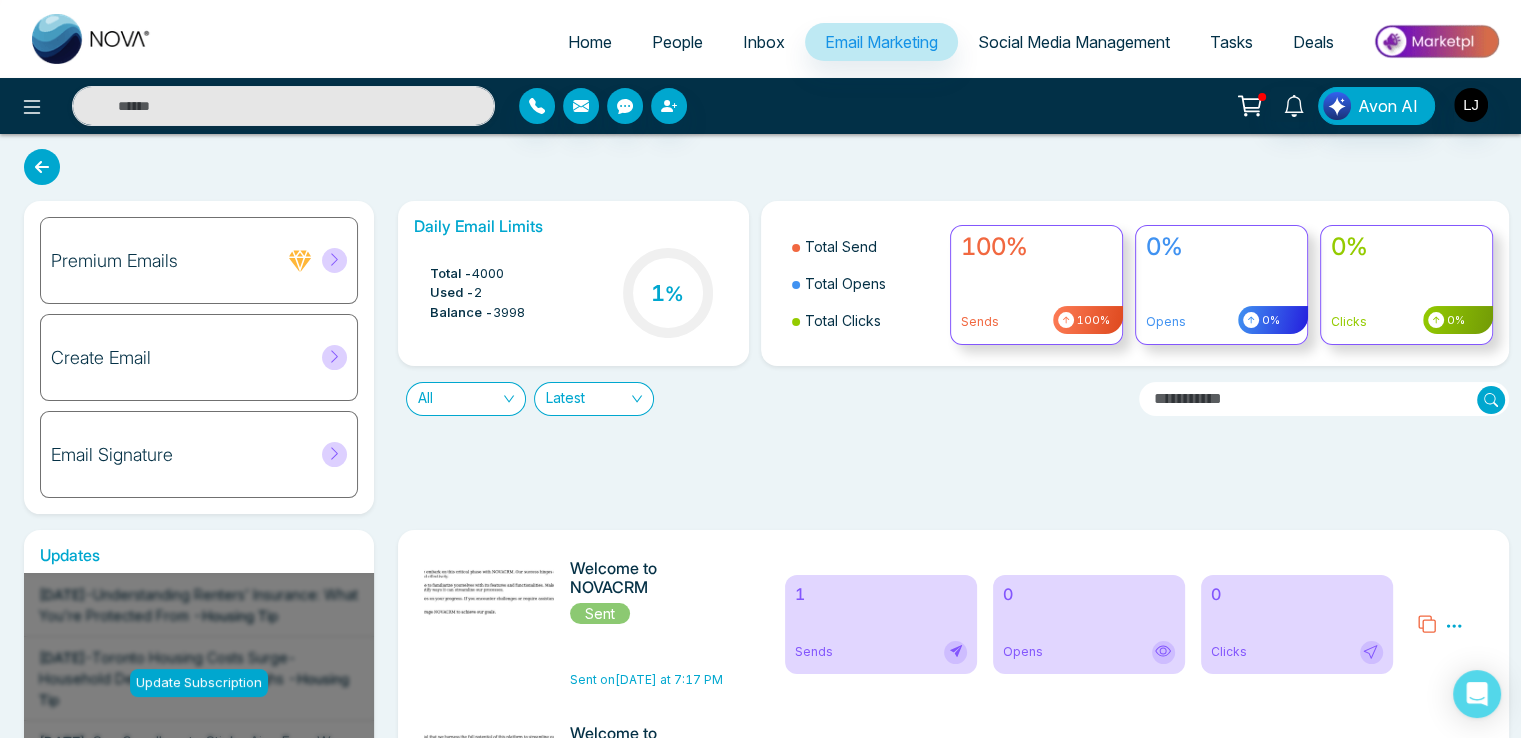 scroll, scrollTop: 0, scrollLeft: 0, axis: both 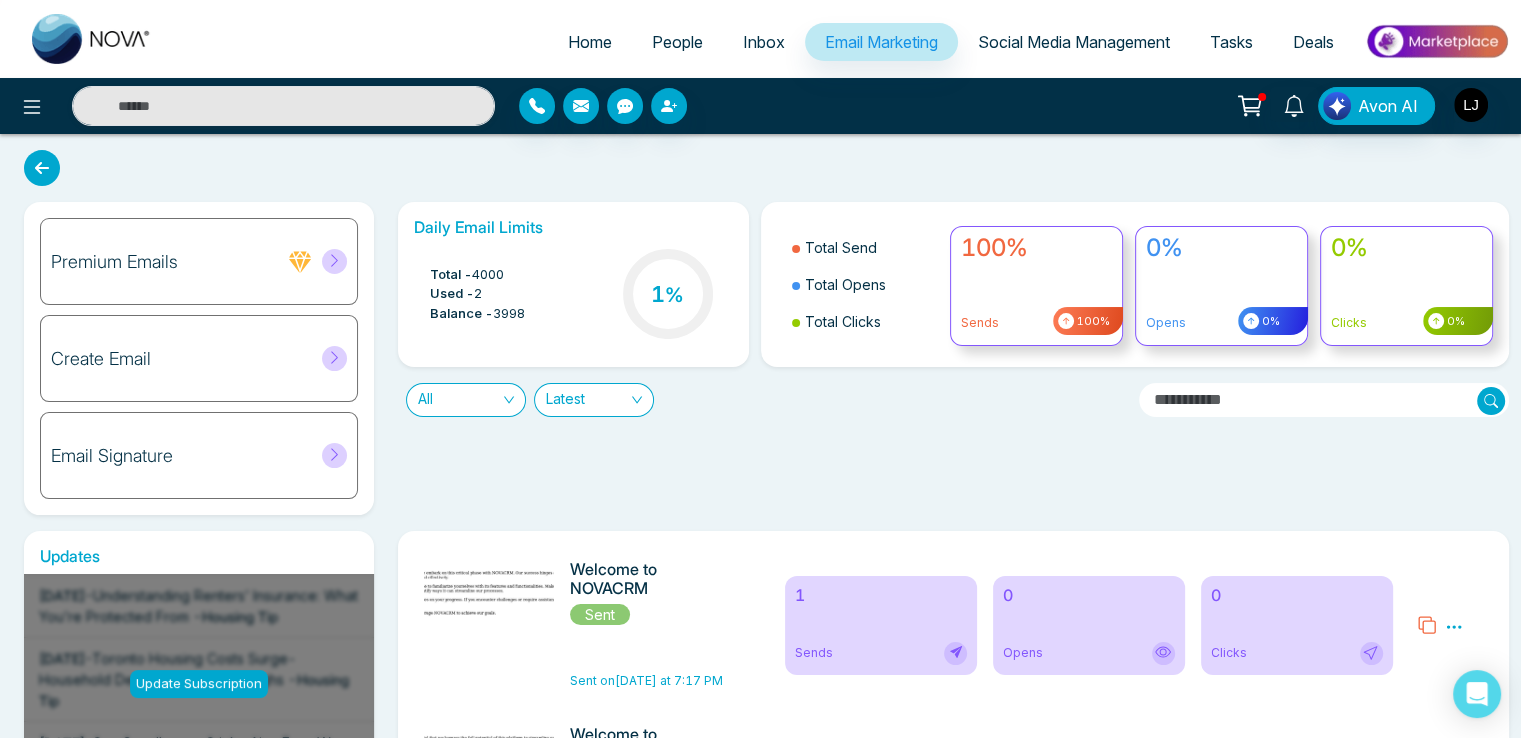 click on "People" at bounding box center (677, 42) 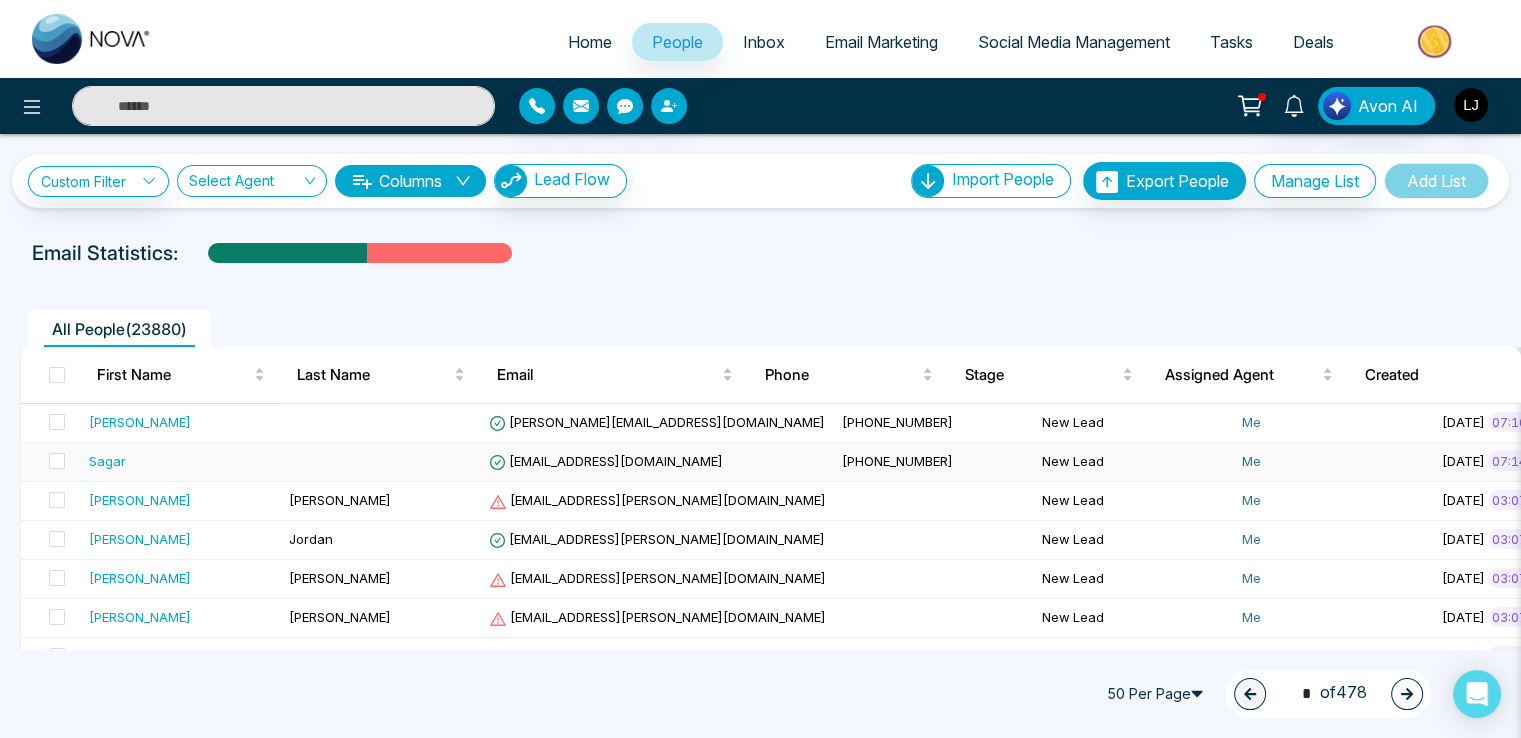 click on "sagar@mmnovatech.com" at bounding box center (606, 461) 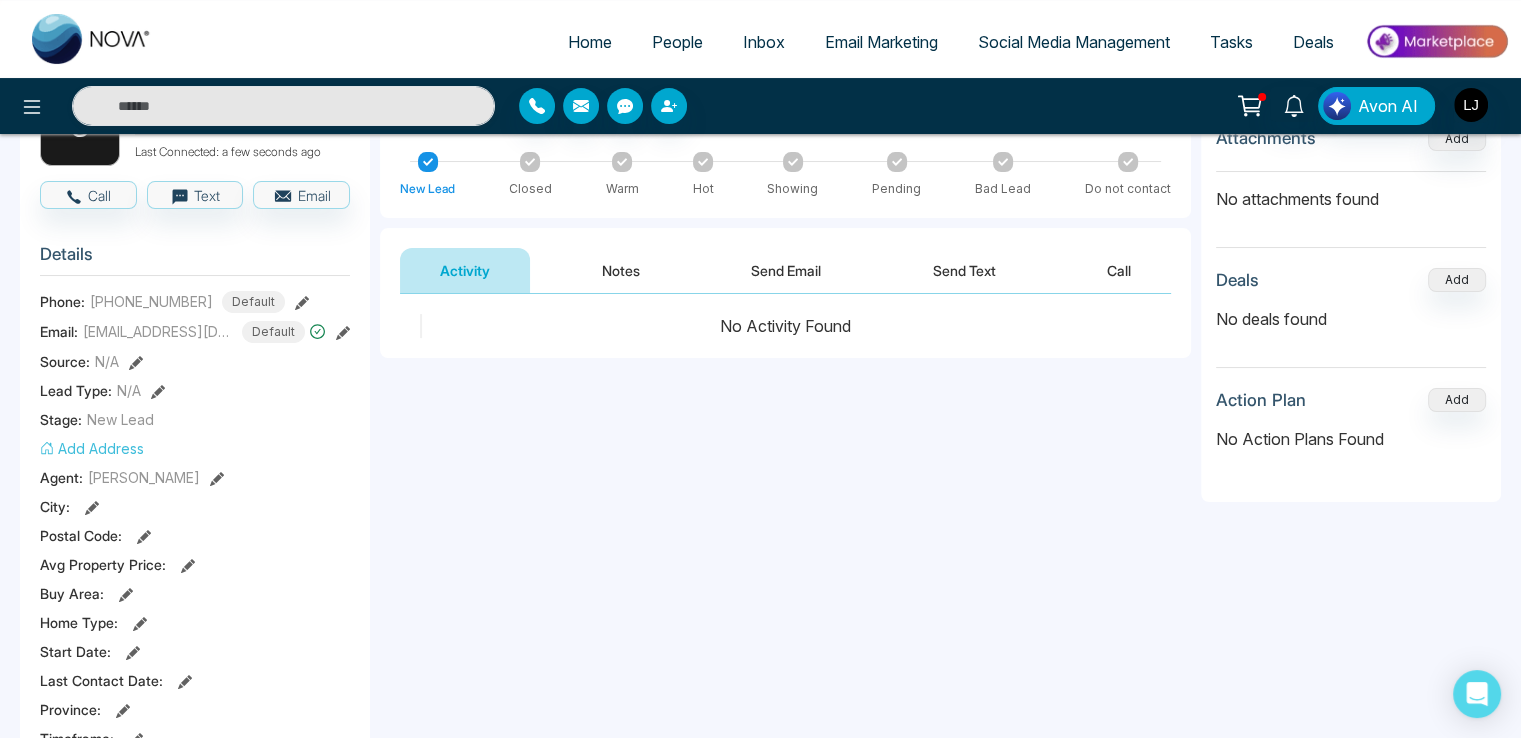 scroll, scrollTop: 0, scrollLeft: 0, axis: both 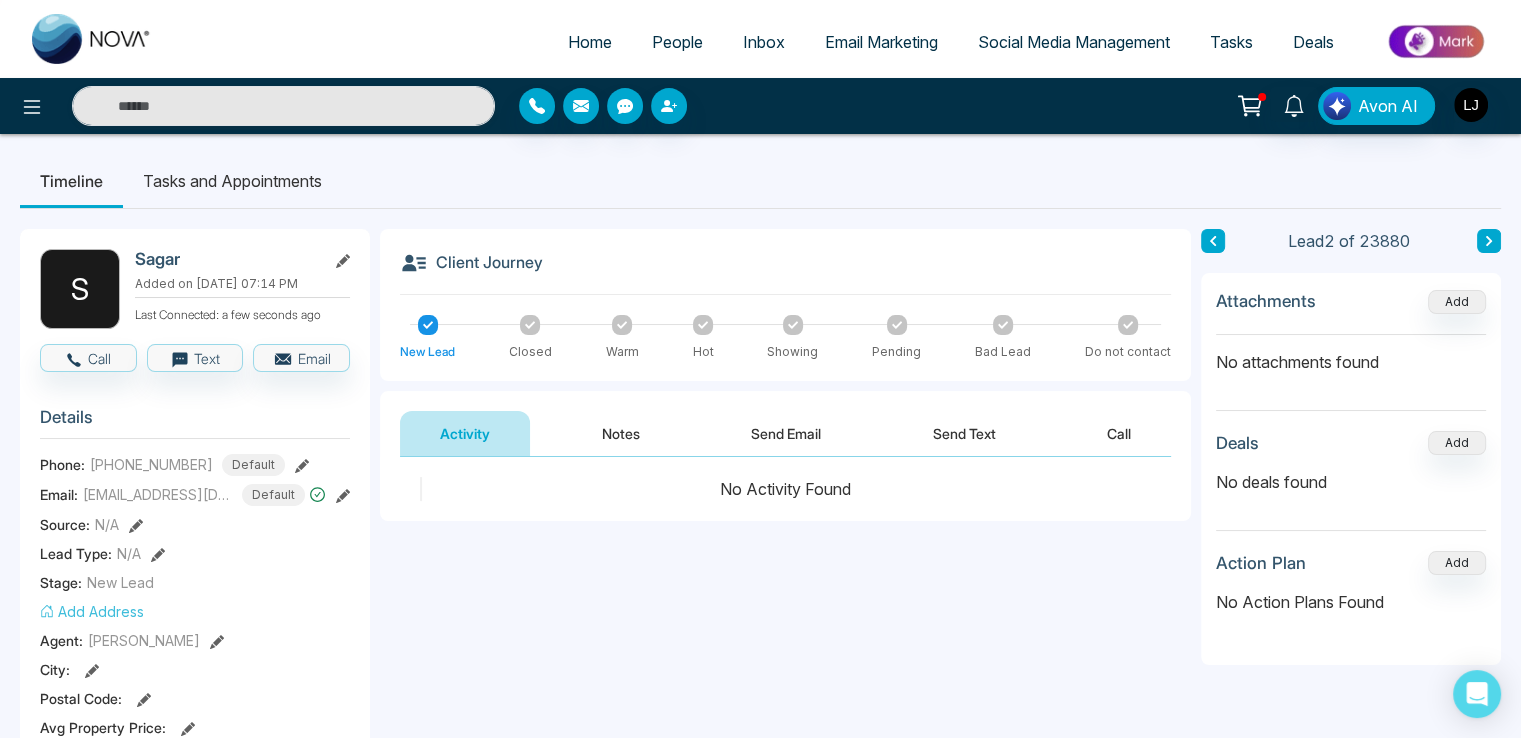 click on "Send Email" at bounding box center [786, 433] 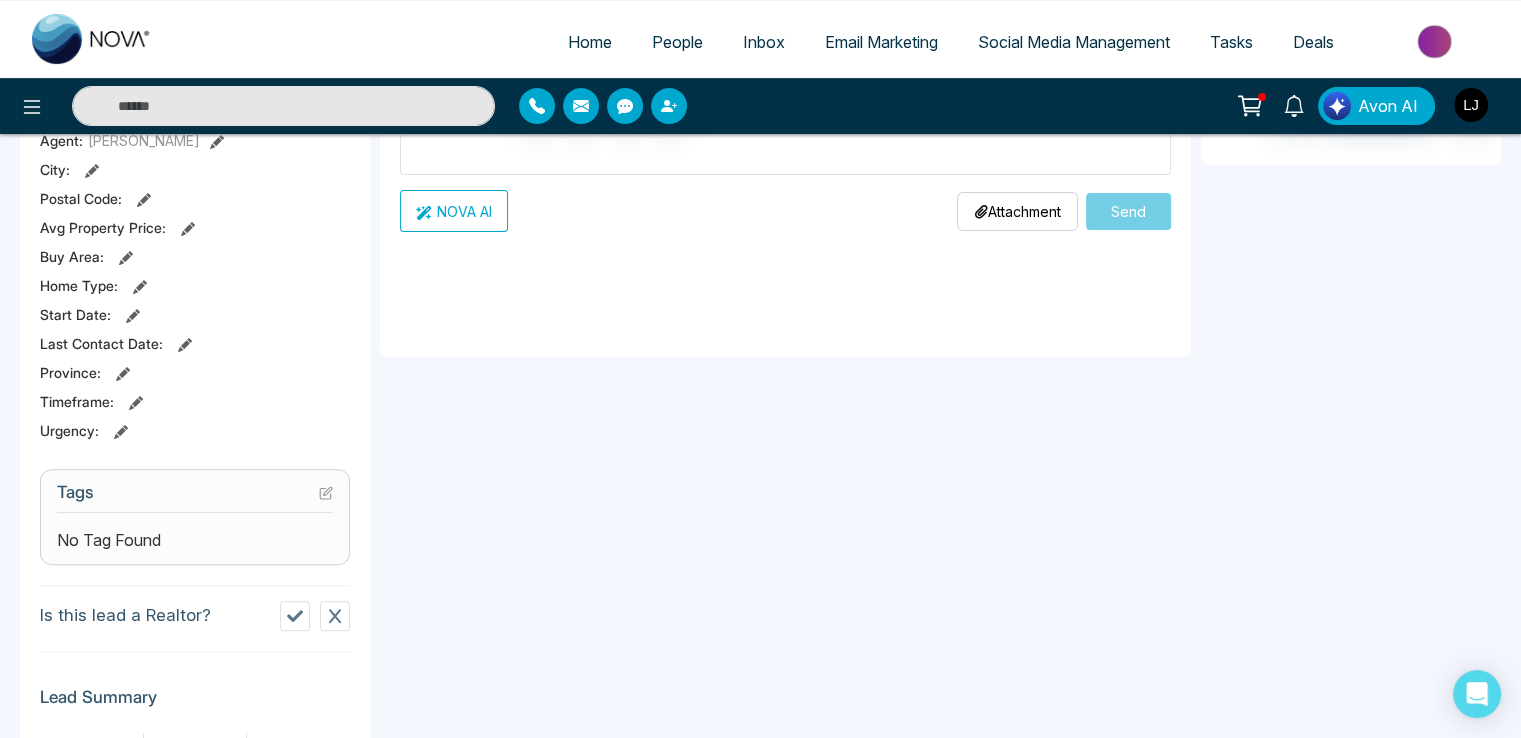 scroll, scrollTop: 100, scrollLeft: 0, axis: vertical 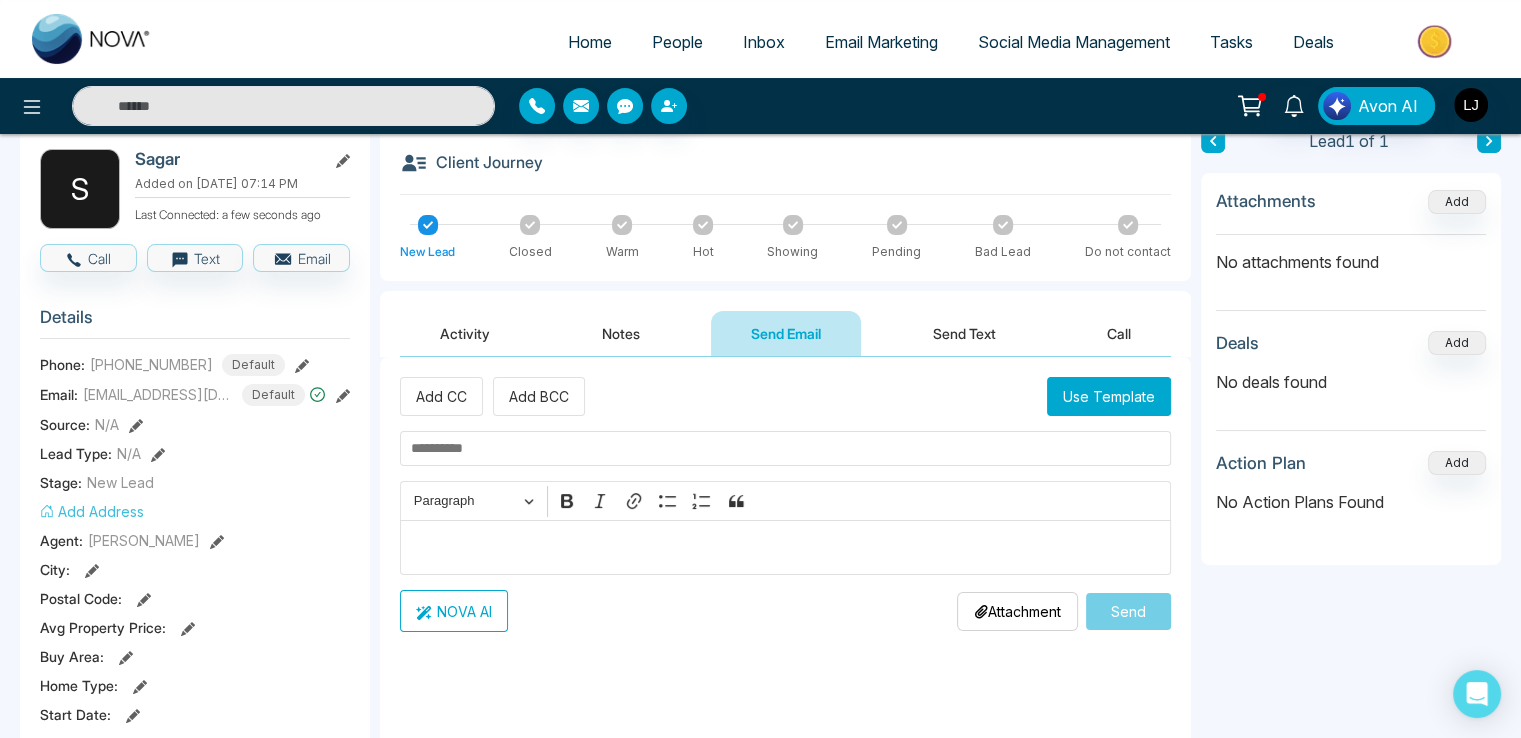 click on "Activity" at bounding box center [465, 333] 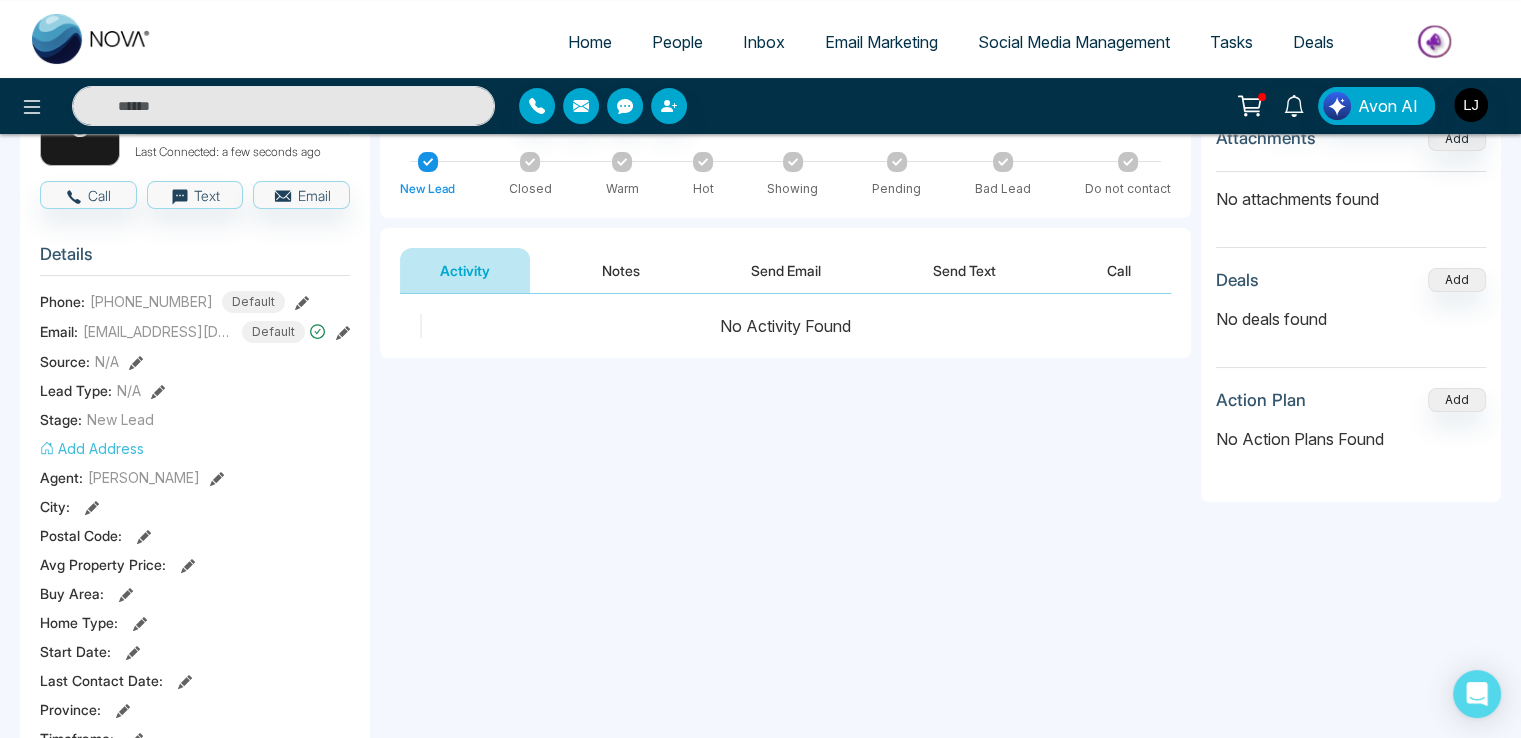 scroll, scrollTop: 0, scrollLeft: 0, axis: both 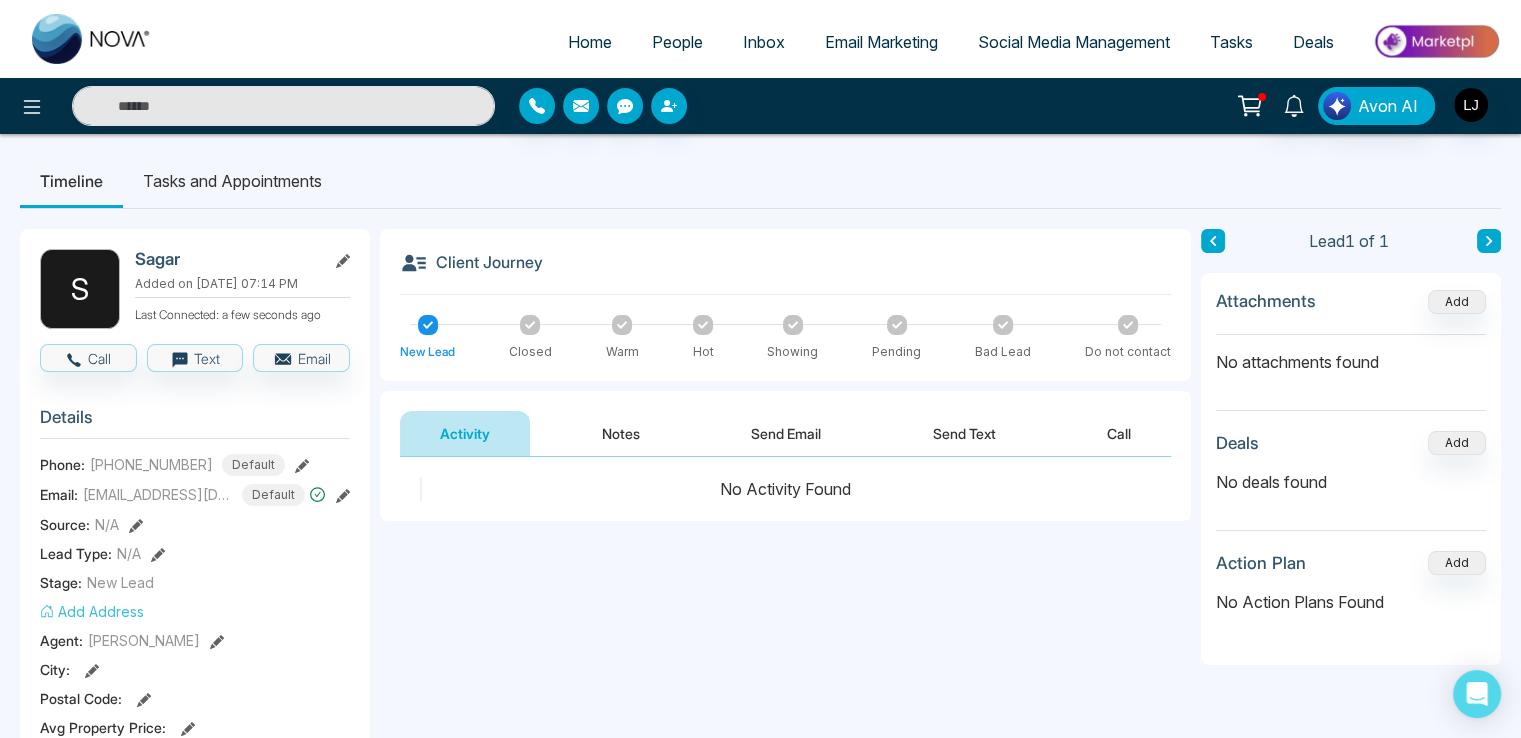 click on "Send Email" at bounding box center (786, 433) 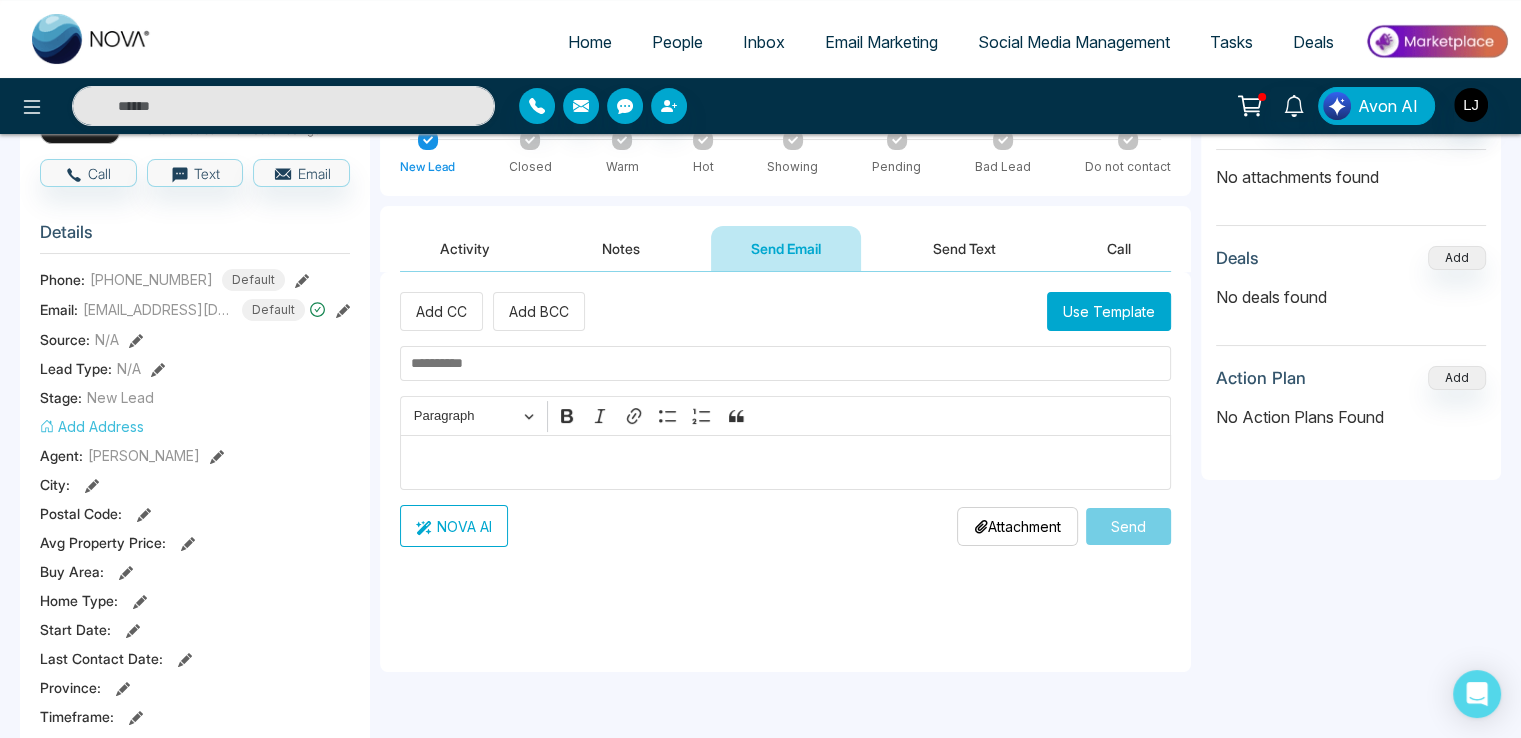 scroll, scrollTop: 100, scrollLeft: 0, axis: vertical 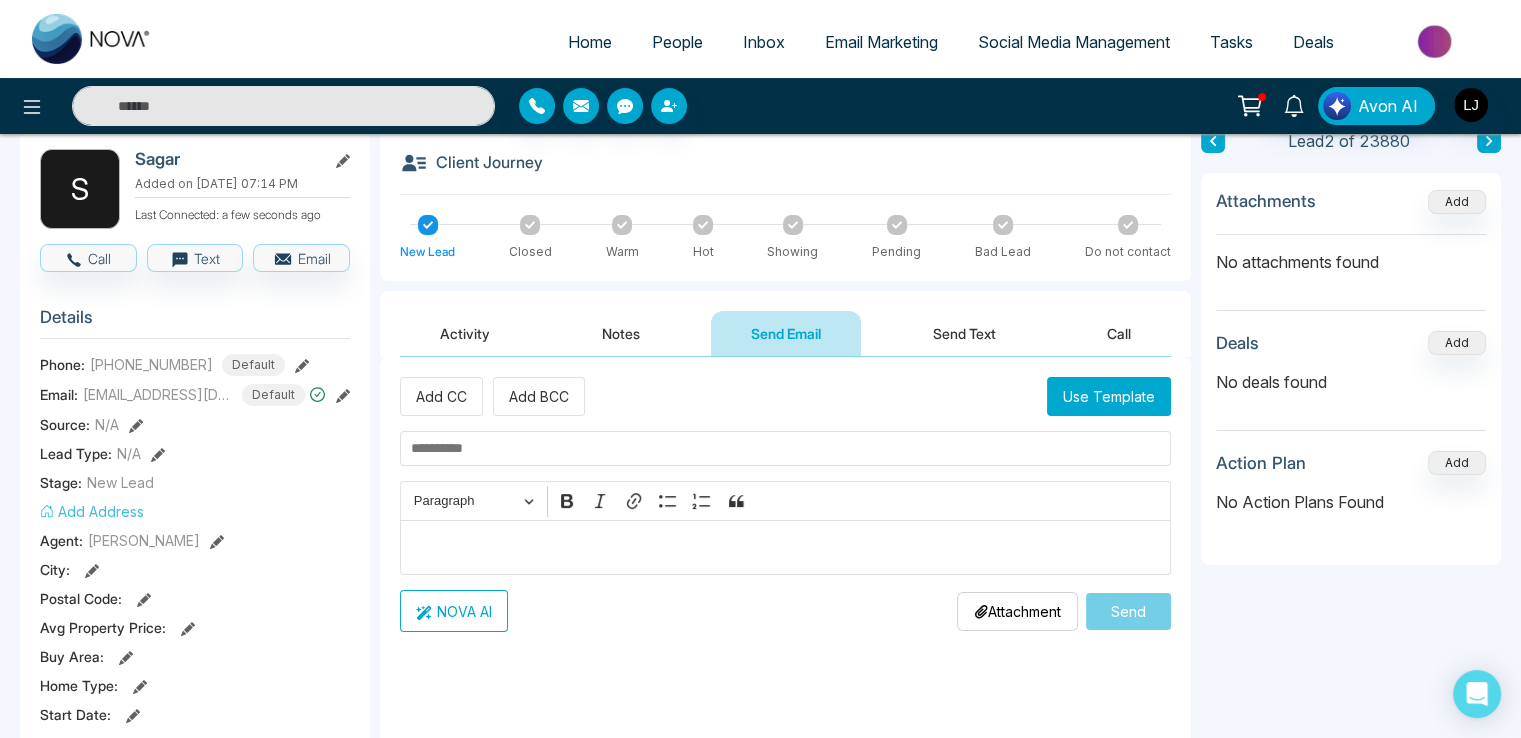click on "Activity" at bounding box center [465, 333] 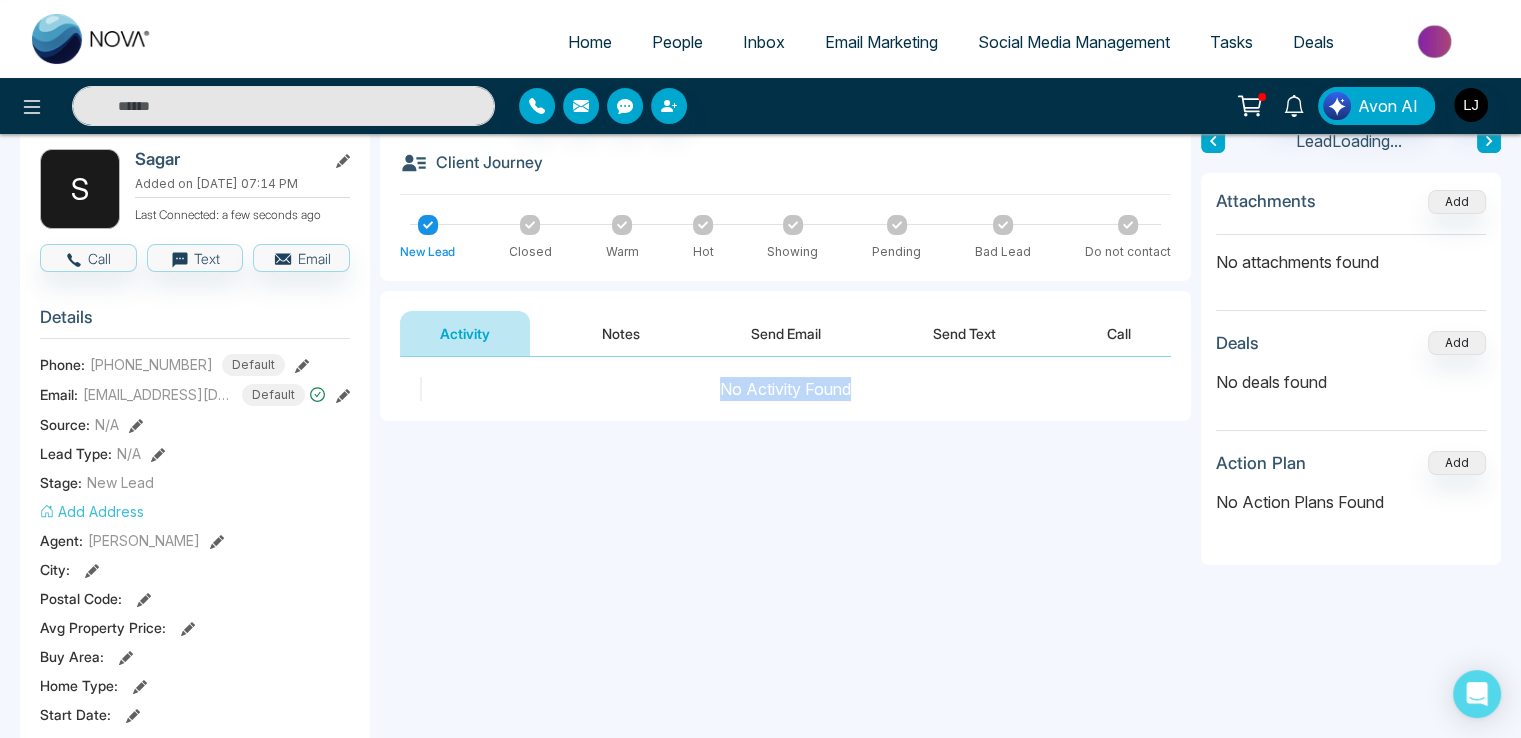 drag, startPoint x: 688, startPoint y: 391, endPoint x: 857, endPoint y: 395, distance: 169.04733 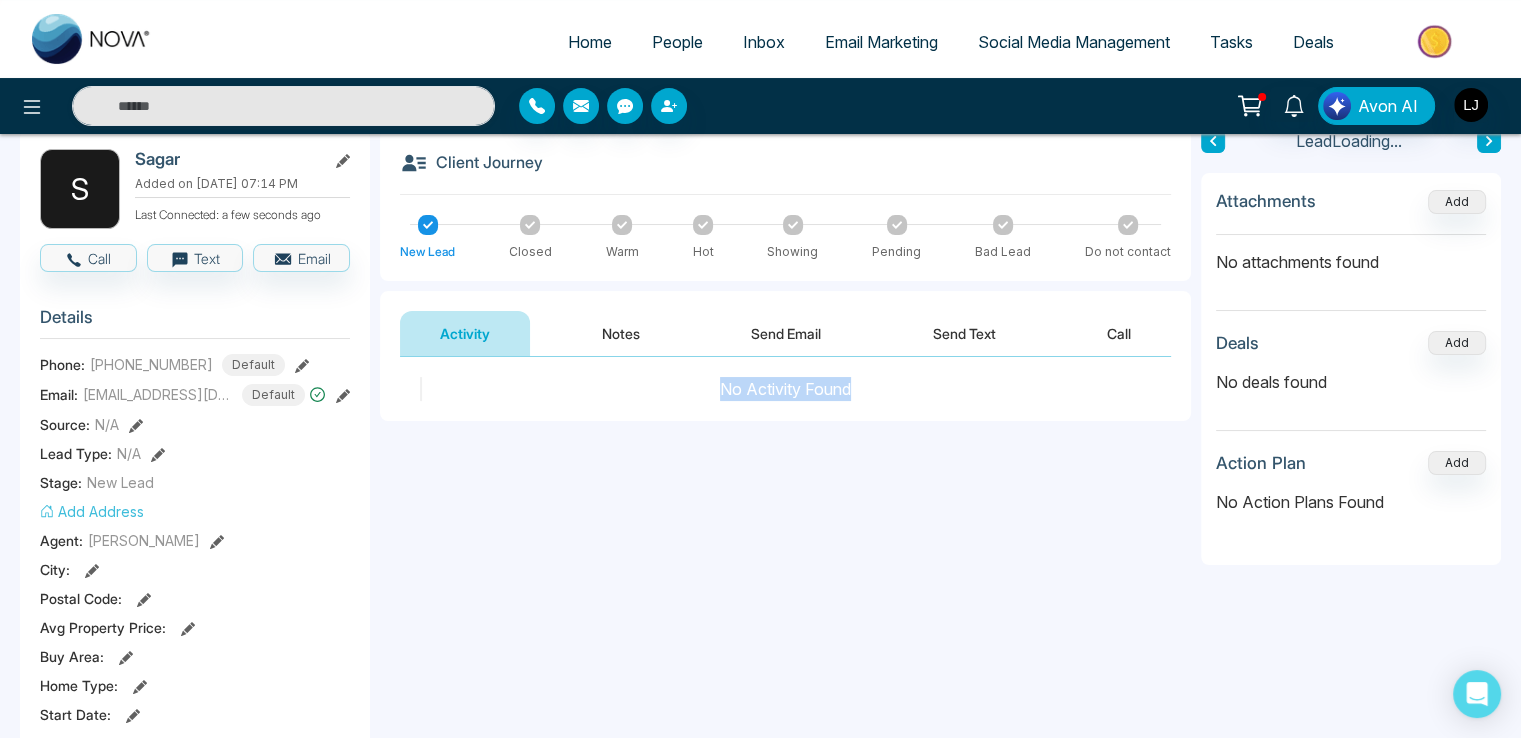 click on "No Activity Found" at bounding box center [785, 389] 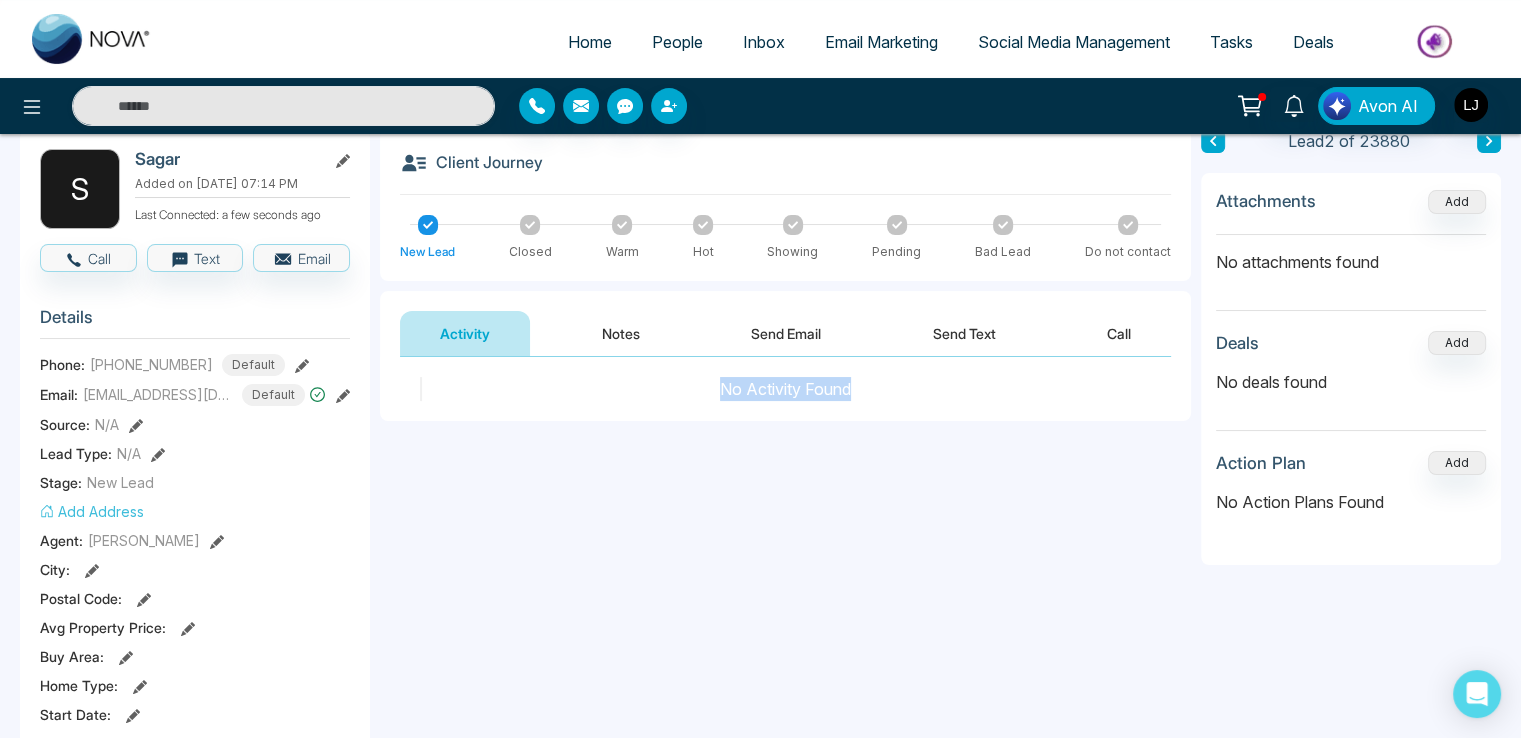click on "Send Email" at bounding box center (786, 333) 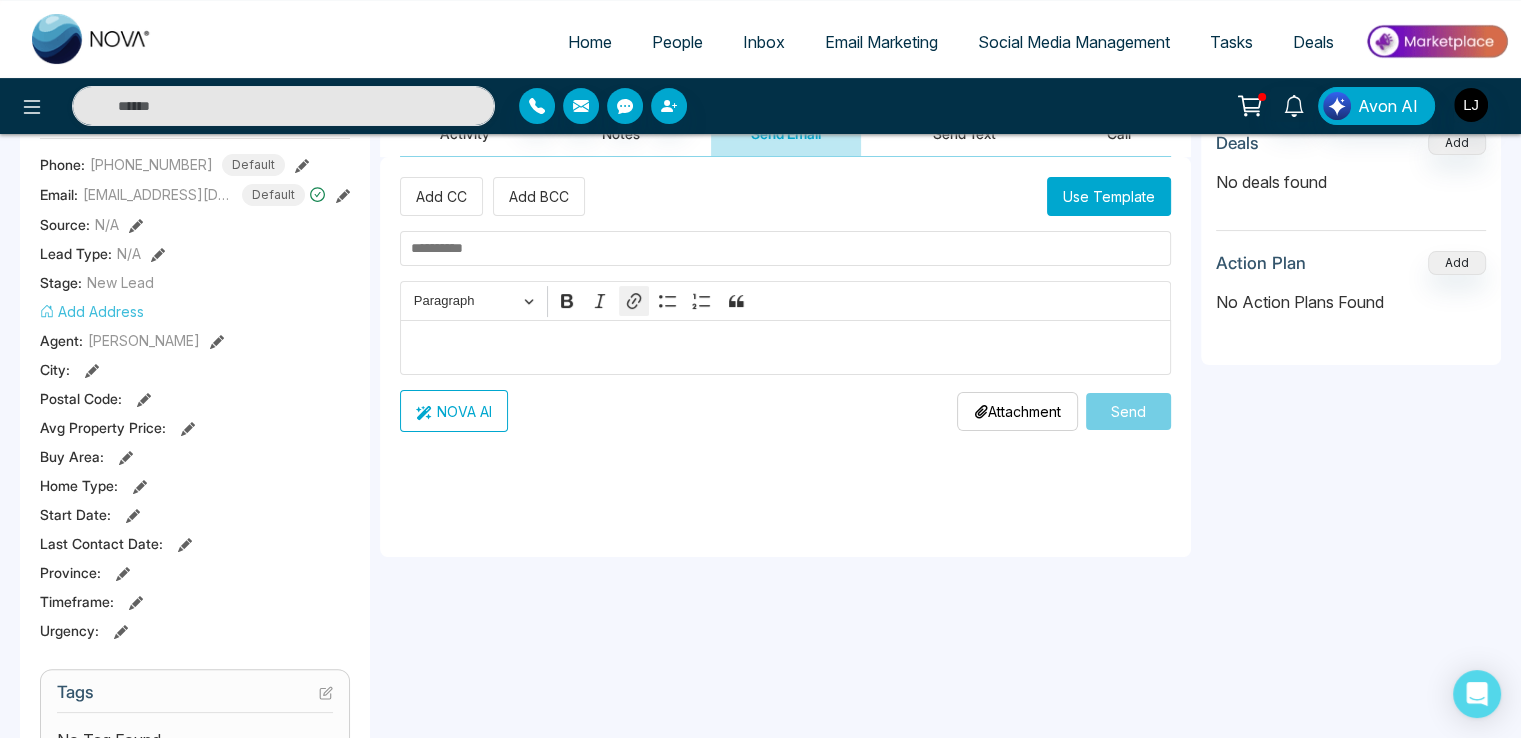 scroll, scrollTop: 100, scrollLeft: 0, axis: vertical 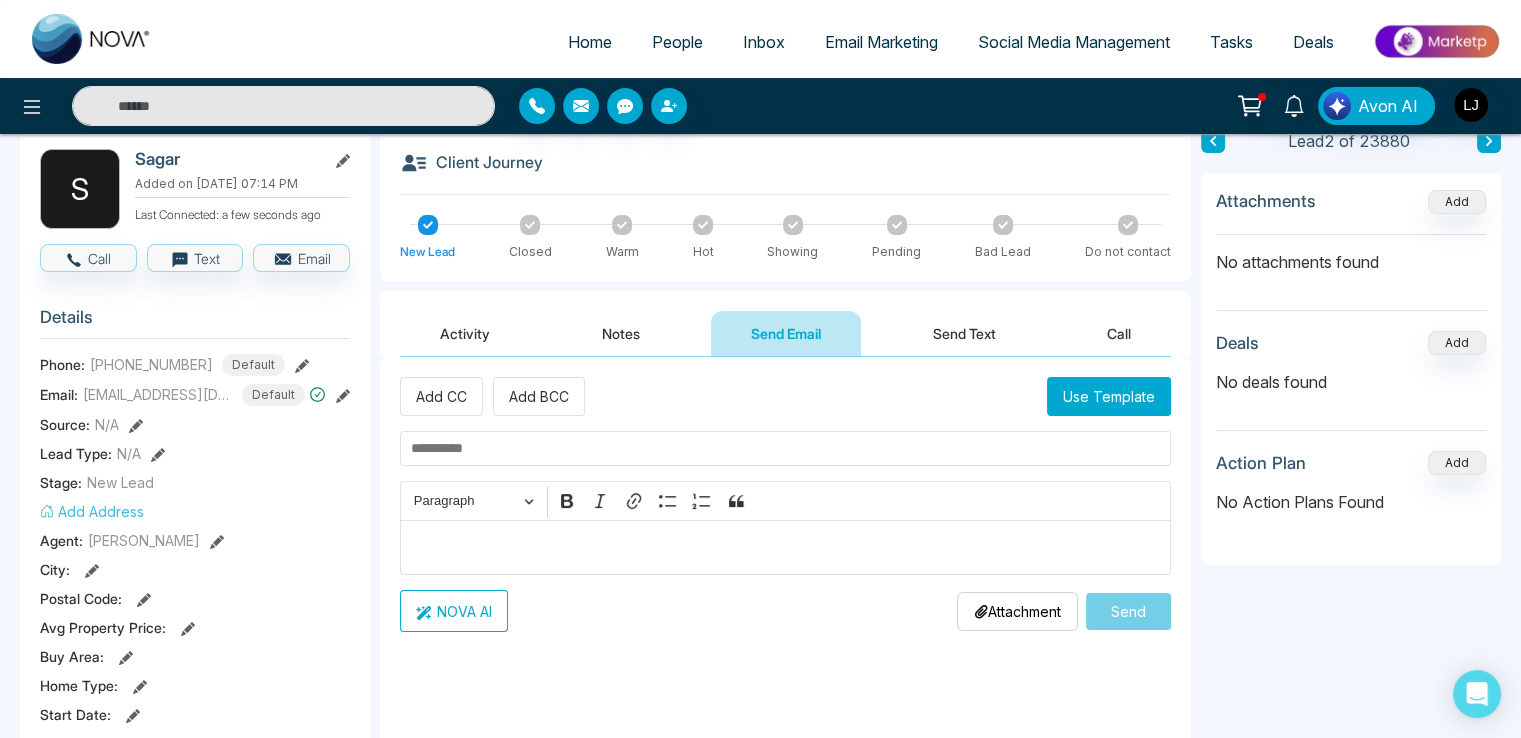 click on "Activity" at bounding box center [465, 333] 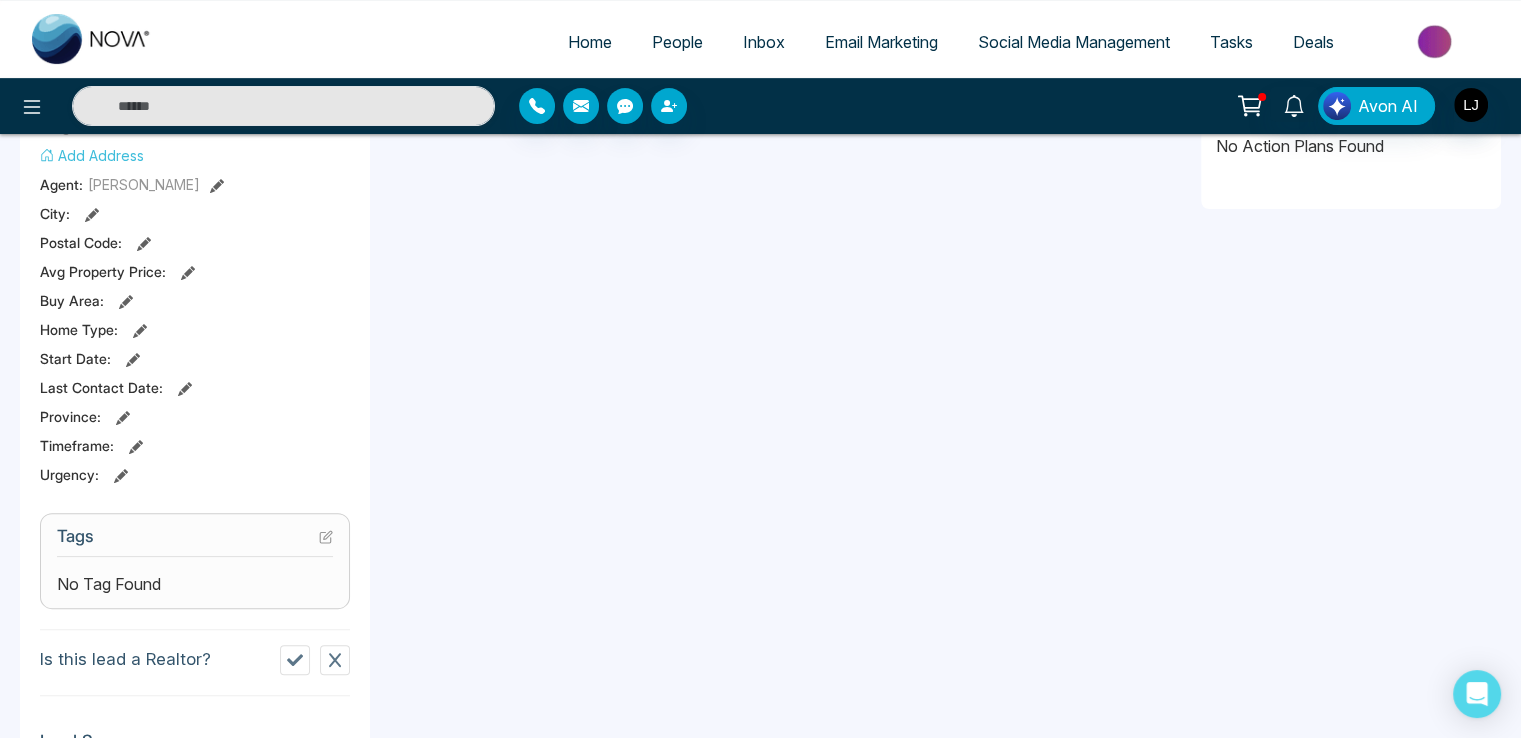scroll, scrollTop: 100, scrollLeft: 0, axis: vertical 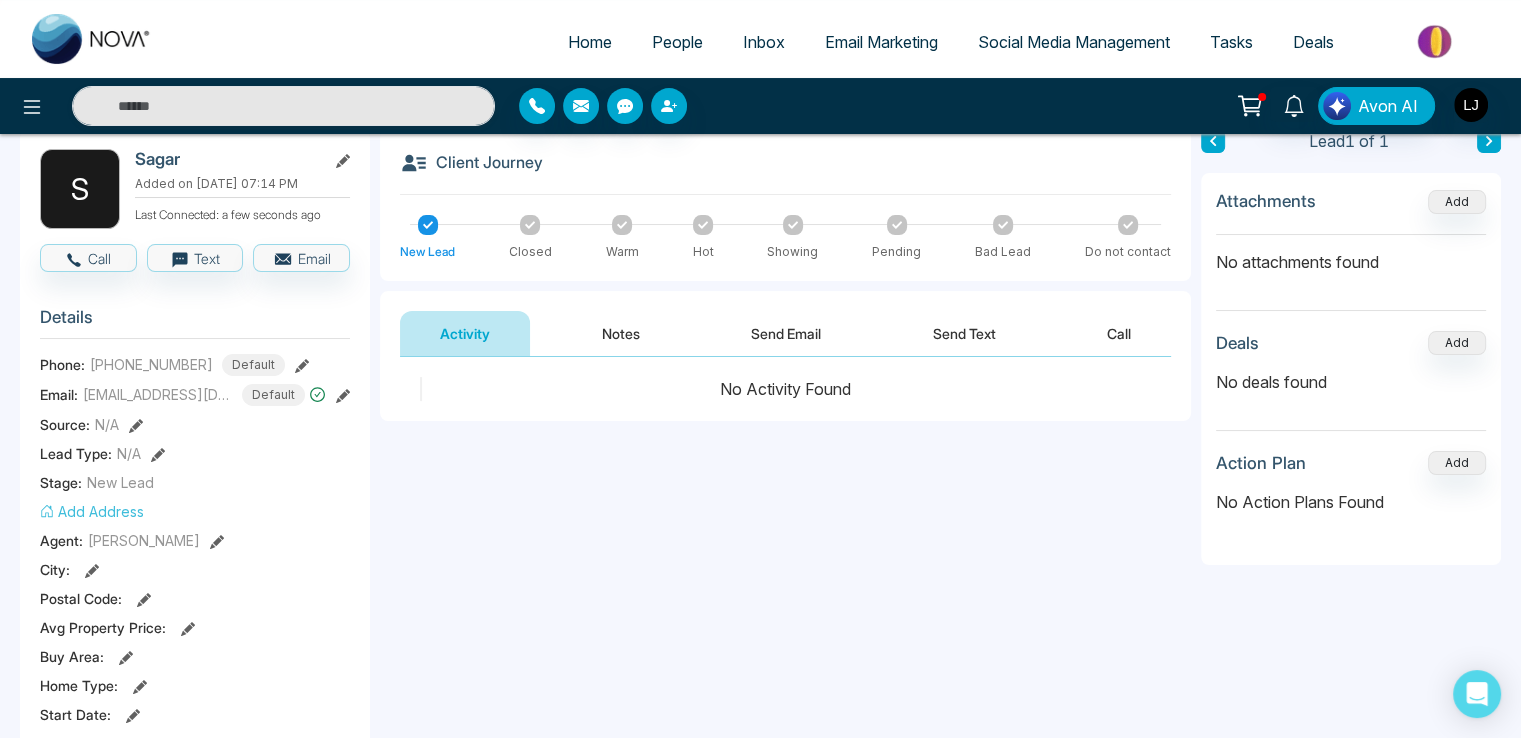 click on "Send Email" at bounding box center [786, 333] 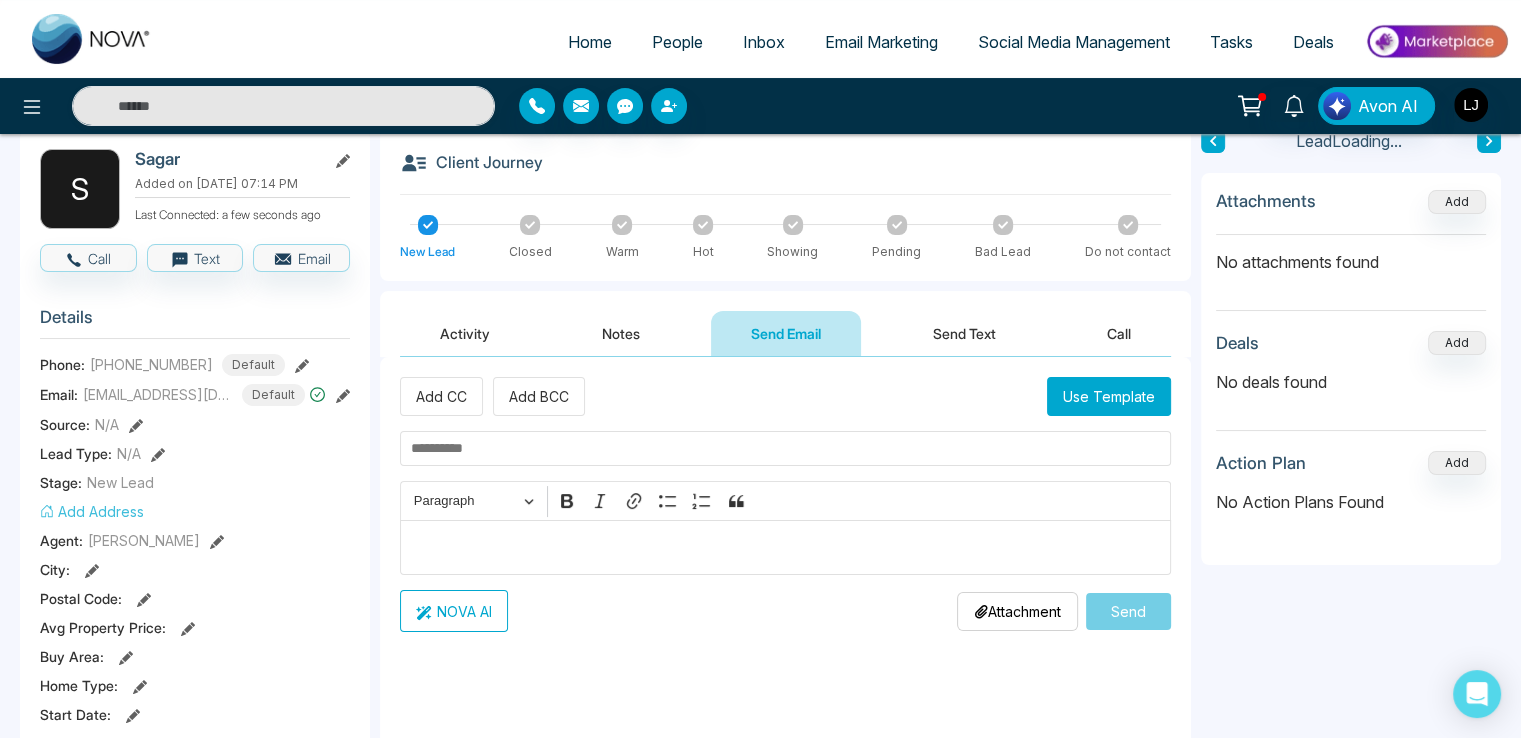 click on "Activity" at bounding box center [465, 333] 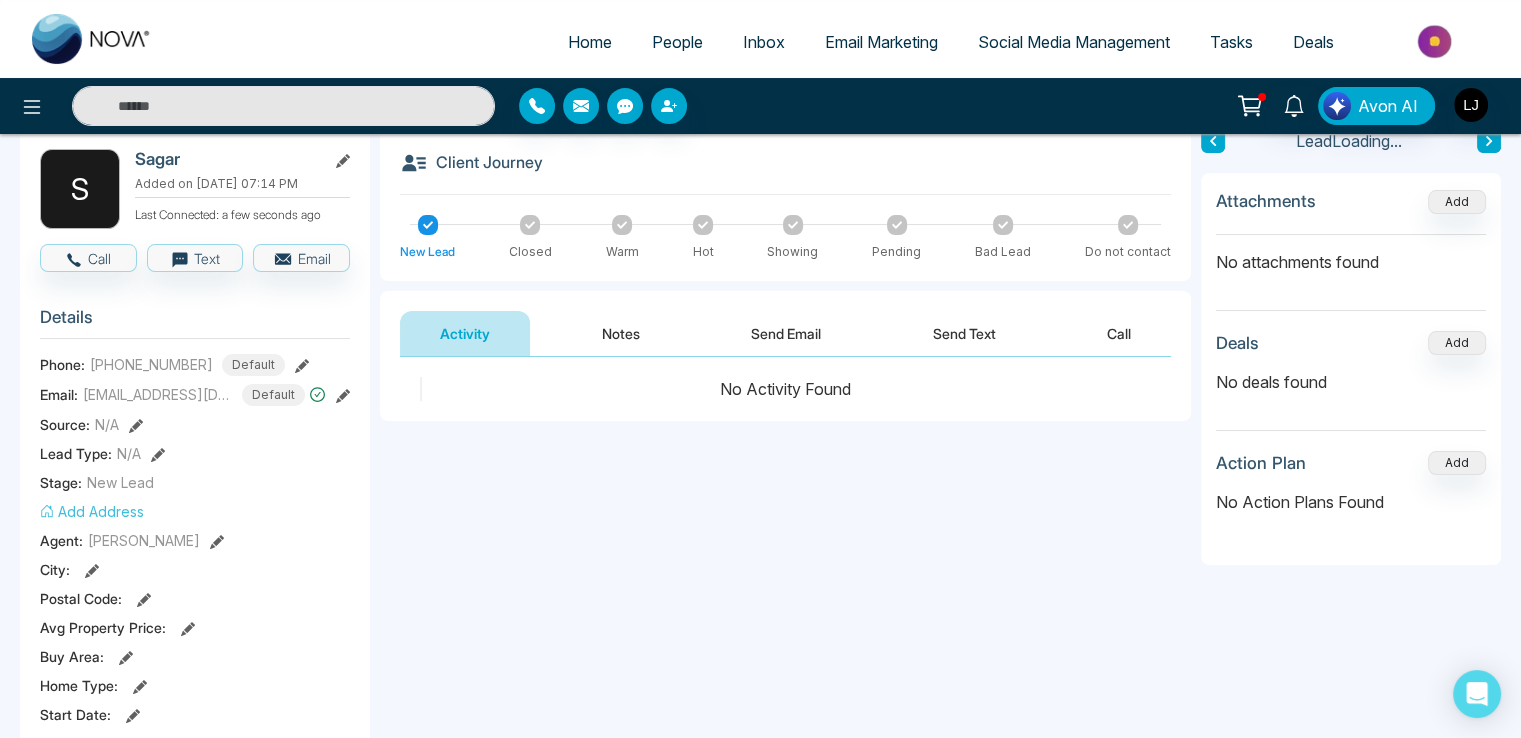 click on "Send Email" at bounding box center [786, 333] 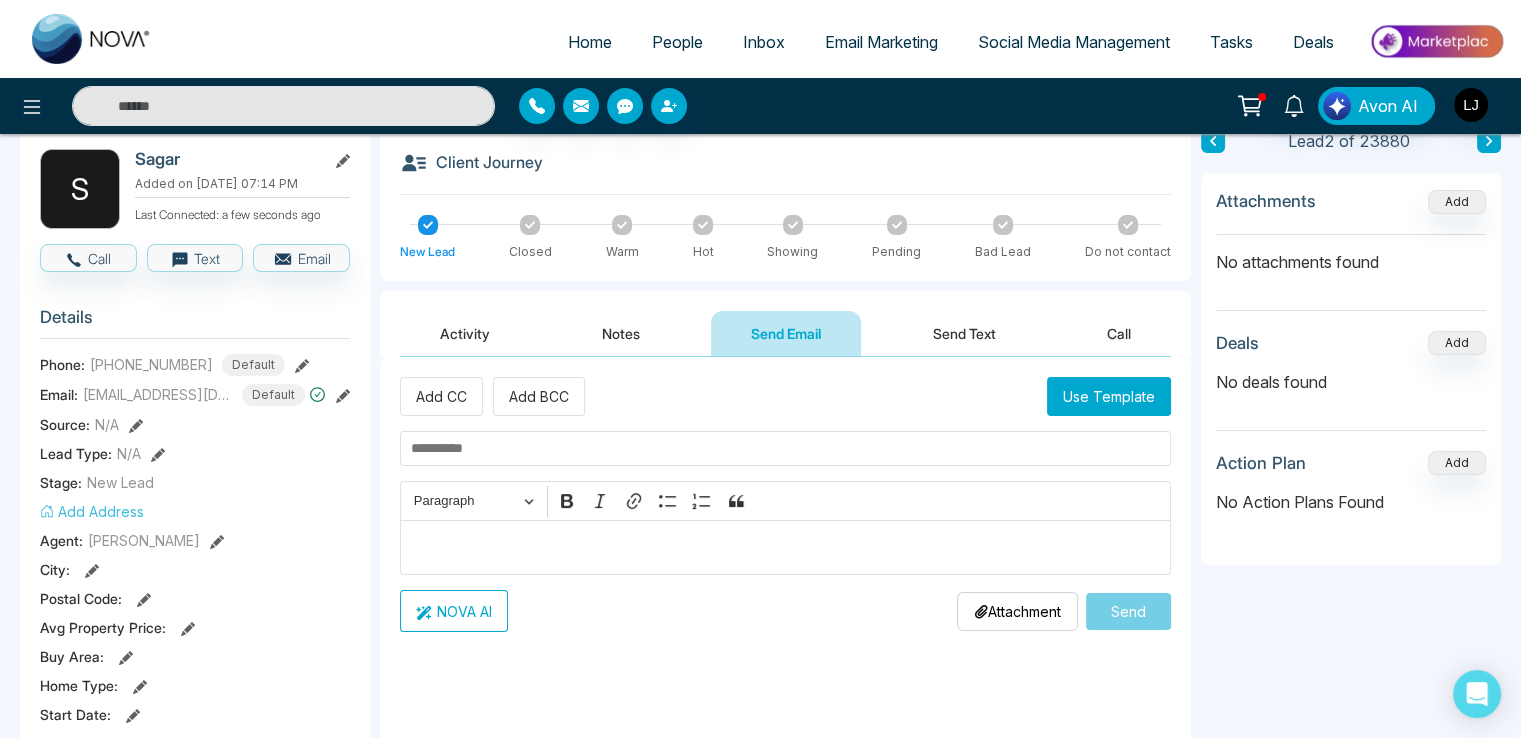 click on "Email Marketing" at bounding box center (881, 42) 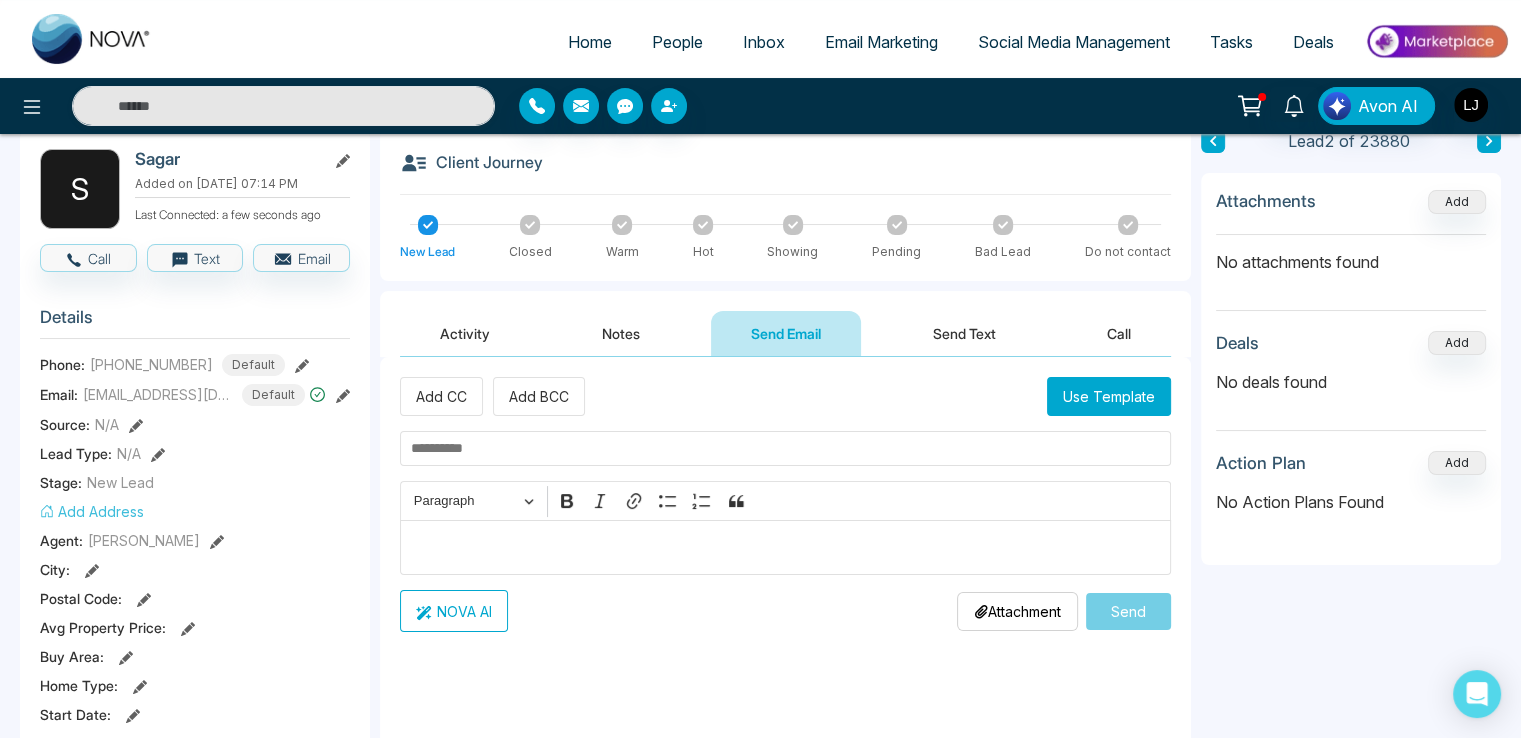 scroll, scrollTop: 0, scrollLeft: 0, axis: both 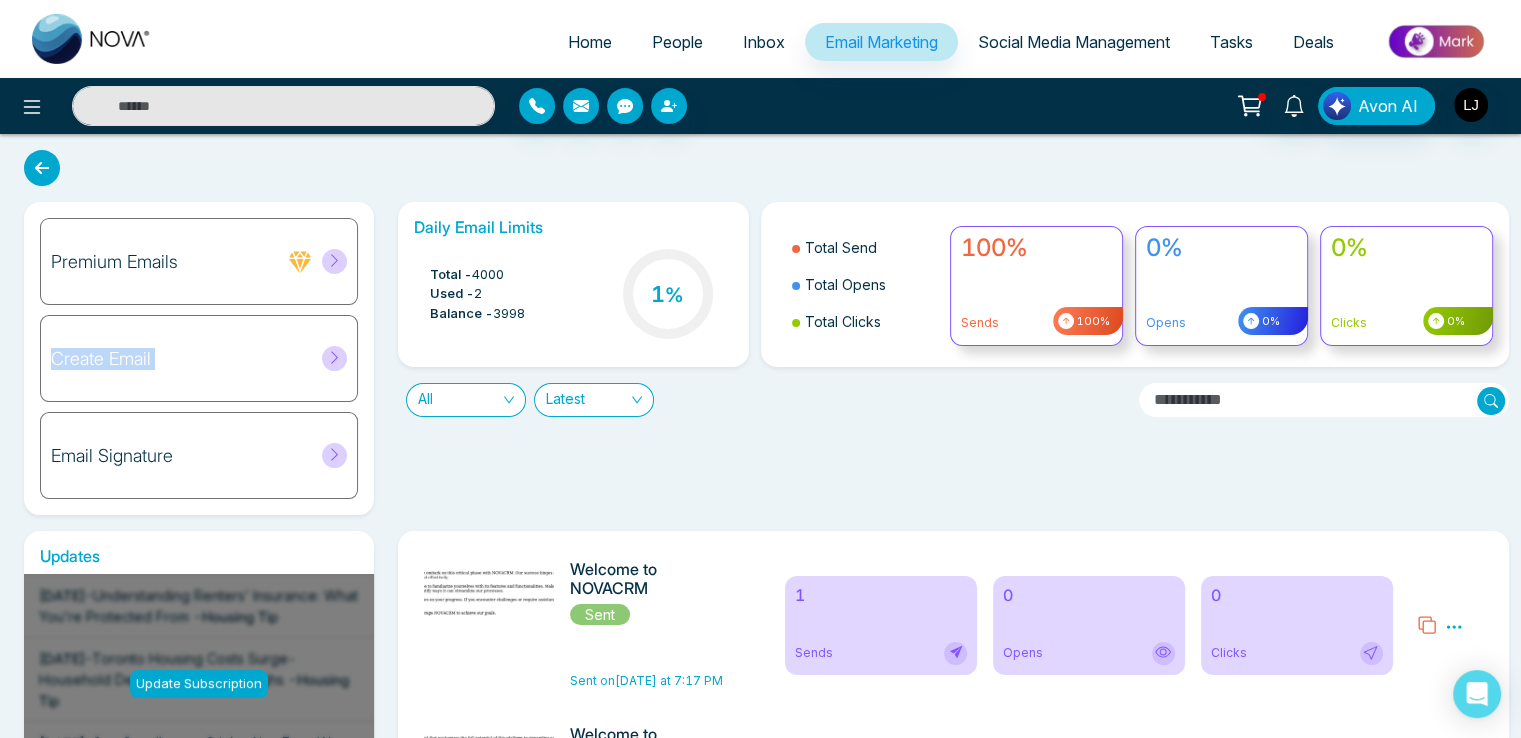drag, startPoint x: 316, startPoint y: 272, endPoint x: 428, endPoint y: 325, distance: 123.90723 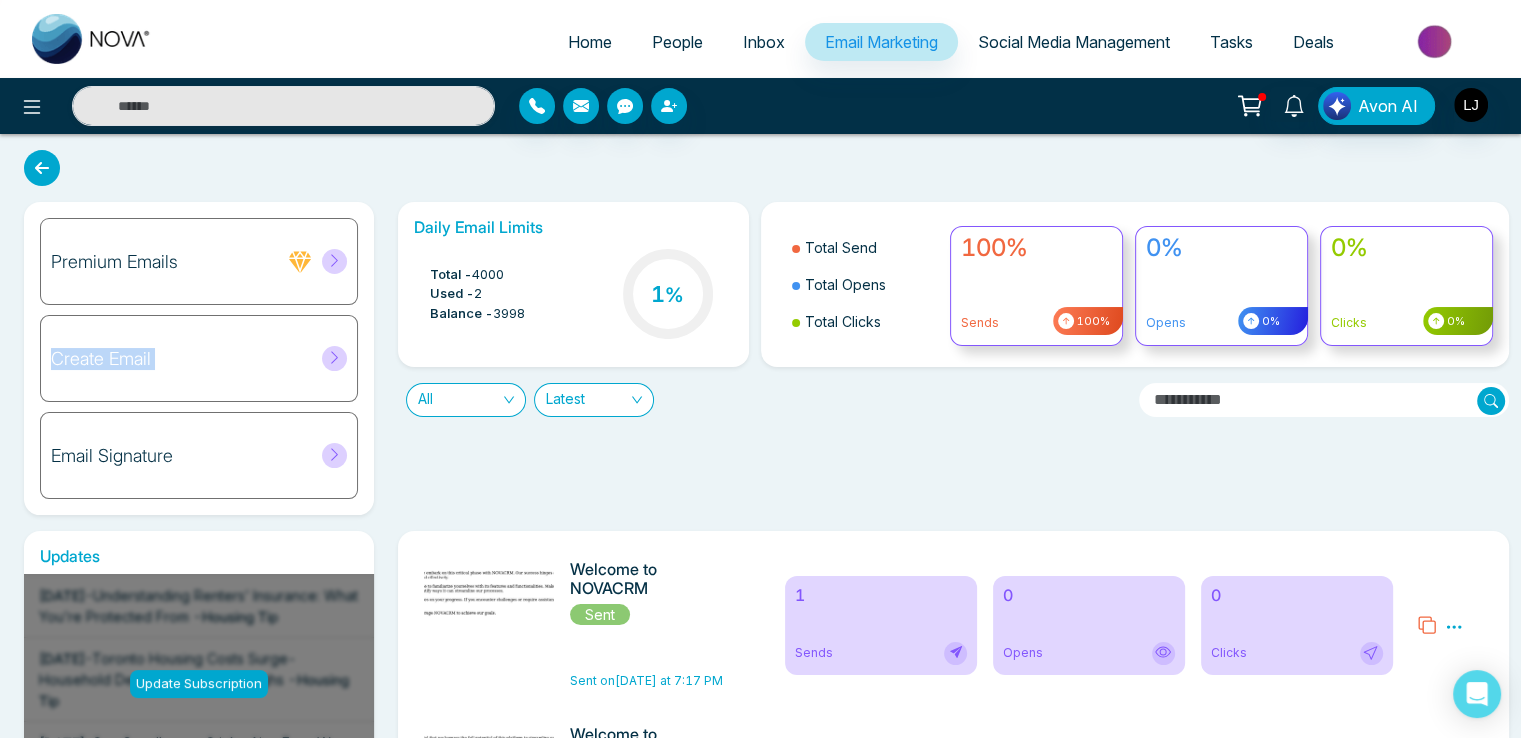 click on "Premium Emails Create Email Email Signature" at bounding box center (199, 358) 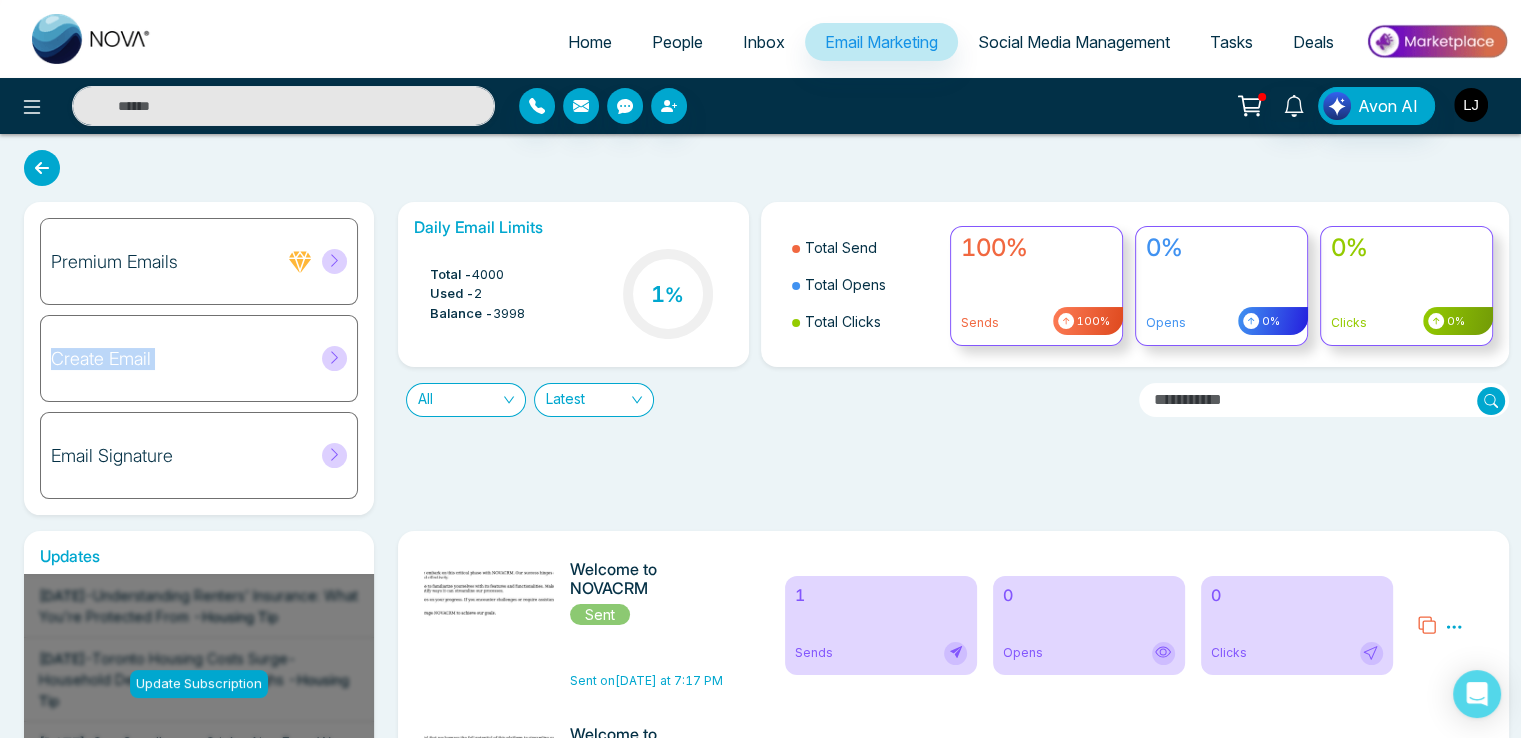 click at bounding box center [1471, 105] 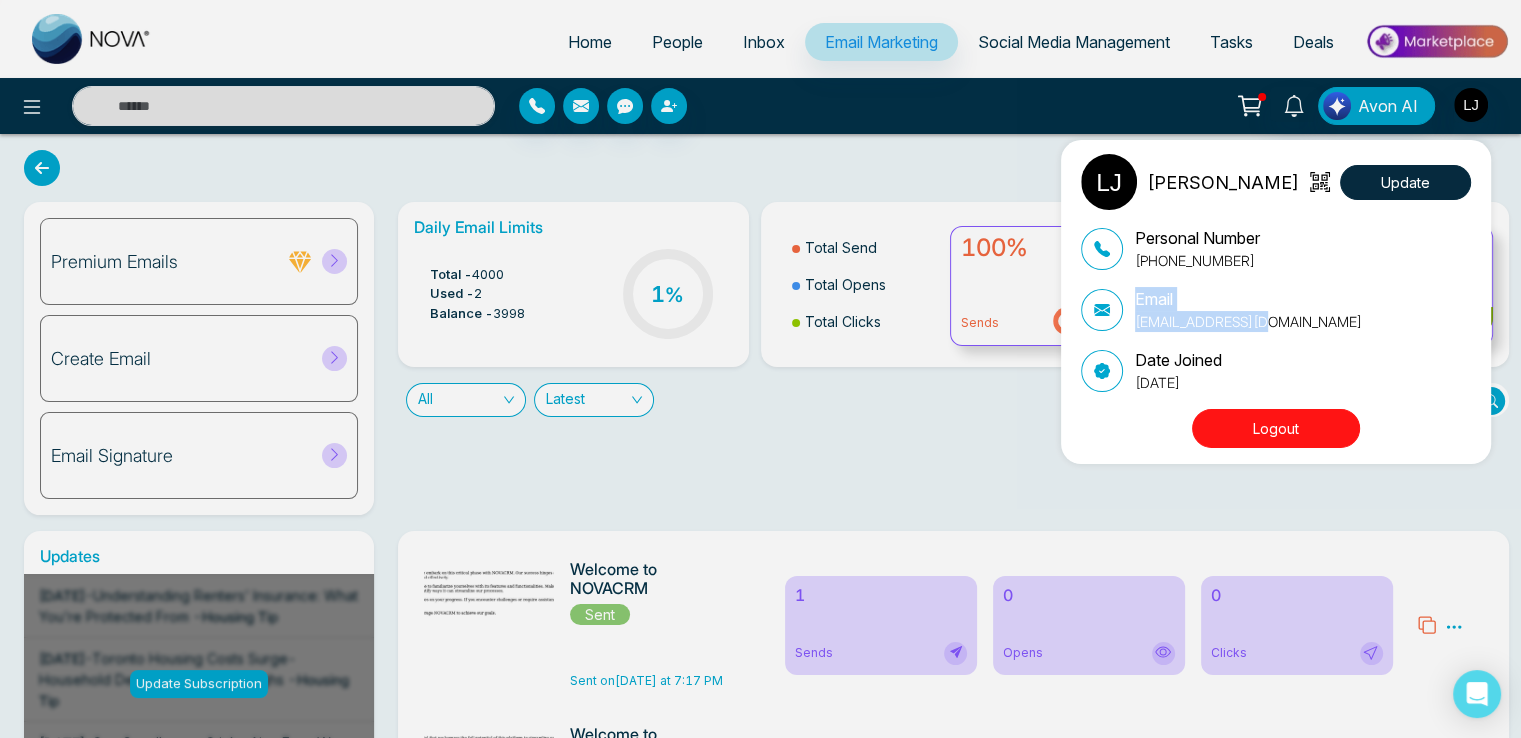 drag, startPoint x: 1120, startPoint y: 323, endPoint x: 1263, endPoint y: 323, distance: 143 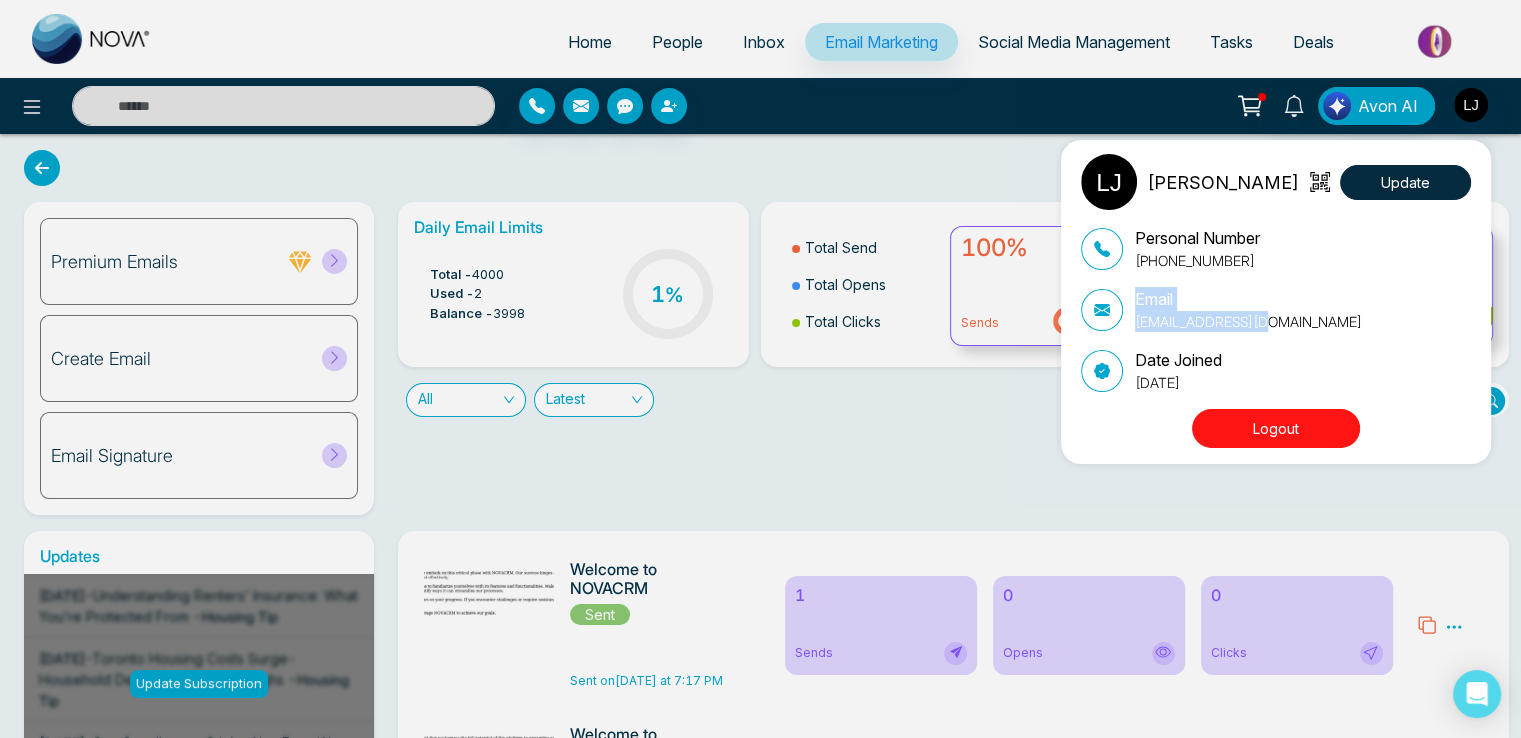click on "Email lokeshjoshi6454@gmail.com" at bounding box center [1276, 309] 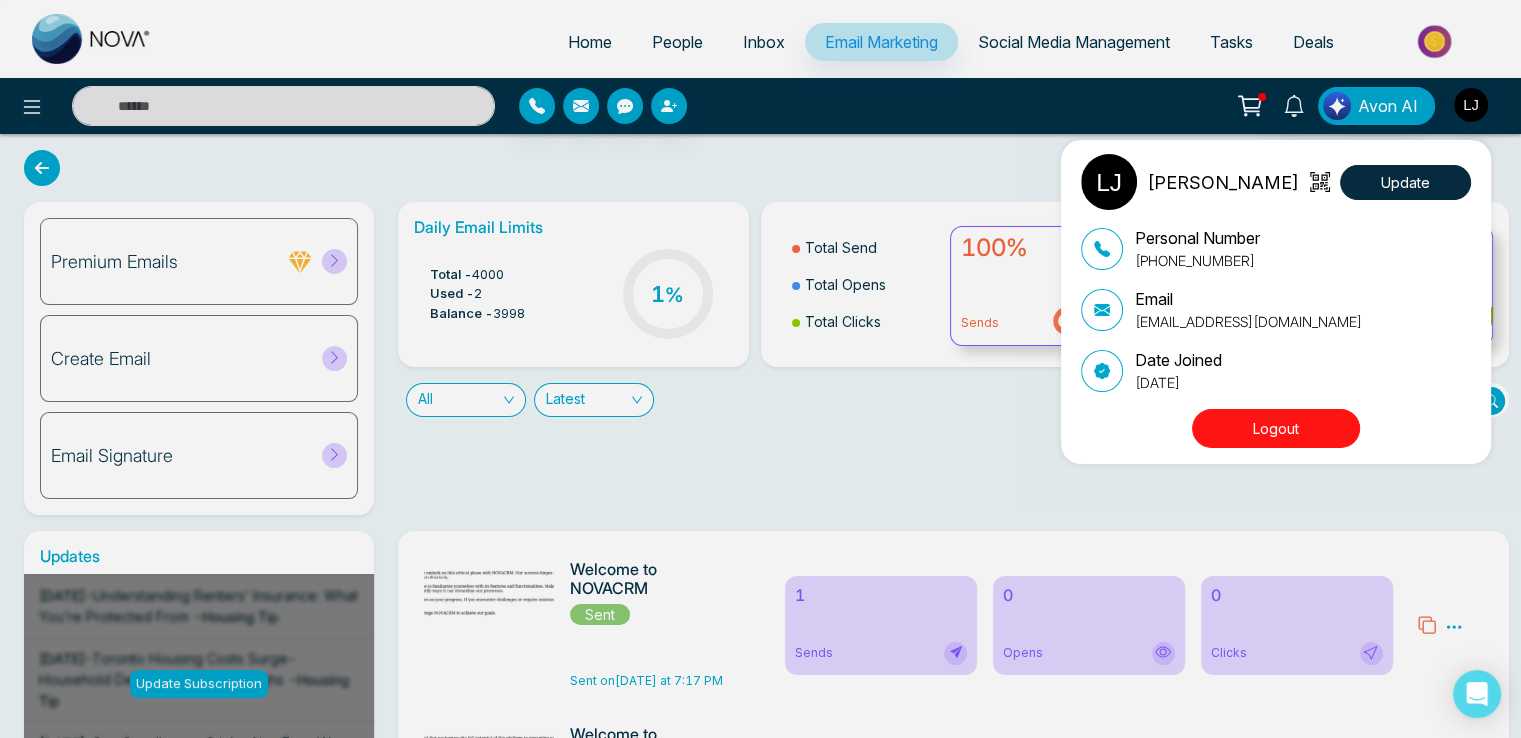 click on "lokeshjoshi6454@gmail.com" at bounding box center [1248, 321] 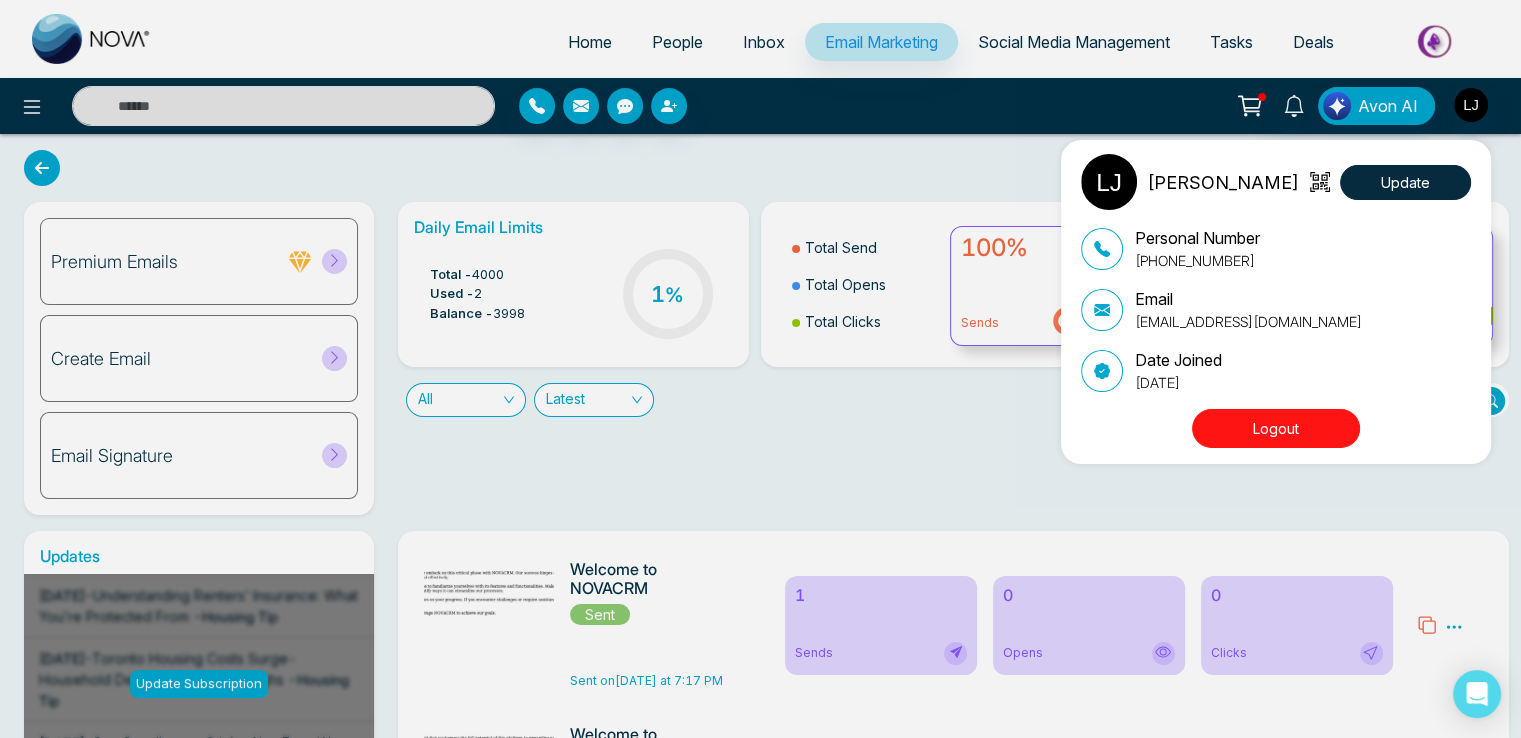 click on "Lokesh Joshi Update Personal Number +918421020309 Email lokeshjoshi6454@gmail.com Date Joined July 4, 2025 Logout" at bounding box center (760, 369) 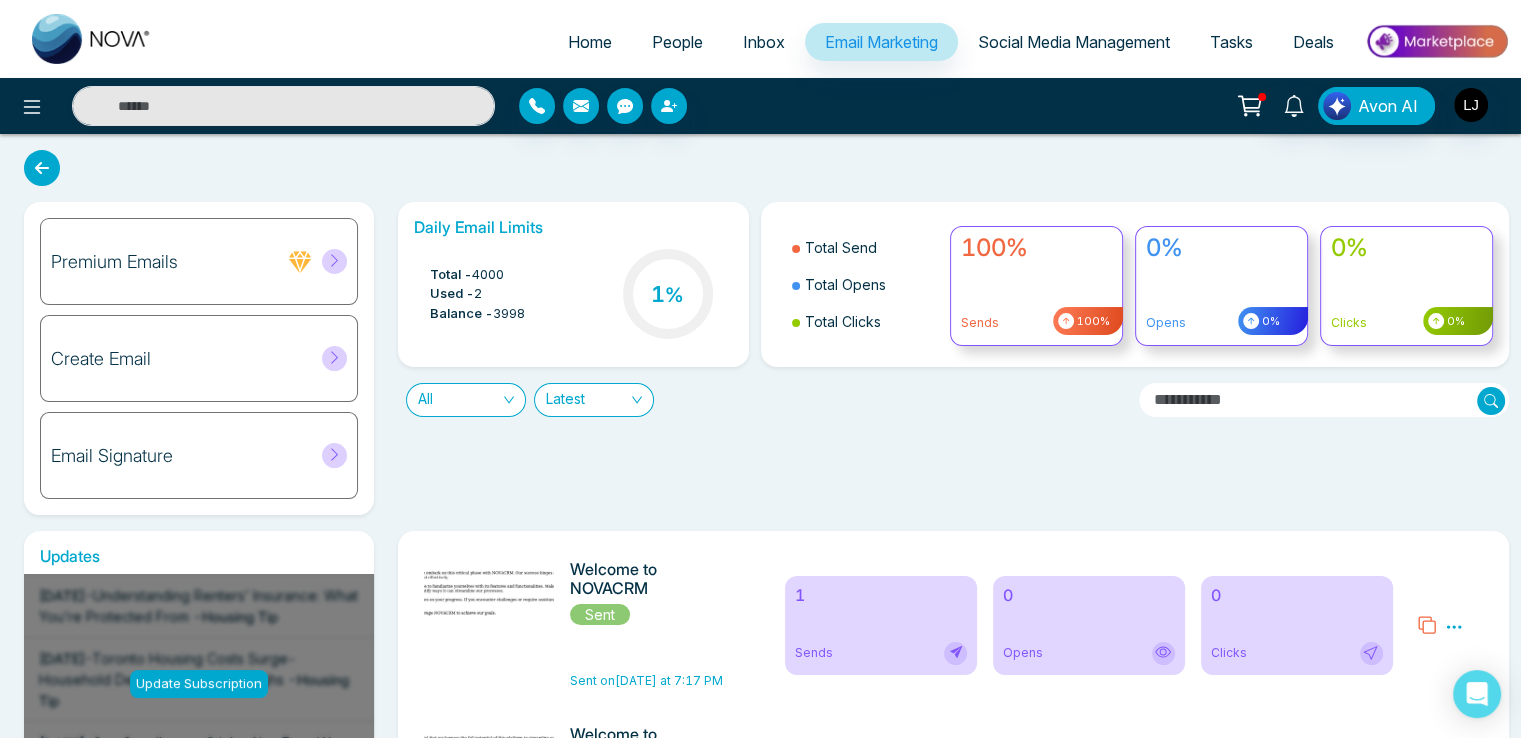 click on "Create Email" at bounding box center (199, 358) 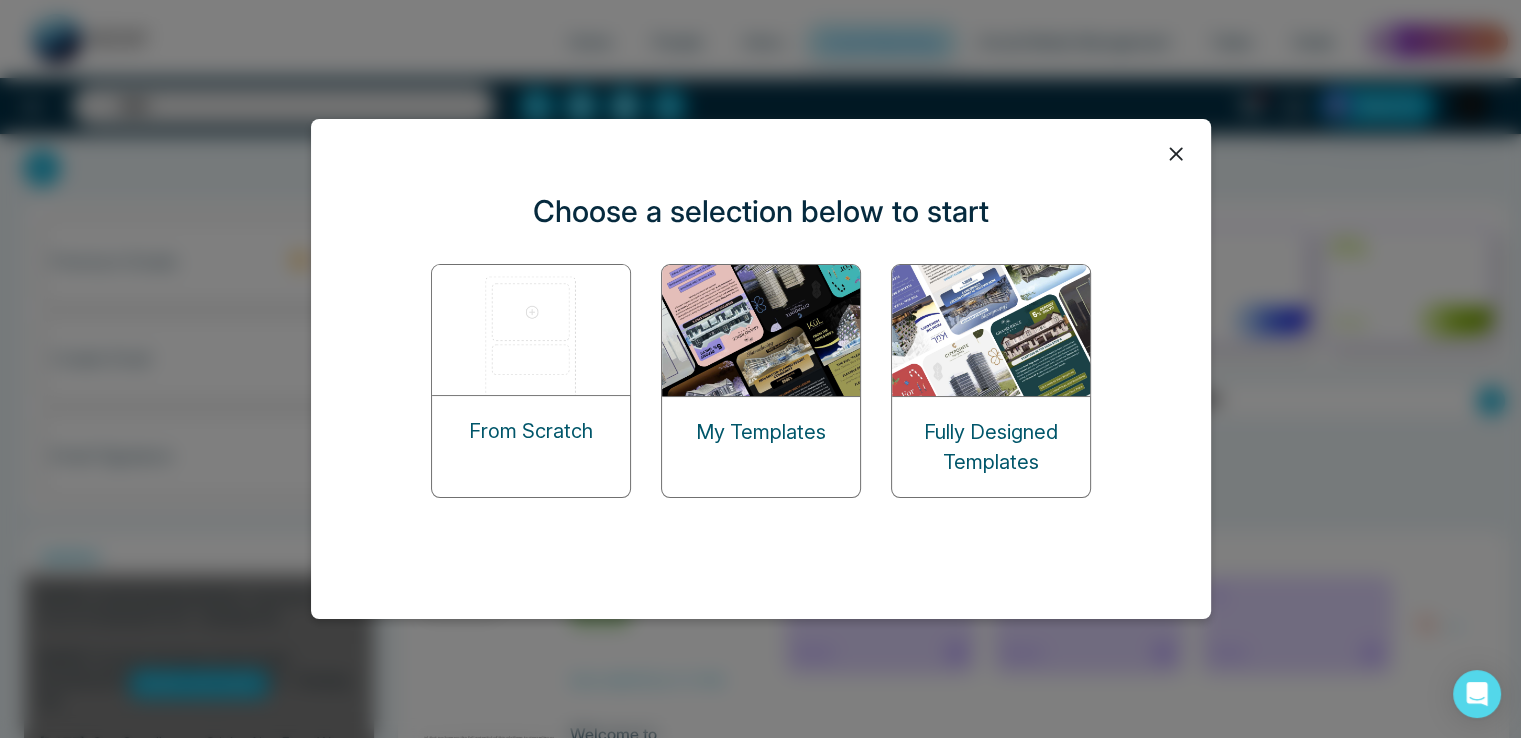 click on "From Scratch" at bounding box center (531, 381) 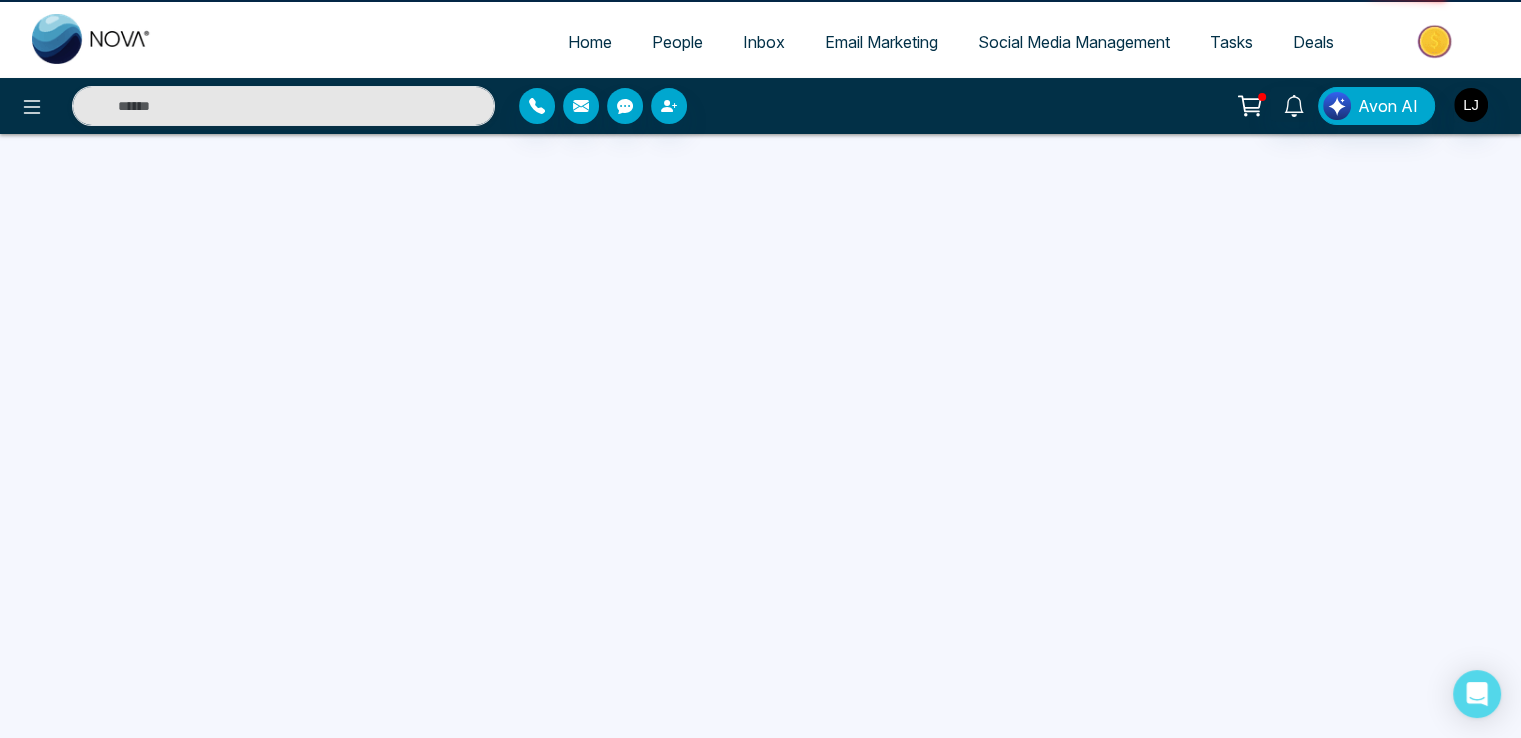 click at bounding box center [760, 553] 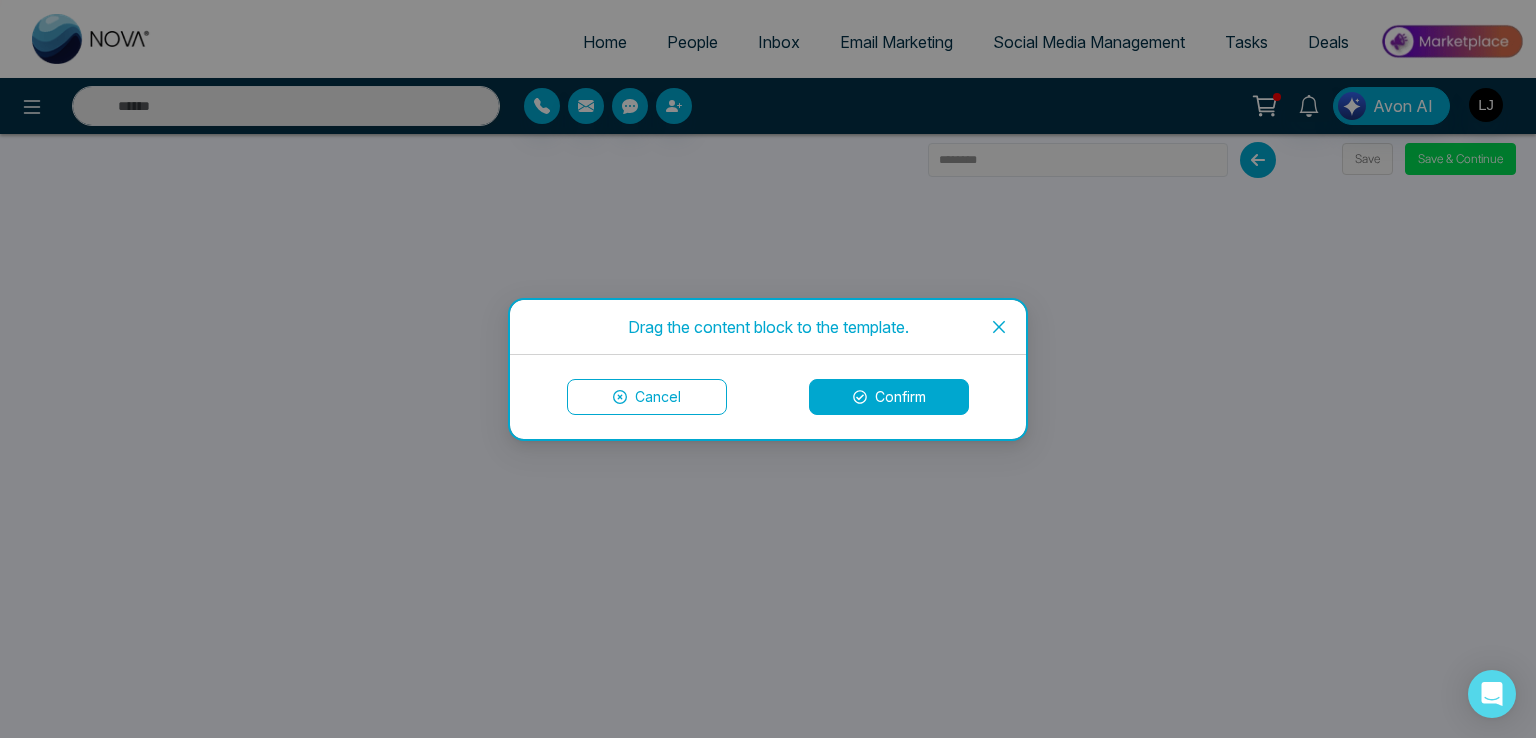 drag, startPoint x: 290, startPoint y: 377, endPoint x: 321, endPoint y: 377, distance: 31 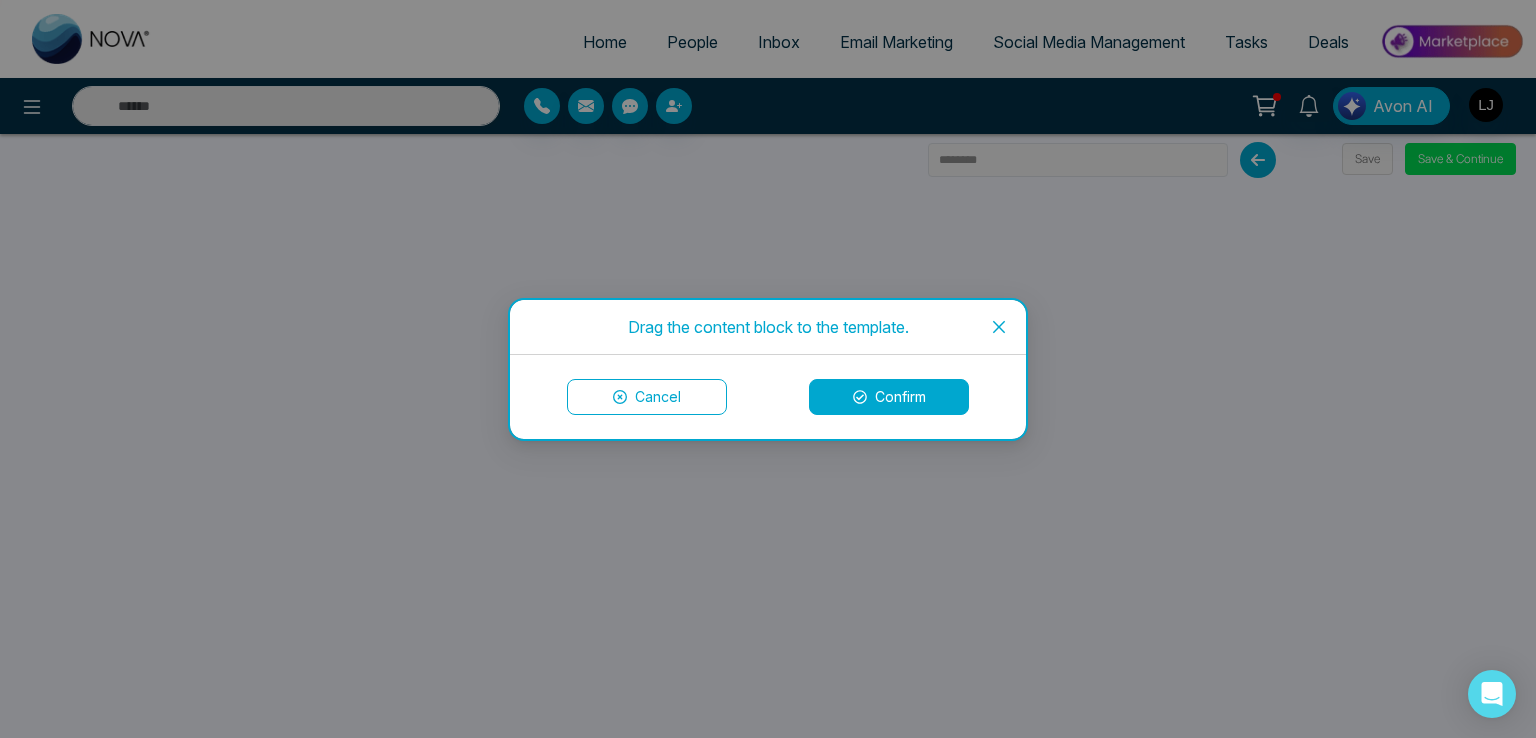 click on "Drag the content block to the template.   Cancel   Confirm" at bounding box center (768, 369) 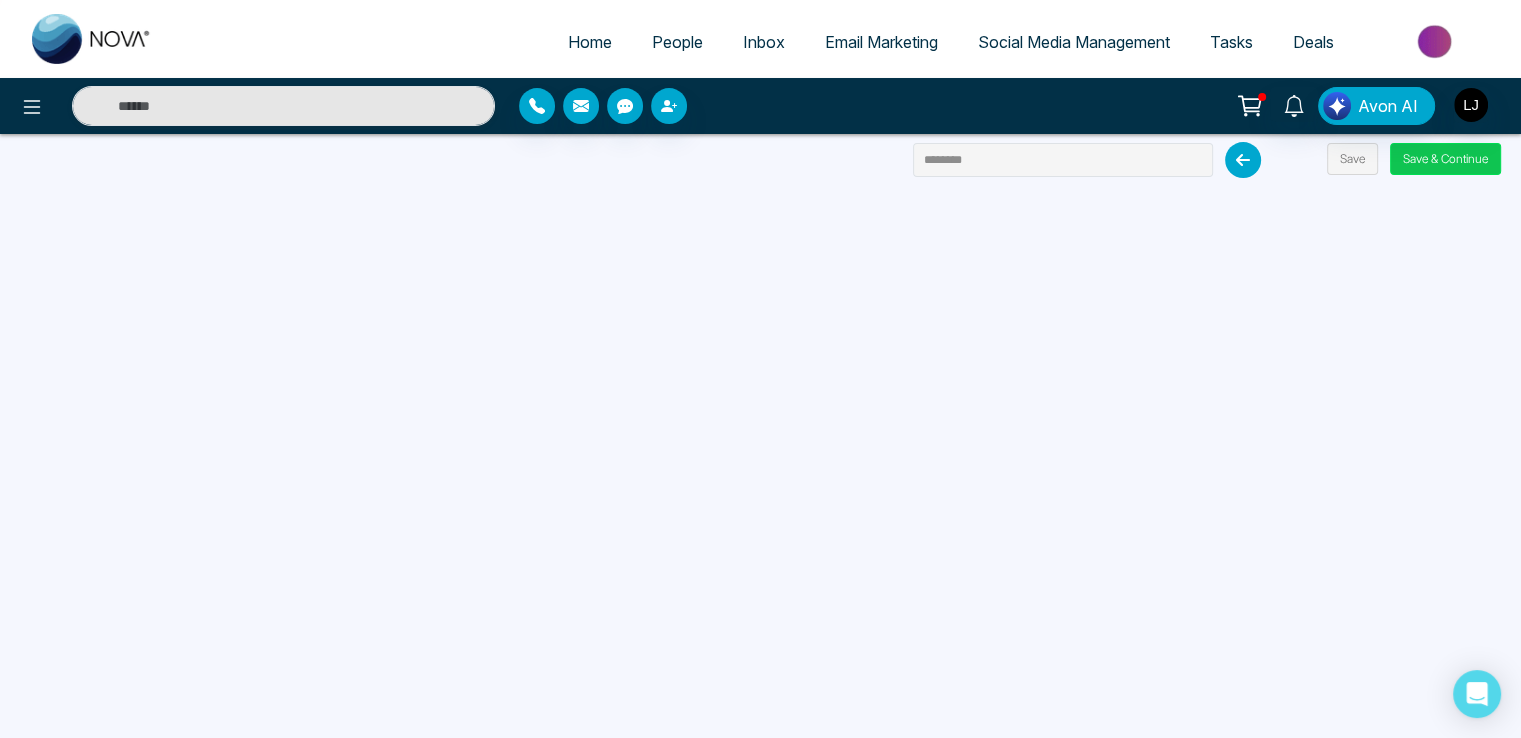 click on "Save & Continue" at bounding box center (1445, 159) 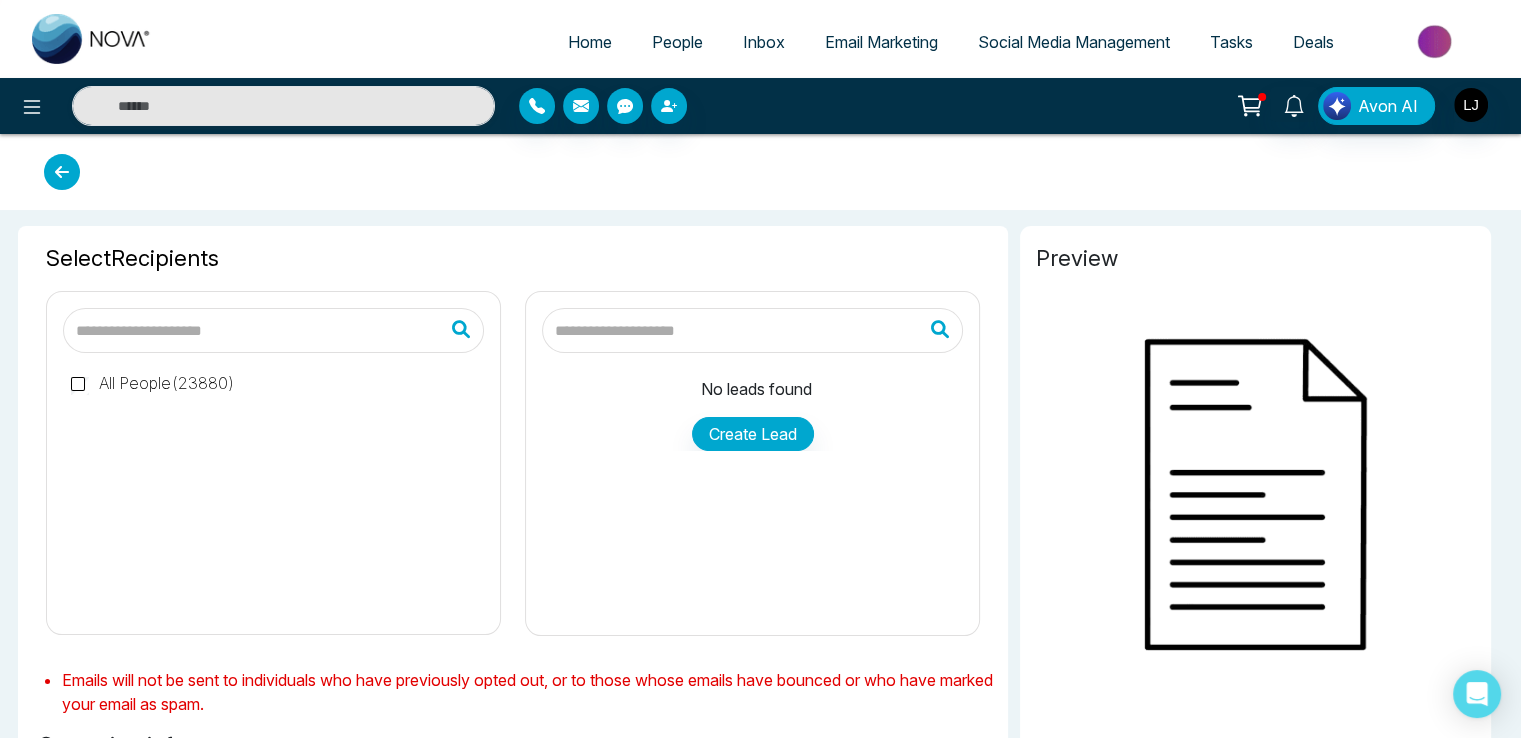 type on "********" 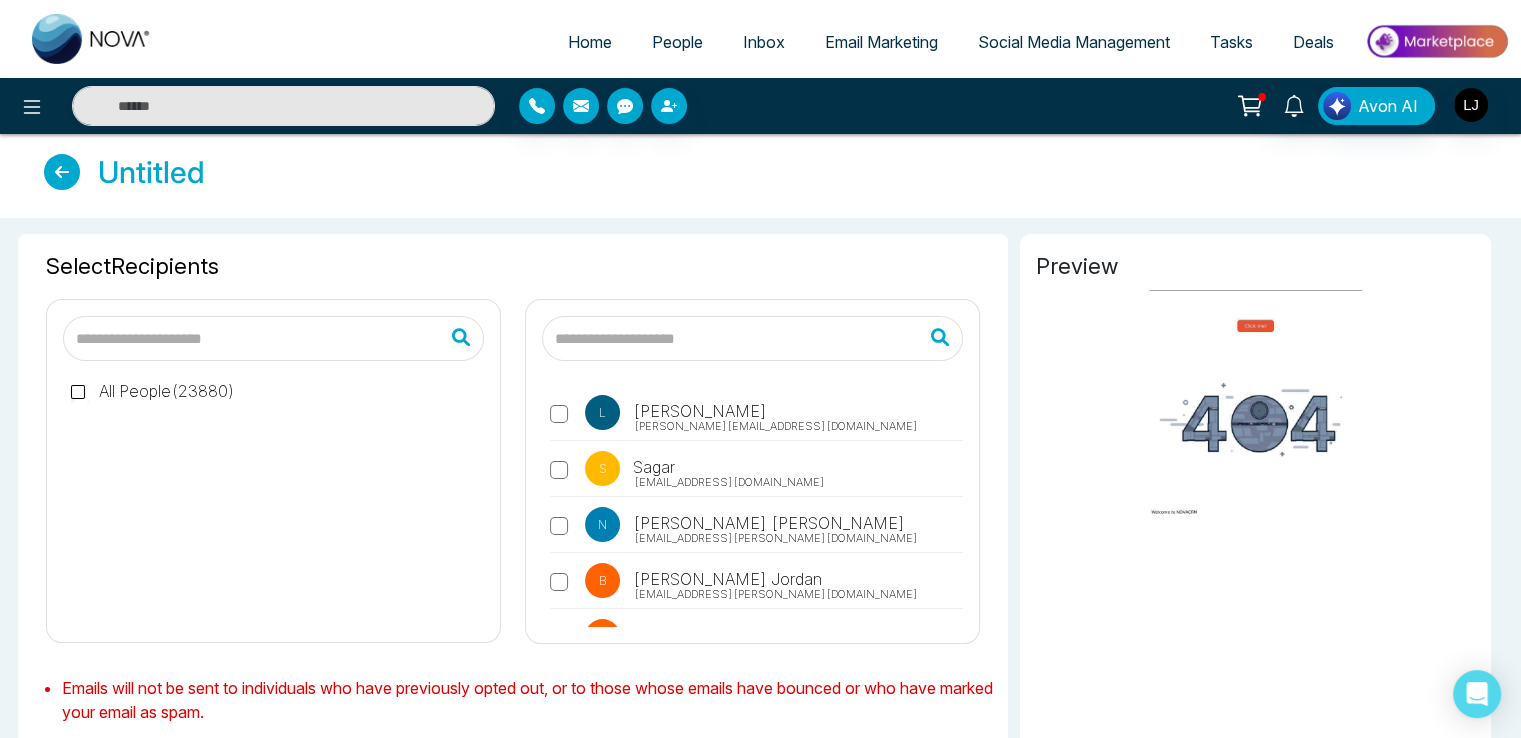 click on "Sagar" at bounding box center [652, 467] 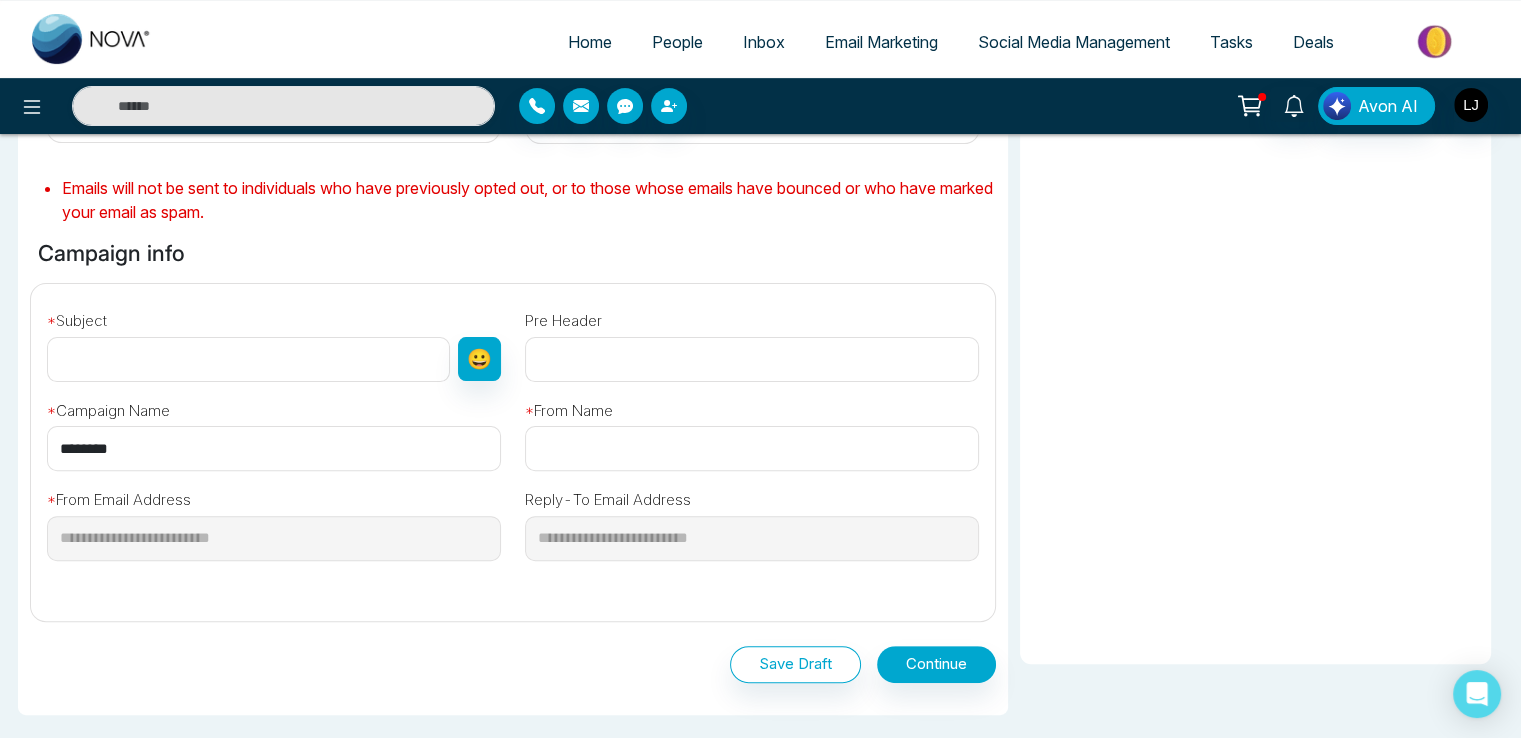 scroll, scrollTop: 600, scrollLeft: 0, axis: vertical 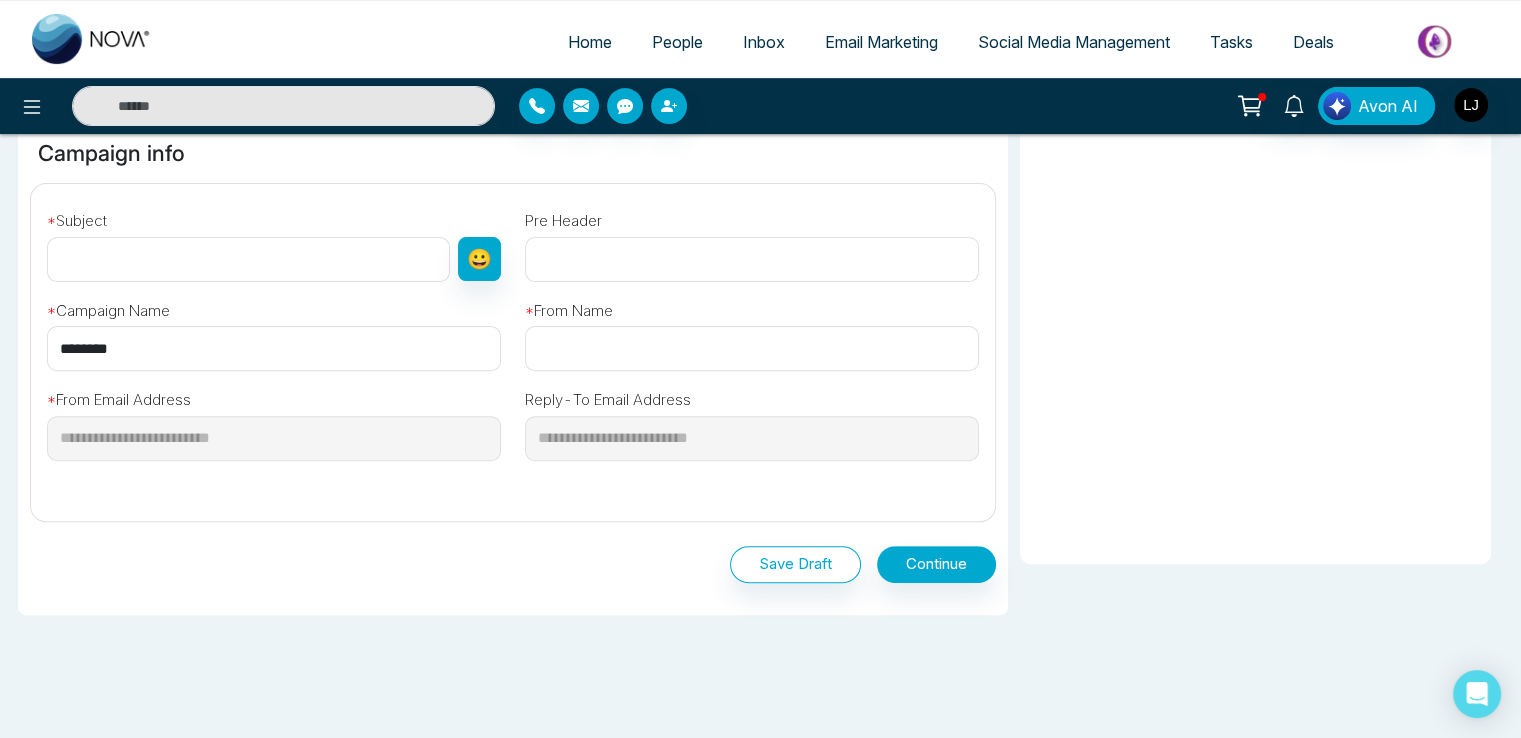 drag, startPoint x: 136, startPoint y: 359, endPoint x: 32, endPoint y: 358, distance: 104.00481 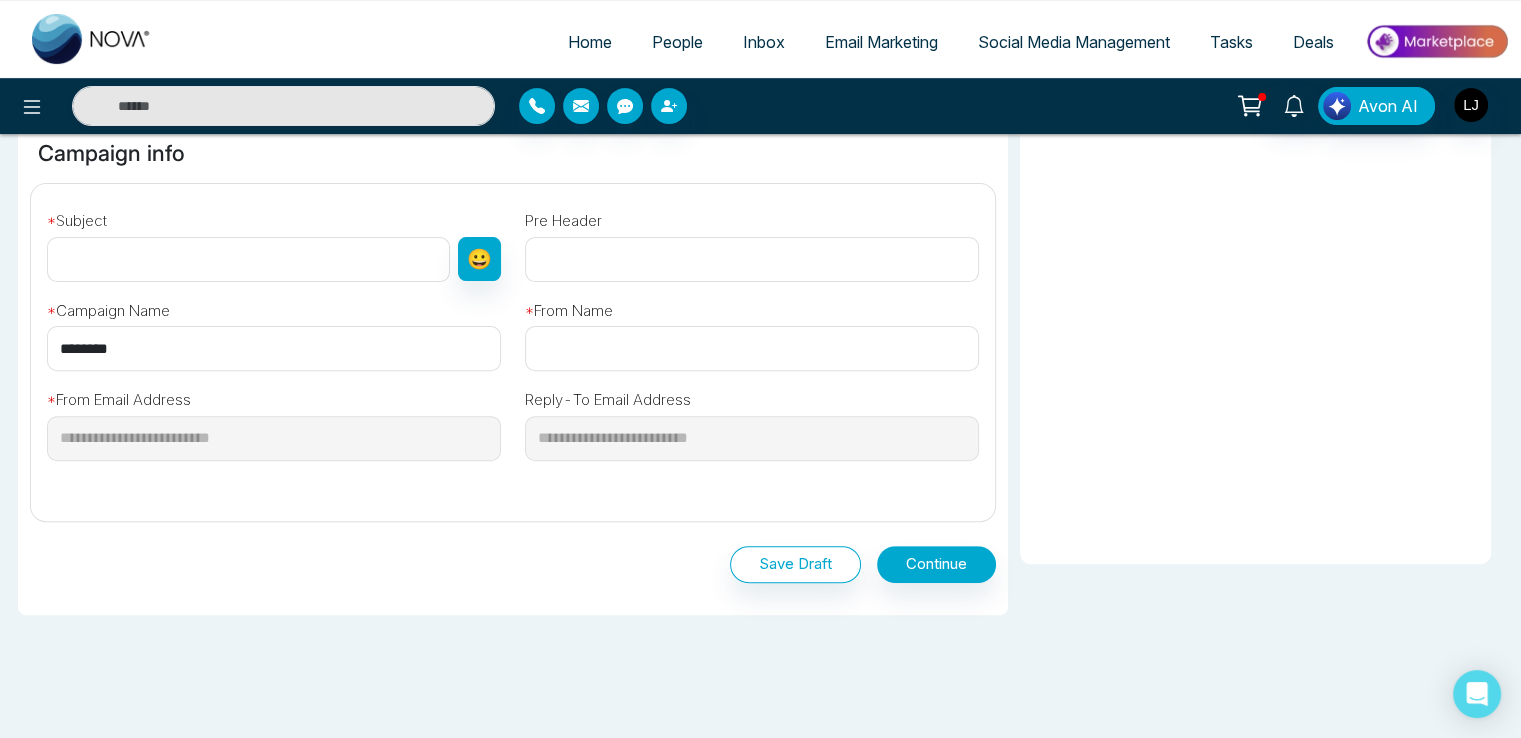 click on "**********" at bounding box center [513, 344] 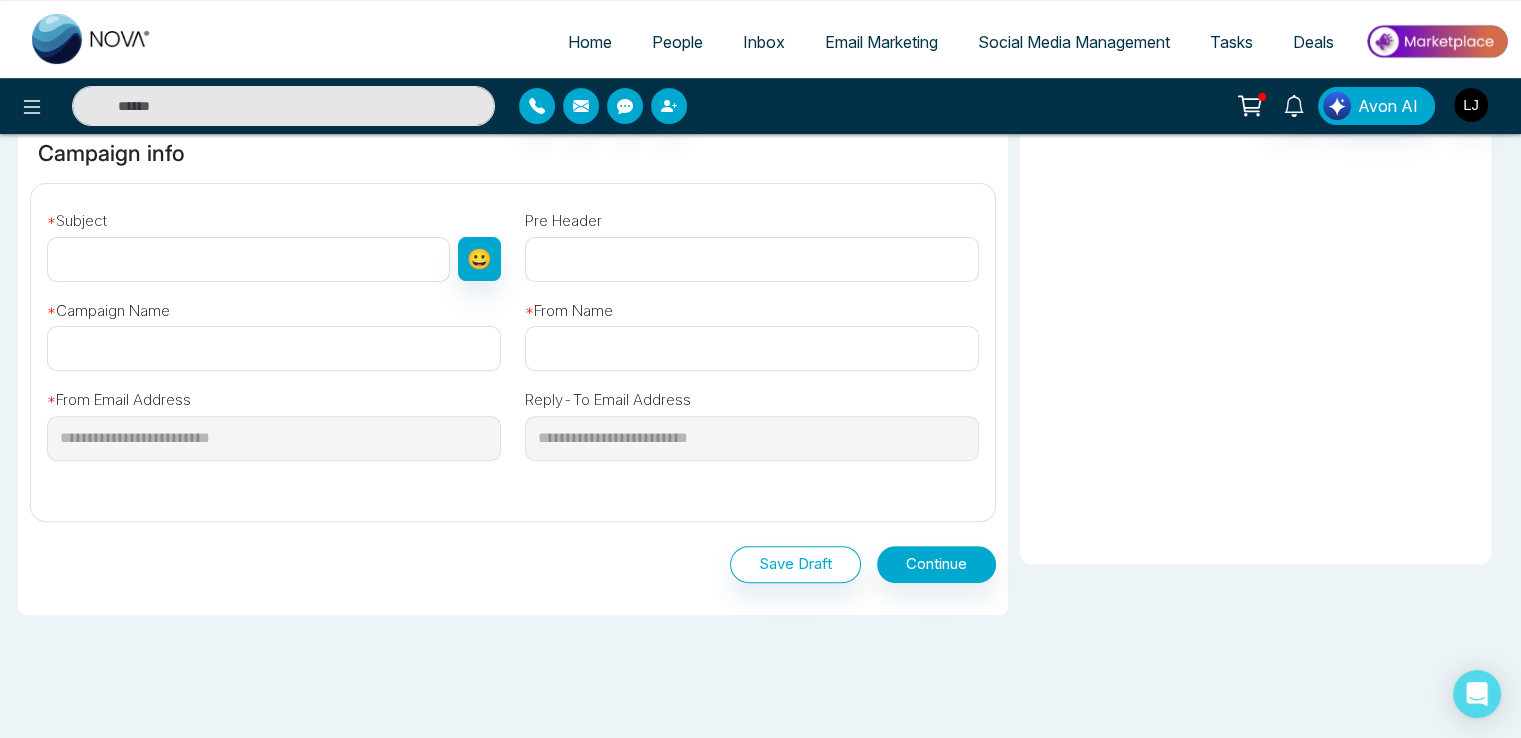 paste on "**********" 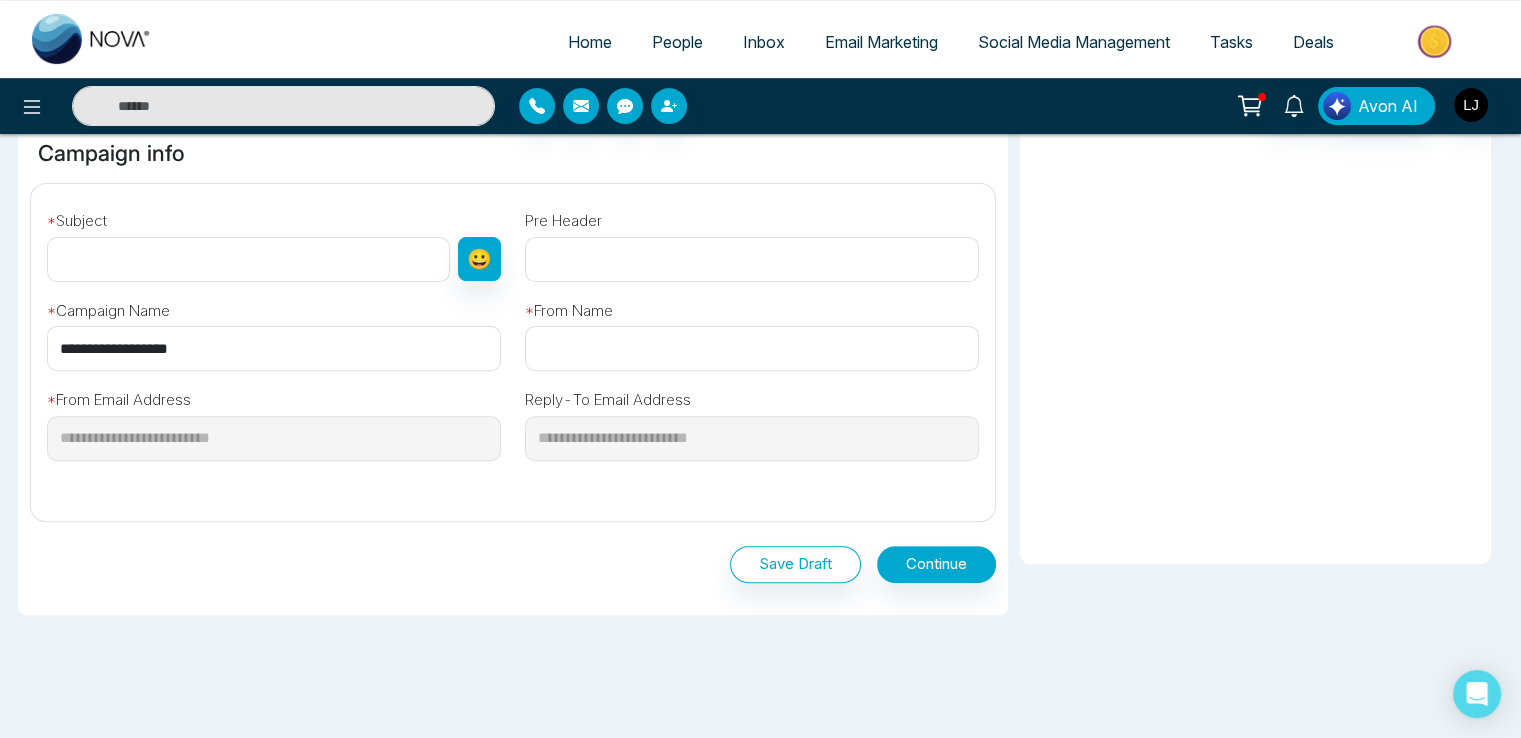 scroll, scrollTop: 600, scrollLeft: 0, axis: vertical 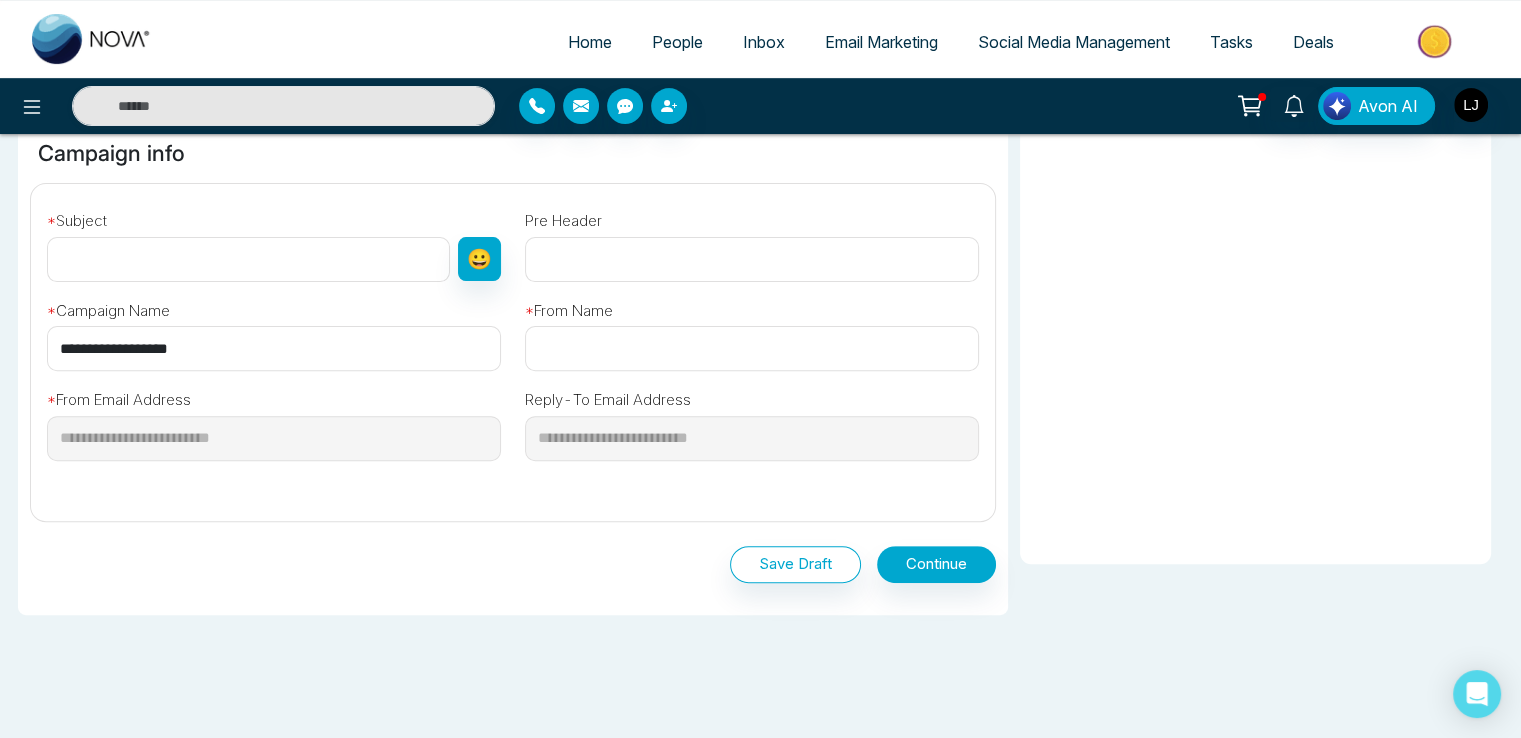 type on "**********" 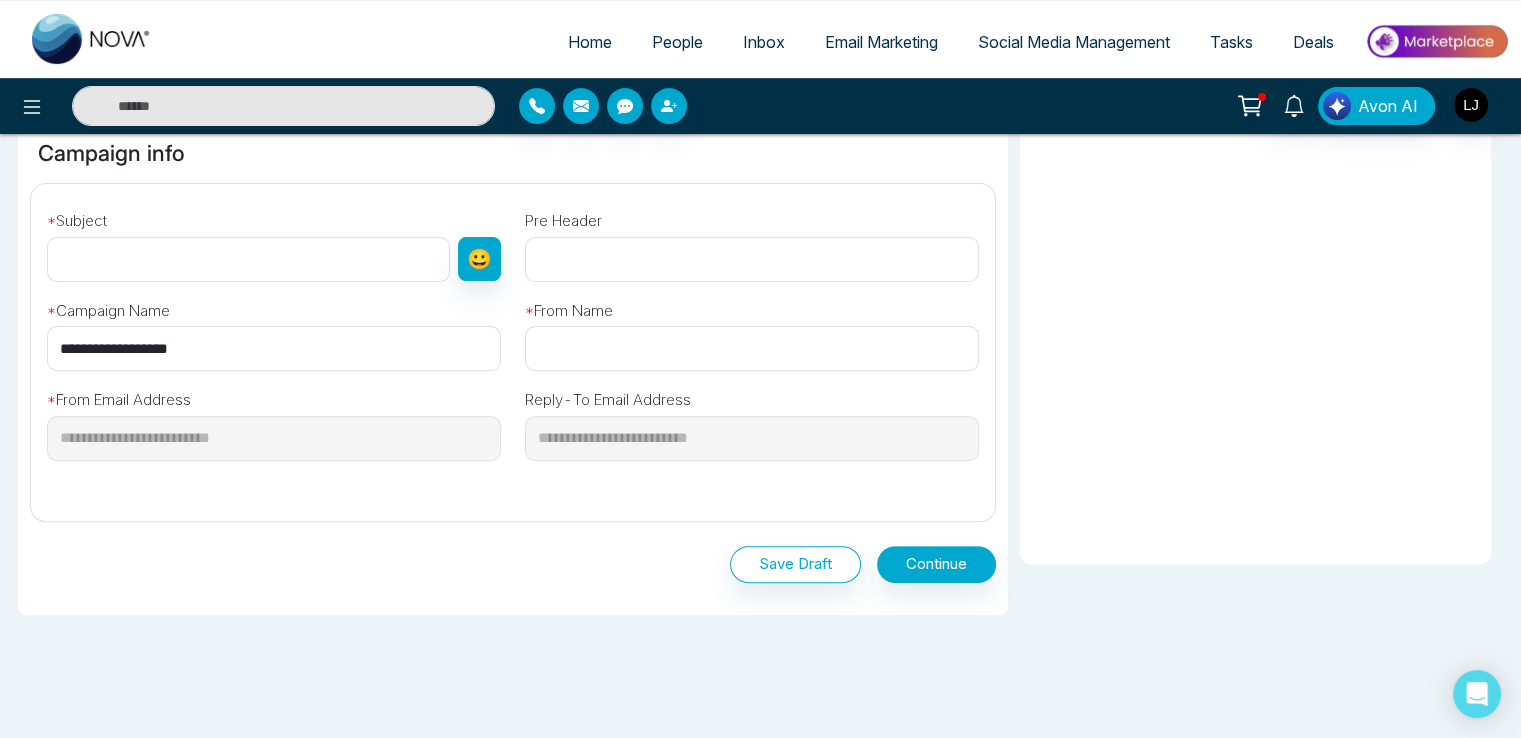 click at bounding box center (248, 259) 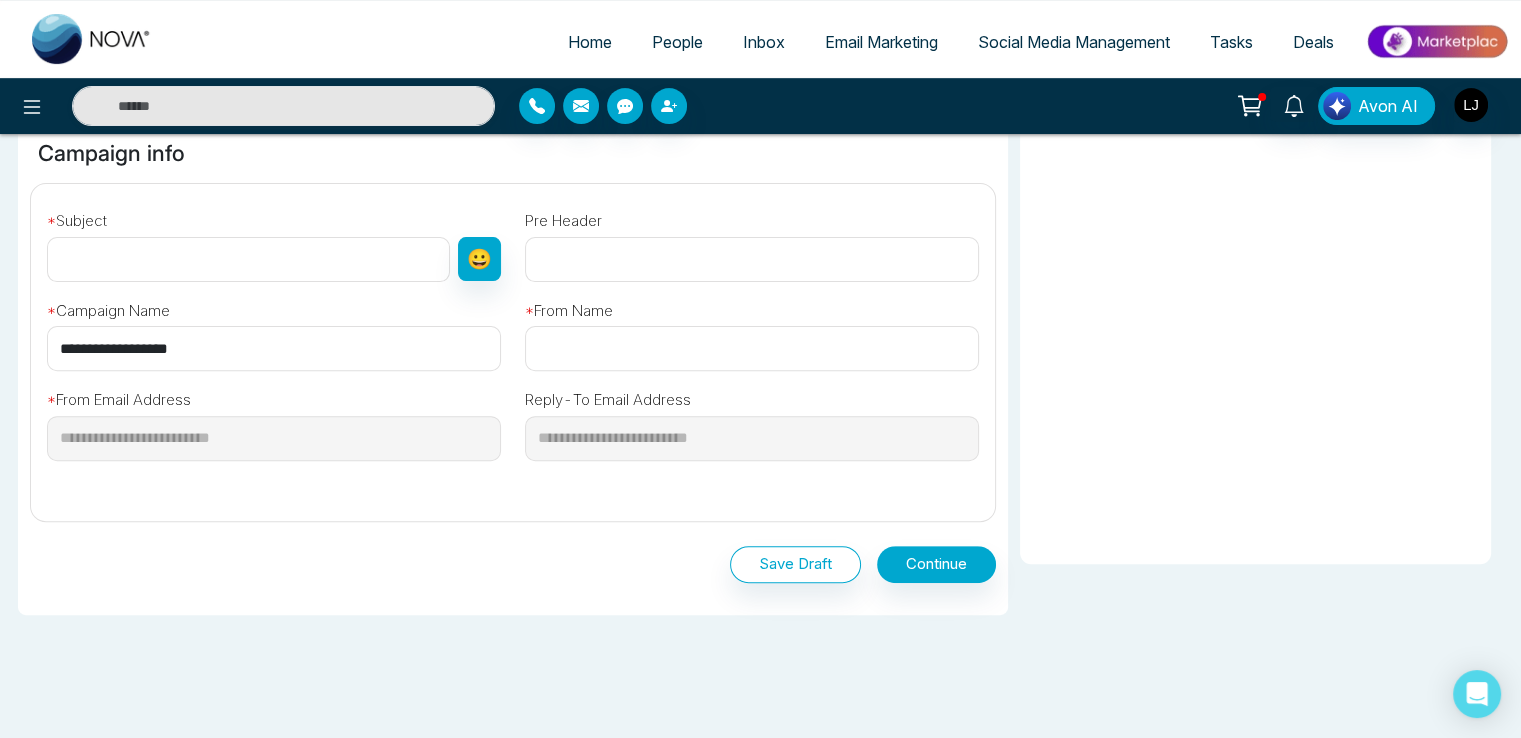 paste on "**********" 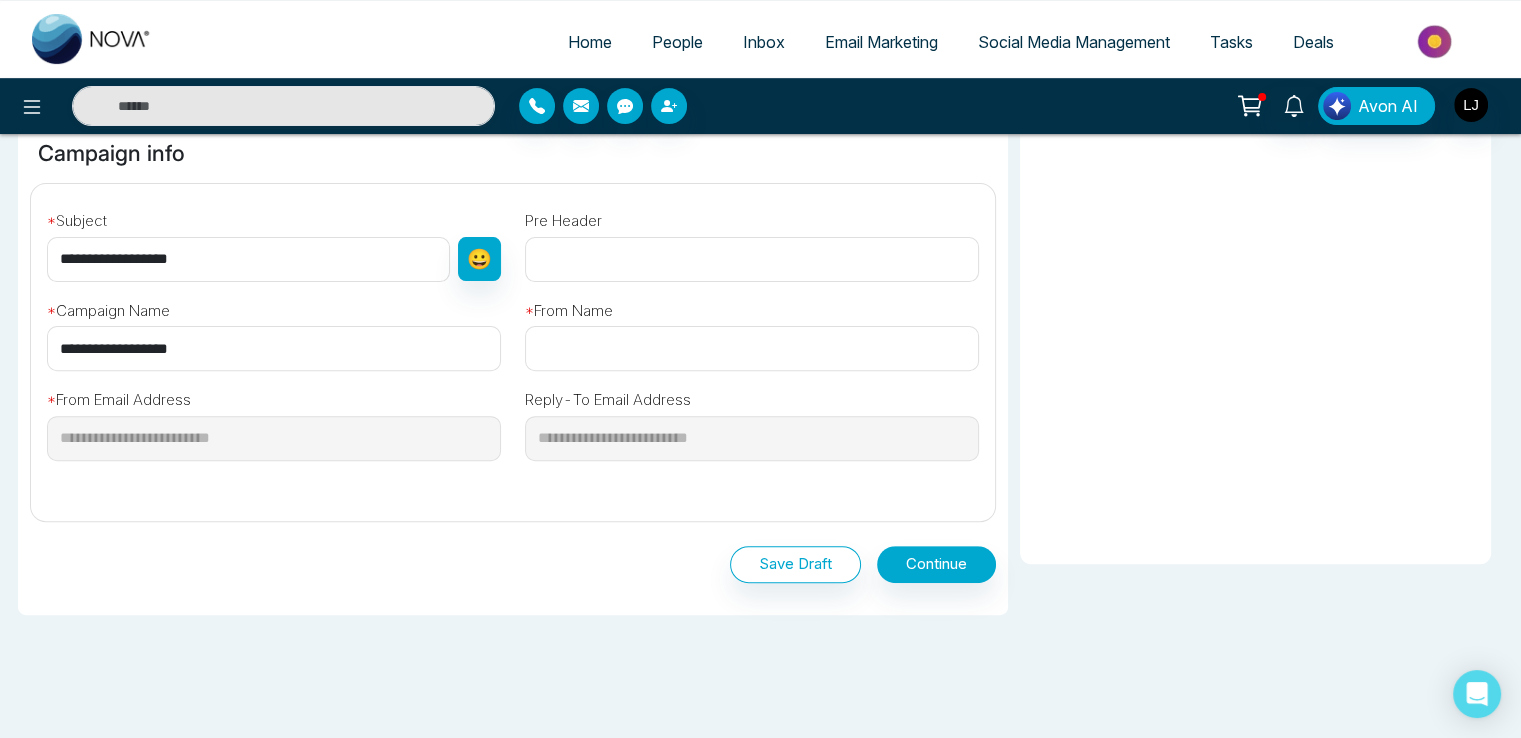type on "**********" 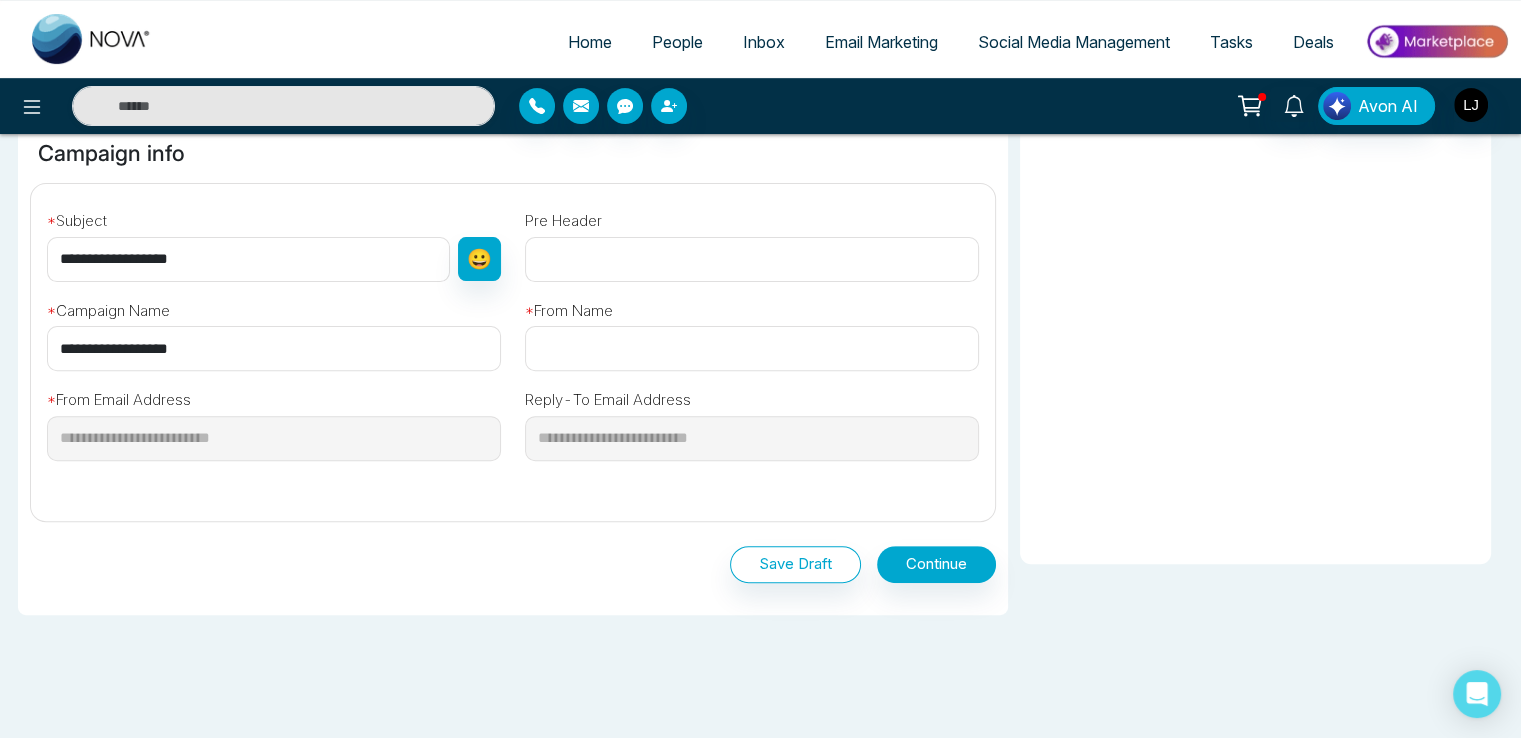 click at bounding box center [752, 348] 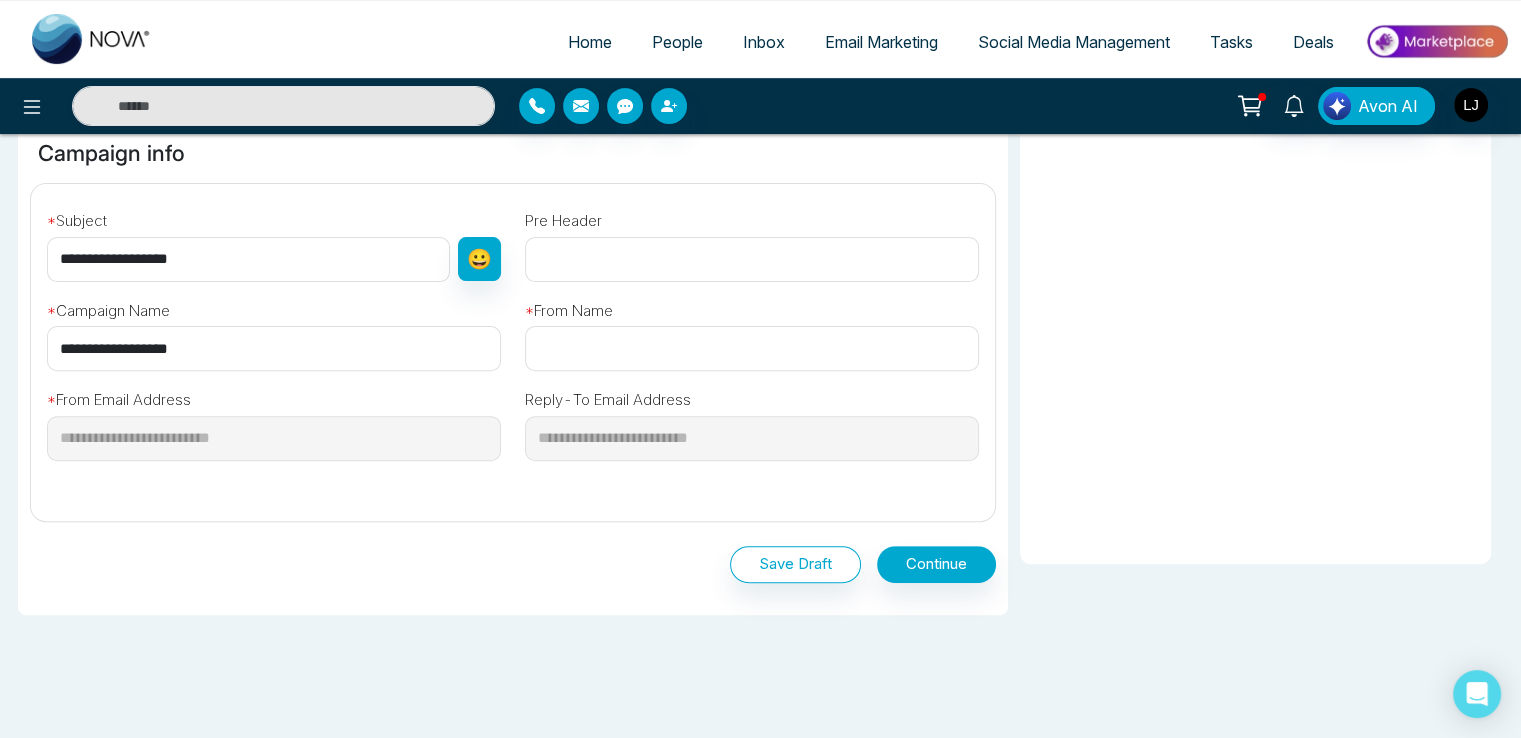 type on "*******" 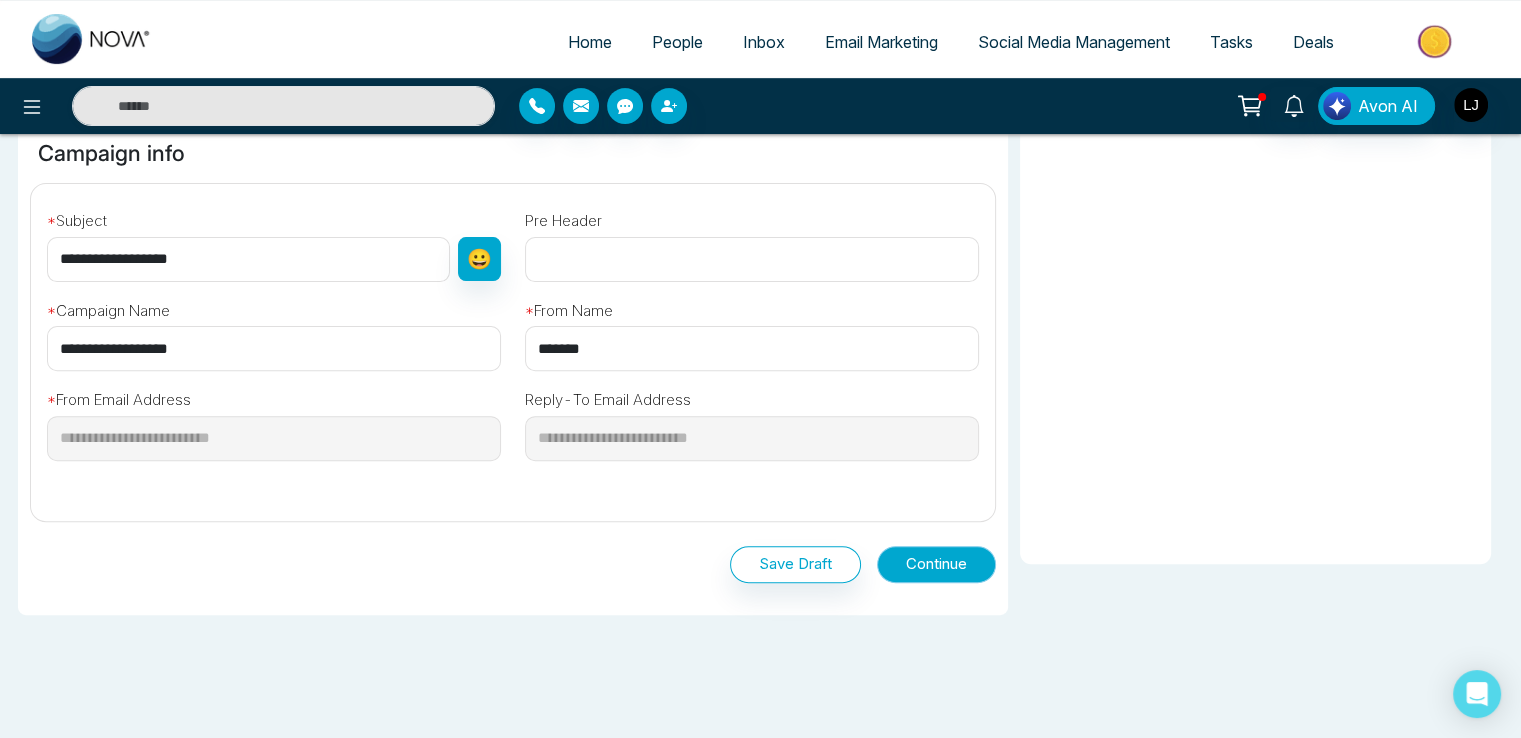 click on "Continue" at bounding box center (936, 564) 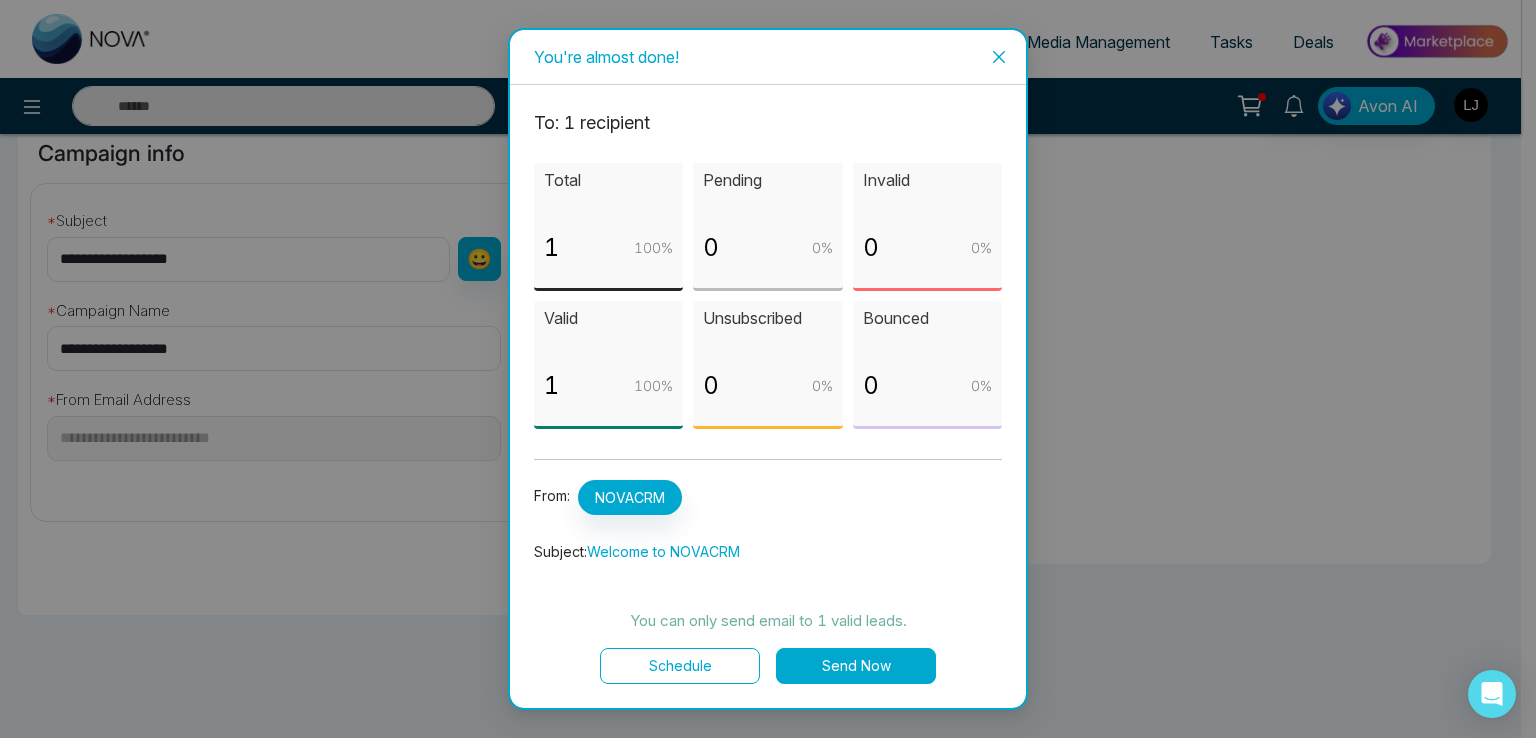 click on "Send Now" at bounding box center [856, 666] 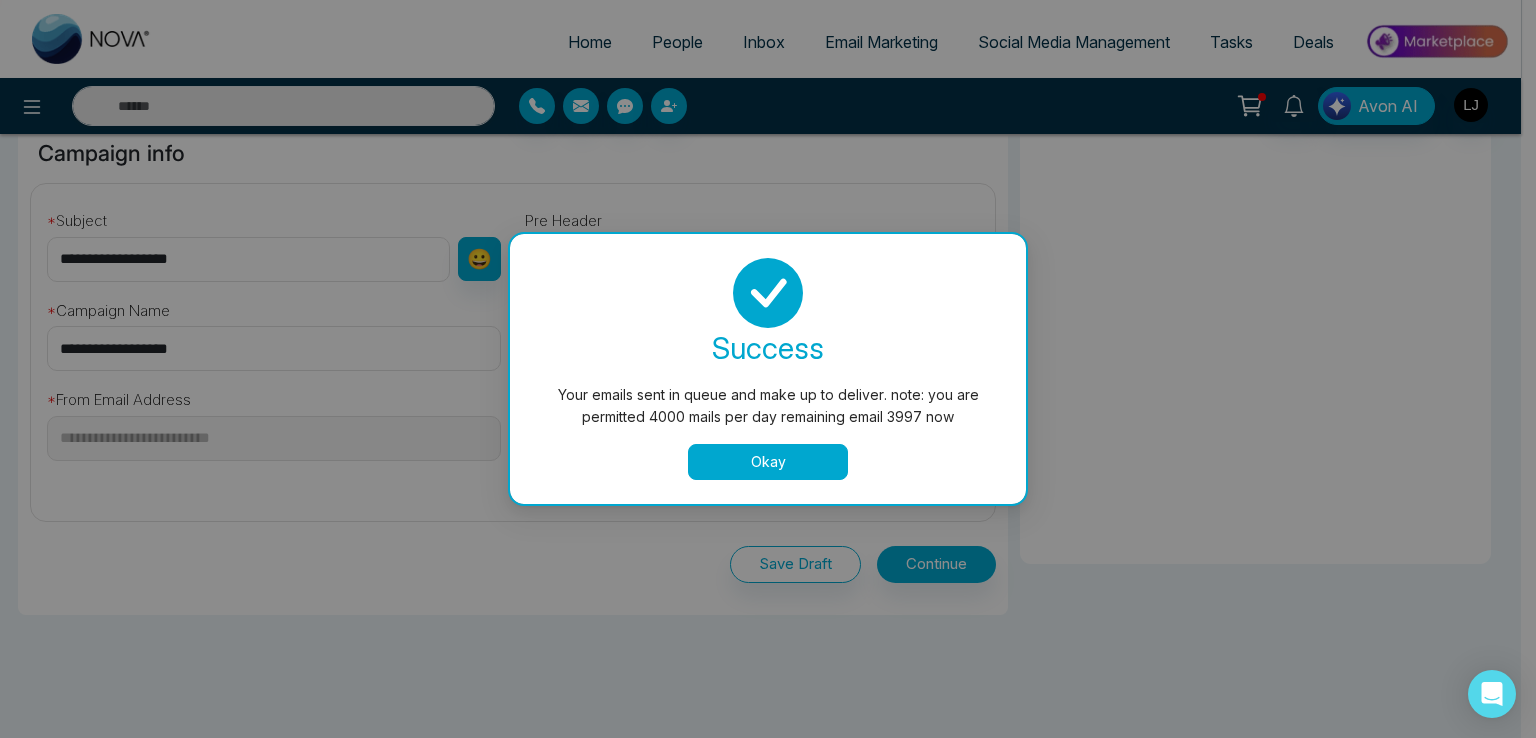 click on "success Your emails sent in queue and make up to deliver. note: you are permitted 4000 mails per day remaining email 3997 now   Okay" at bounding box center [768, 369] 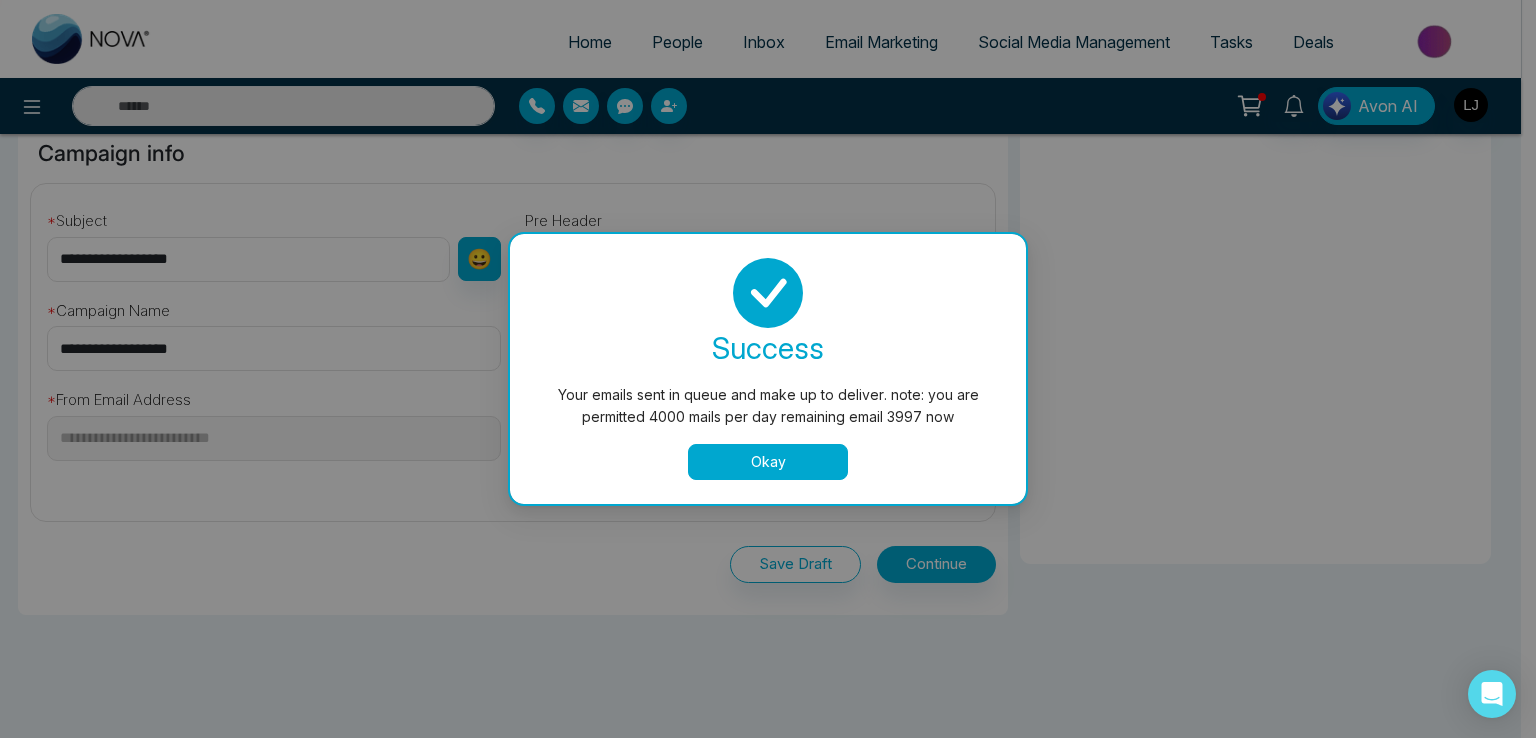 click on "Okay" at bounding box center (768, 462) 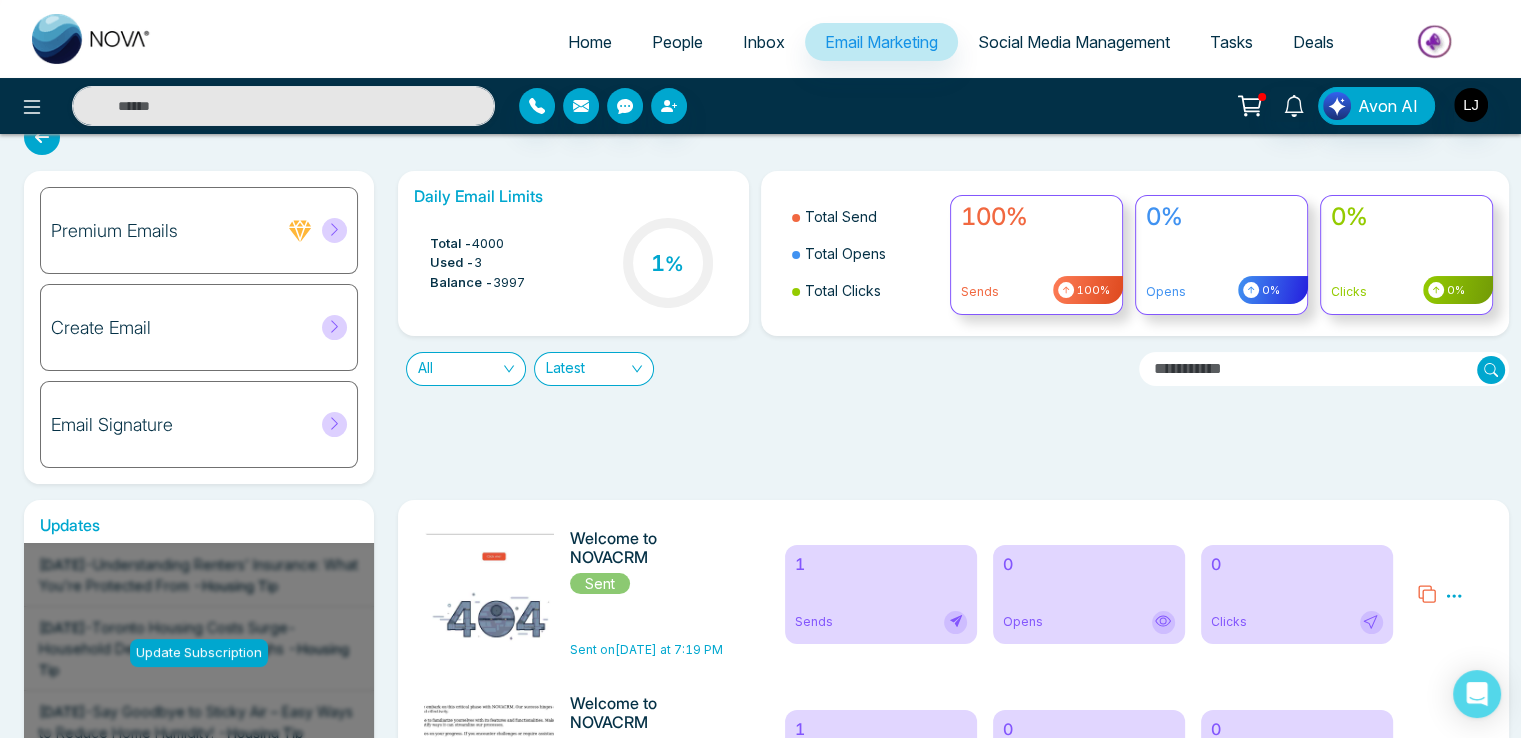 scroll, scrollTop: 0, scrollLeft: 0, axis: both 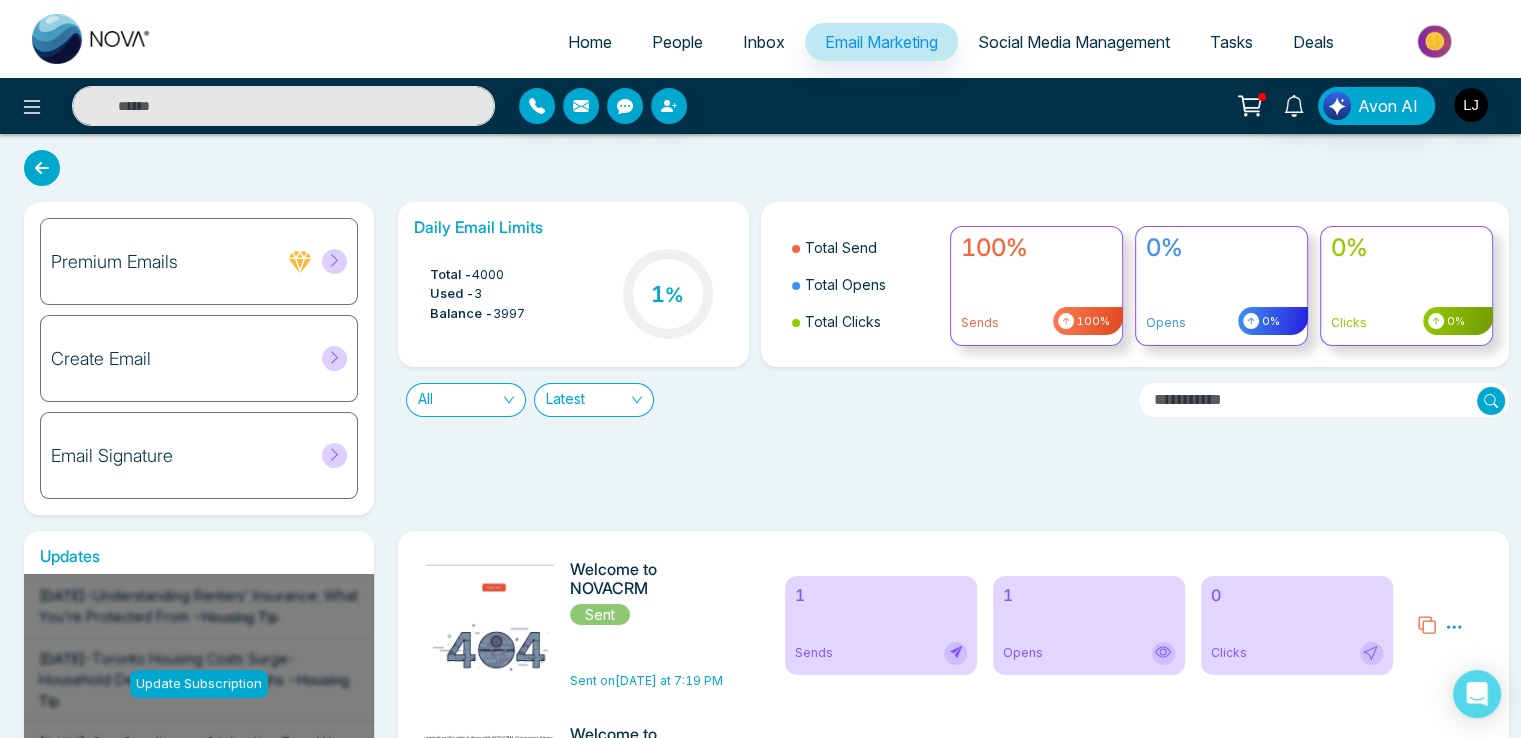 click on "People" at bounding box center [677, 42] 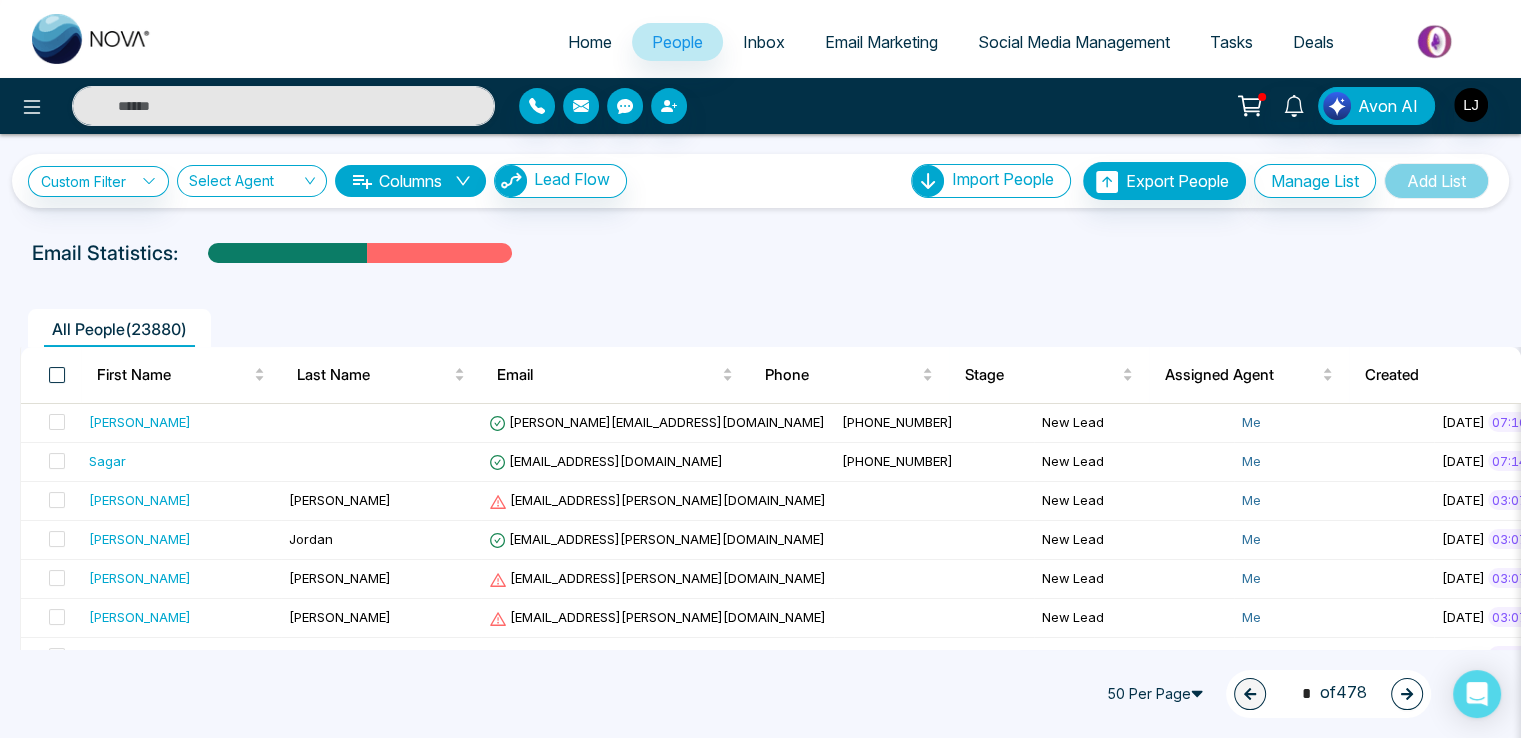 click at bounding box center (57, 375) 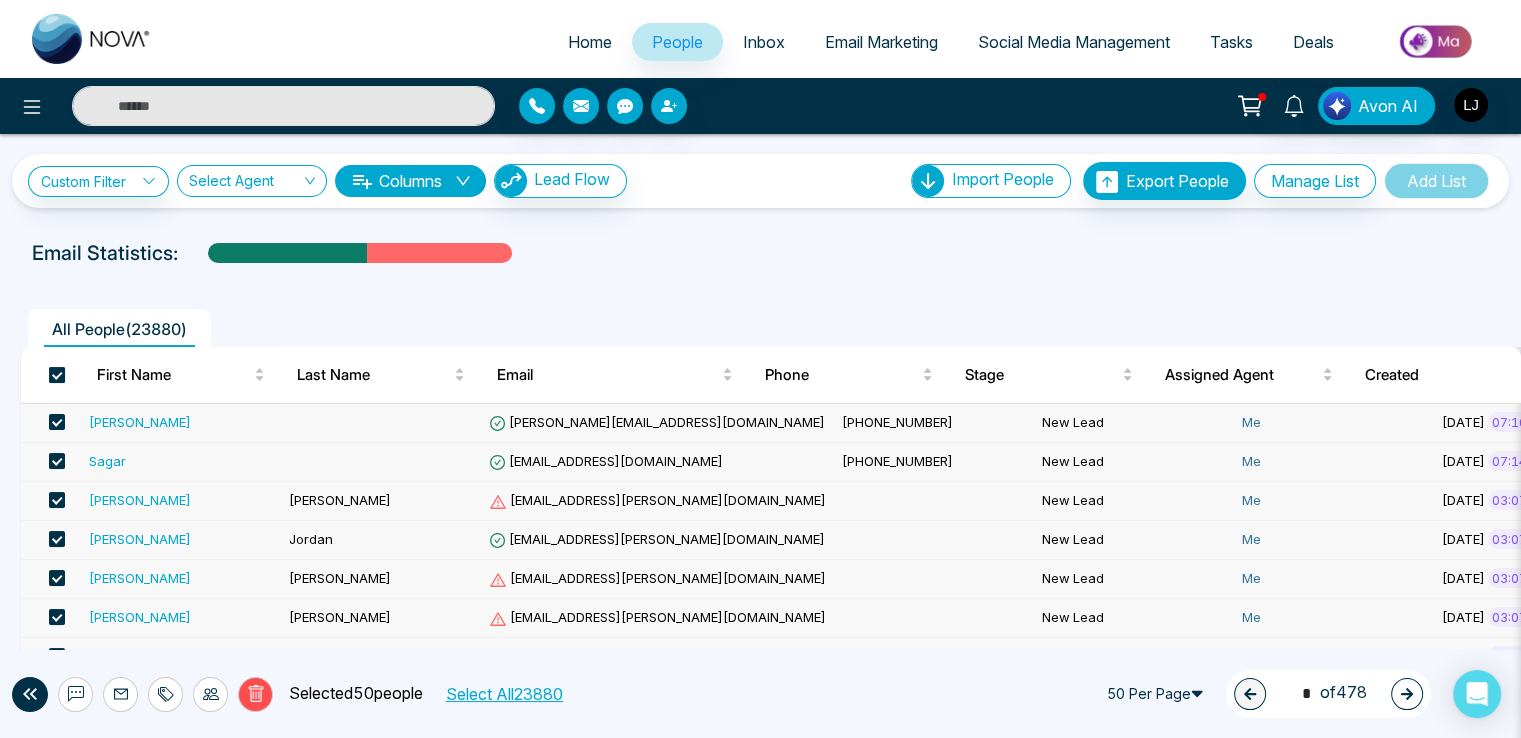 click at bounding box center [57, 375] 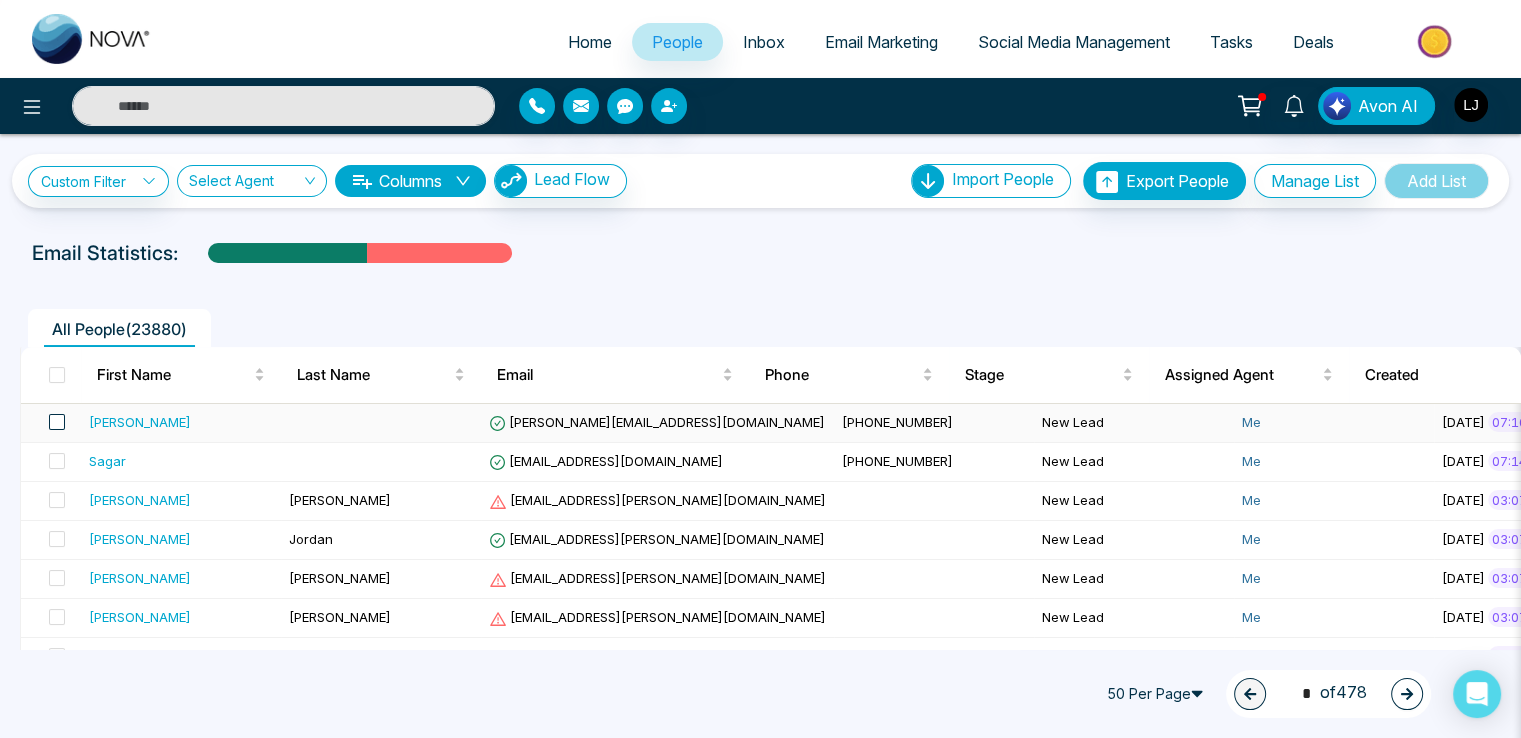 click at bounding box center [57, 422] 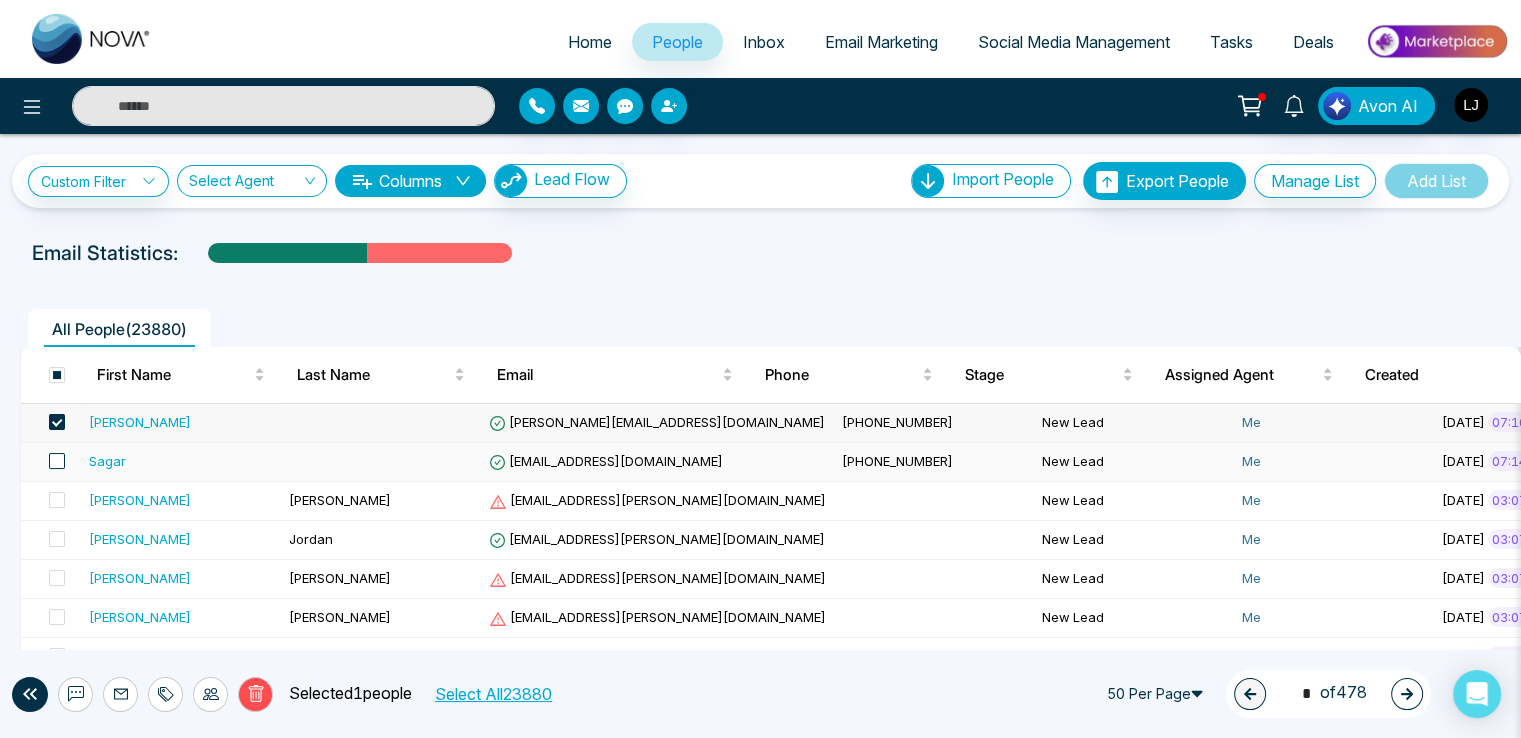 click at bounding box center (57, 461) 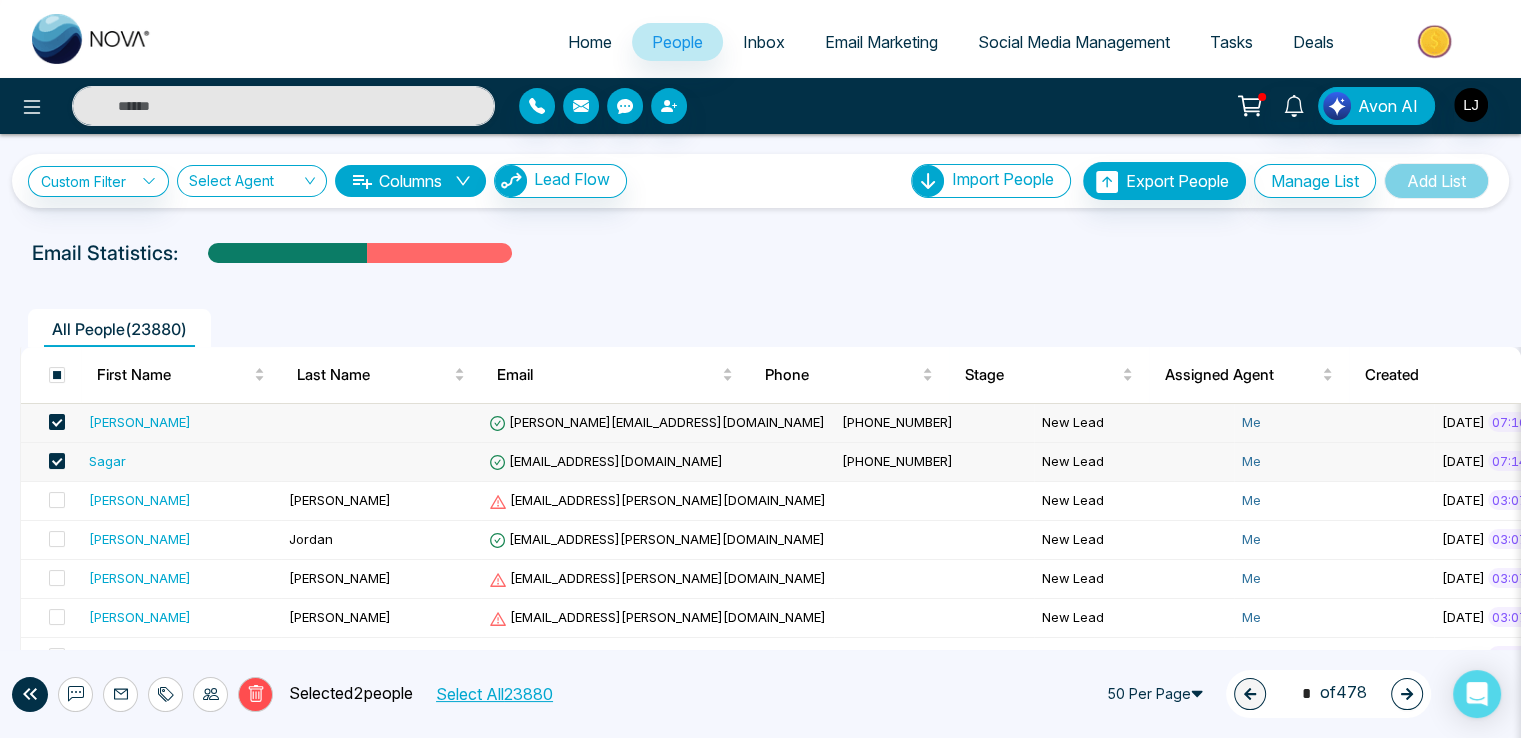 click on "Email Marketing" at bounding box center (881, 42) 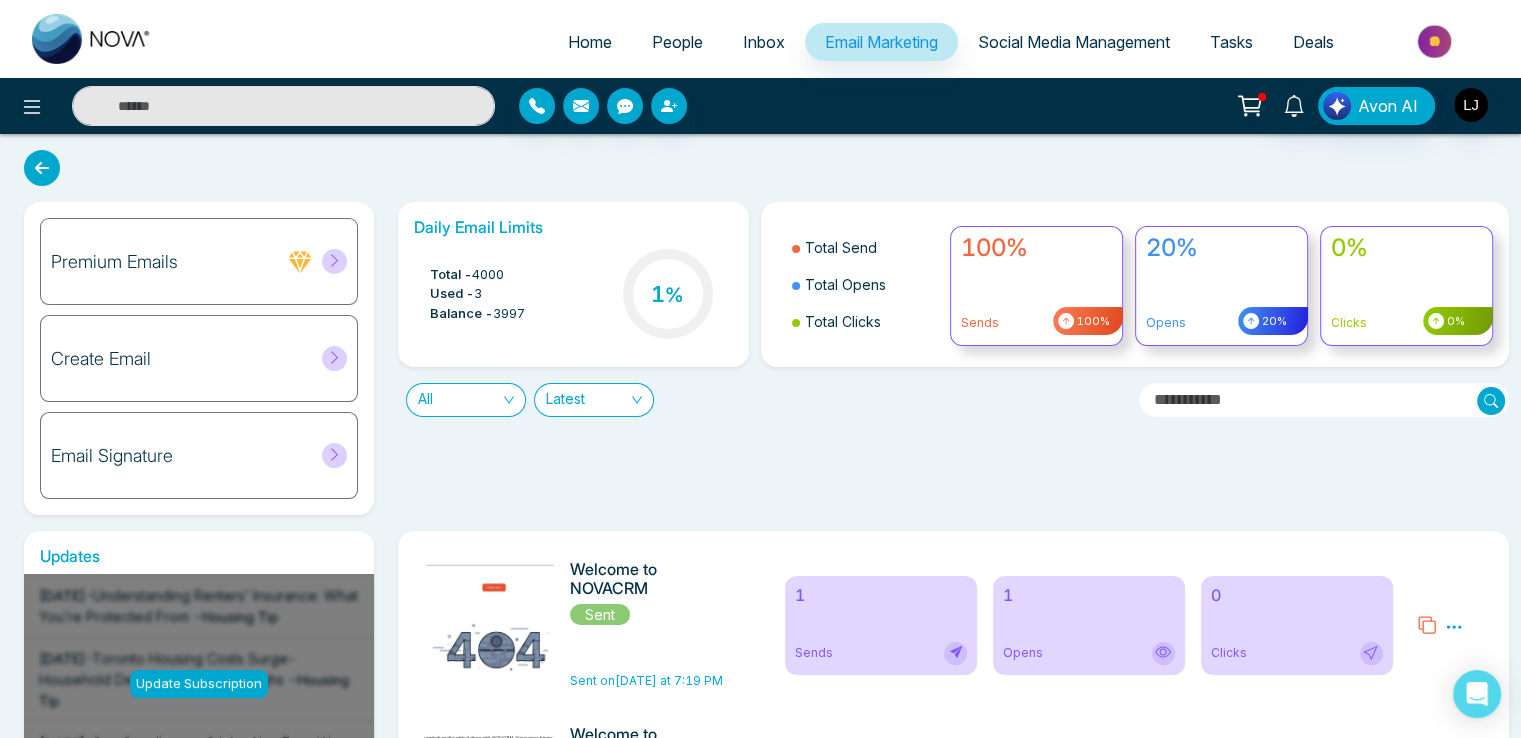 click on "People" at bounding box center [677, 42] 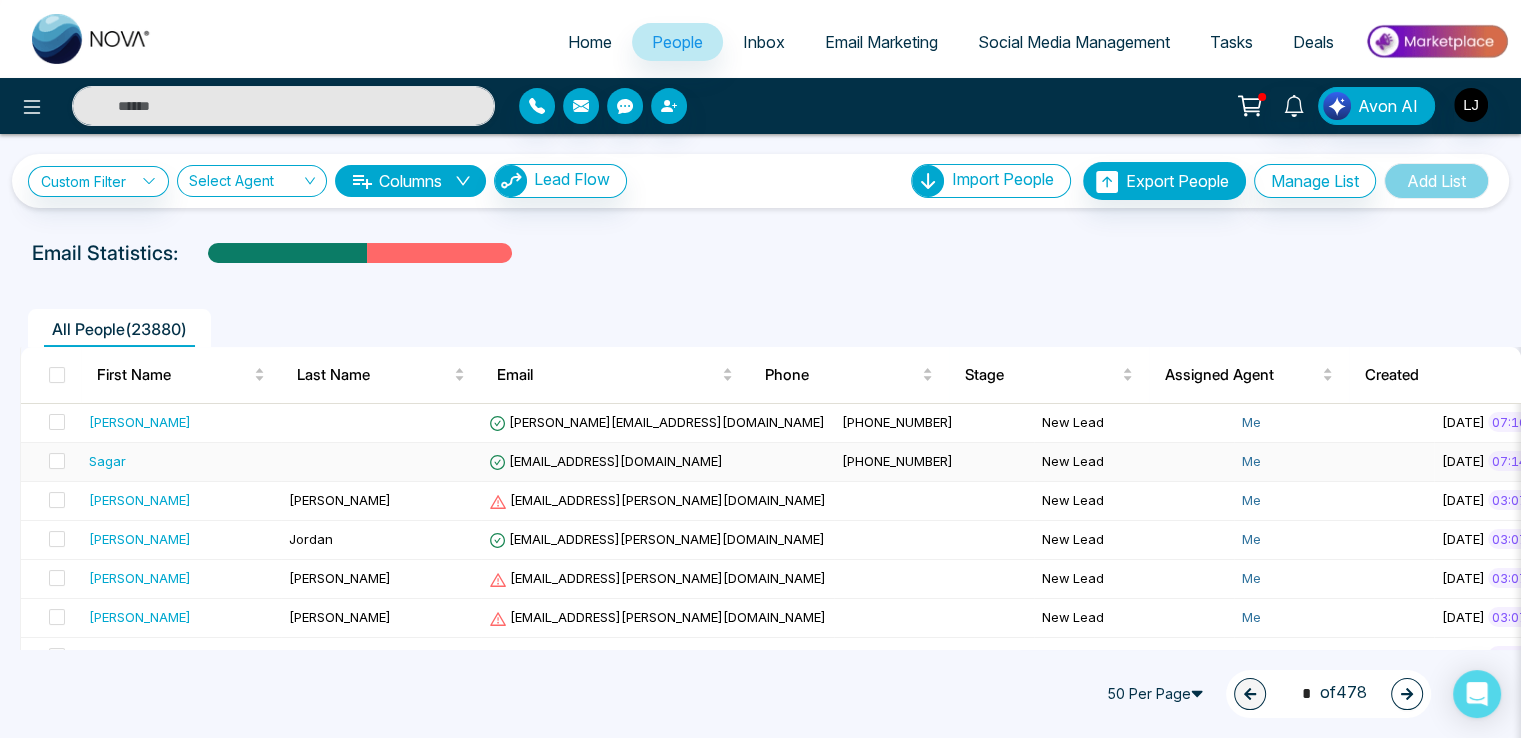 click on "sagar@mmnovatech.com" at bounding box center (606, 461) 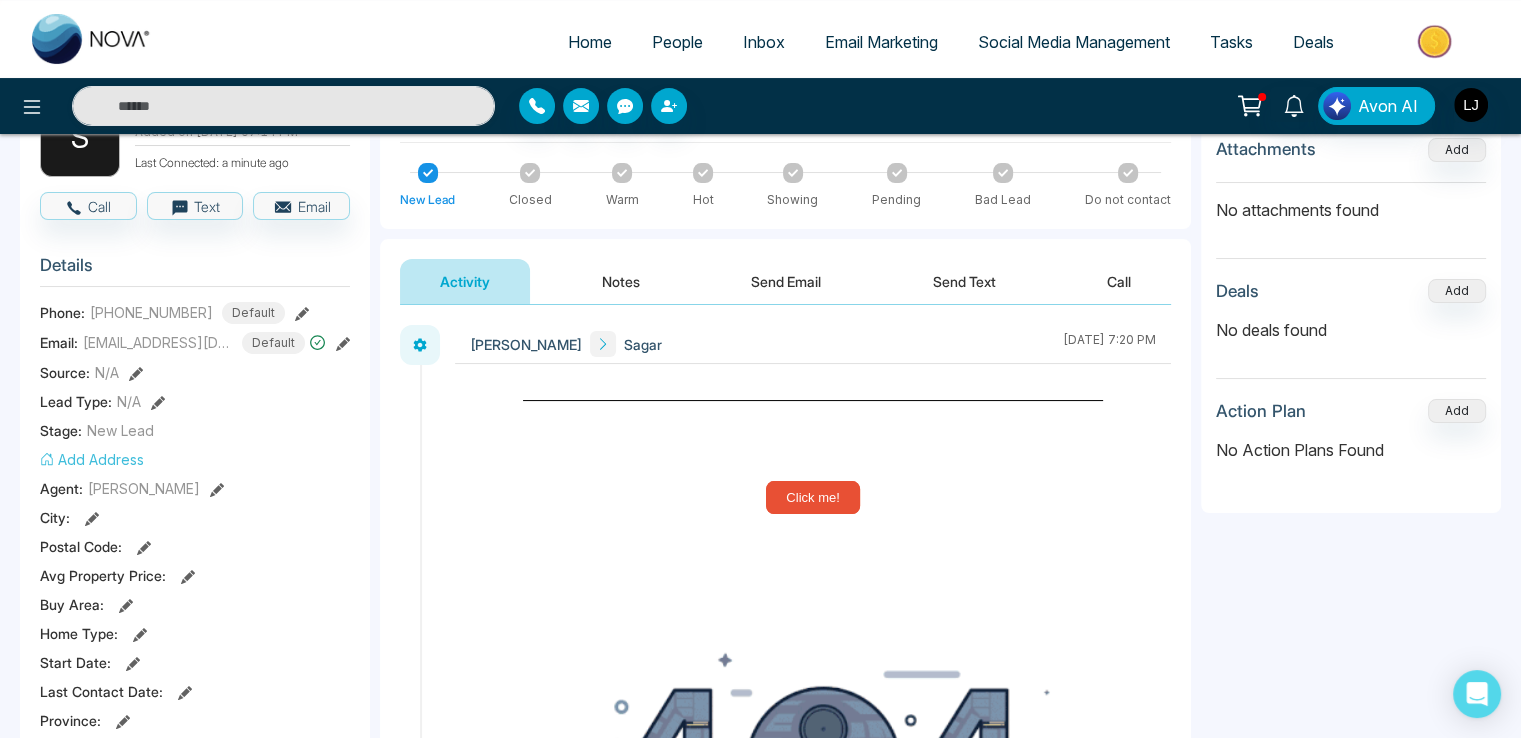scroll, scrollTop: 700, scrollLeft: 0, axis: vertical 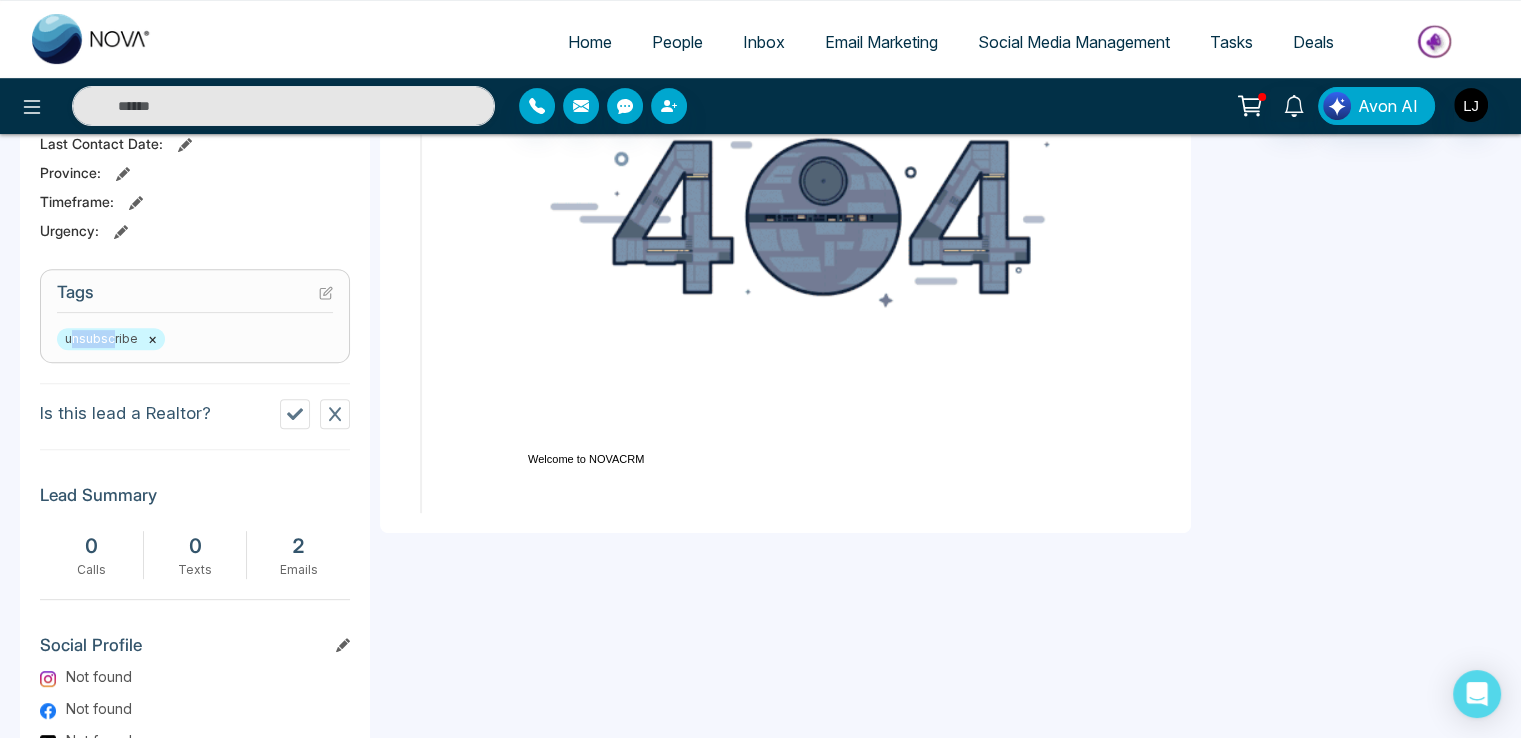 drag, startPoint x: 72, startPoint y: 338, endPoint x: 110, endPoint y: 336, distance: 38.052597 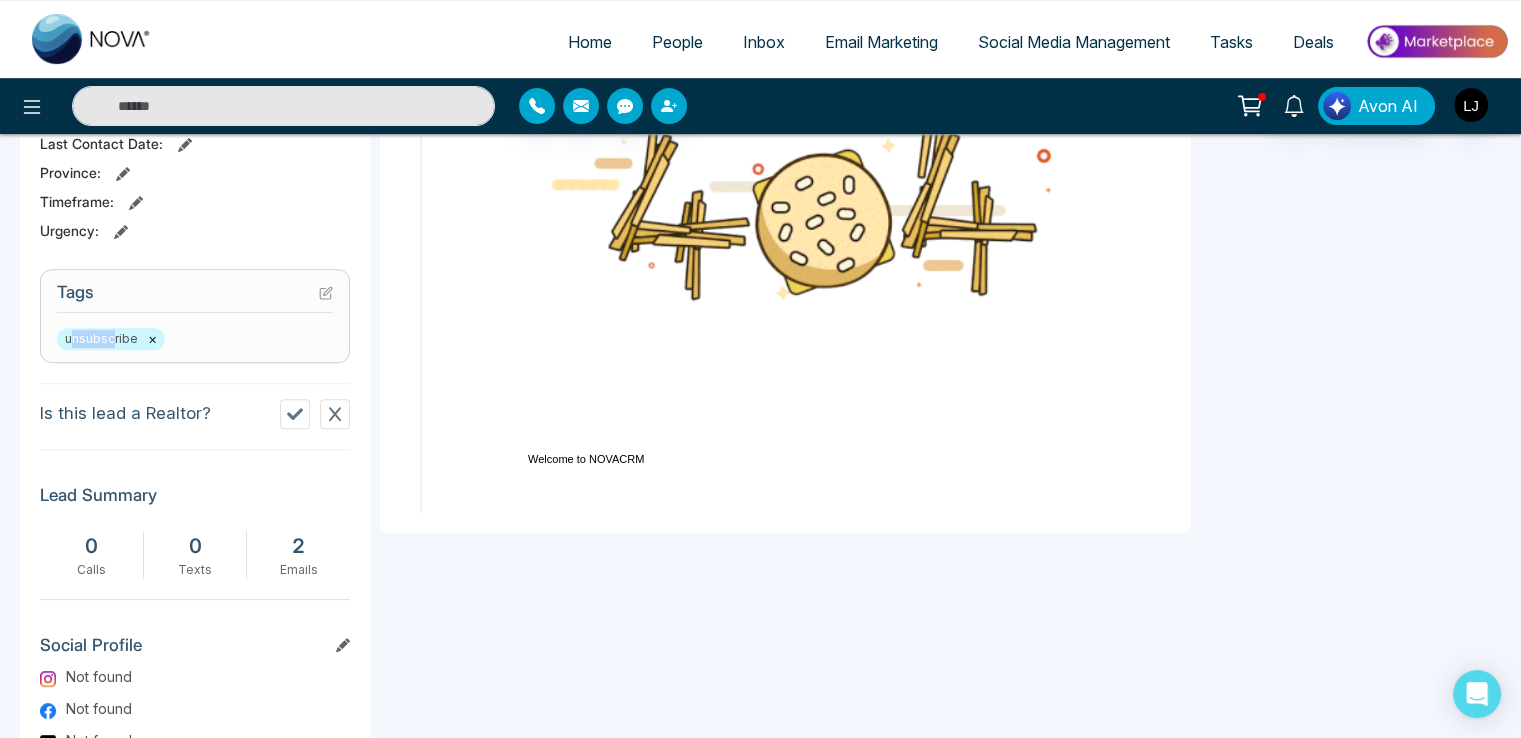click on "unsubscribe   ×" at bounding box center [111, 339] 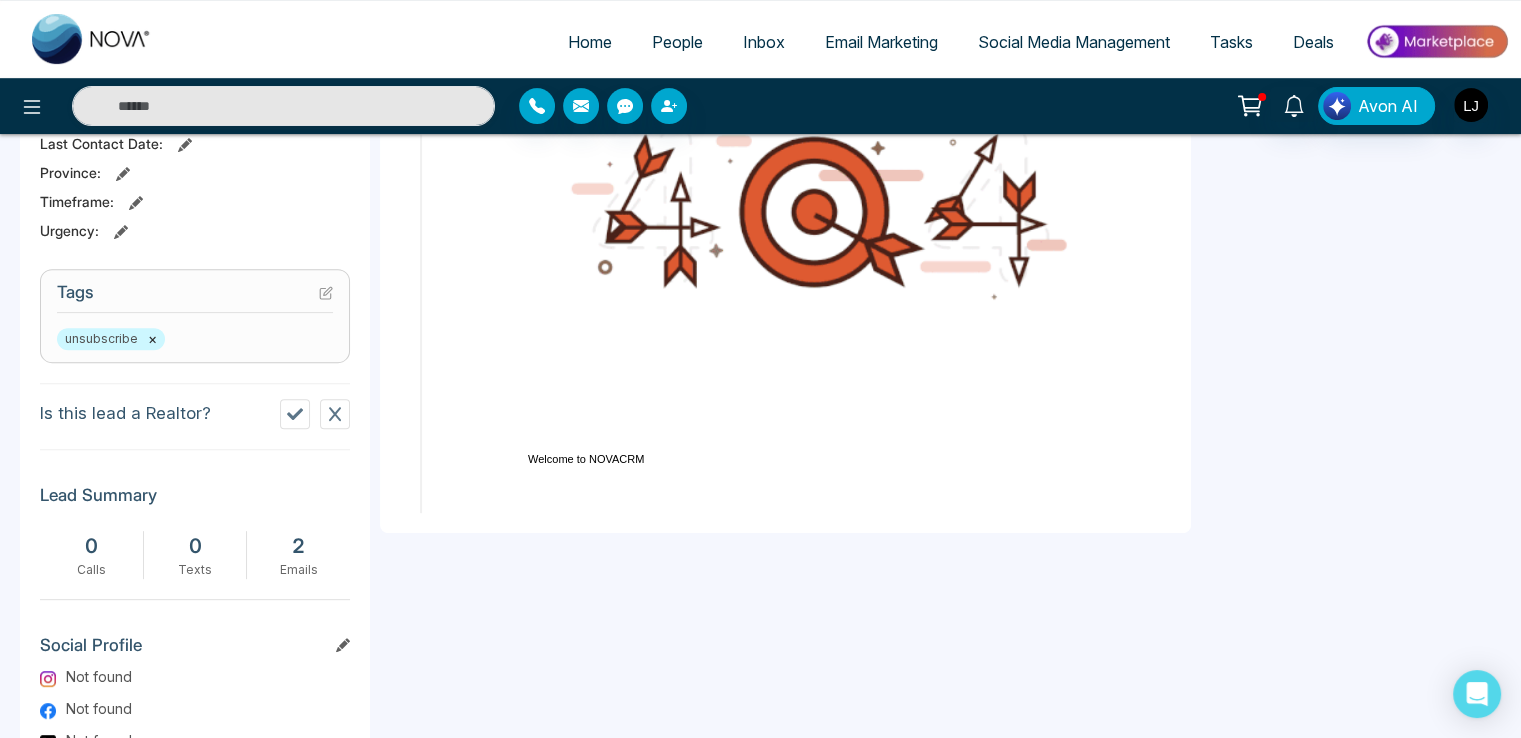 click on "Is this lead a Realtor?" at bounding box center [195, 416] 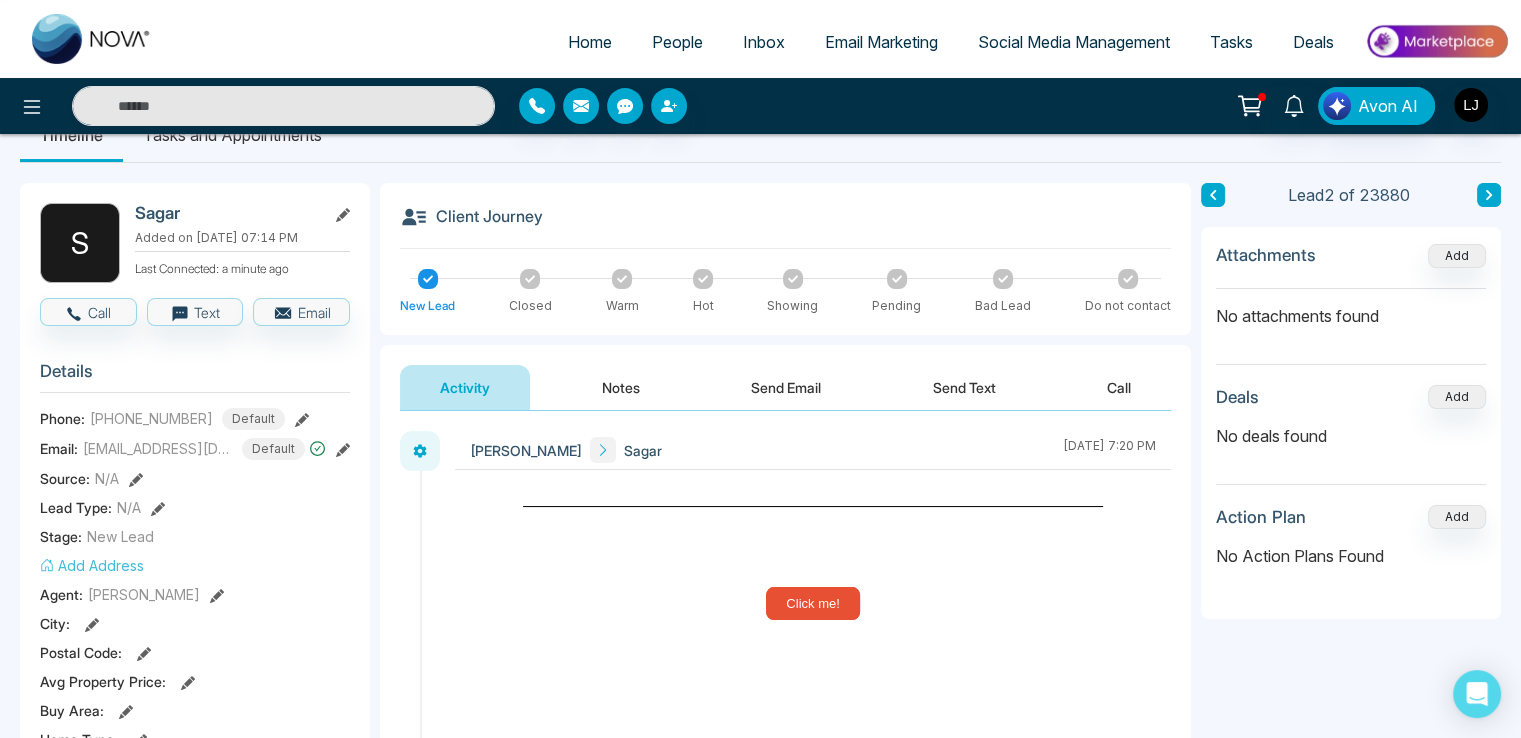 scroll, scrollTop: 0, scrollLeft: 0, axis: both 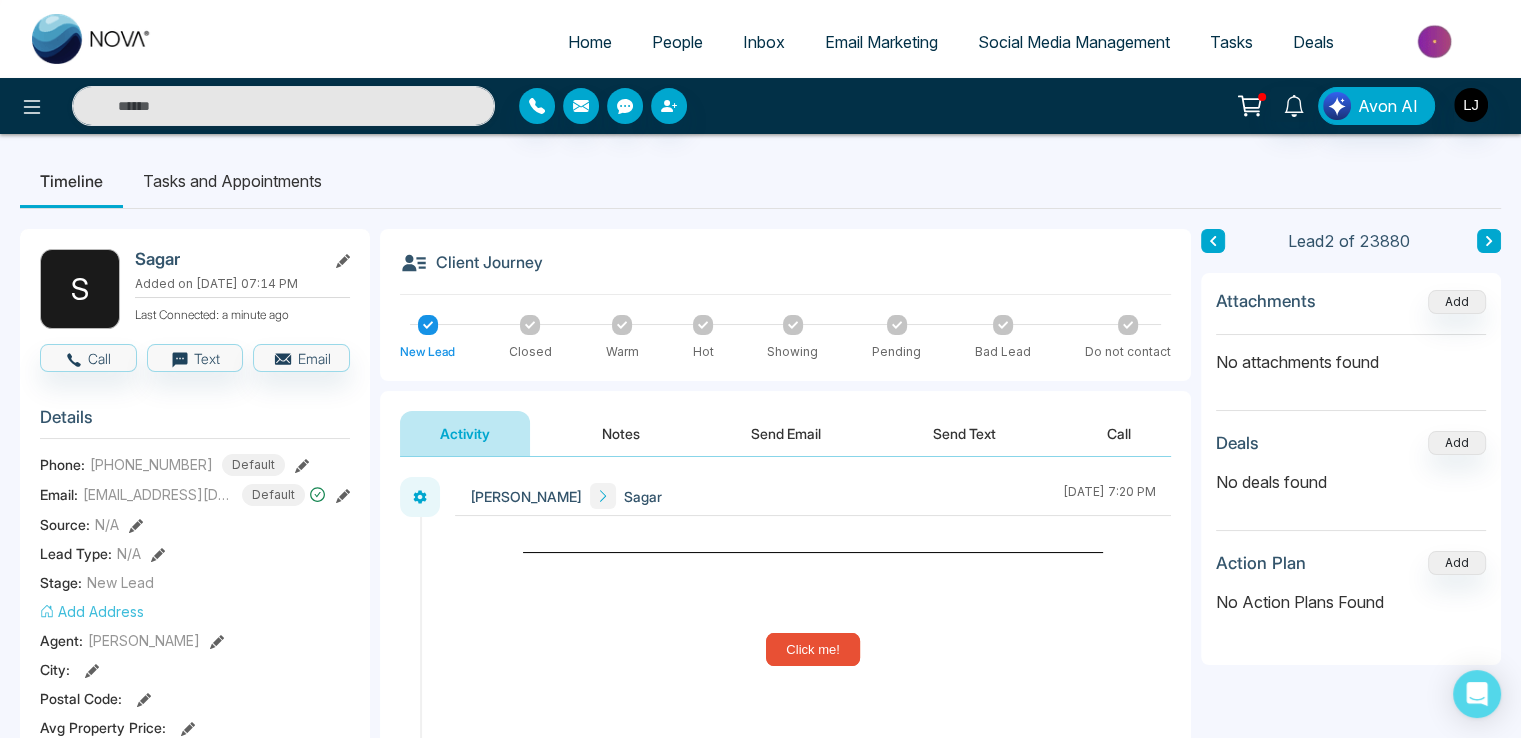 click on "Send Email" at bounding box center (786, 433) 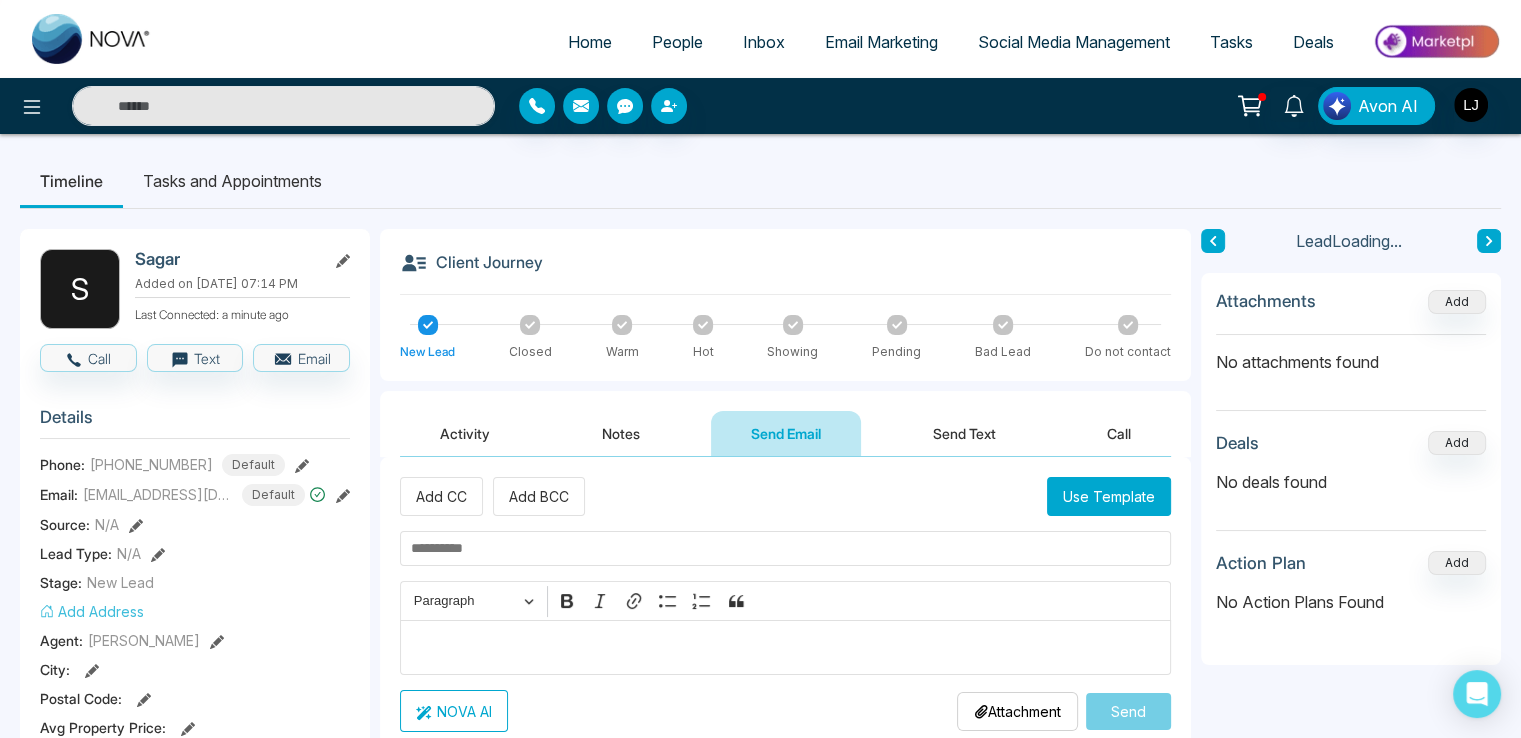 click on "Use Template" at bounding box center [1109, 496] 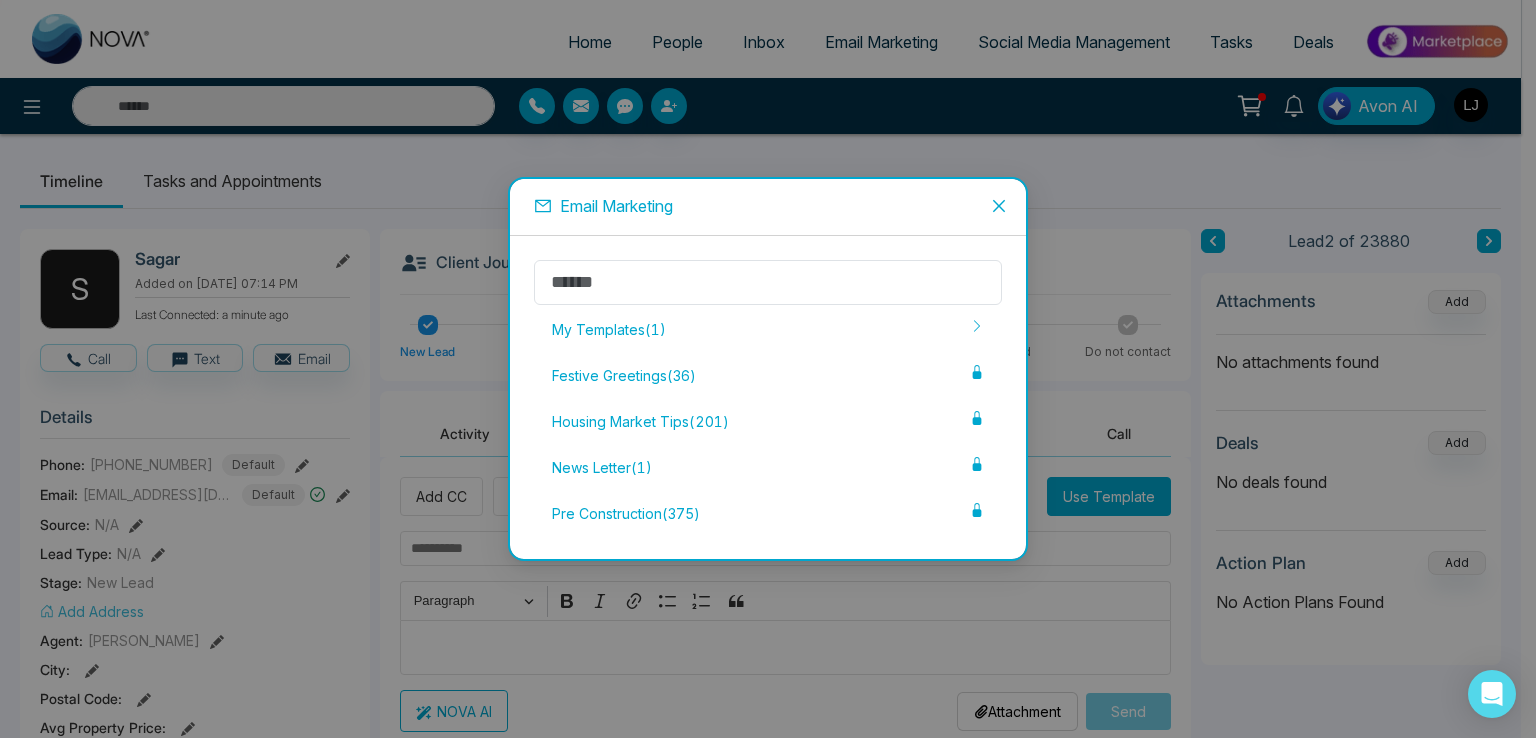 drag, startPoint x: 728, startPoint y: 97, endPoint x: 652, endPoint y: 70, distance: 80.65358 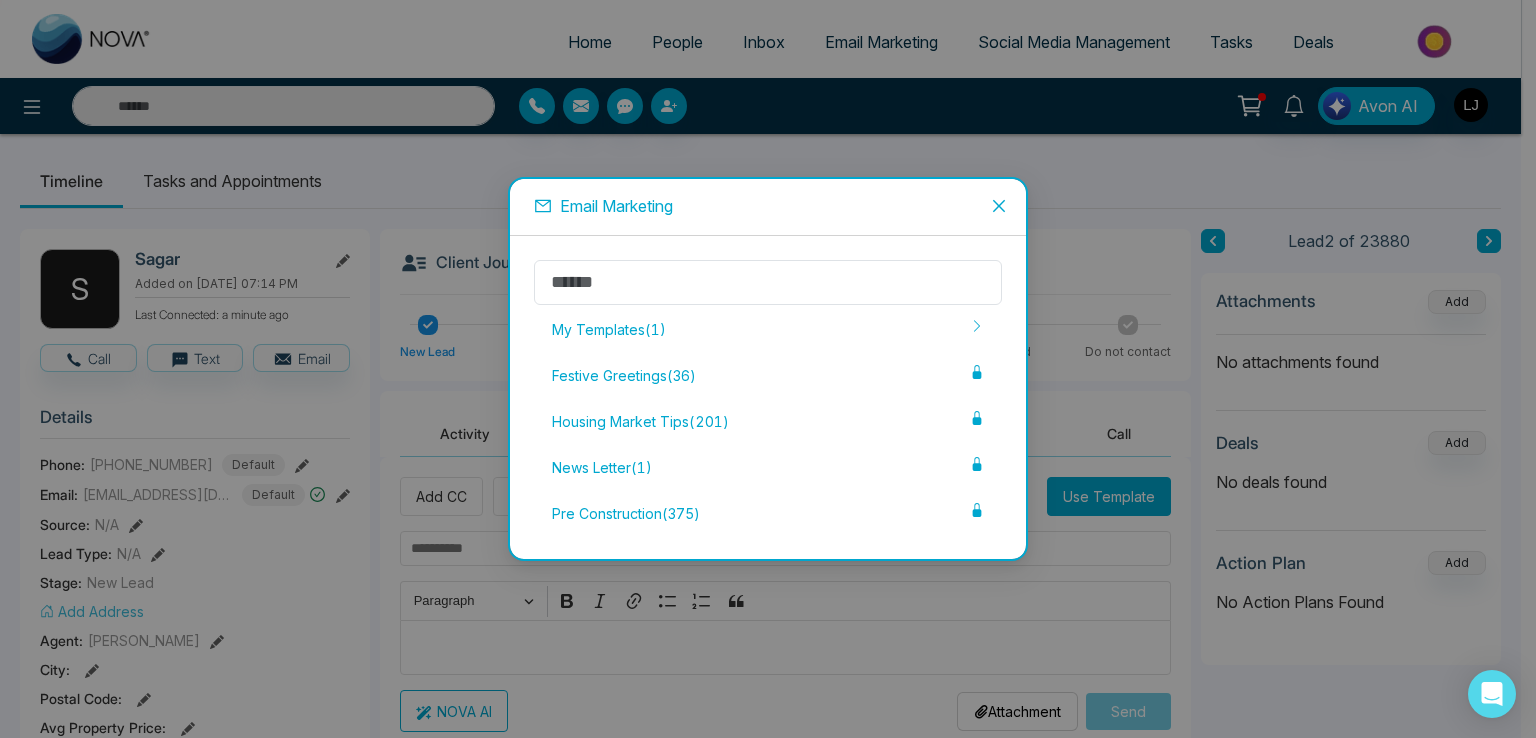 click on "Email Marketing   My Templates  ( 1 ) Festive Greetings  ( 36 ) Housing Market Tips  ( 201 ) News Letter  ( 1 ) Pre Construction  ( 375 )" at bounding box center [768, 369] 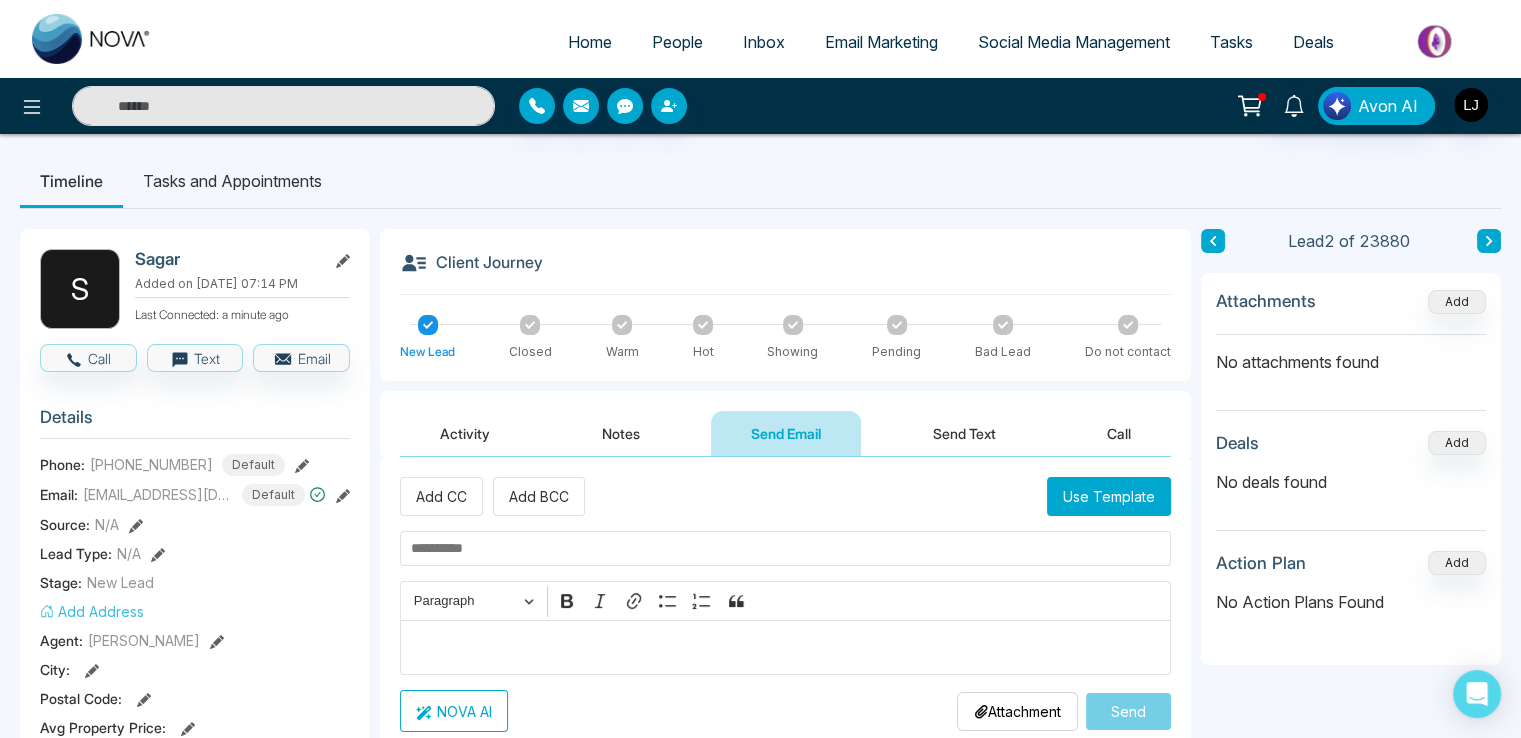 click on "People" at bounding box center [677, 42] 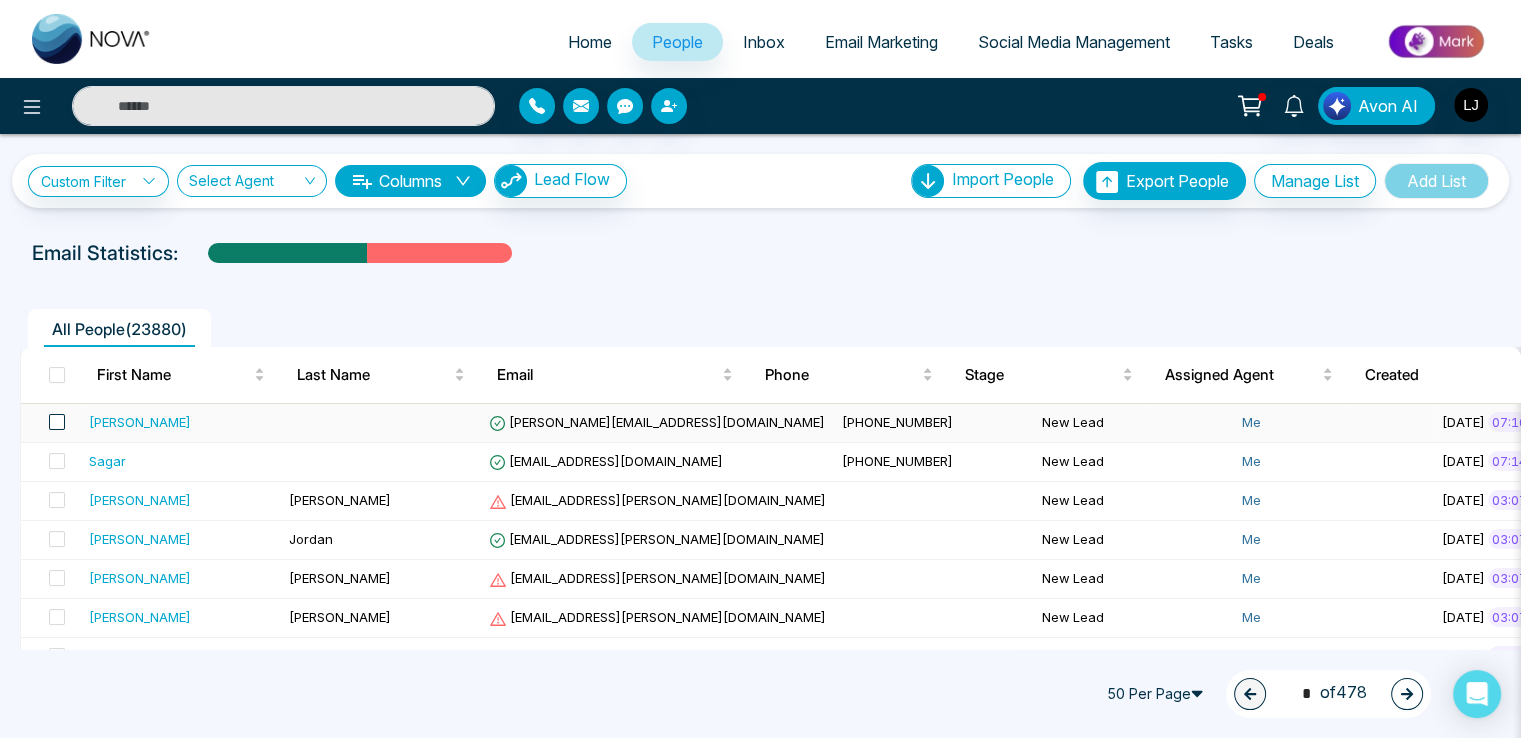 click at bounding box center [57, 422] 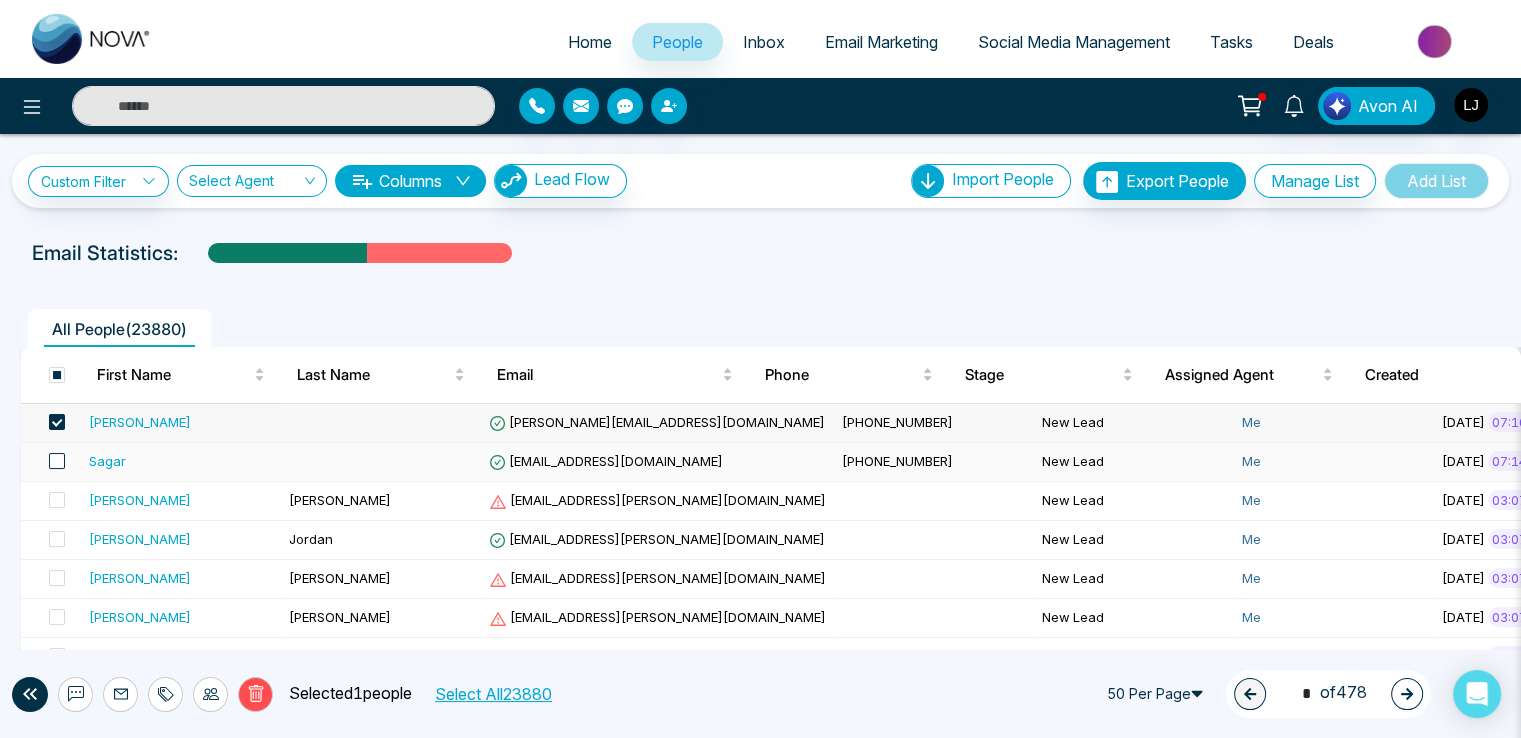 click at bounding box center [57, 461] 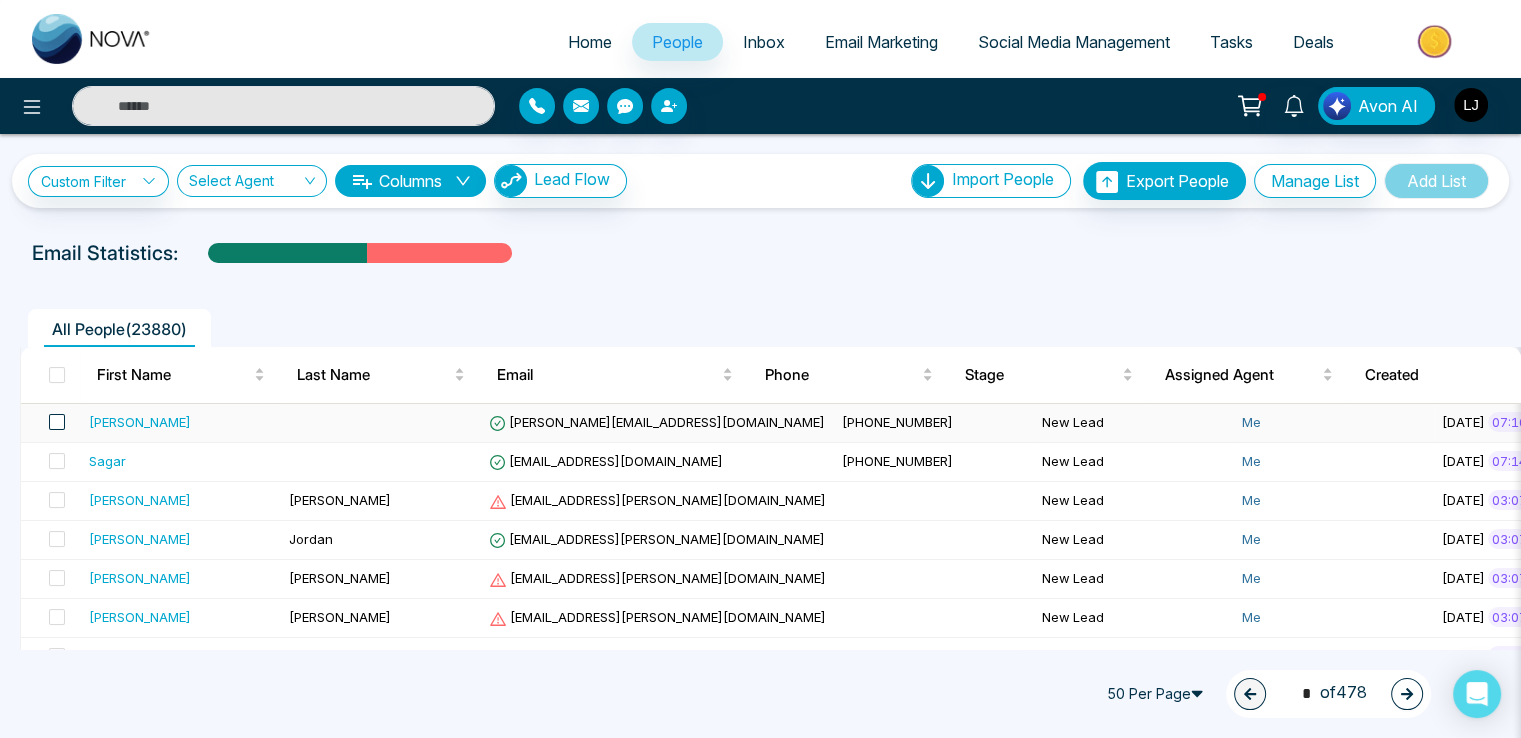 click at bounding box center [57, 422] 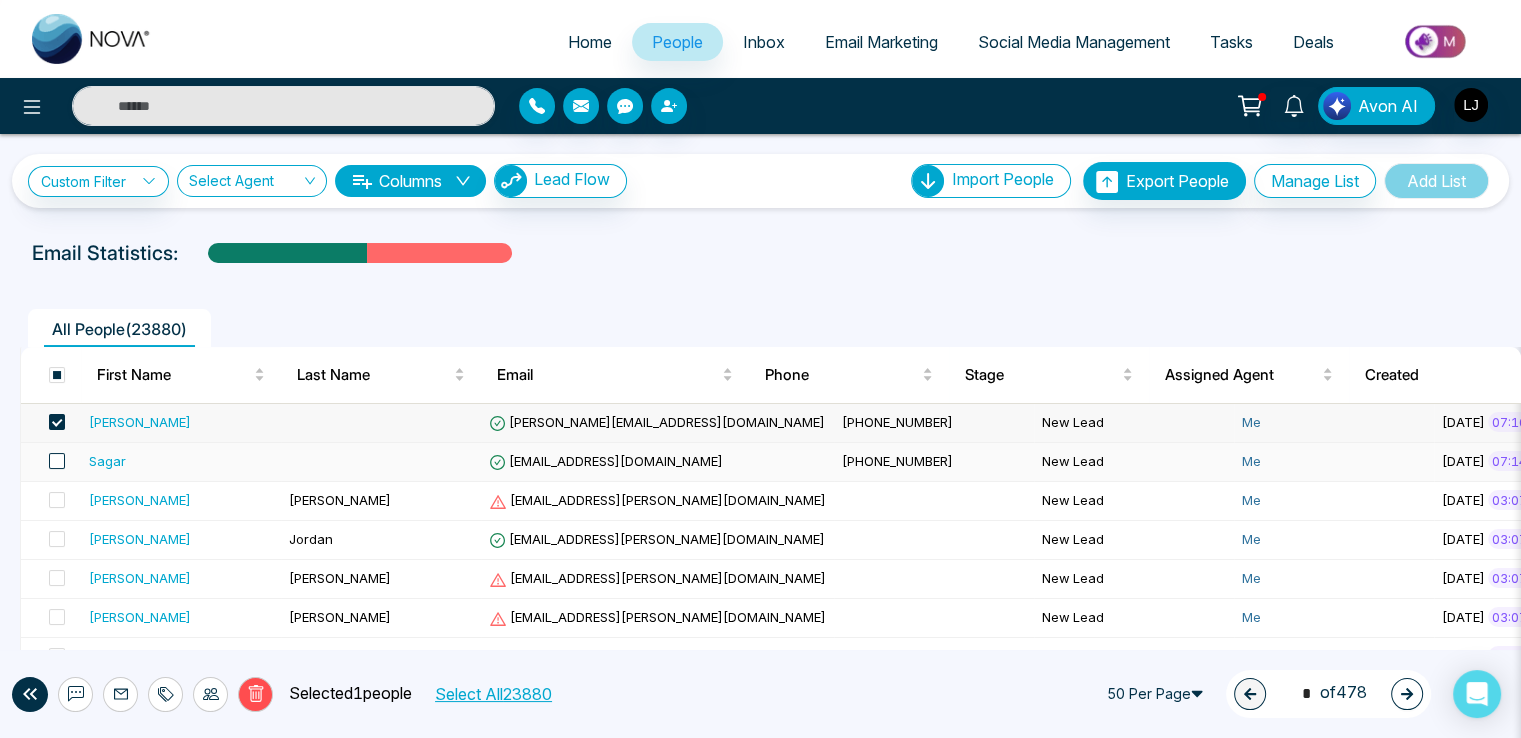click at bounding box center (57, 461) 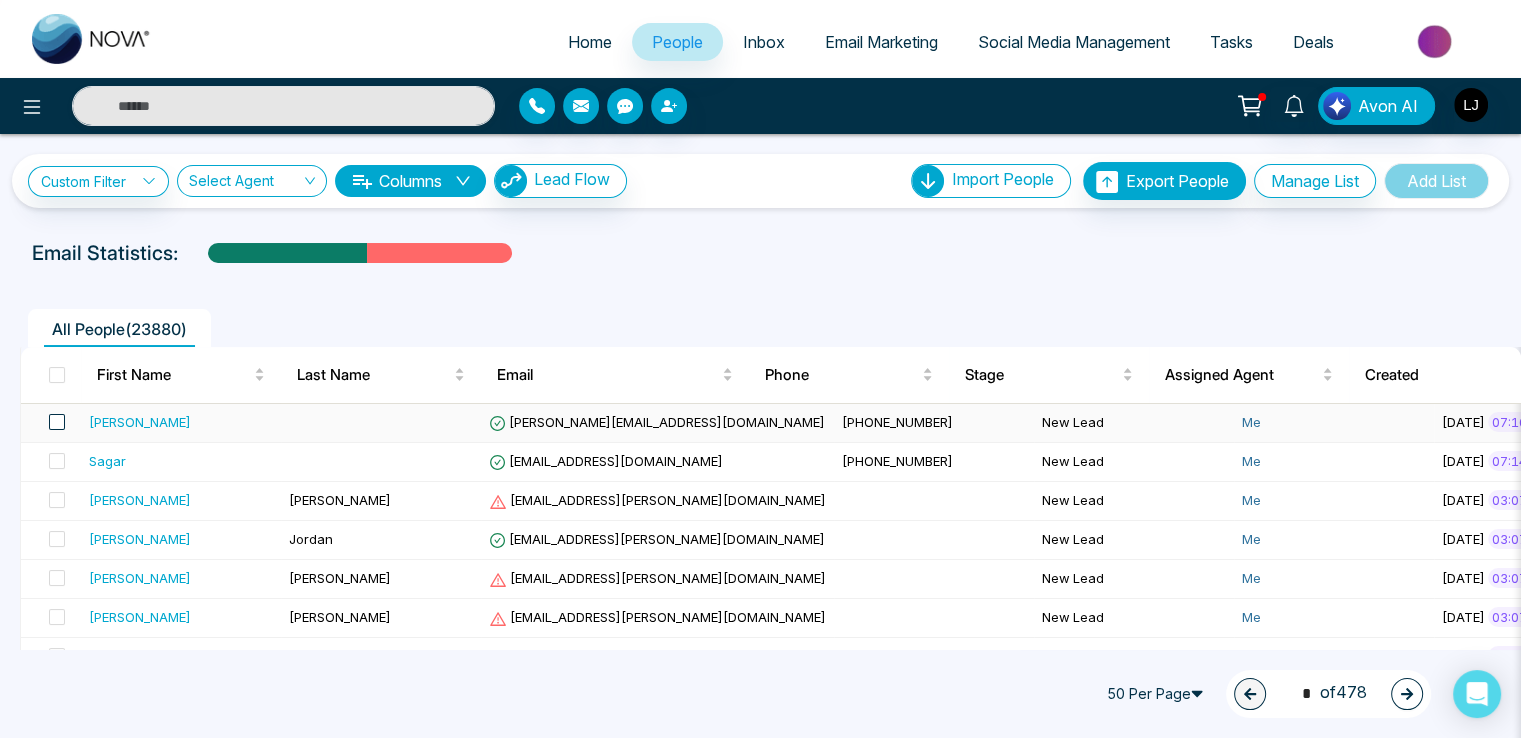 click at bounding box center (57, 422) 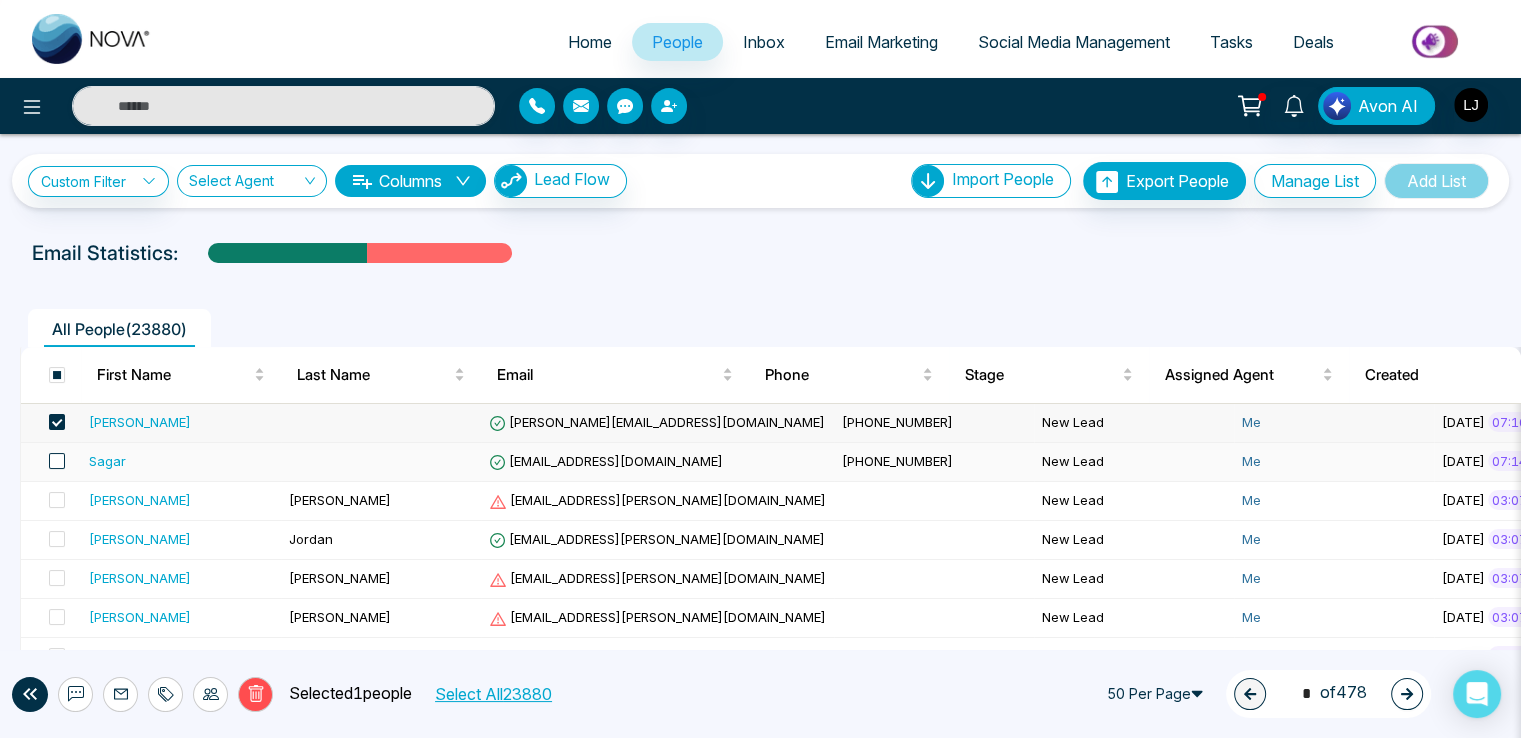 click at bounding box center (57, 461) 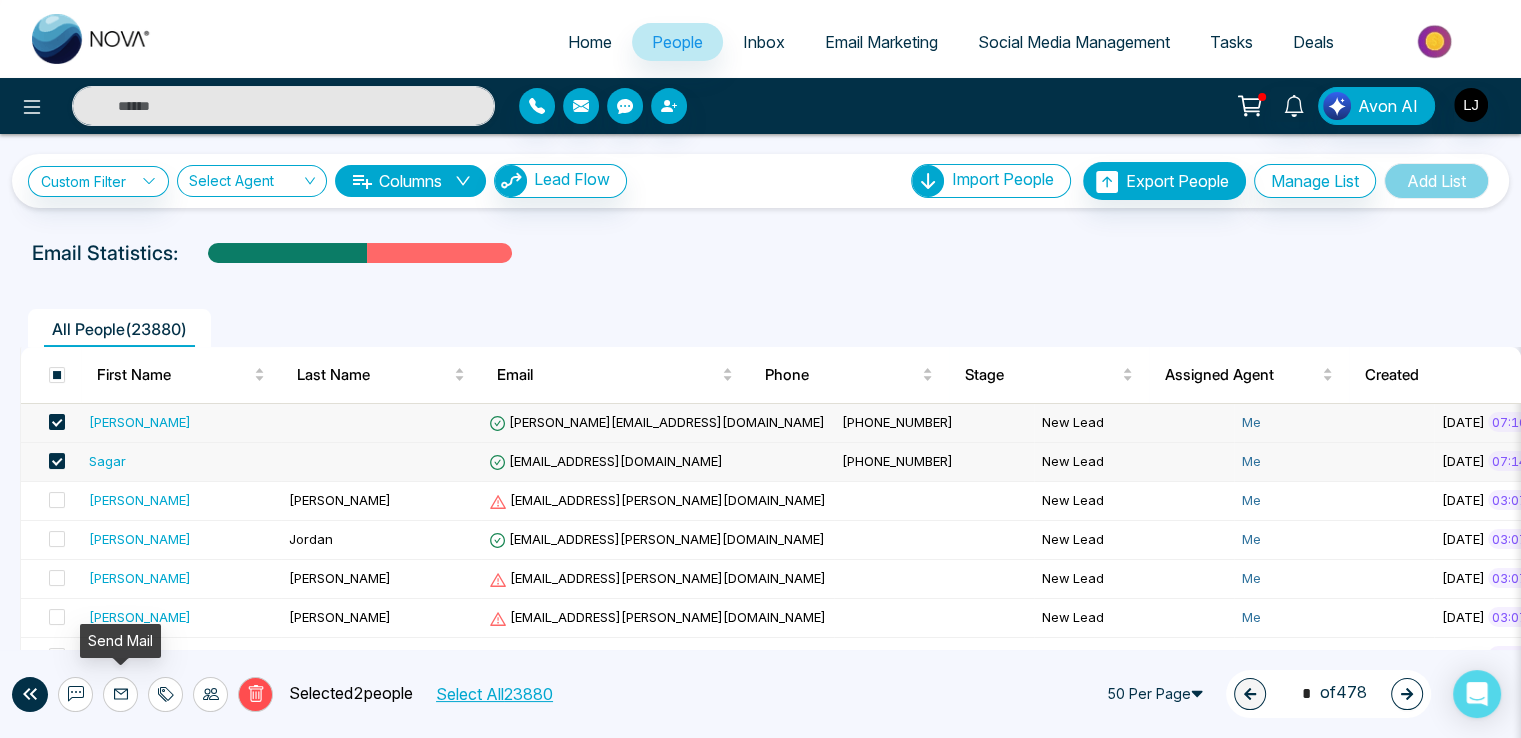 click 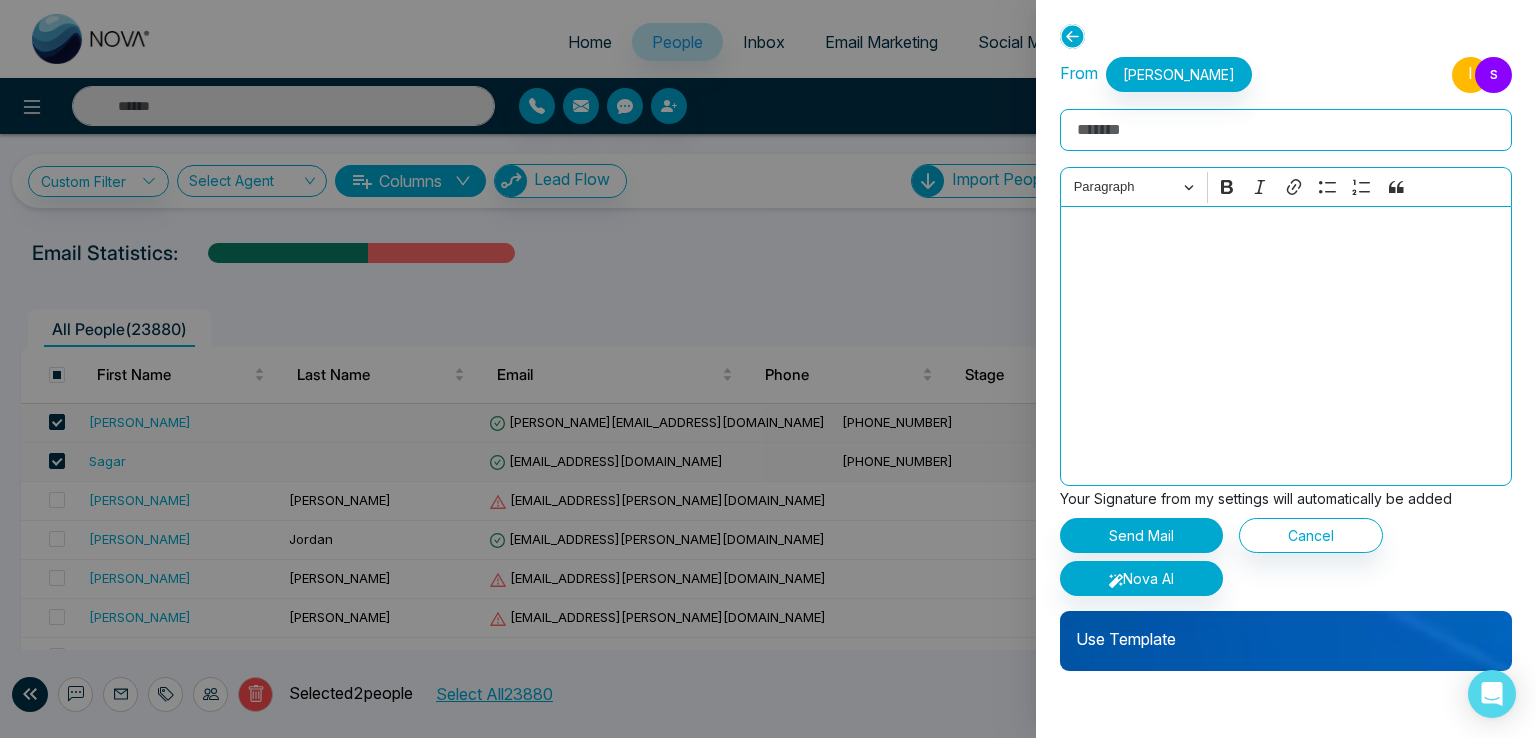 click on "Rich Text Editor" at bounding box center (1286, 130) 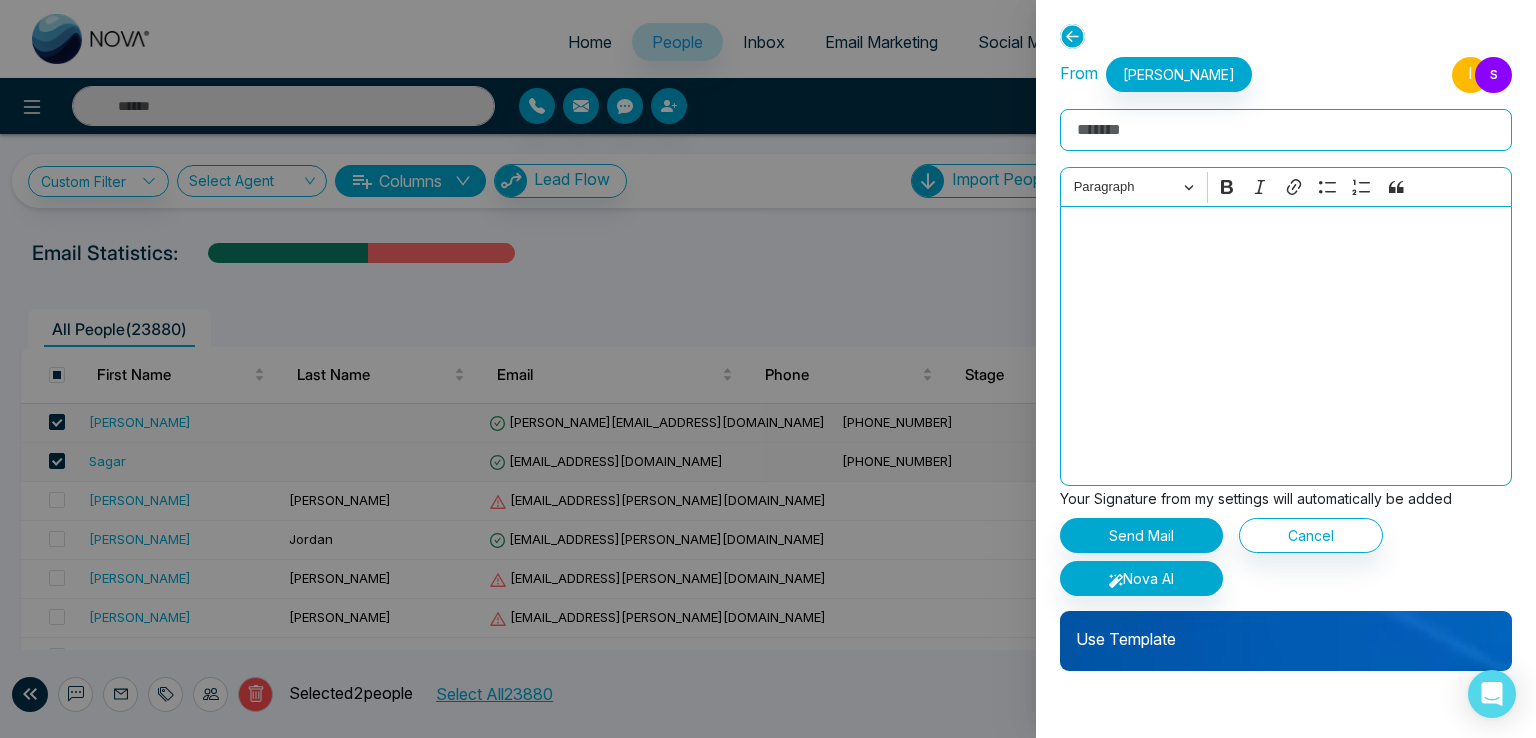 paste on "**********" 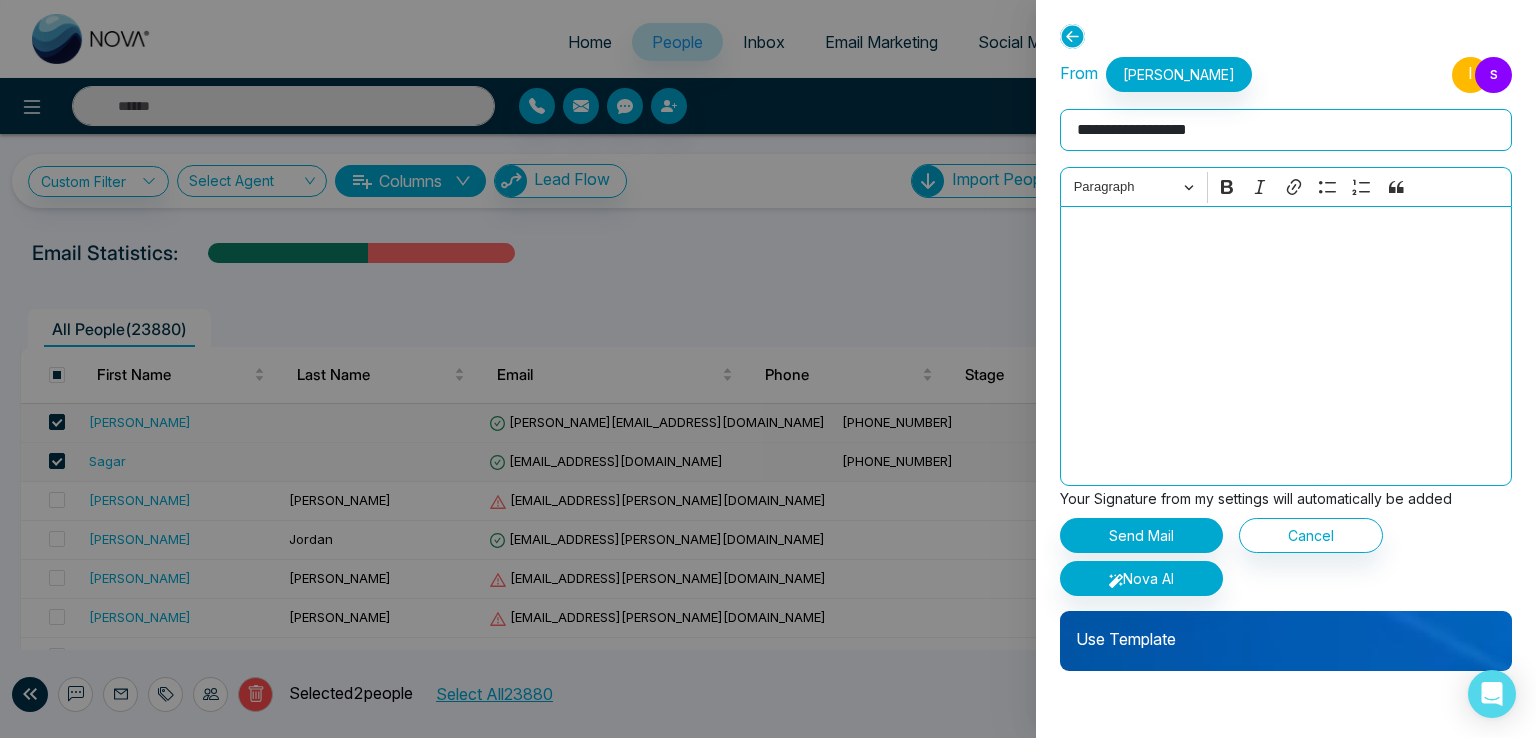 type on "**********" 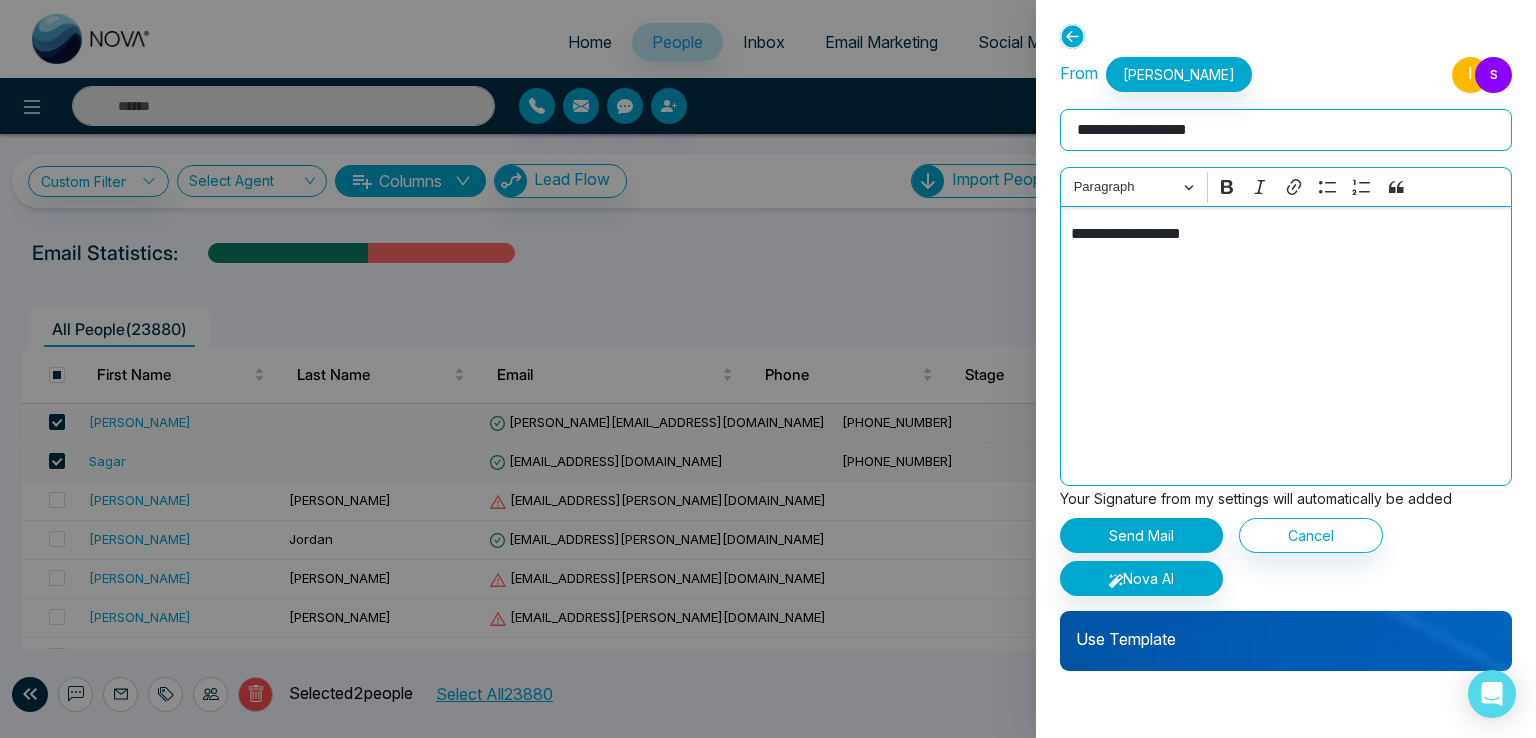 type on "**********" 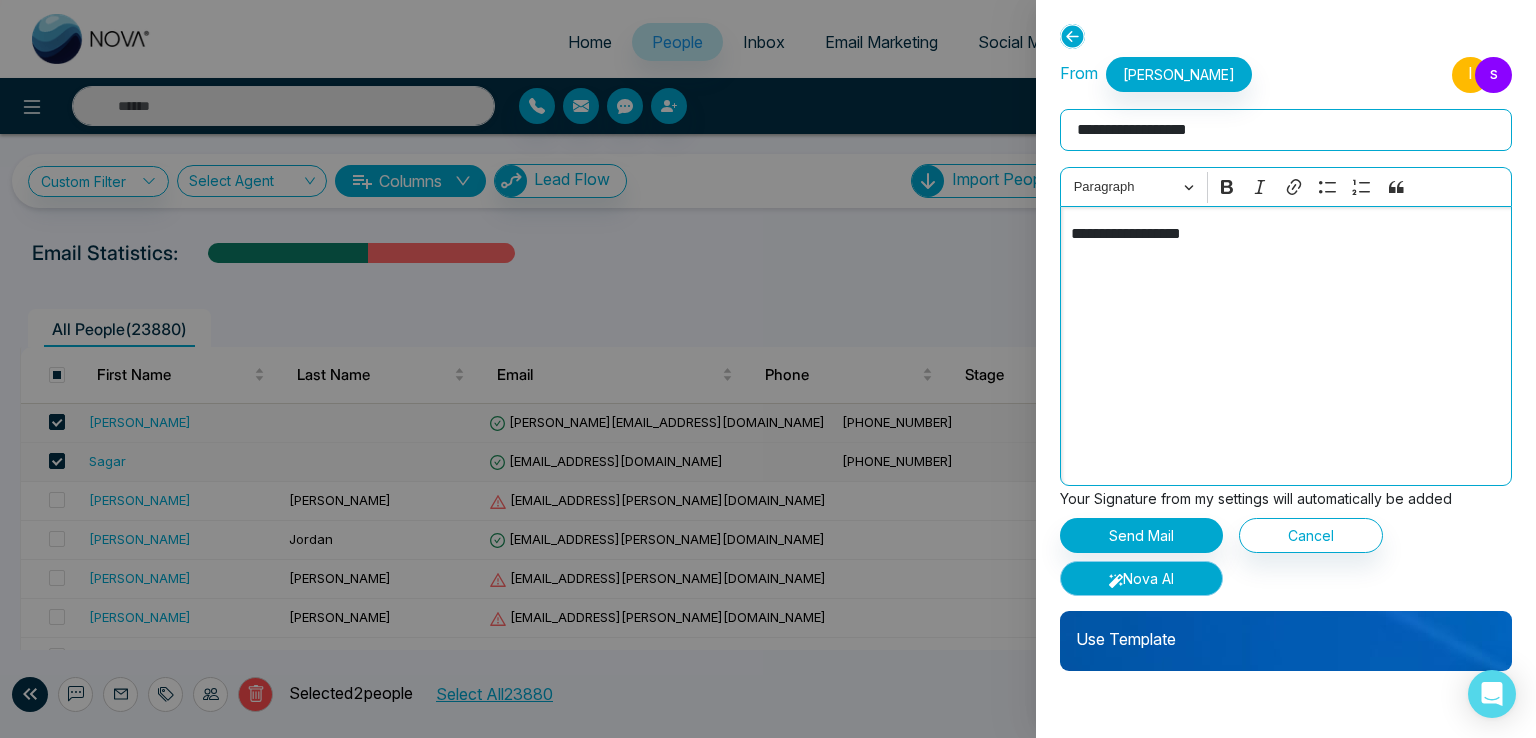click on "Nova AI" at bounding box center (1141, 578) 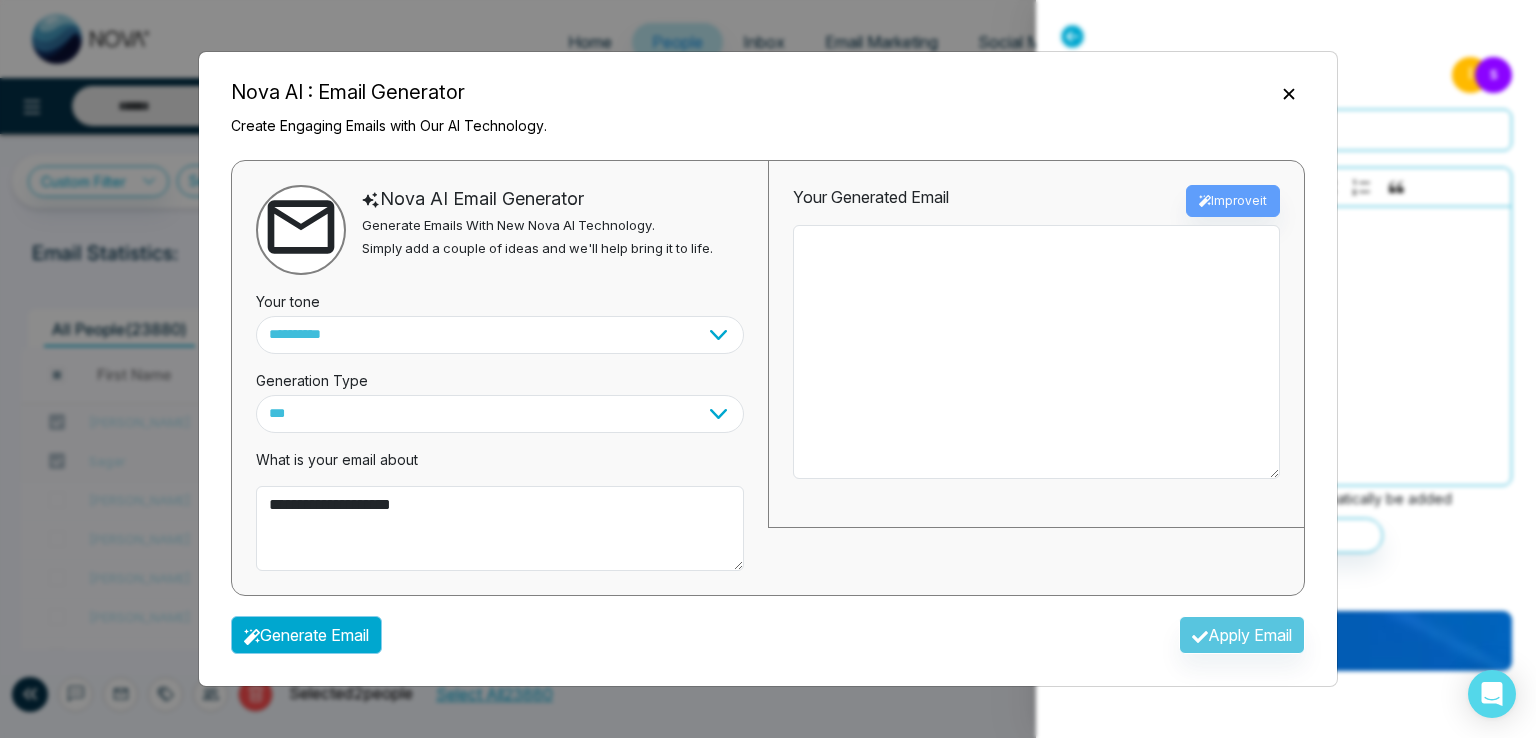 click on "Generate Email" at bounding box center (306, 635) 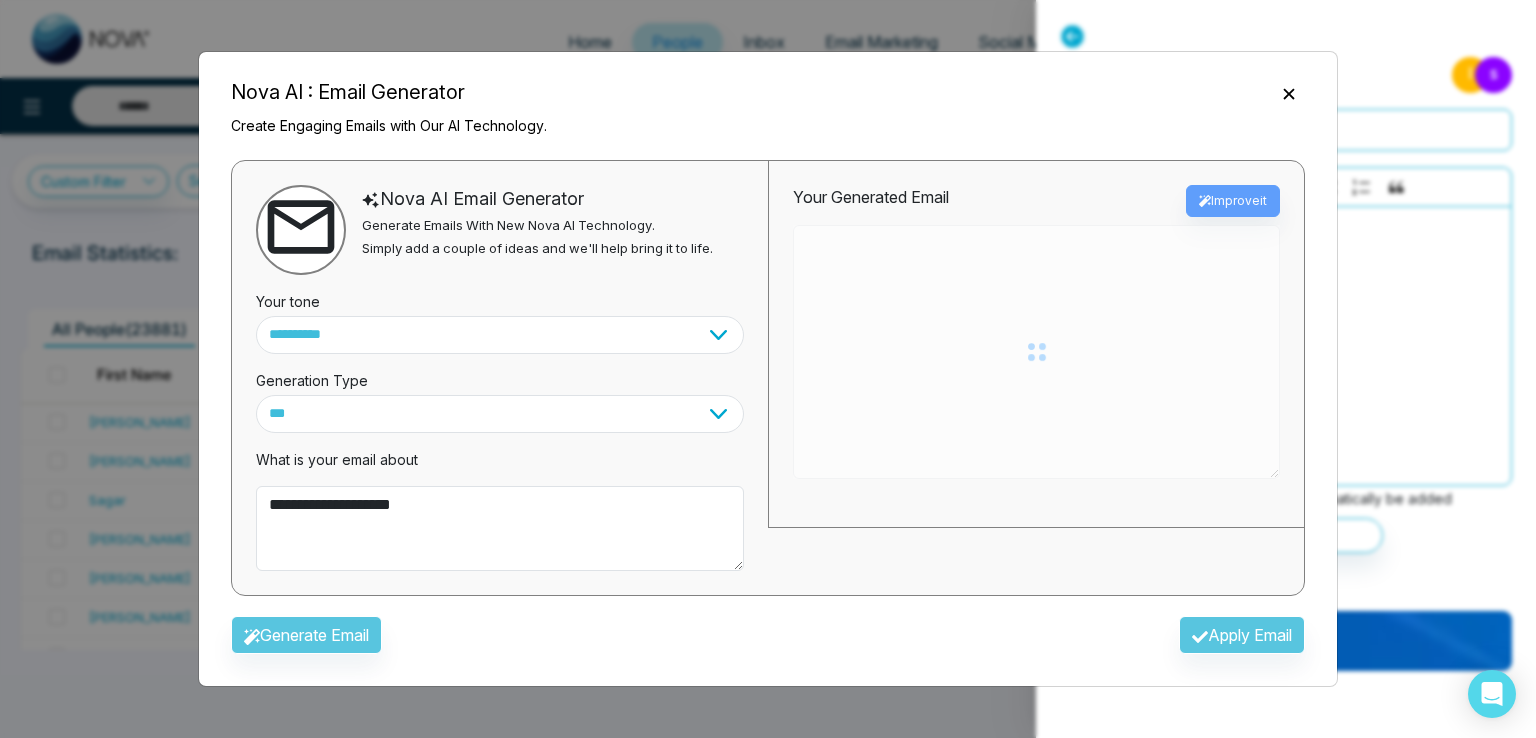 type on "**********" 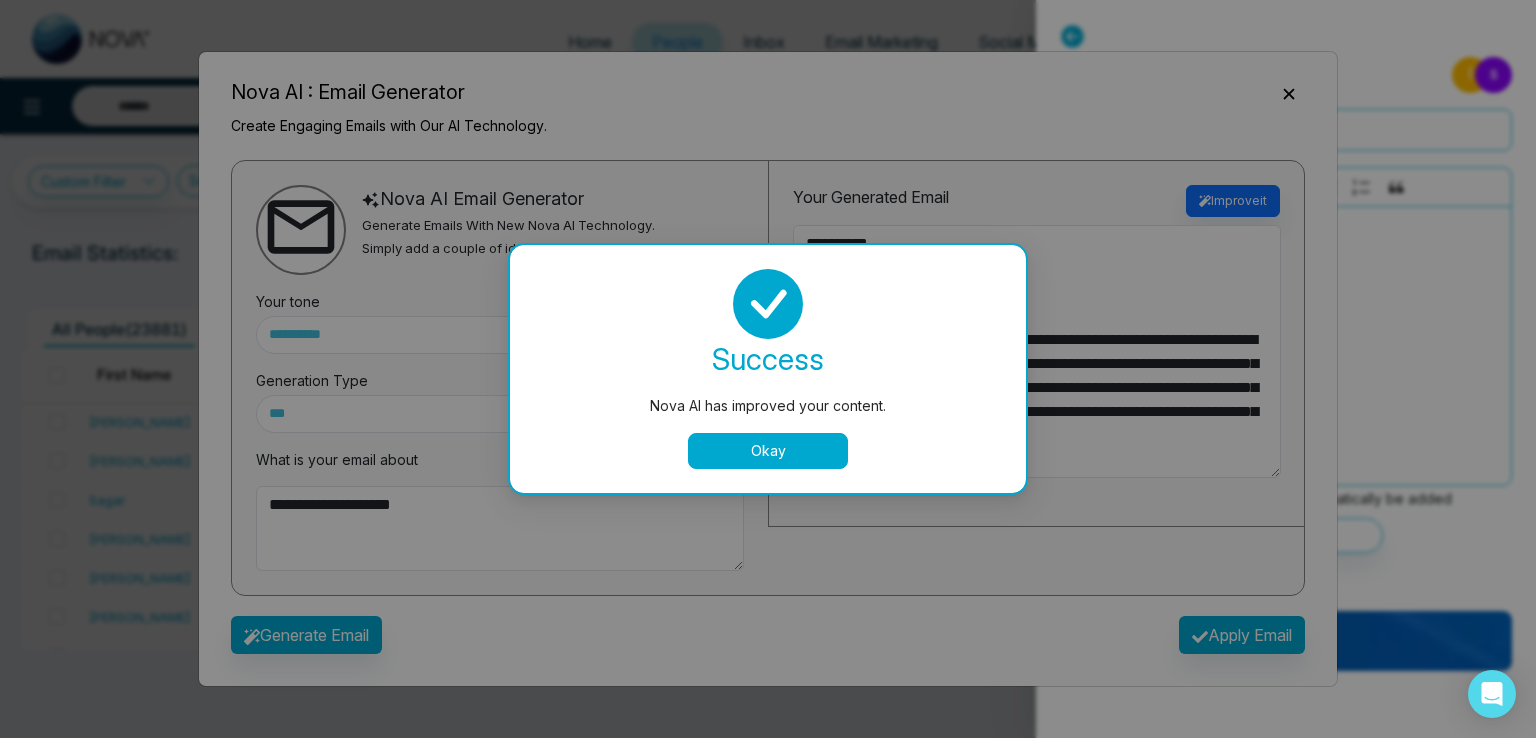 click on "Nova AI has improved your content. success Nova AI has improved your content.   Okay" at bounding box center [768, 369] 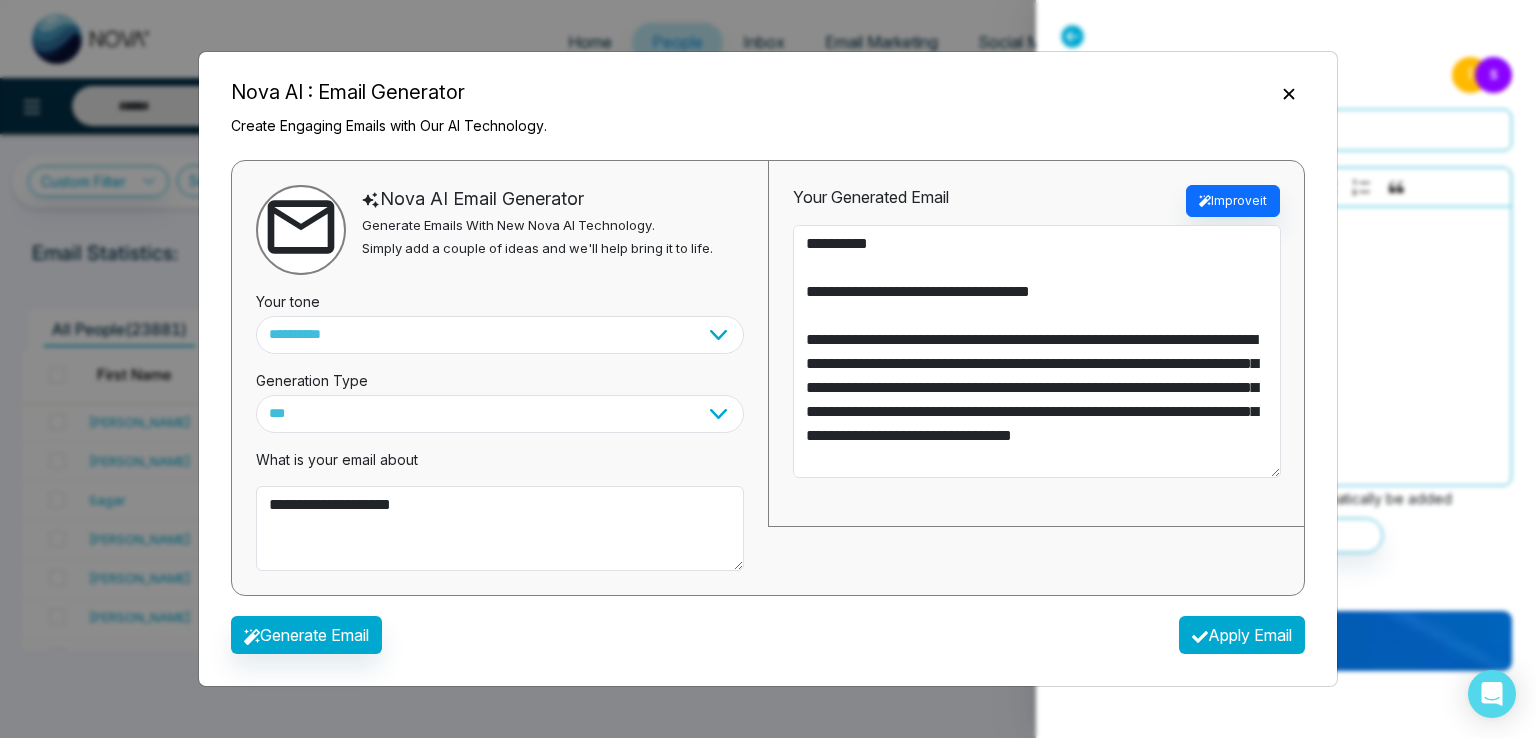 click on "Apply Email" at bounding box center [1242, 635] 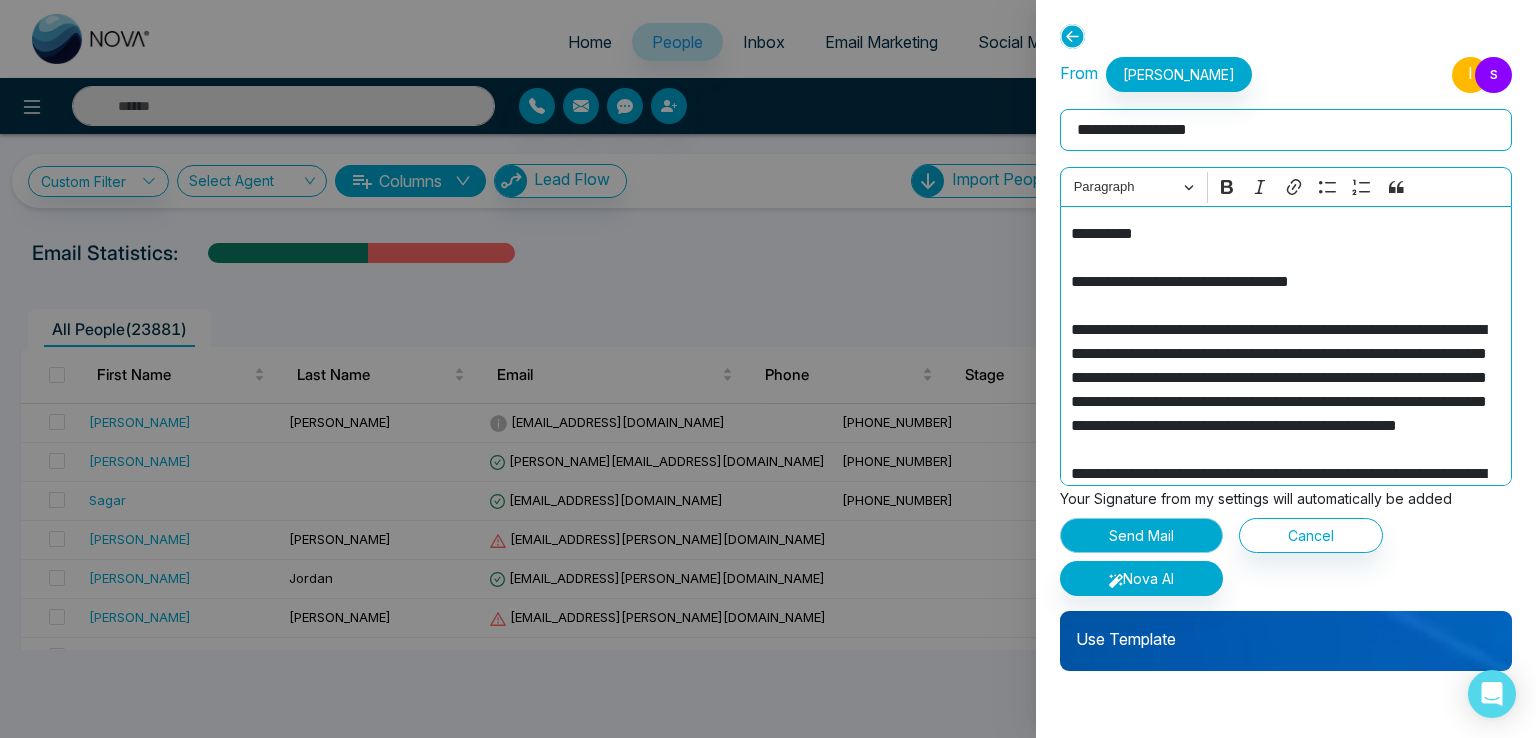 click on "Send Mail" at bounding box center [1141, 535] 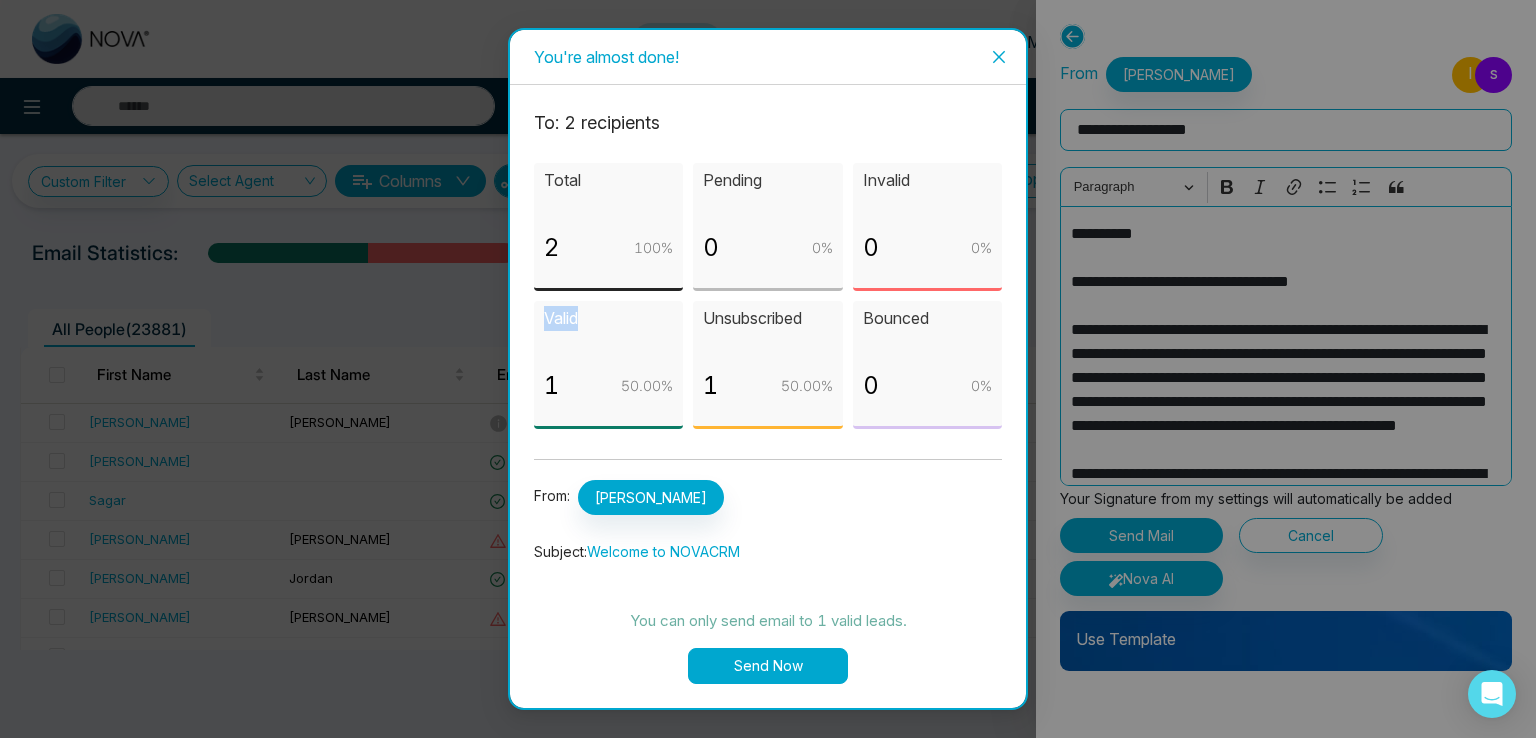 drag, startPoint x: 546, startPoint y: 321, endPoint x: 628, endPoint y: 318, distance: 82.05486 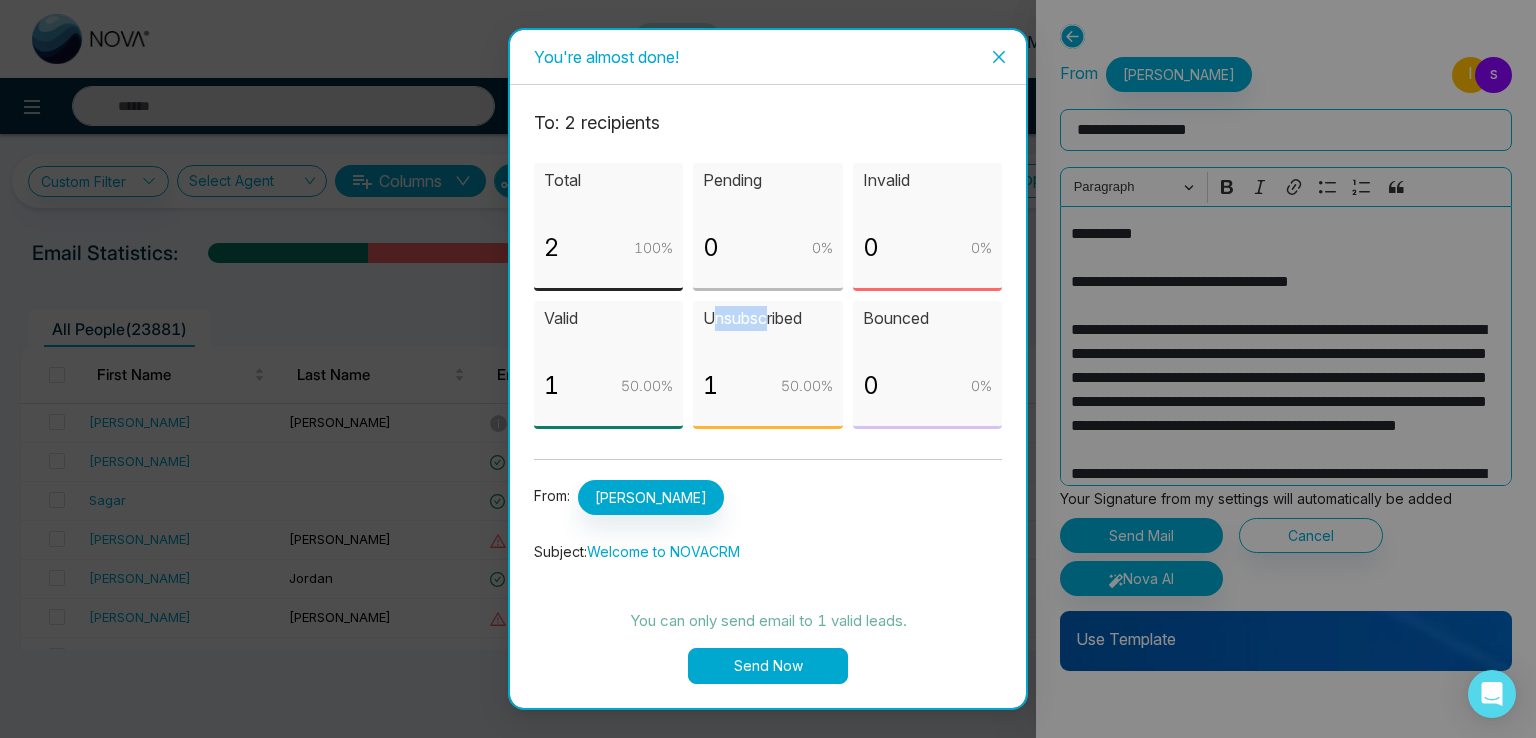 drag, startPoint x: 719, startPoint y: 319, endPoint x: 766, endPoint y: 317, distance: 47.042534 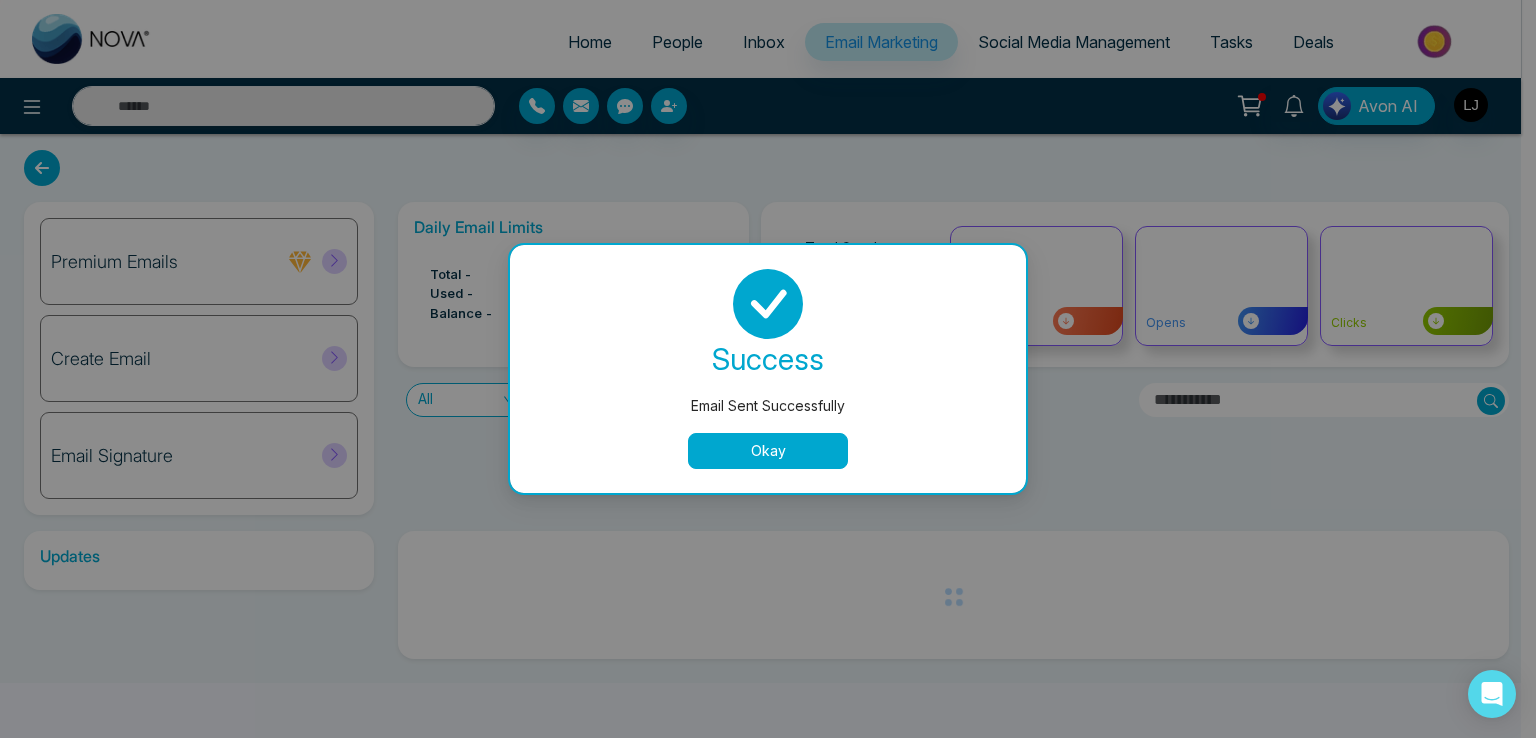 click on "Okay" at bounding box center (768, 451) 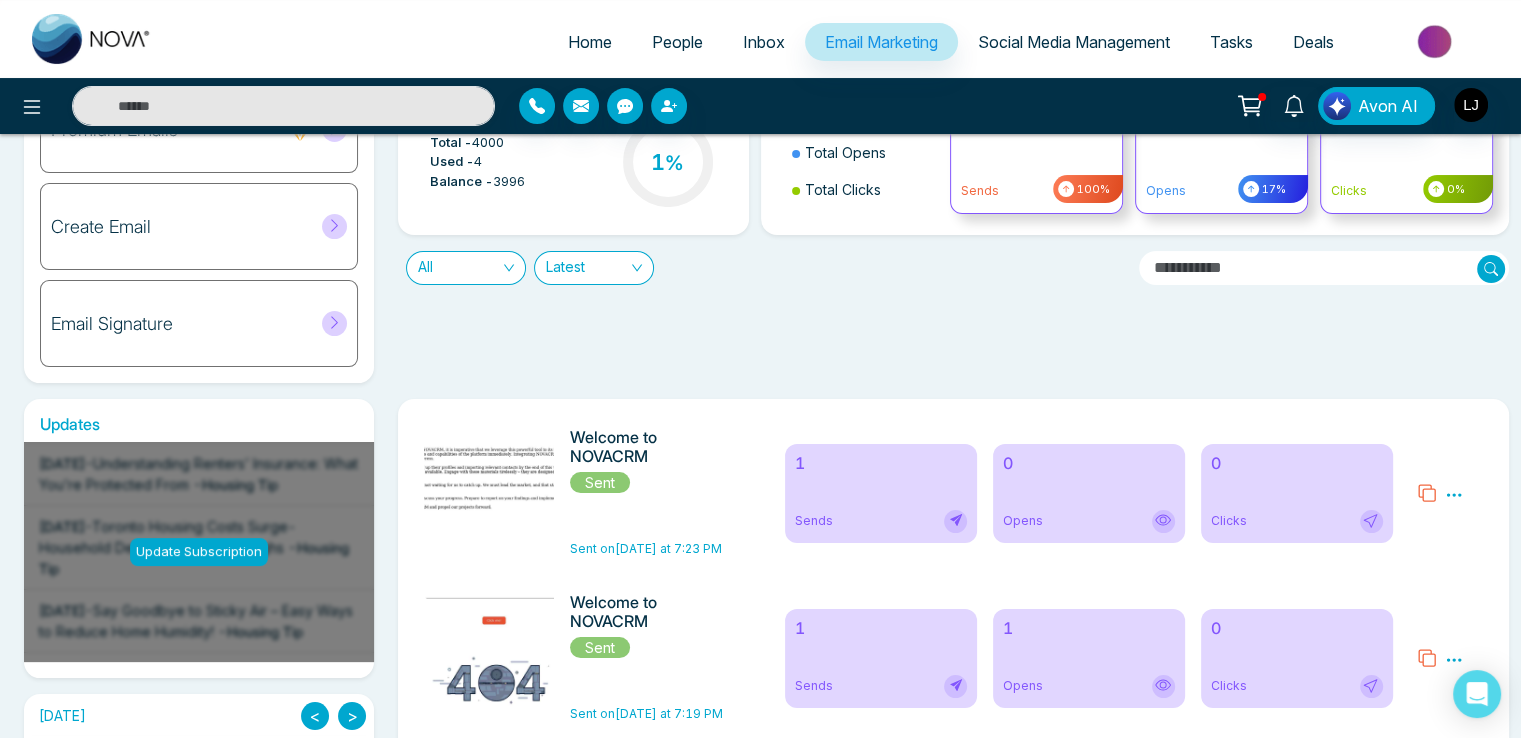 scroll, scrollTop: 400, scrollLeft: 0, axis: vertical 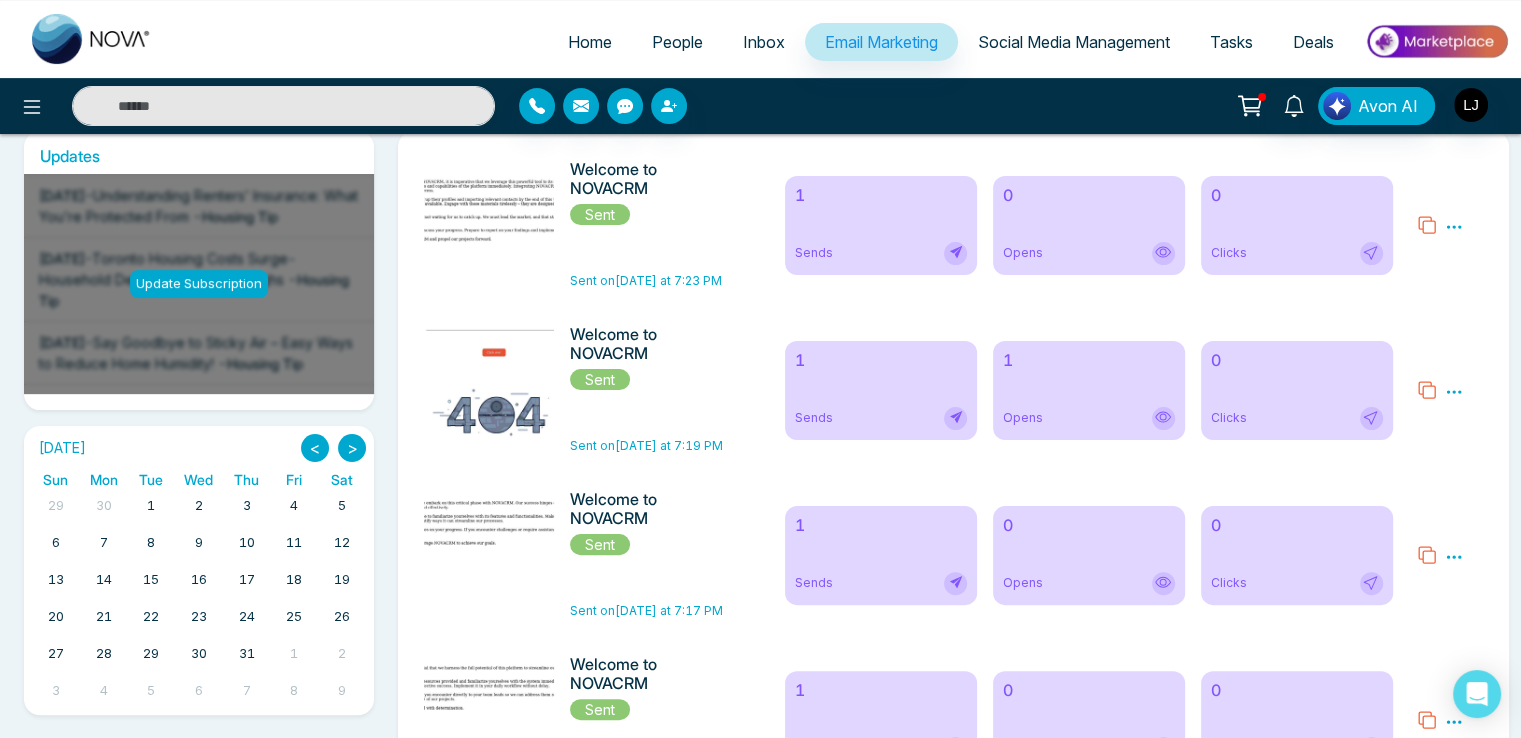 click 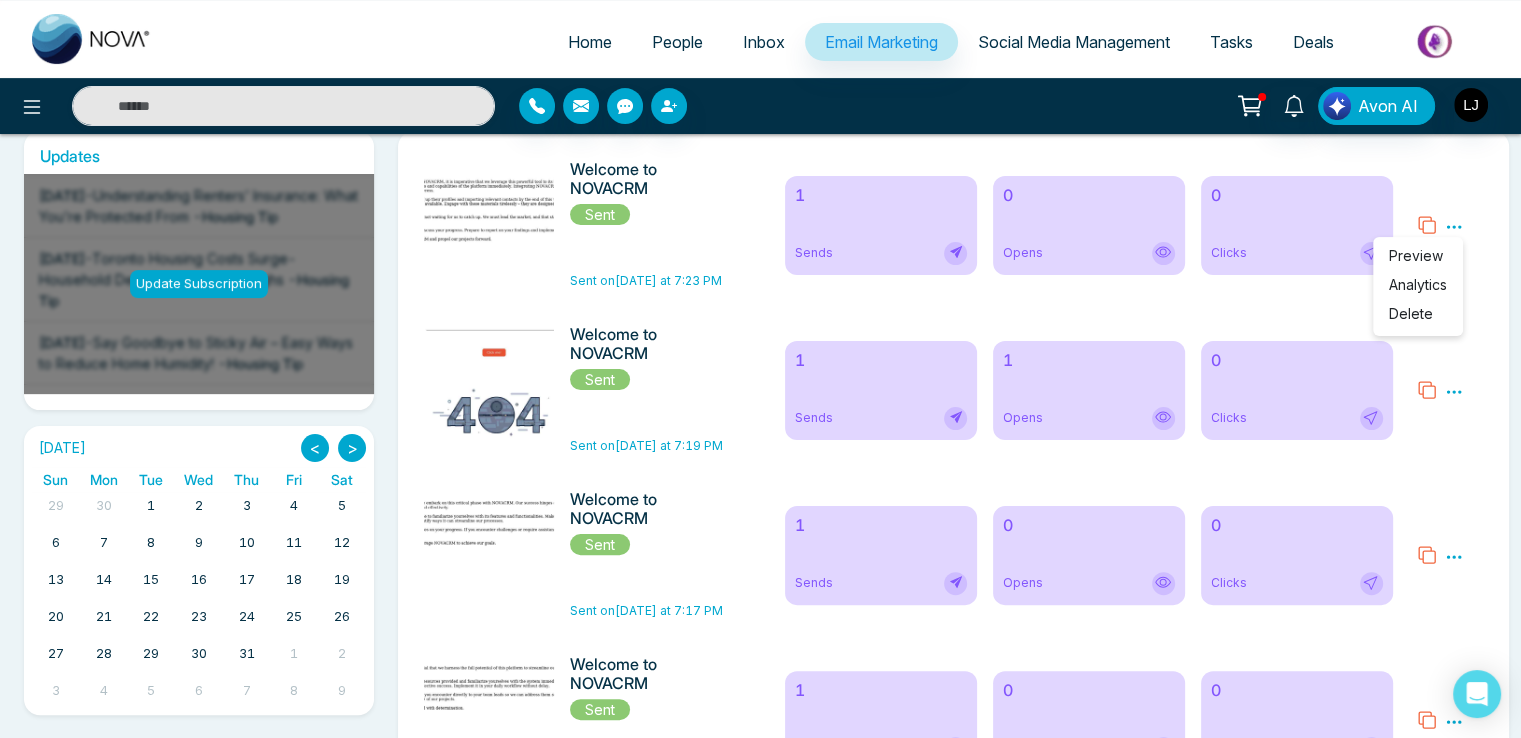 click on "Analytics" at bounding box center [1418, 284] 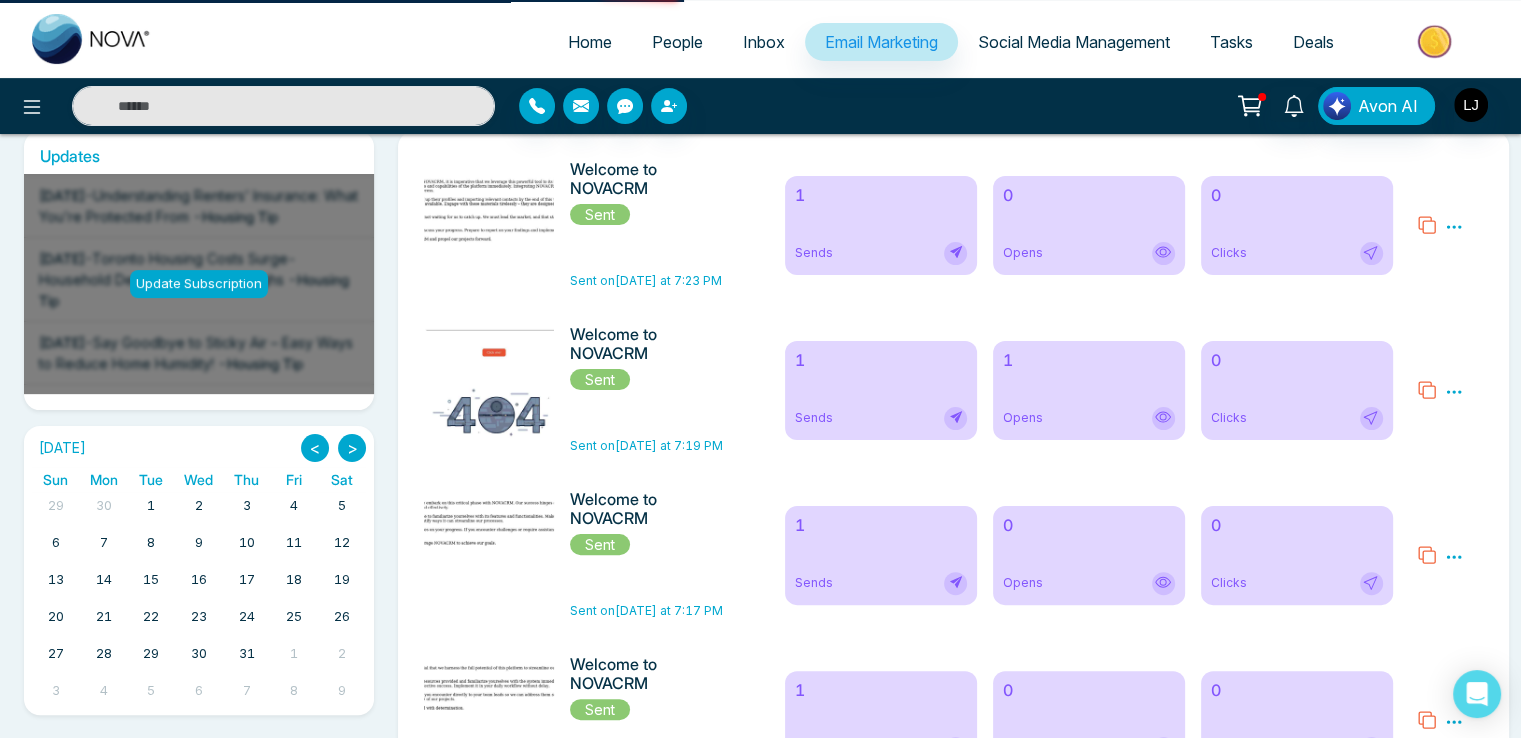 scroll, scrollTop: 0, scrollLeft: 0, axis: both 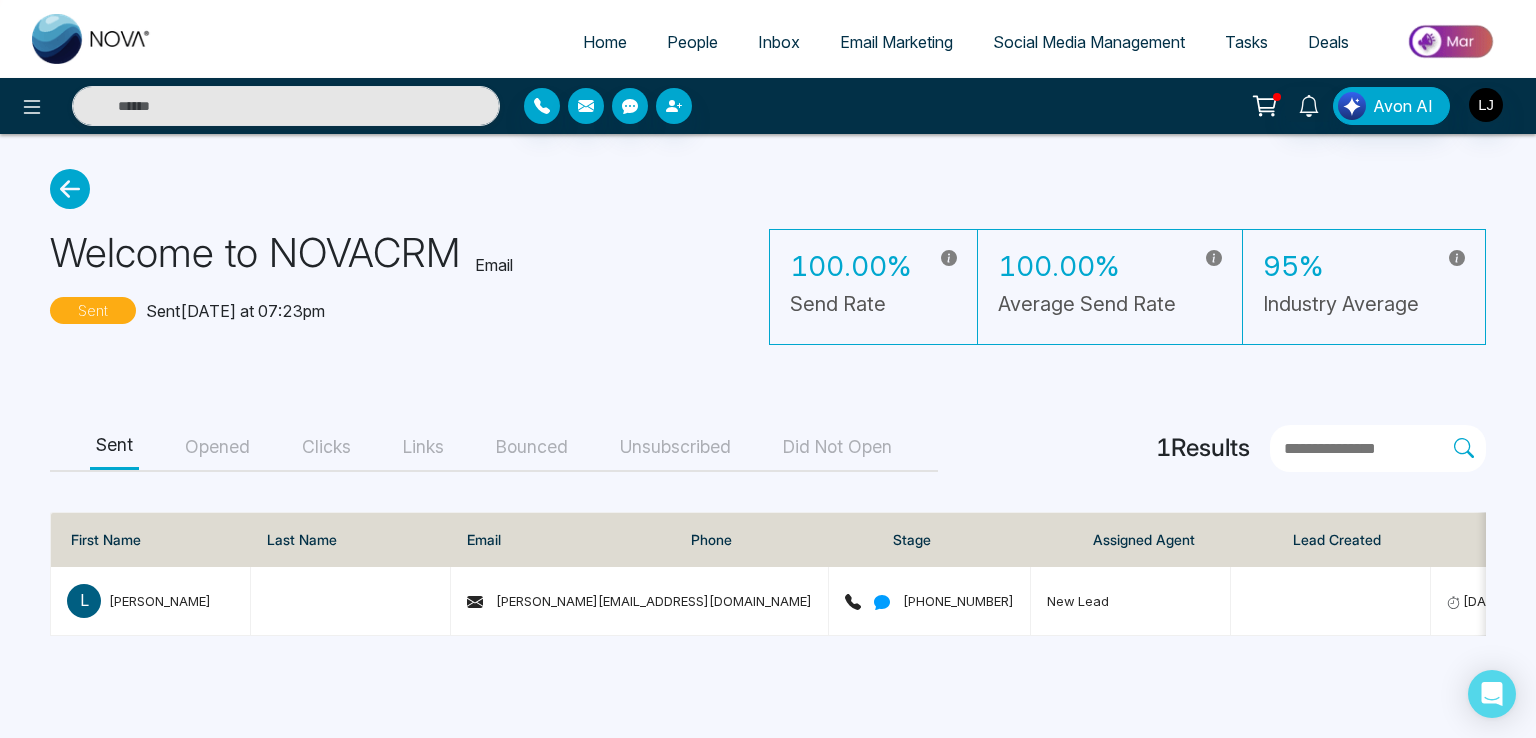 click on "Opened" at bounding box center (217, 447) 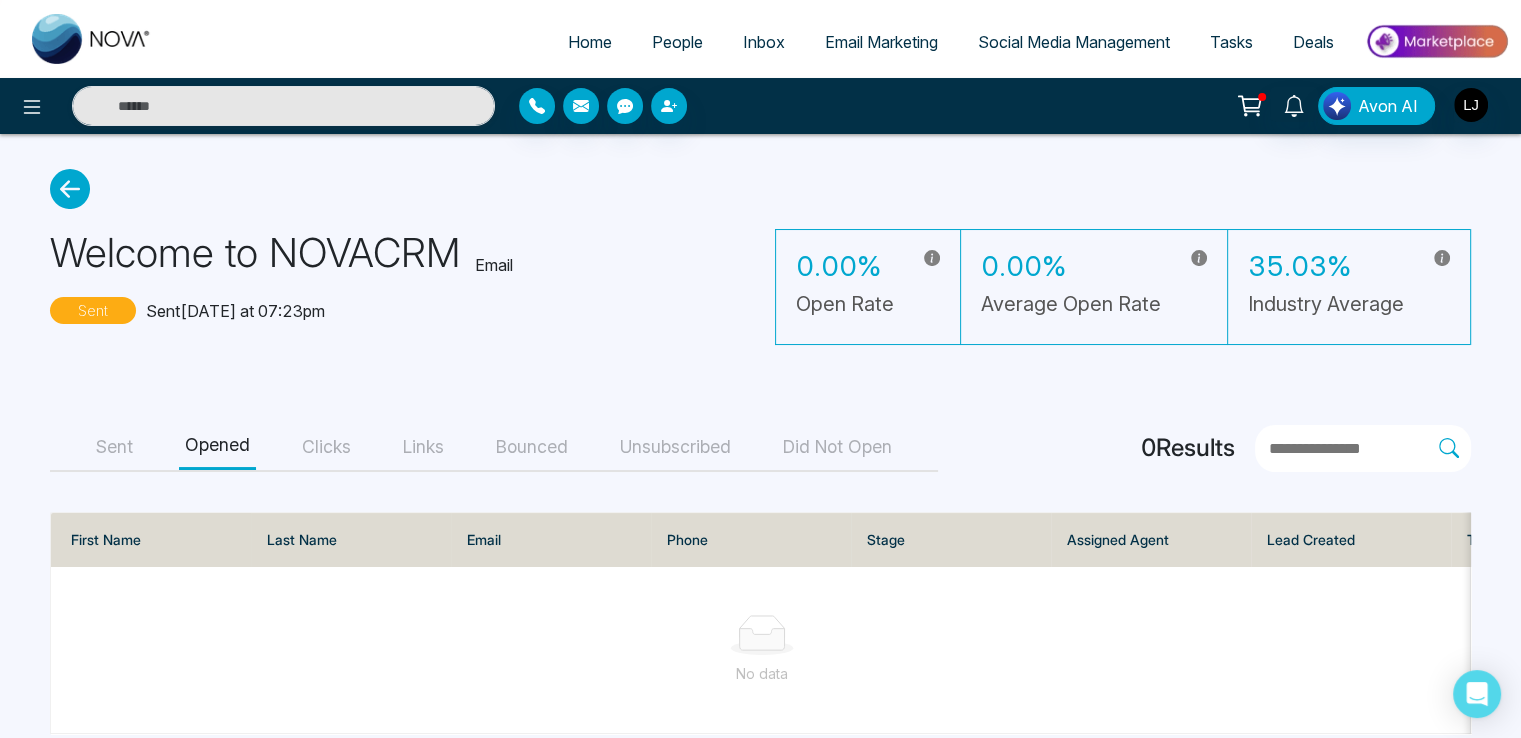 click on "Bounced" at bounding box center [532, 447] 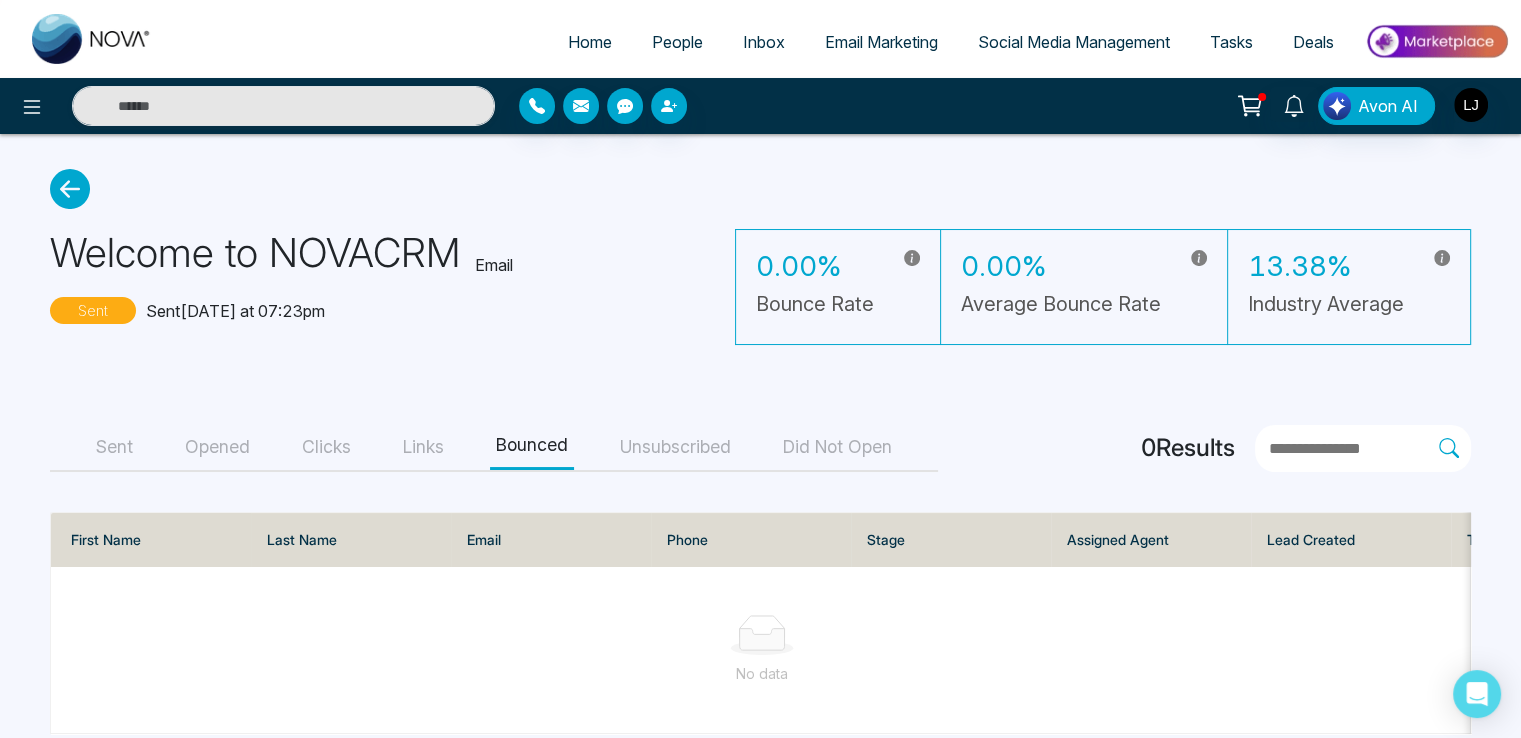 click on "Unsubscribed" at bounding box center (675, 447) 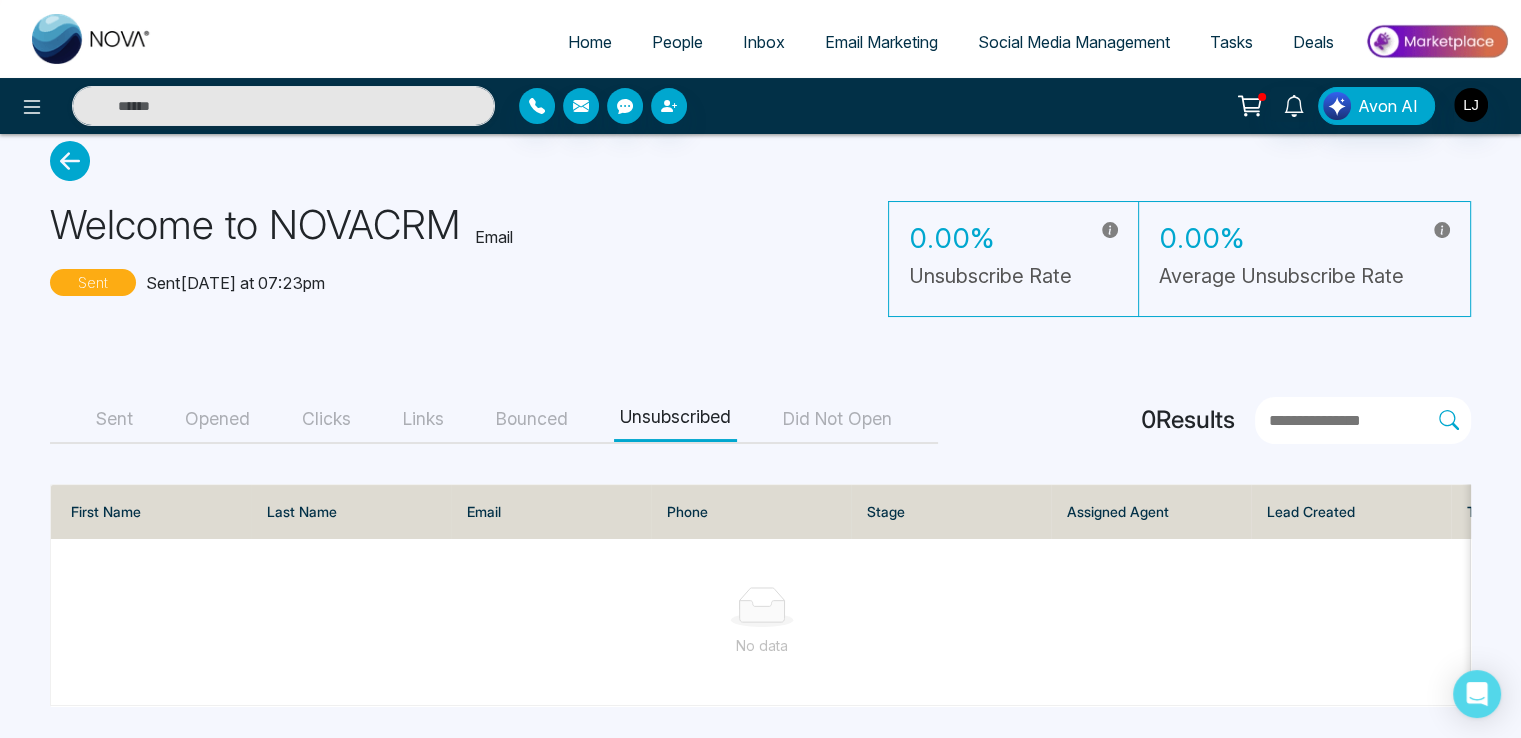 scroll, scrollTop: 44, scrollLeft: 0, axis: vertical 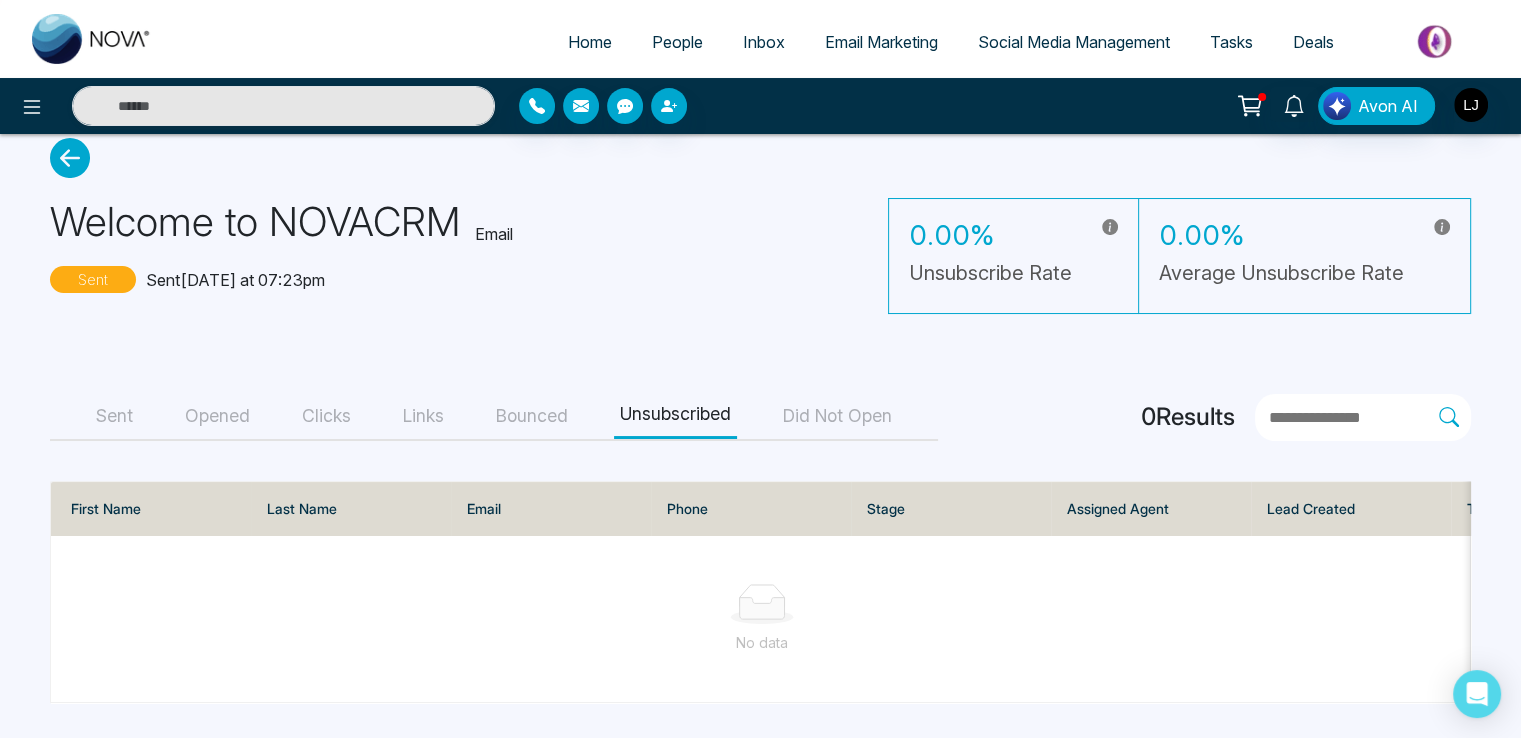 click on "Did Not Open" at bounding box center (837, 416) 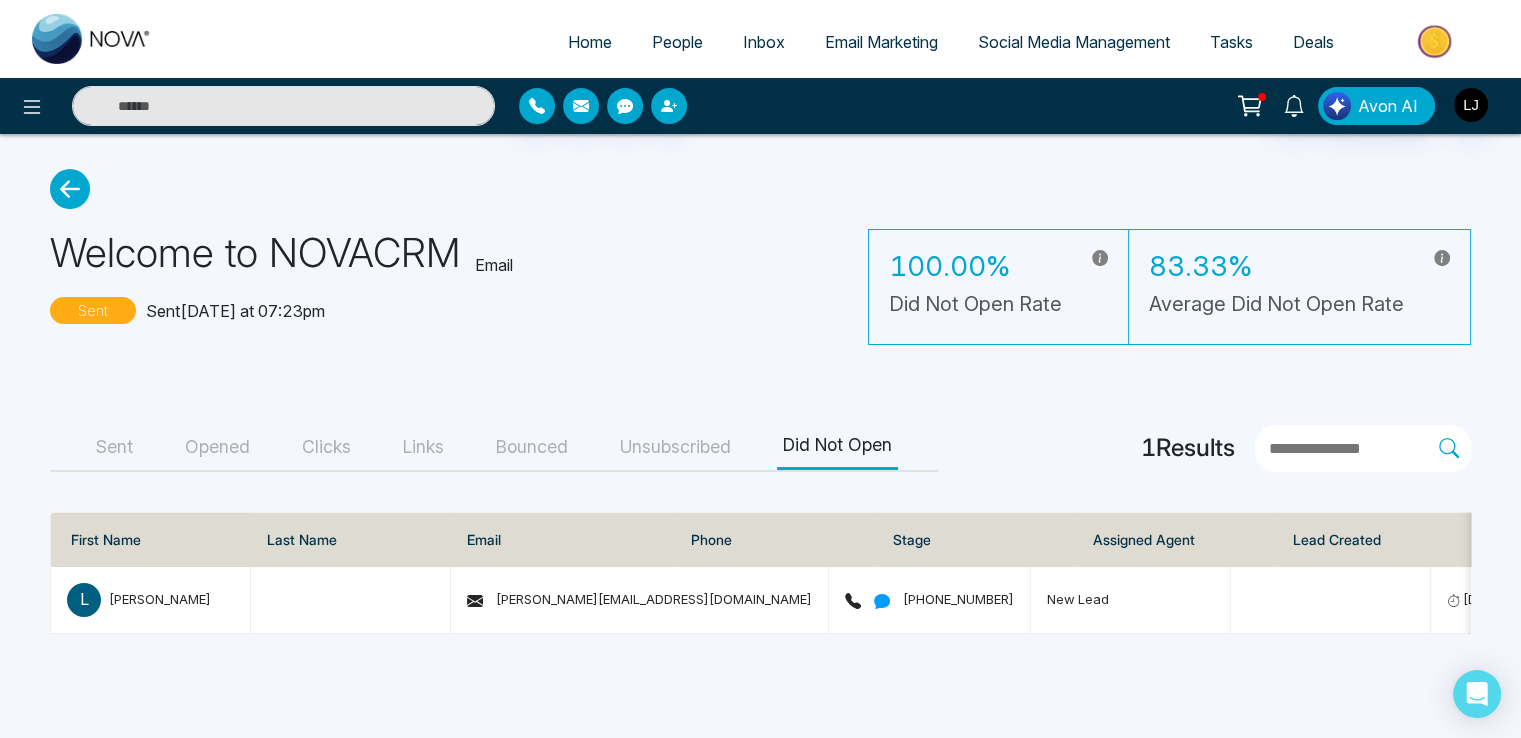 scroll, scrollTop: 0, scrollLeft: 0, axis: both 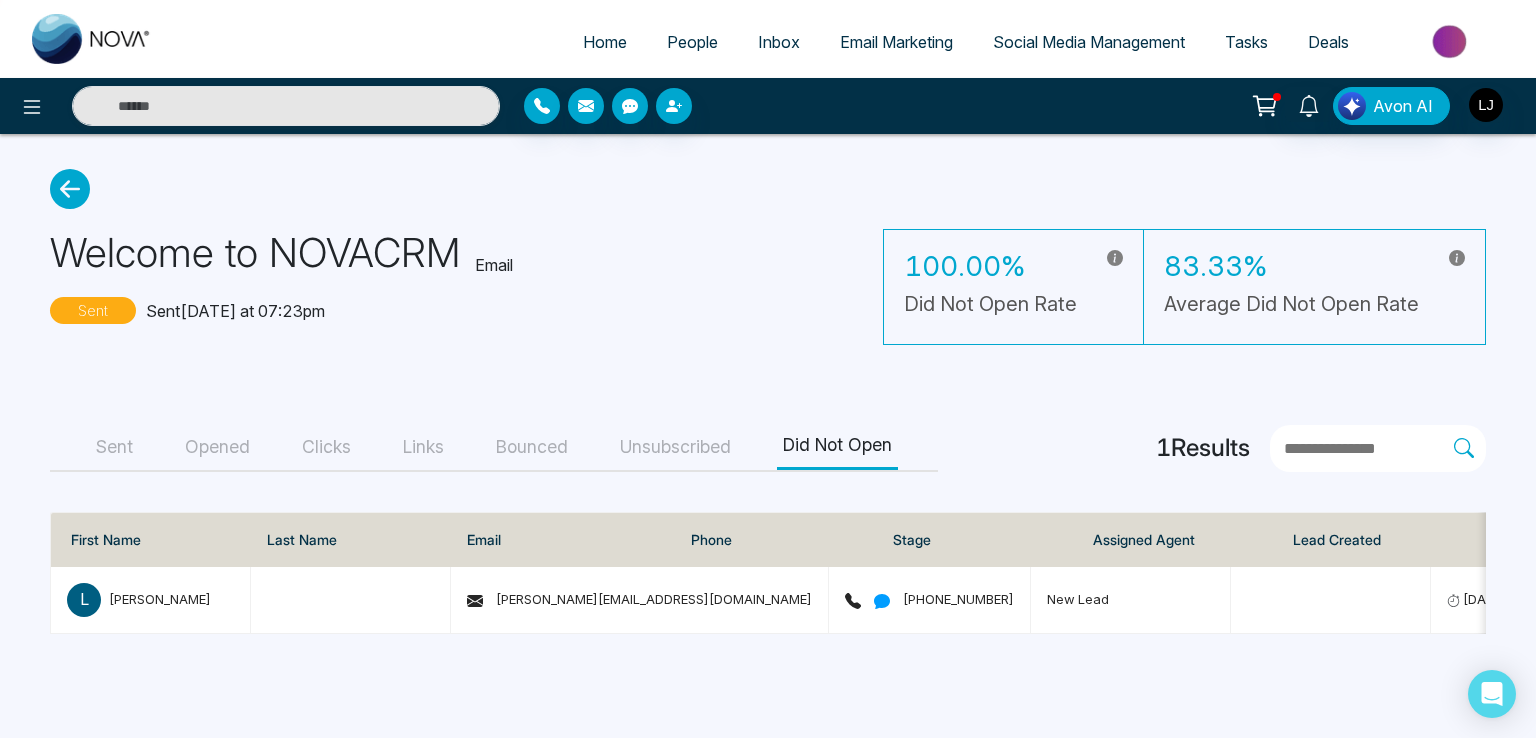 click on "Unsubscribed" at bounding box center (675, 447) 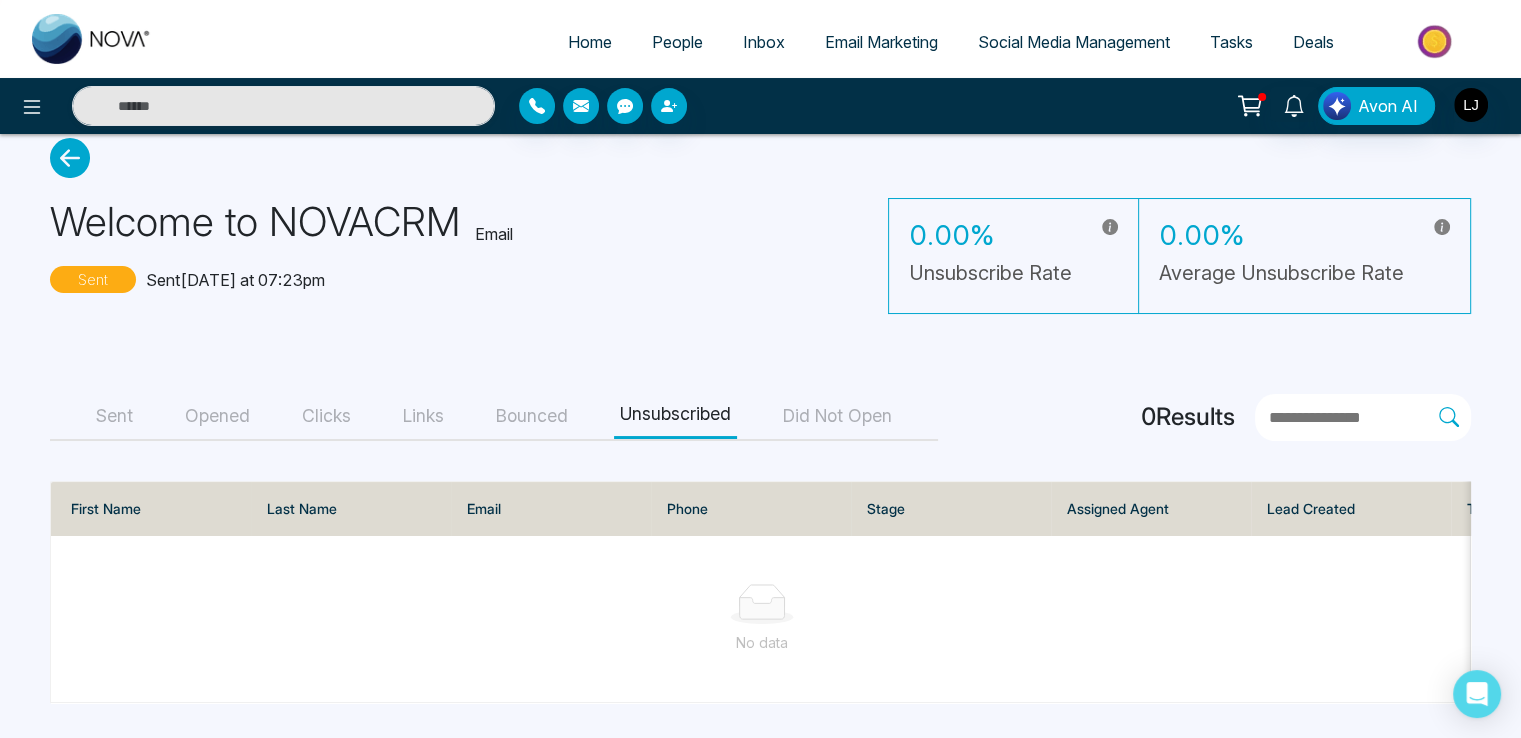 scroll, scrollTop: 44, scrollLeft: 0, axis: vertical 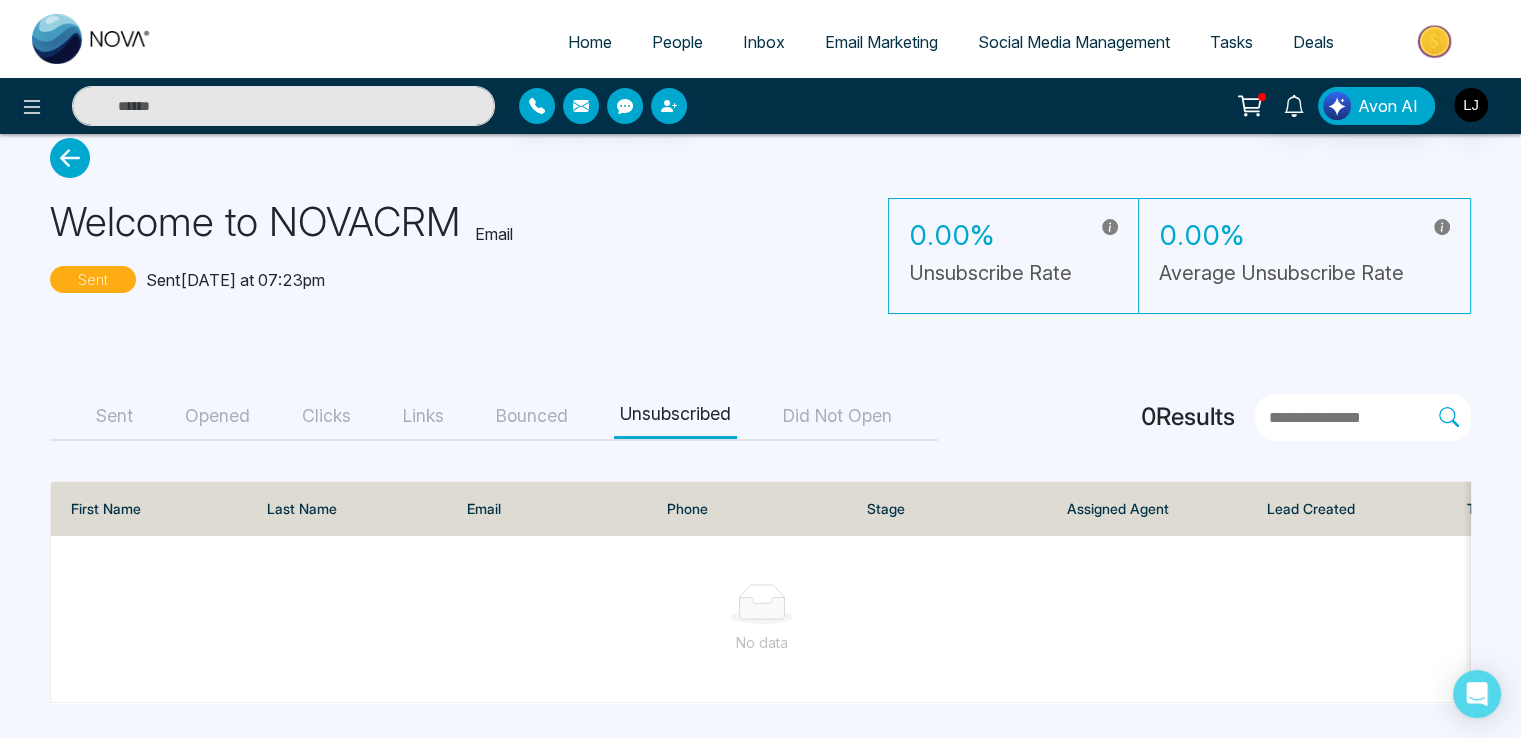 click on "Sent" at bounding box center [114, 416] 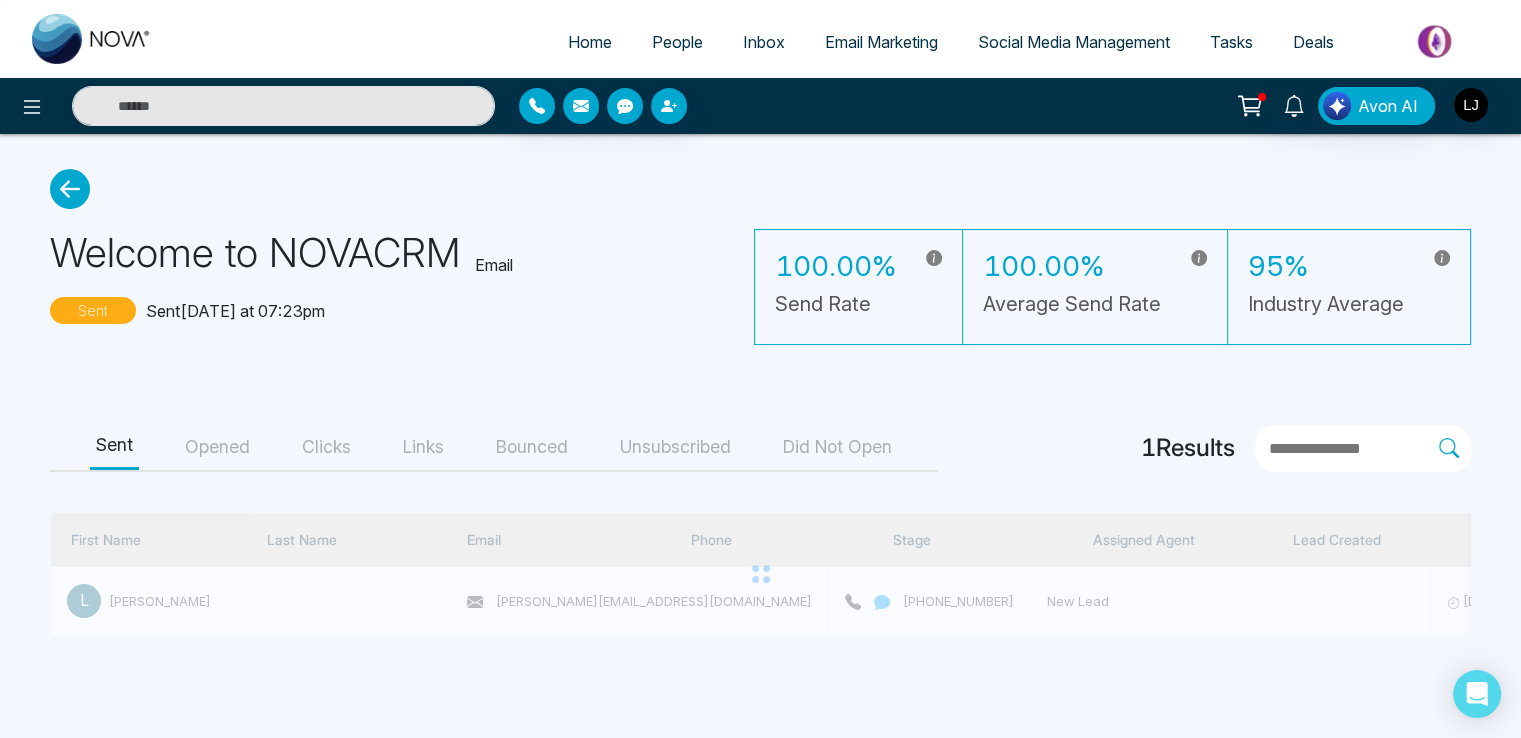 scroll, scrollTop: 0, scrollLeft: 0, axis: both 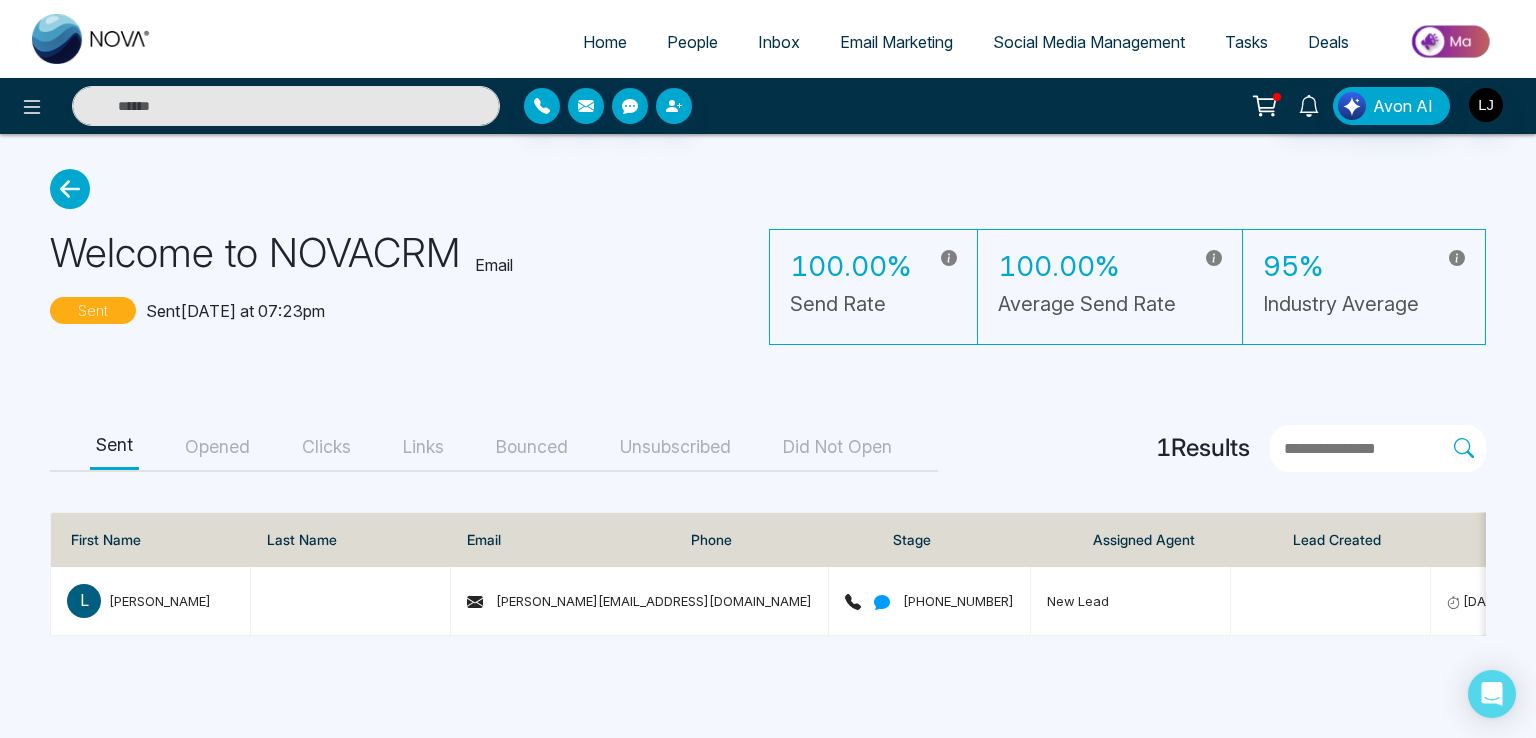 click on "Opened" at bounding box center (217, 447) 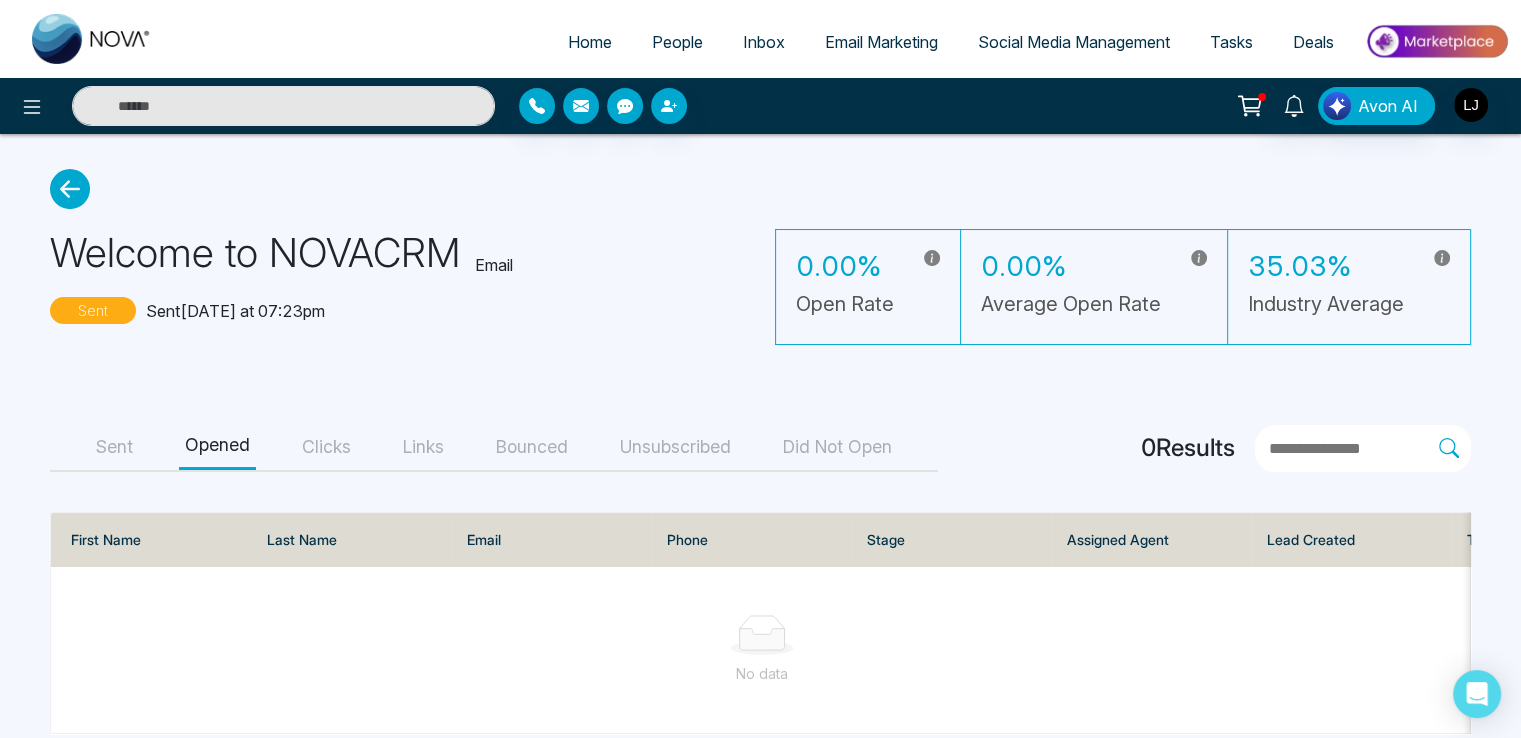 drag, startPoint x: 118, startPoint y: 444, endPoint x: 501, endPoint y: 453, distance: 383.10574 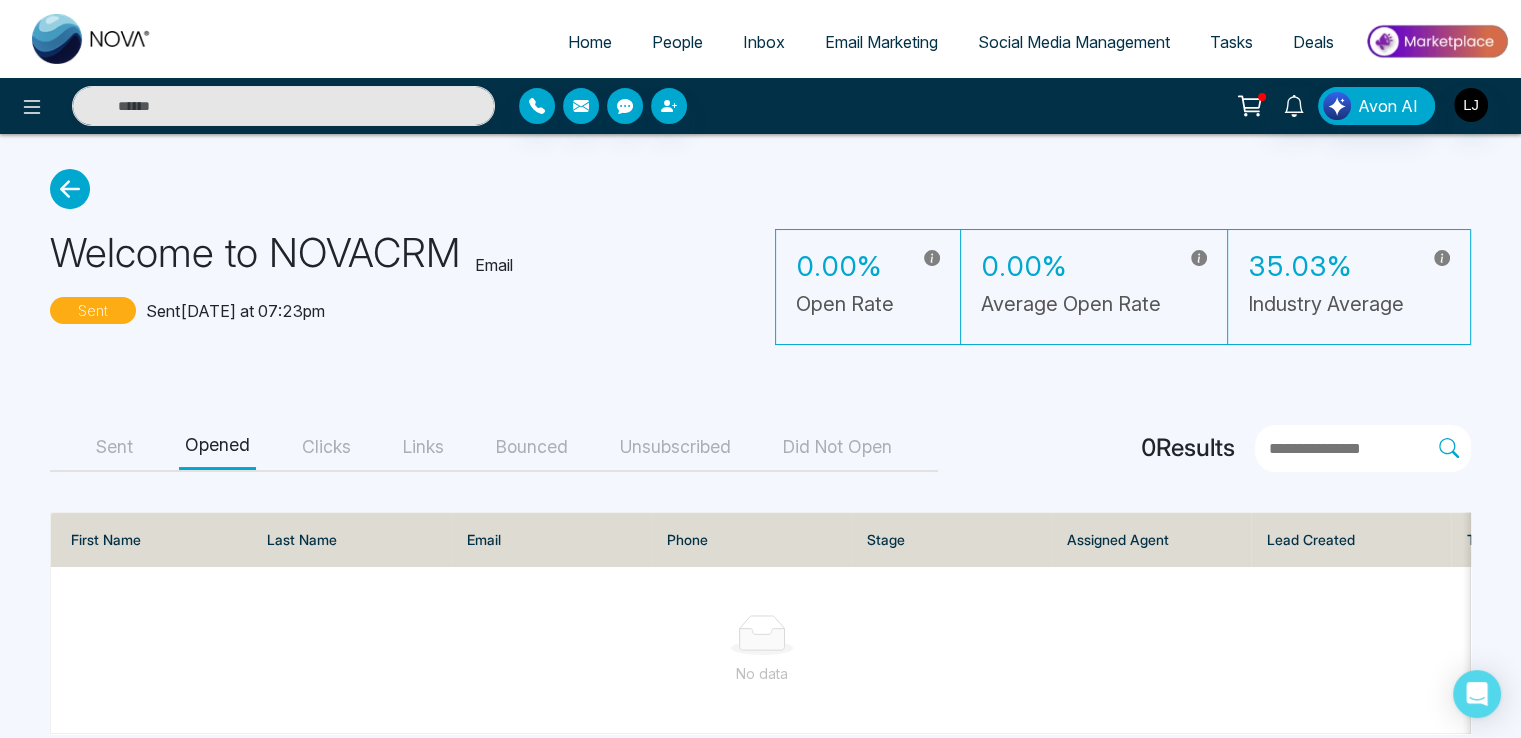 click on "Sent Opened Clicks Links Bounced Unsubscribed Did Not Open" at bounding box center [494, 448] 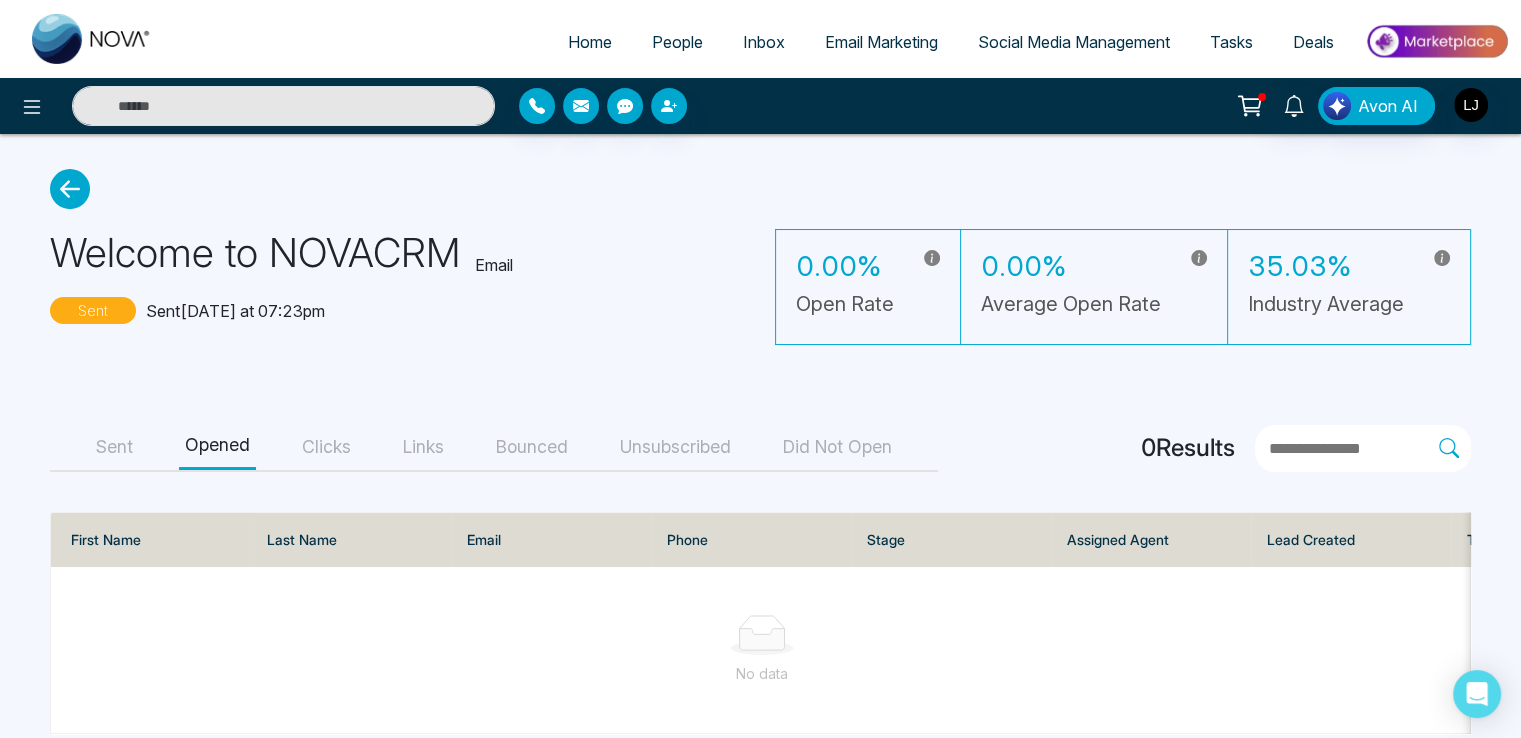 click on "Bounced" at bounding box center [532, 447] 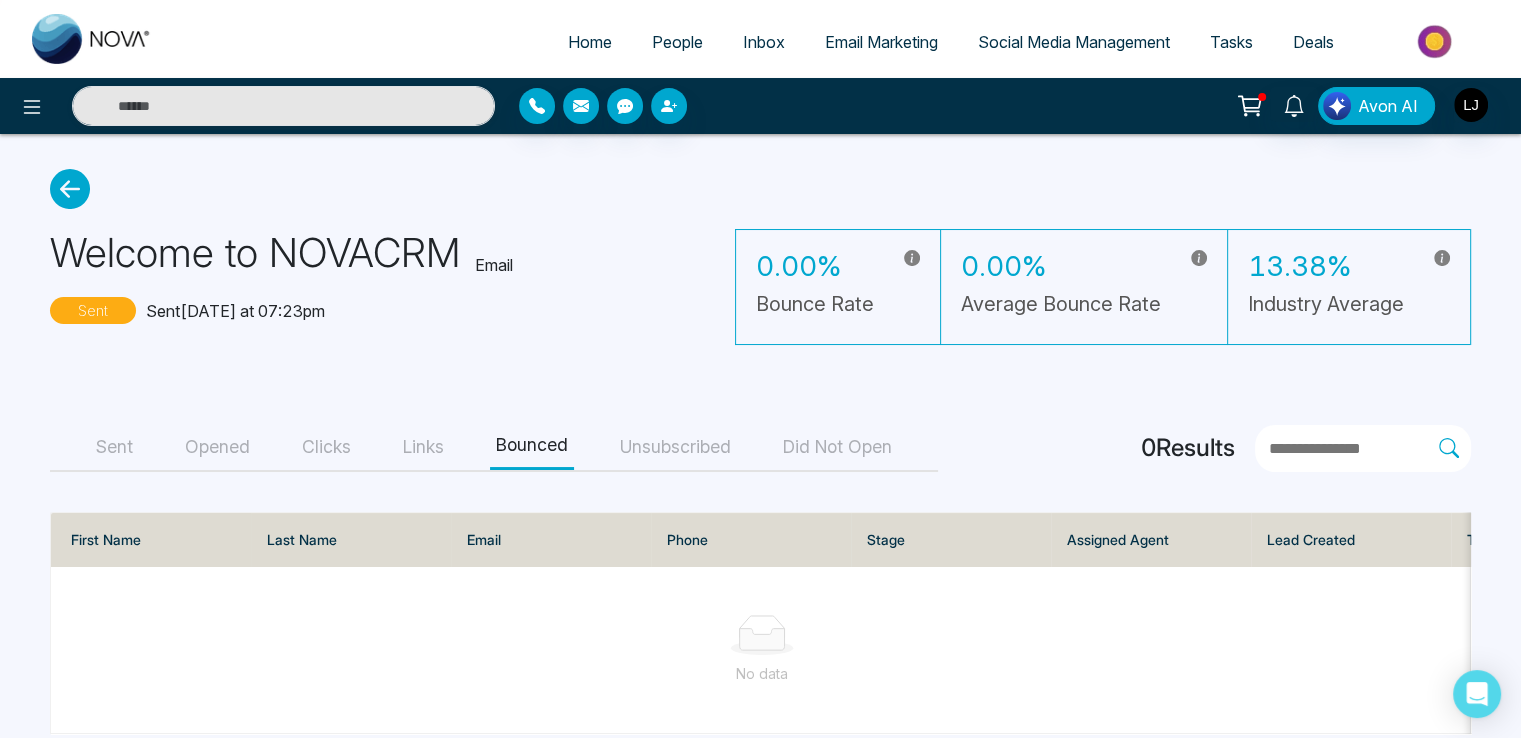 click on "People" at bounding box center [677, 42] 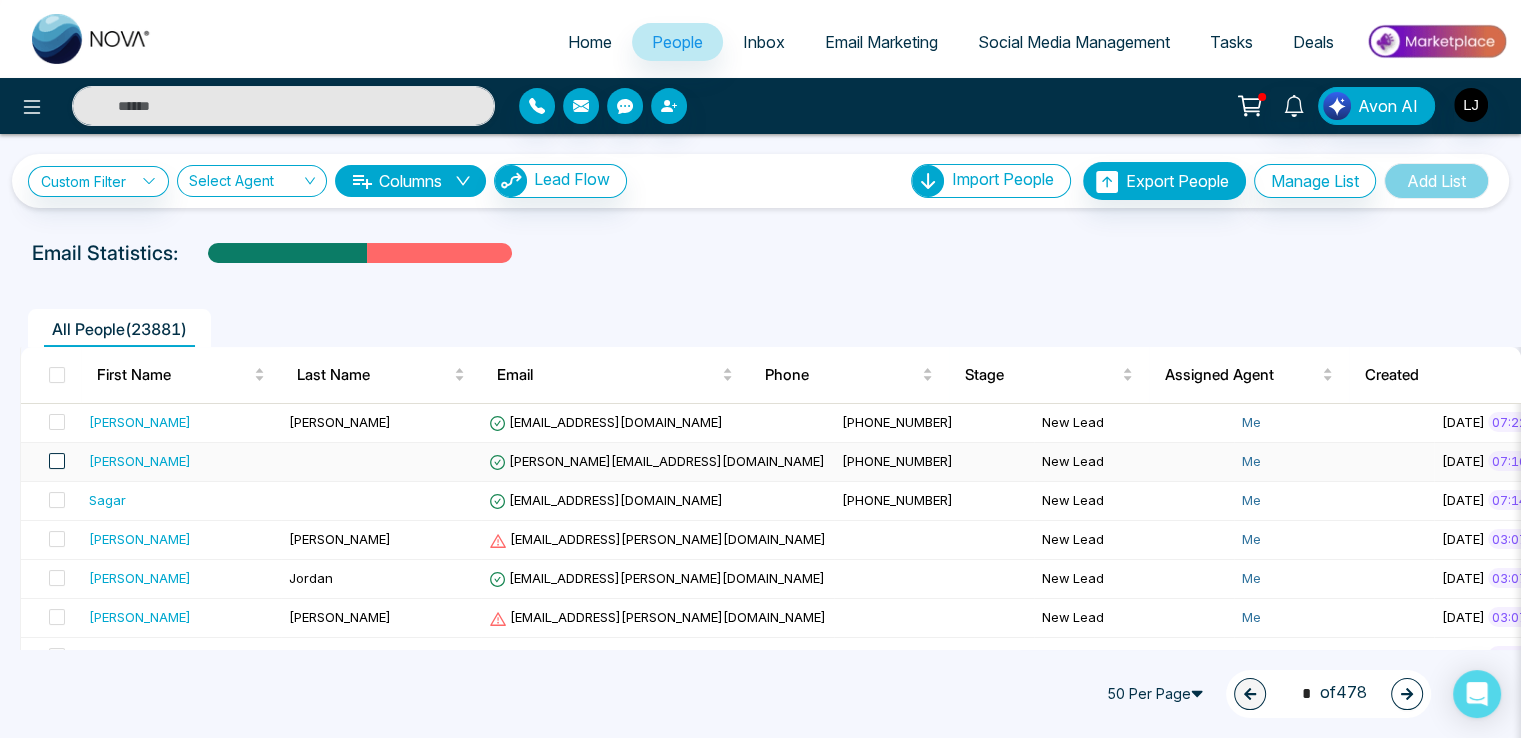click at bounding box center [57, 461] 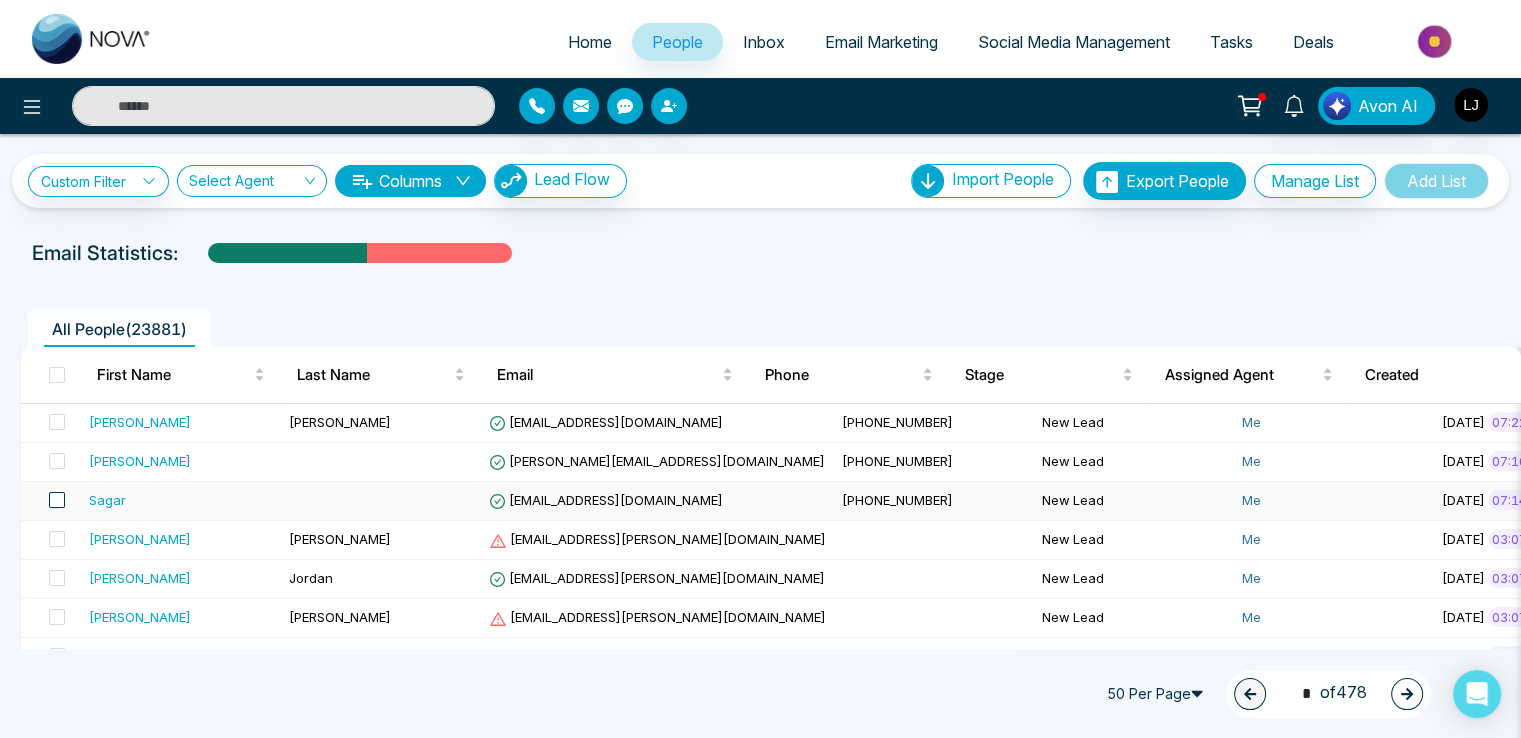 click at bounding box center [57, 500] 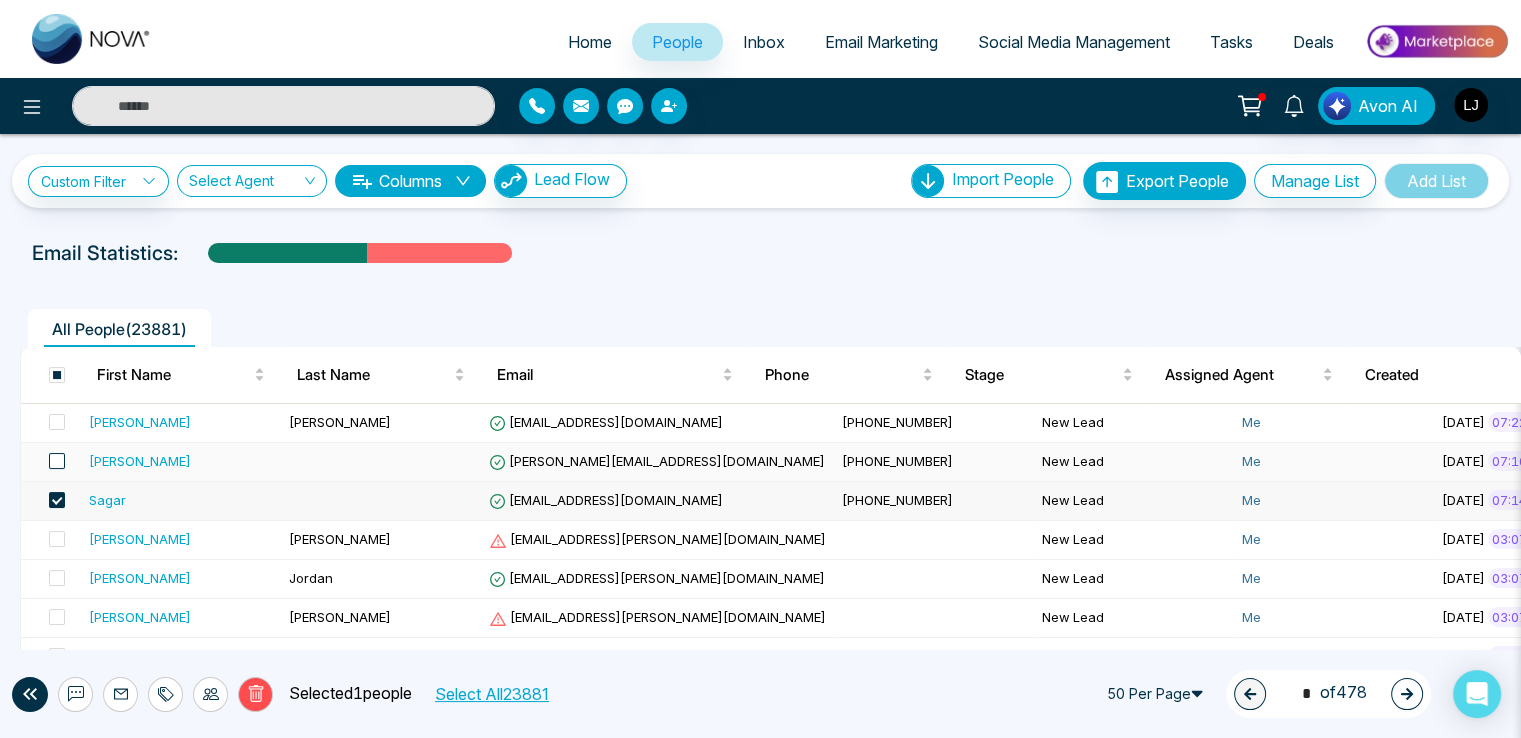 click at bounding box center (57, 461) 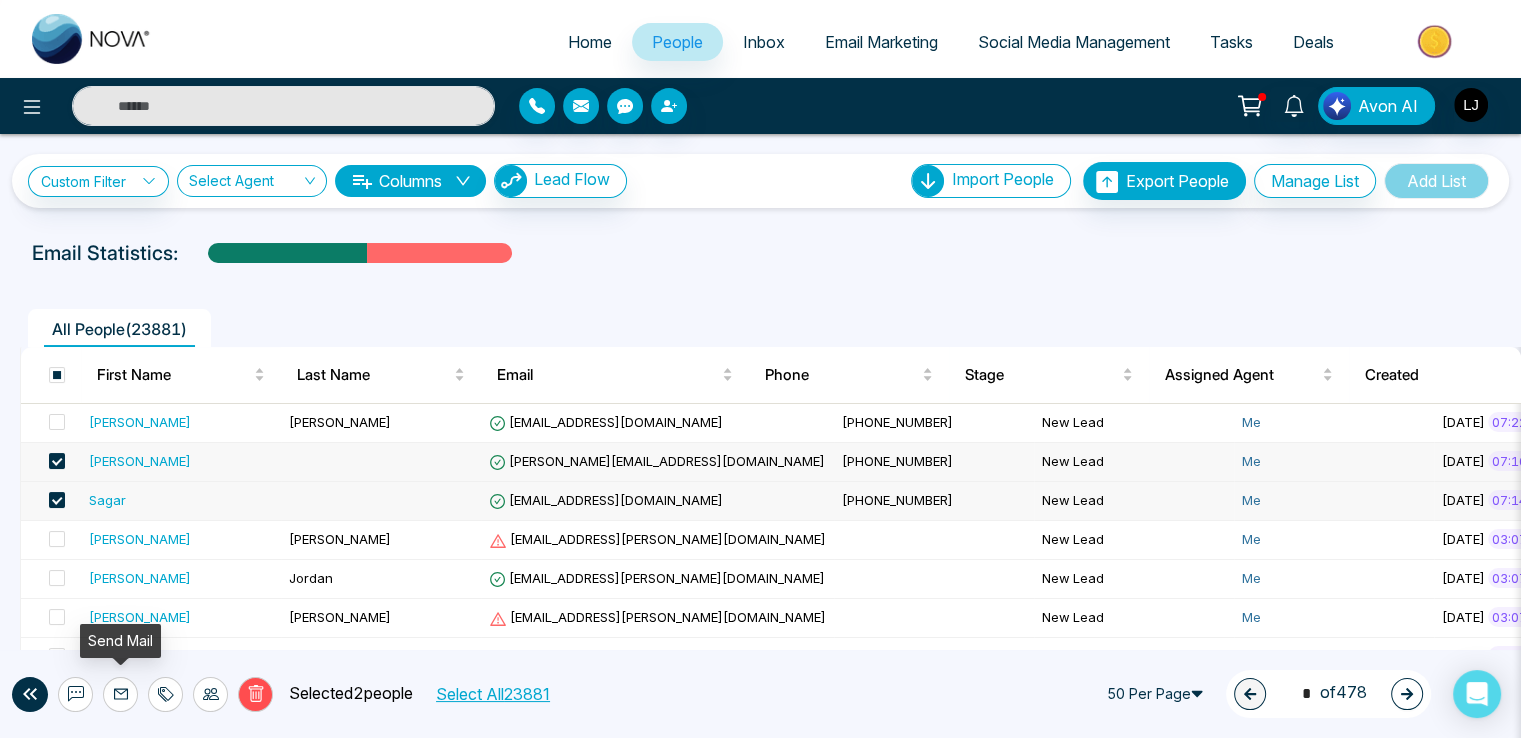 click 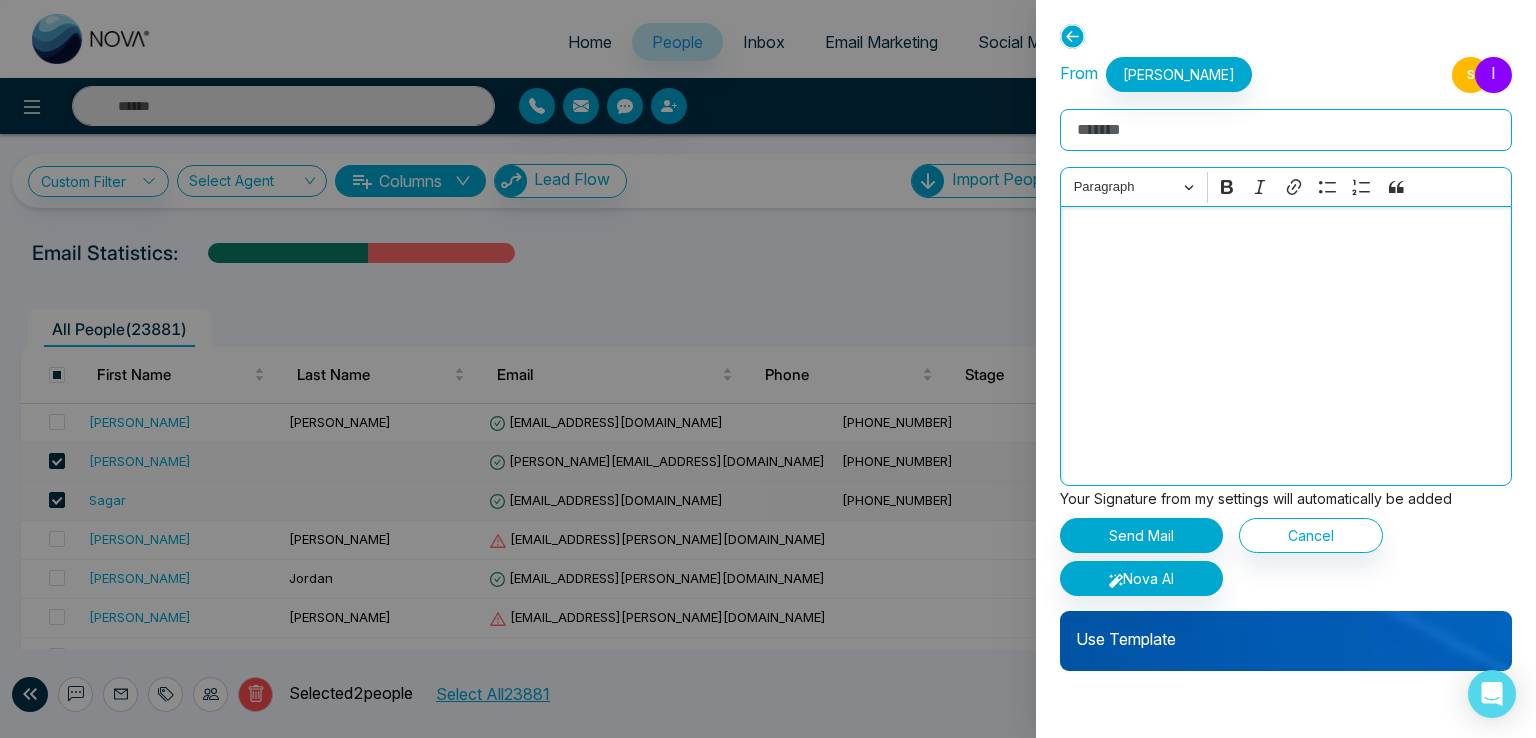 click at bounding box center [1286, 346] 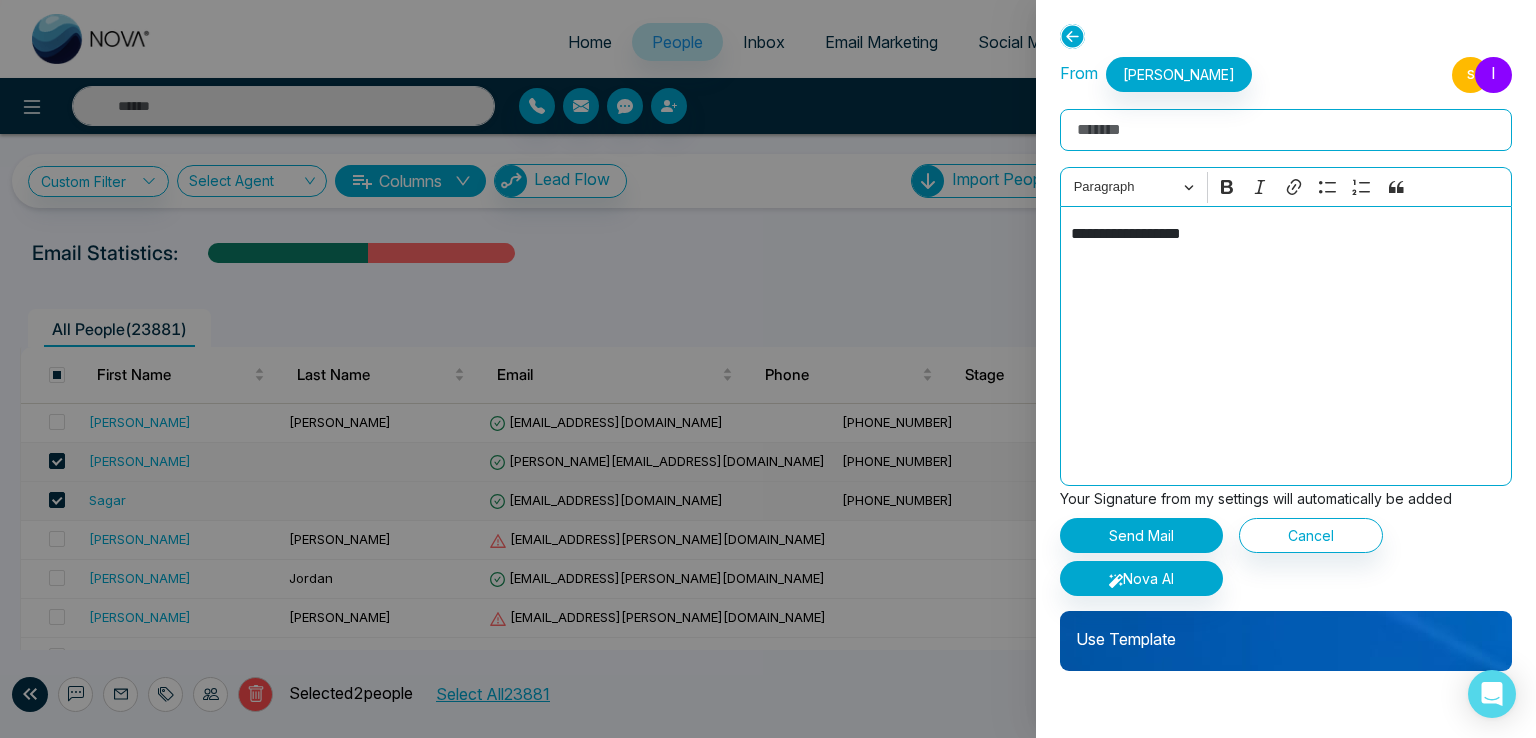 click on "Rich Text Editor" at bounding box center (1286, 130) 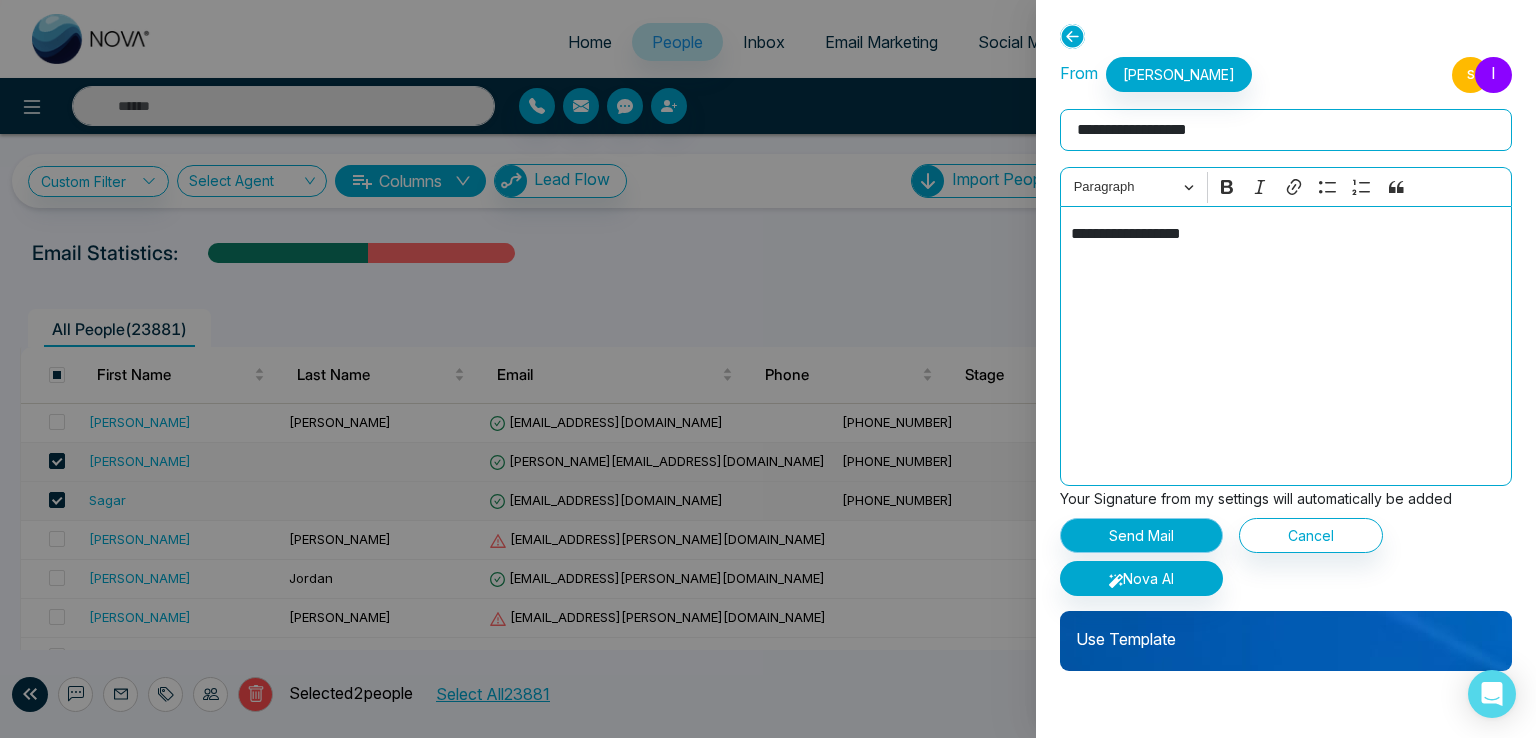 type on "**********" 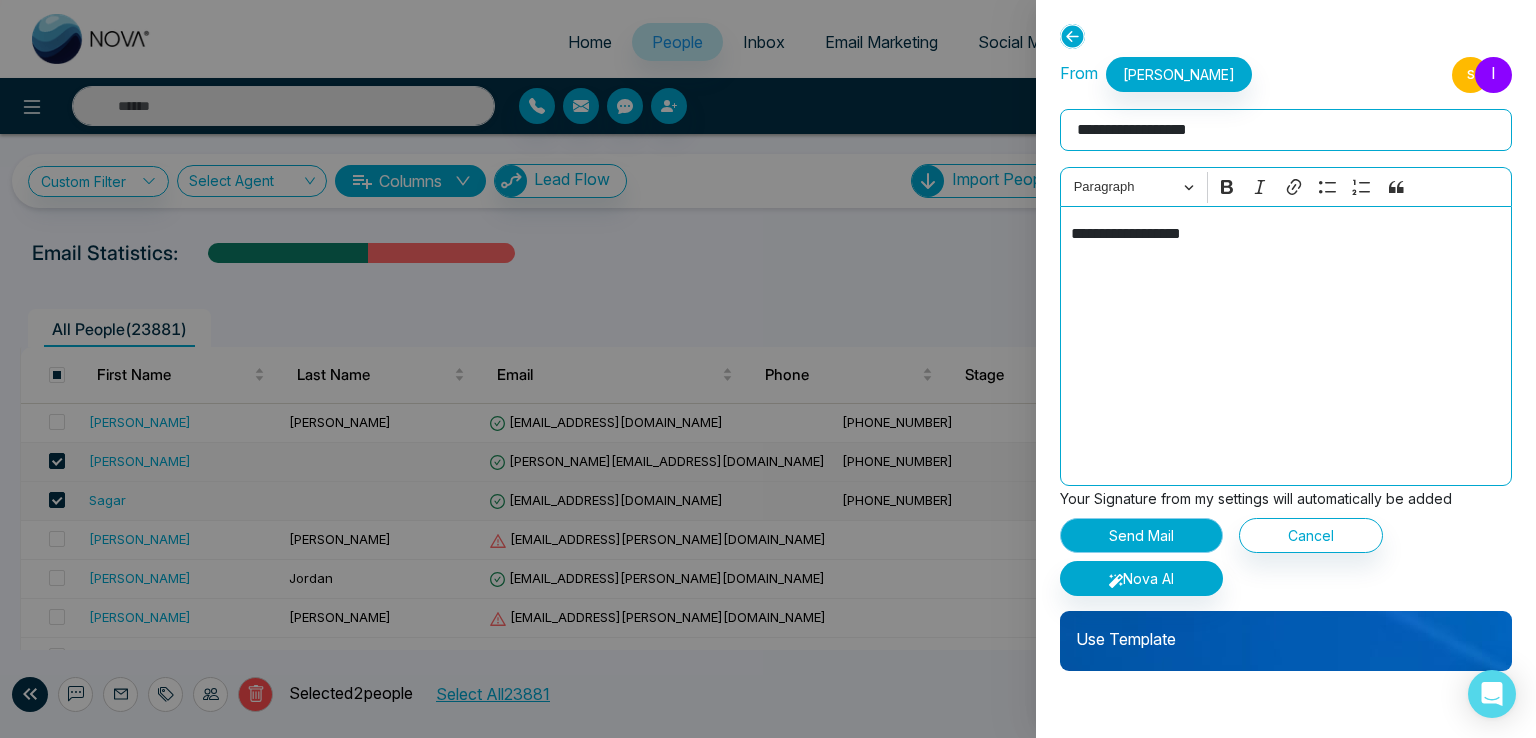 click on "Send Mail" at bounding box center [1141, 535] 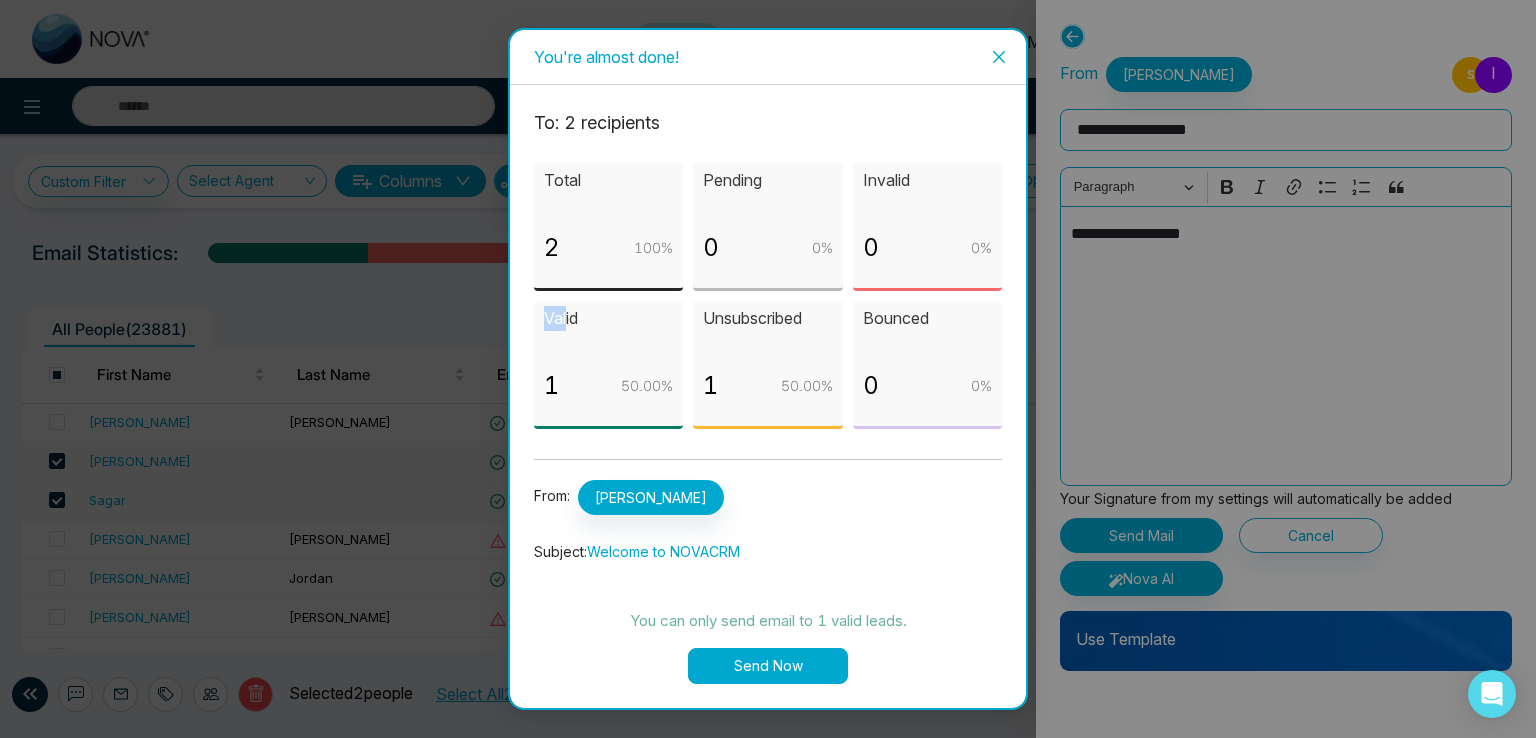 drag, startPoint x: 542, startPoint y: 317, endPoint x: 566, endPoint y: 316, distance: 24.020824 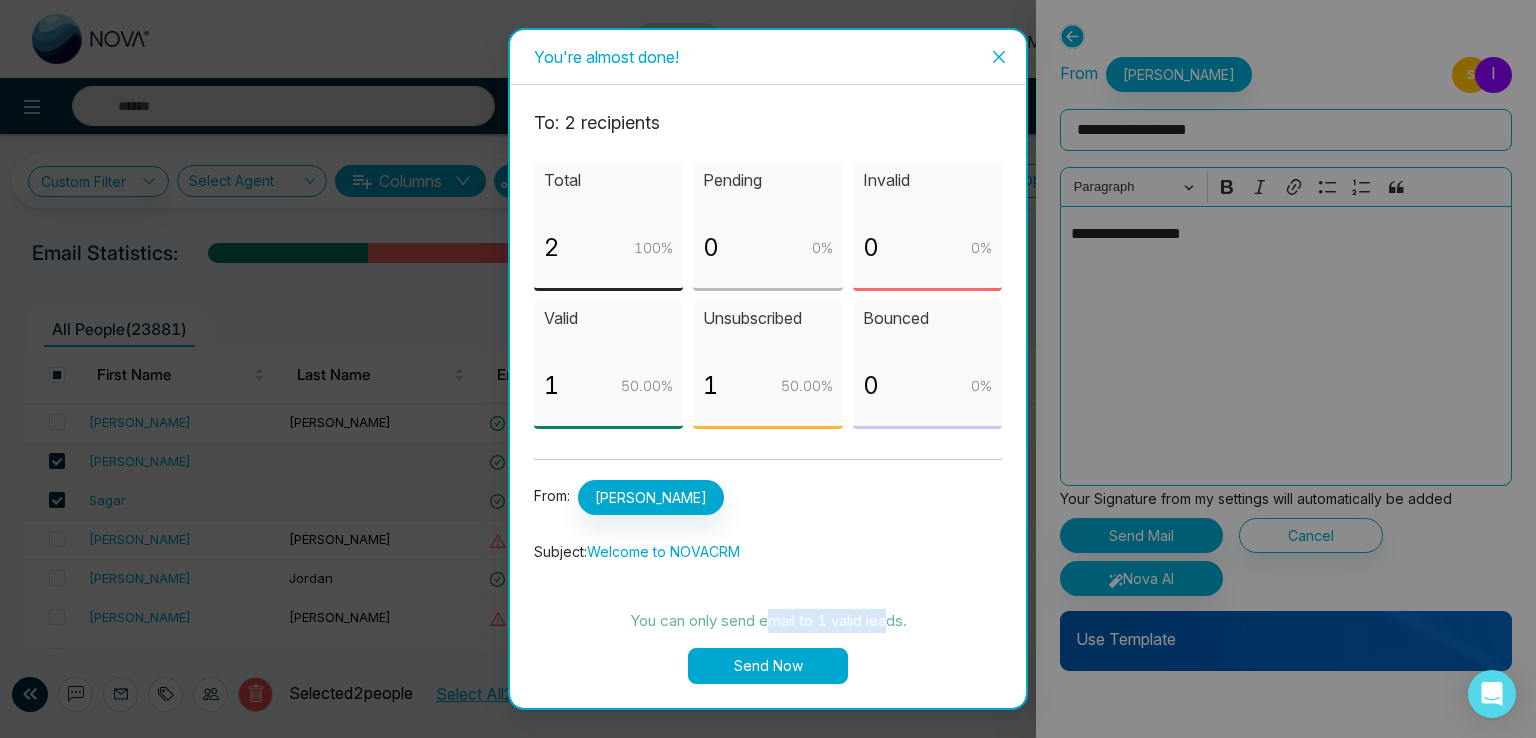 drag, startPoint x: 764, startPoint y: 613, endPoint x: 886, endPoint y: 613, distance: 122 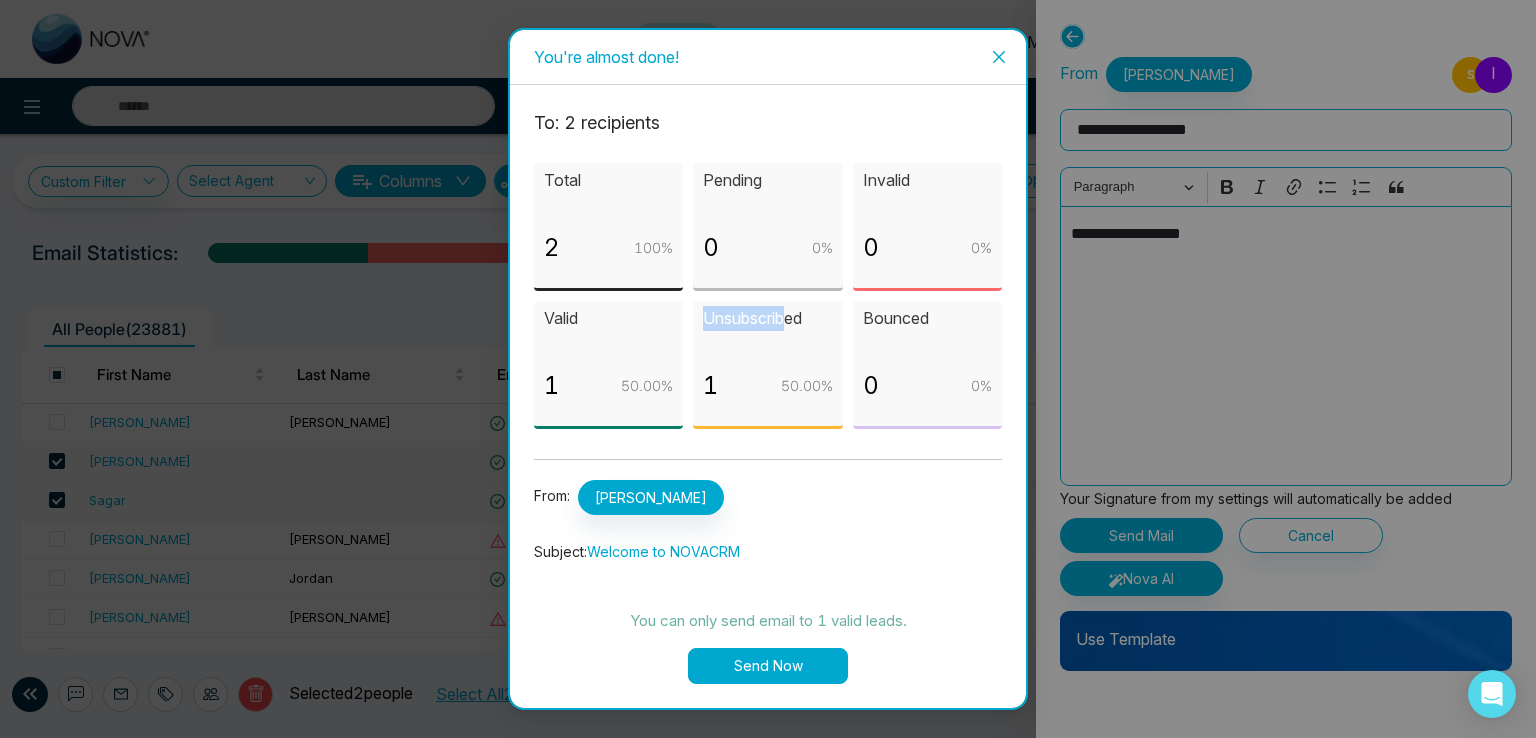 drag, startPoint x: 700, startPoint y: 319, endPoint x: 791, endPoint y: 317, distance: 91.02197 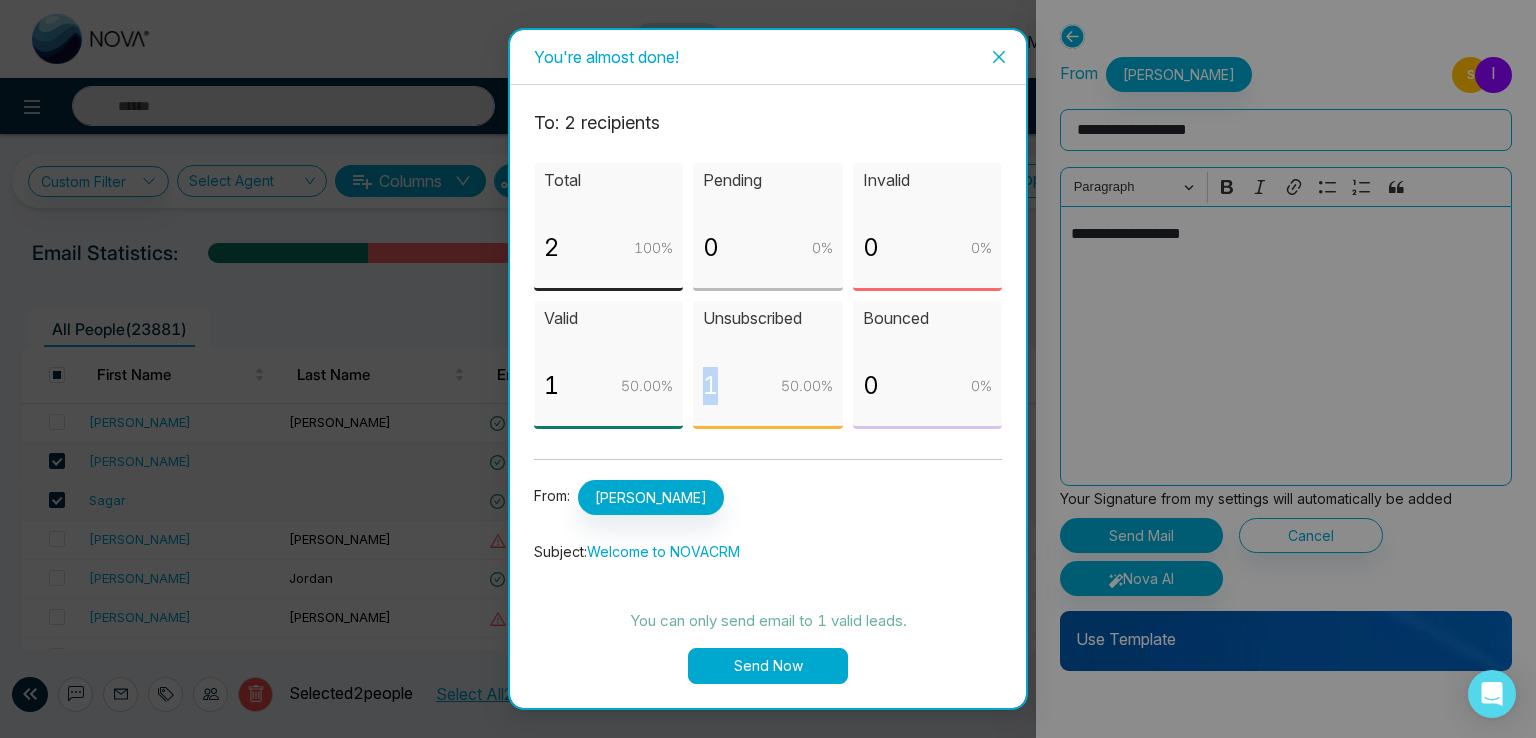 drag, startPoint x: 708, startPoint y: 387, endPoint x: 728, endPoint y: 387, distance: 20 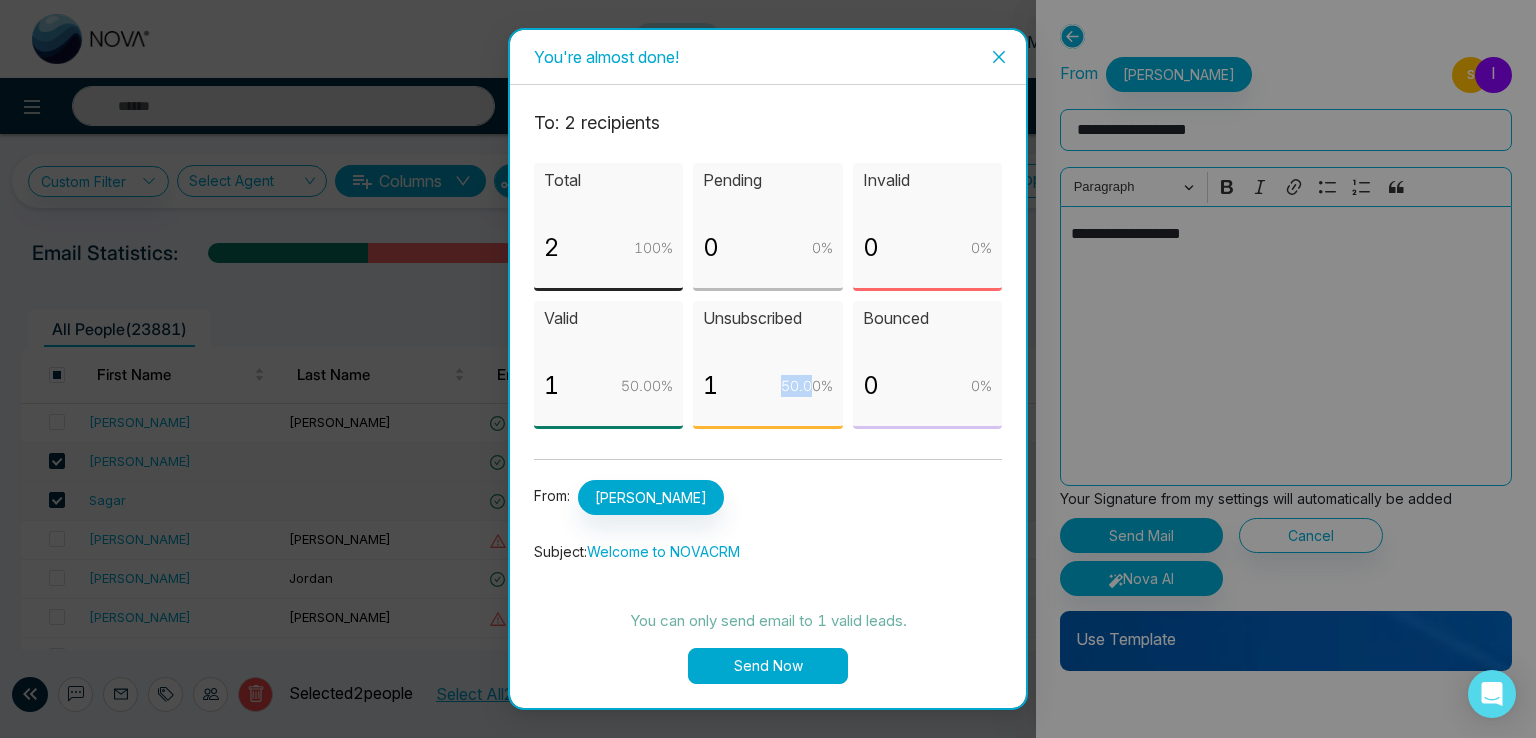 drag, startPoint x: 777, startPoint y: 387, endPoint x: 808, endPoint y: 385, distance: 31.06445 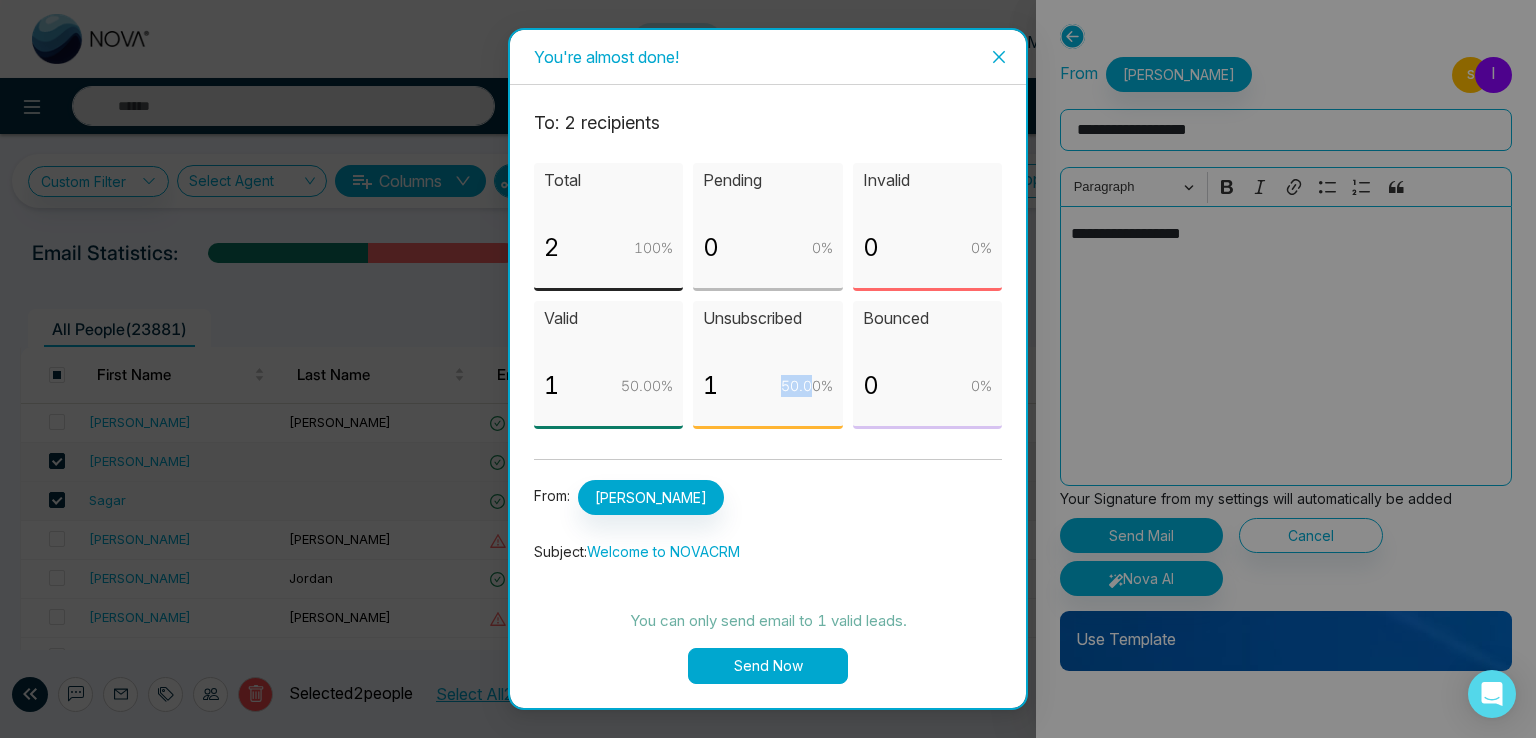click 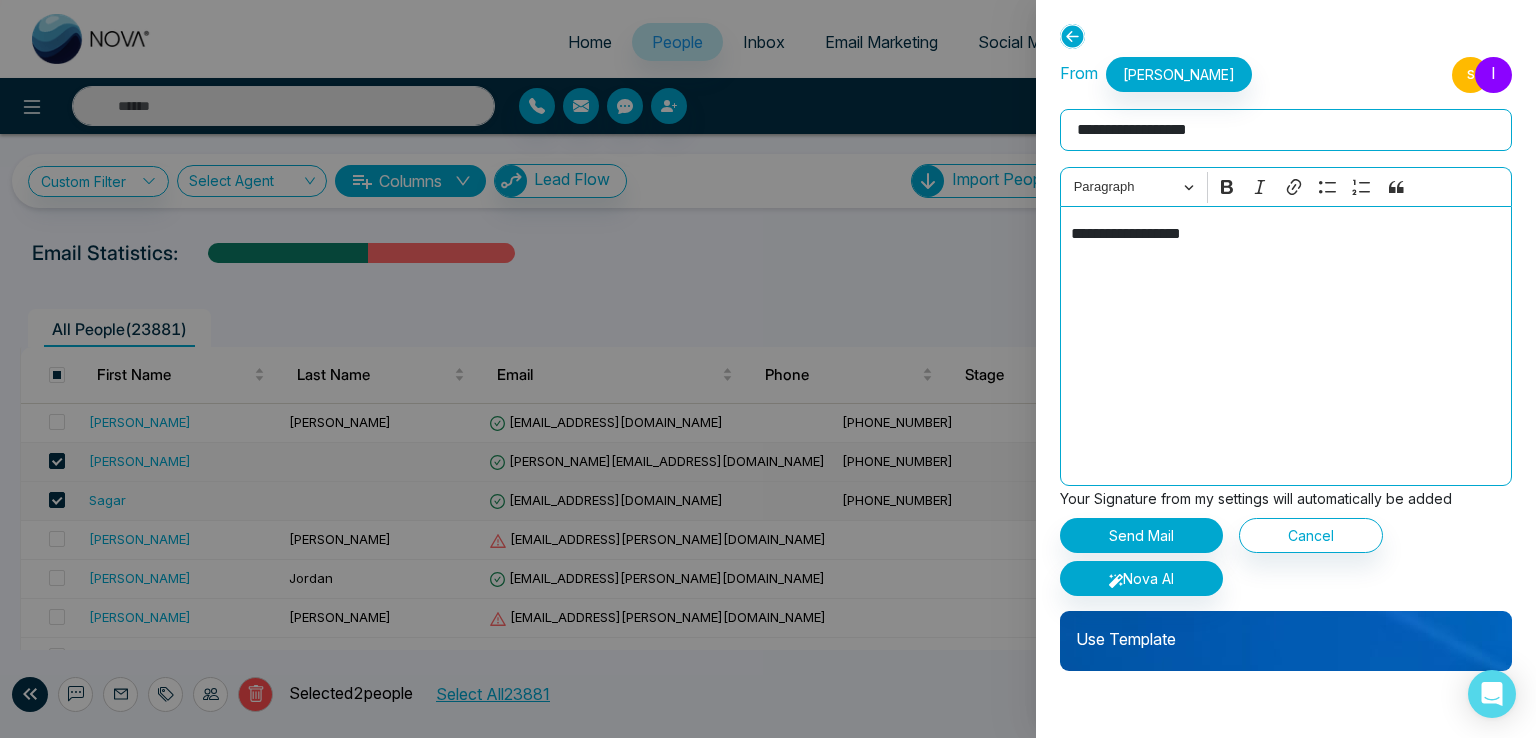 click 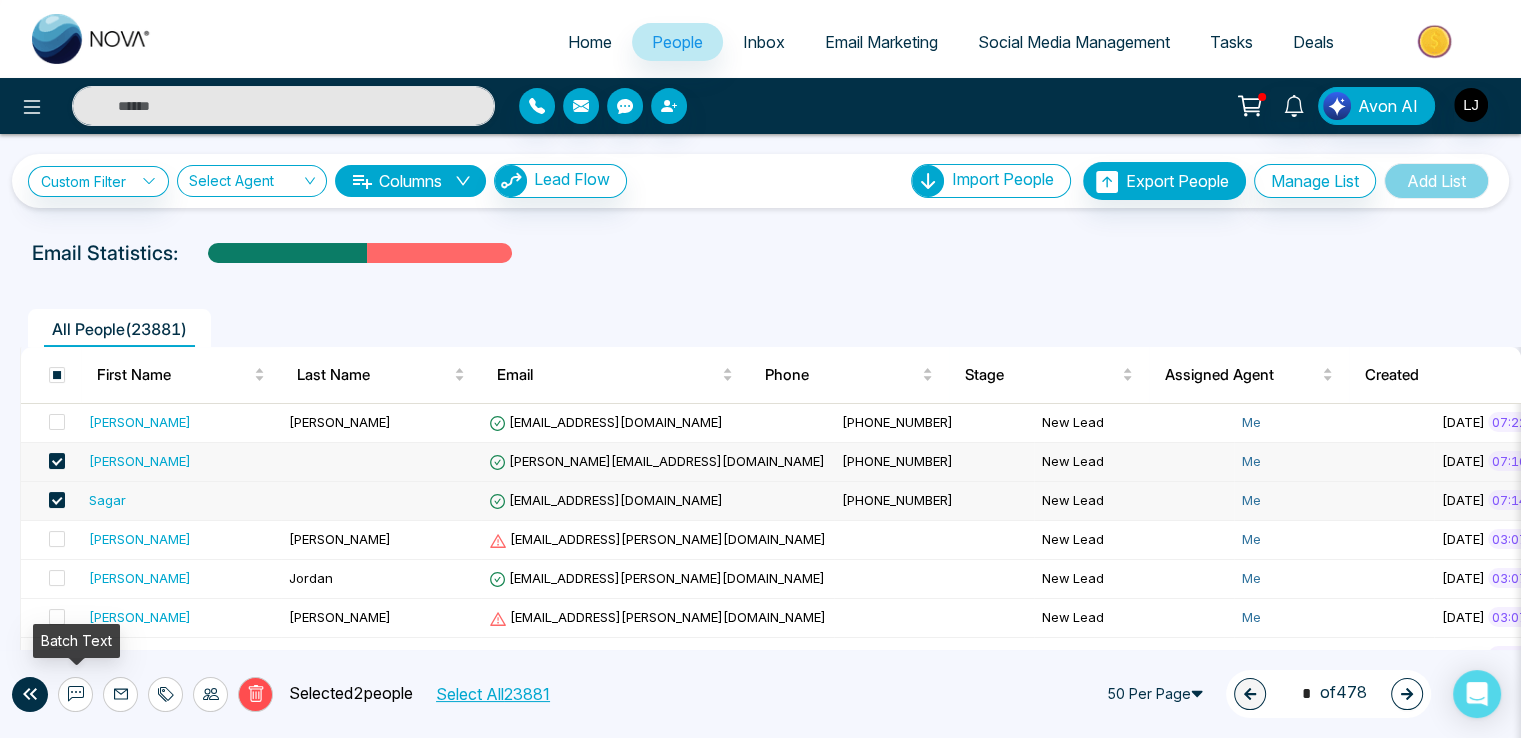 click 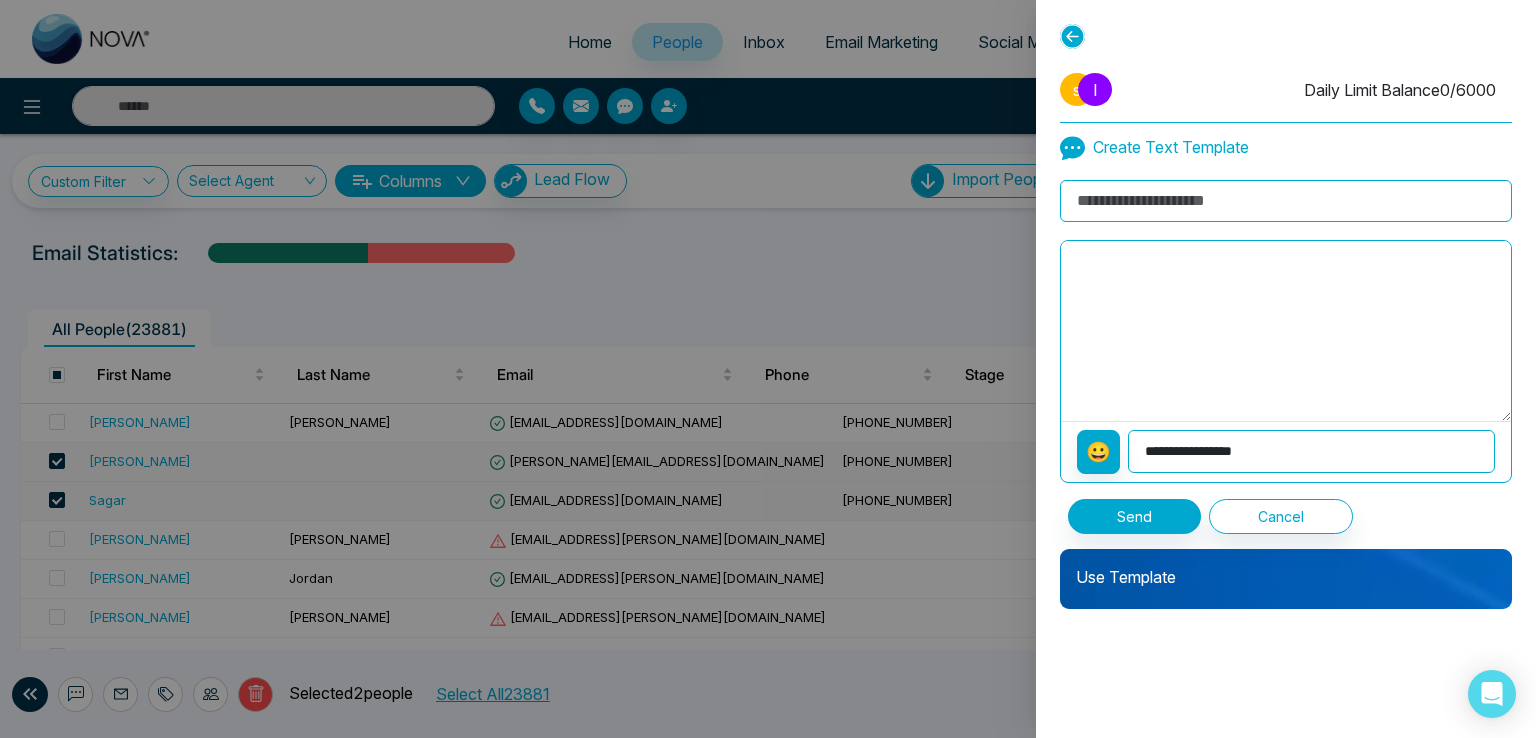 click at bounding box center (1286, 201) 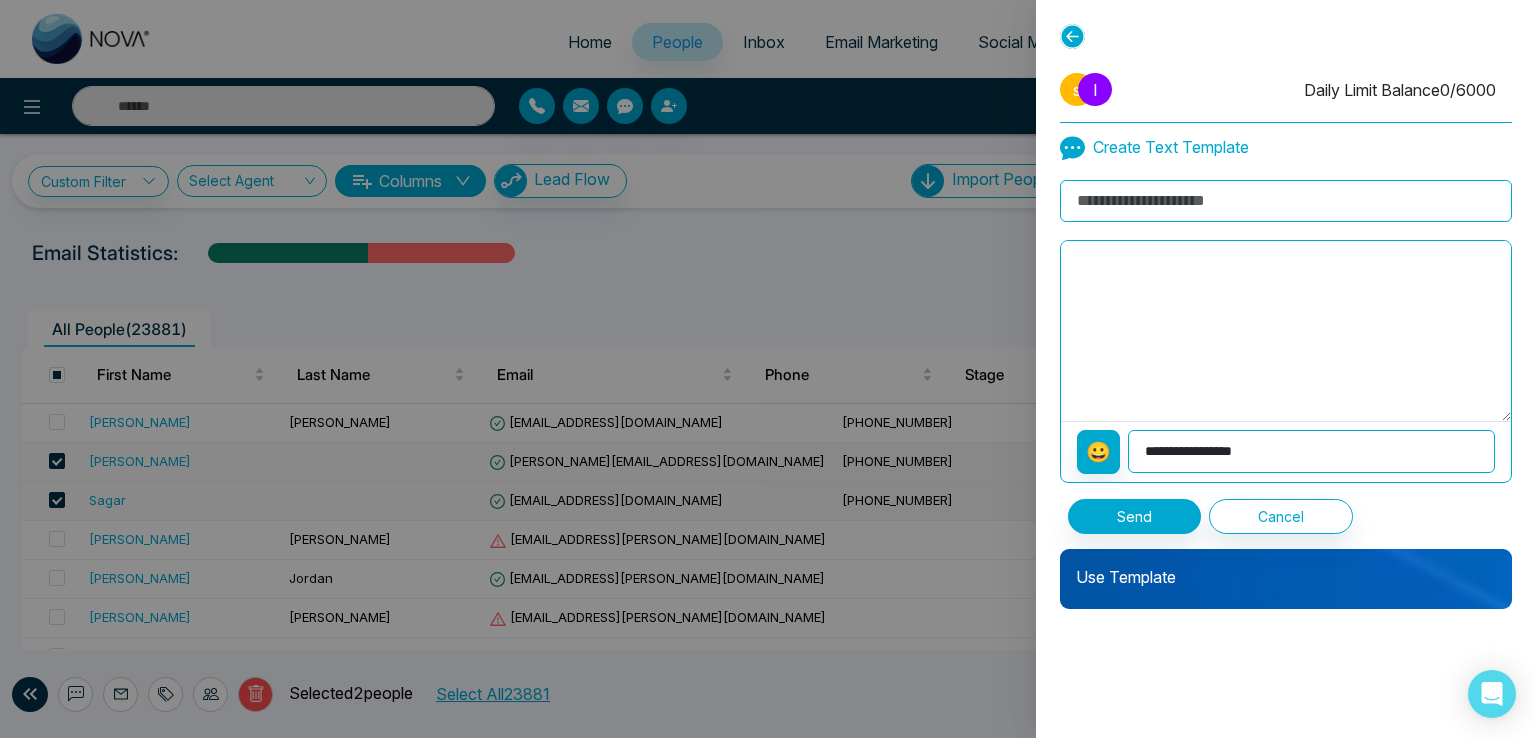 click 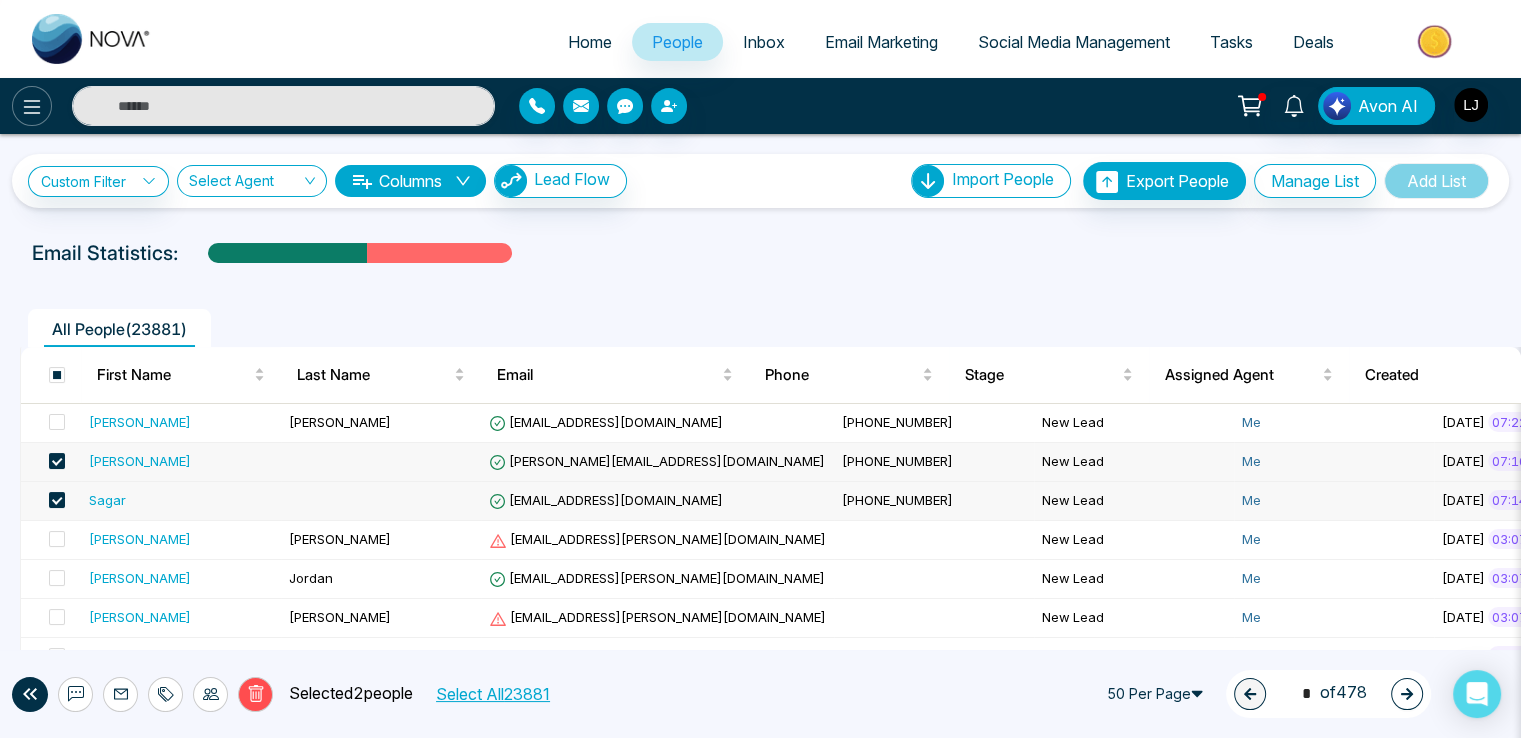 click 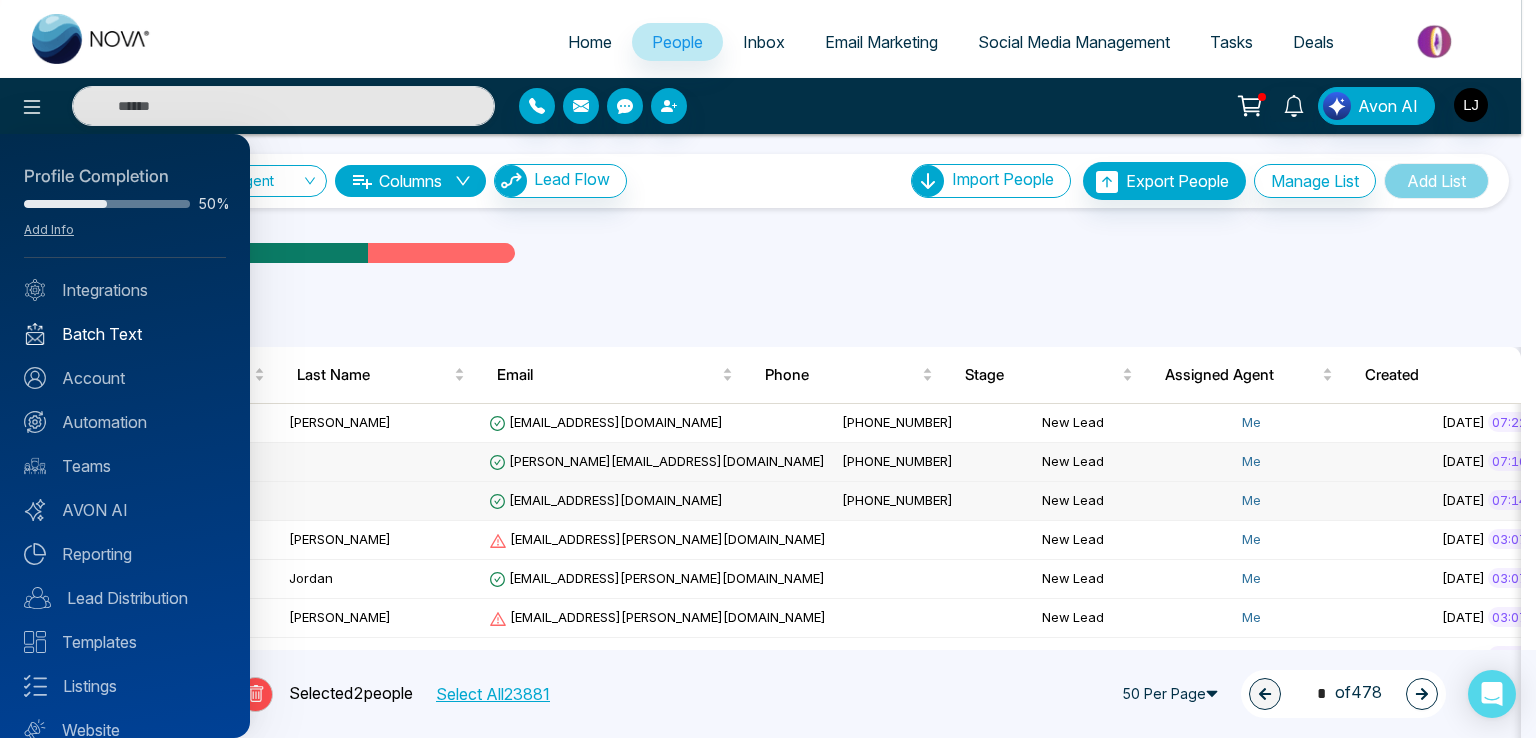 click on "Batch Text" at bounding box center [125, 334] 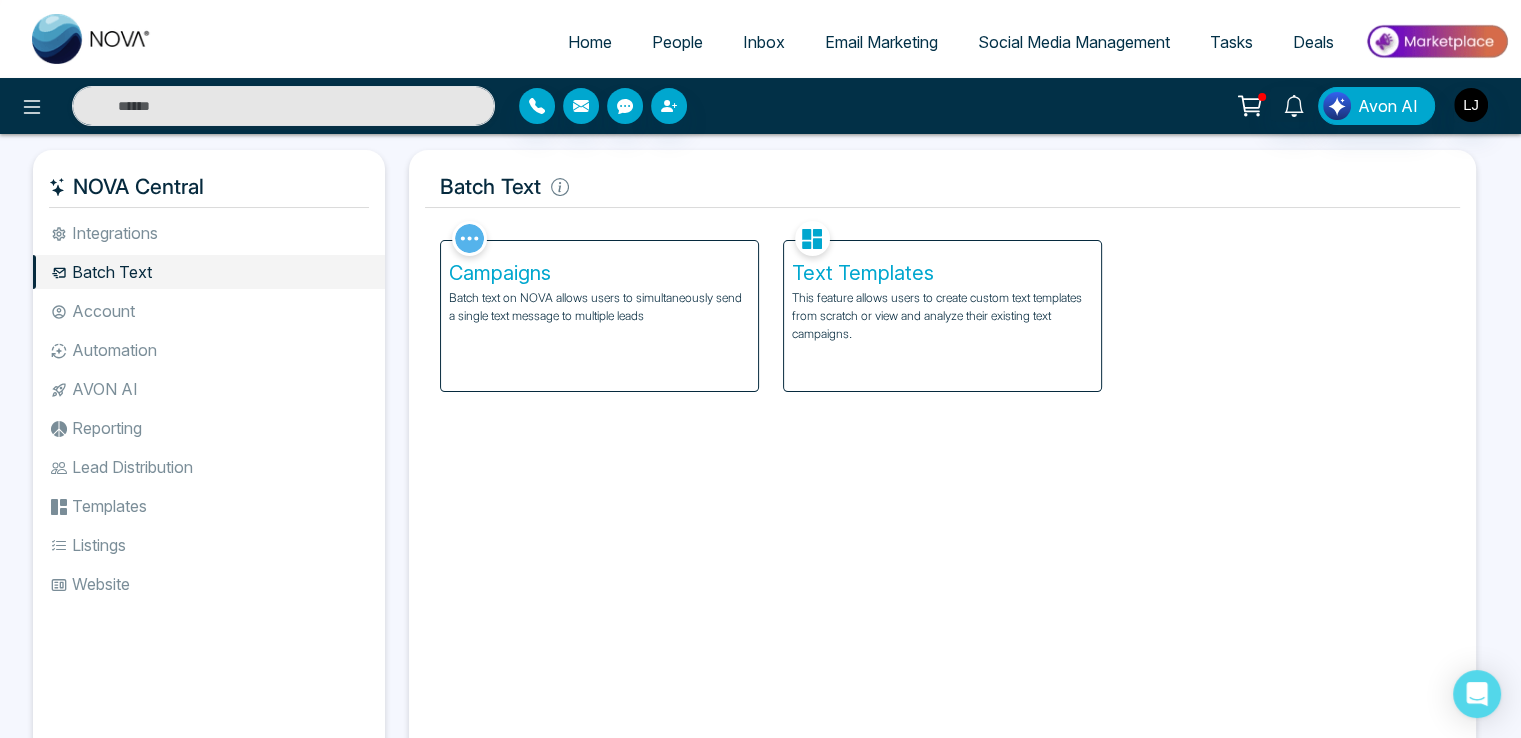 click on "Campaigns Batch text on NOVA allows users to simultaneously send a single text message to multiple leads" at bounding box center (599, 316) 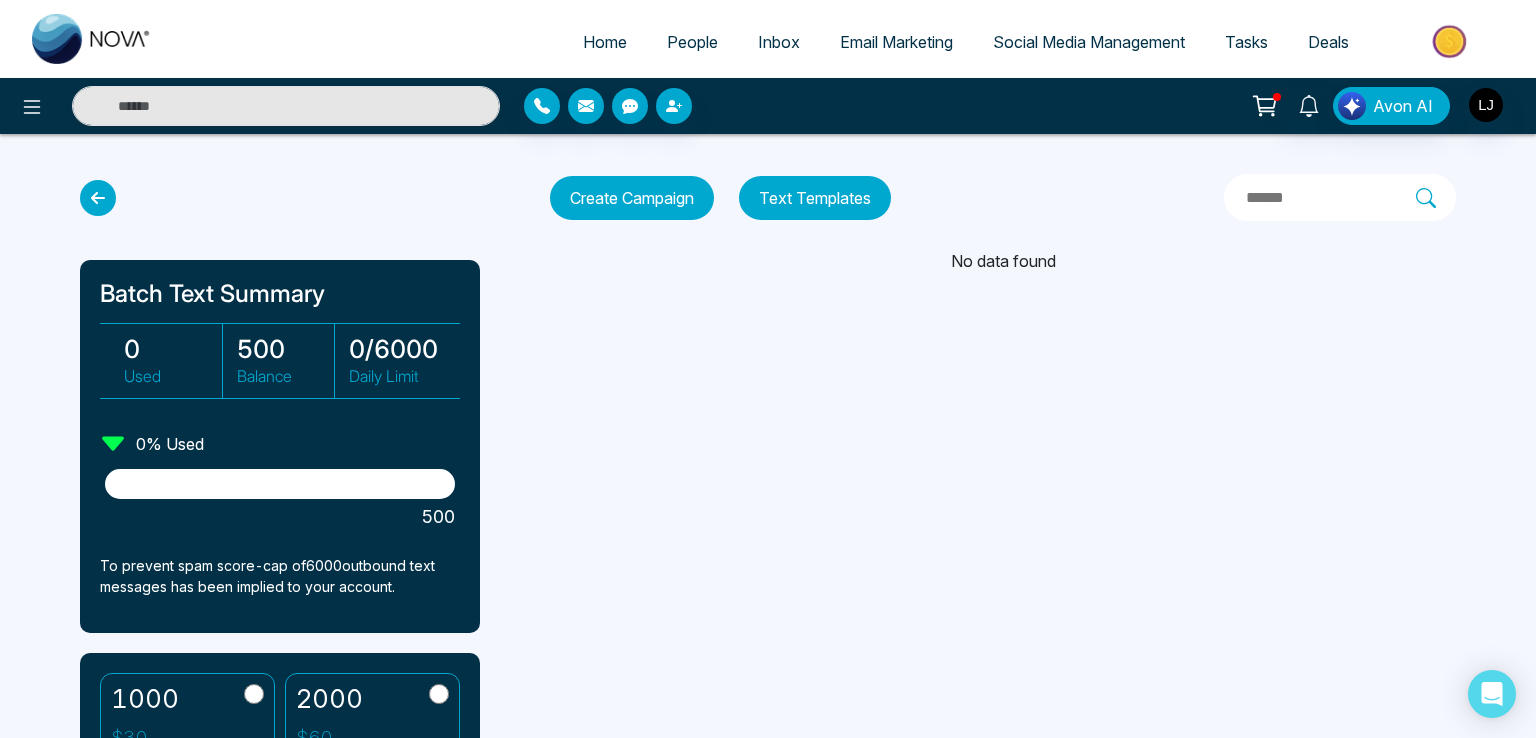 click on "Text Templates" at bounding box center (815, 198) 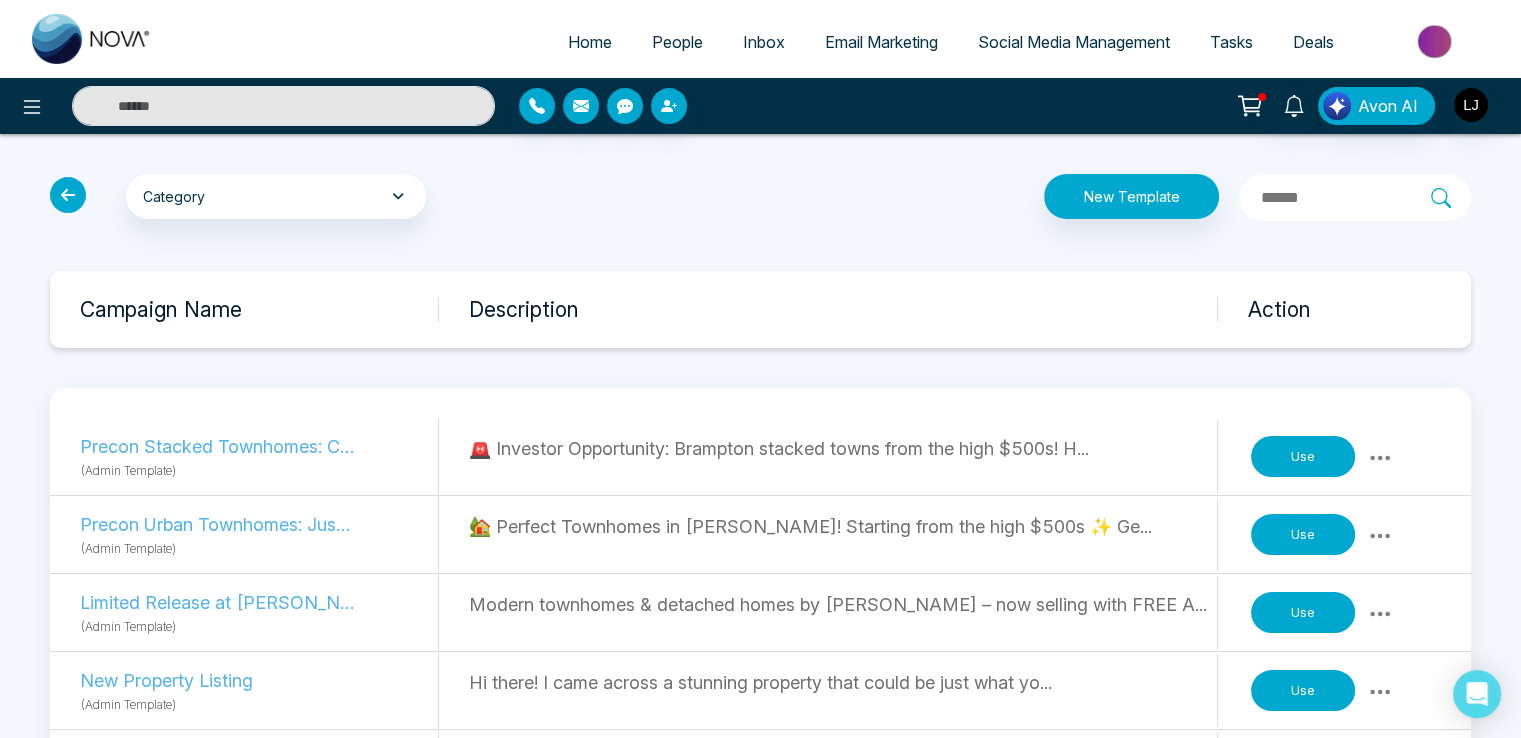 click on "People" at bounding box center [677, 42] 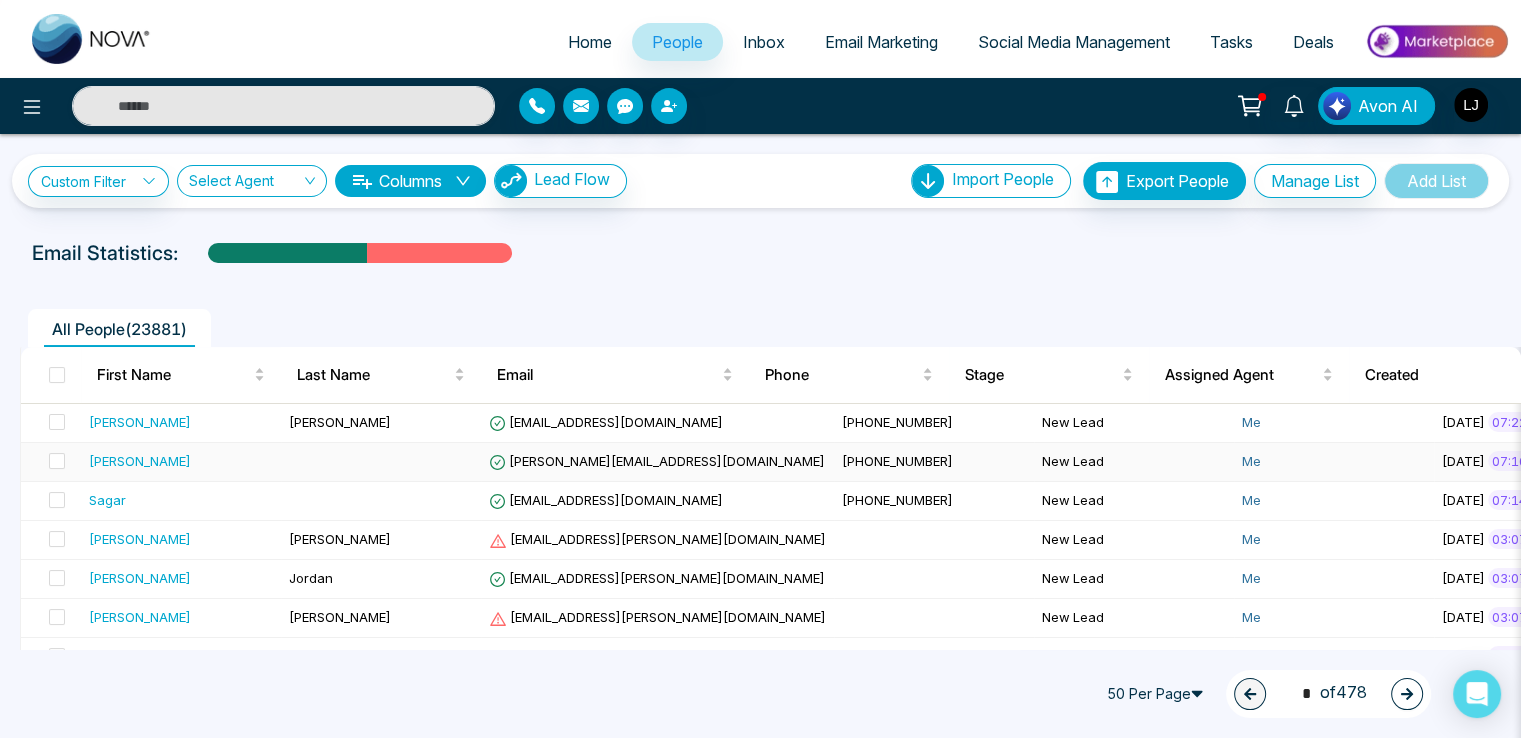 click on "lokesh@mmnovatech.com" at bounding box center [657, 461] 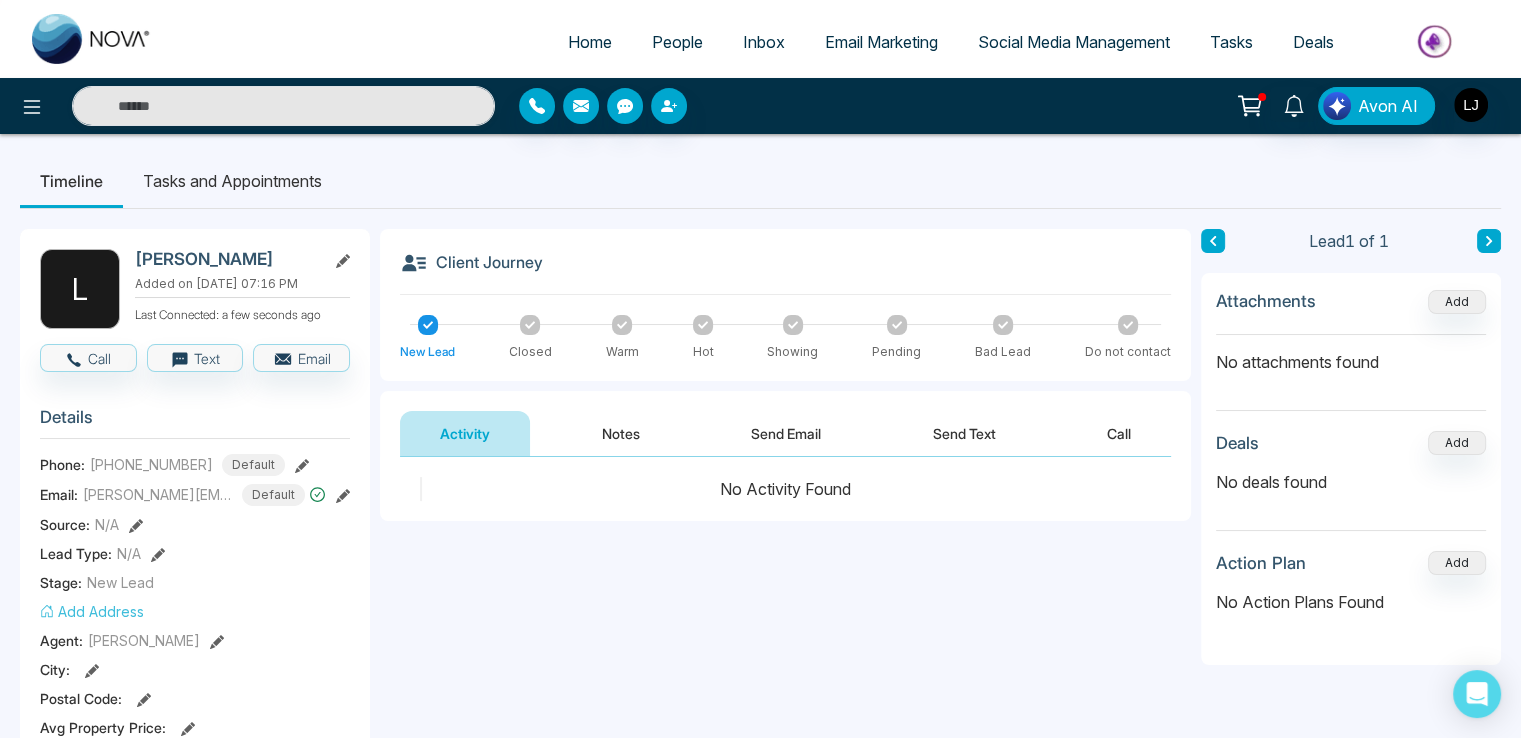 click 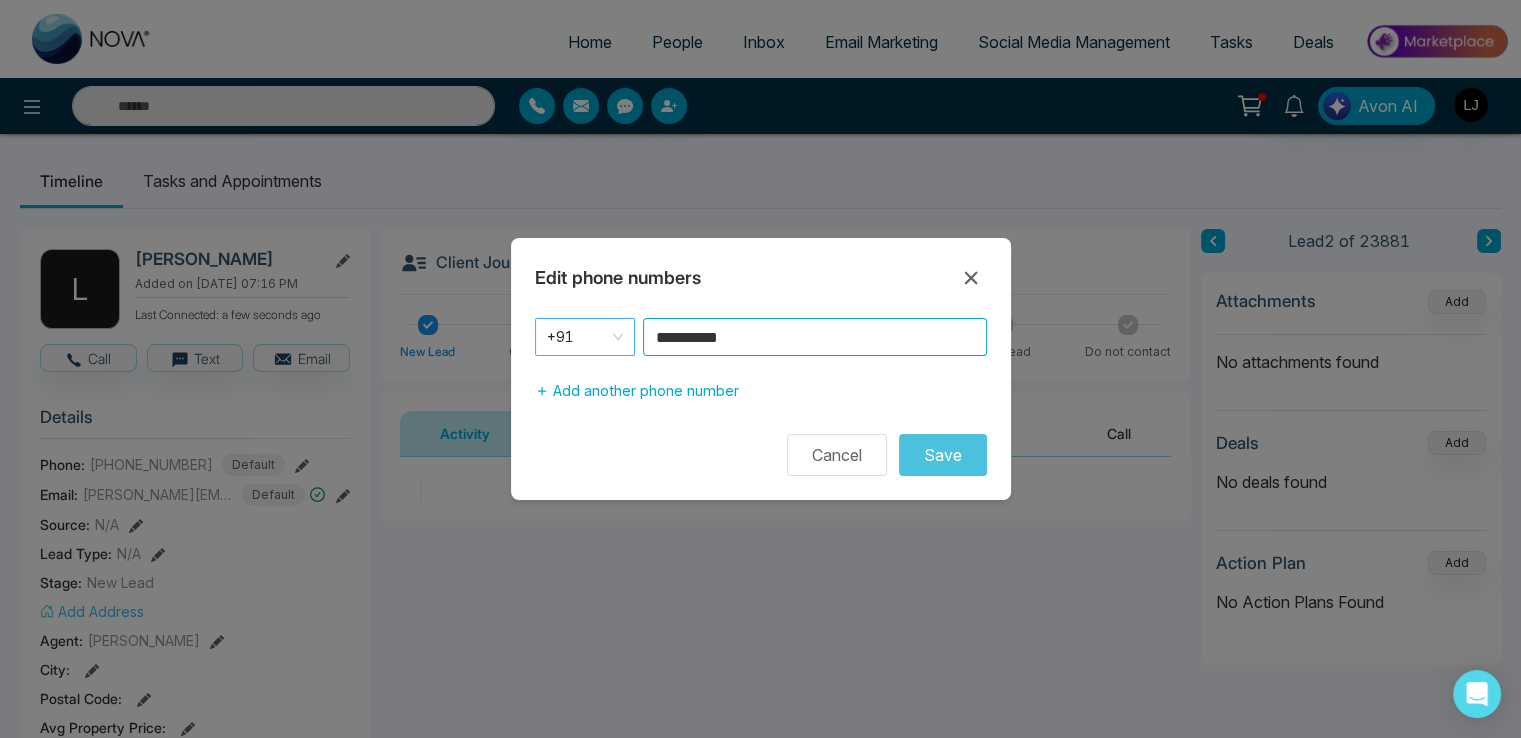 drag, startPoint x: 774, startPoint y: 324, endPoint x: 556, endPoint y: 341, distance: 218.66183 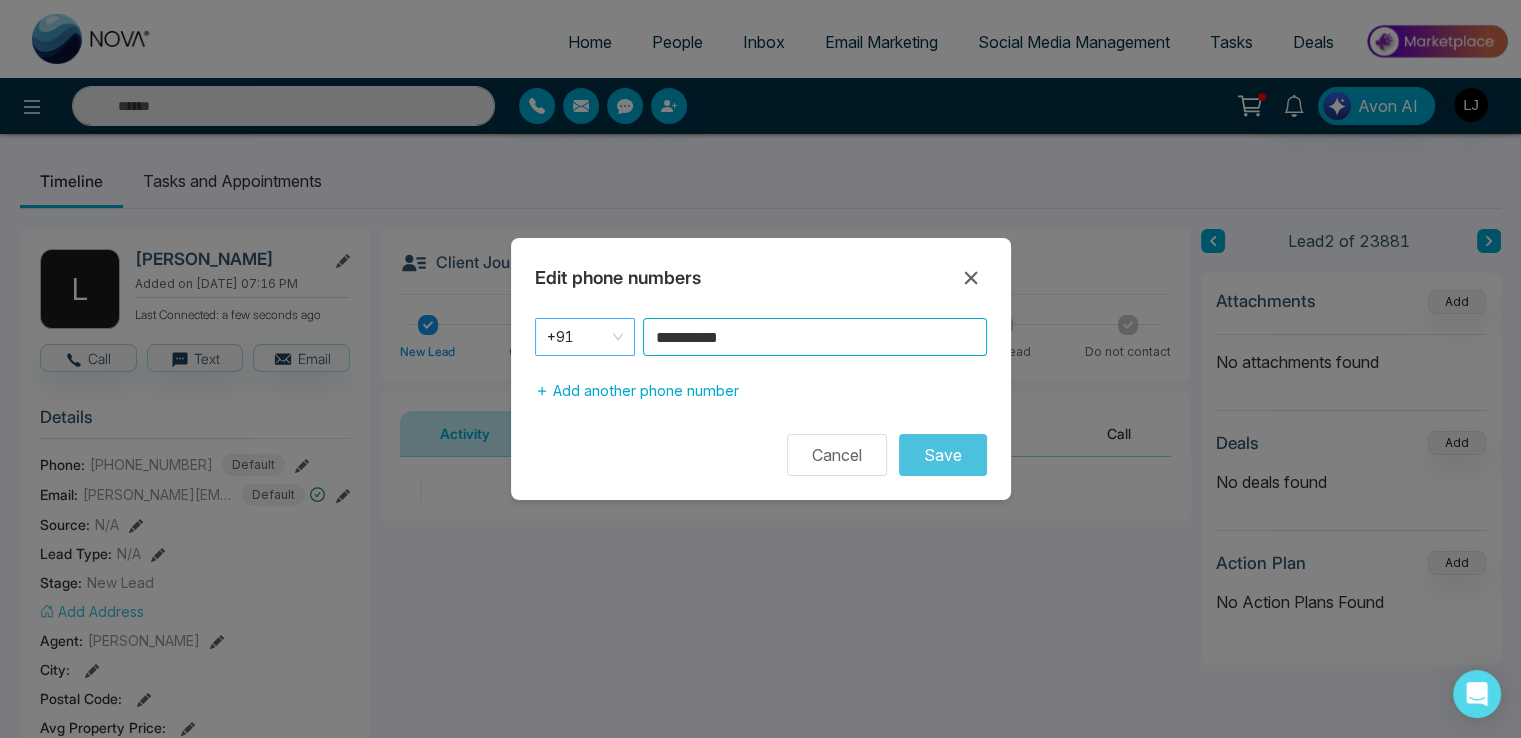click on "**********" at bounding box center [761, 337] 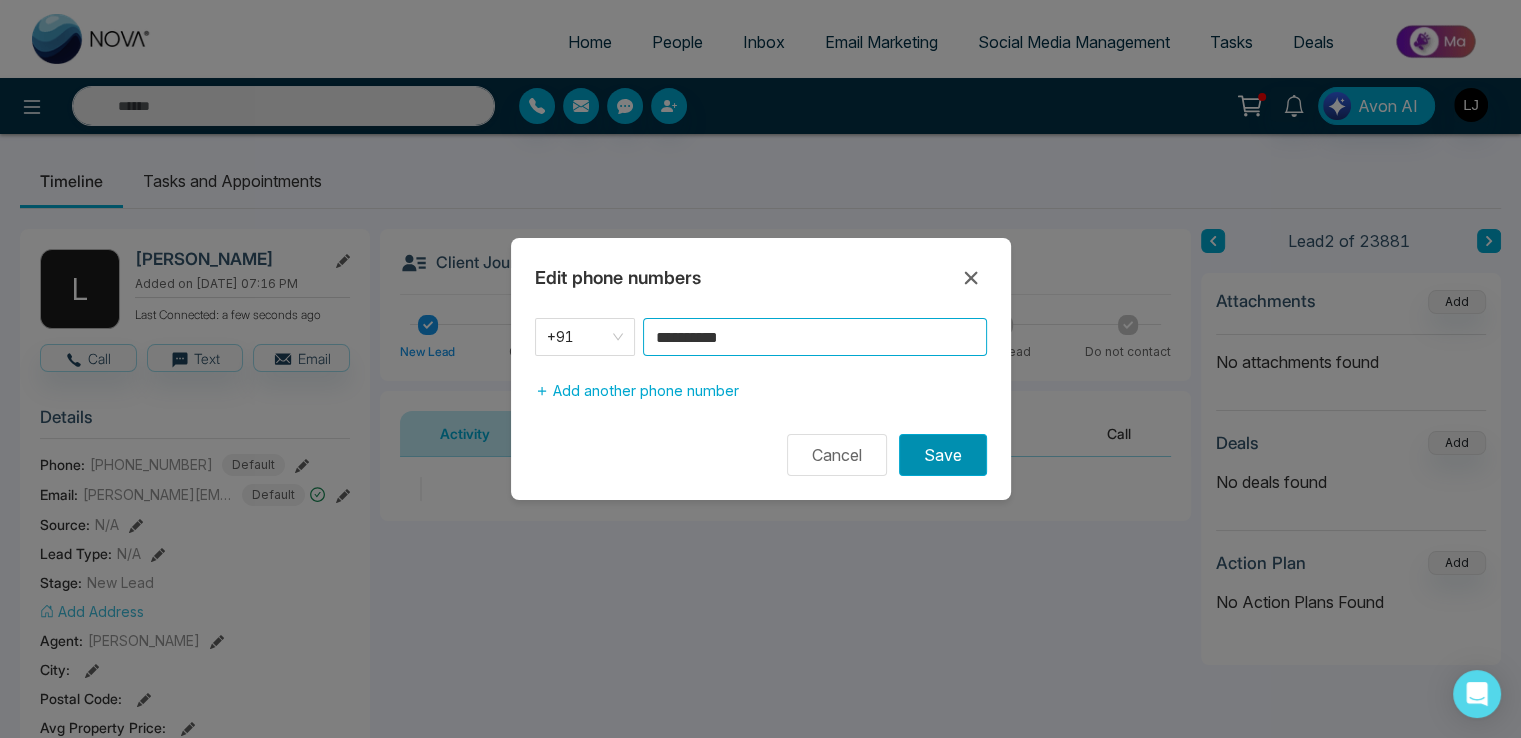 type on "**********" 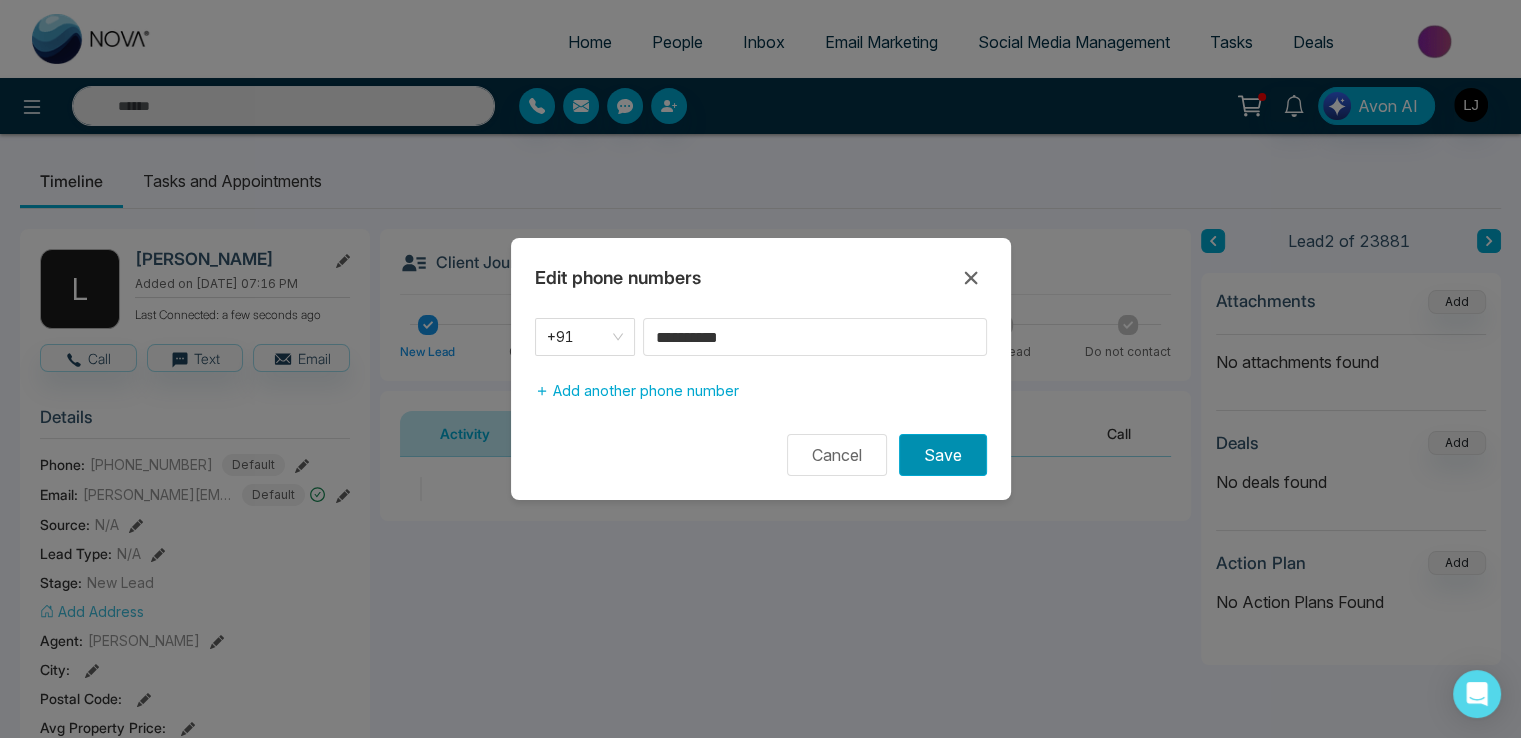 click on "Save" at bounding box center [943, 455] 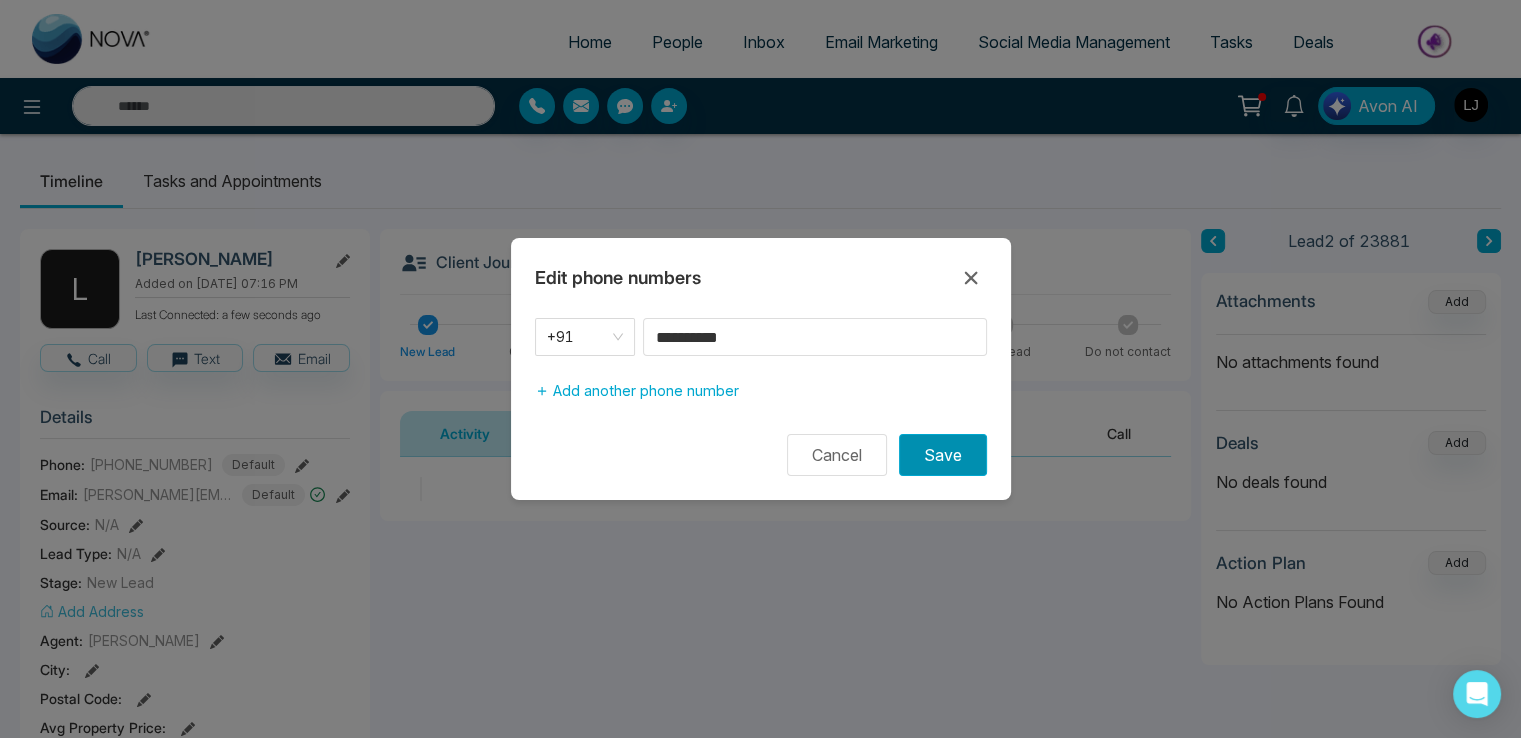 click on "Save" at bounding box center [943, 455] 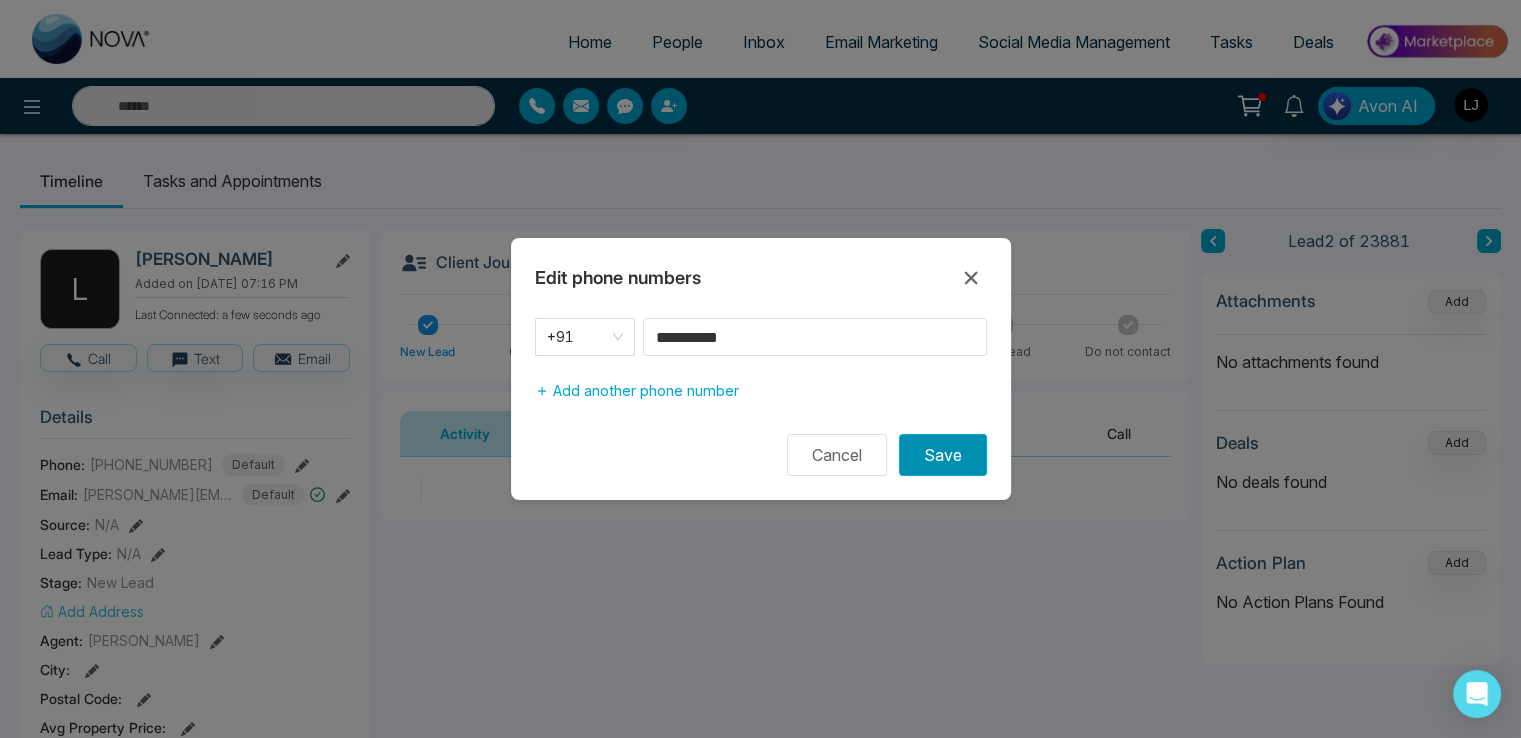click on "Save" at bounding box center (943, 455) 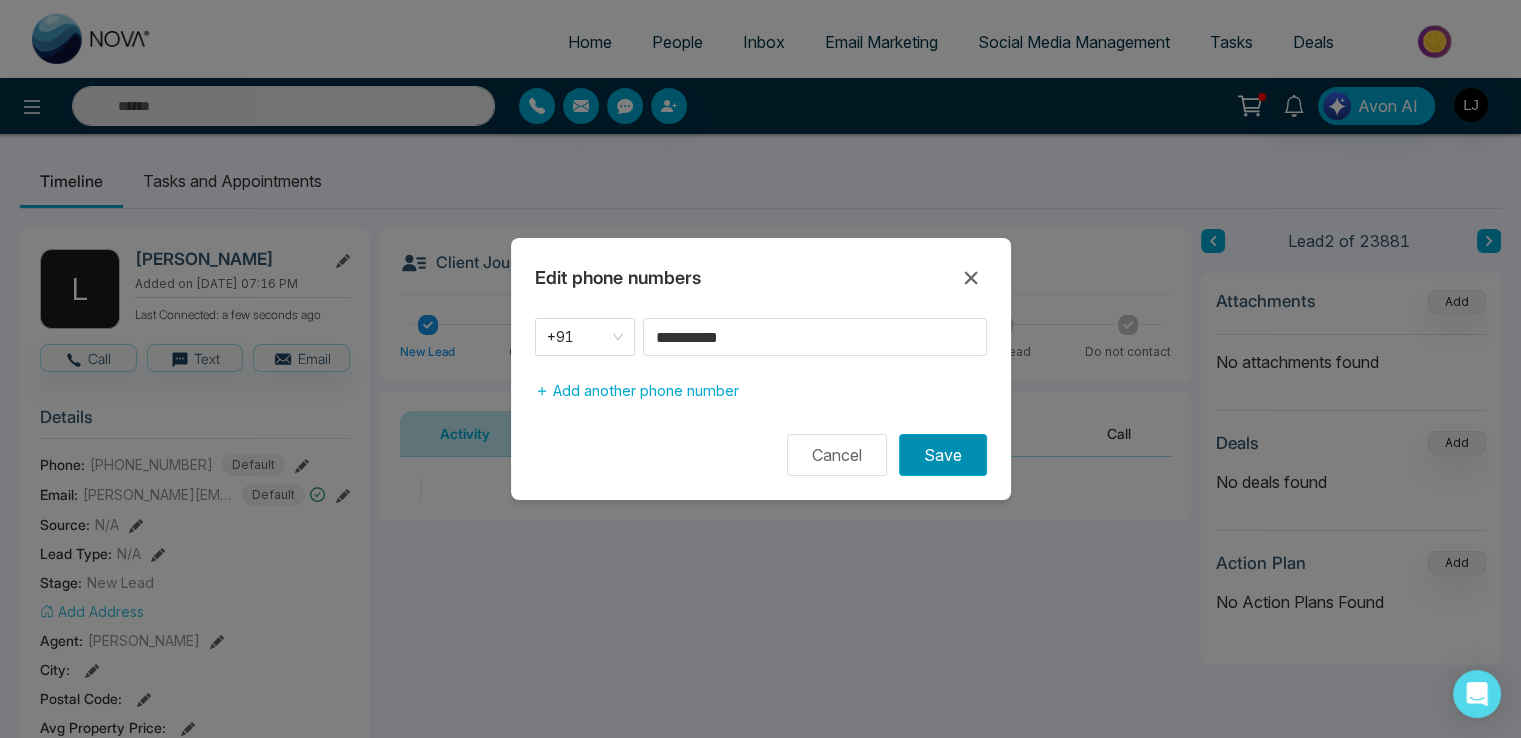click on "Save" at bounding box center [943, 455] 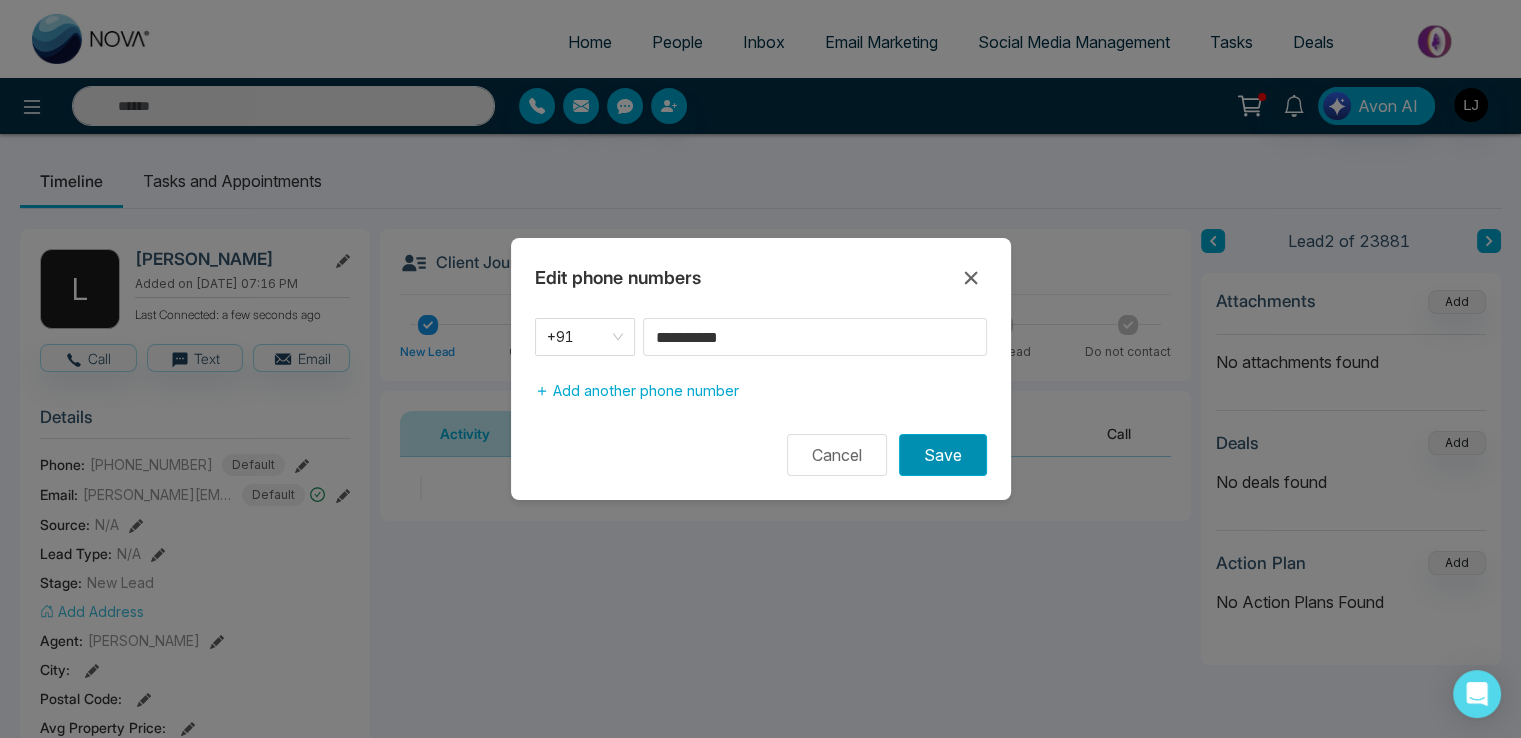 click on "Save" at bounding box center (943, 455) 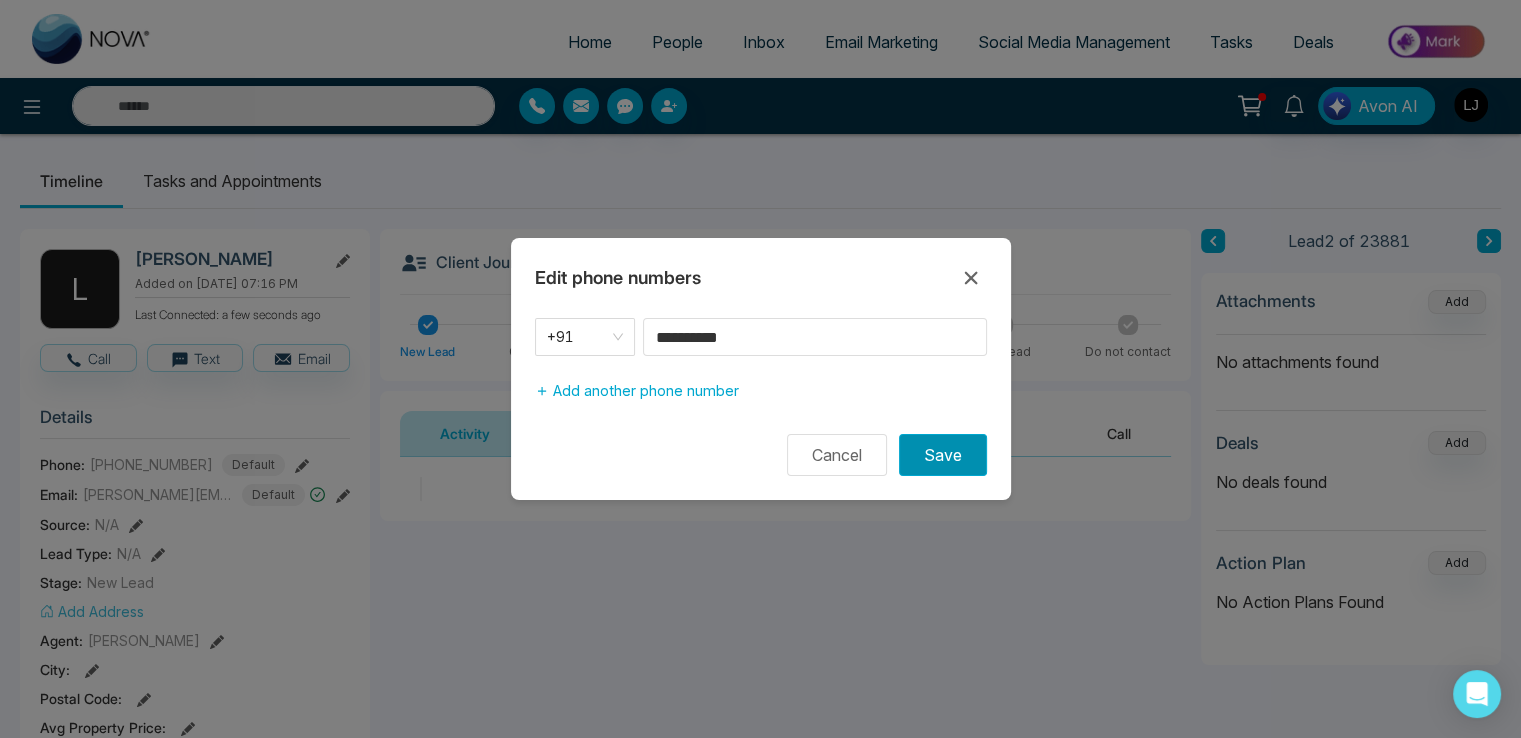 click on "Save" at bounding box center (943, 455) 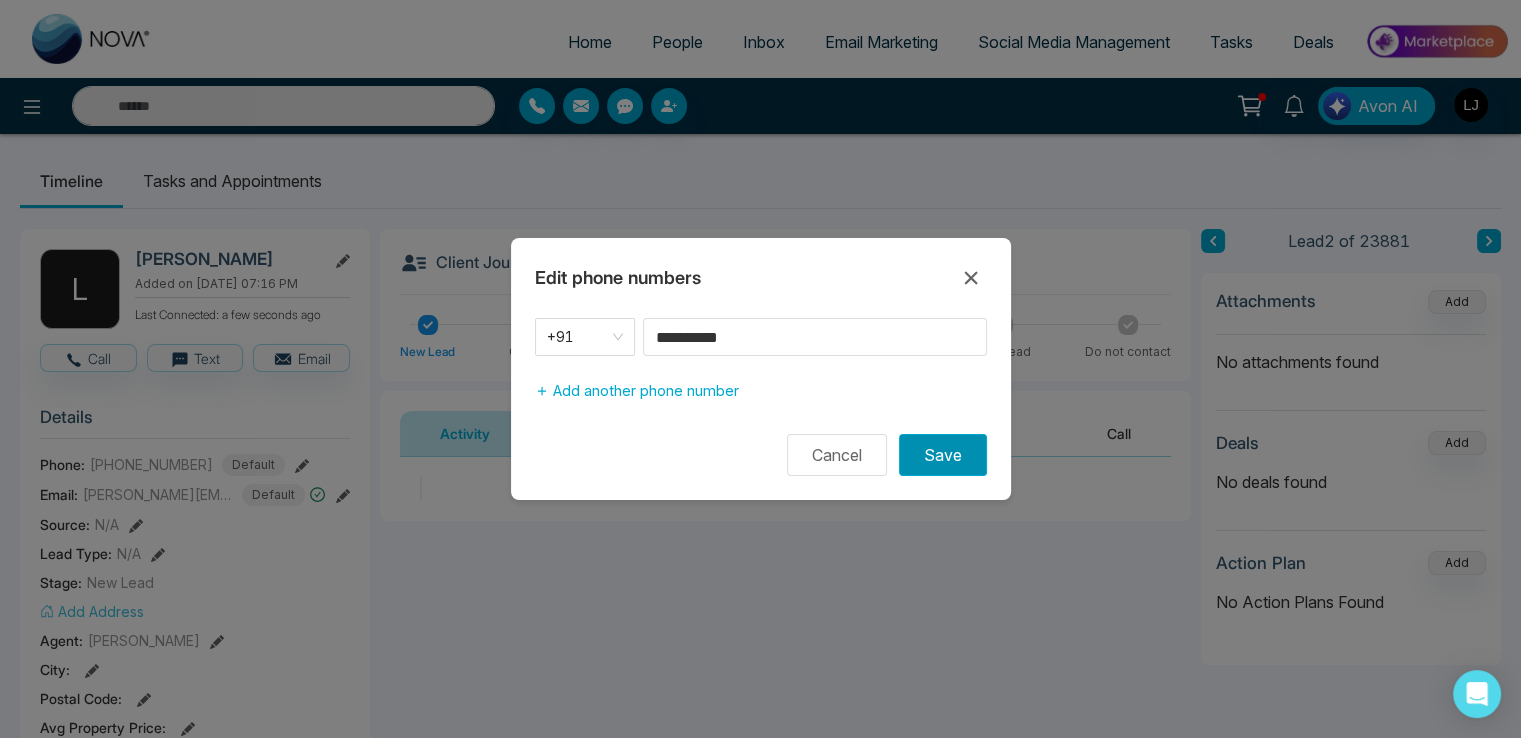 click on "Save" at bounding box center [943, 455] 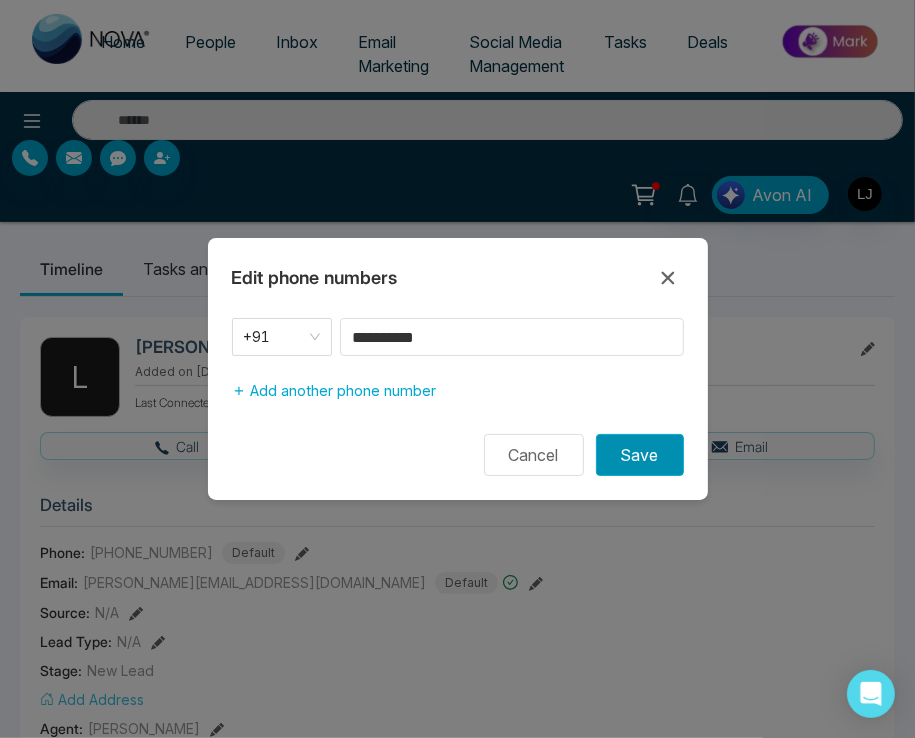 click on "Save" at bounding box center (640, 455) 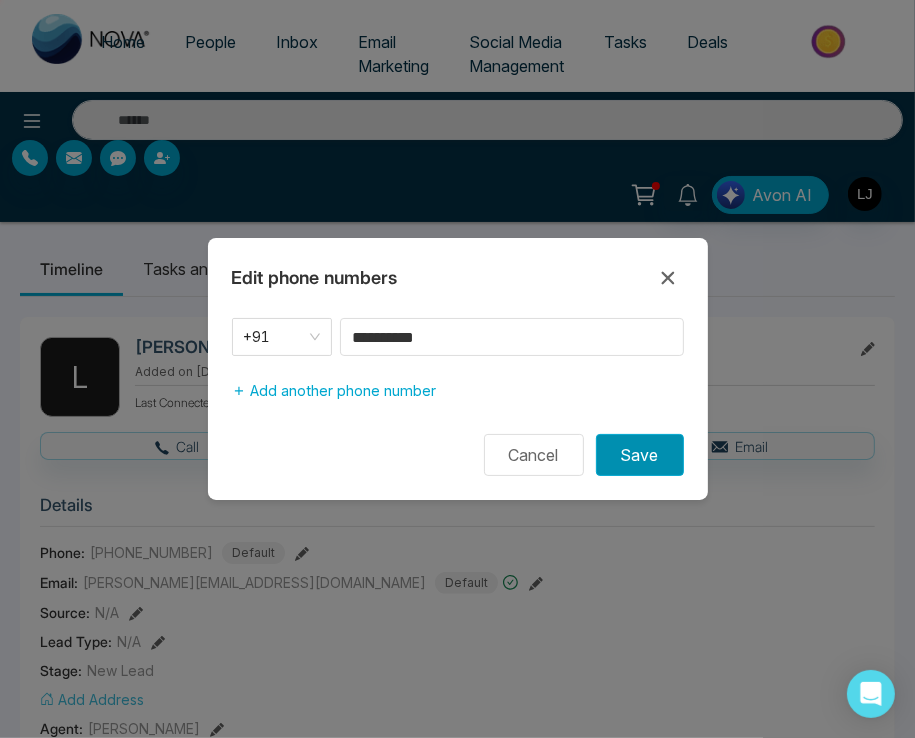 click on "Save" at bounding box center (640, 455) 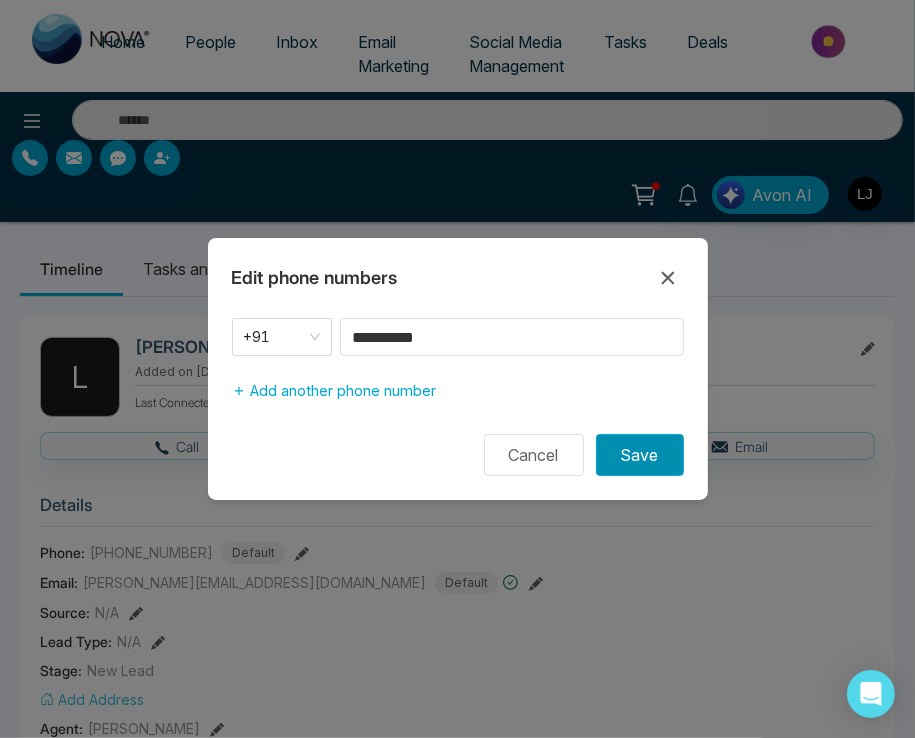 click on "Save" at bounding box center [640, 455] 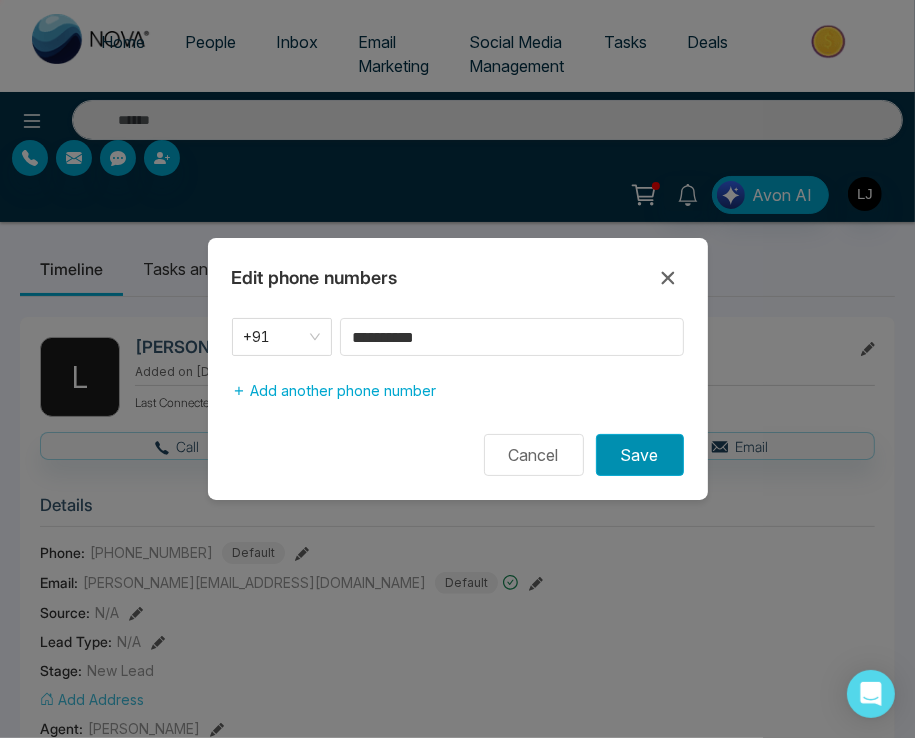 click on "Save" at bounding box center [640, 455] 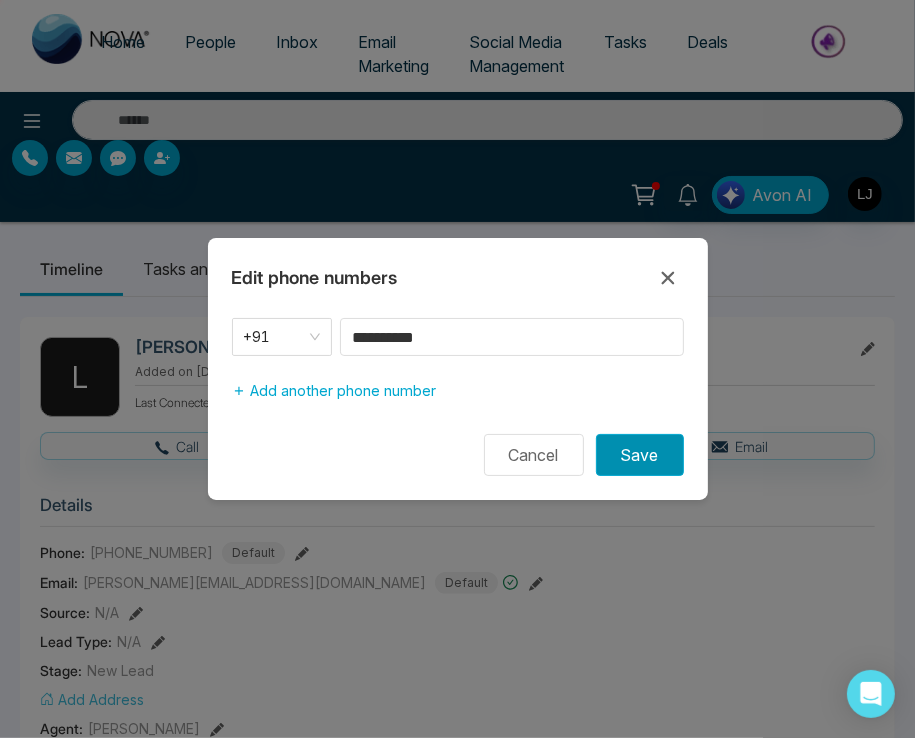 click on "Save" at bounding box center [640, 455] 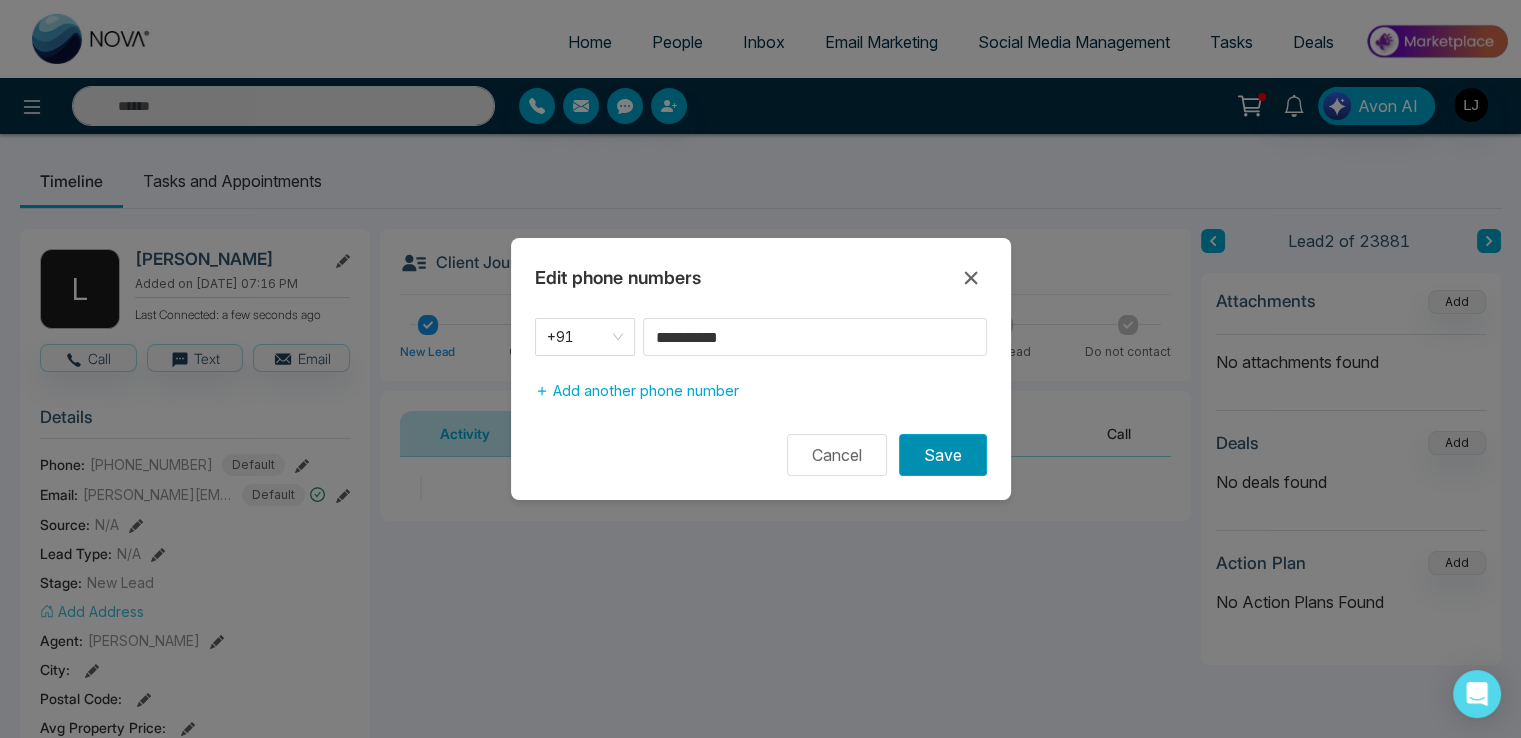 click on "Save" at bounding box center (943, 455) 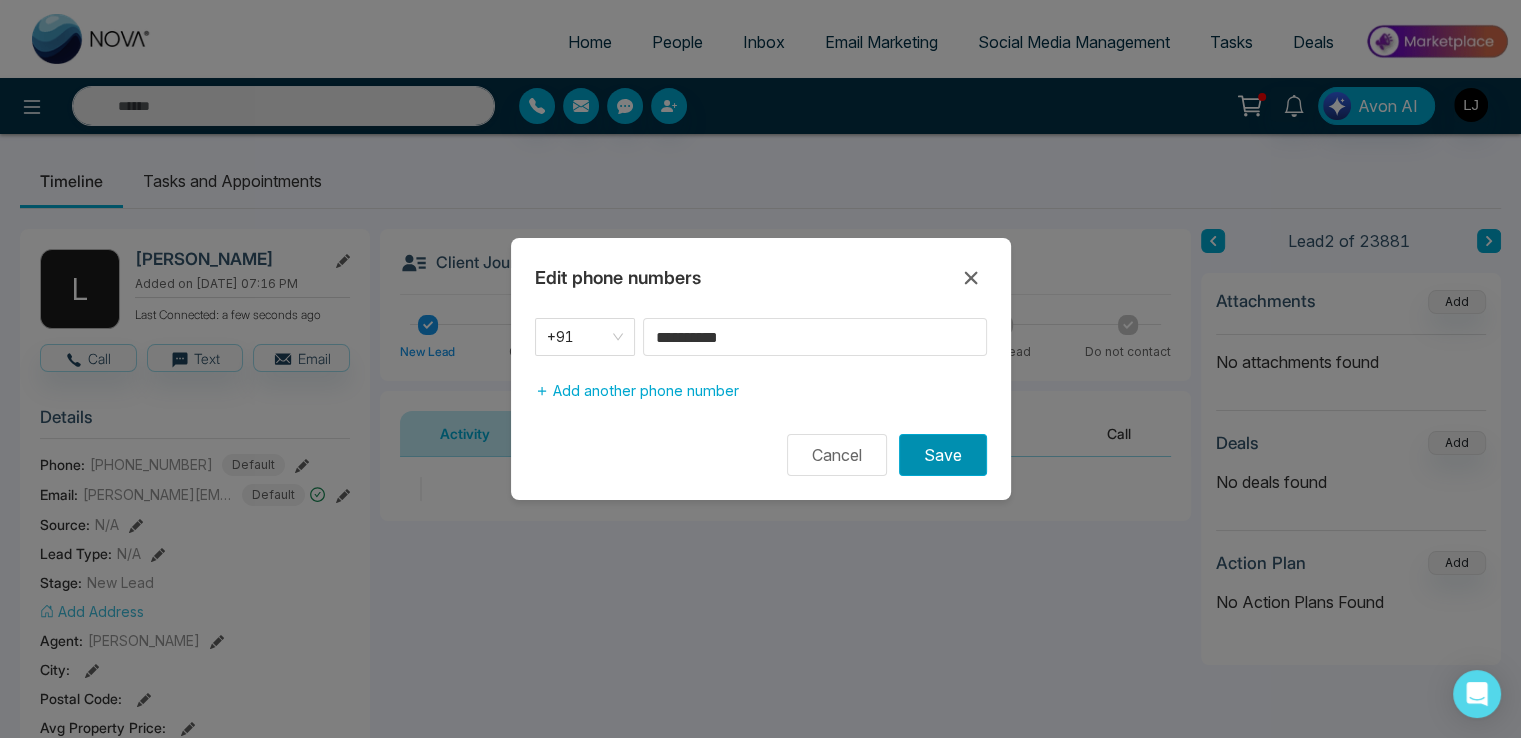 click on "Save" at bounding box center (943, 455) 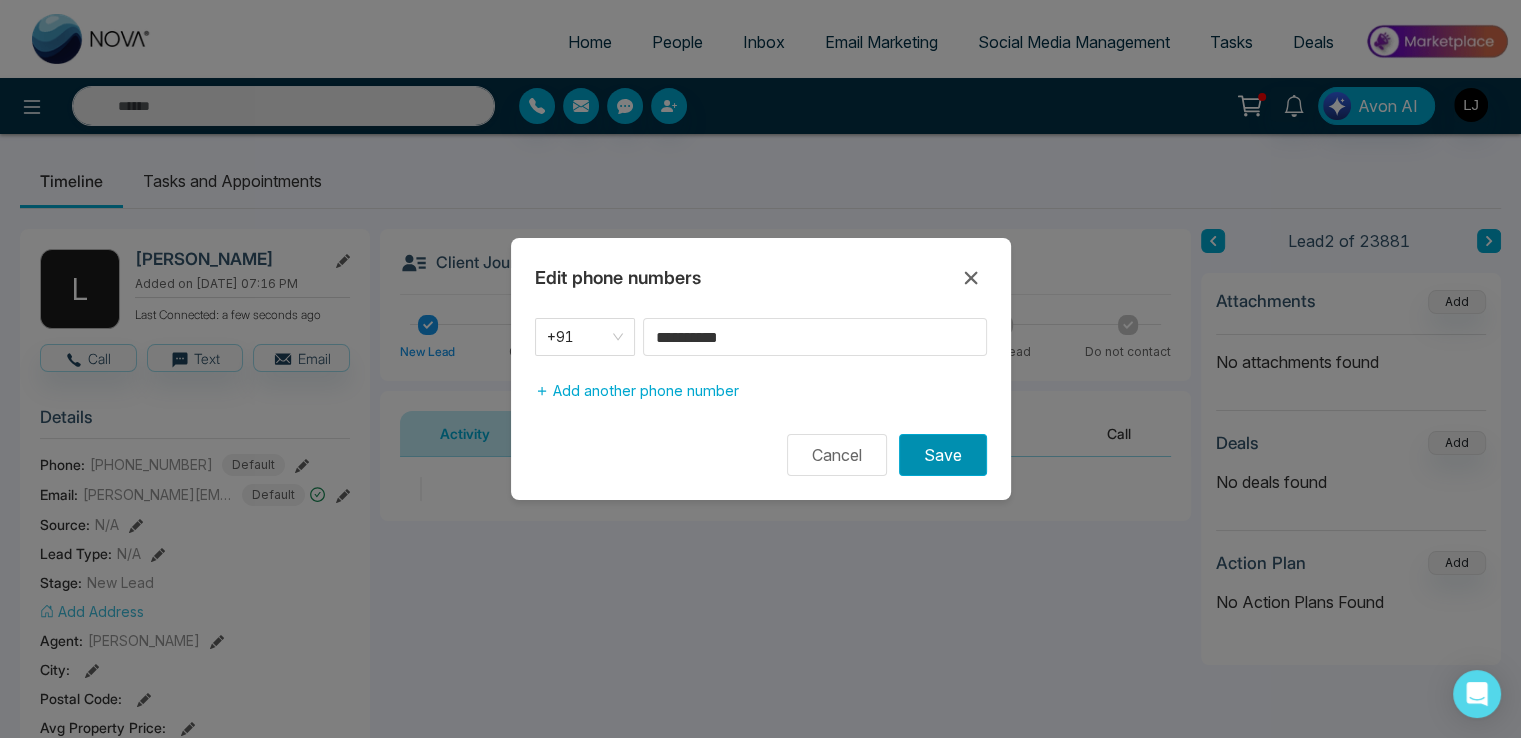 click on "Save" at bounding box center (943, 455) 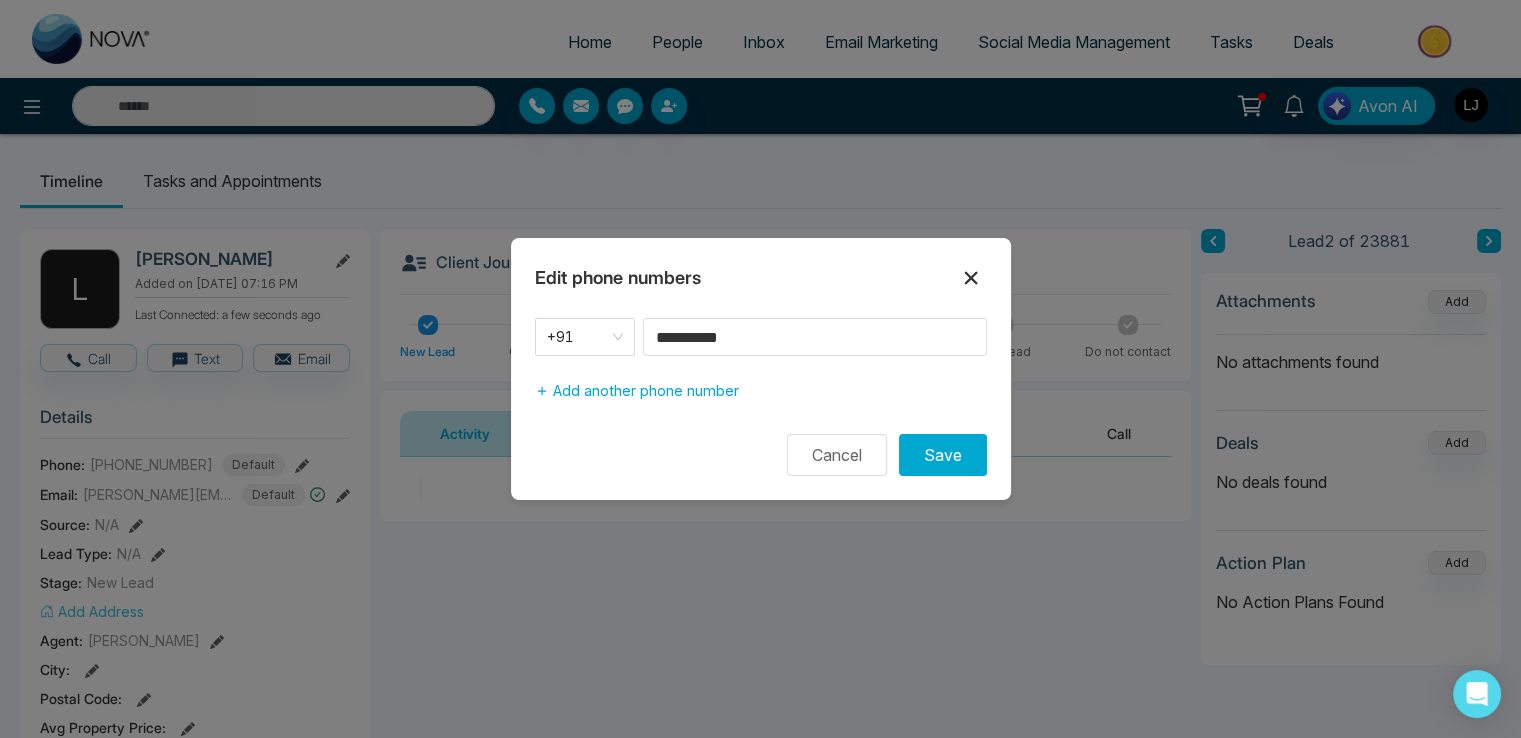click 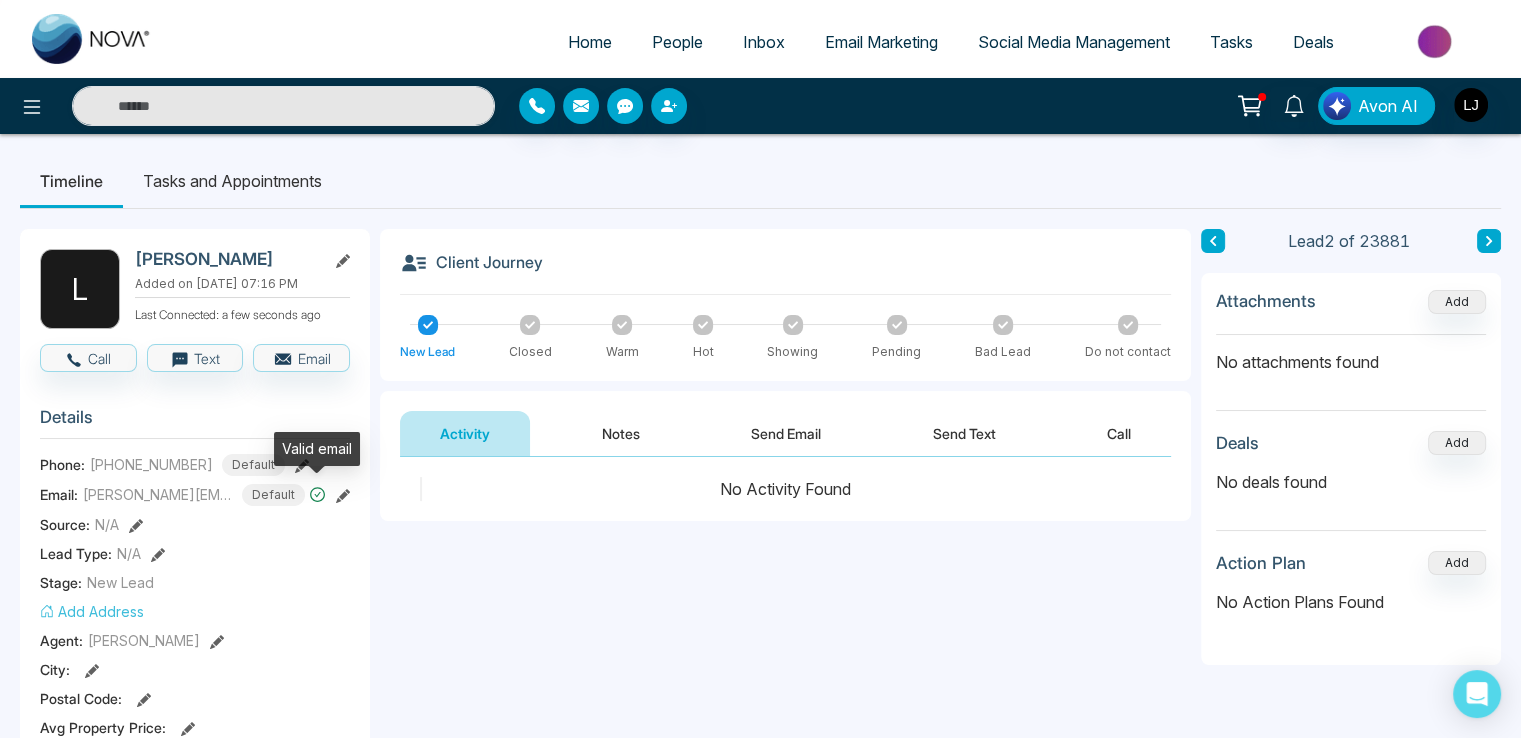 click on "Valid email" at bounding box center [317, 449] 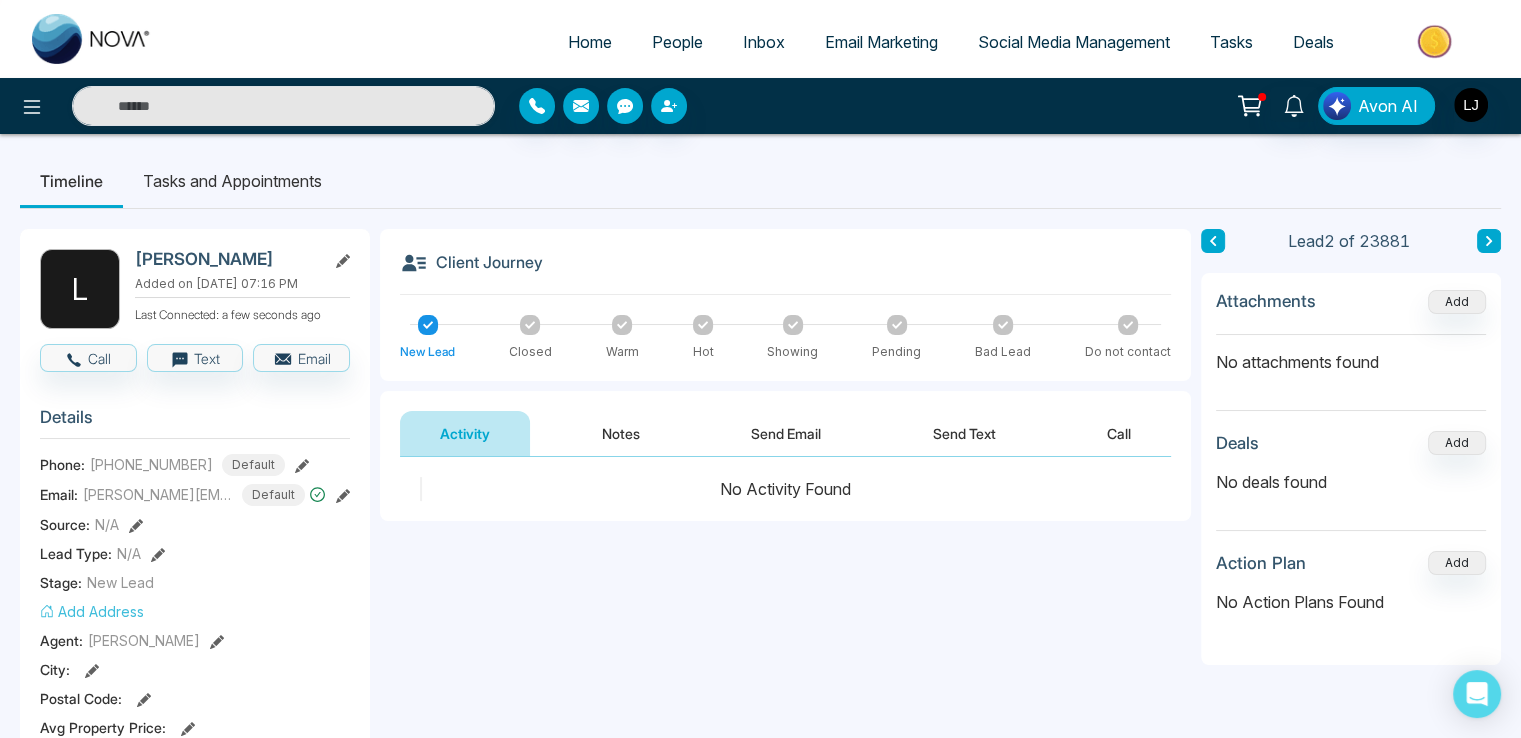 click at bounding box center [302, 464] 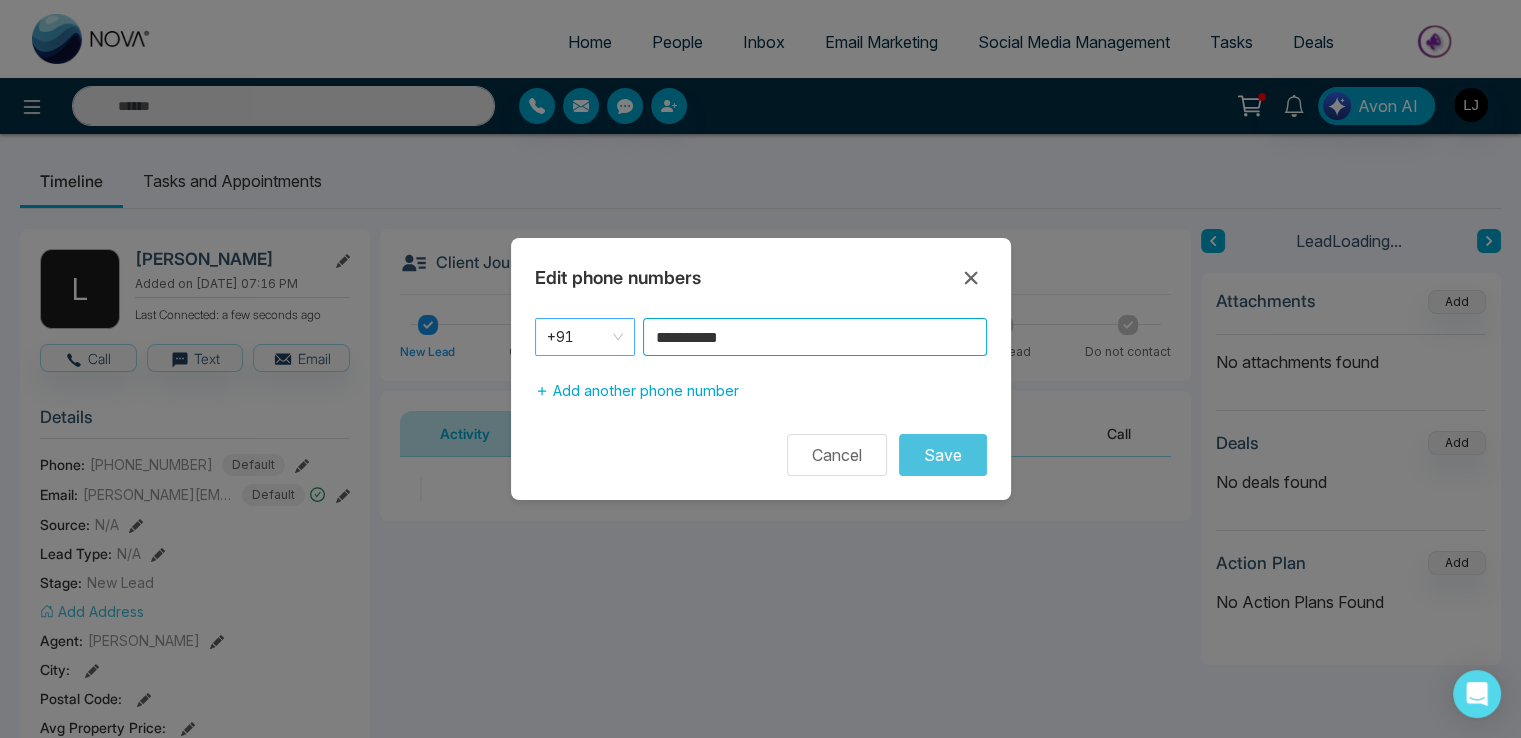 drag, startPoint x: 772, startPoint y: 336, endPoint x: 555, endPoint y: 333, distance: 217.02074 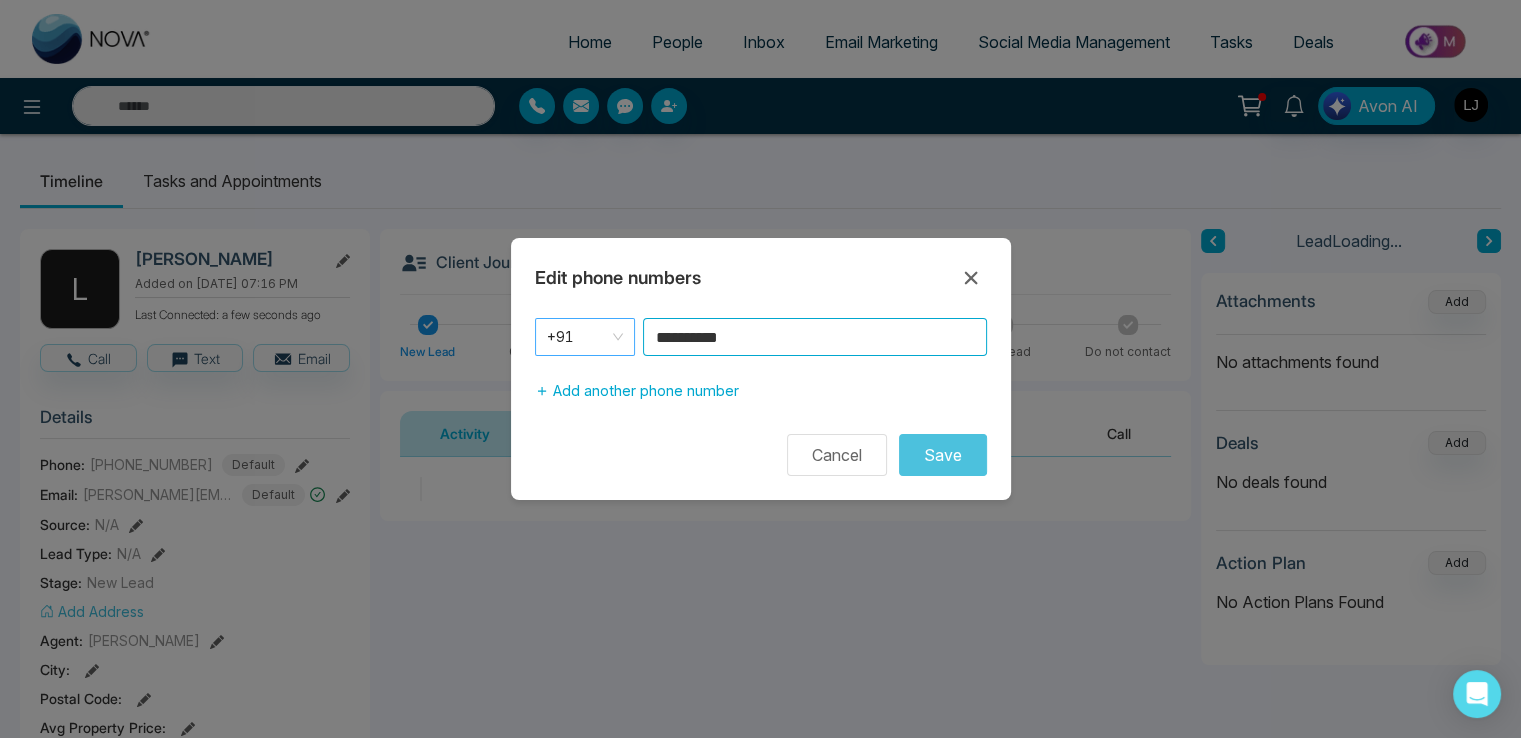 click on "**********" at bounding box center [761, 337] 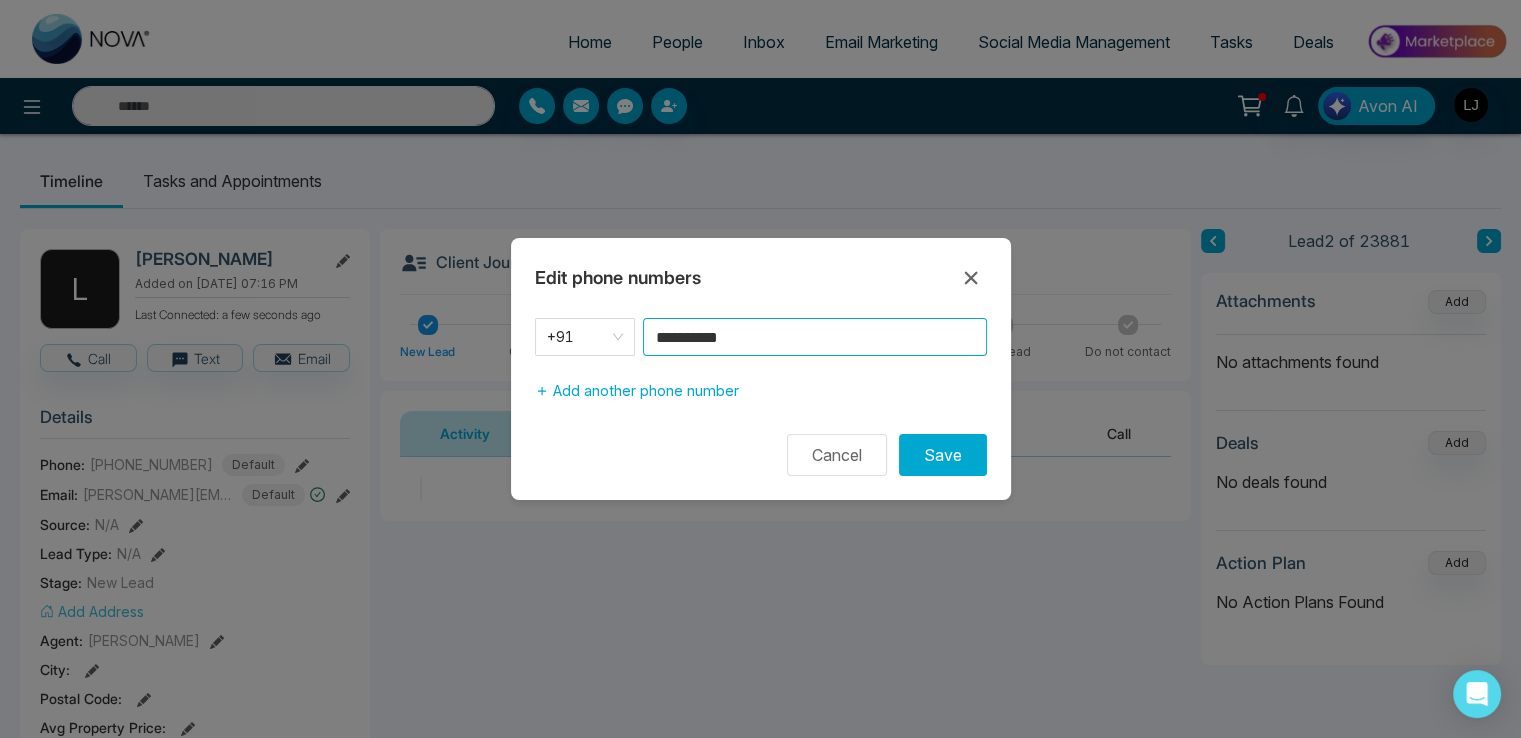type on "**********" 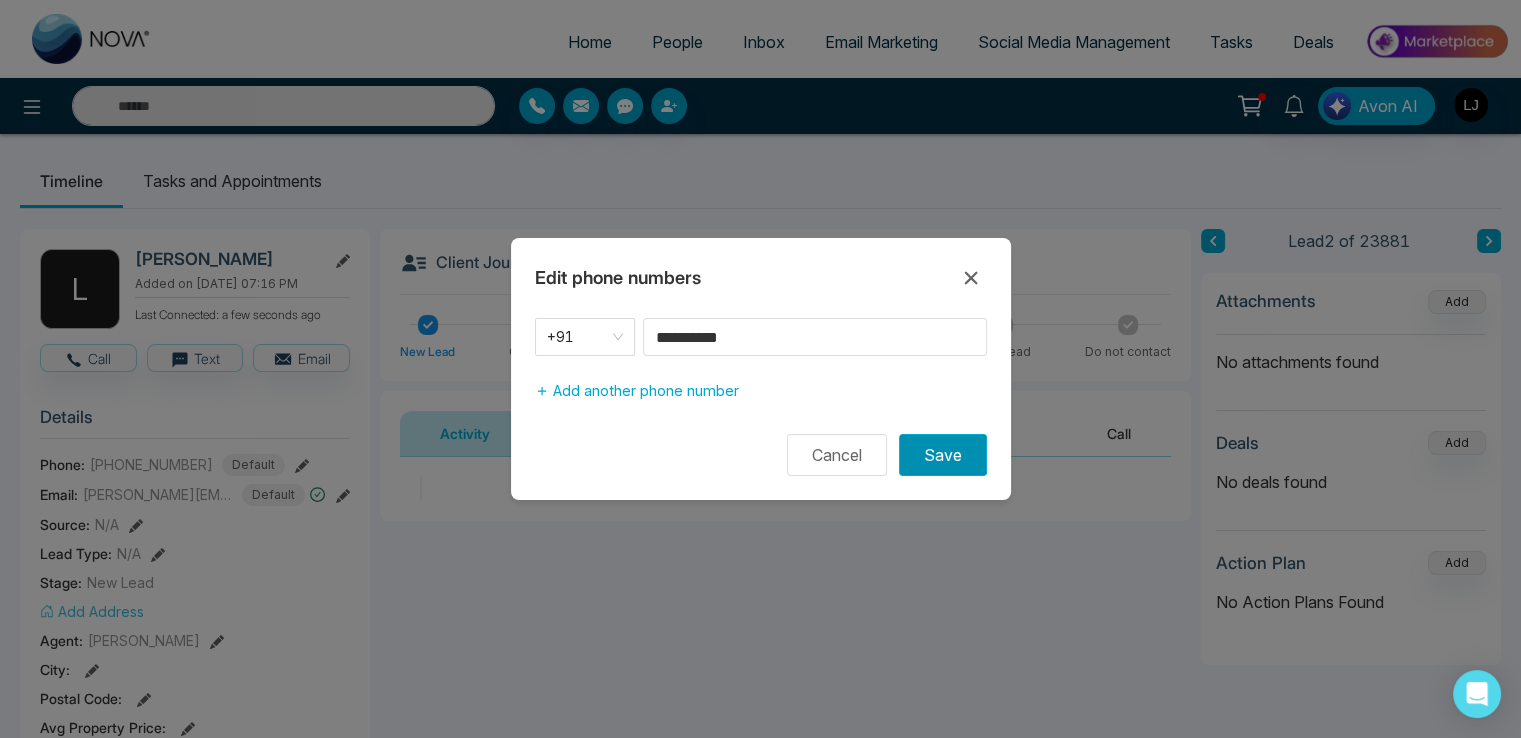 click on "Cancel Save" at bounding box center [761, 455] 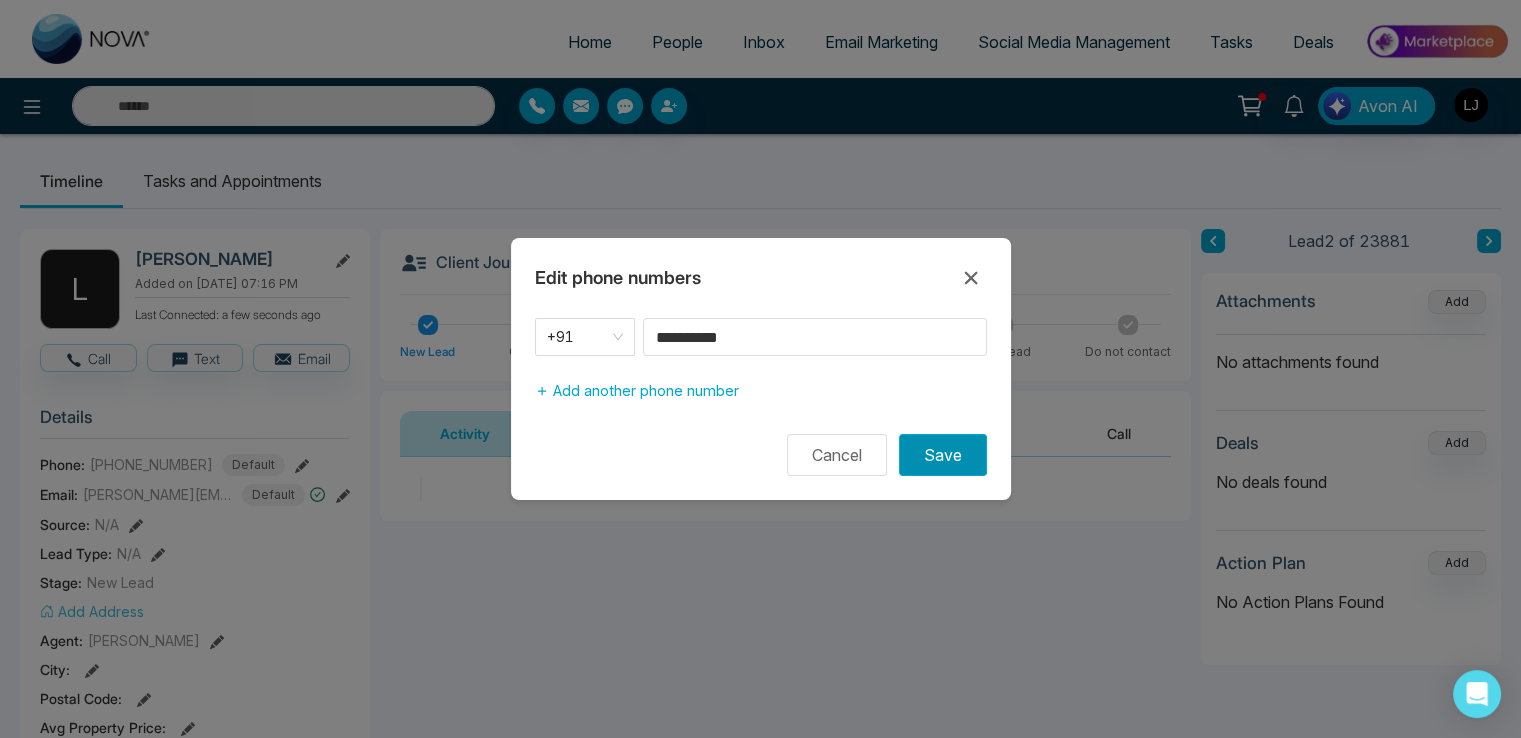 click on "Save" at bounding box center (943, 455) 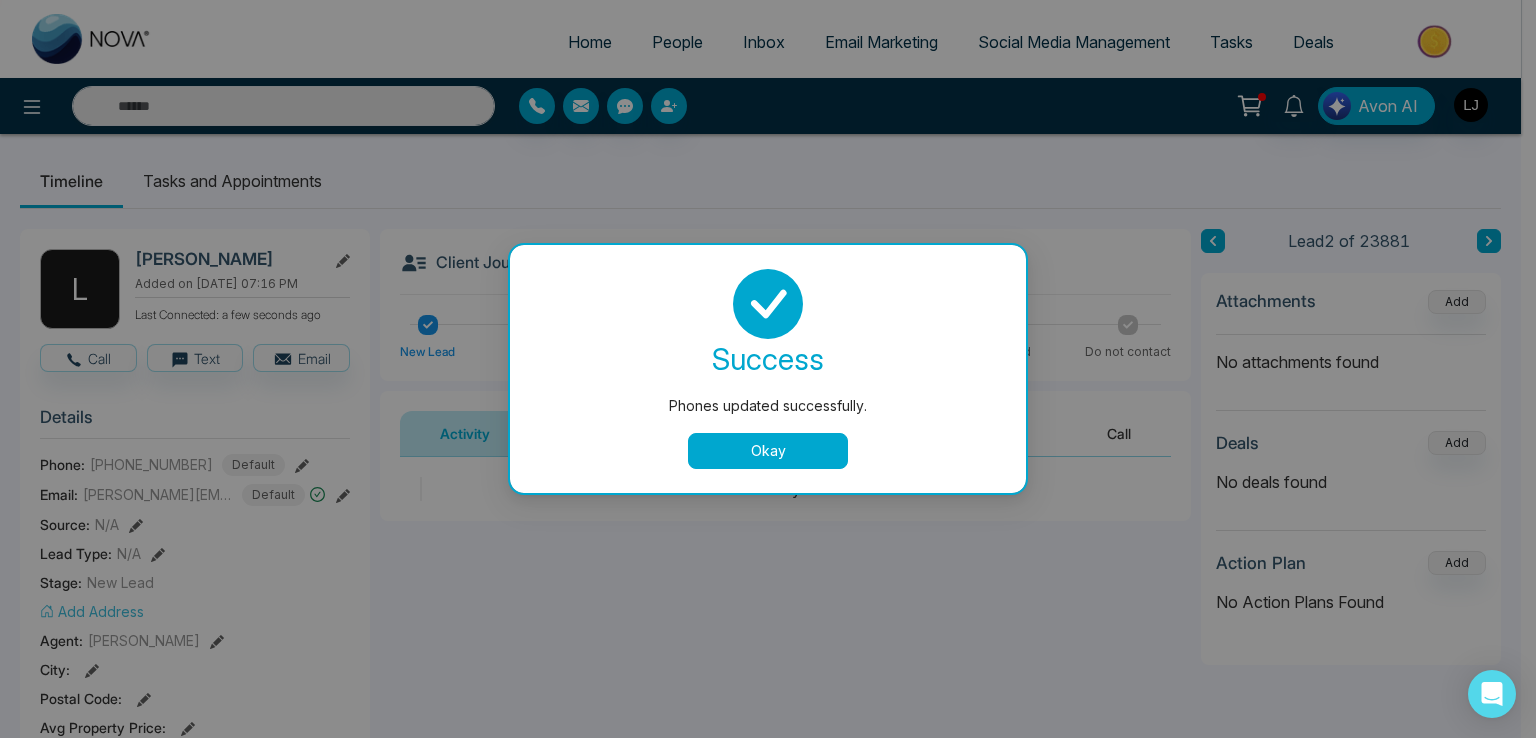 click on "success Phones updated successfully.   Okay" at bounding box center (768, 369) 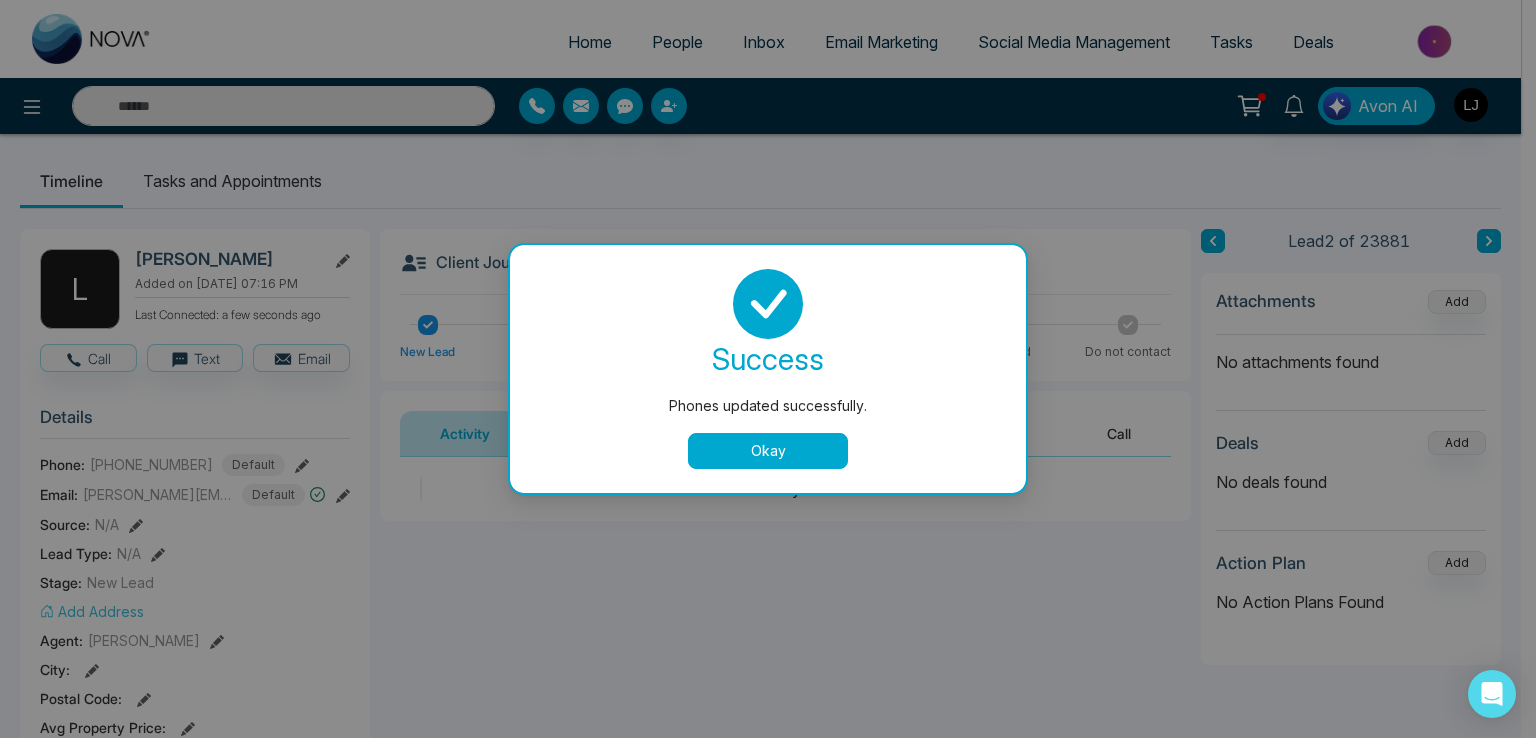 click on "Okay" at bounding box center [768, 451] 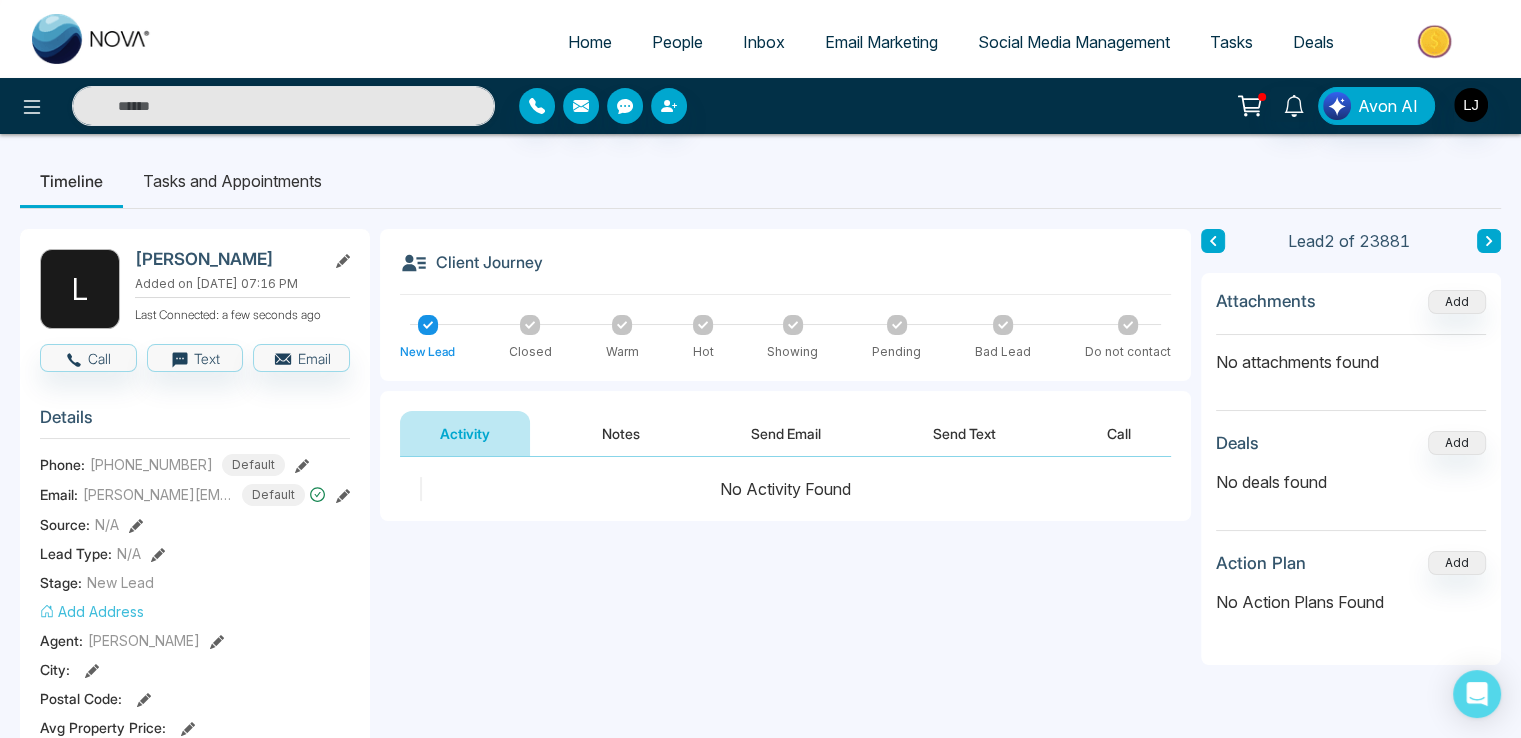 click on "People" at bounding box center (677, 42) 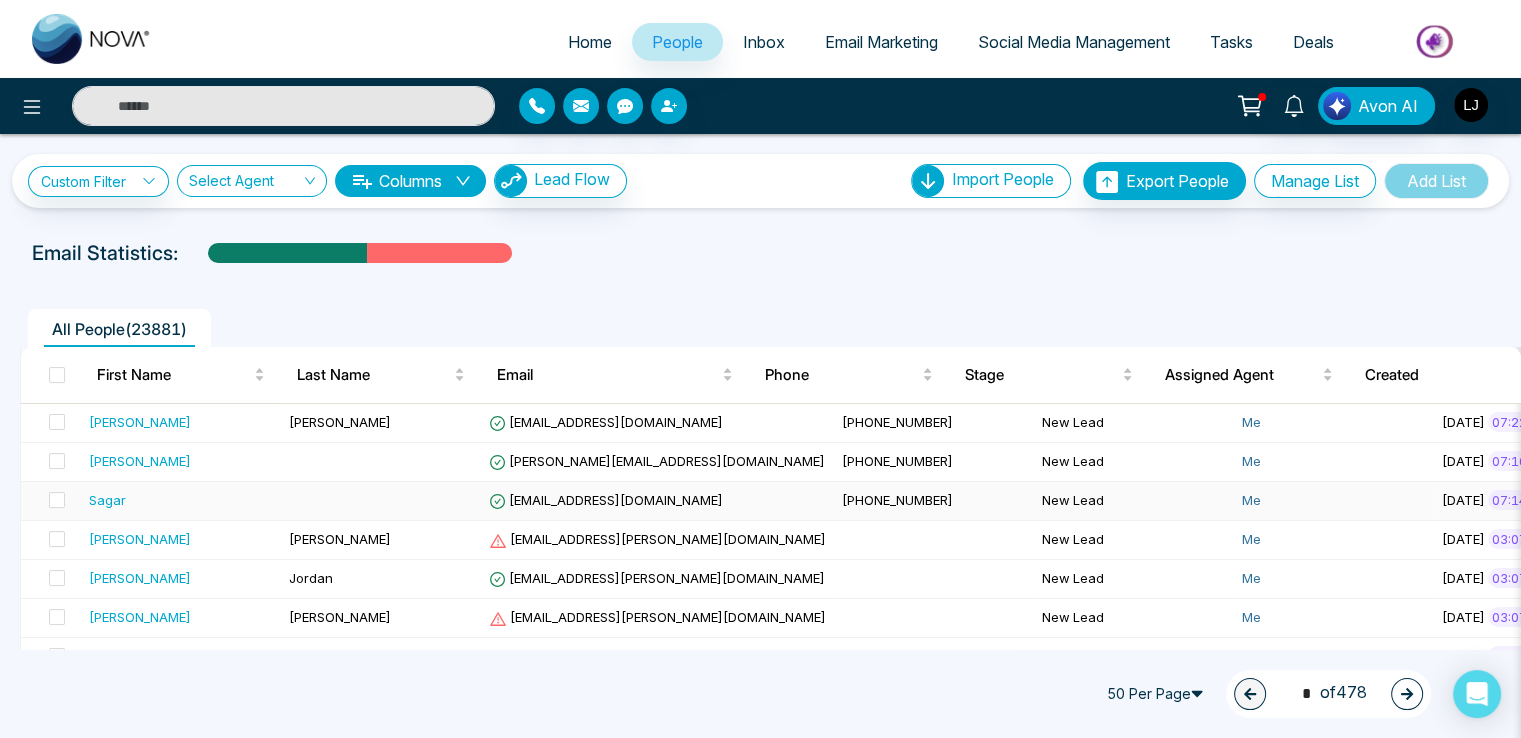 click on "sagar@mmnovatech.com" at bounding box center (606, 500) 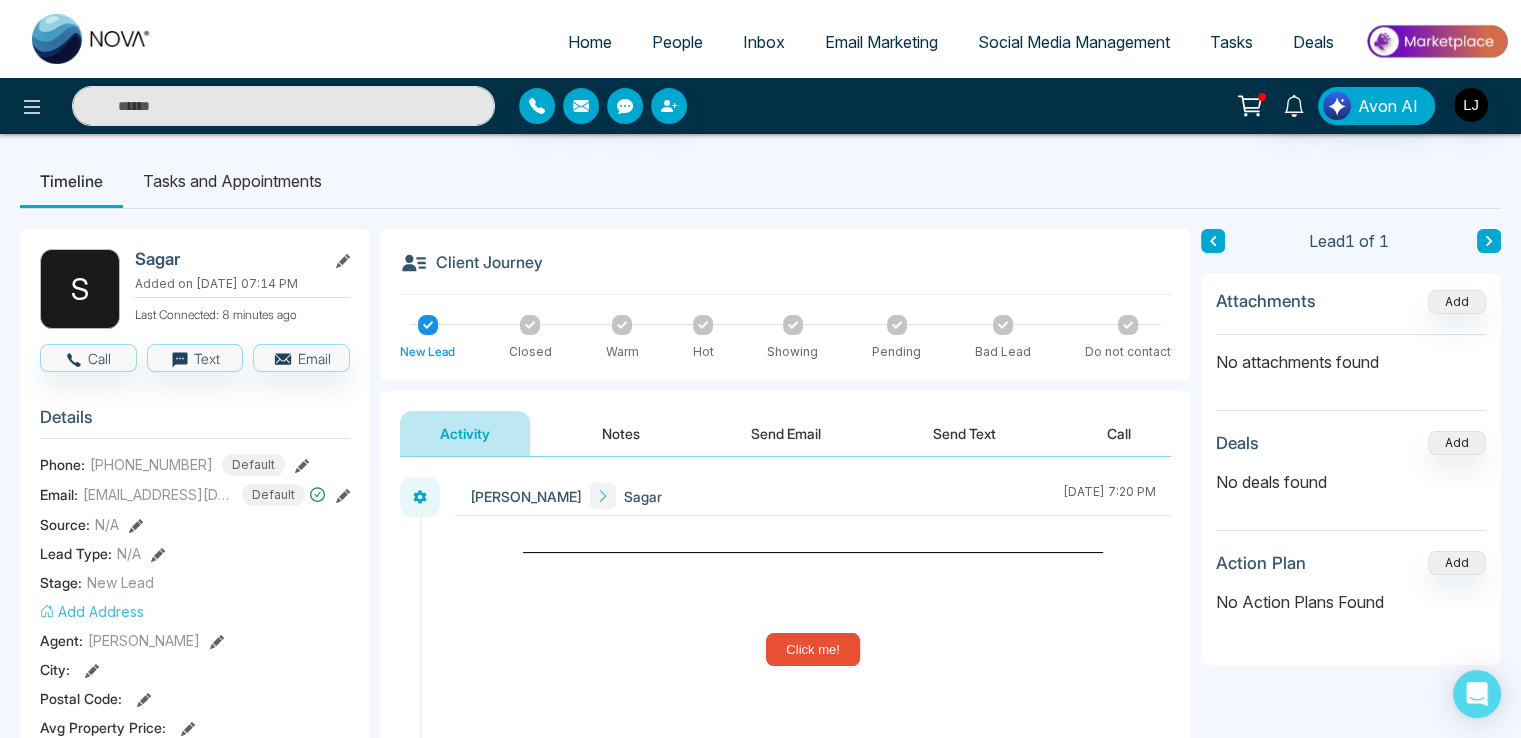 click 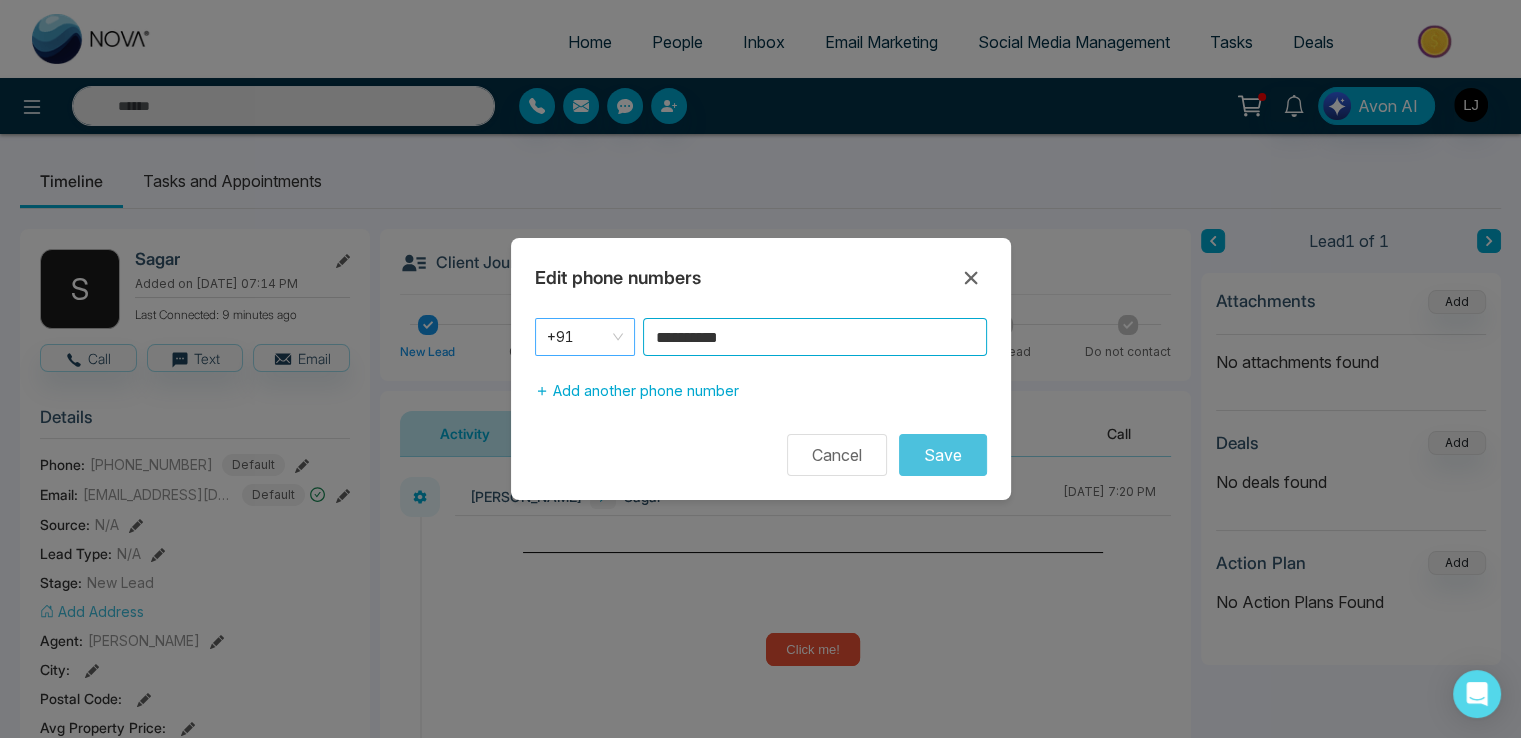 drag, startPoint x: 770, startPoint y: 339, endPoint x: 551, endPoint y: 340, distance: 219.00229 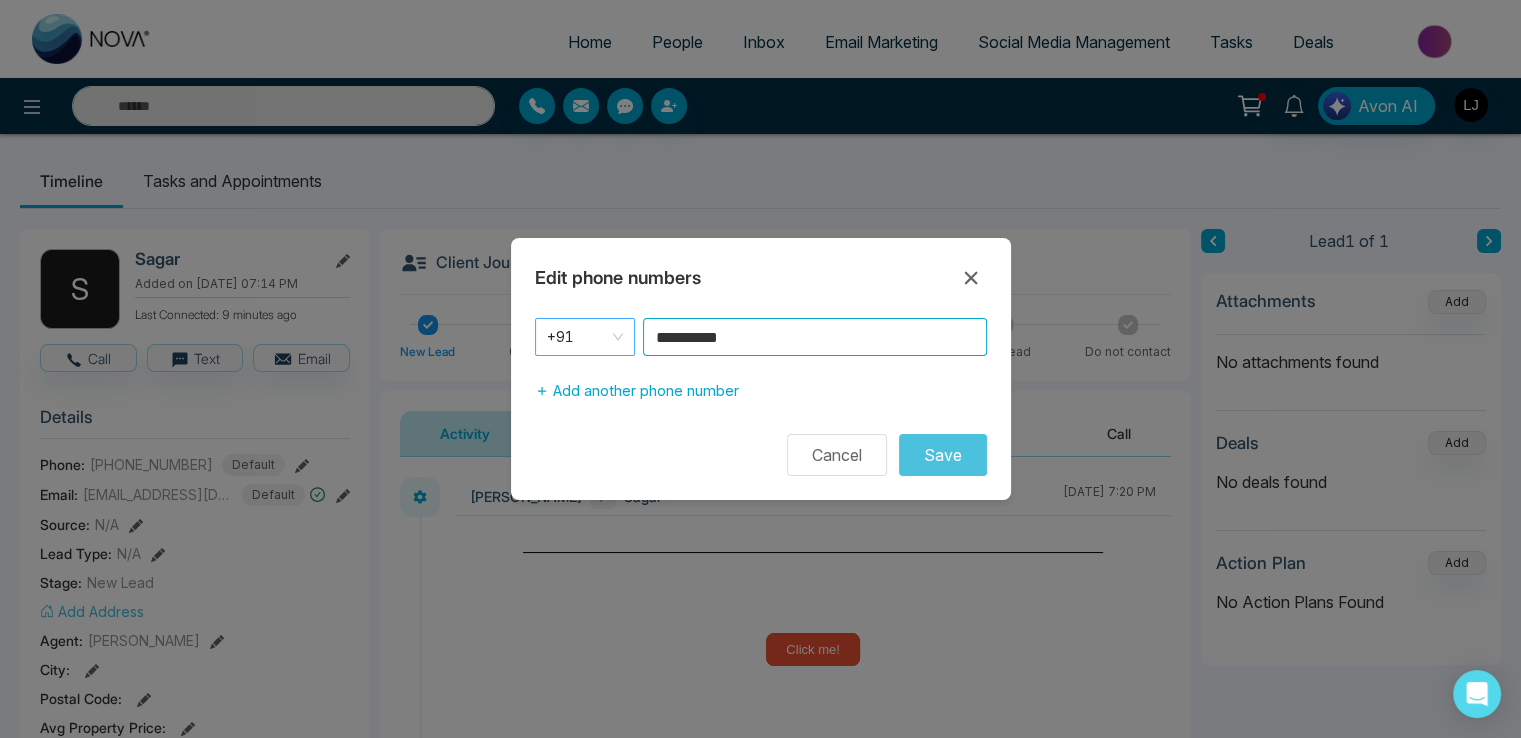 click on "**********" at bounding box center (761, 337) 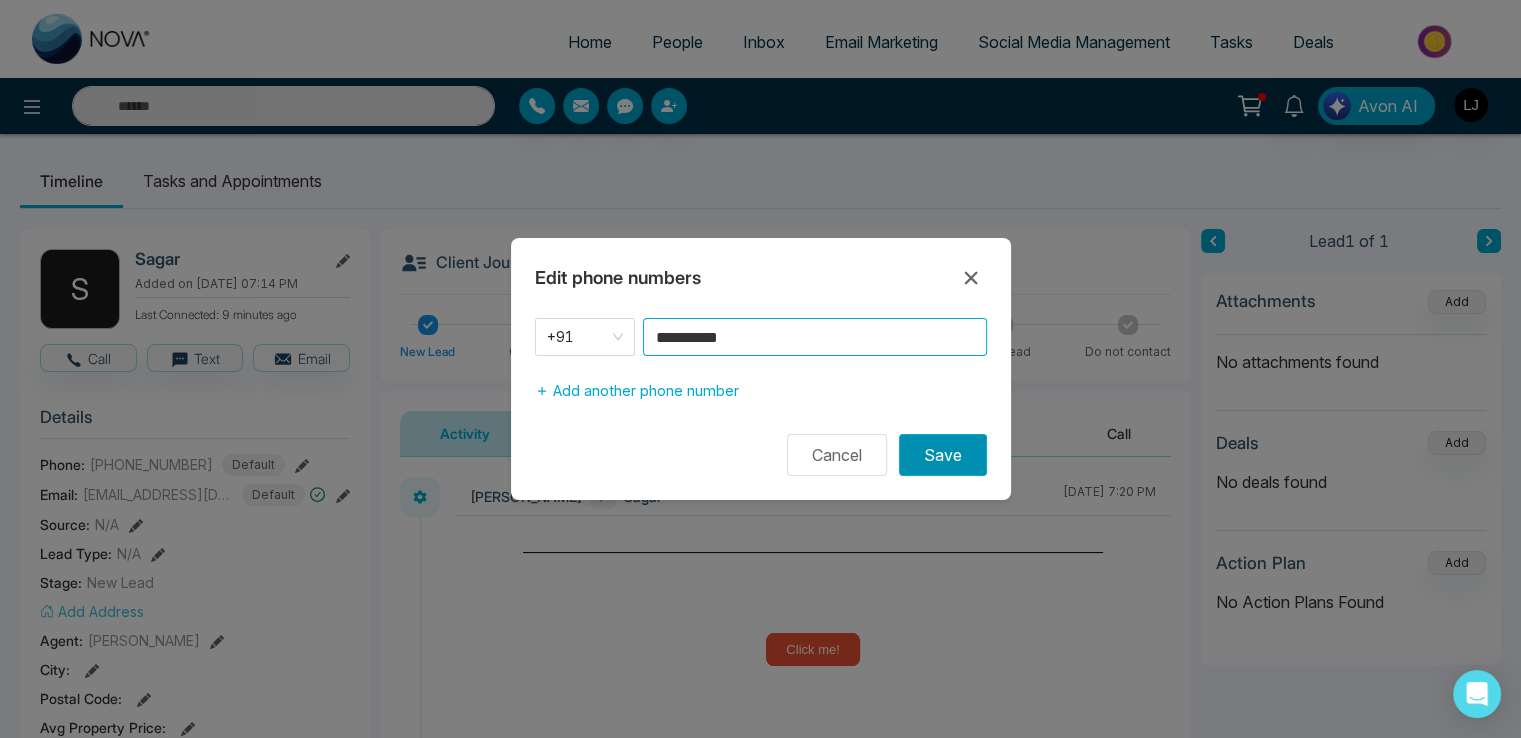 type on "**********" 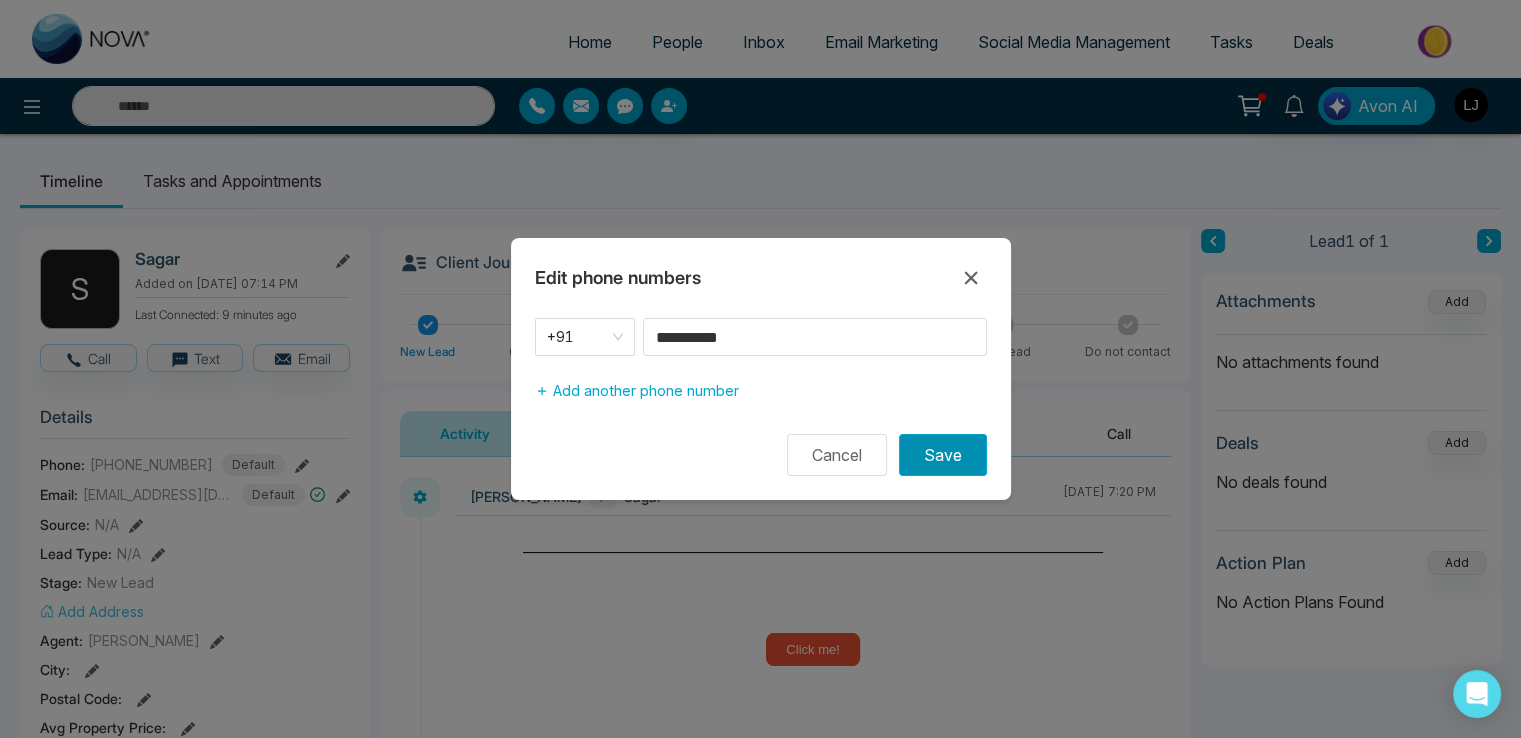 click on "Save" at bounding box center [943, 455] 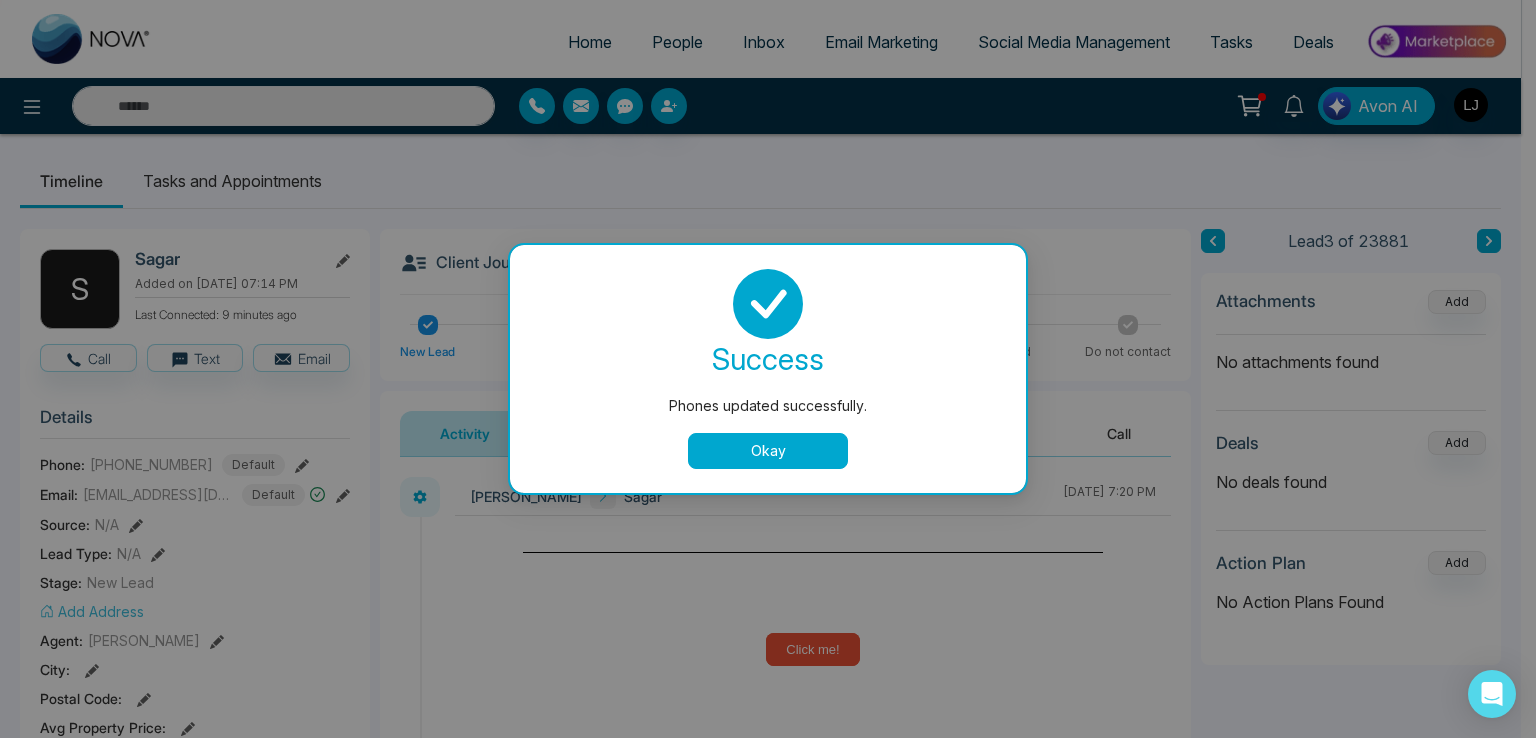 click on "Okay" at bounding box center [768, 451] 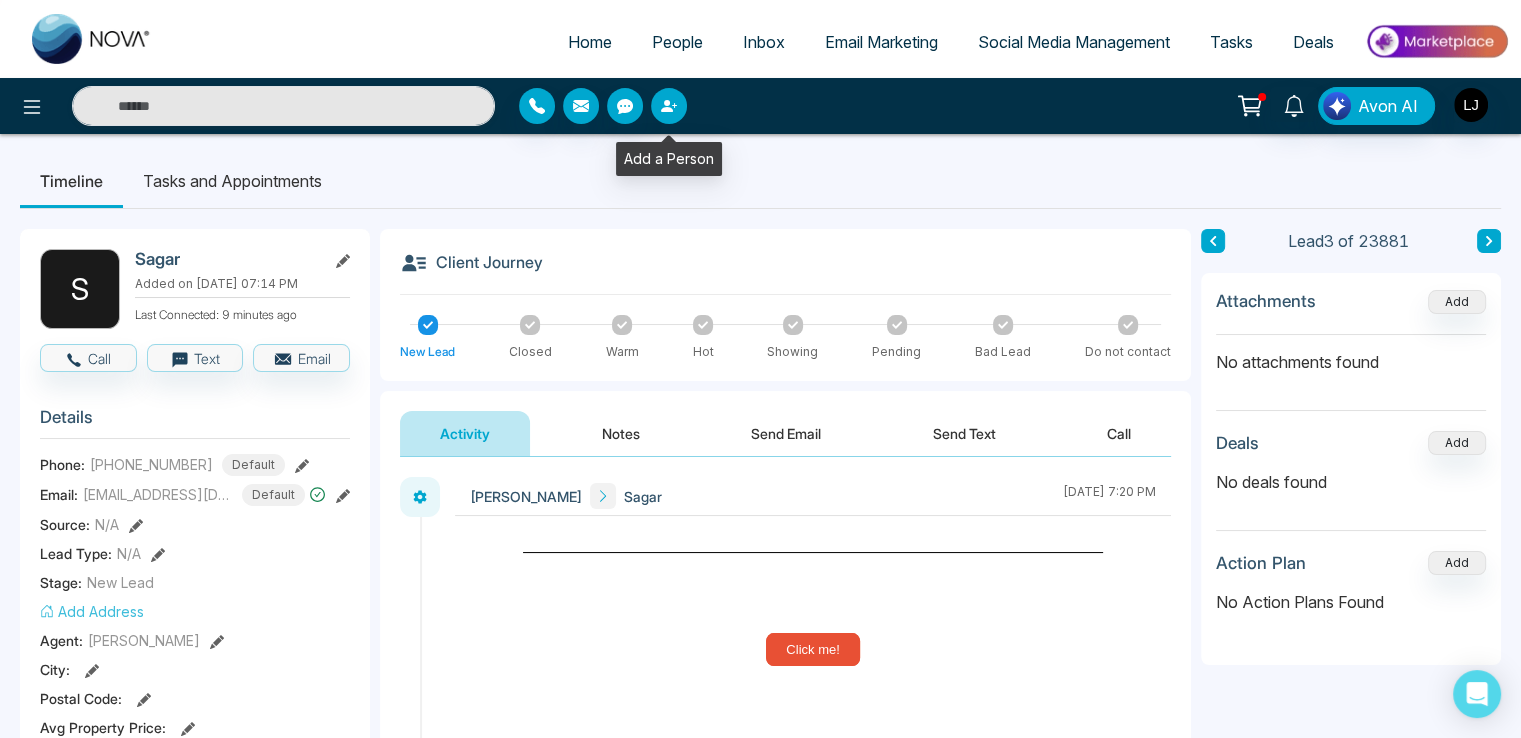 click at bounding box center [669, 106] 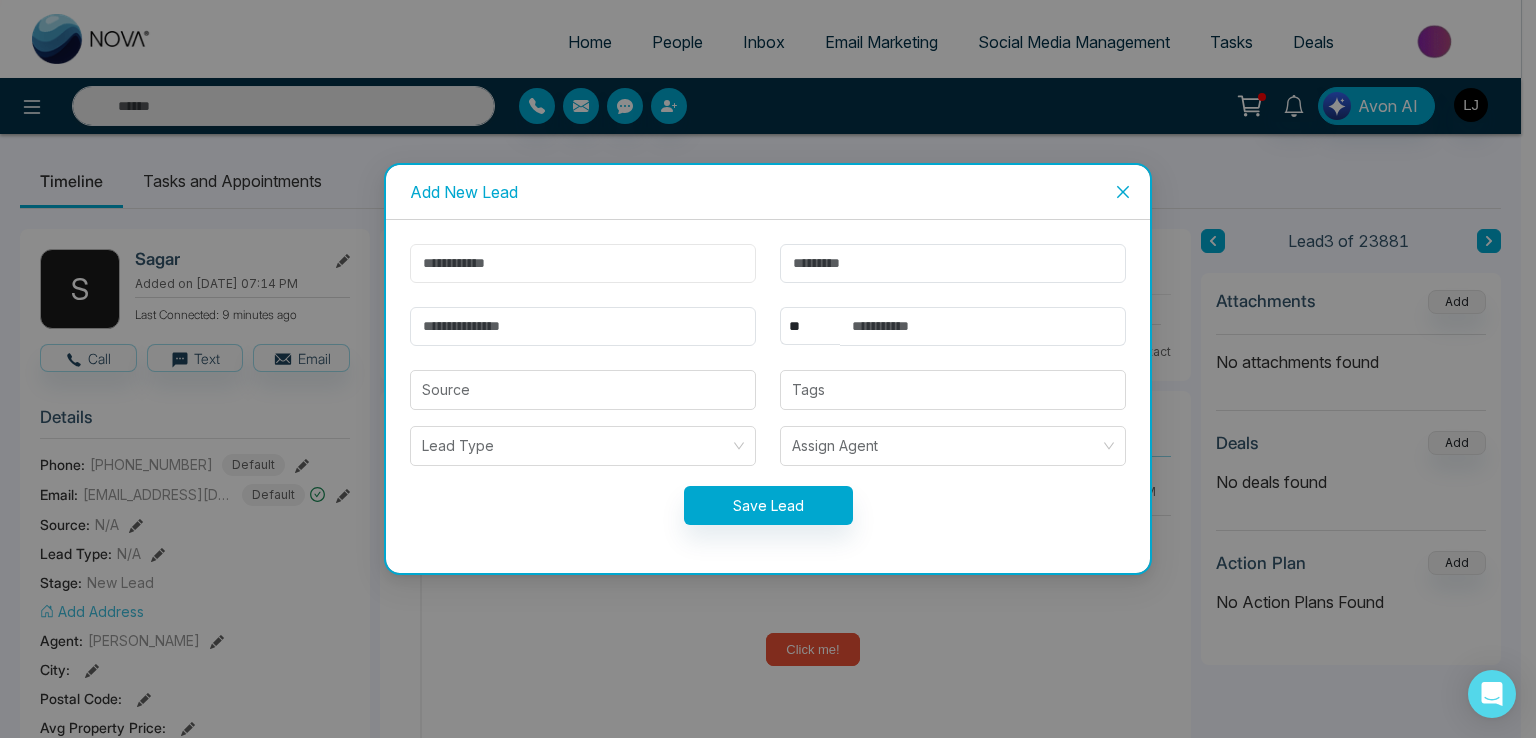 click at bounding box center (583, 263) 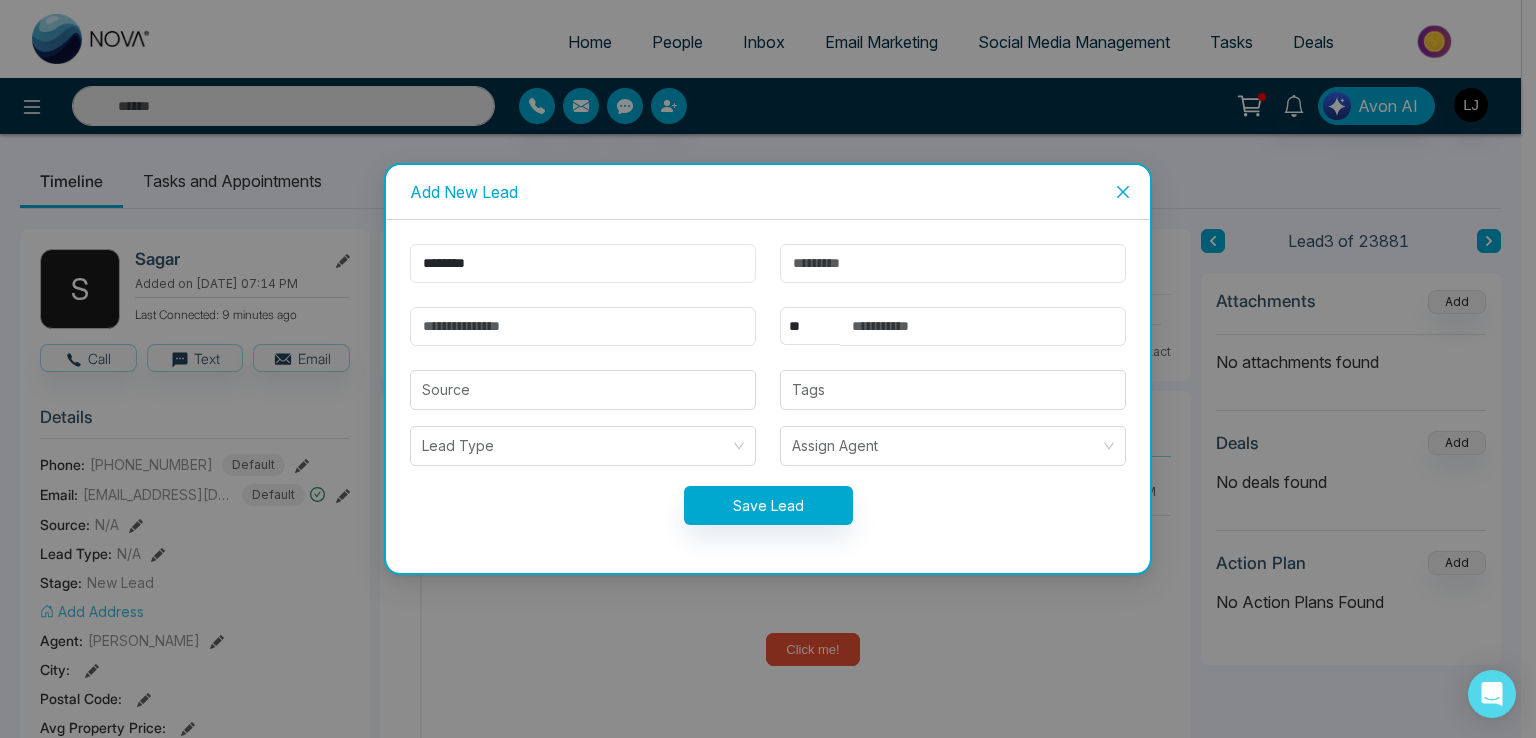 type on "********" 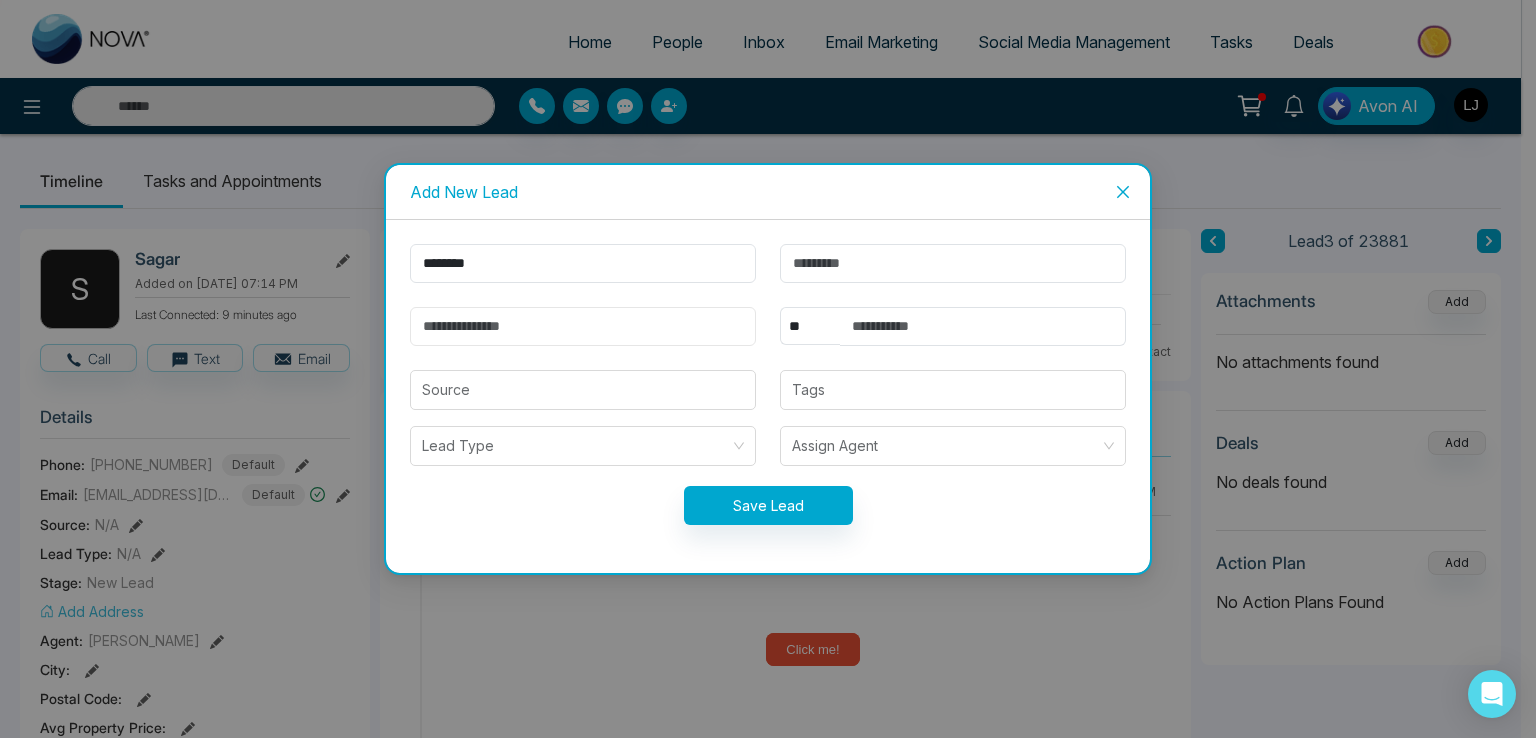 click at bounding box center [583, 326] 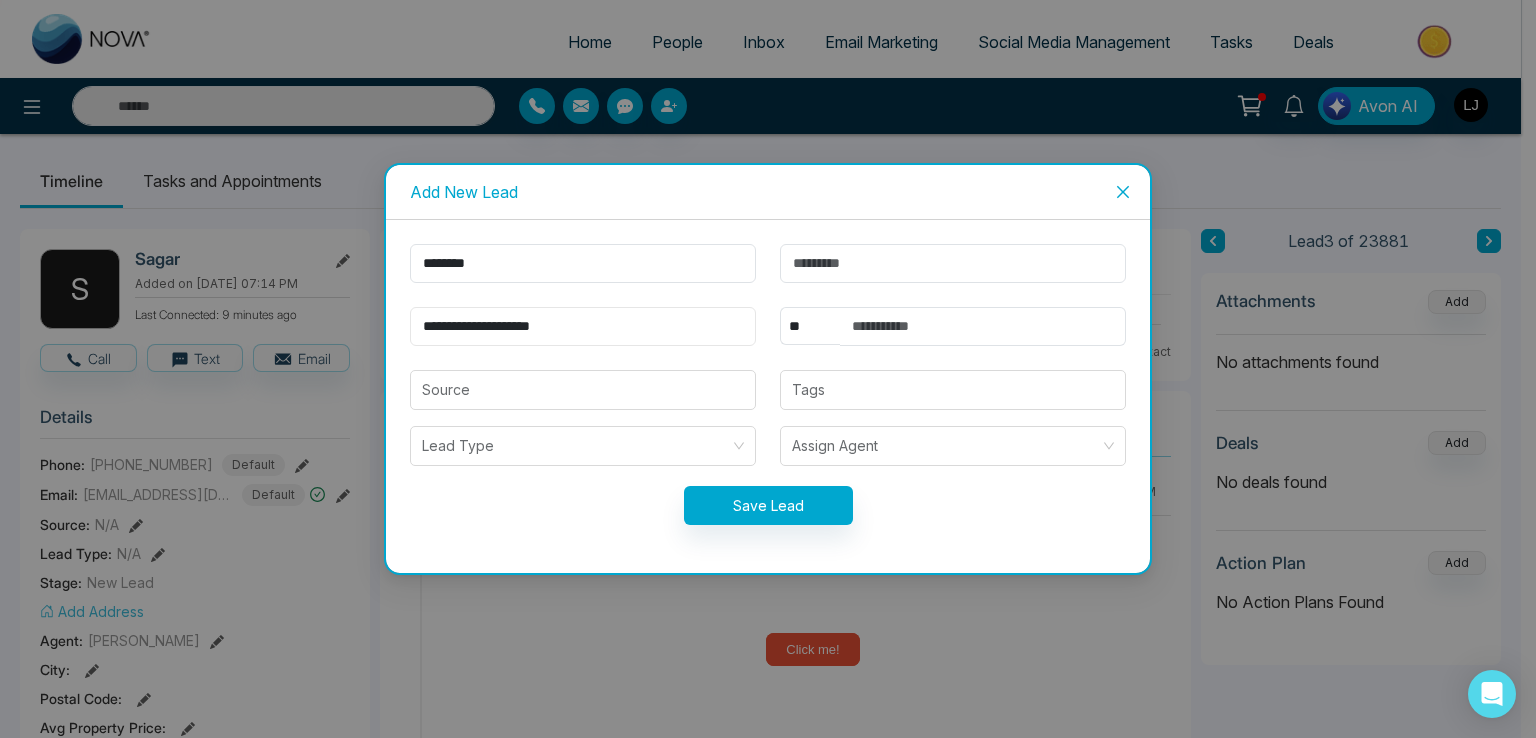 drag, startPoint x: 464, startPoint y: 329, endPoint x: 421, endPoint y: 344, distance: 45.54119 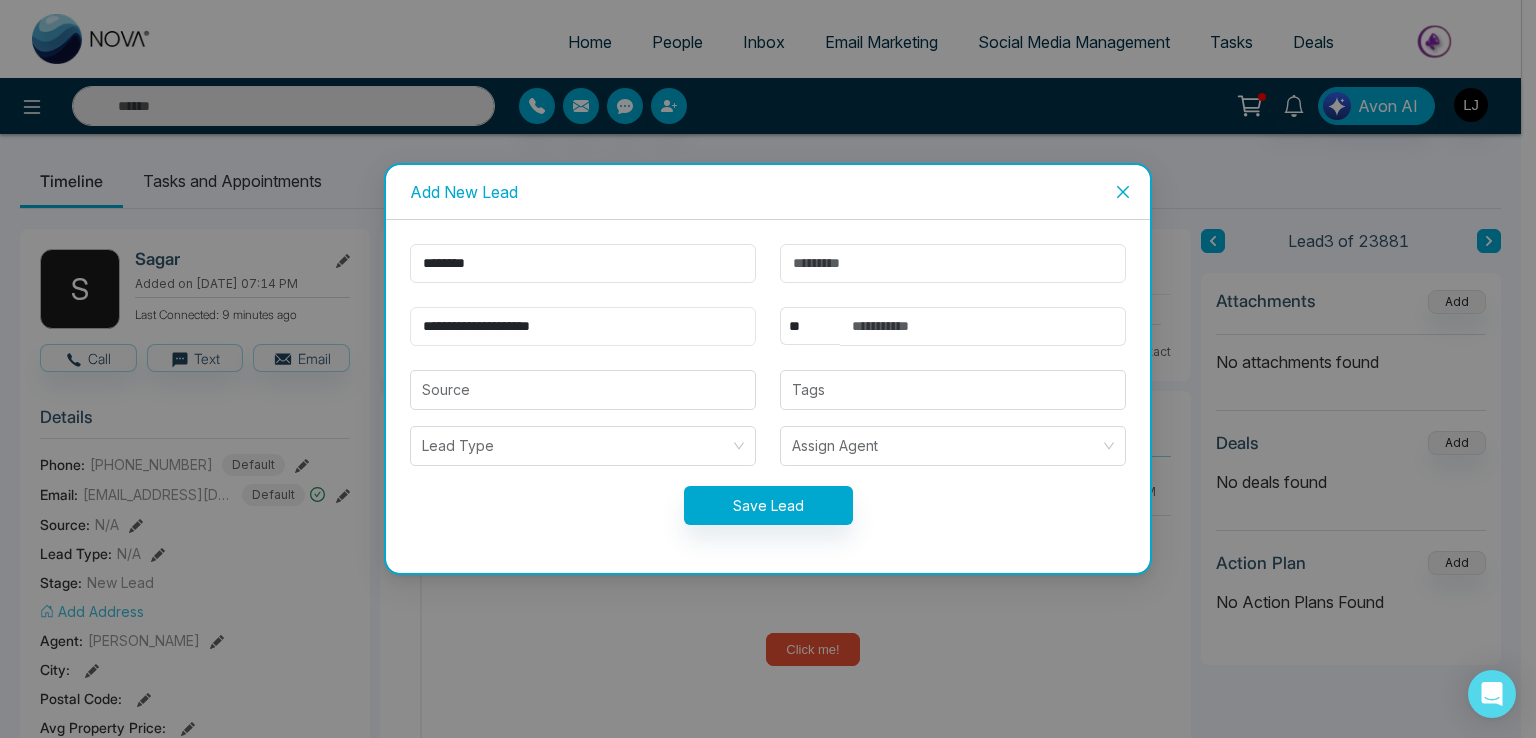 click on "**********" at bounding box center (583, 326) 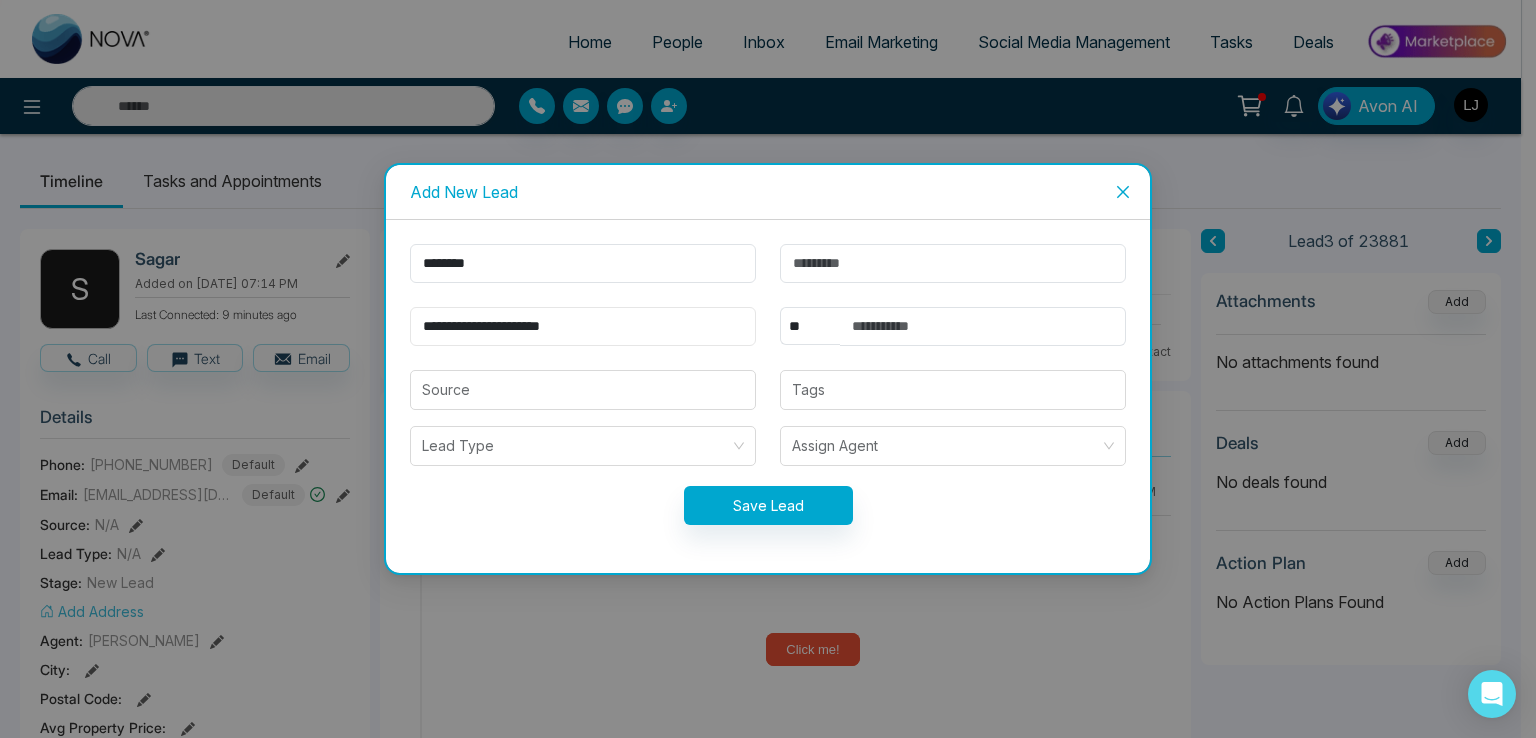 type on "**********" 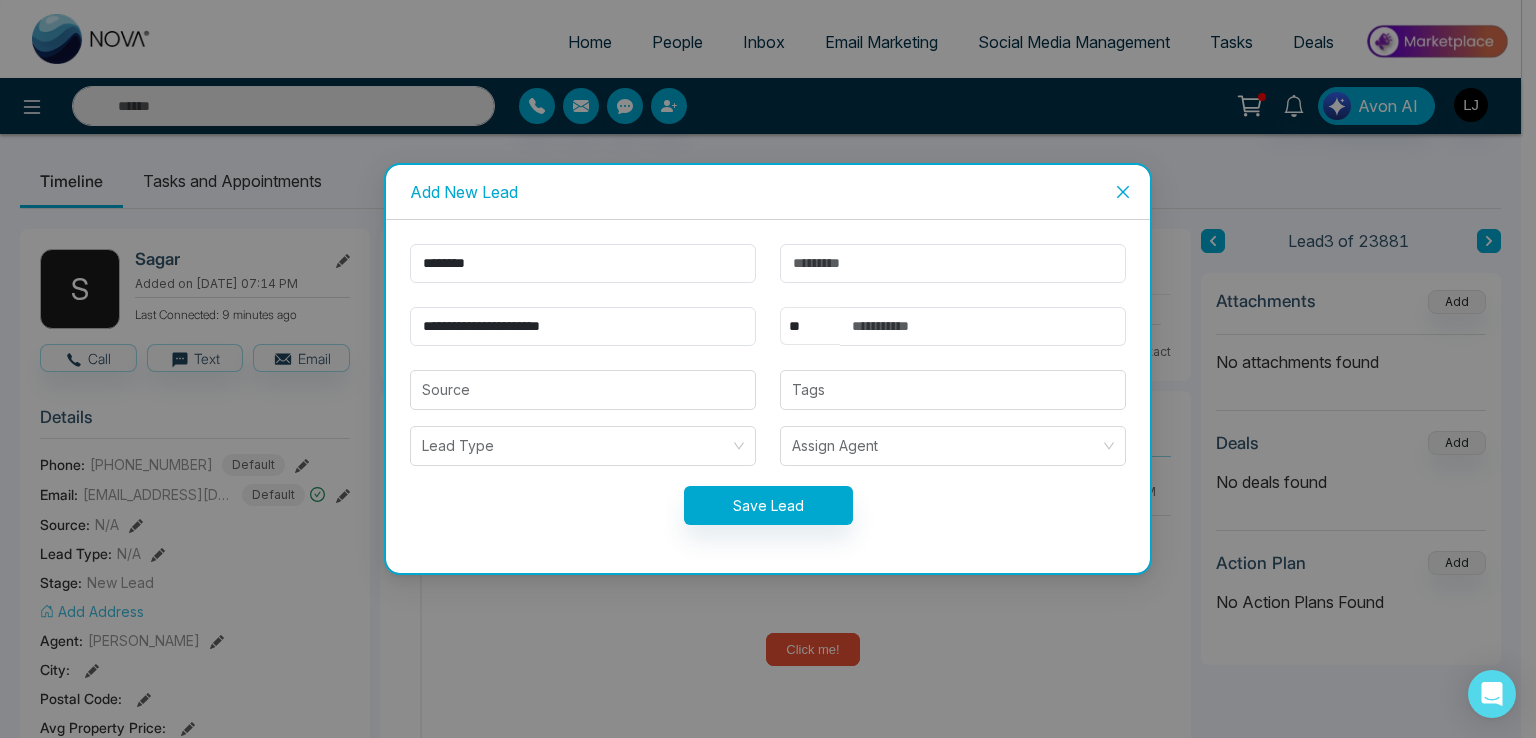 click on "** **** *** *** *** **** ***" at bounding box center (810, 326) 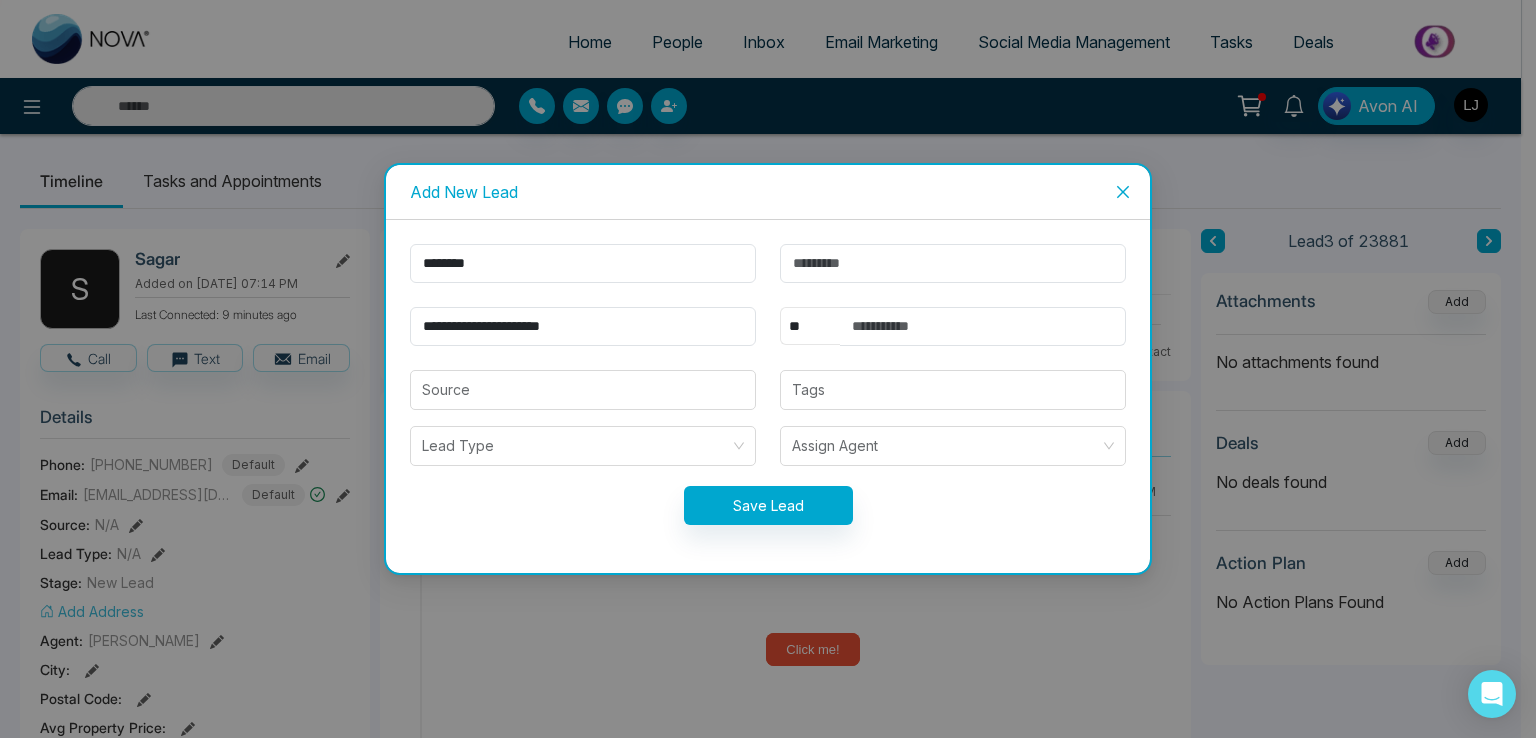 select on "***" 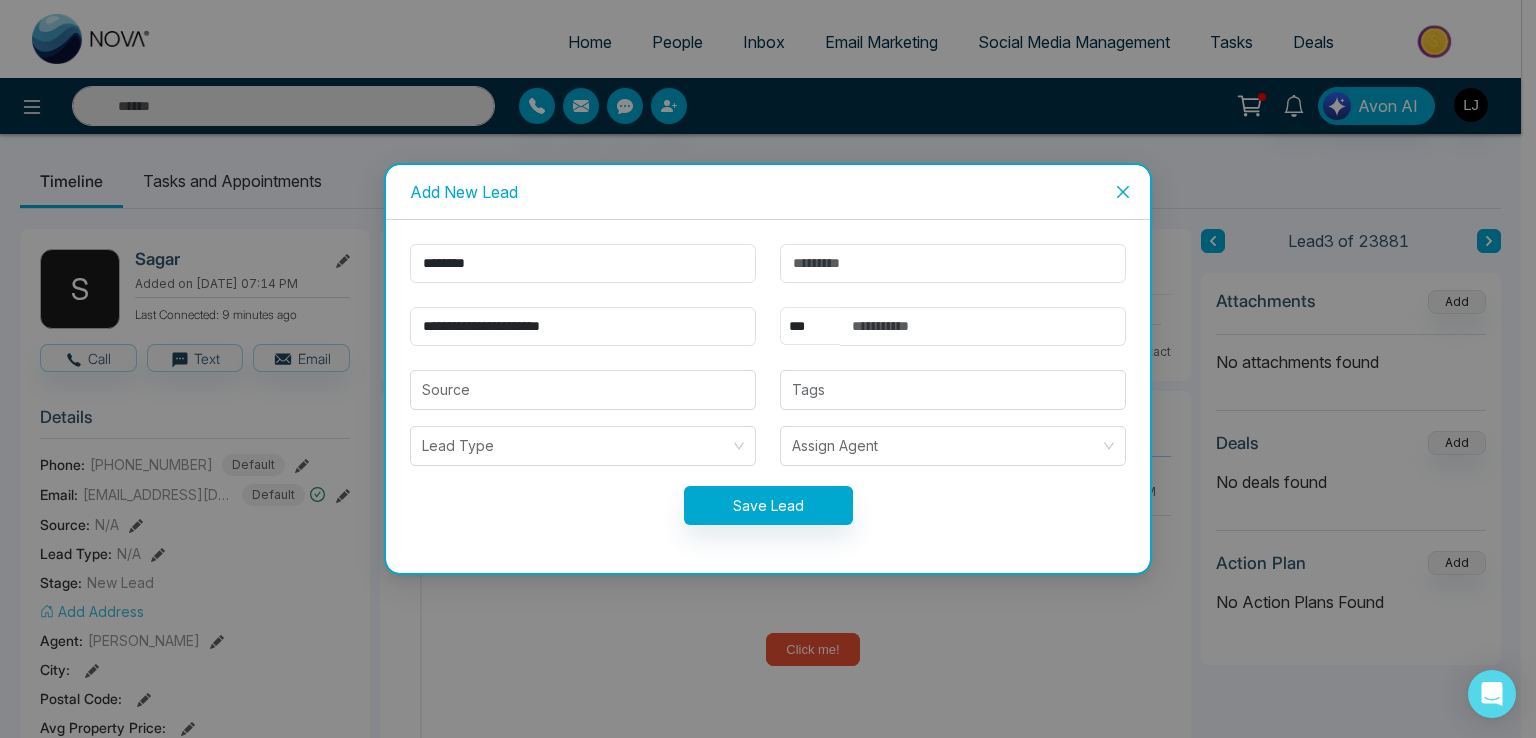 click on "** **** *** *** *** **** ***" at bounding box center (810, 326) 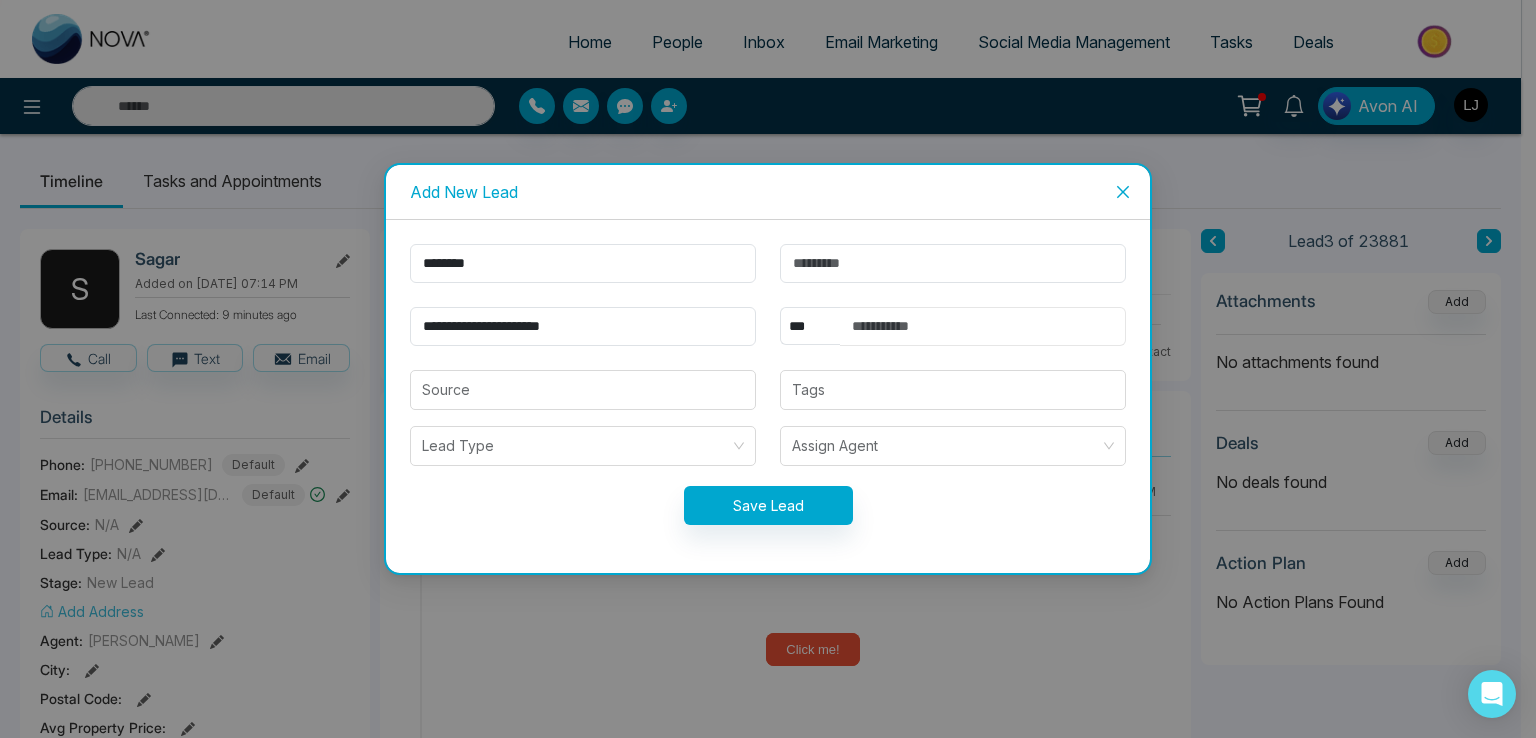 click at bounding box center (983, 326) 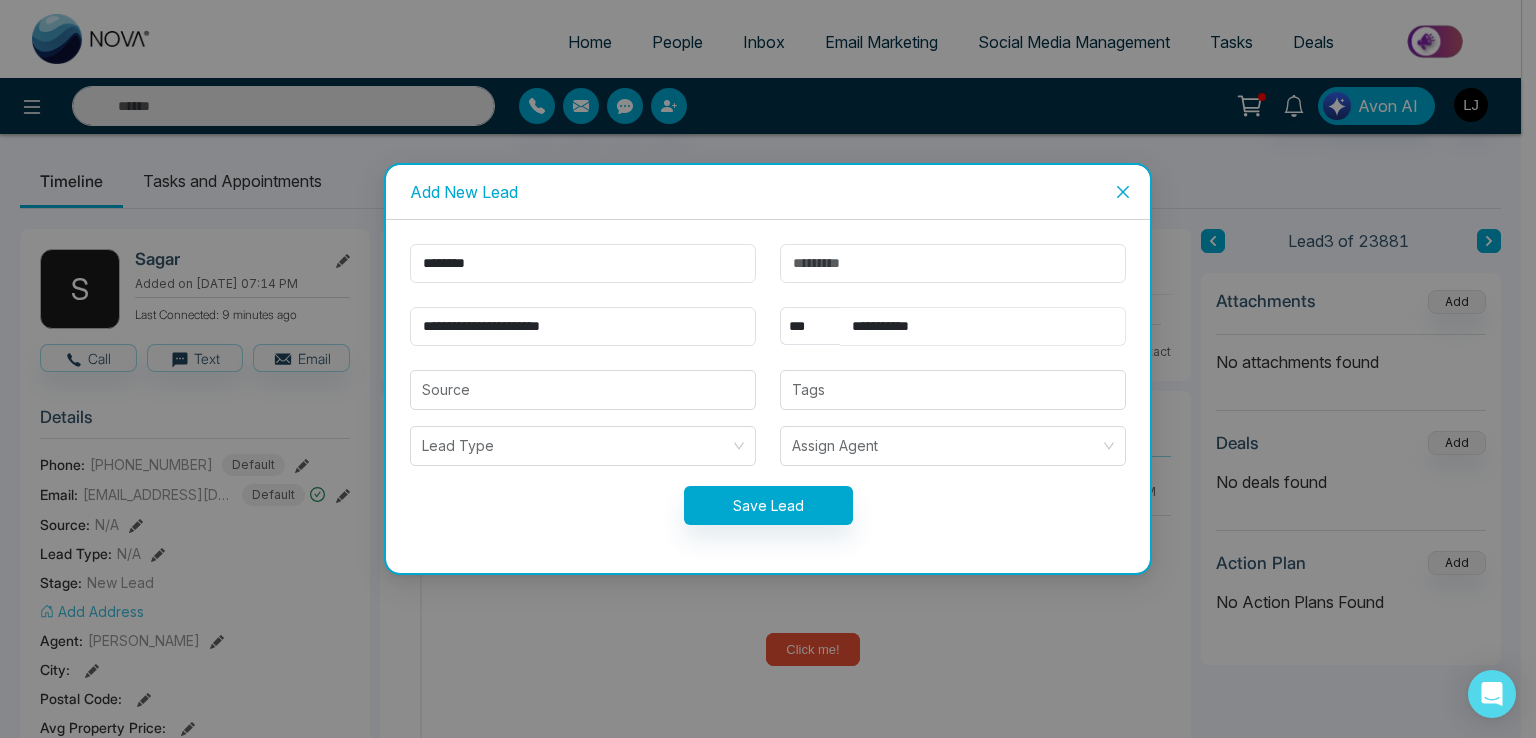 click on "**********" at bounding box center (983, 326) 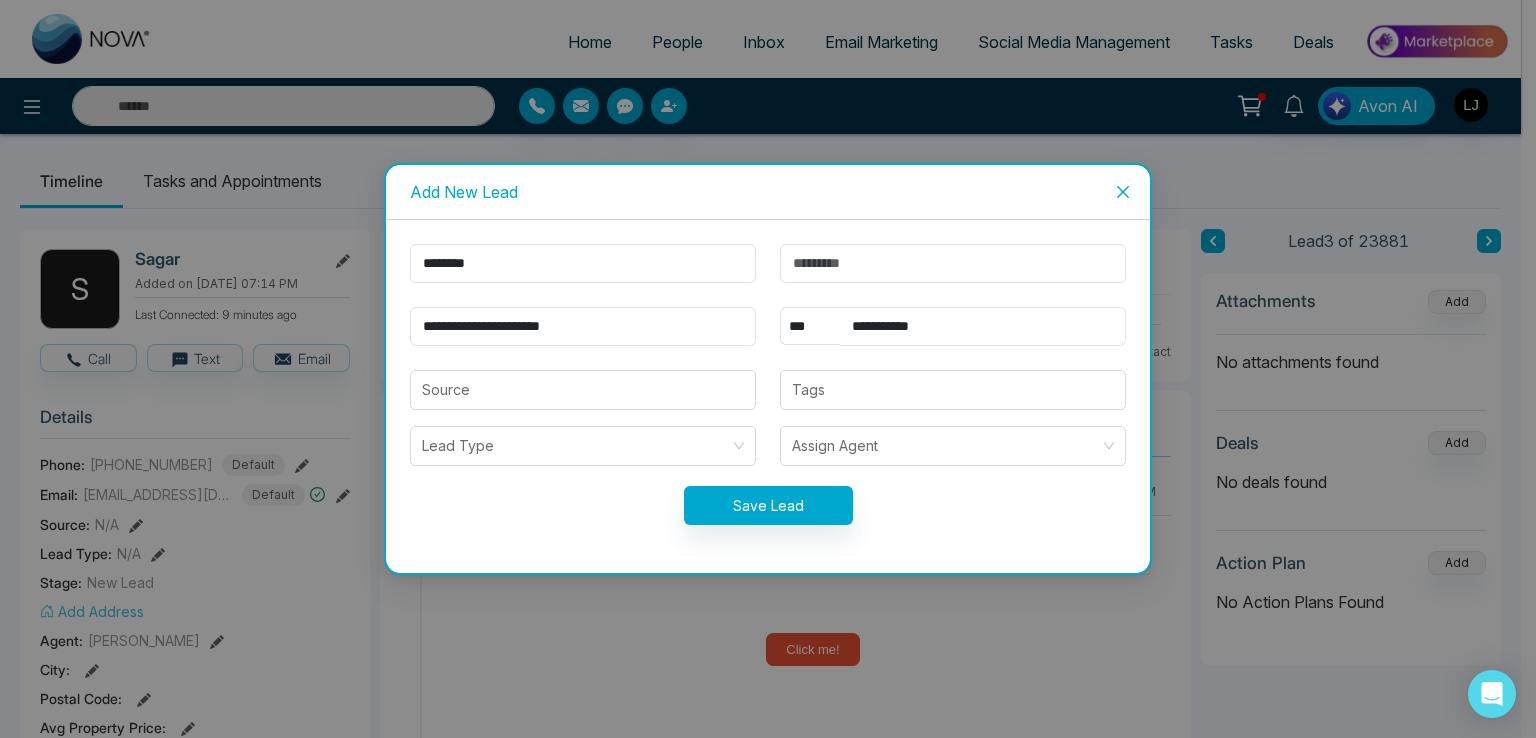 click on "**********" at bounding box center (983, 326) 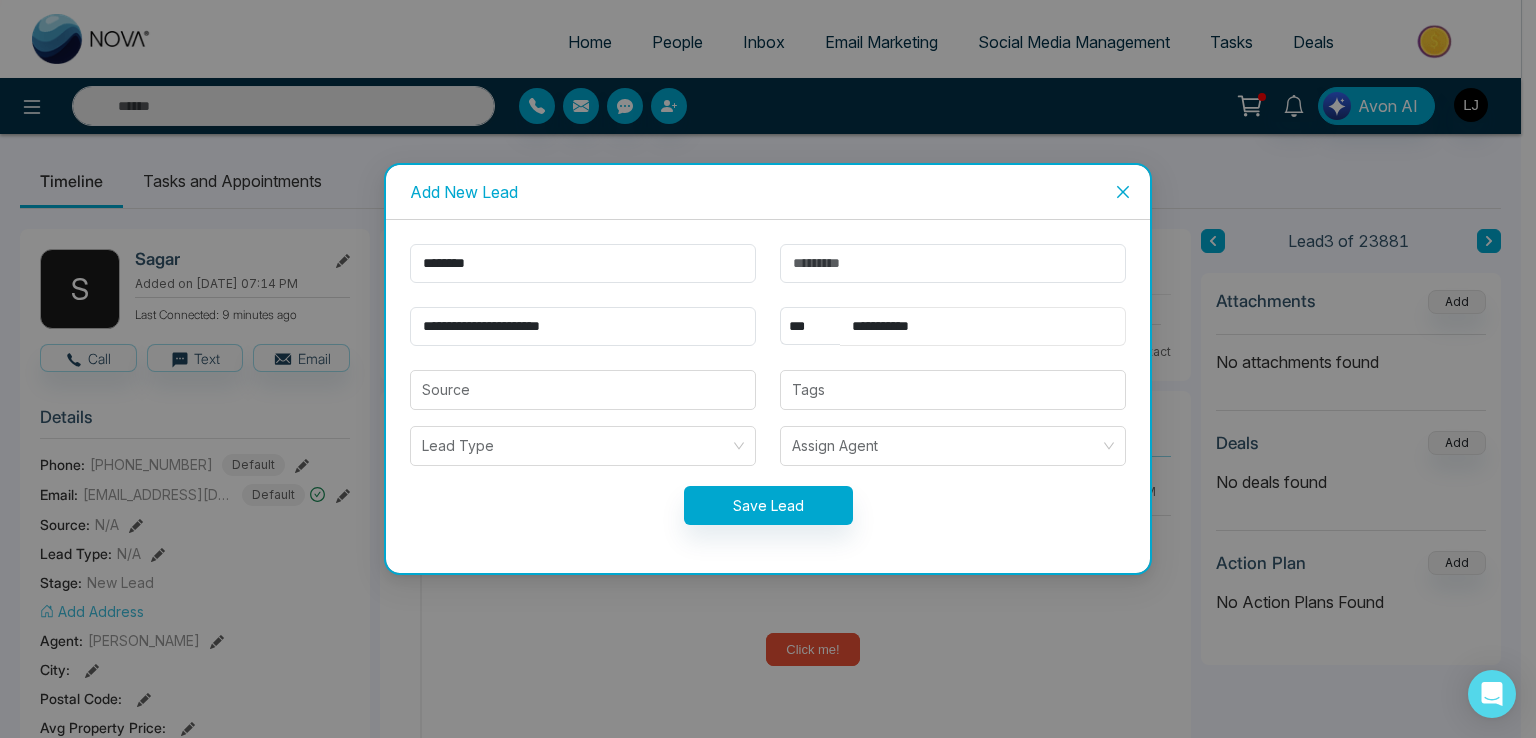 click on "**********" at bounding box center [983, 326] 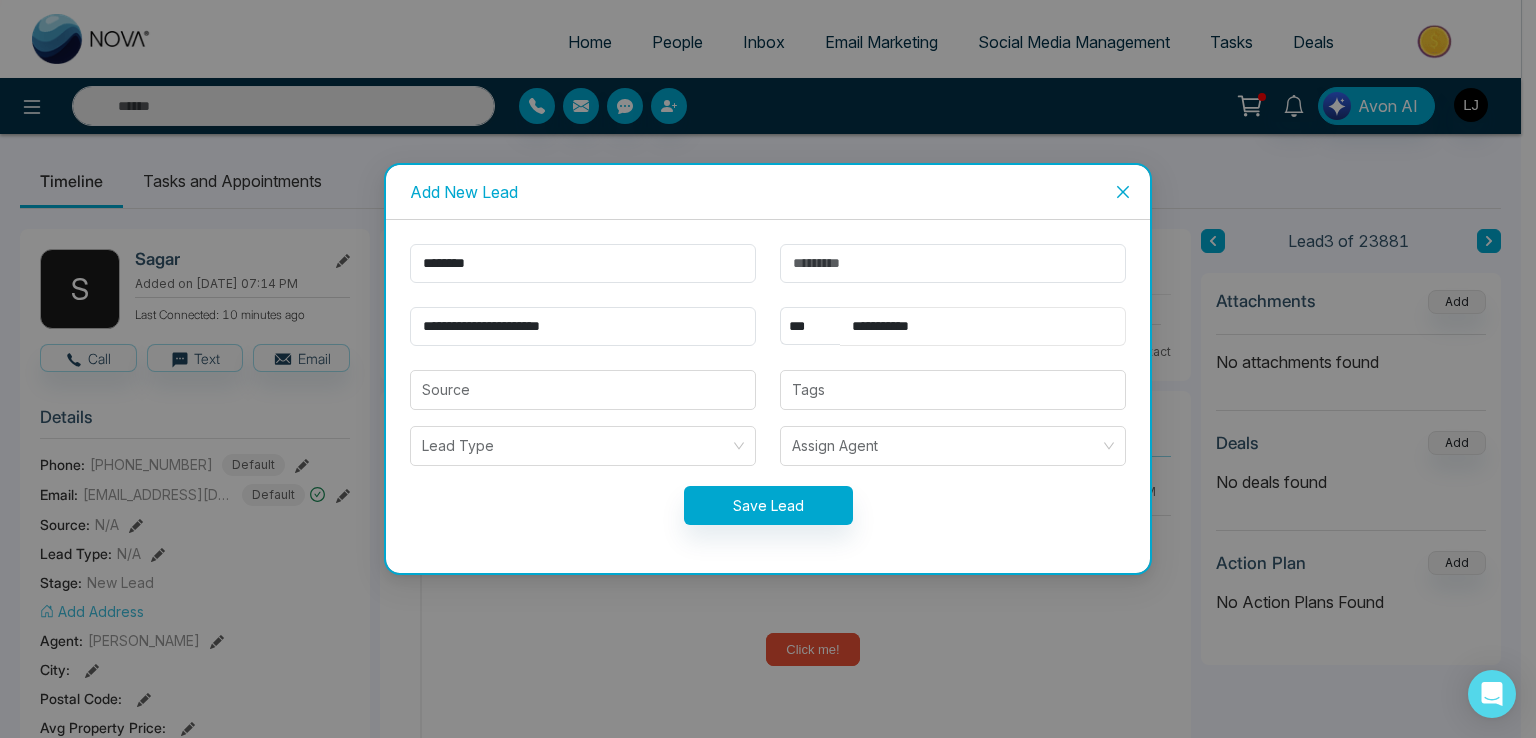click on "**********" at bounding box center (983, 326) 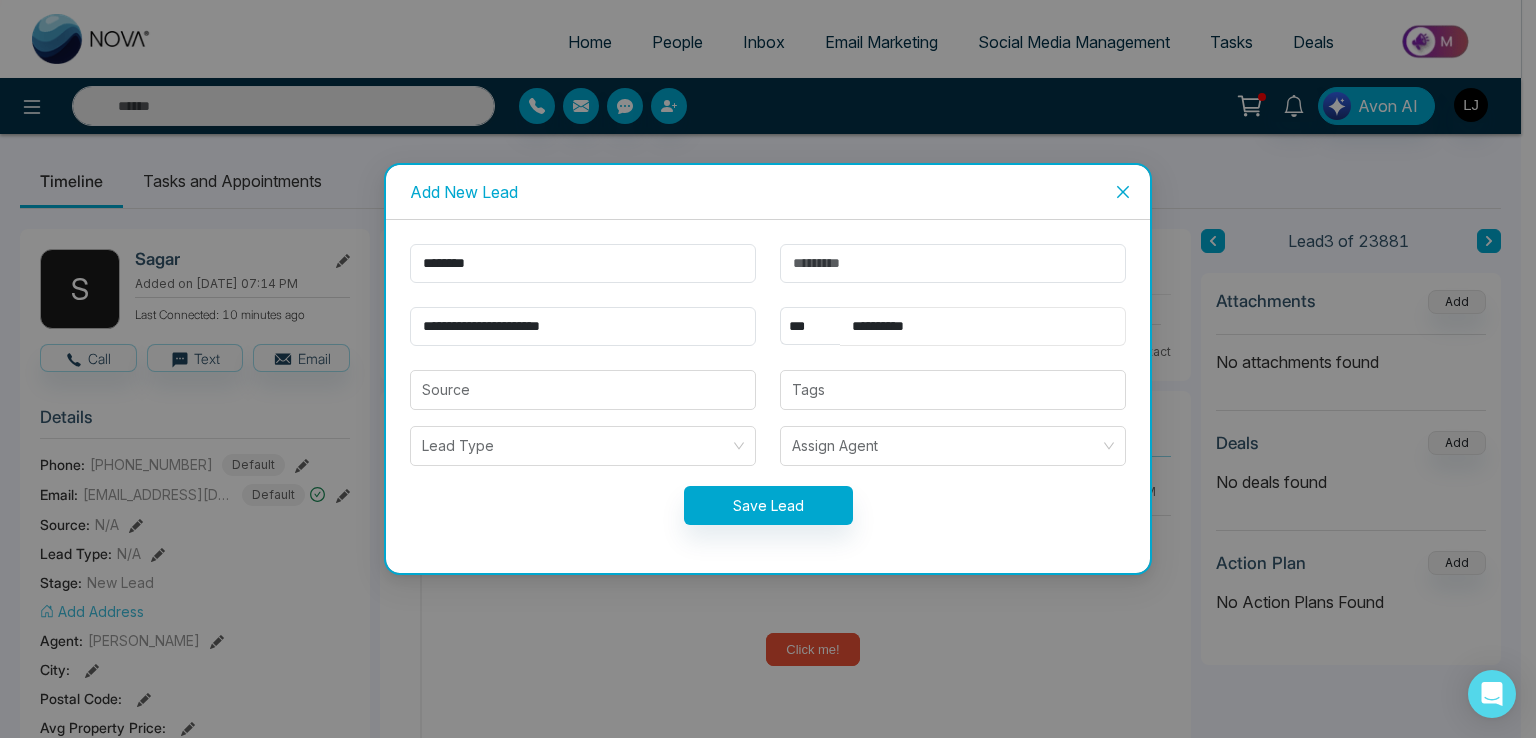 type on "**********" 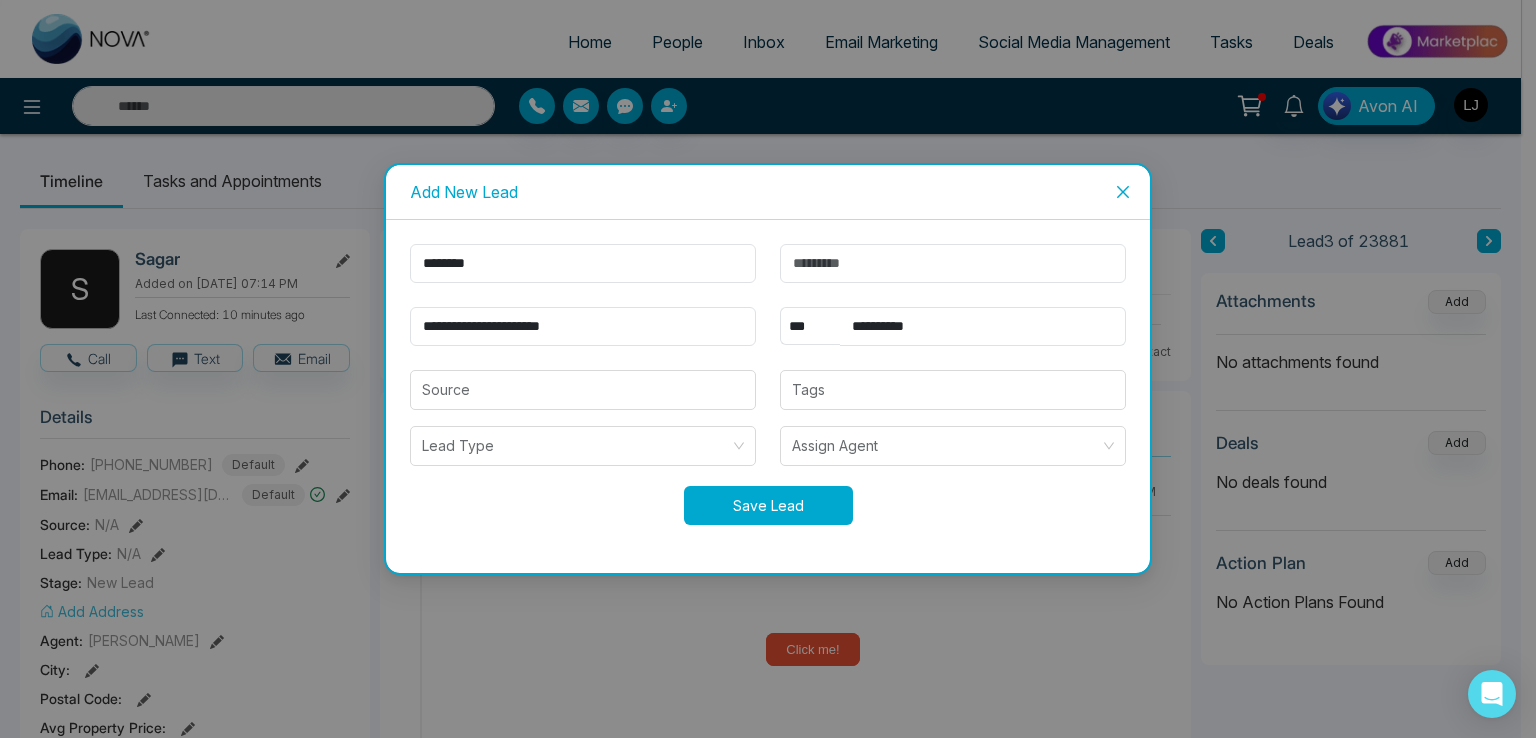 click on "Save Lead" at bounding box center [768, 505] 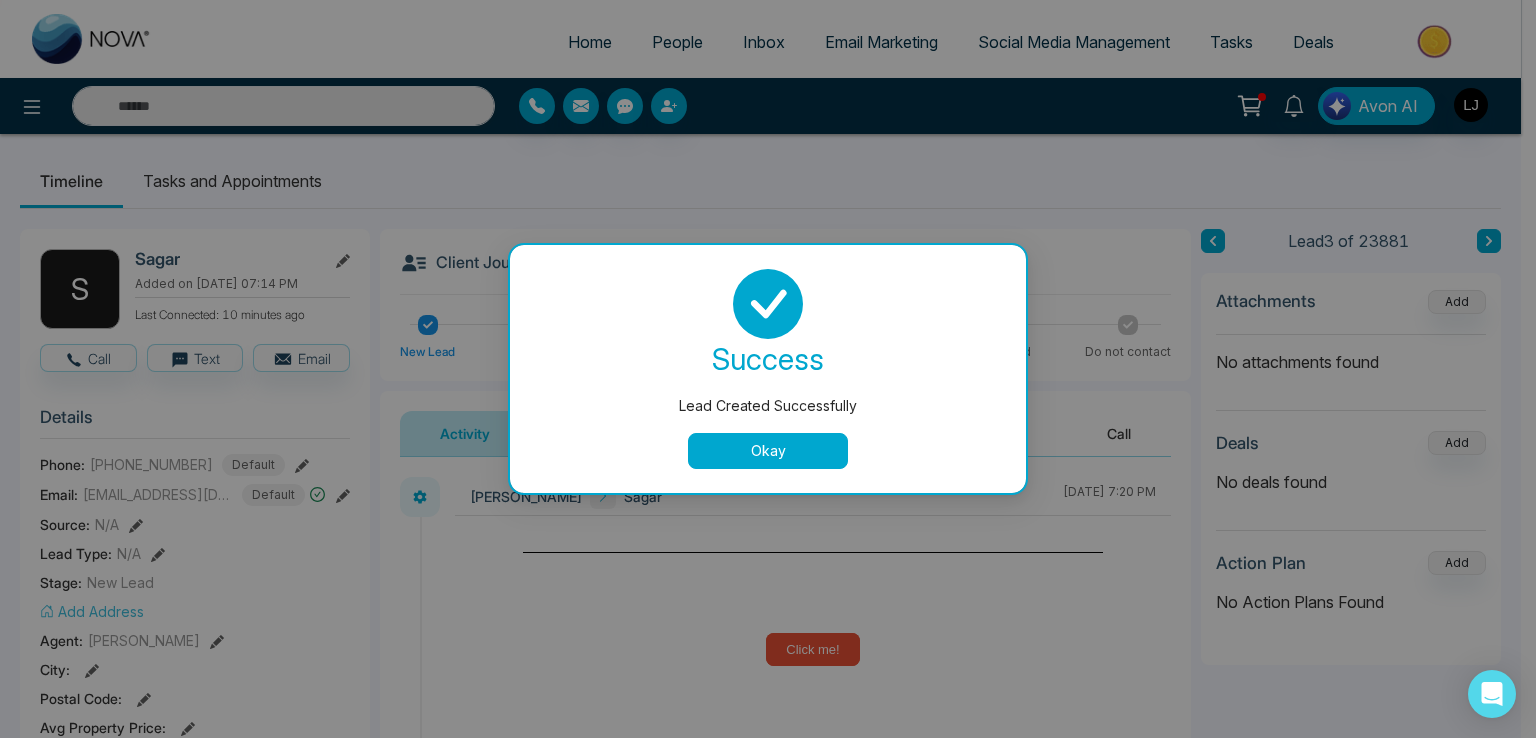 click on "Okay" at bounding box center [768, 451] 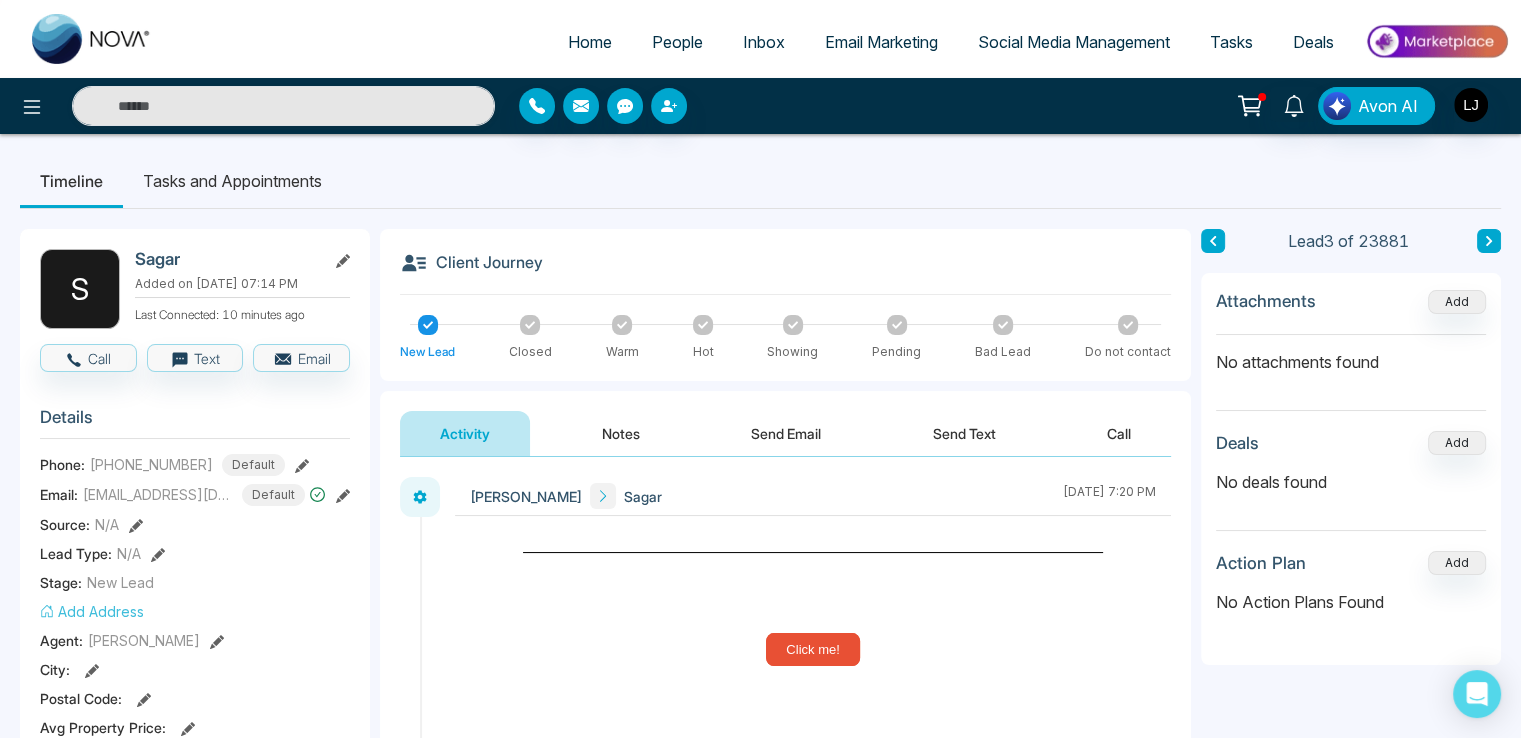 click on "People" at bounding box center [677, 42] 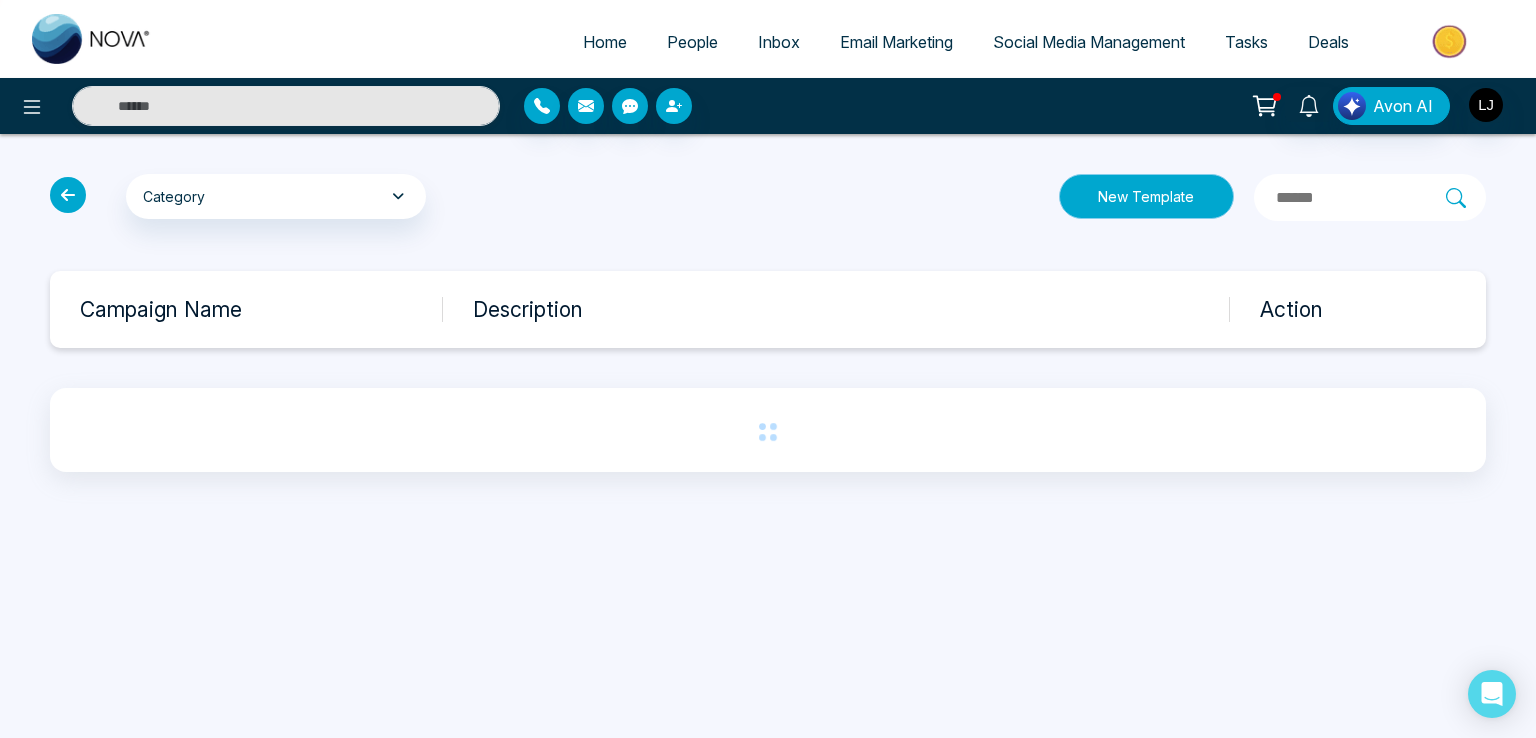 click on "New Template" at bounding box center [1146, 196] 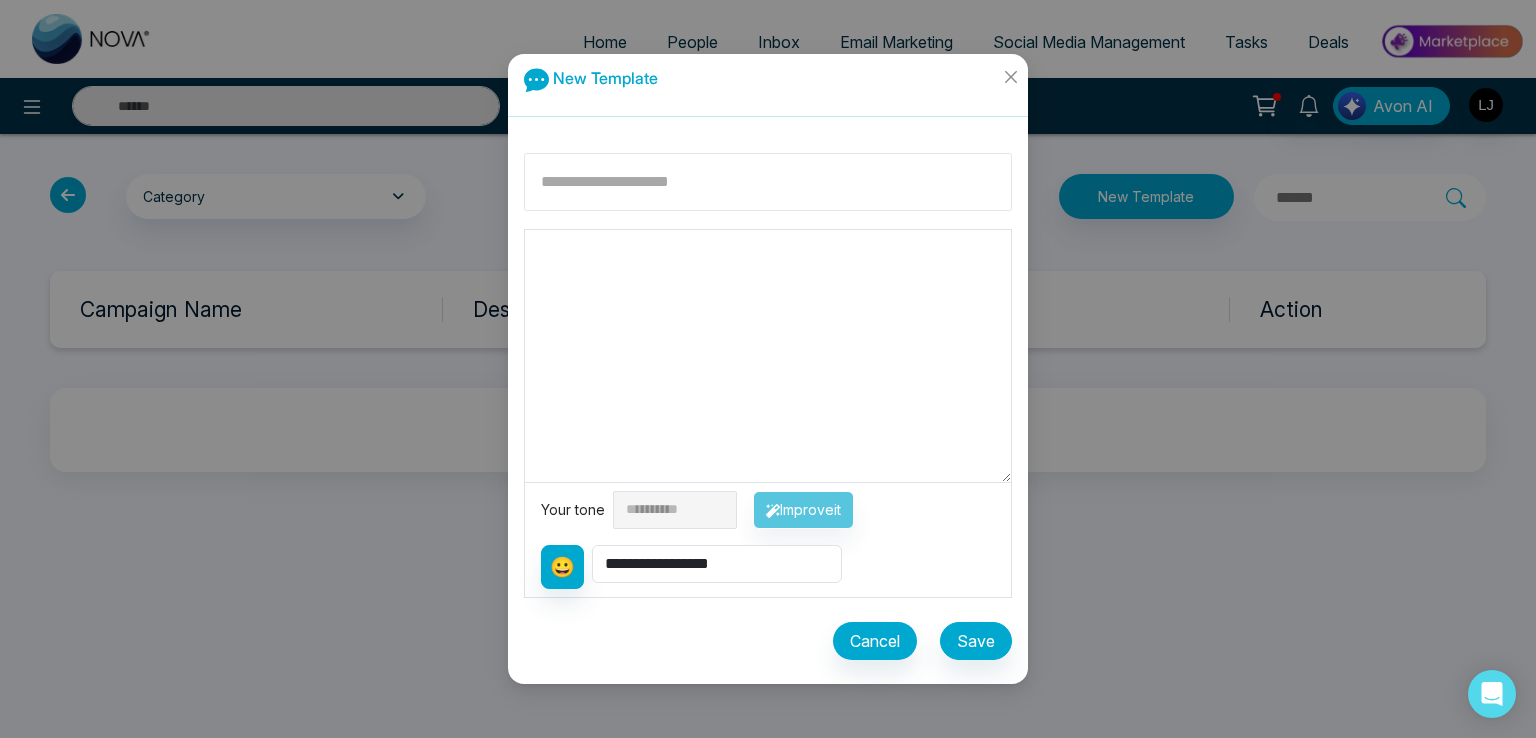 click at bounding box center (768, 182) 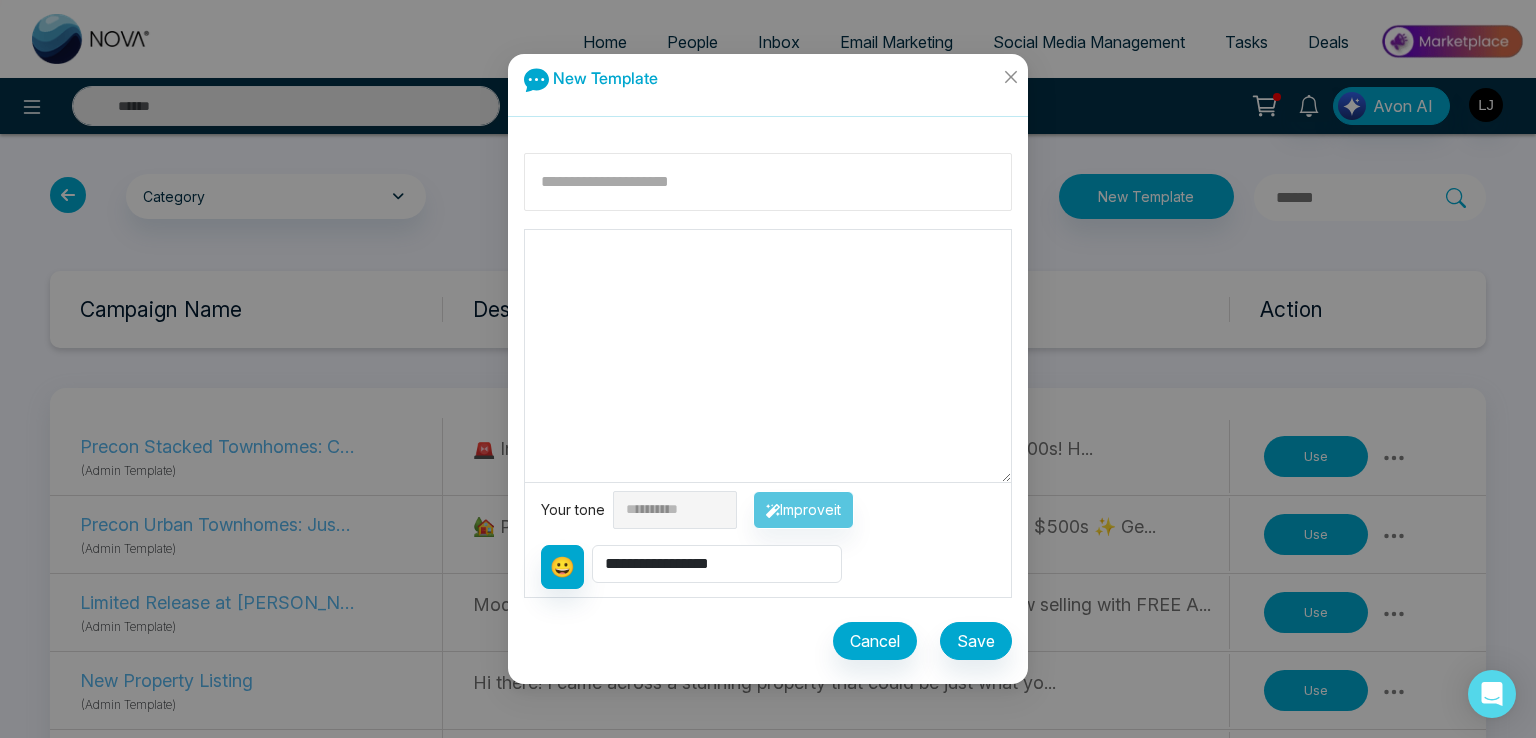 paste on "**********" 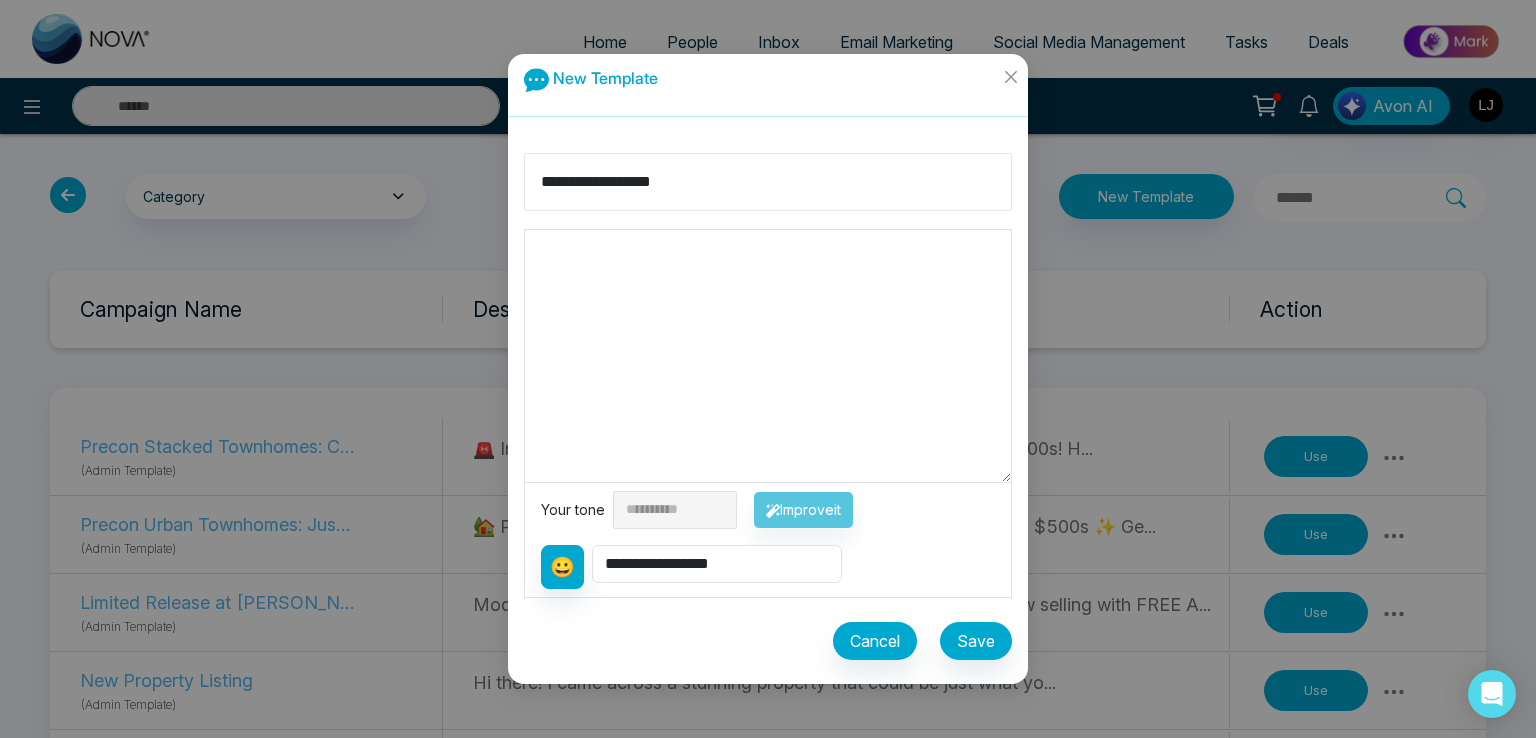 type on "**********" 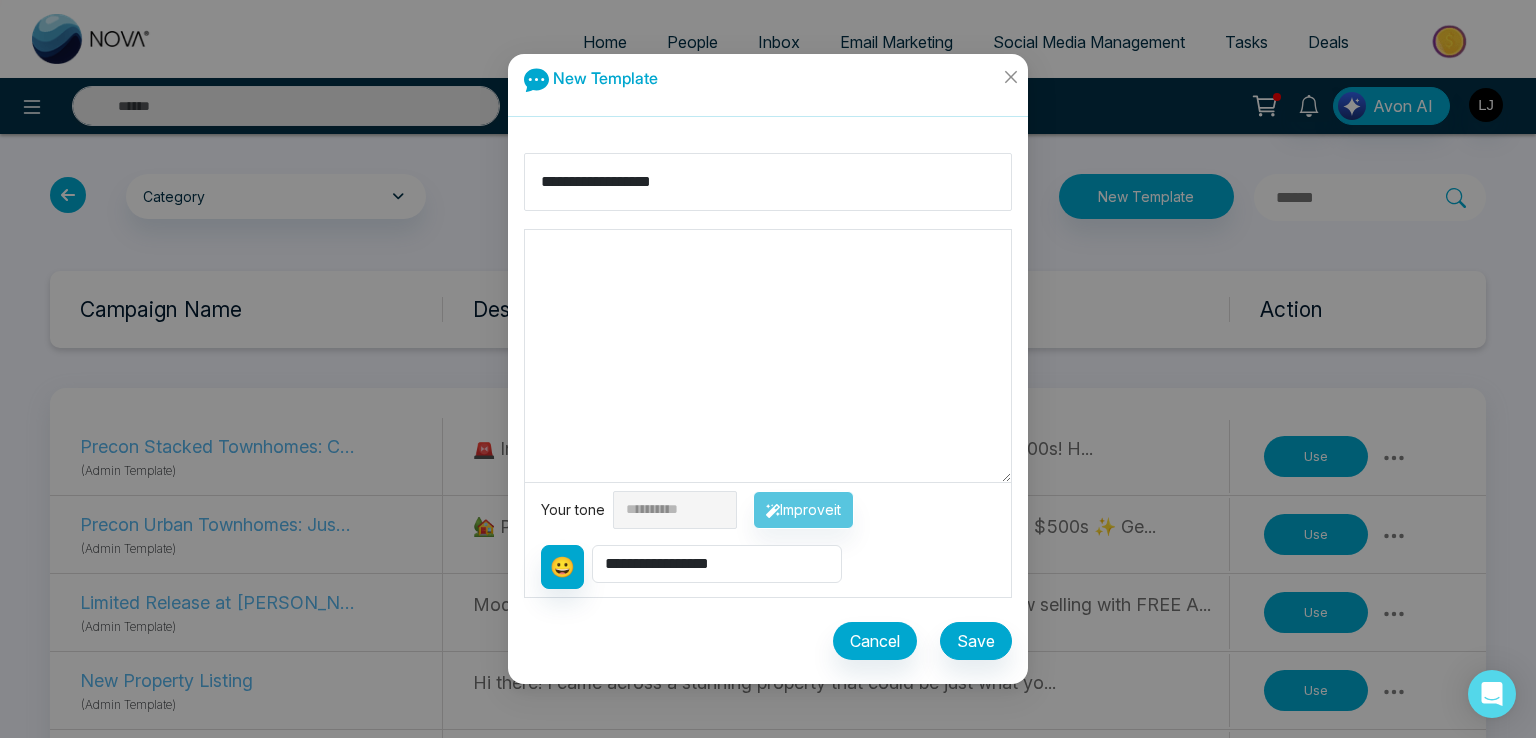 click at bounding box center [768, 356] 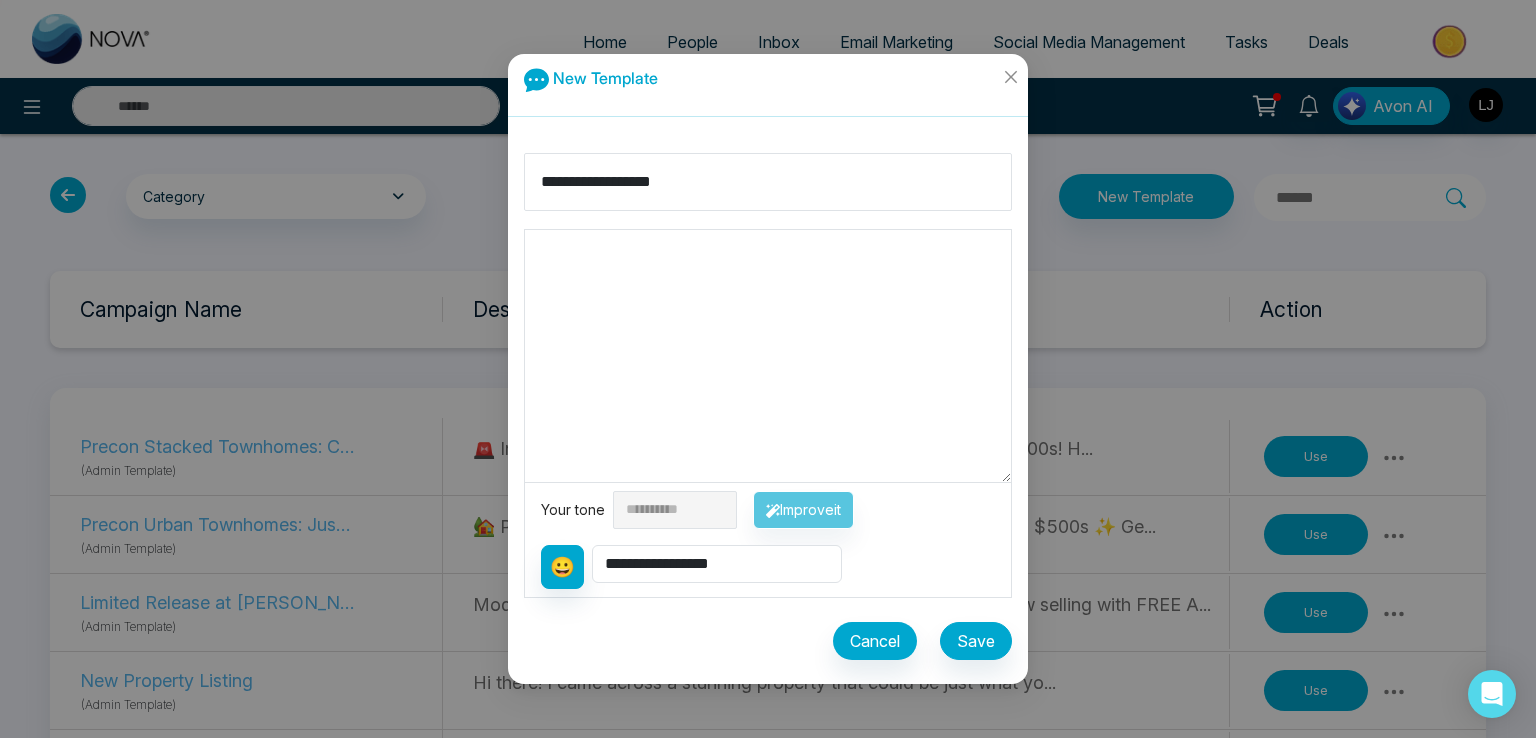 paste on "**********" 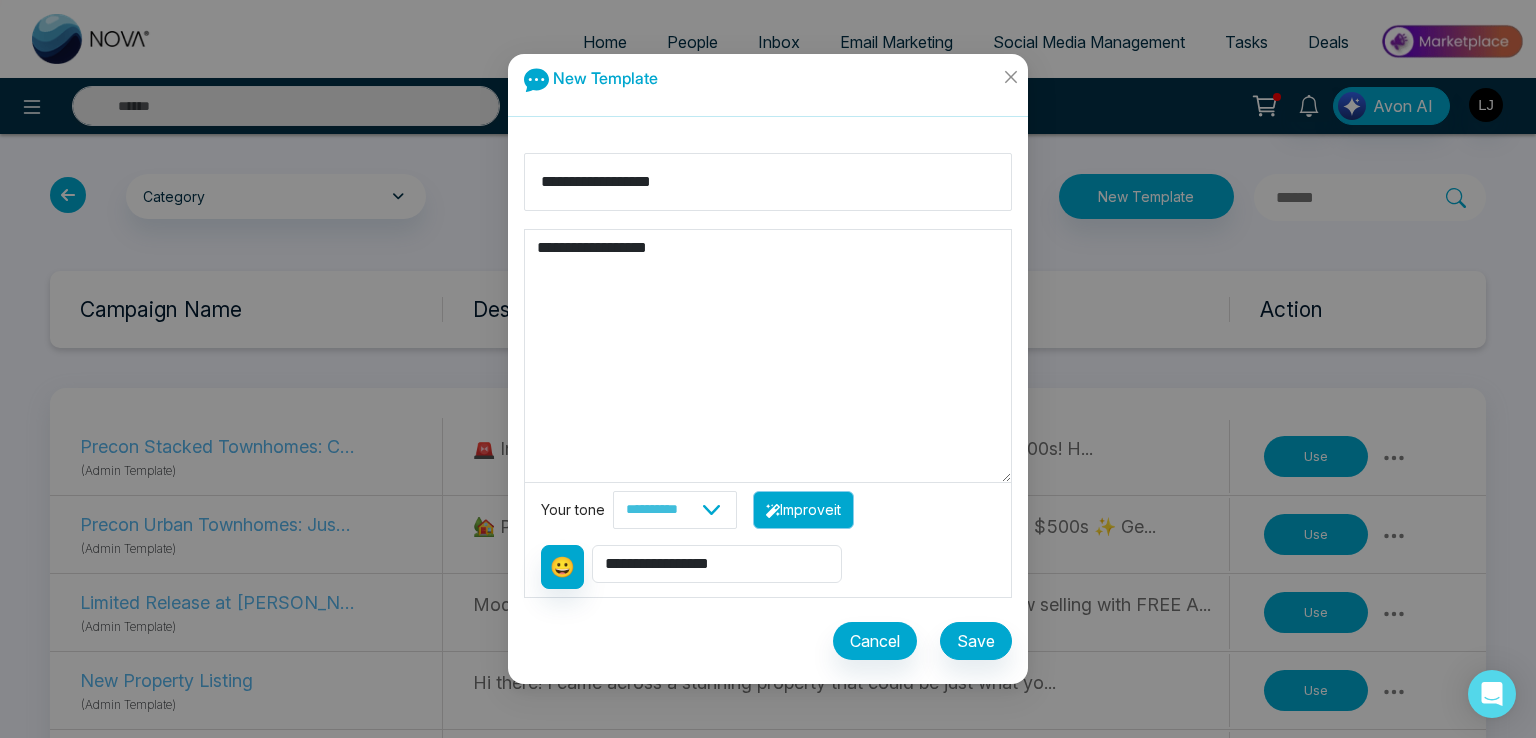 click on "Improve  it" at bounding box center [803, 510] 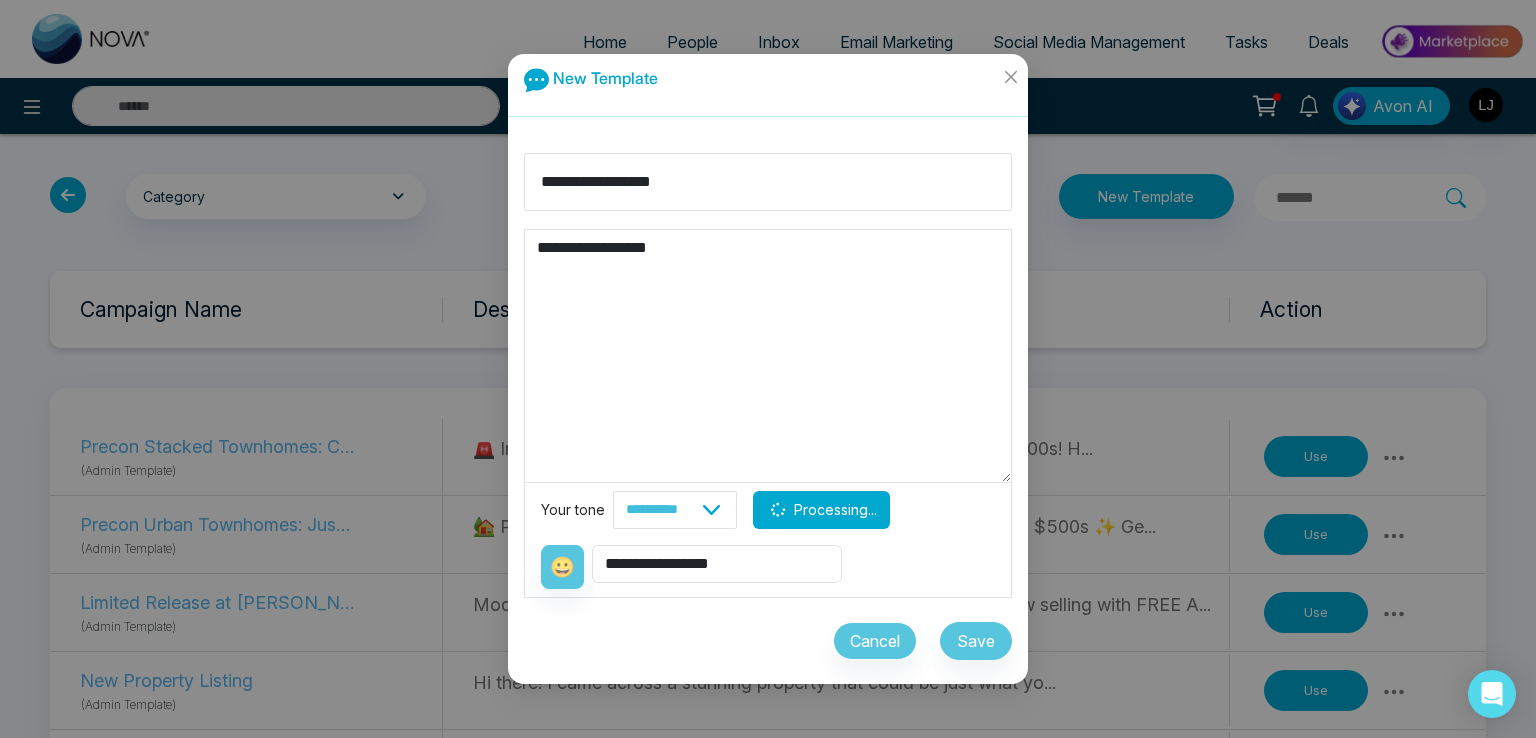 type on "**********" 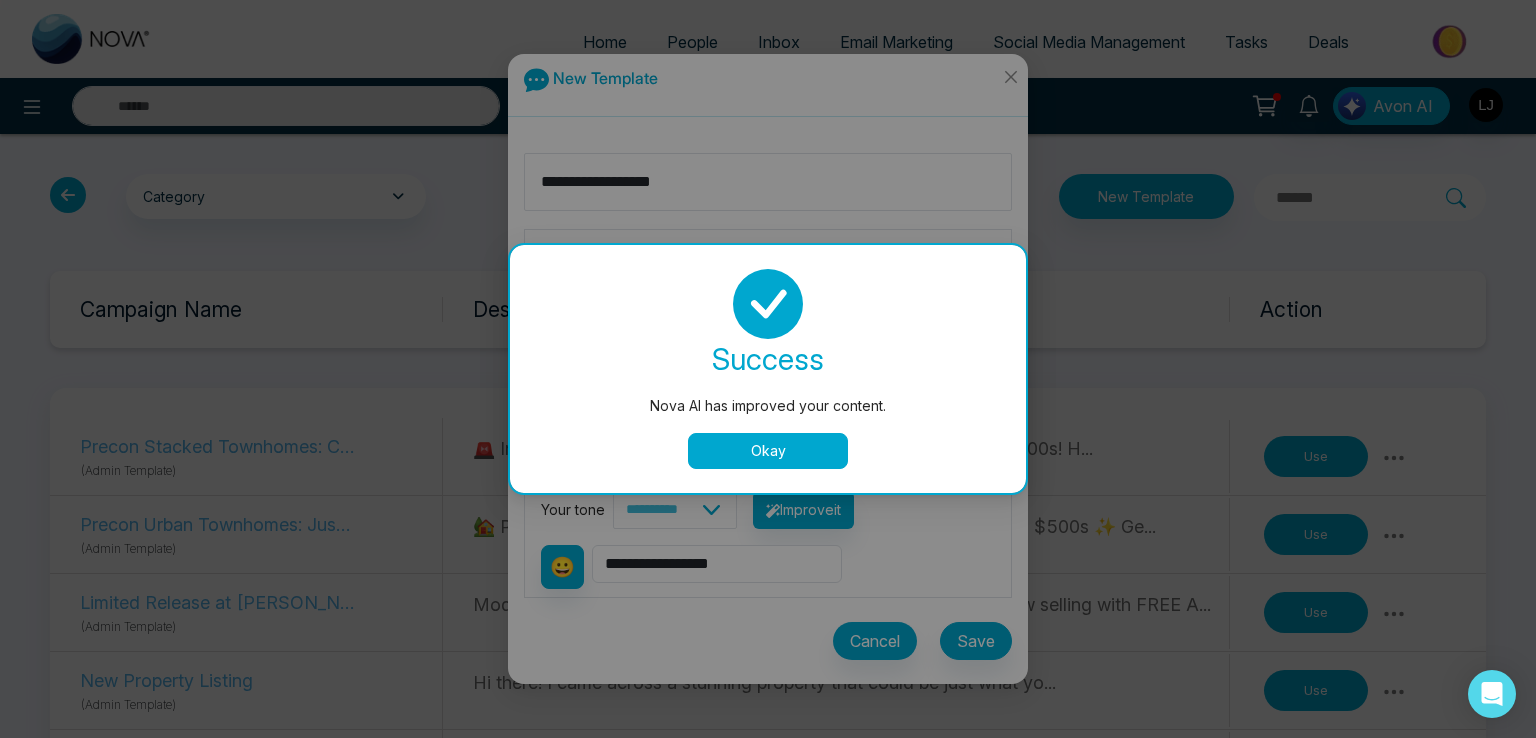 click on "success Nova AI has improved your content.   Okay" at bounding box center (768, 369) 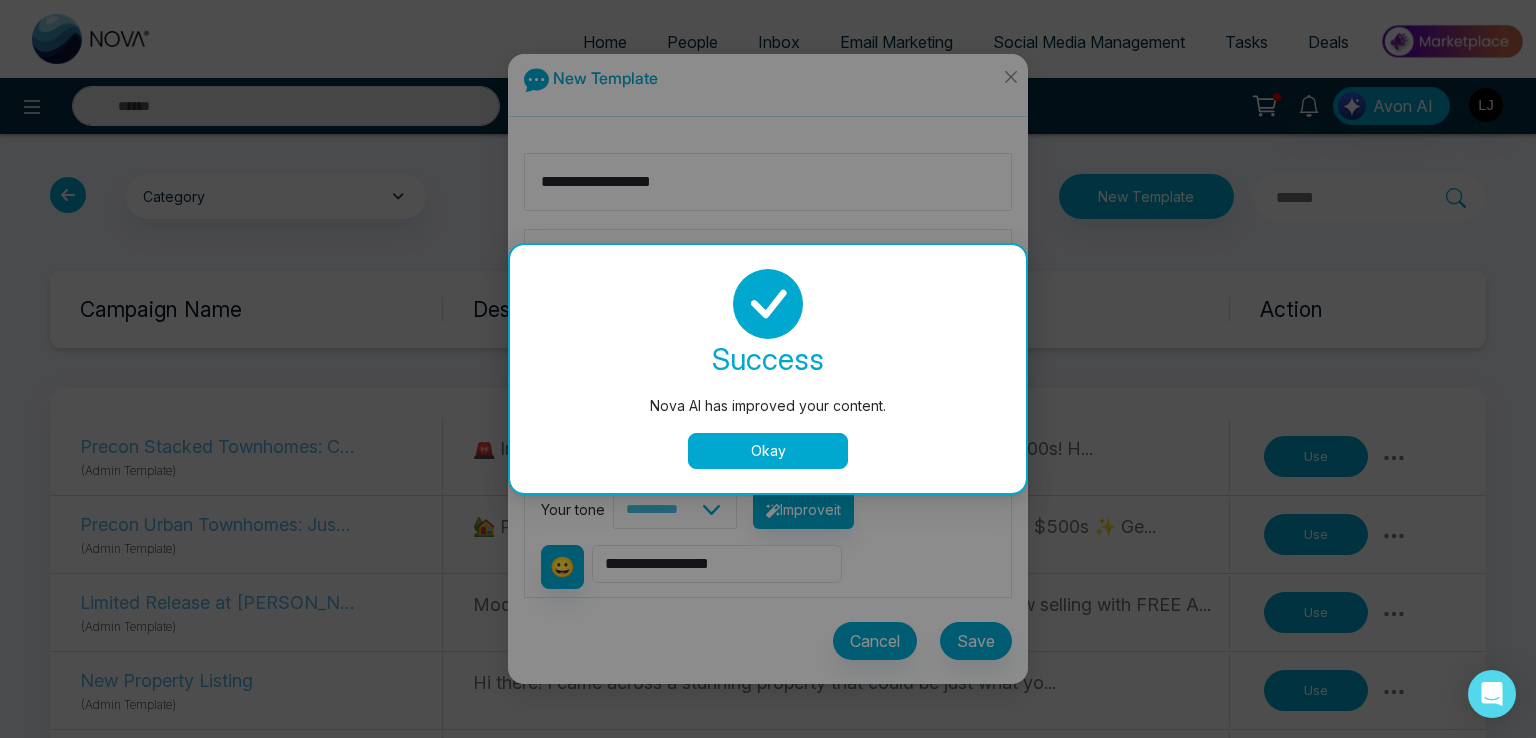 click on "Okay" at bounding box center [768, 451] 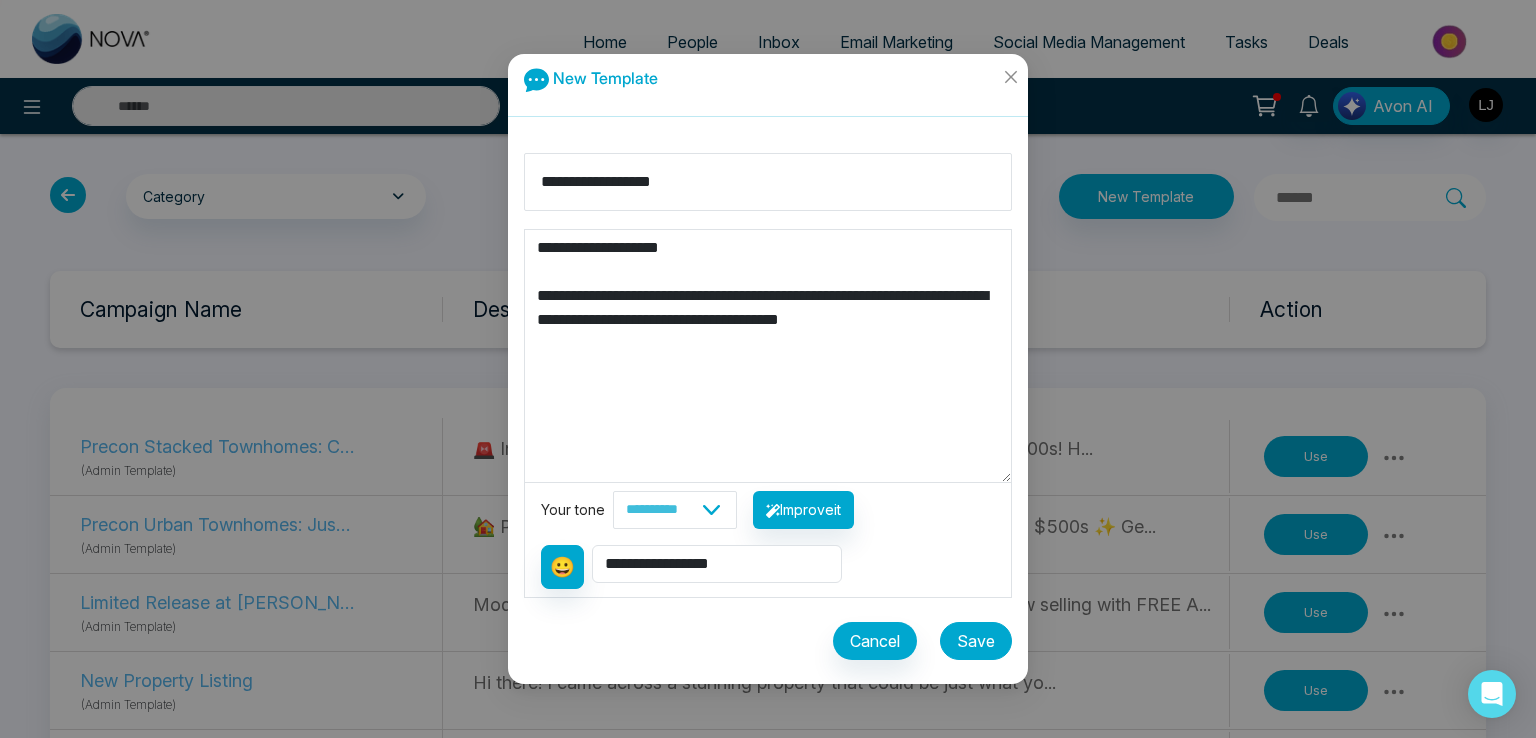 click on "Save" at bounding box center [976, 641] 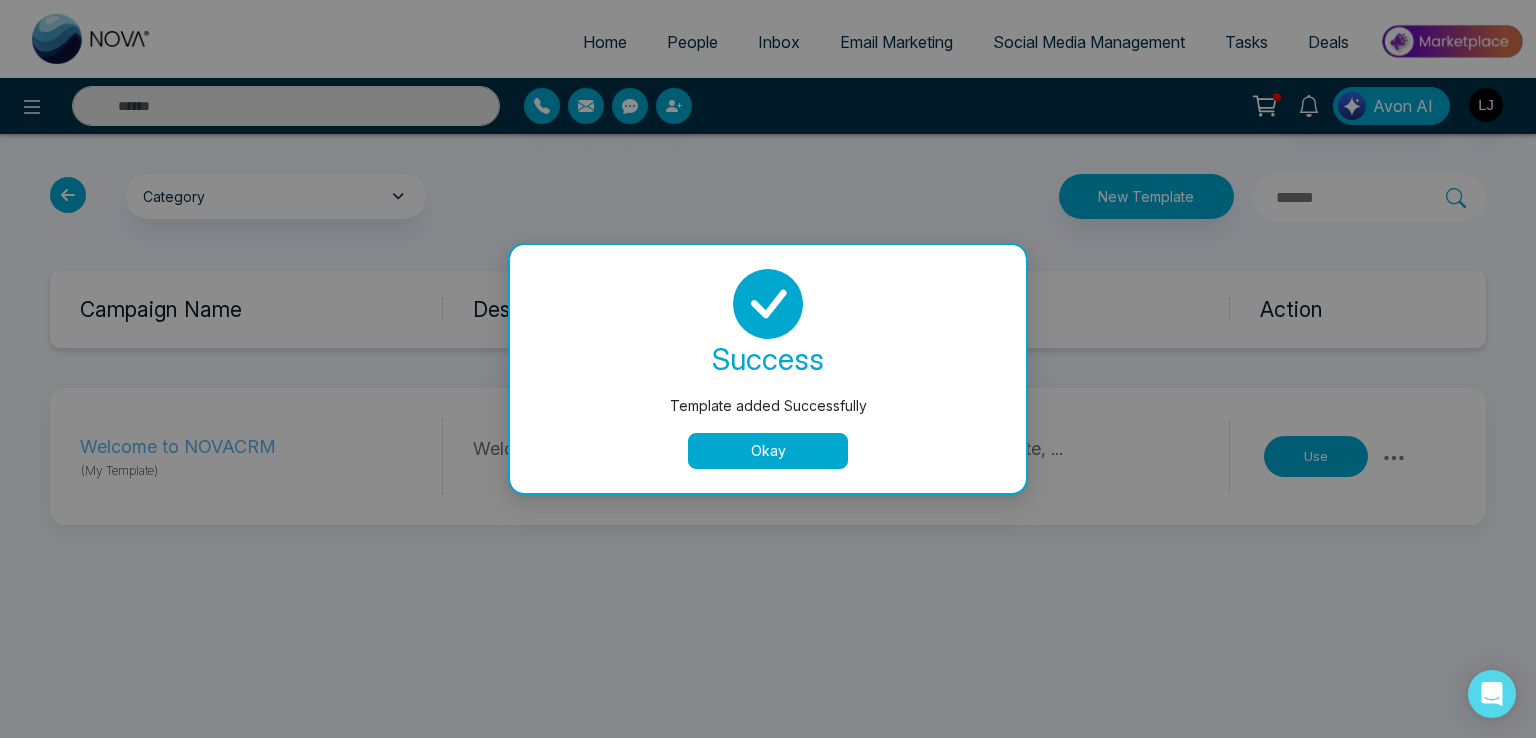click on "Okay" at bounding box center [768, 451] 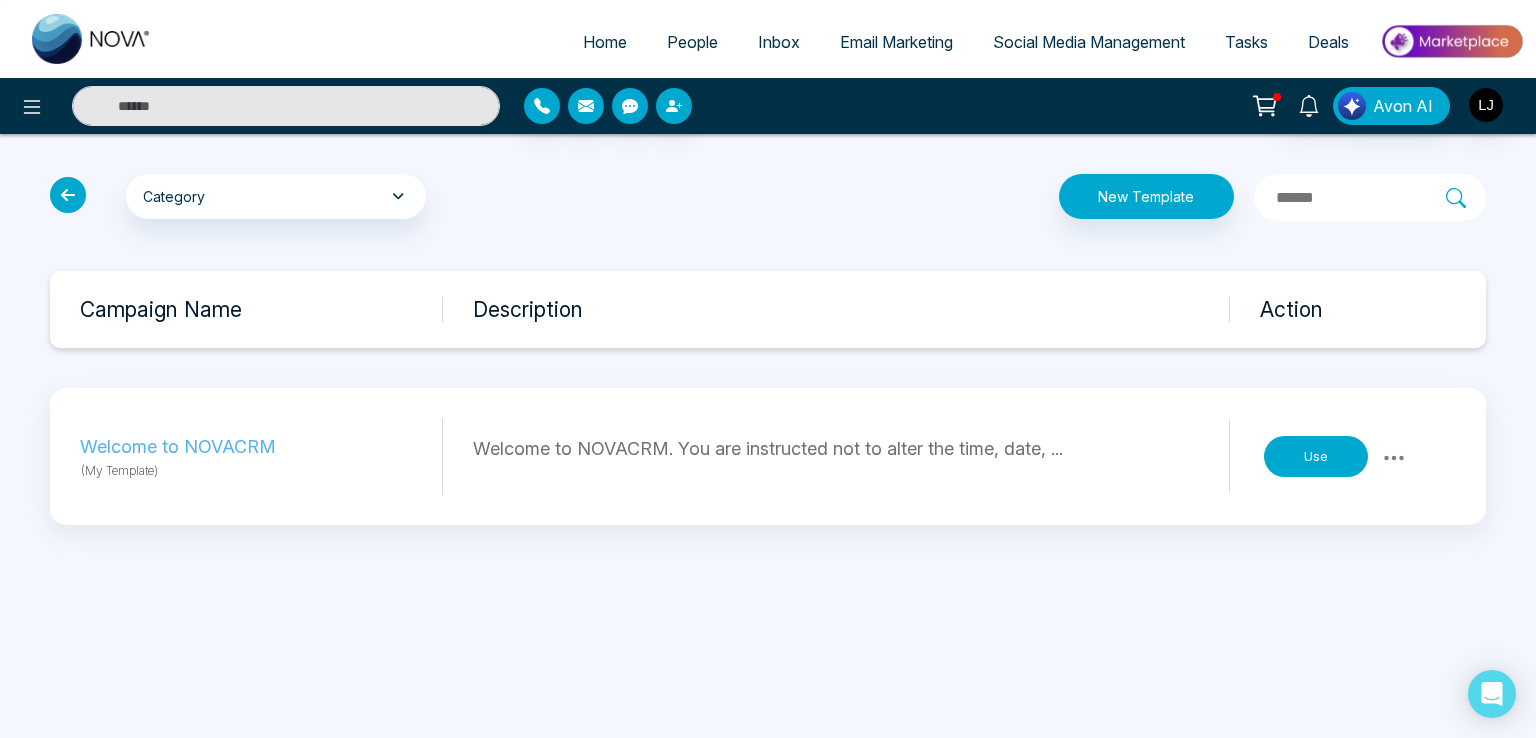 click on "Use" at bounding box center (1316, 457) 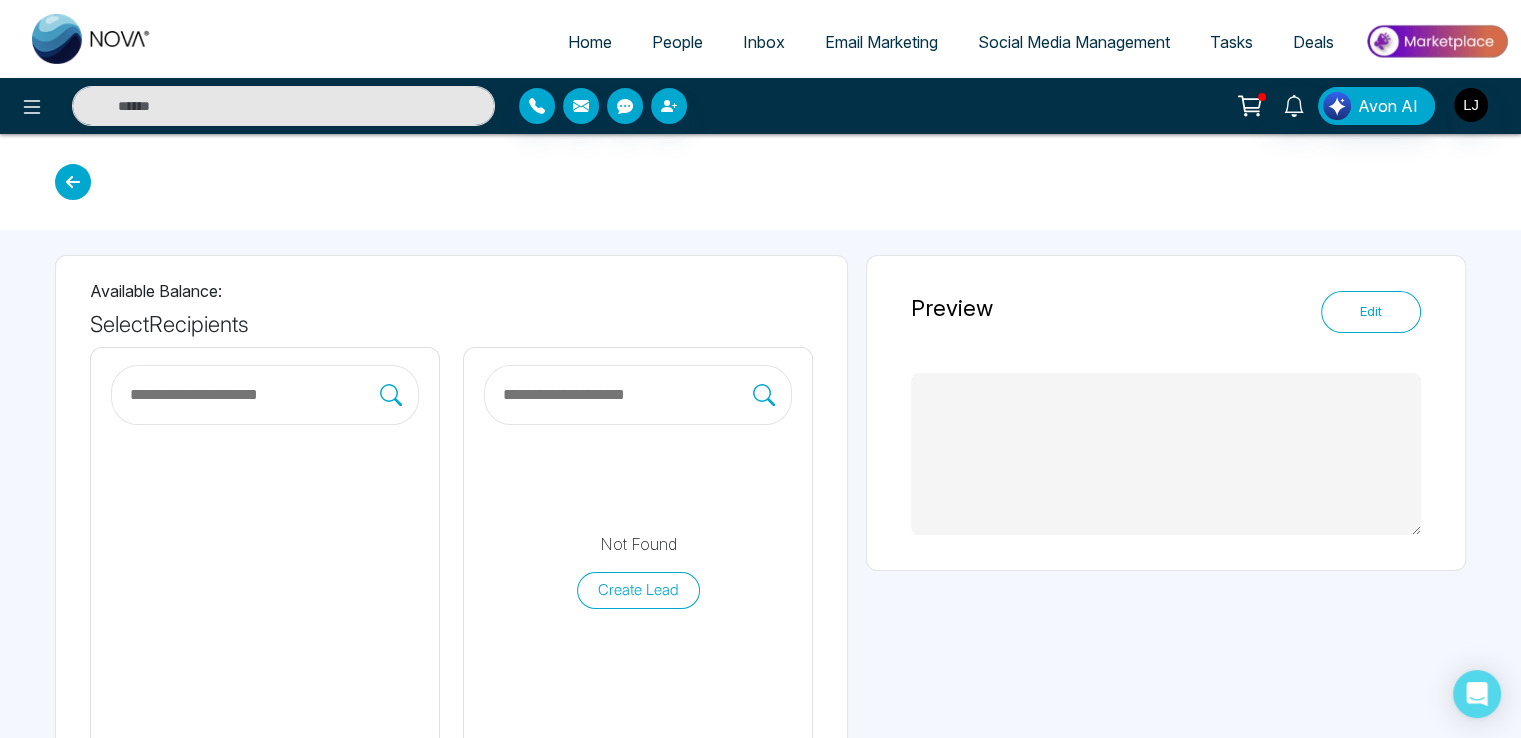 type on "**********" 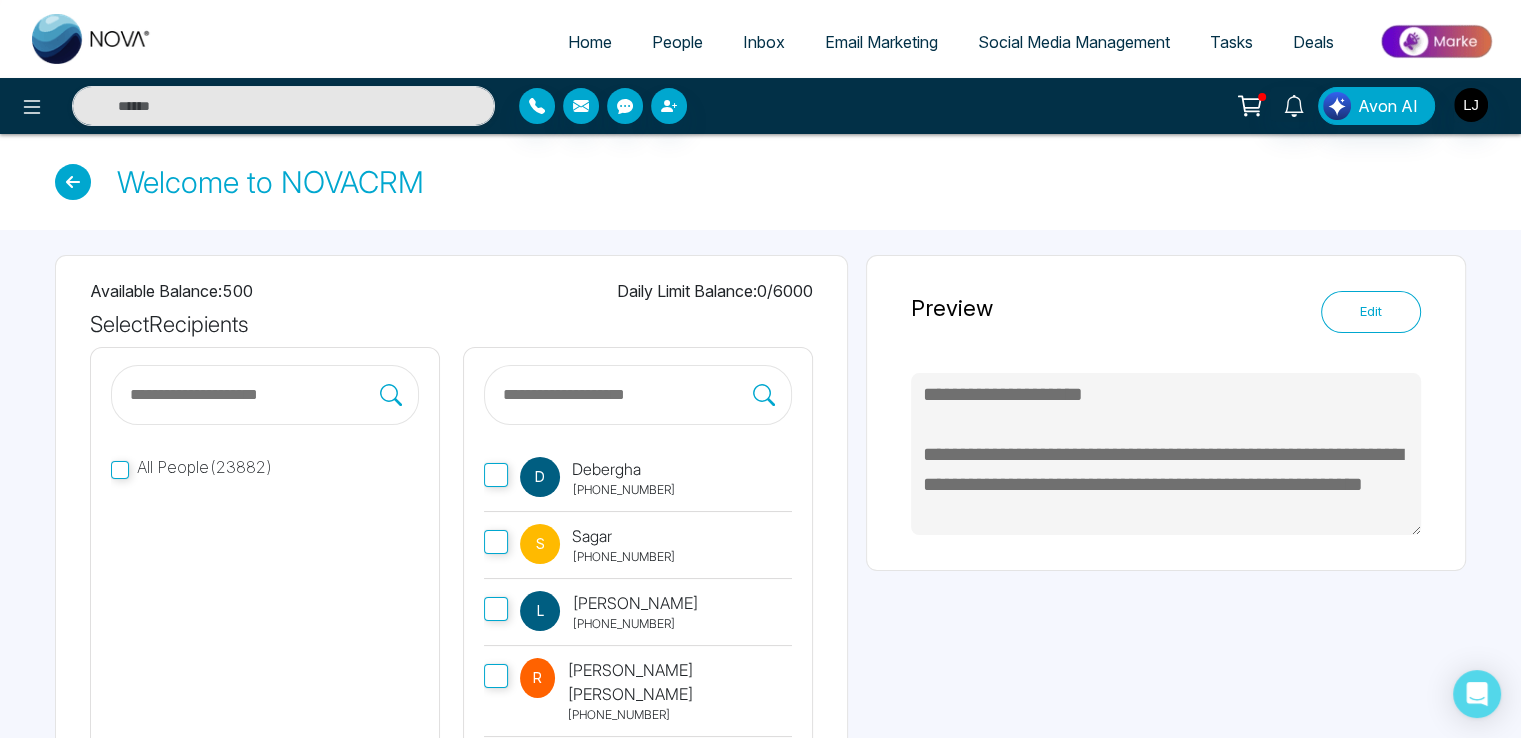 click on "[PHONE_NUMBER]" at bounding box center (624, 490) 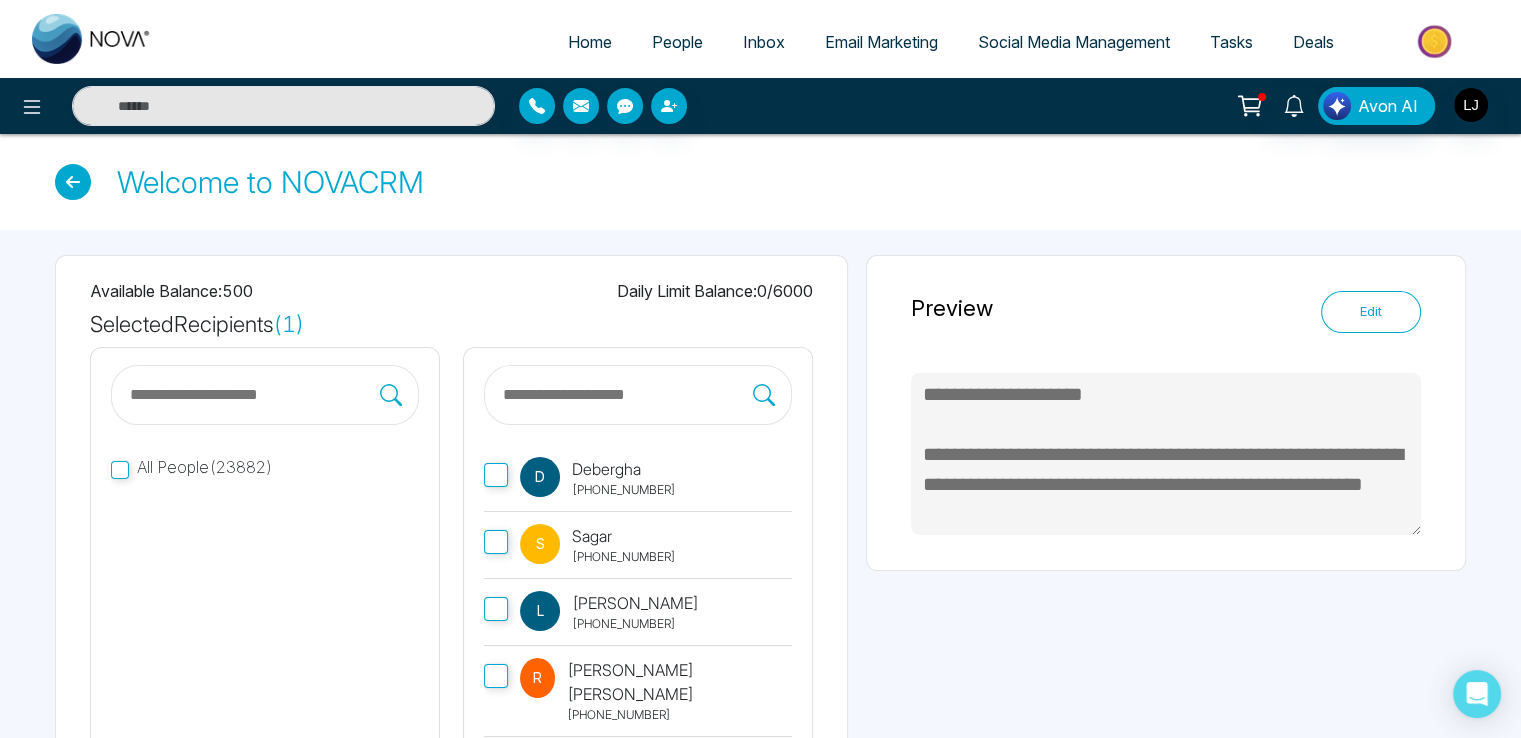 click on "Sagar" at bounding box center (624, 536) 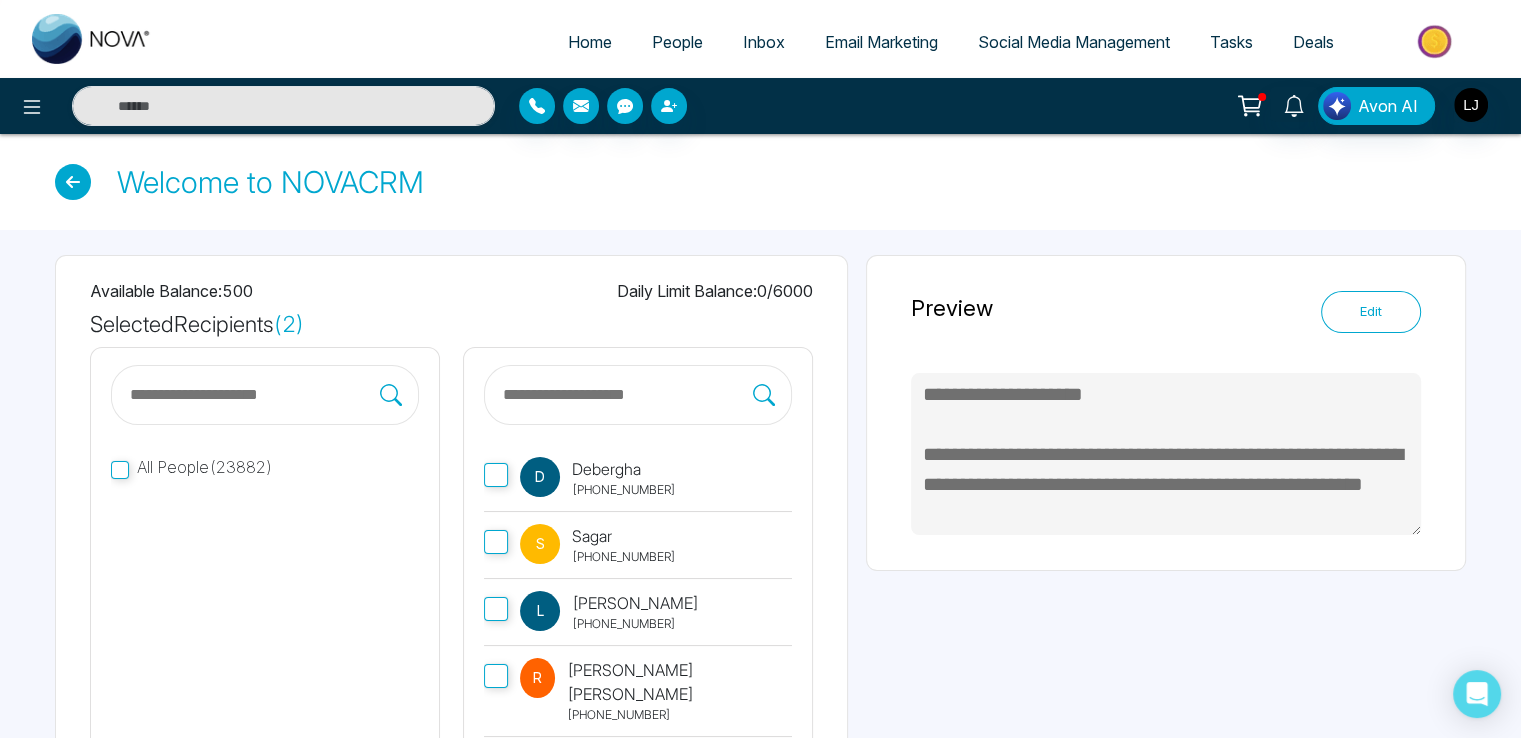 click on "+918989898989" at bounding box center [635, 624] 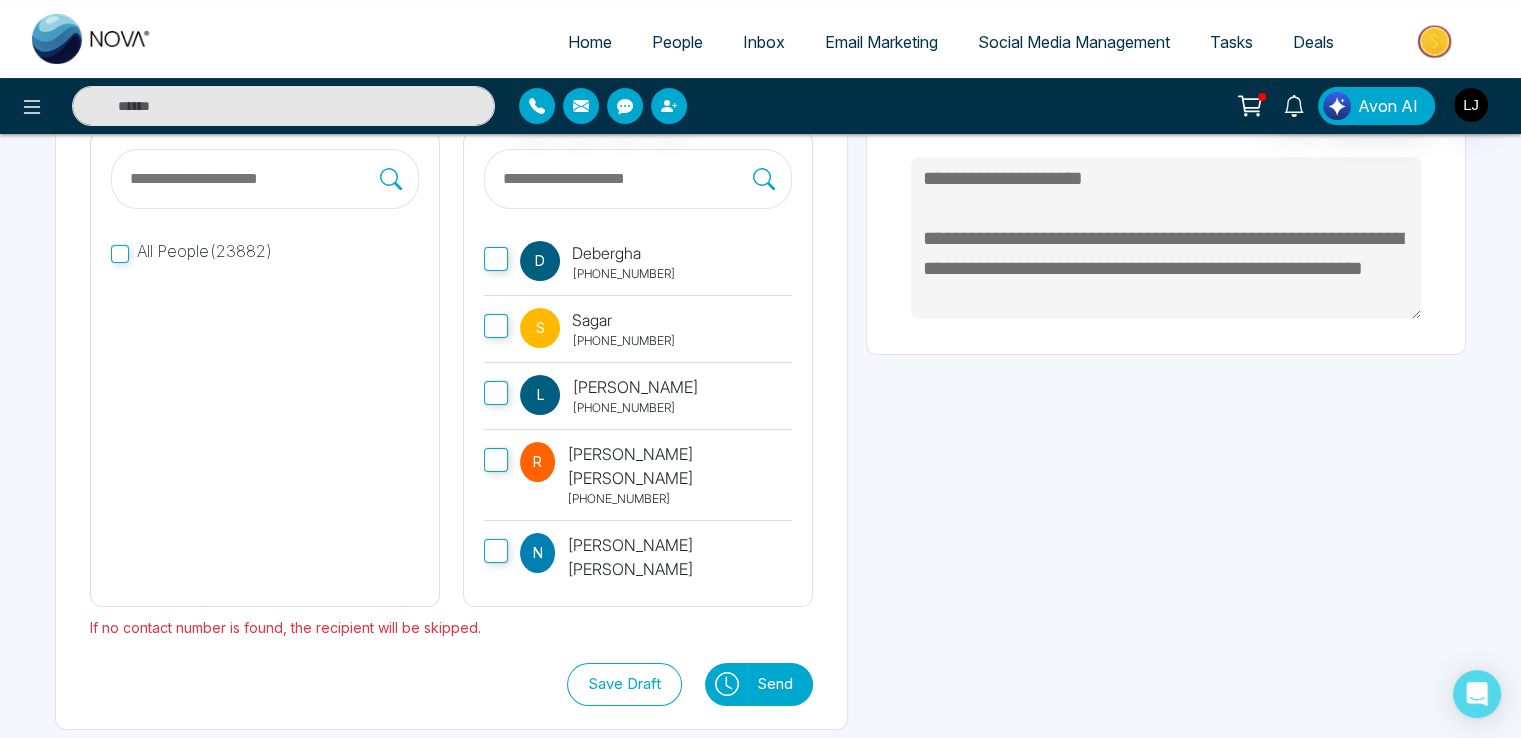 scroll, scrollTop: 232, scrollLeft: 0, axis: vertical 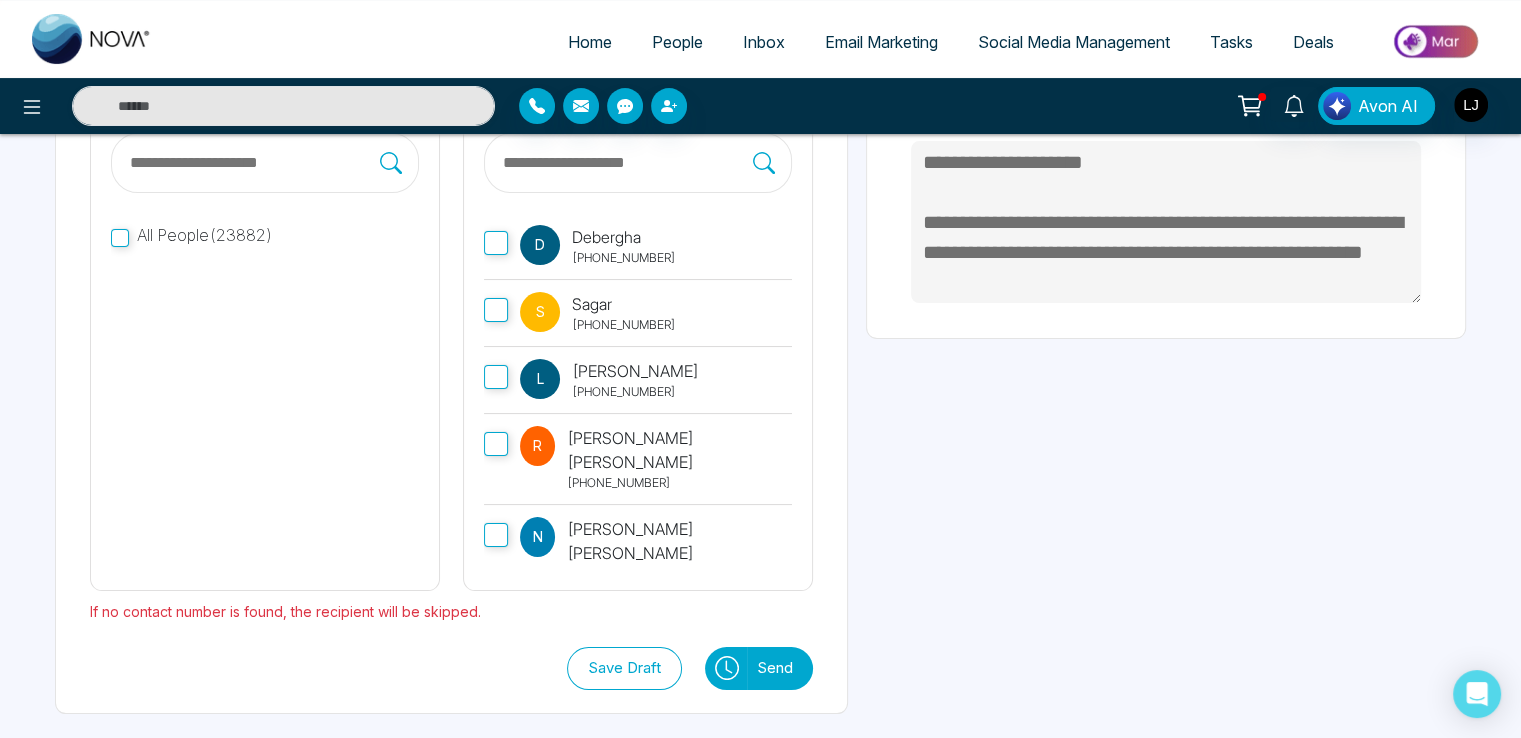 click on "Send" at bounding box center [780, 668] 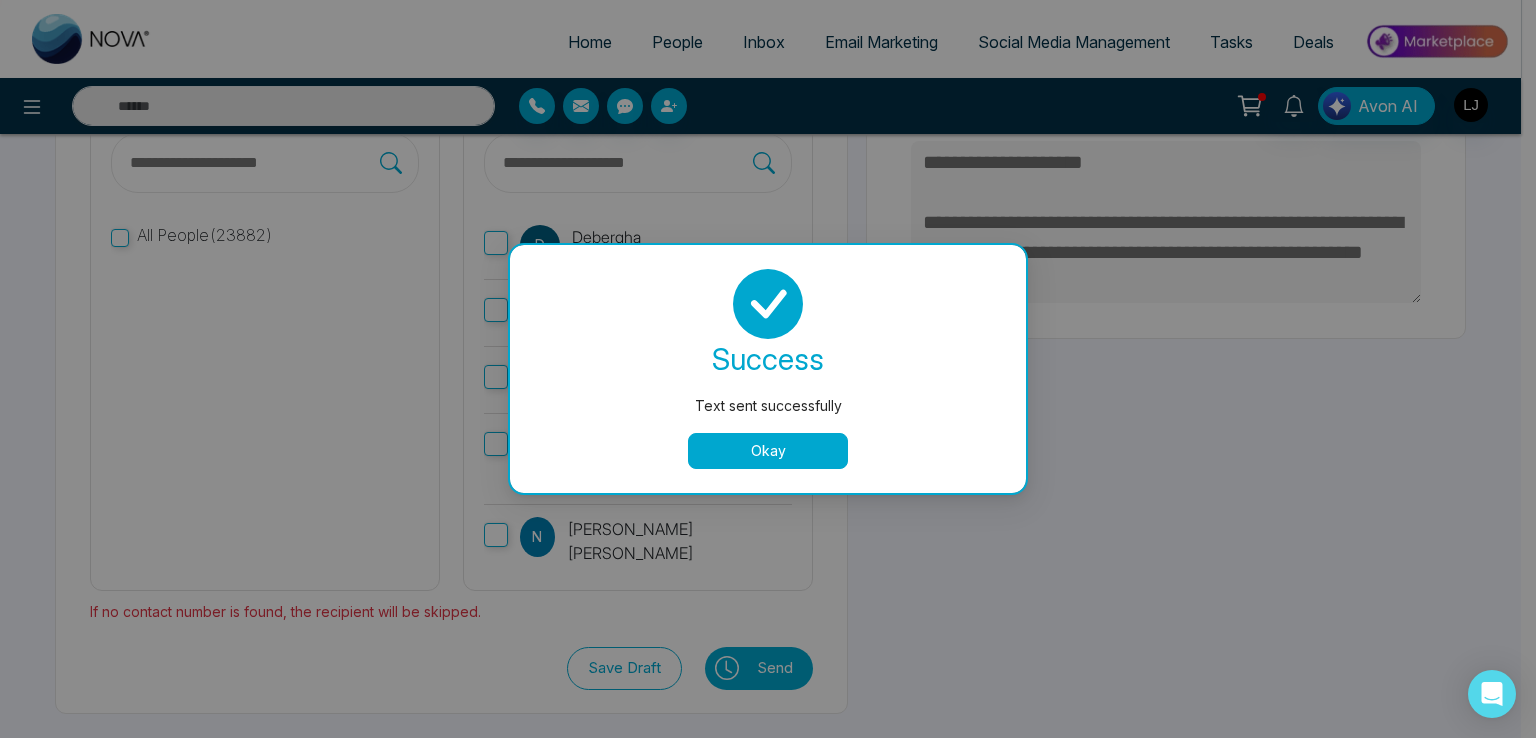 click on "Okay" at bounding box center (768, 451) 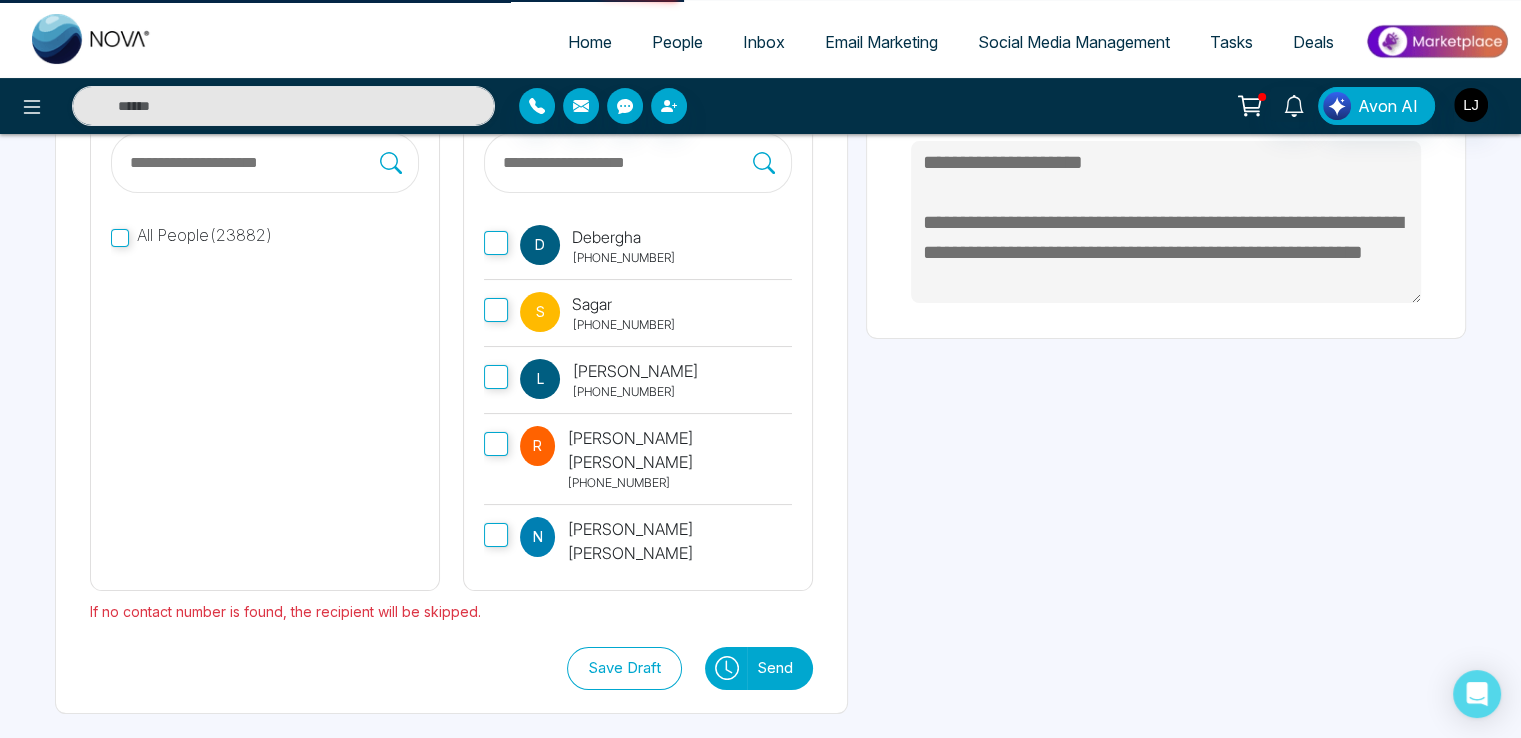 scroll, scrollTop: 0, scrollLeft: 0, axis: both 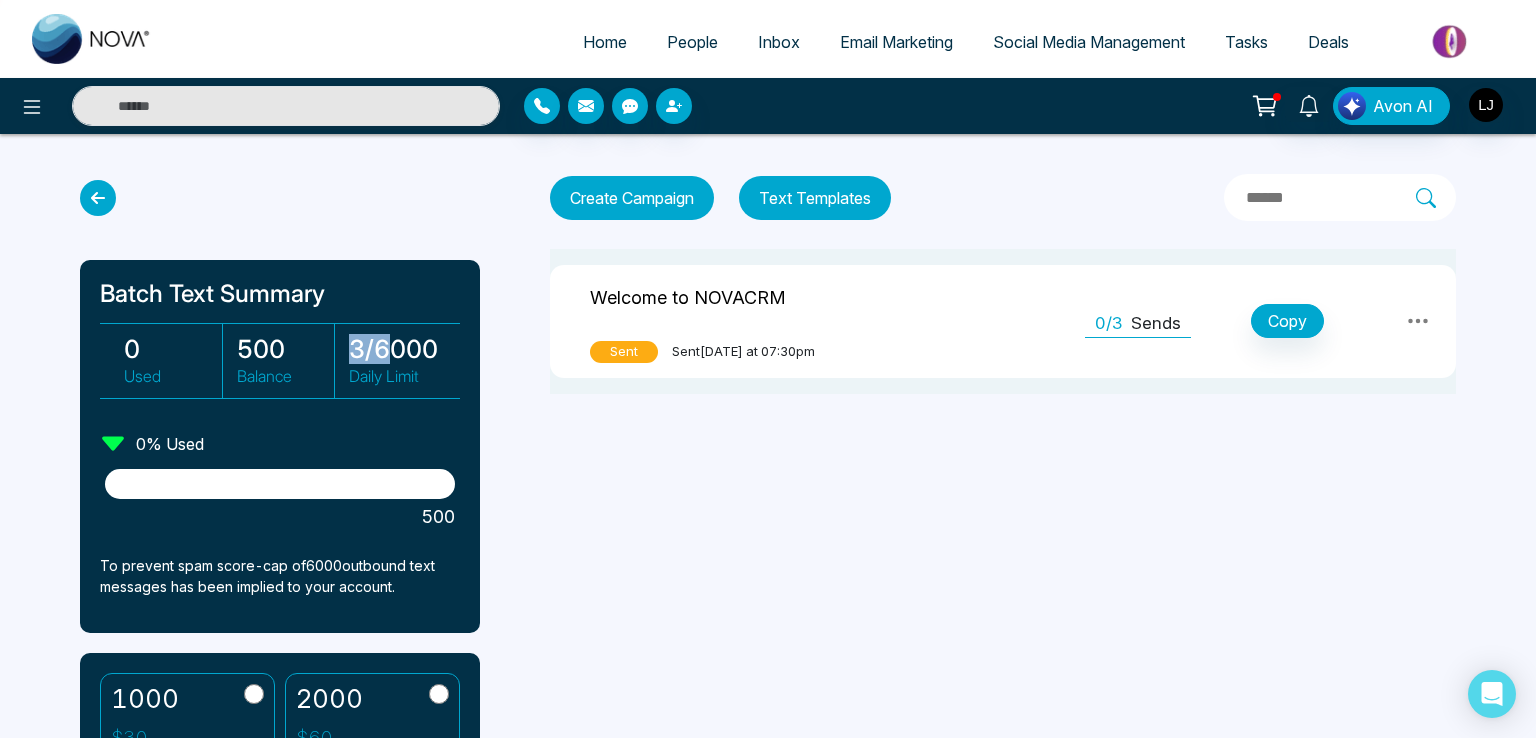 drag, startPoint x: 345, startPoint y: 341, endPoint x: 397, endPoint y: 341, distance: 52 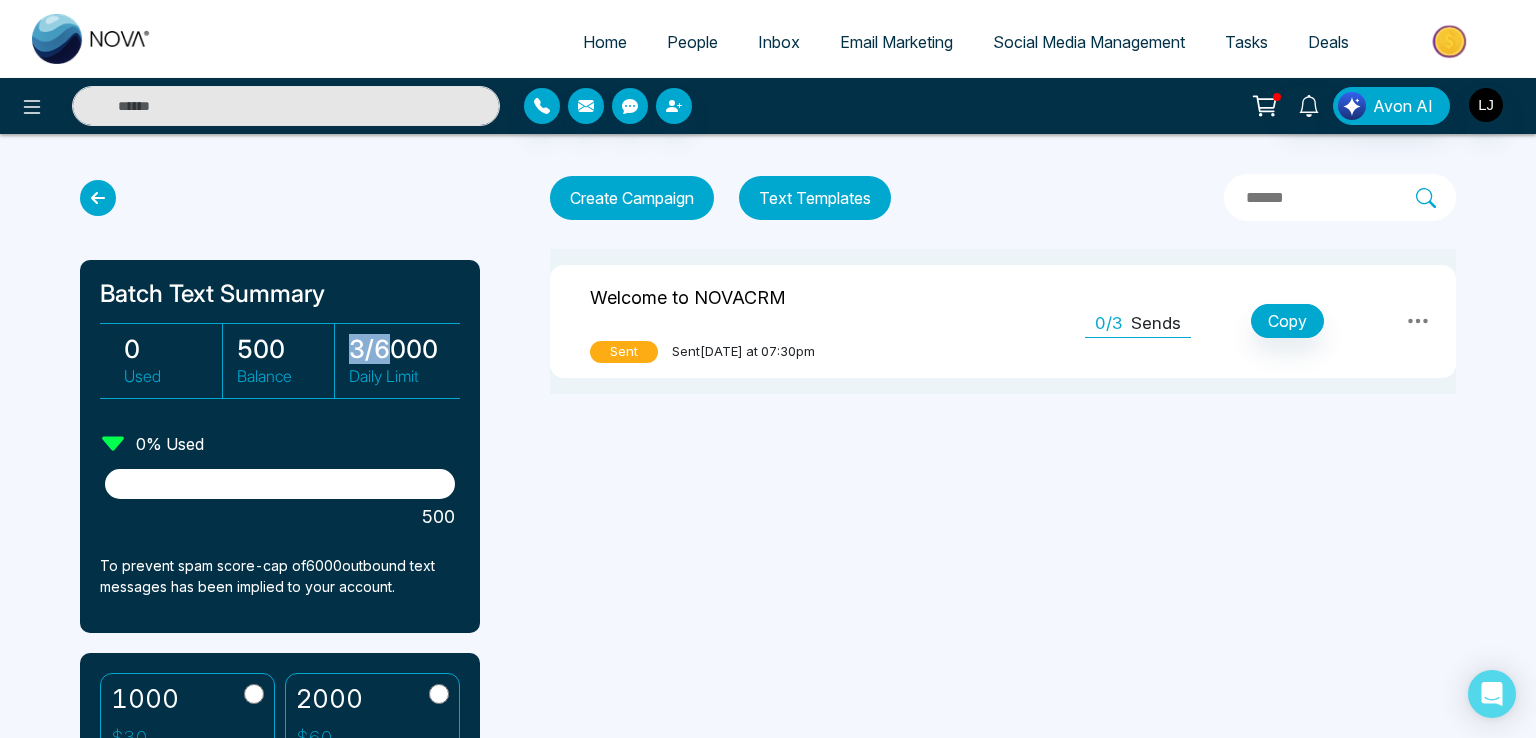 click on "3 / 6000 Daily Limit" at bounding box center [392, 361] 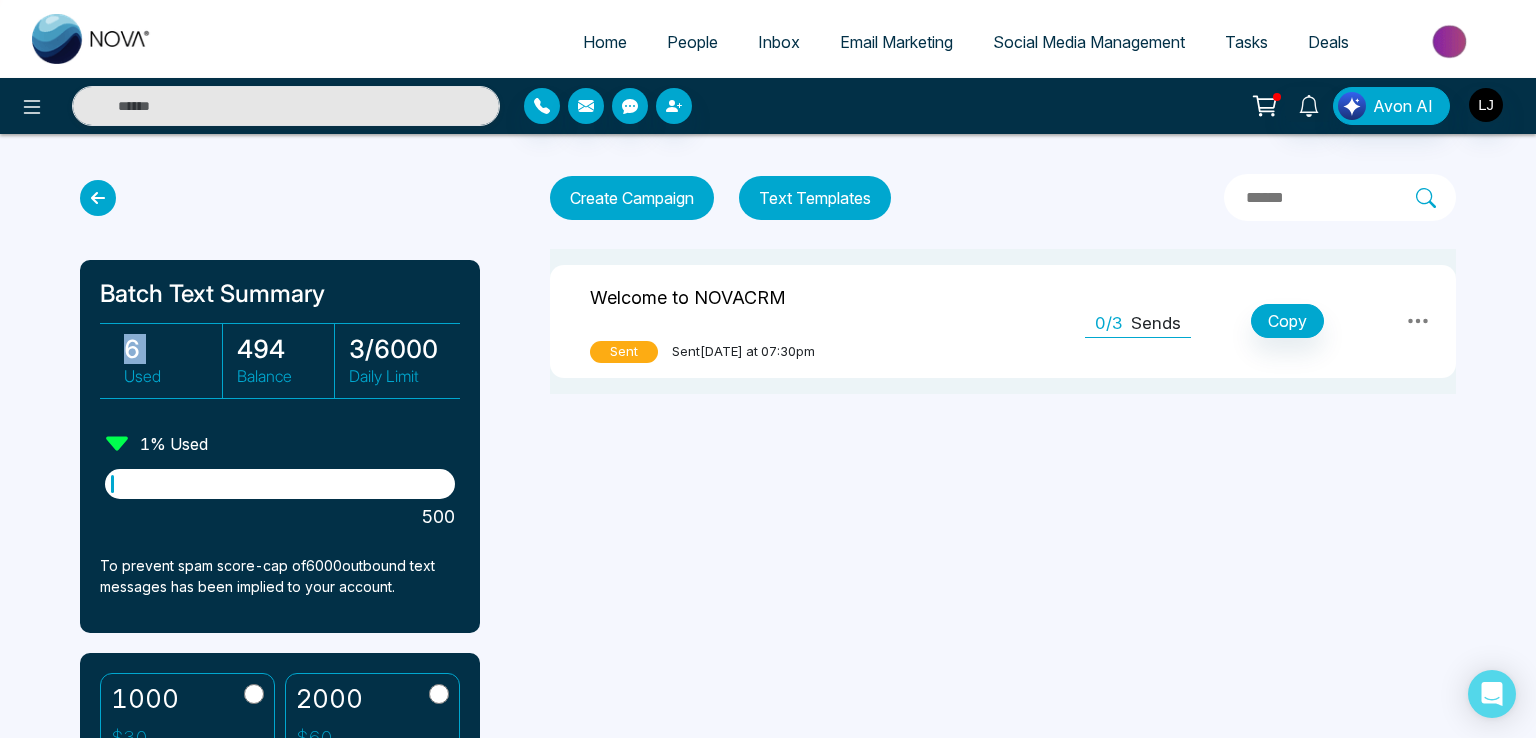 drag, startPoint x: 116, startPoint y: 345, endPoint x: 124, endPoint y: 370, distance: 26.24881 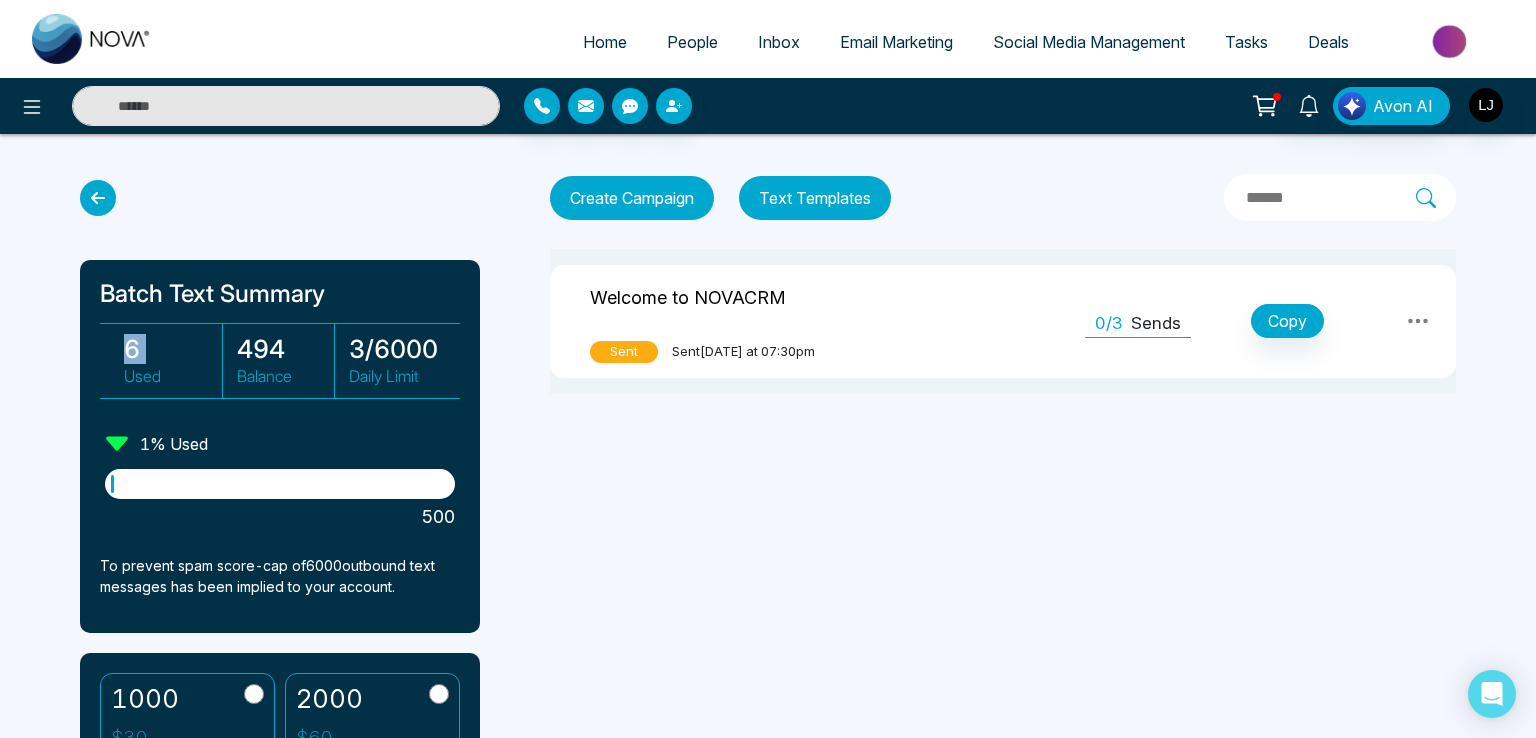 click on "6 Used" at bounding box center [167, 361] 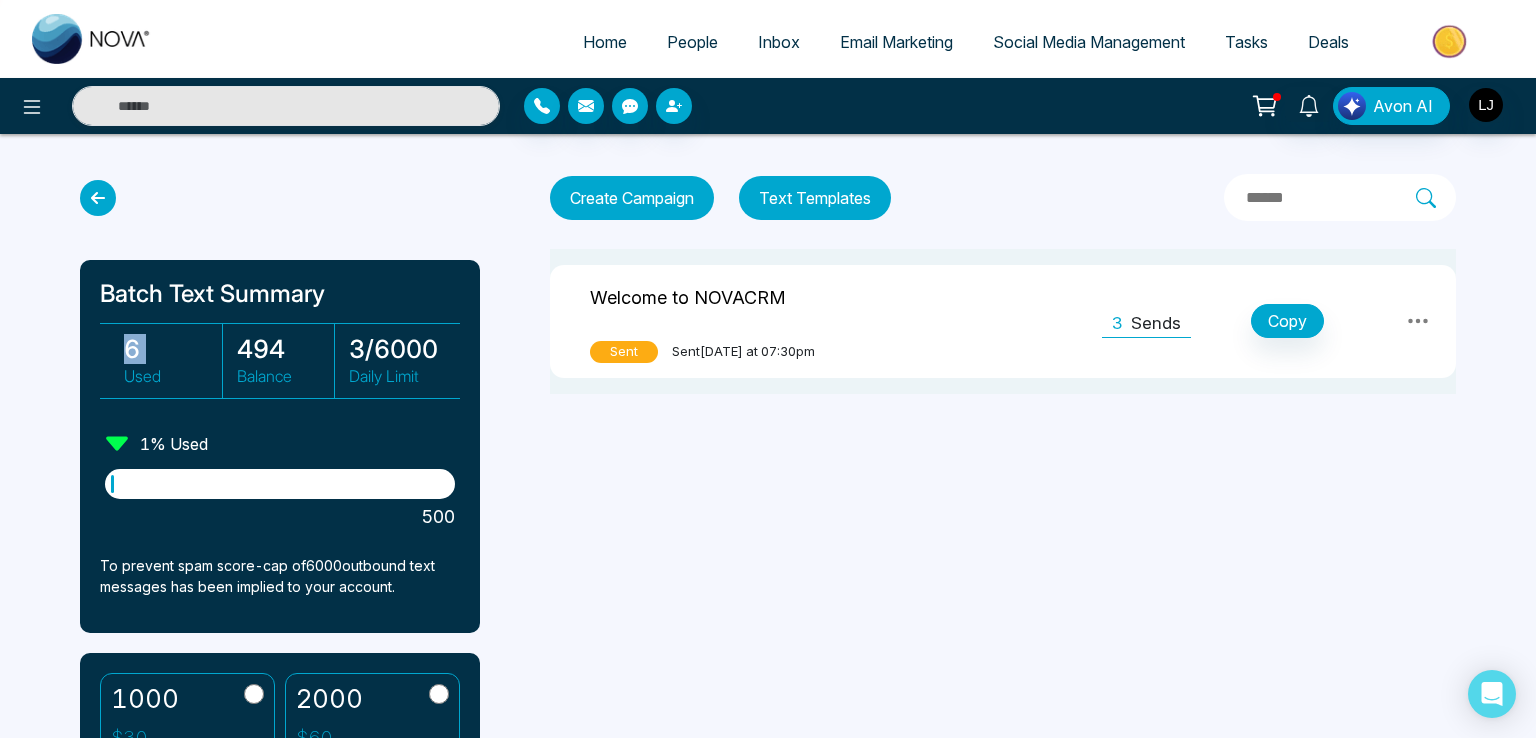 click 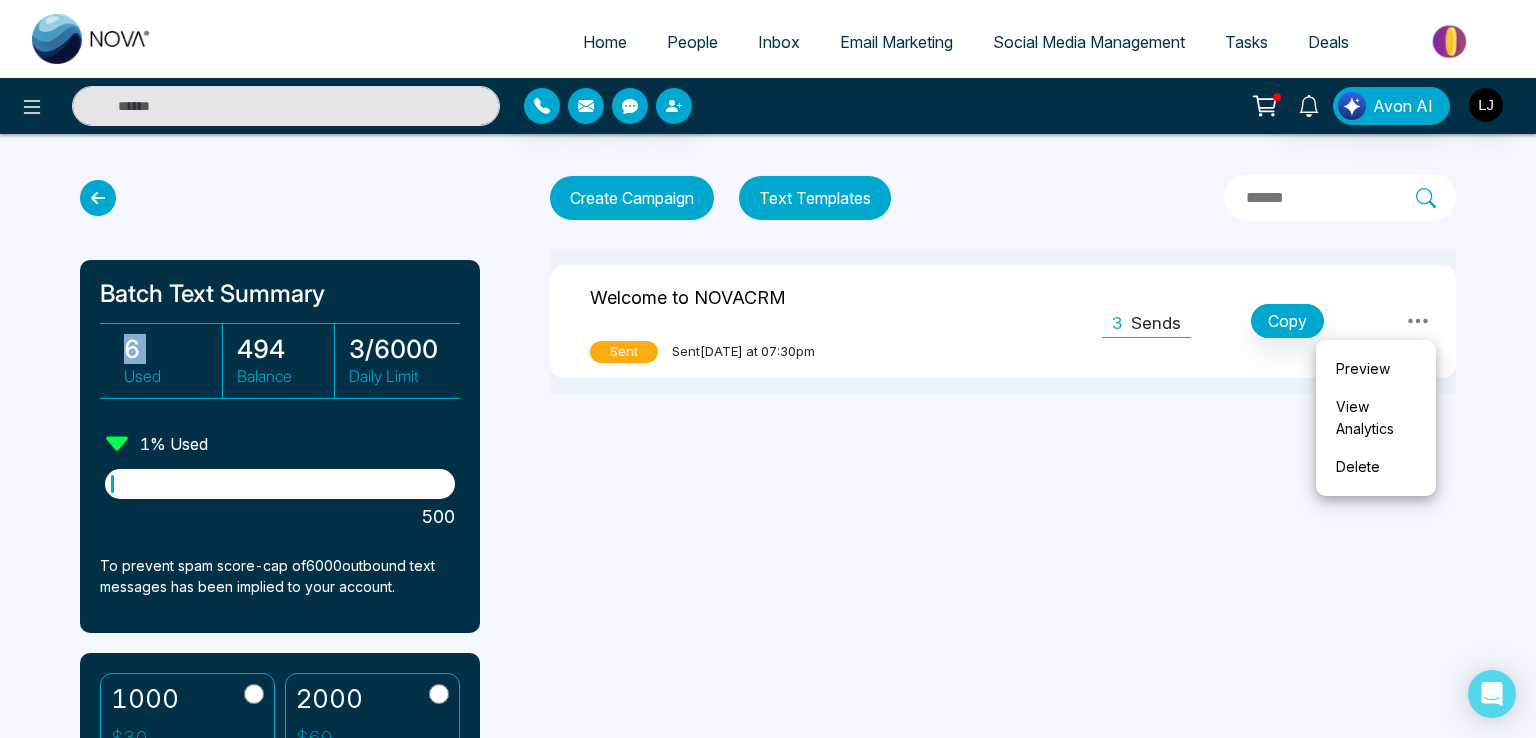 click on "View Analytics" at bounding box center [1376, 418] 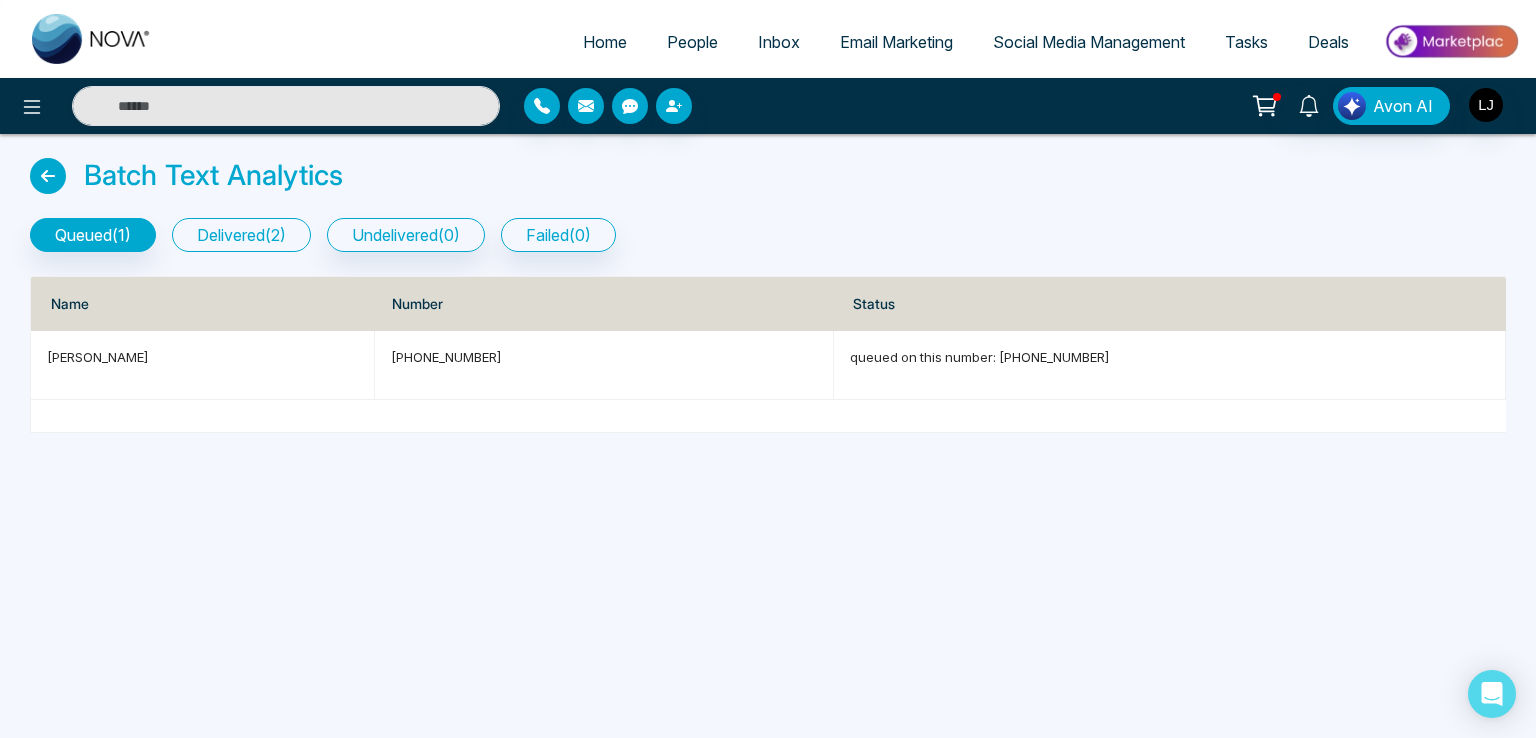 click on "delivered  ( 2 )" at bounding box center (241, 235) 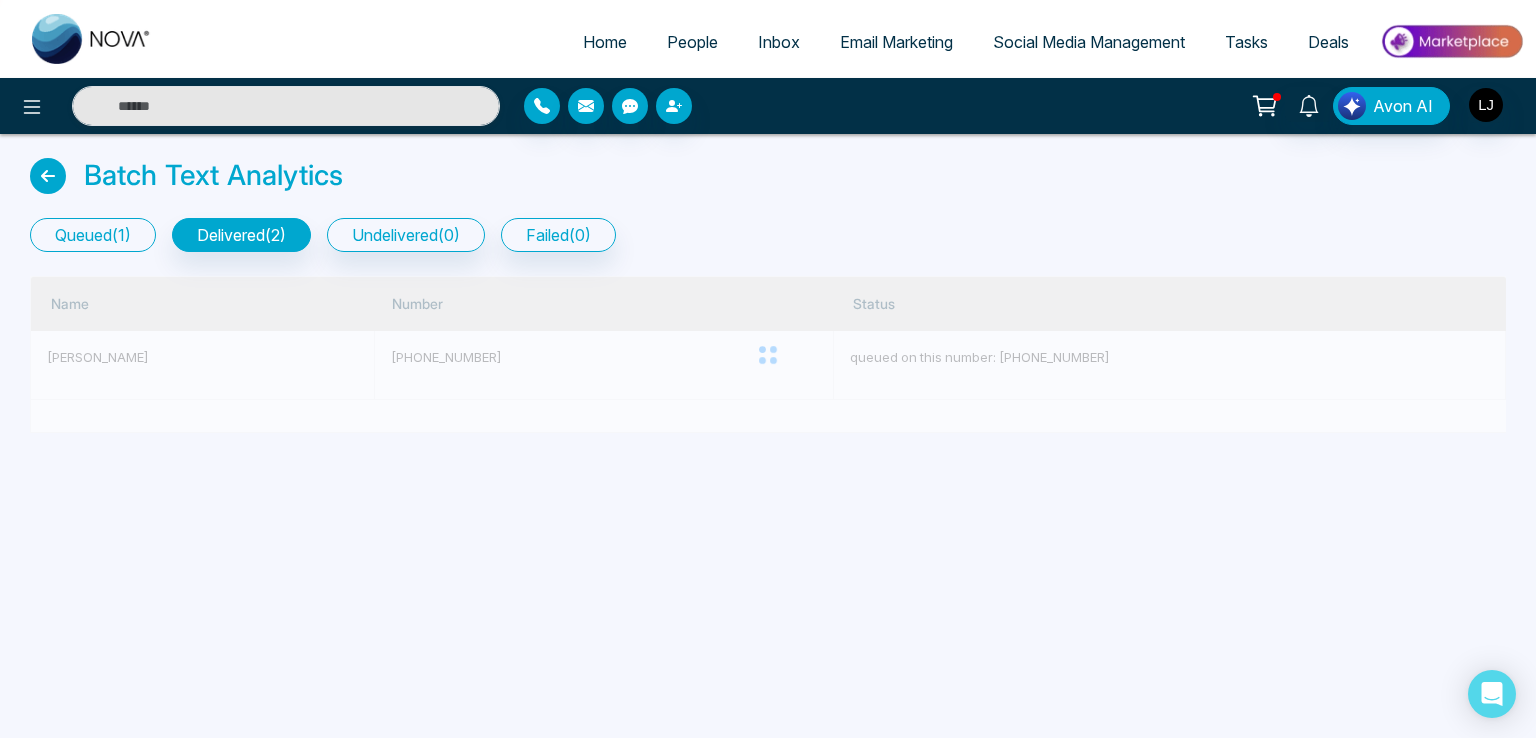click on "queued  ( 1 )" at bounding box center (93, 235) 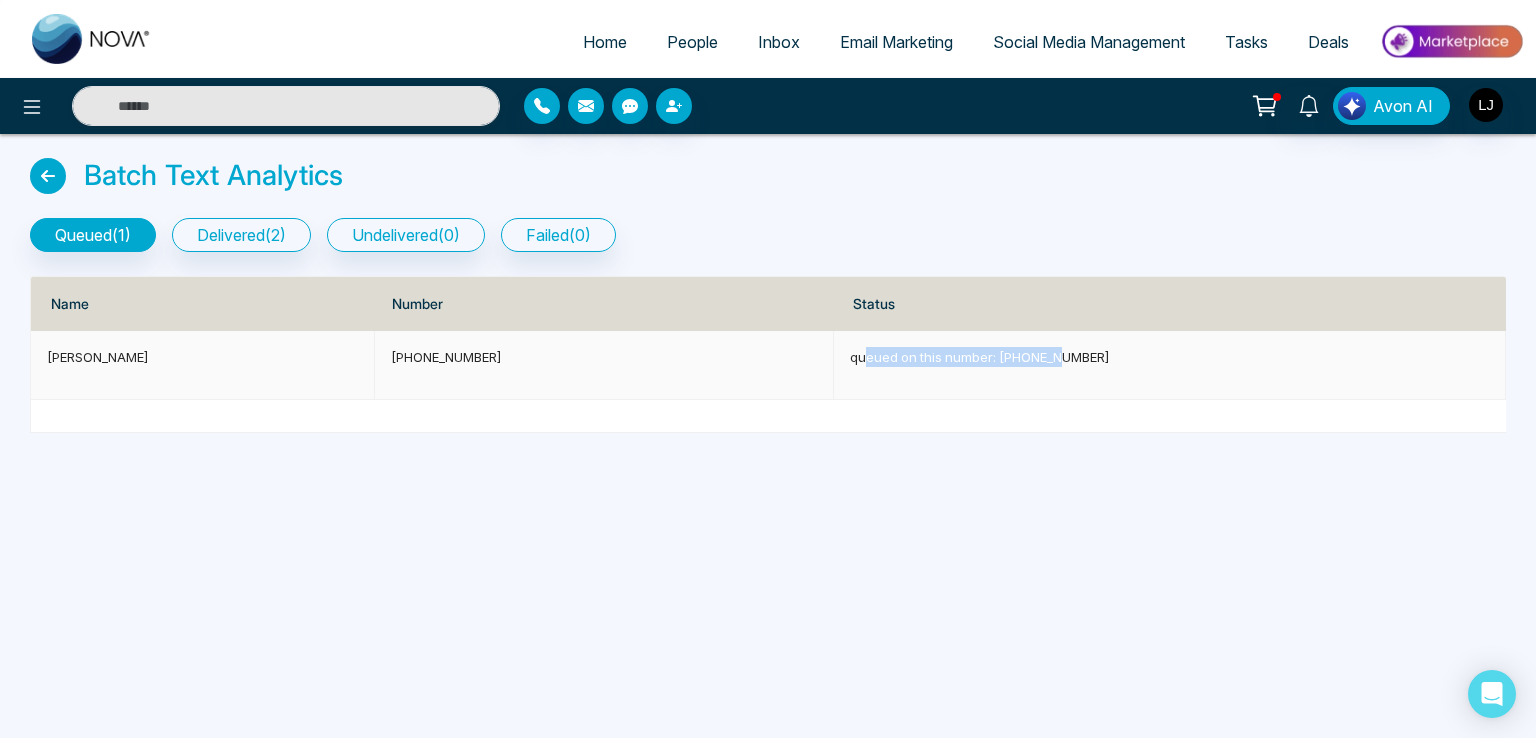 drag, startPoint x: 864, startPoint y: 351, endPoint x: 1069, endPoint y: 351, distance: 205 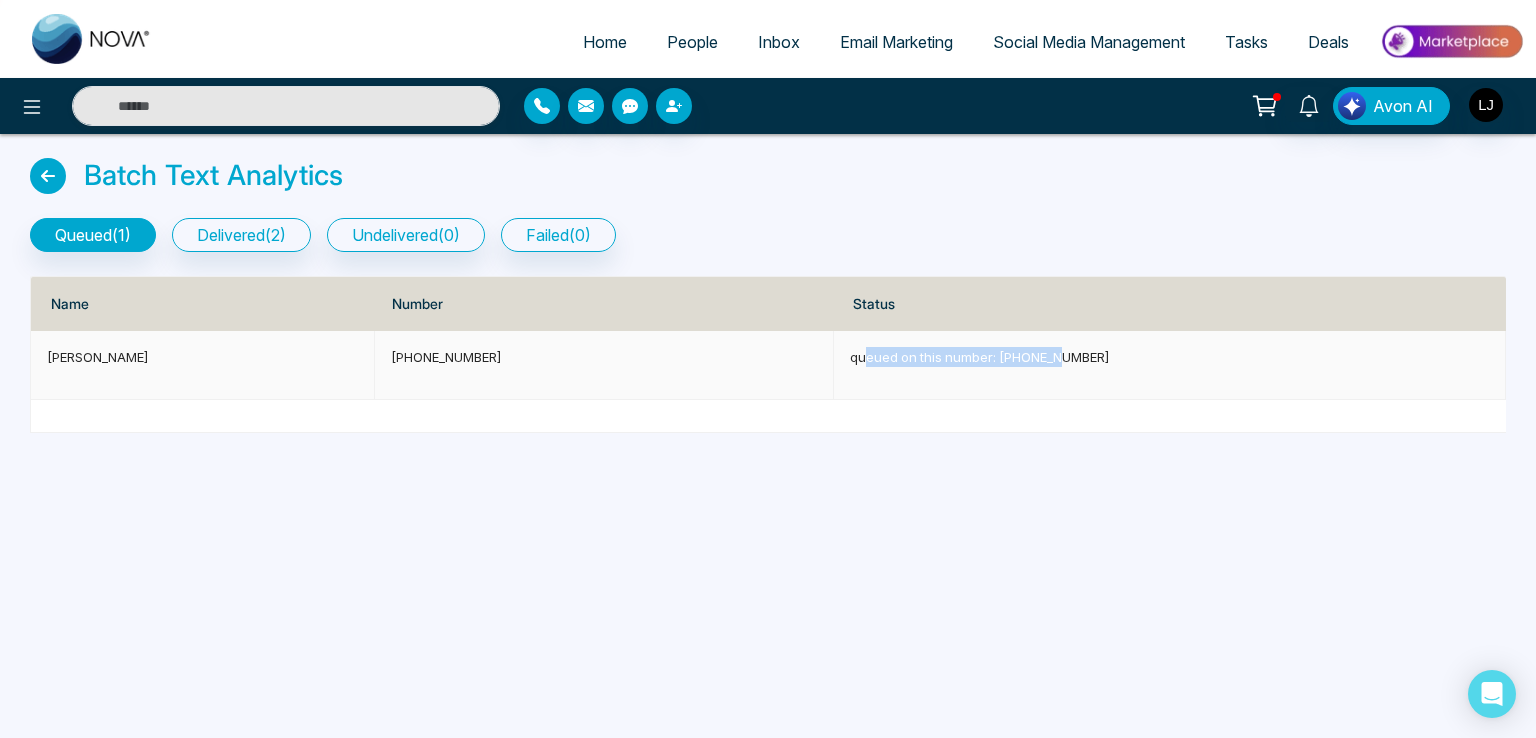 click on "queued on this number: +918989898989" at bounding box center (1169, 357) 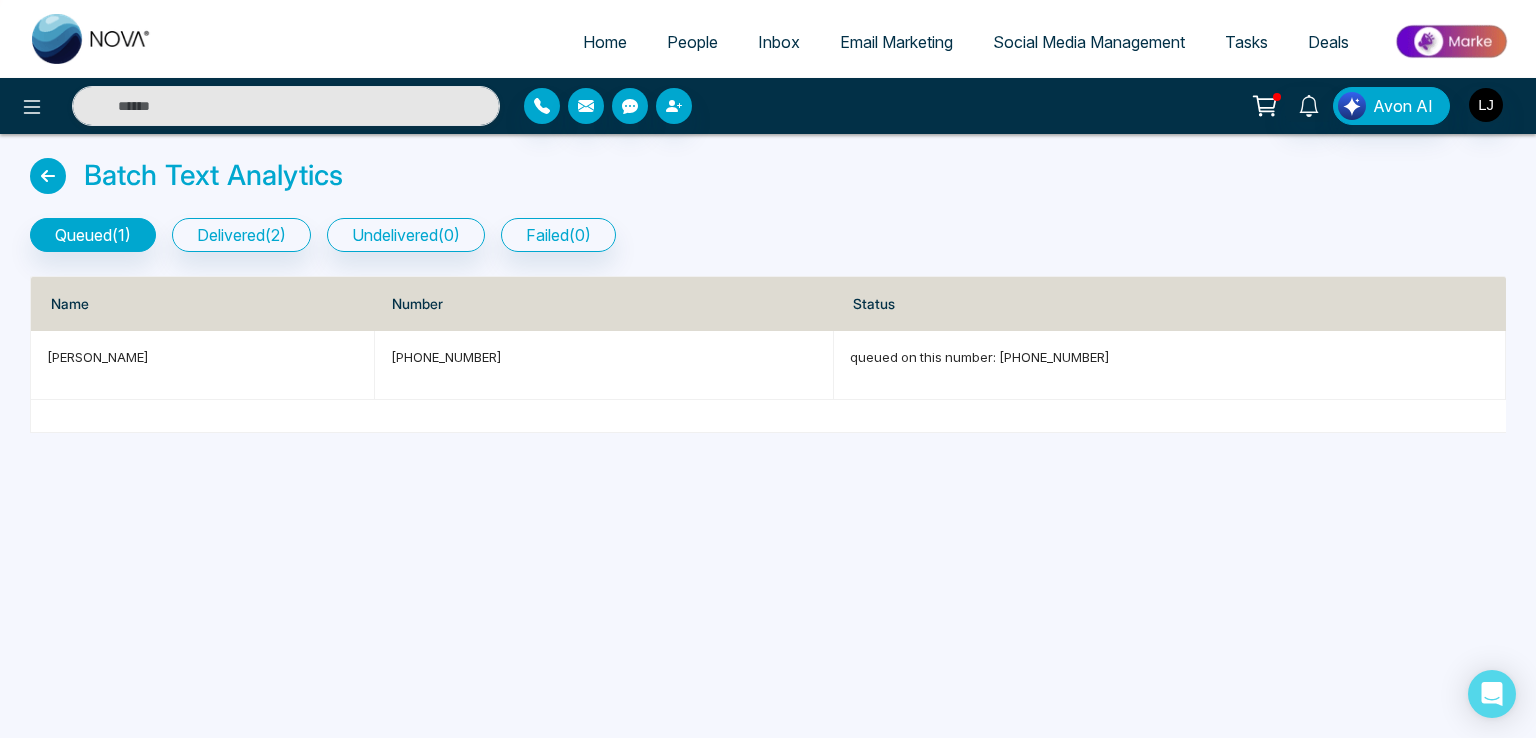click at bounding box center [48, 176] 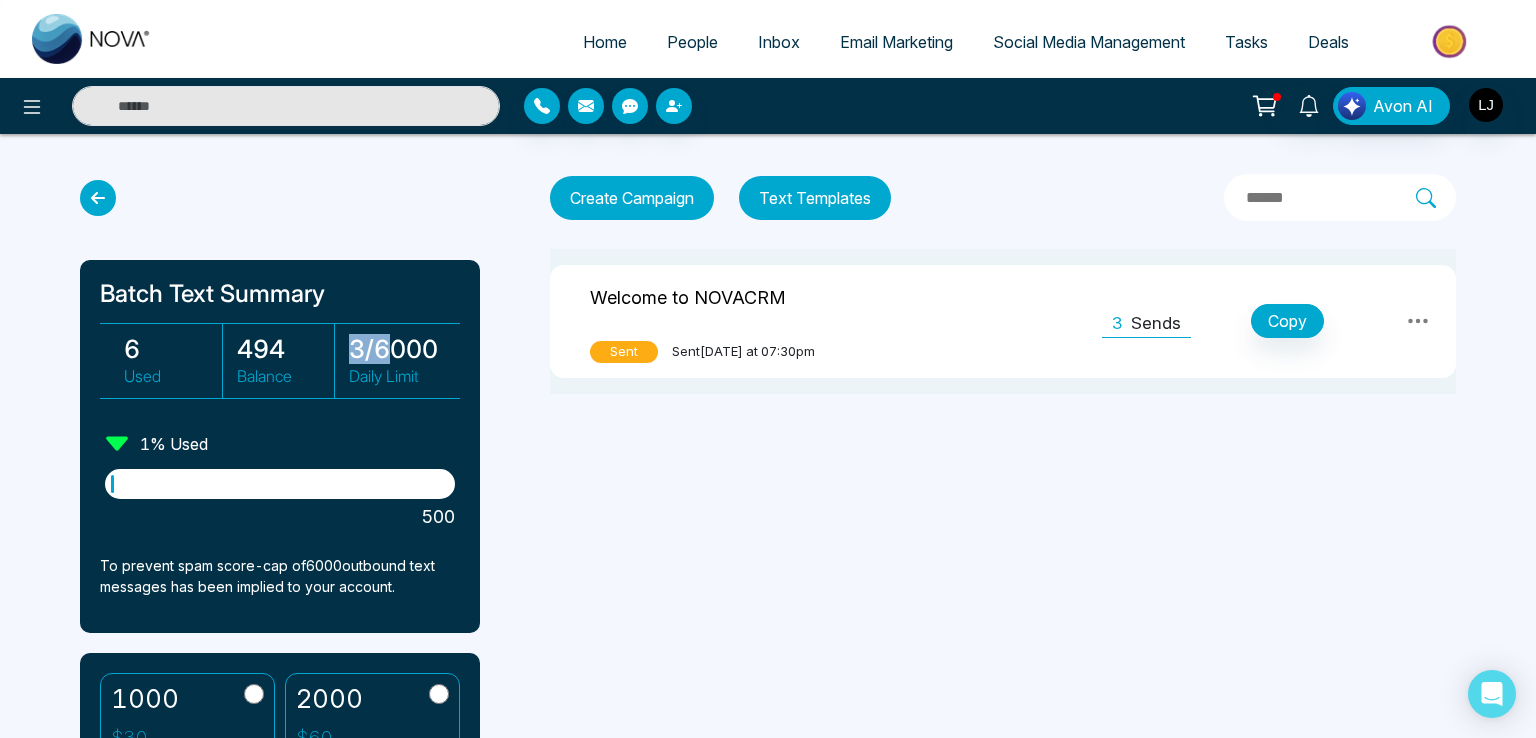 drag, startPoint x: 349, startPoint y: 357, endPoint x: 392, endPoint y: 351, distance: 43.416588 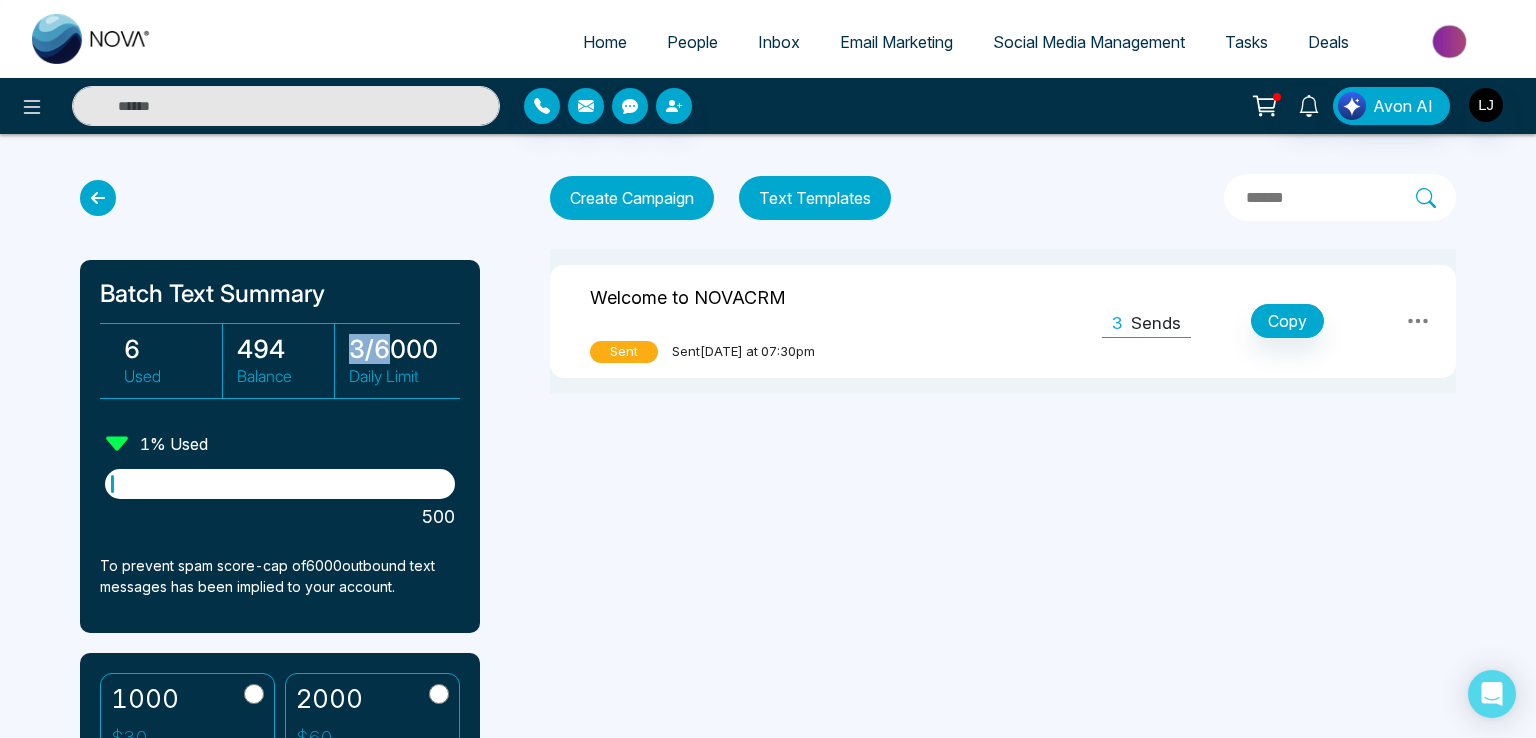 click on "3 / 6000" at bounding box center (398, 349) 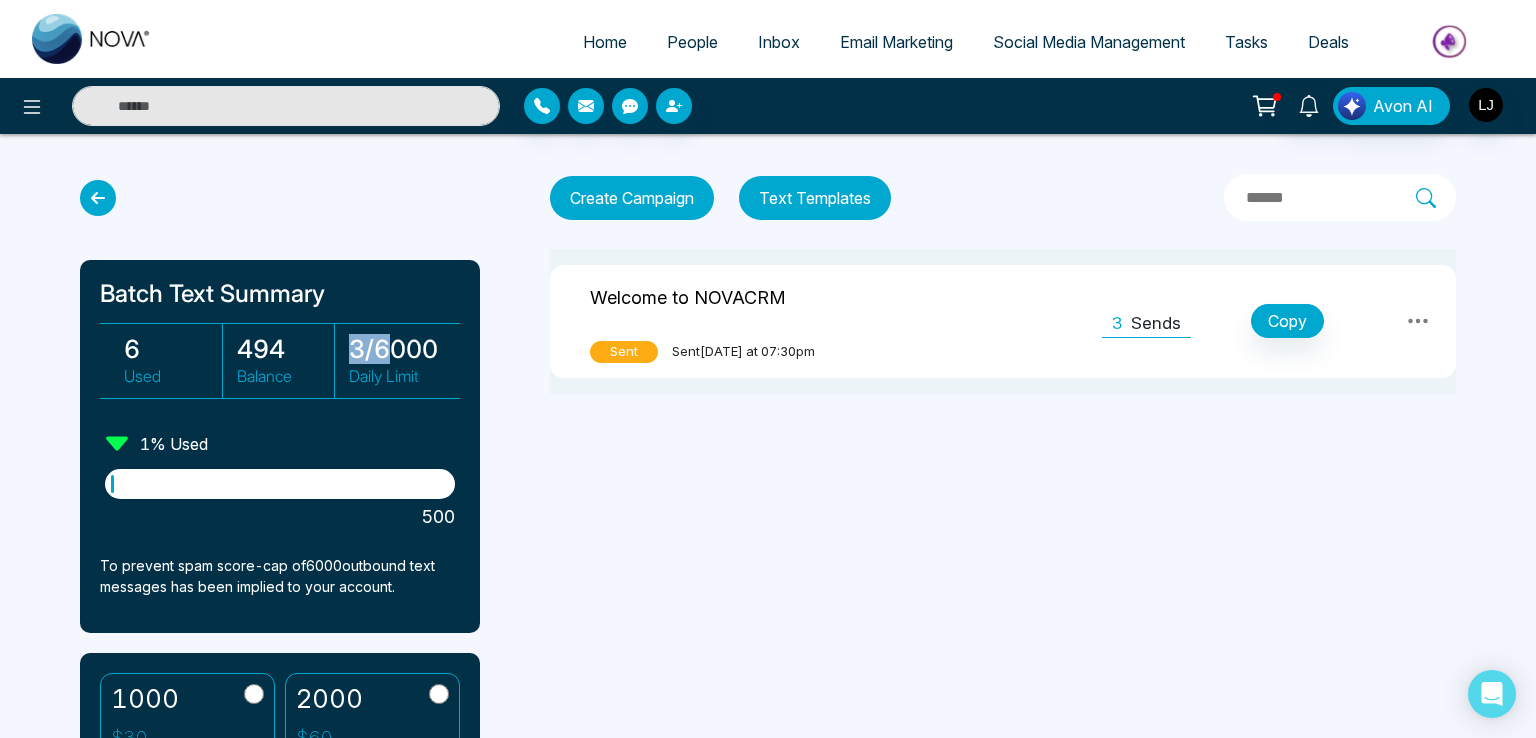 click 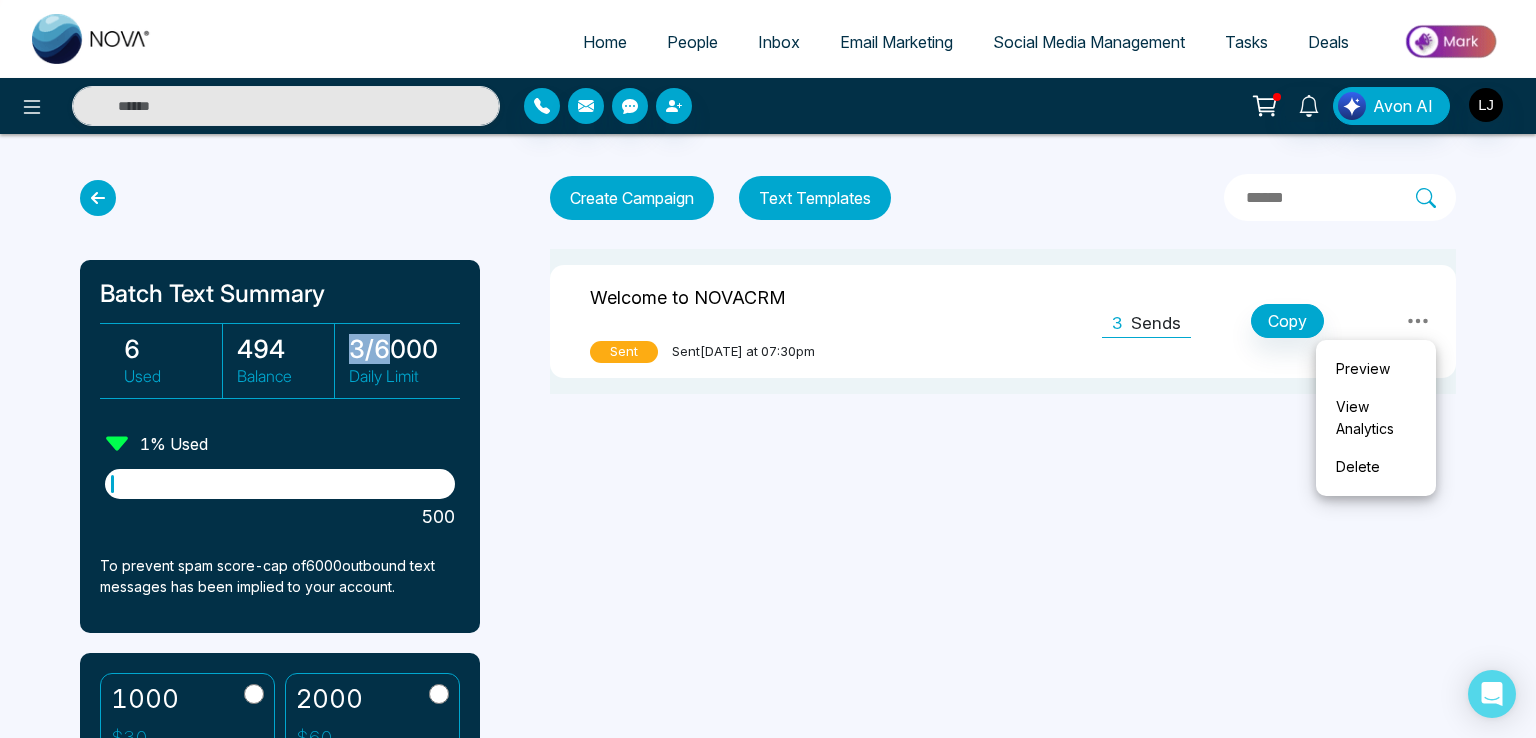 click on "View Analytics" at bounding box center (1376, 418) 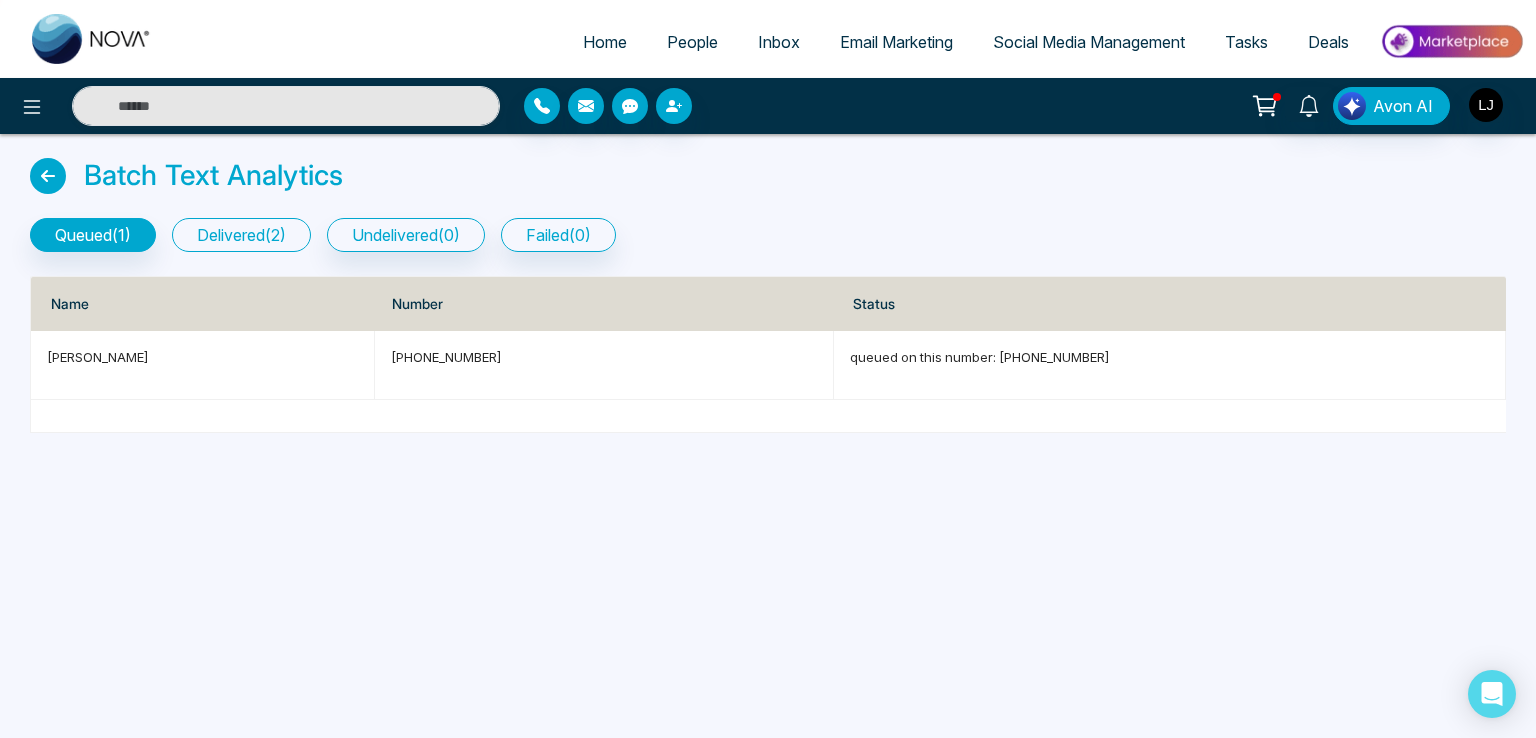 click on "delivered  ( 2 )" at bounding box center [241, 235] 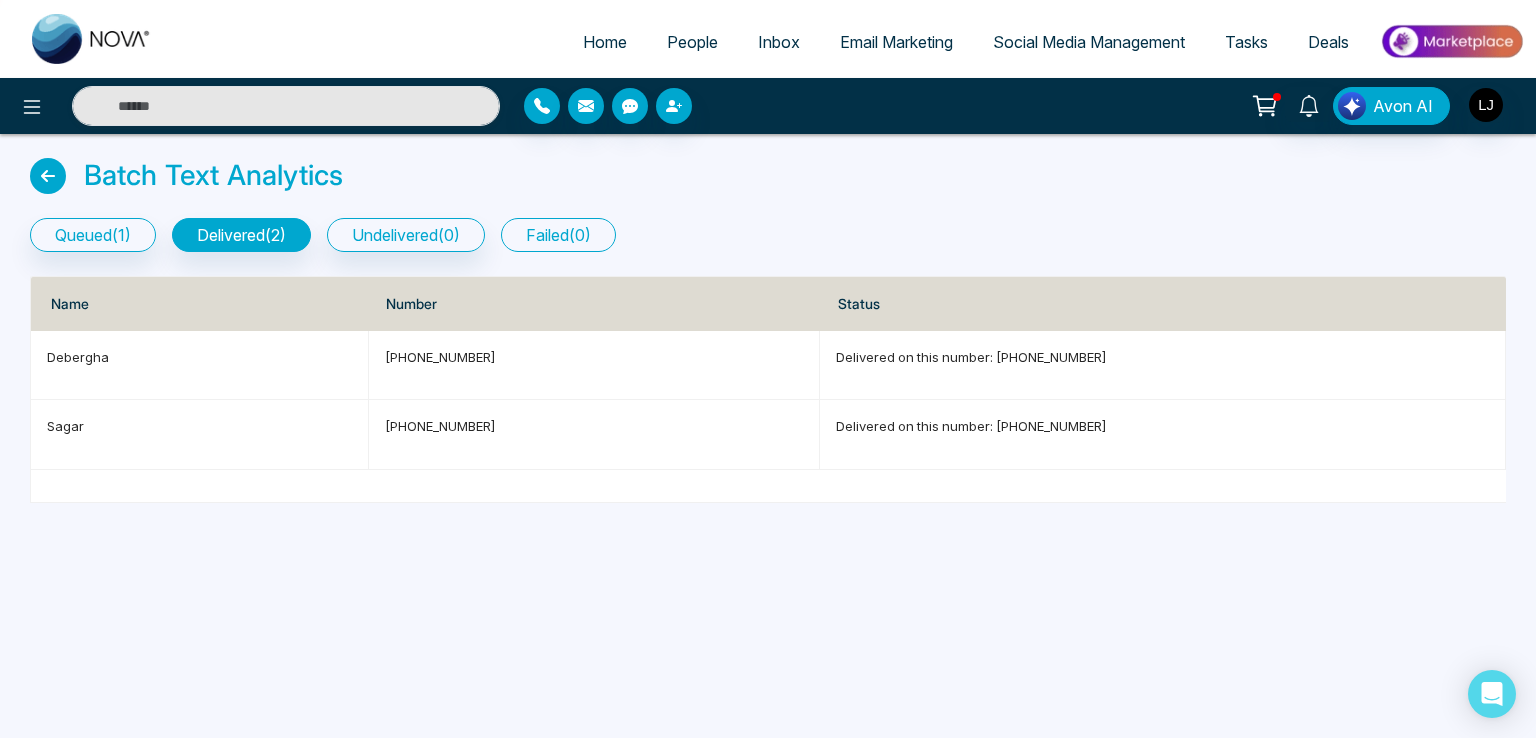 click on "failed  ( 0 )" at bounding box center (558, 235) 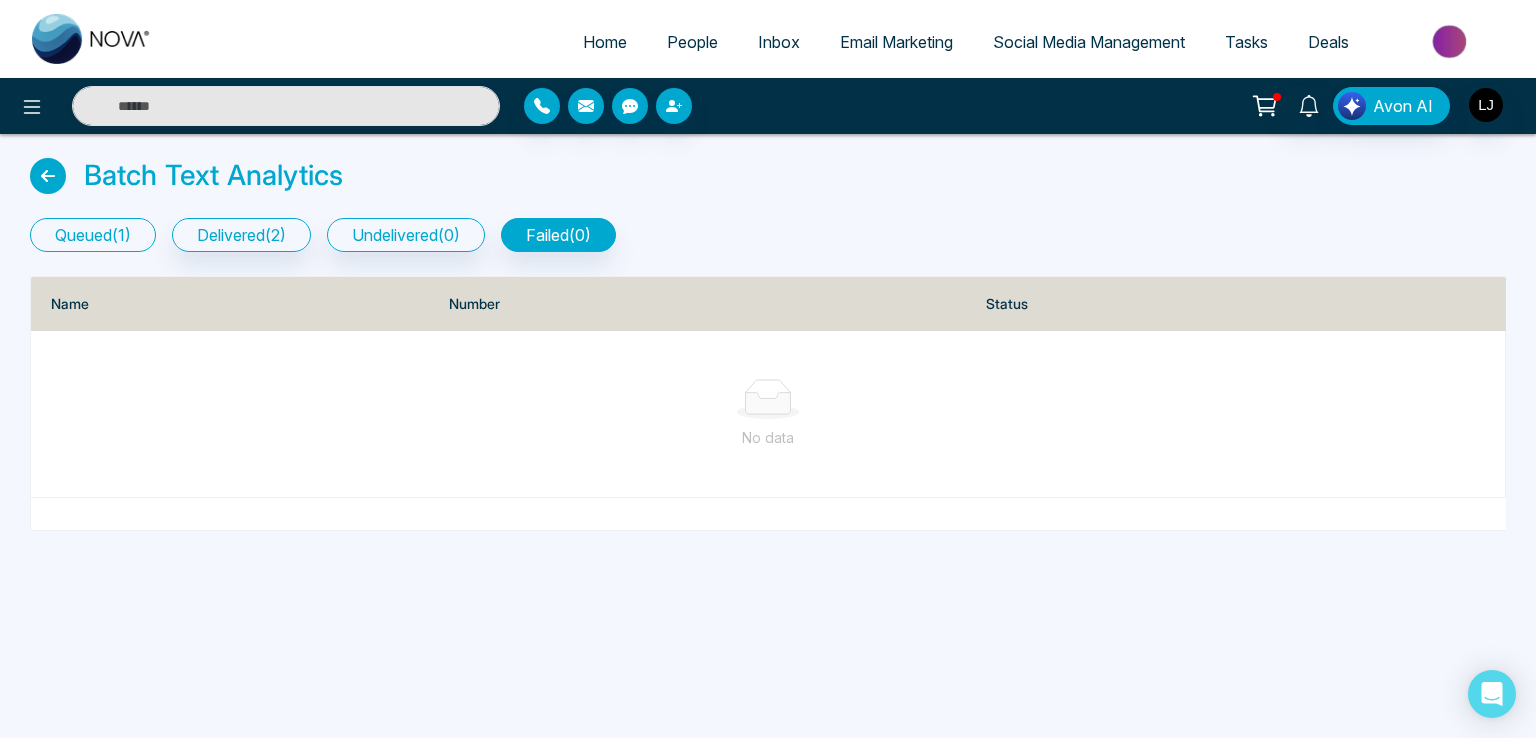click on "queued  ( 1 )" at bounding box center (93, 235) 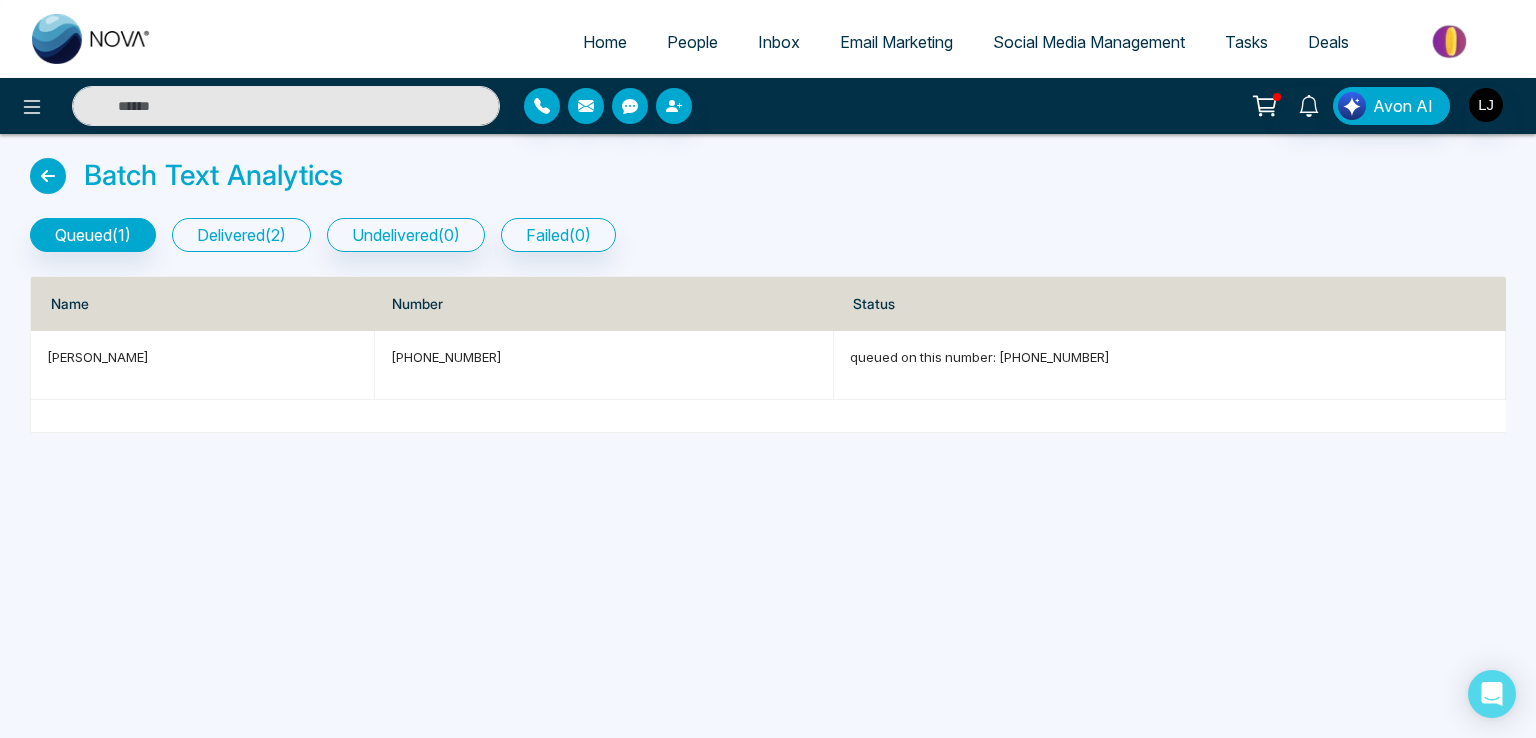 click on "delivered  ( 2 )" at bounding box center (241, 235) 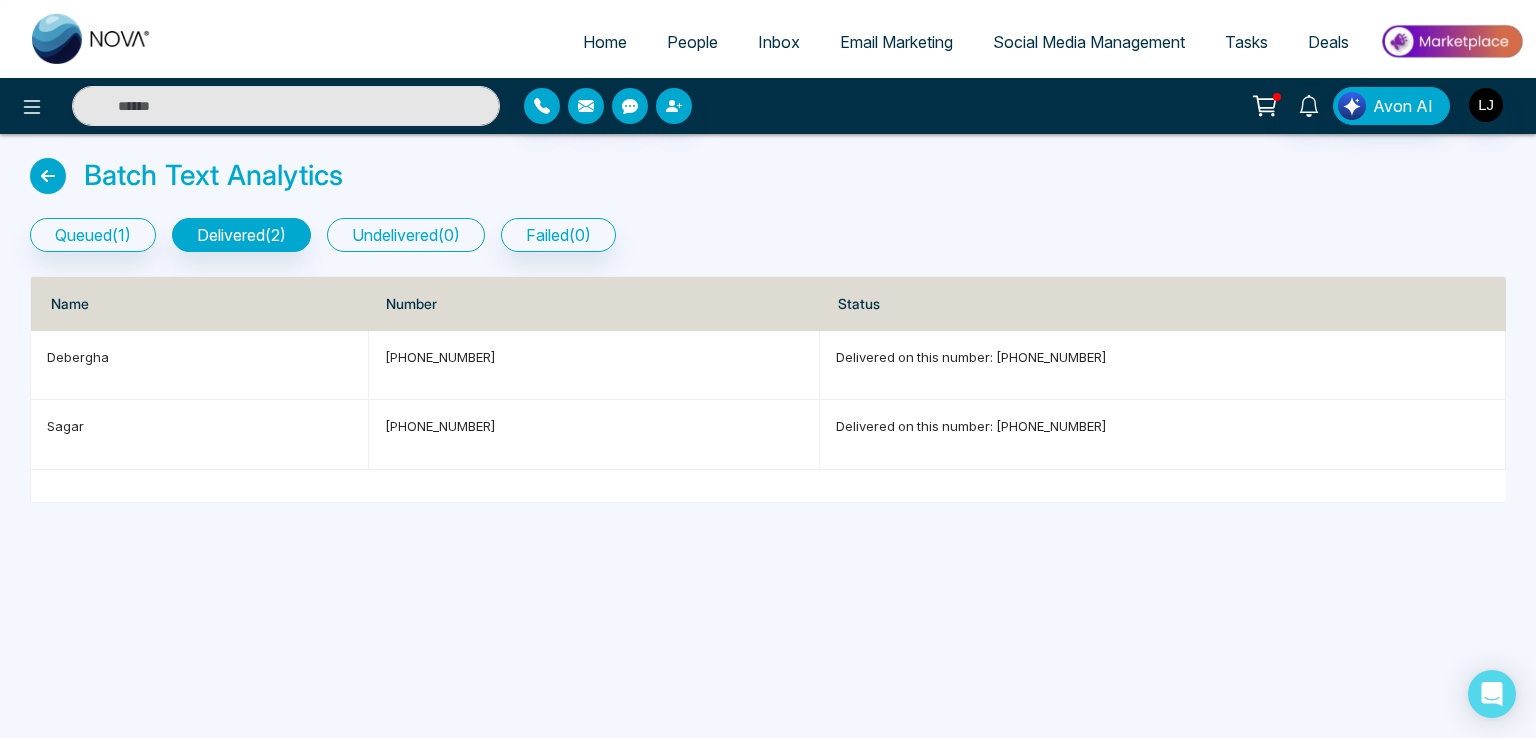 click on "undelivered  ( 0 )" at bounding box center (406, 235) 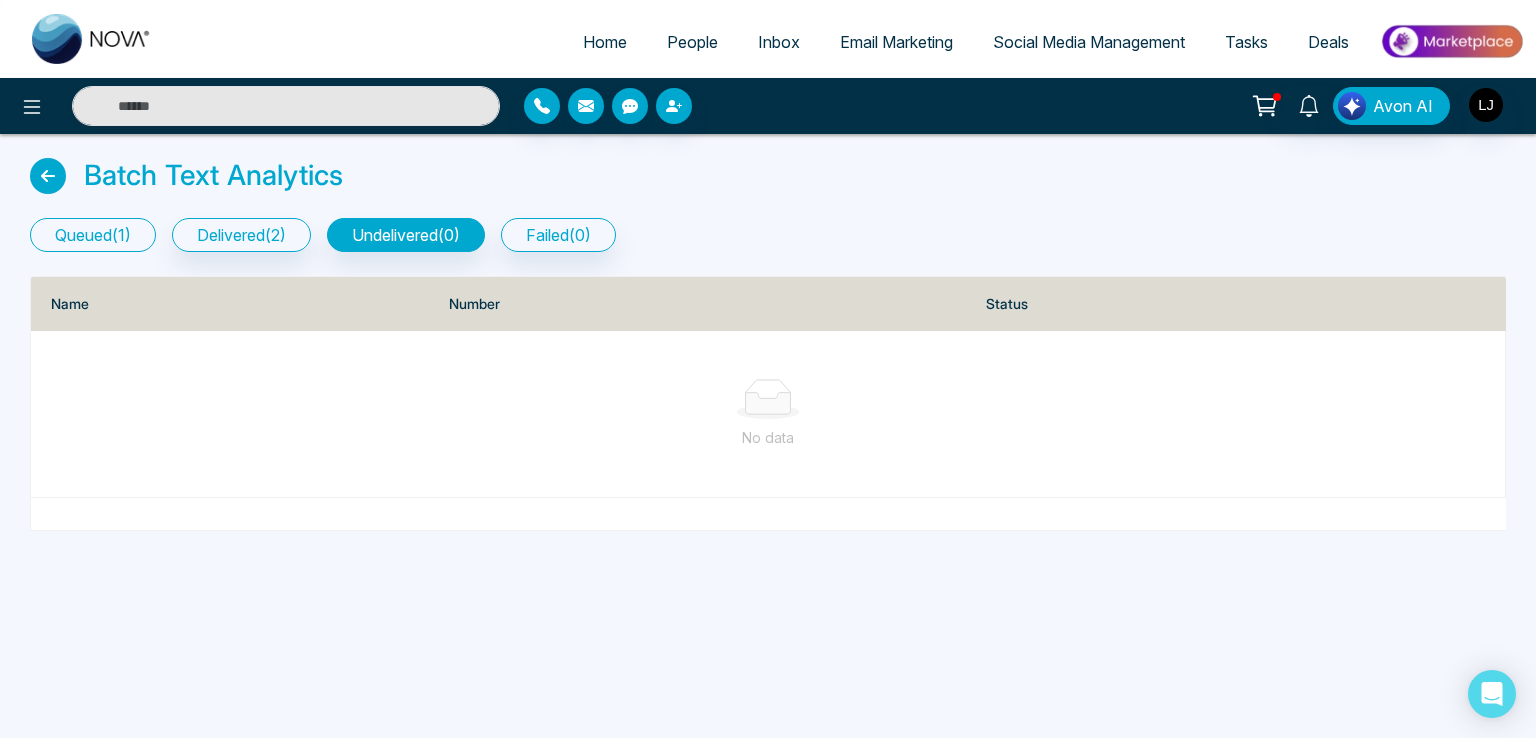 click on "queued  ( 1 )" at bounding box center [93, 235] 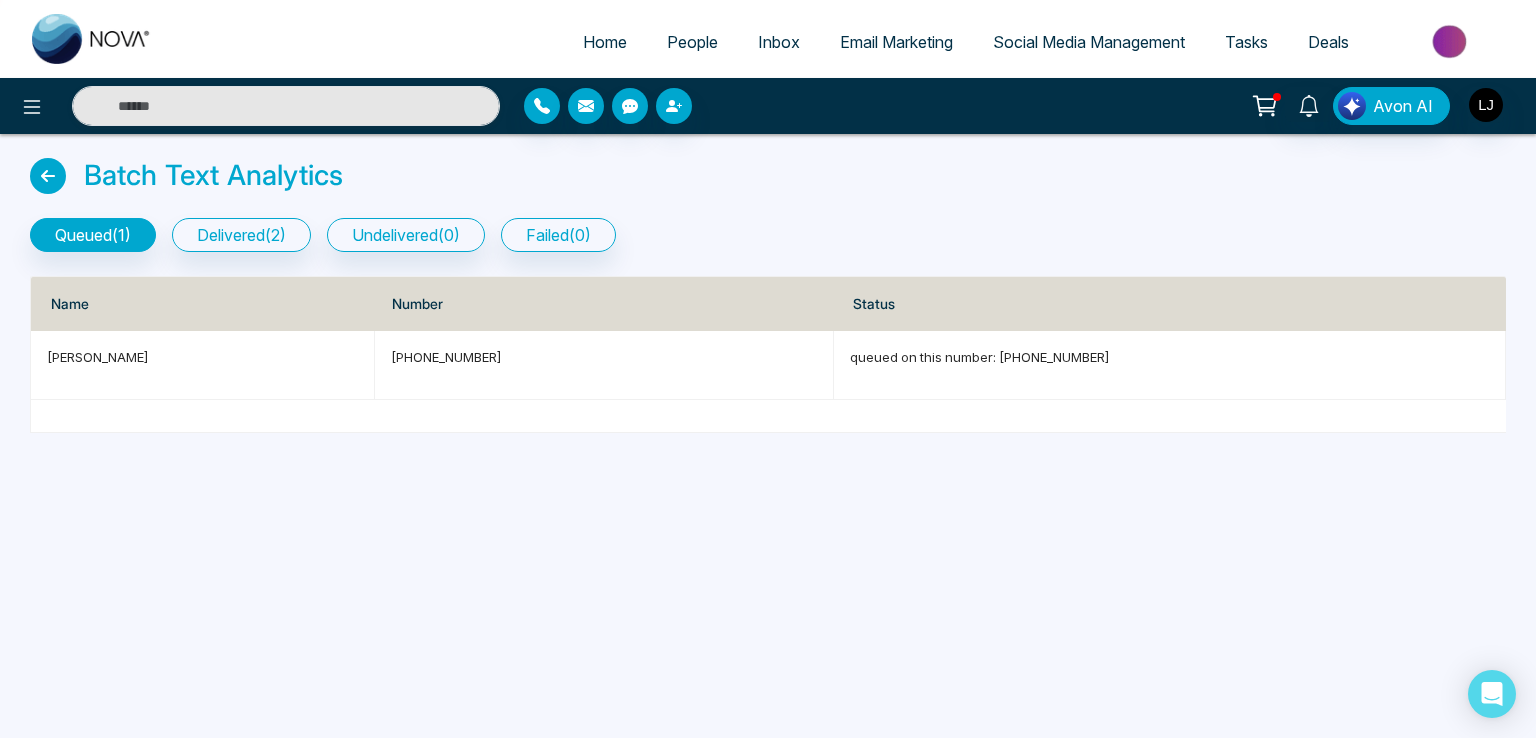click at bounding box center [48, 176] 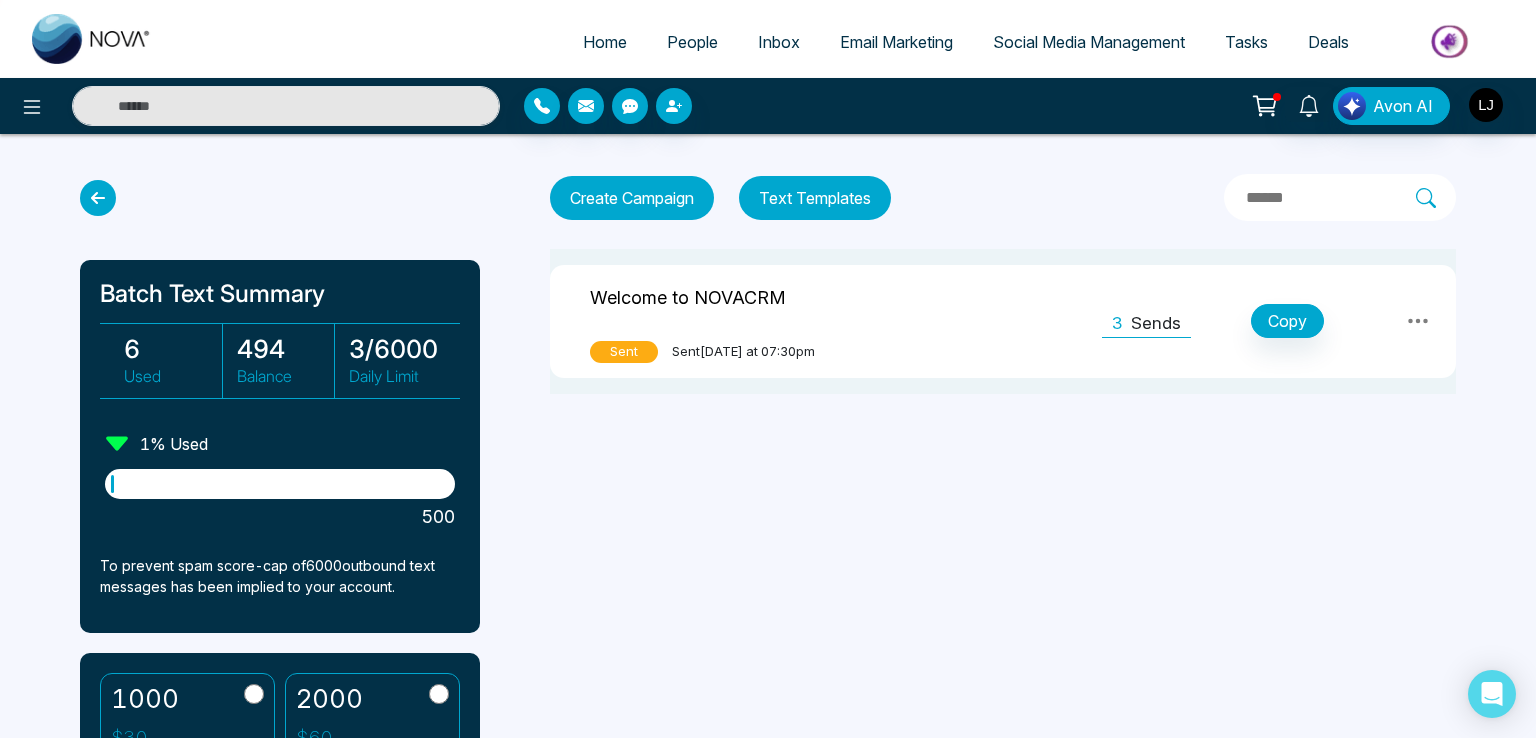 click on "People" at bounding box center (692, 42) 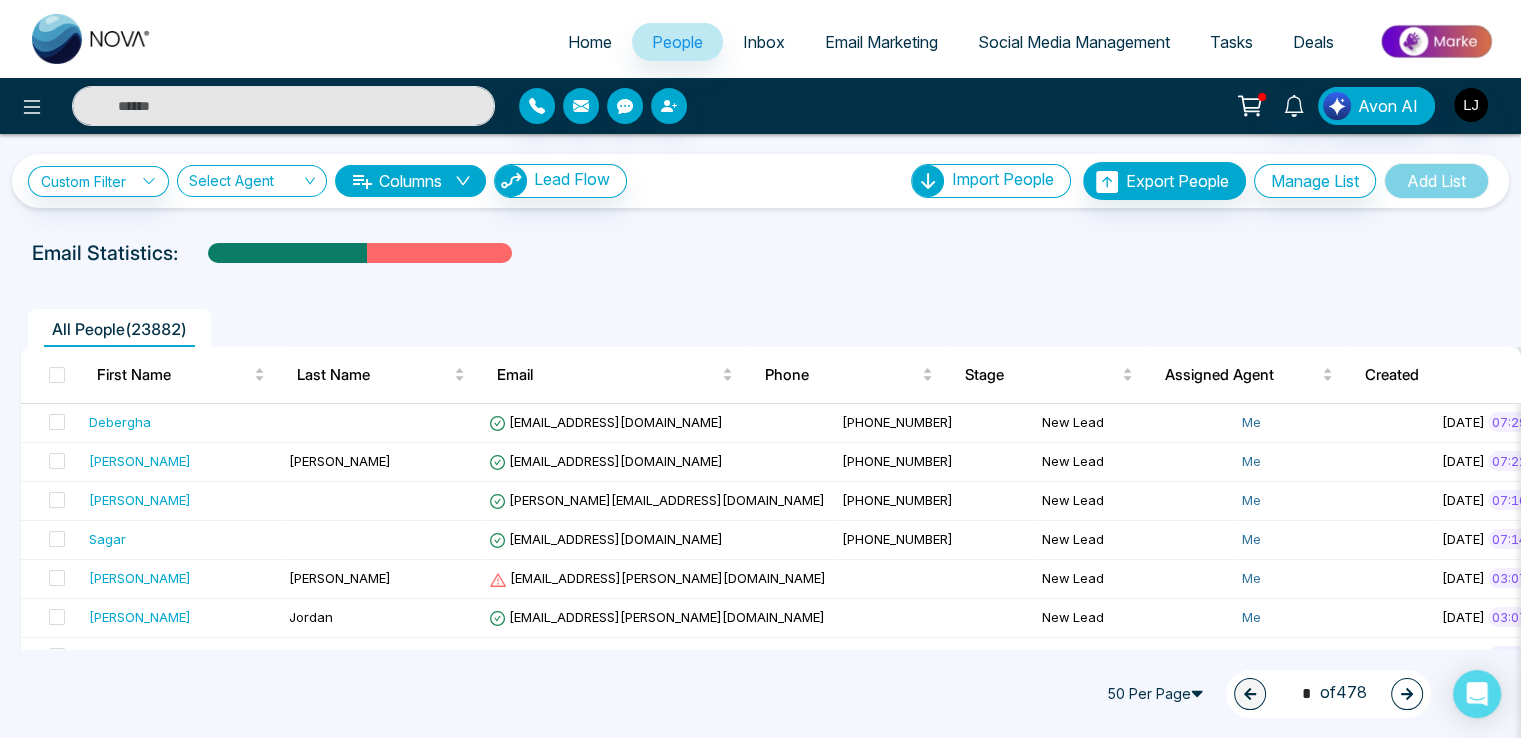 click on "**********" at bounding box center [760, 181] 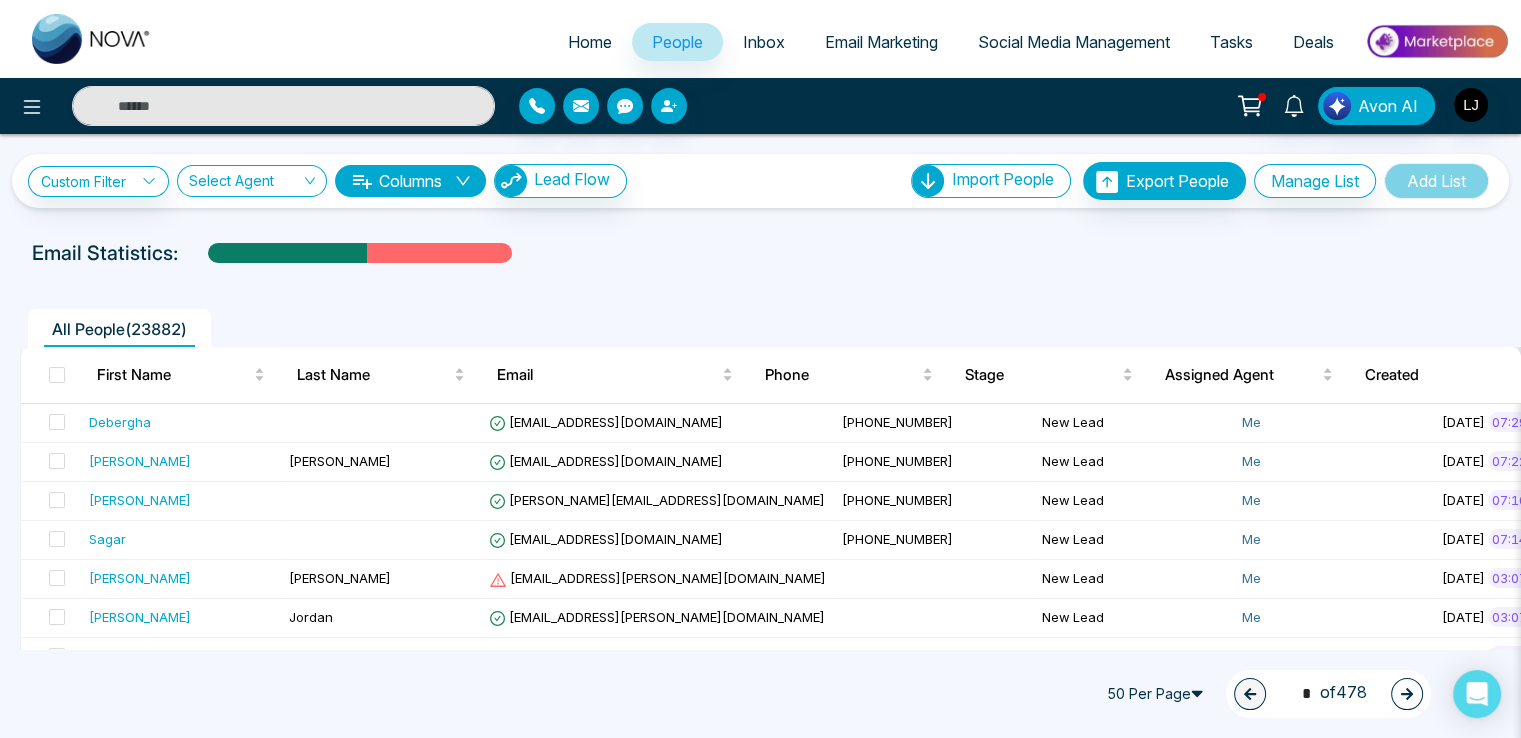 click on "Social Media Management" at bounding box center [1074, 42] 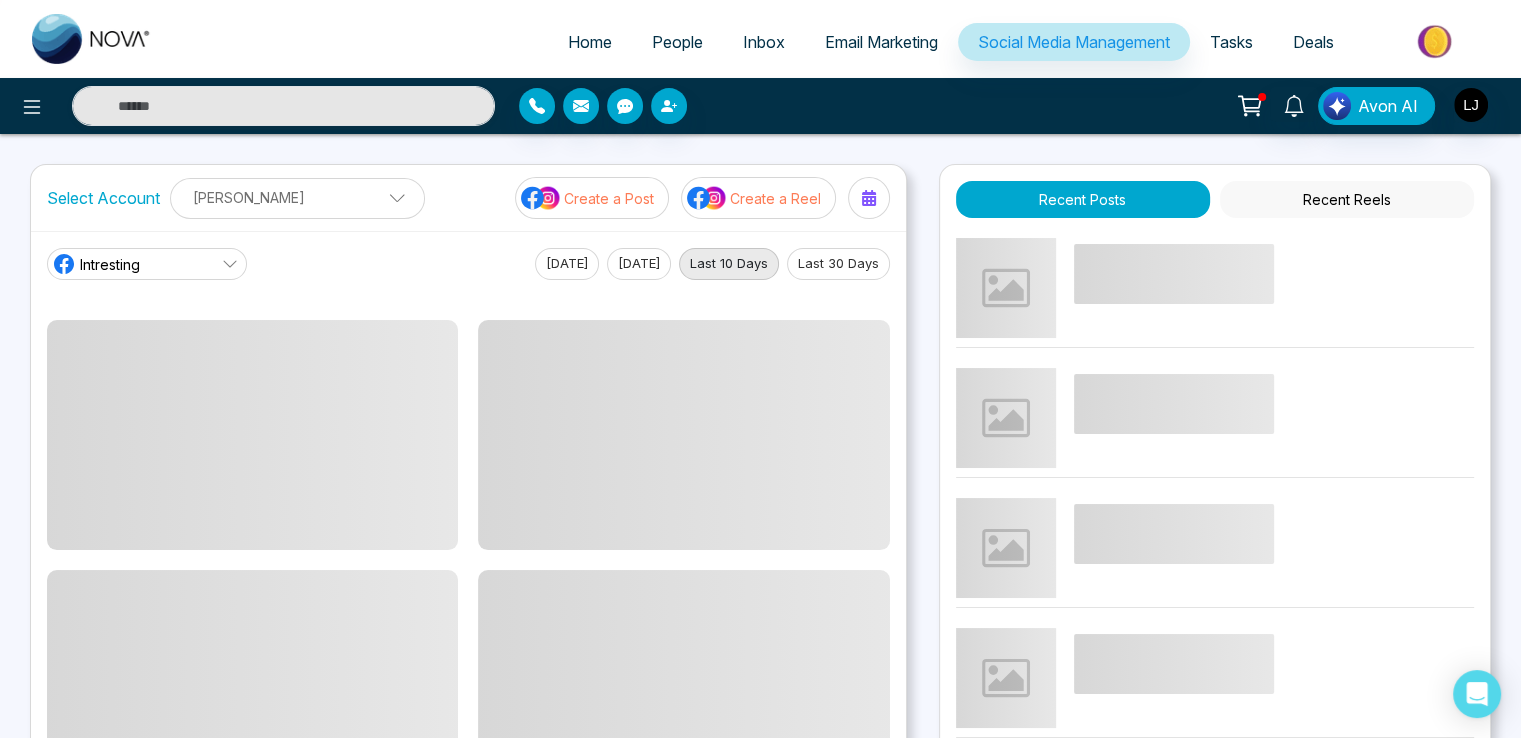 click on "Create a Post" at bounding box center [592, 198] 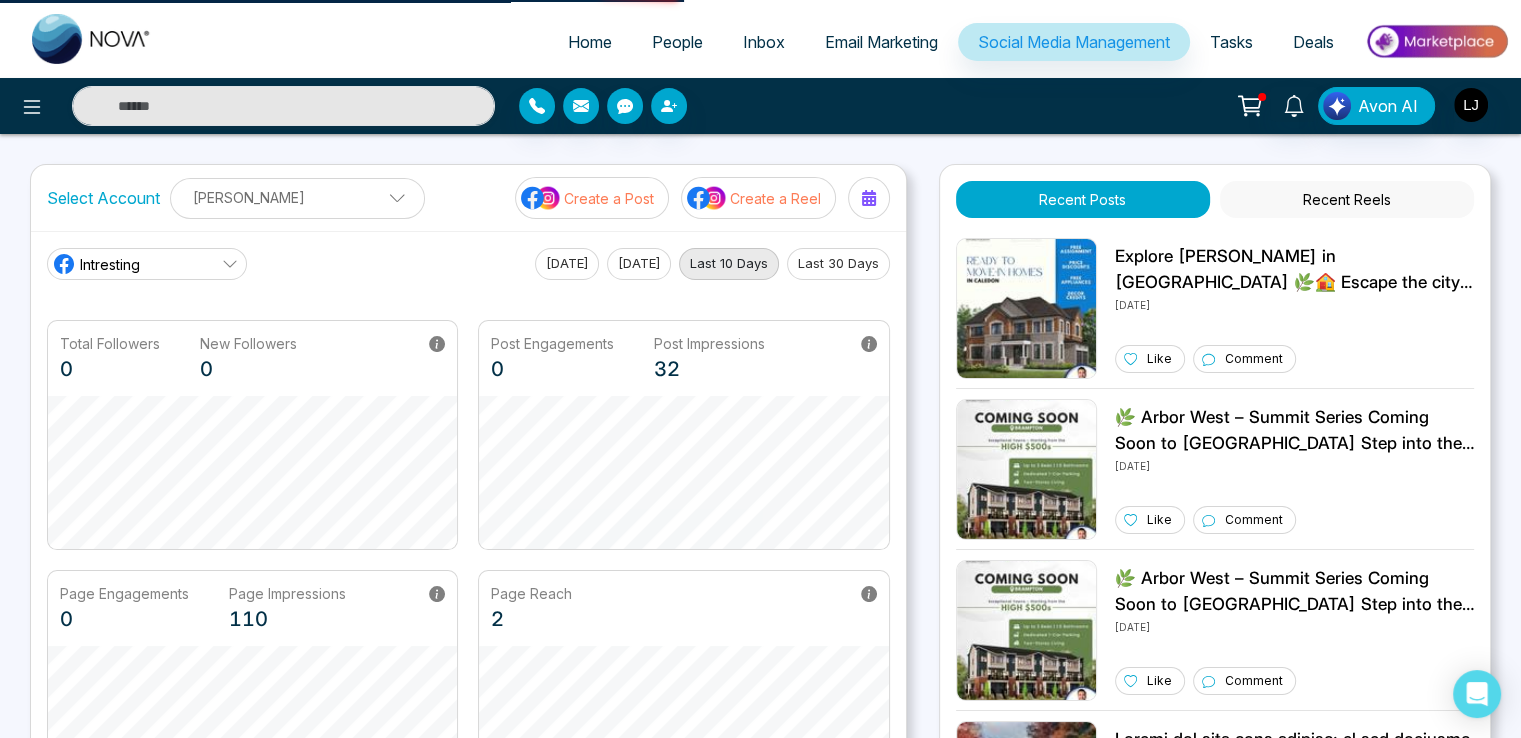 click on "Create a Post" at bounding box center [592, 198] 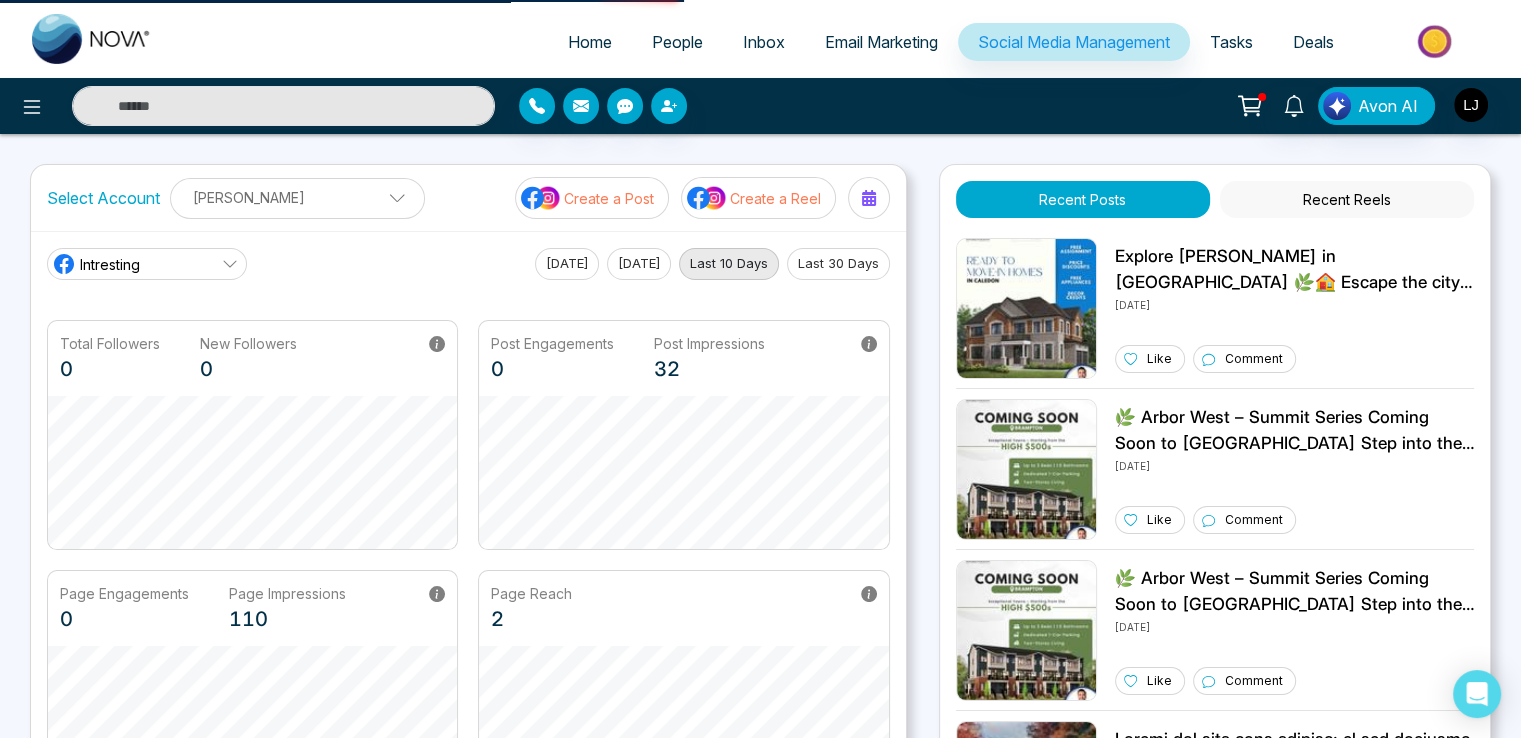 click on "Create a Post" at bounding box center (592, 198) 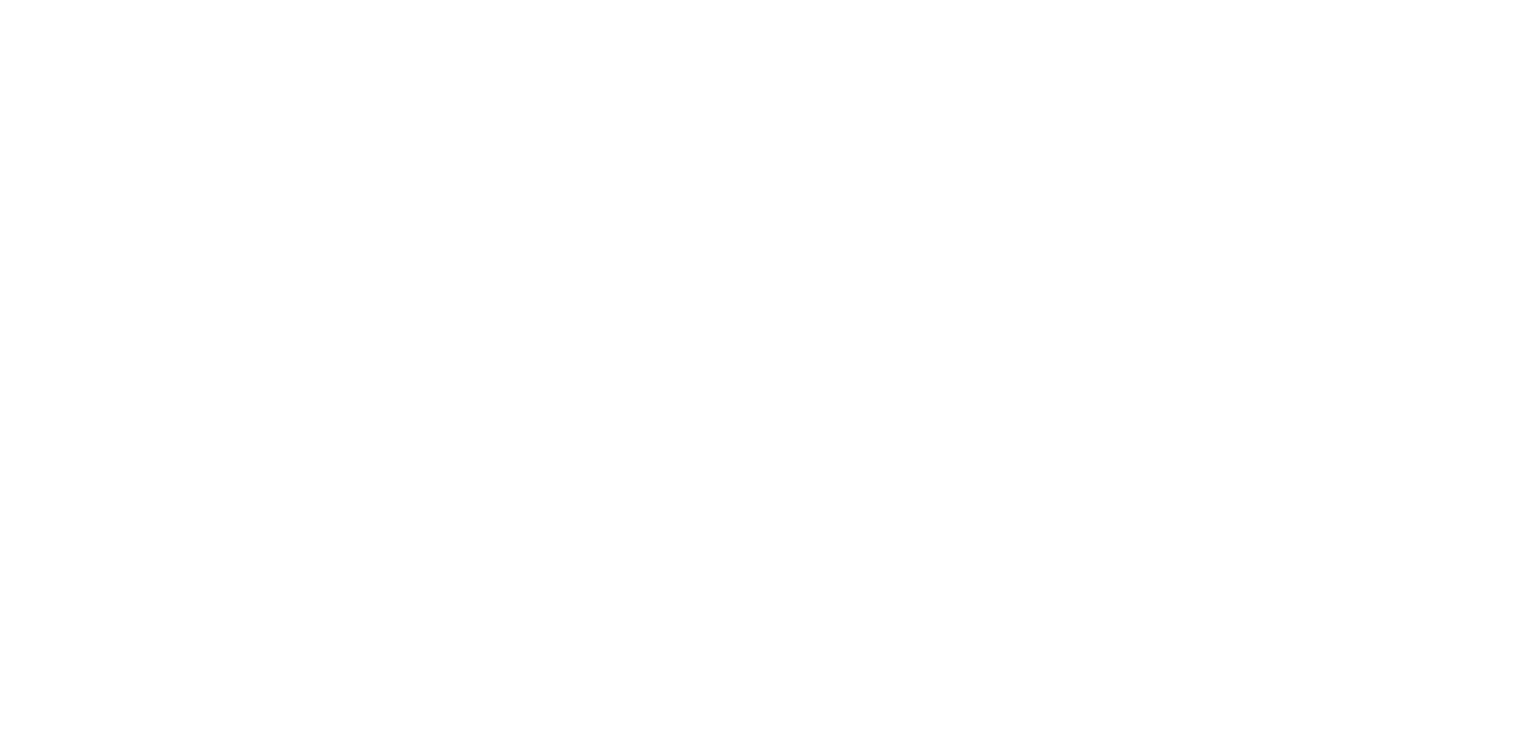 scroll, scrollTop: 0, scrollLeft: 0, axis: both 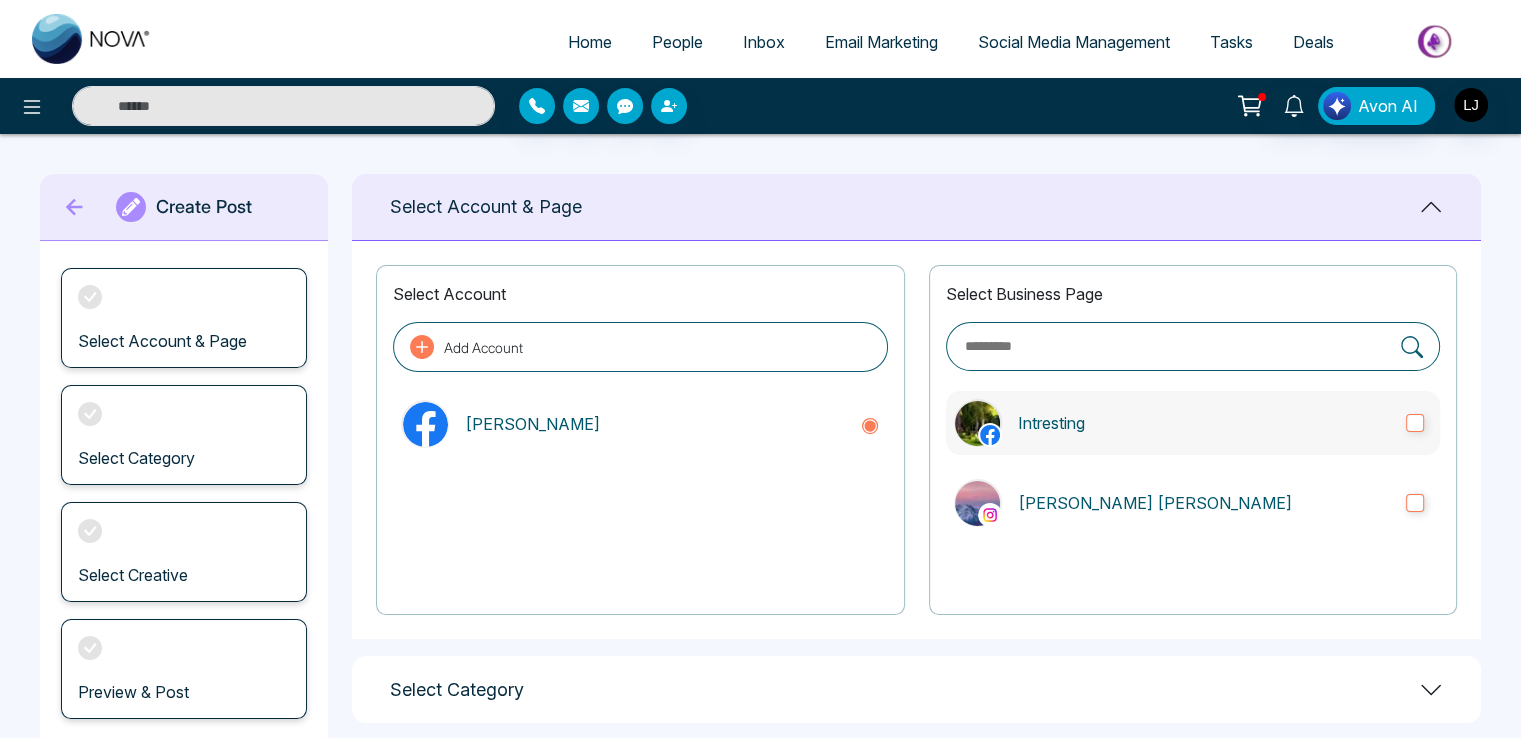 click on "Intresting" at bounding box center (1204, 423) 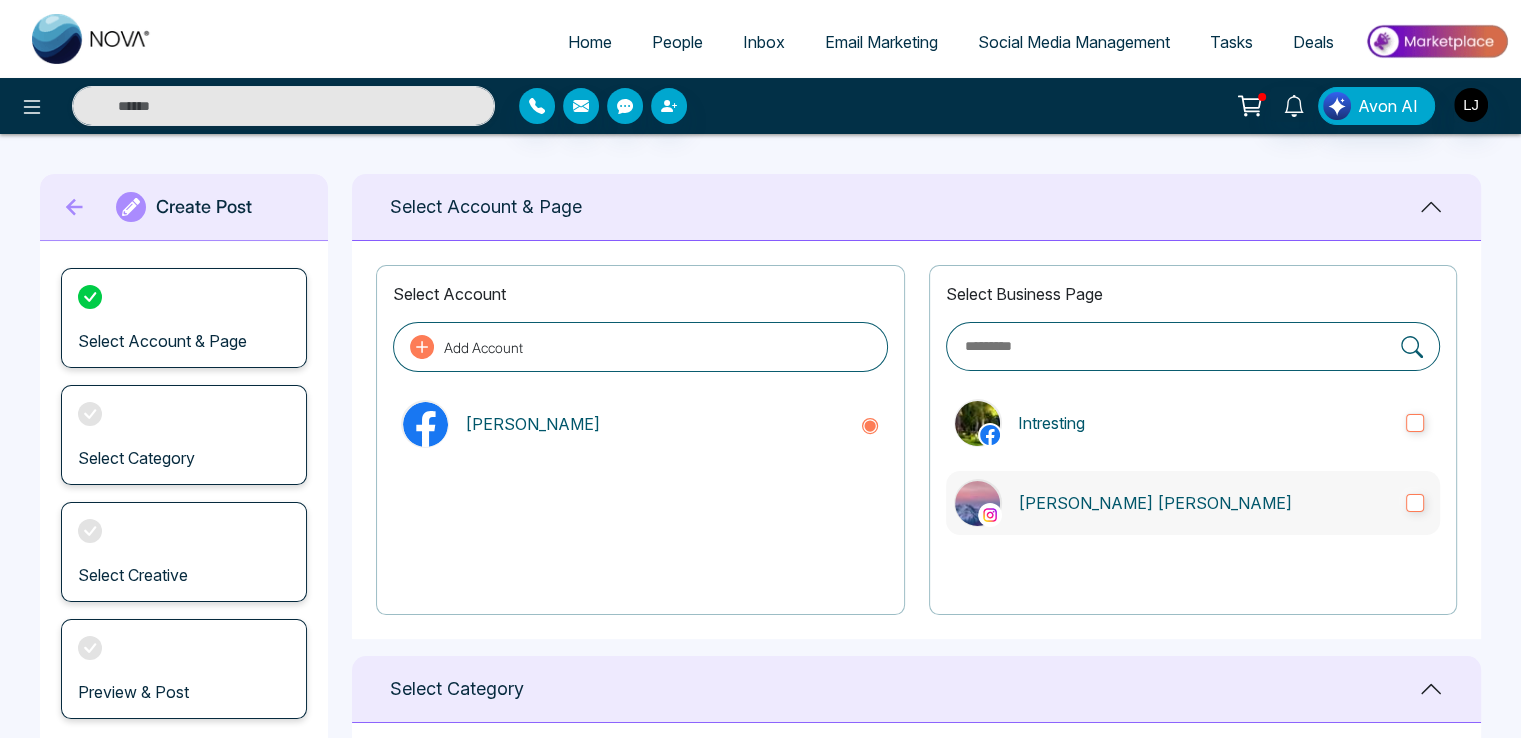click on "Lokesh Avinash Joshi" at bounding box center (1193, 503) 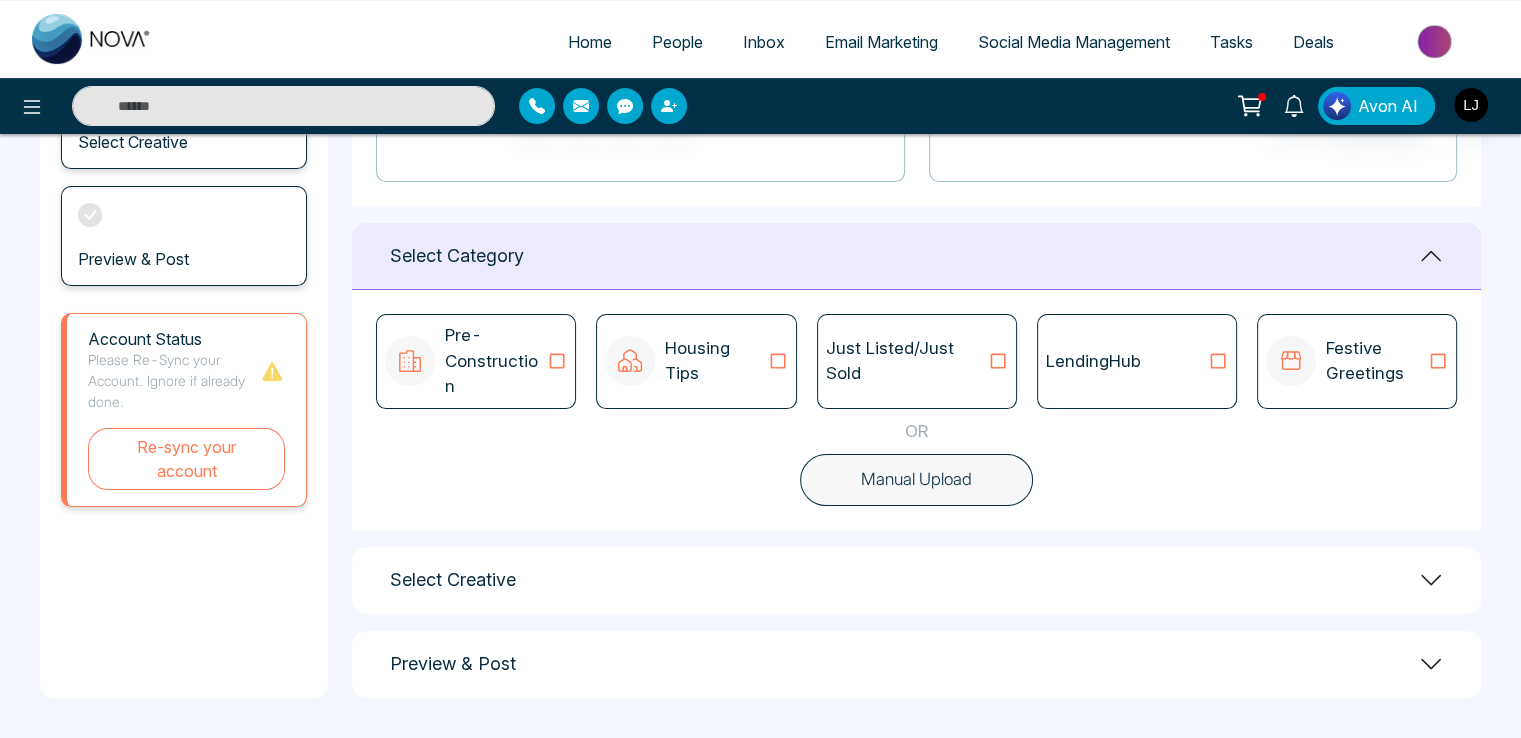 scroll, scrollTop: 406, scrollLeft: 0, axis: vertical 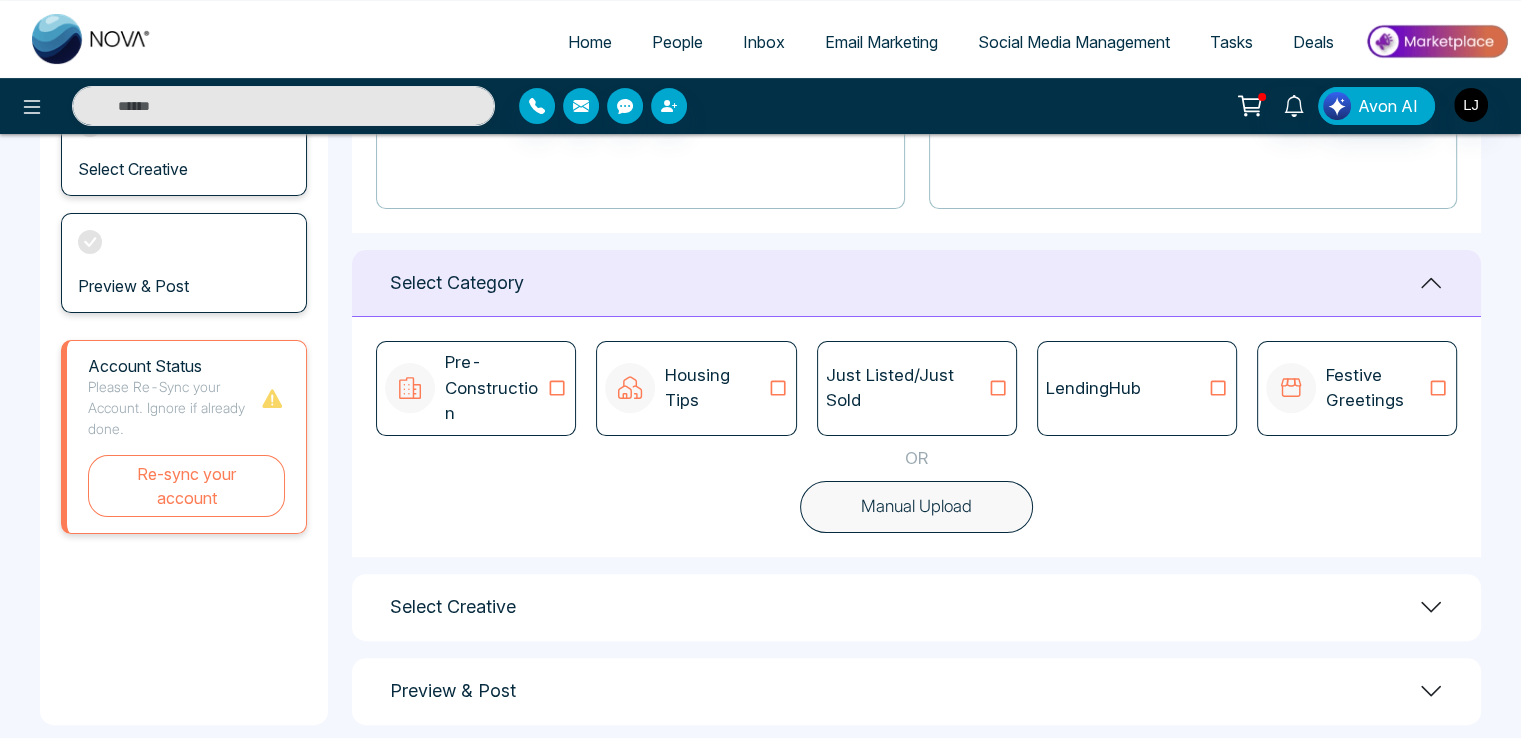 click on "Just Listed/Just Sold" at bounding box center (907, 388) 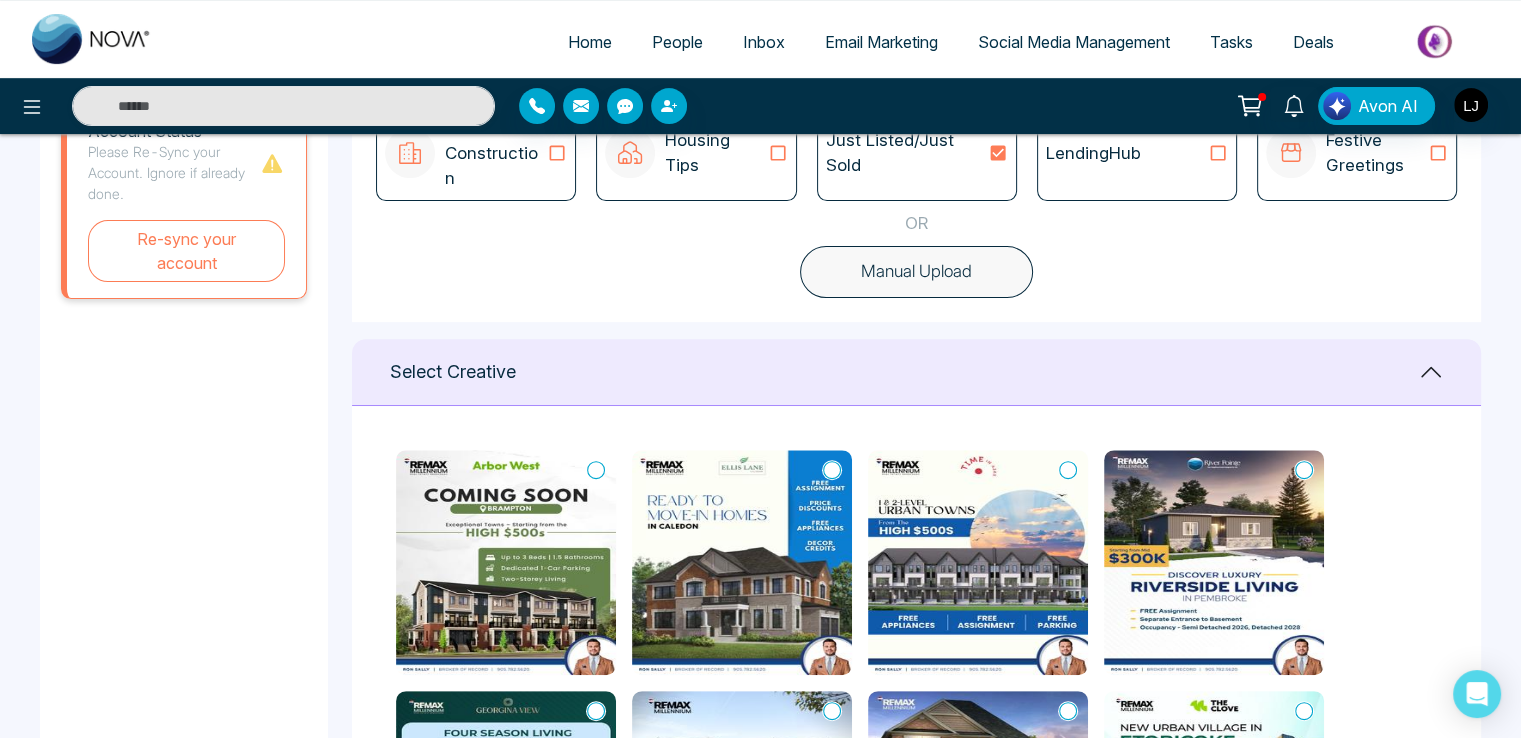 scroll, scrollTop: 806, scrollLeft: 0, axis: vertical 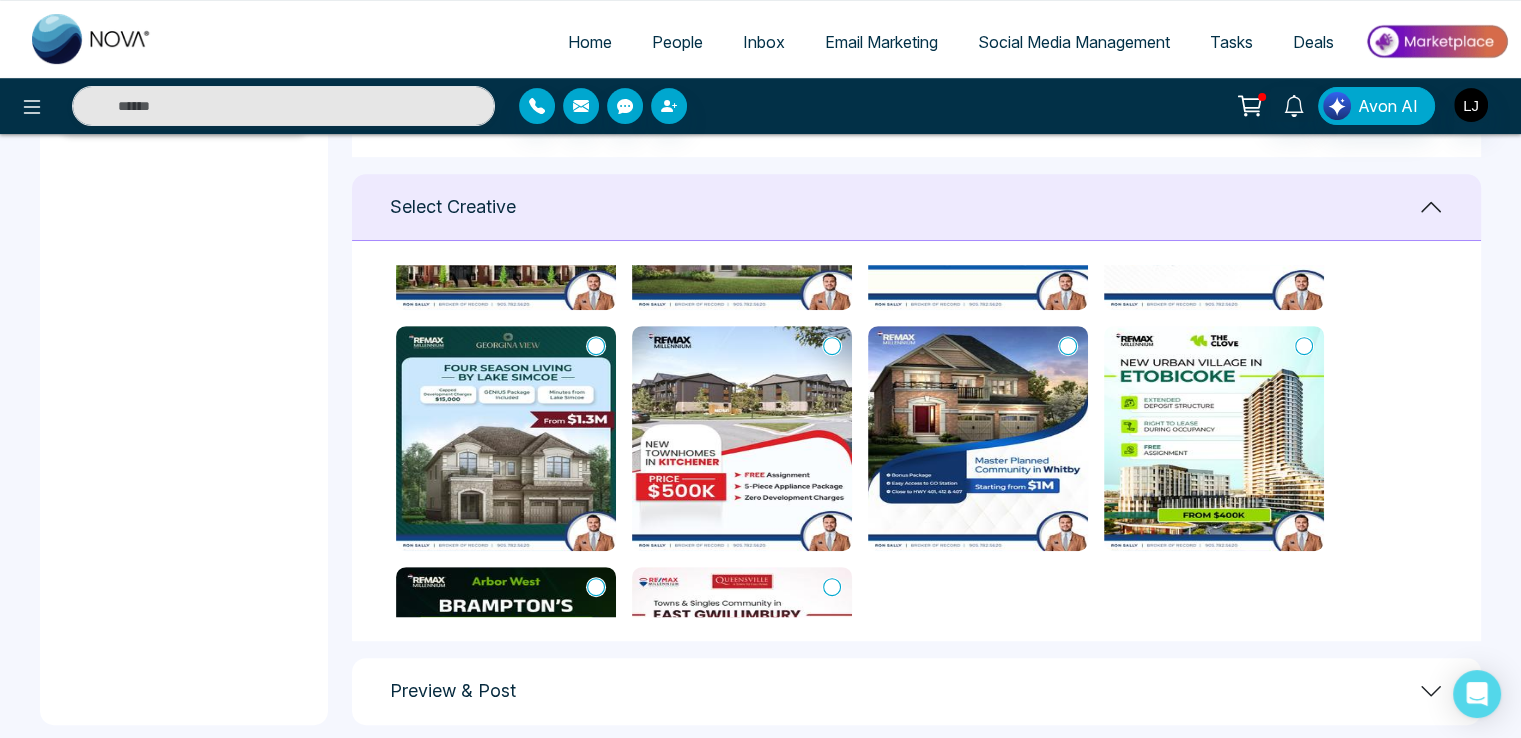click 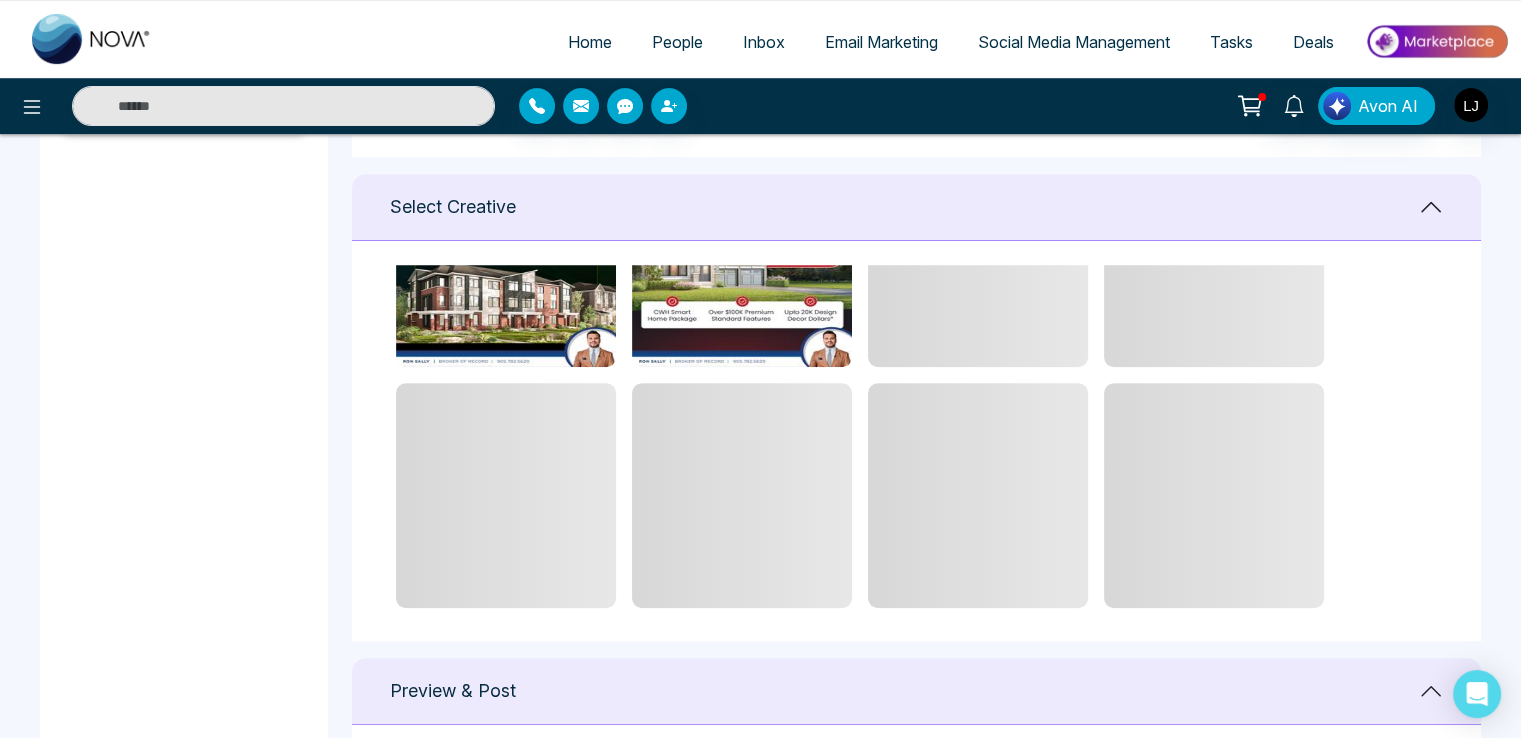 scroll, scrollTop: 876, scrollLeft: 0, axis: vertical 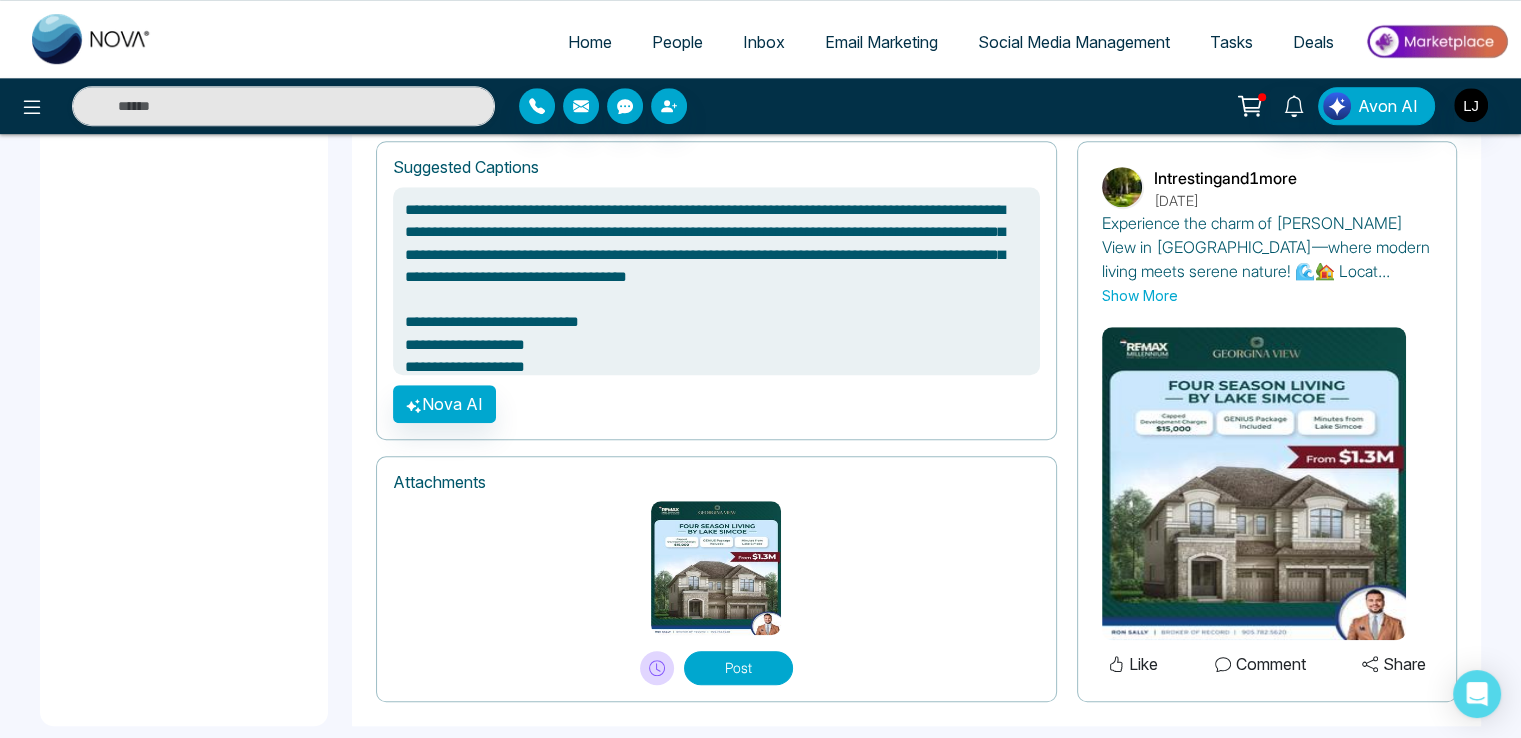 click 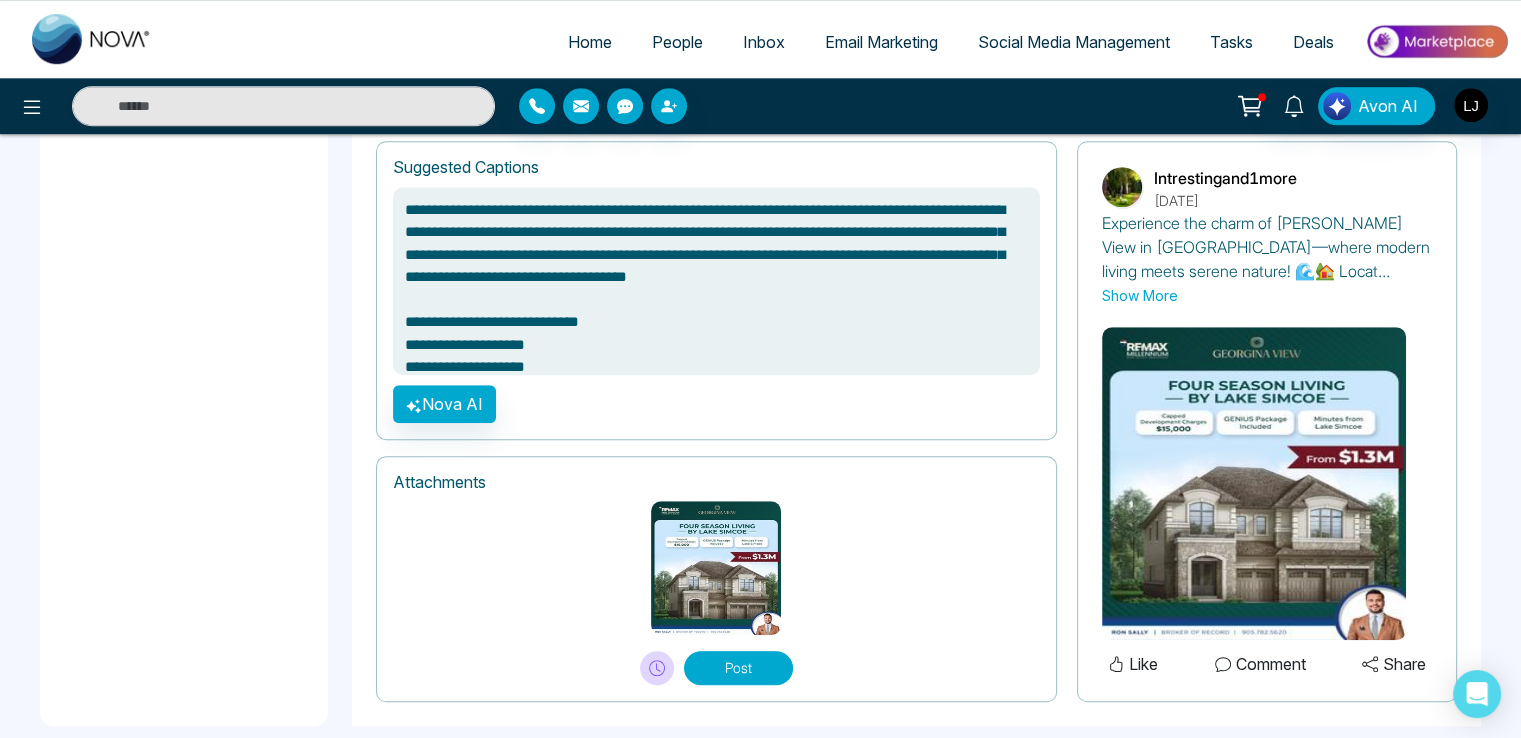 type on "**********" 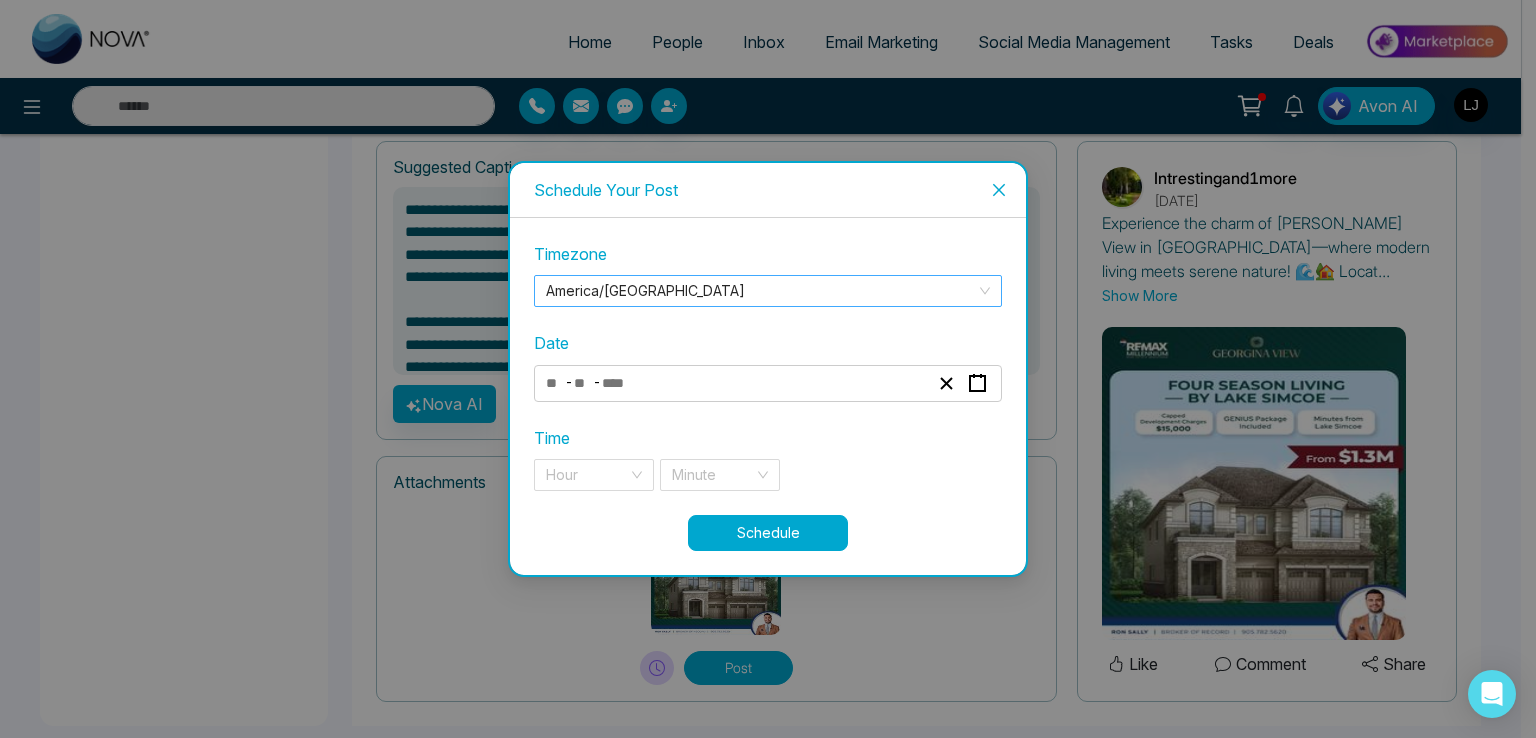 click on "America/Toronto" at bounding box center (768, 291) 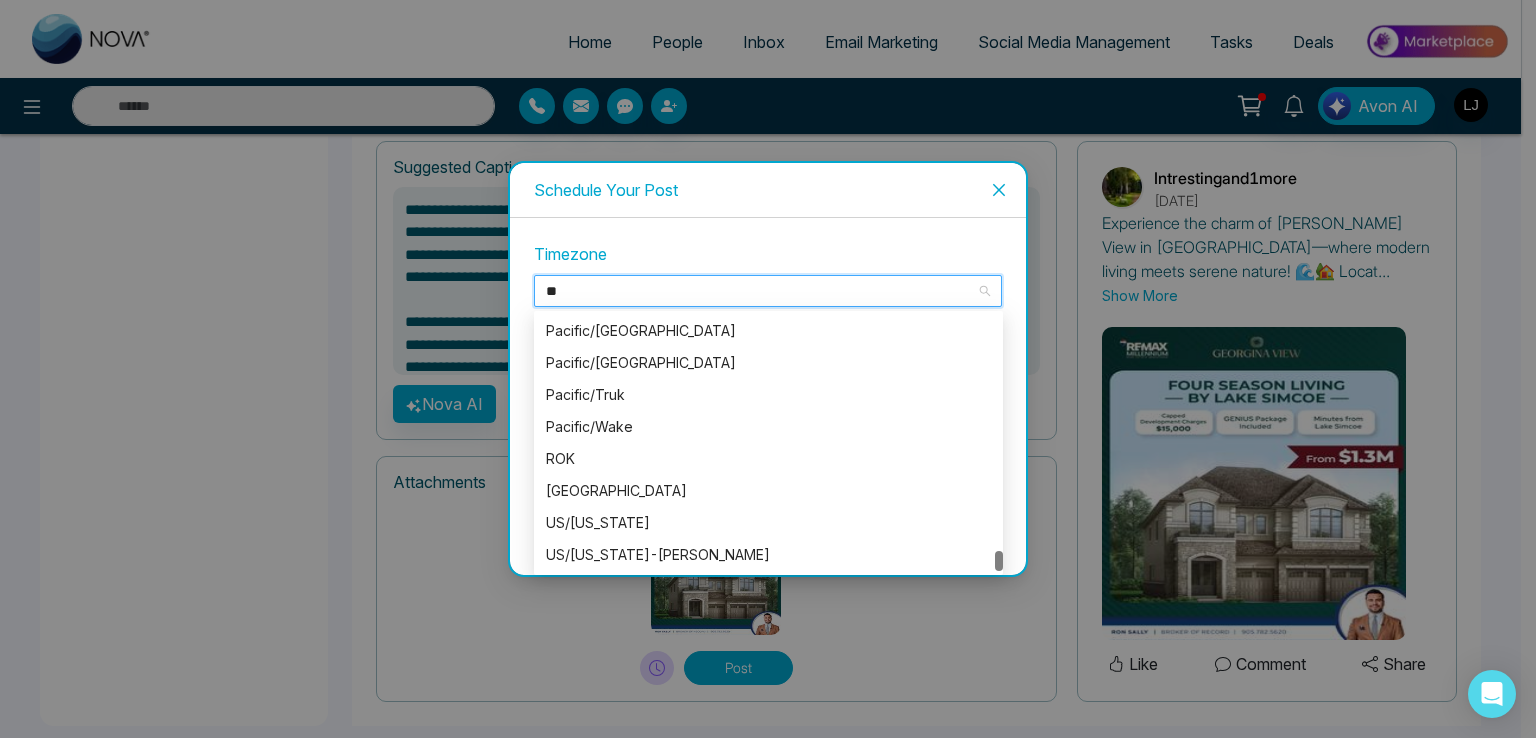 scroll, scrollTop: 0, scrollLeft: 0, axis: both 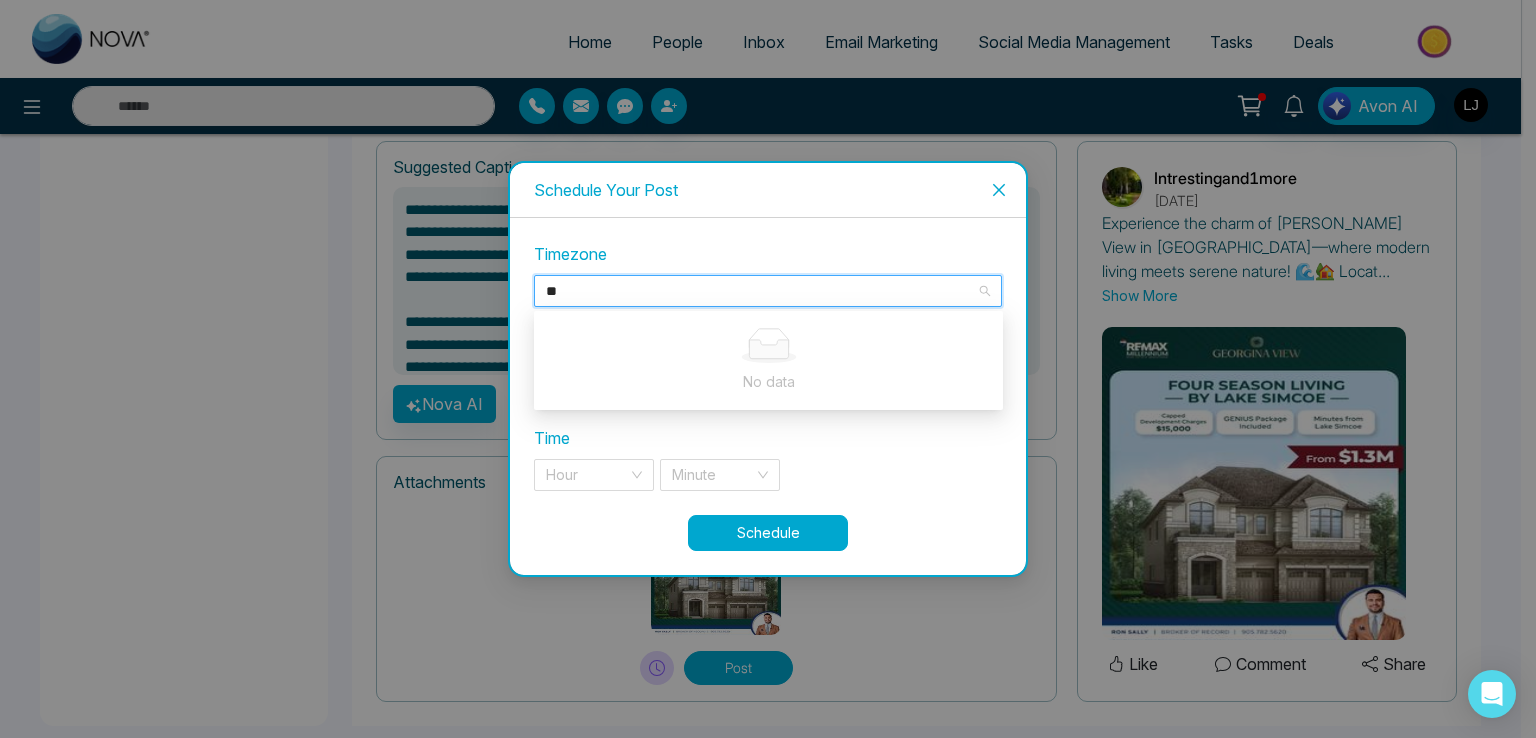 type on "*" 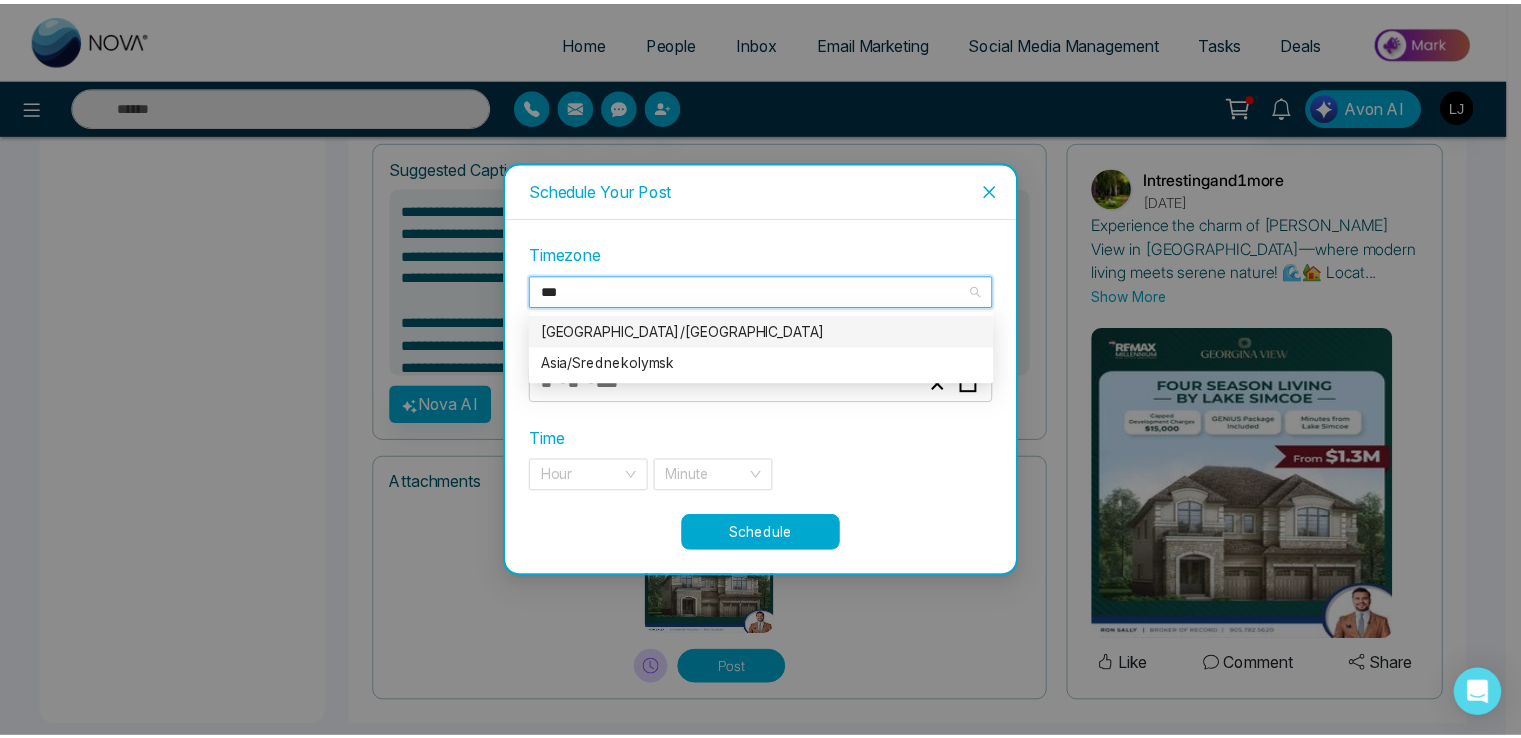 scroll, scrollTop: 0, scrollLeft: 0, axis: both 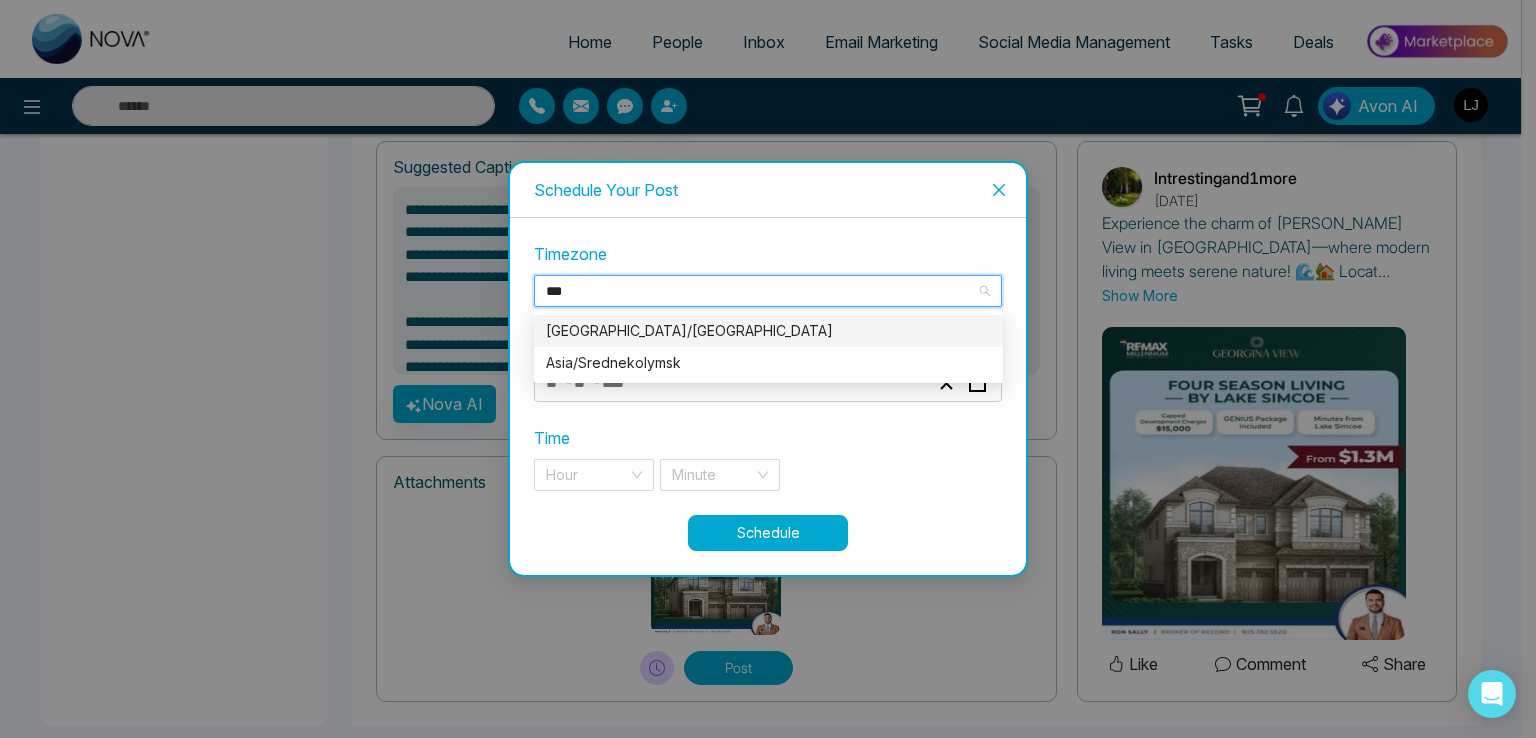 type on "****" 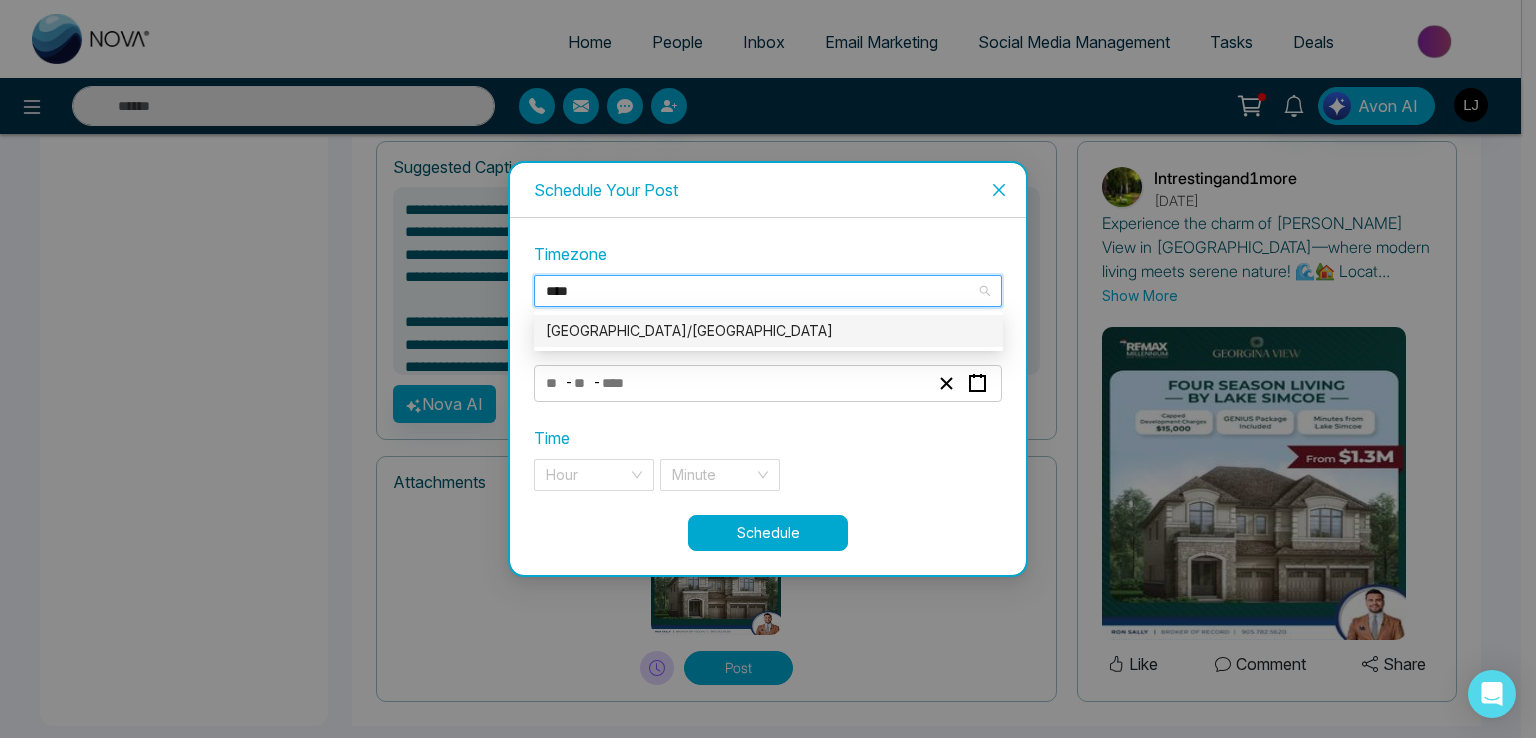 click on "Asia/Kolkata" at bounding box center [768, 331] 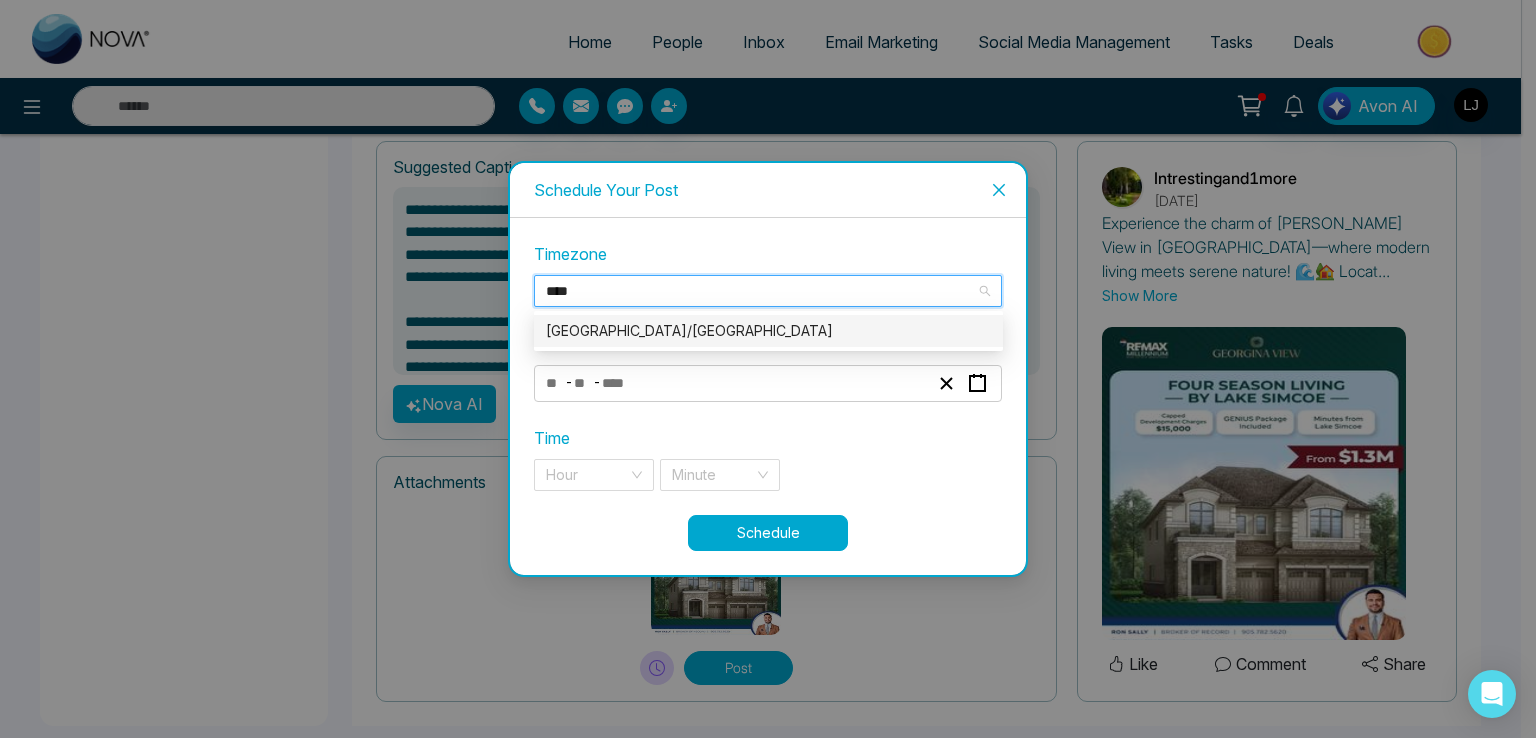 type 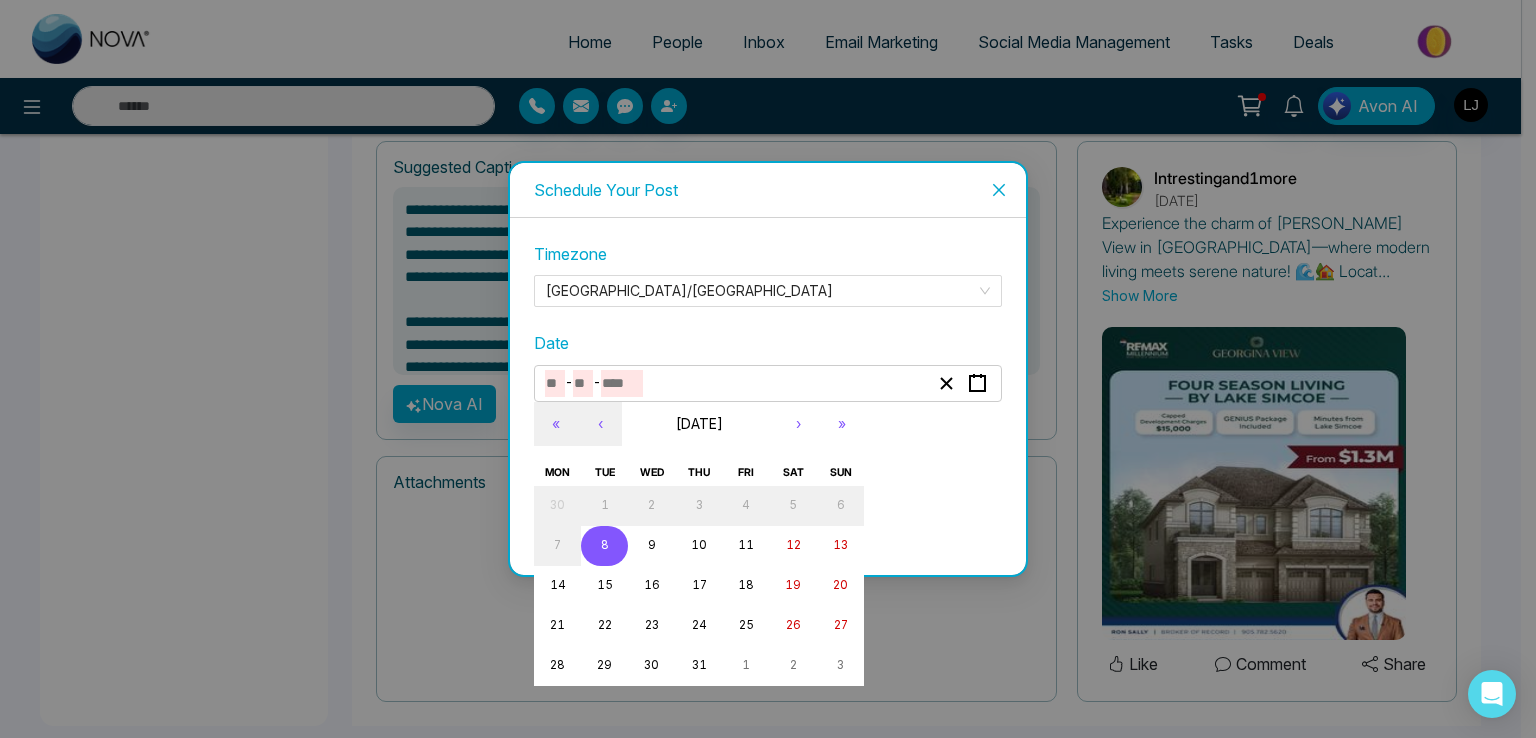 click at bounding box center [555, 383] 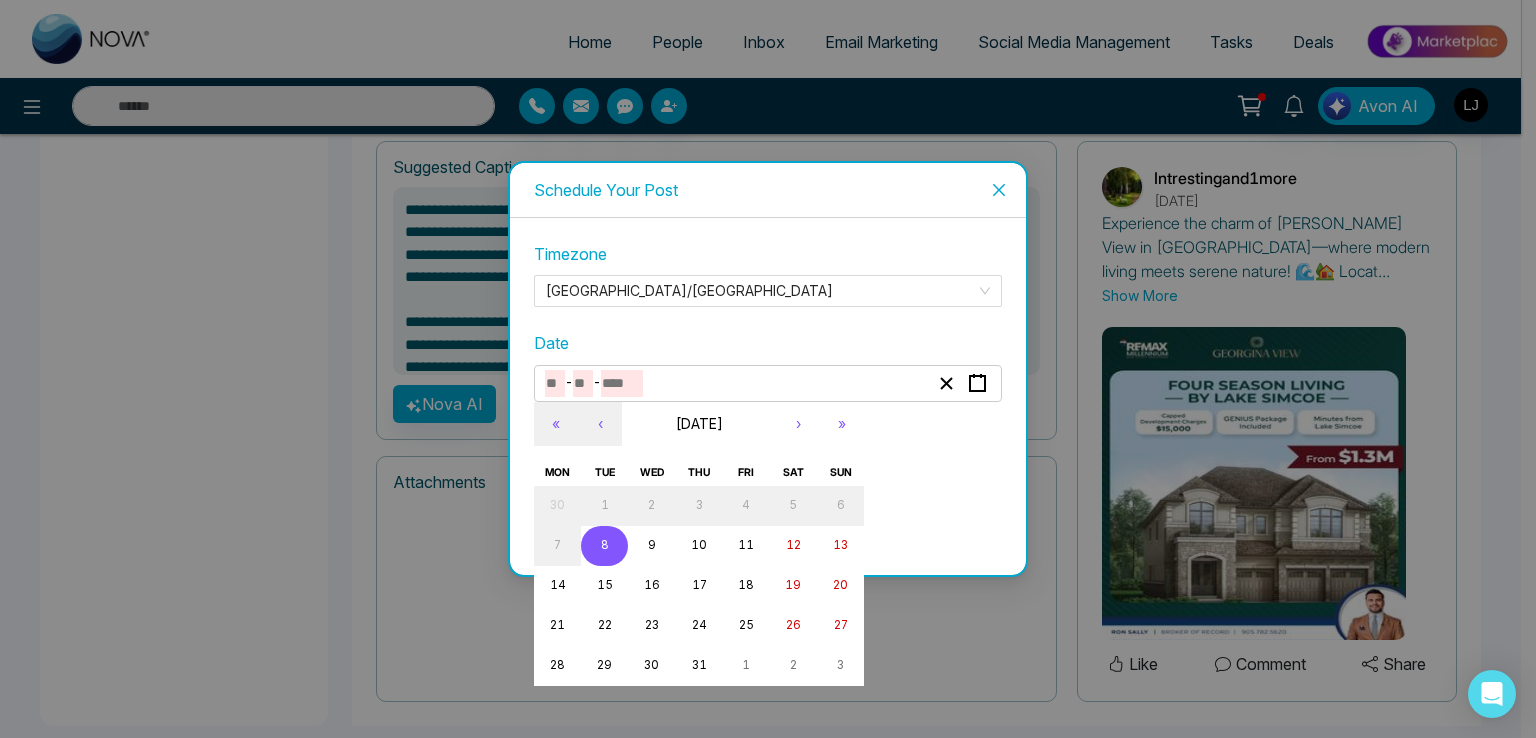 click on "8" at bounding box center (604, 546) 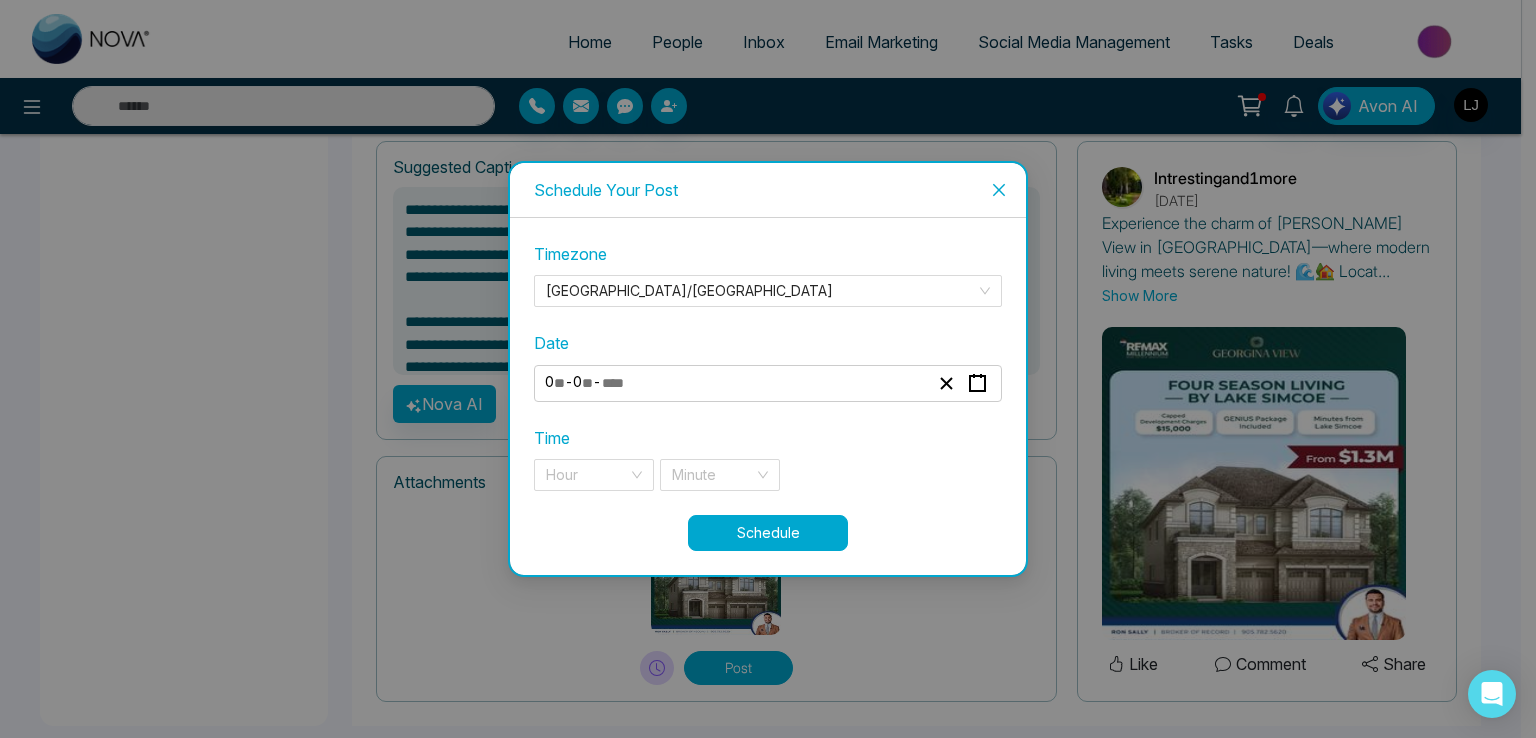 type on "*" 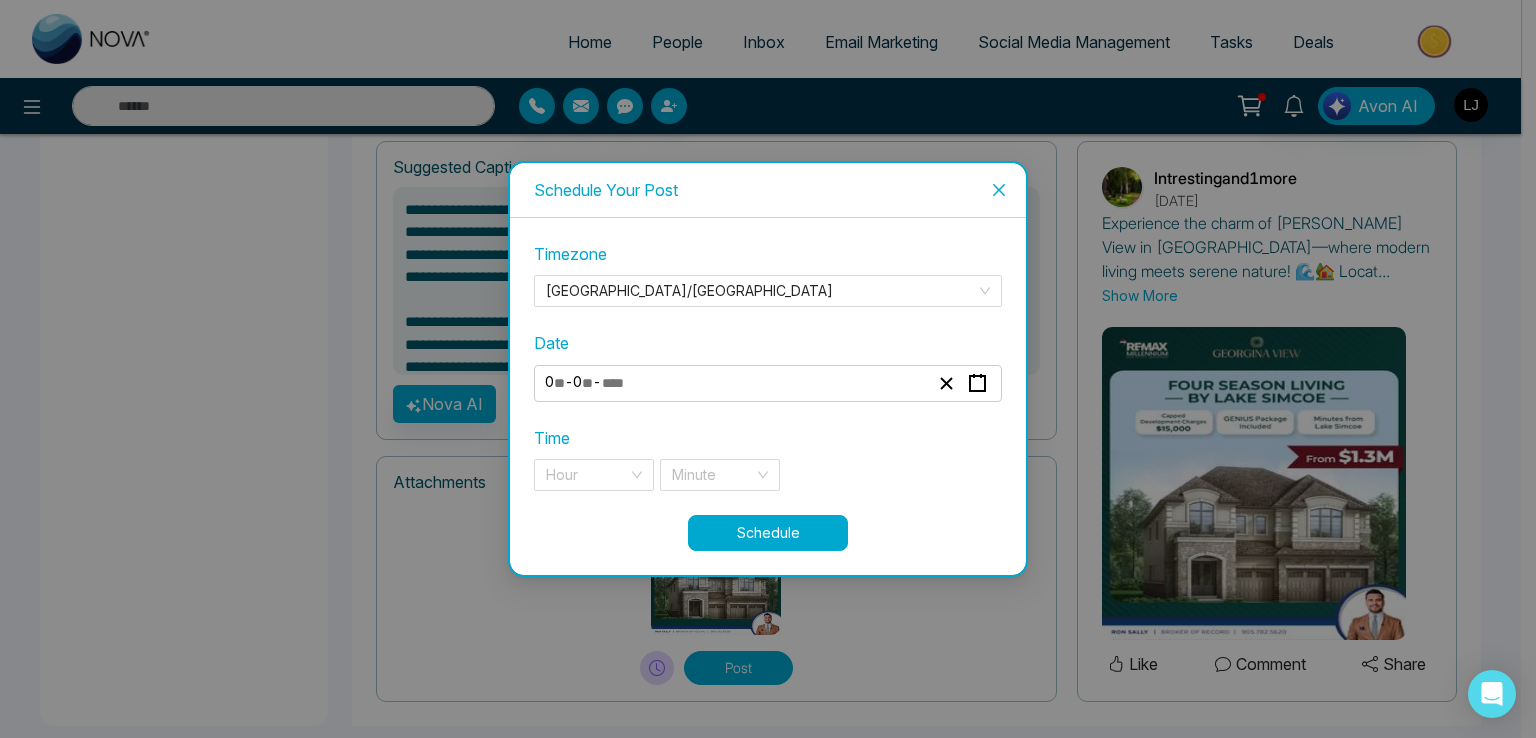 type on "*" 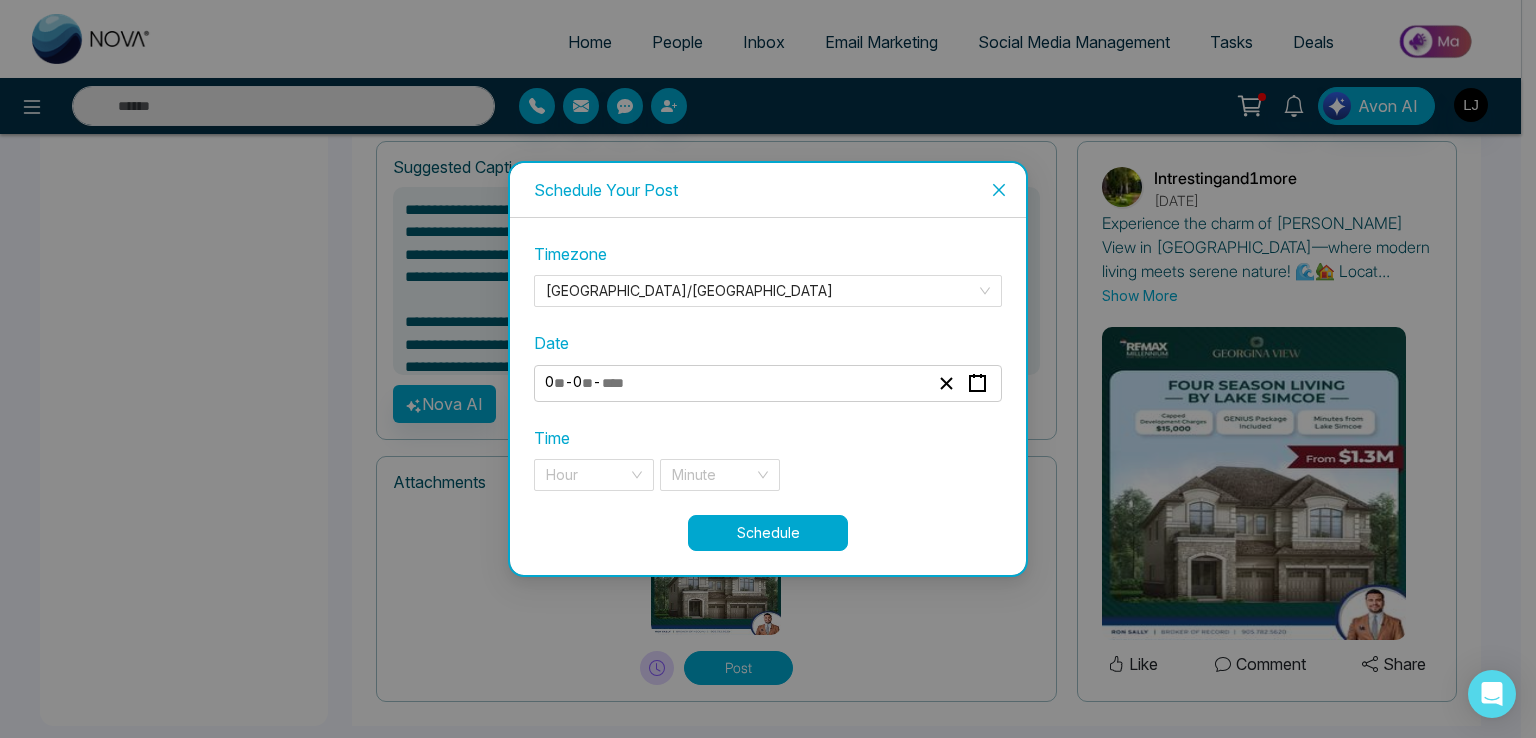 type on "****" 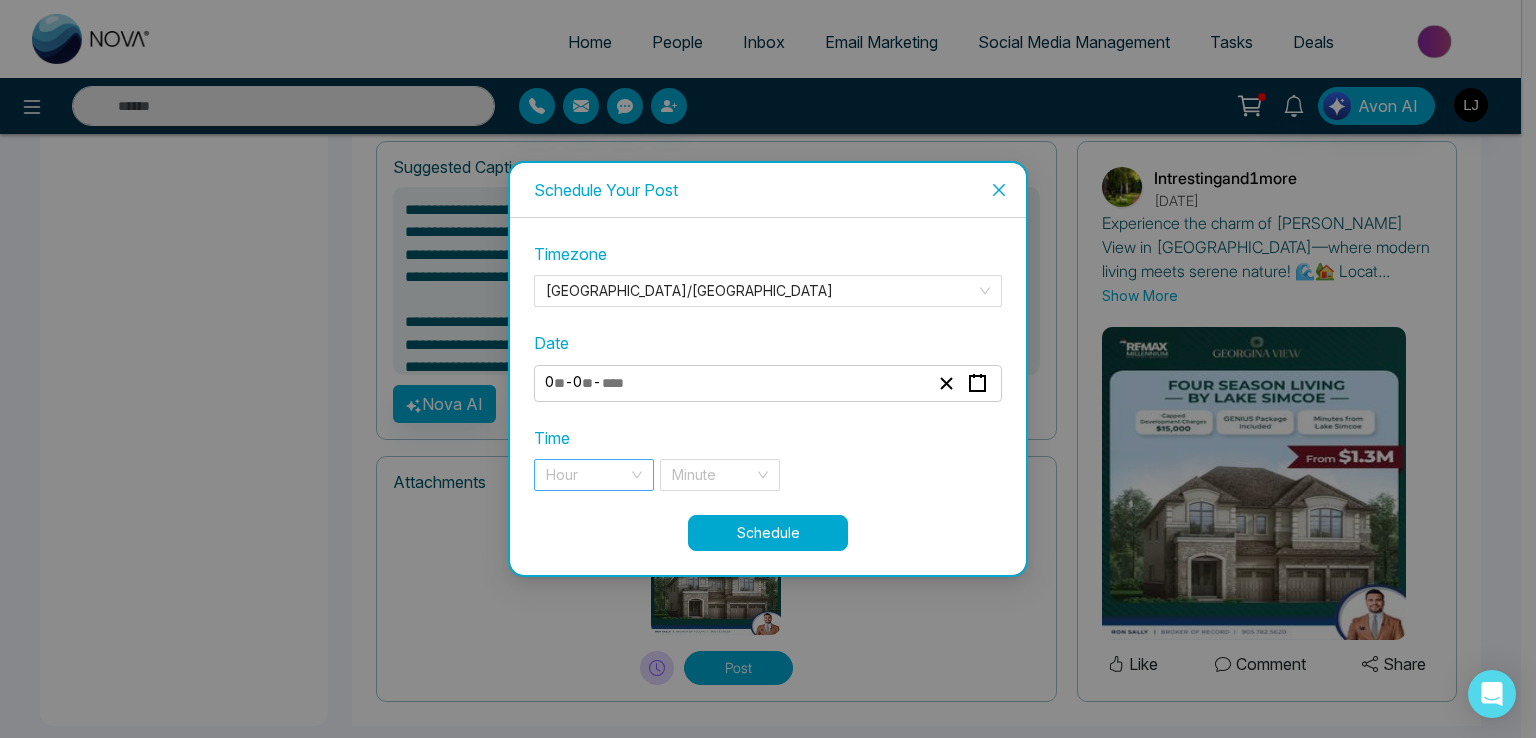 click at bounding box center (587, 475) 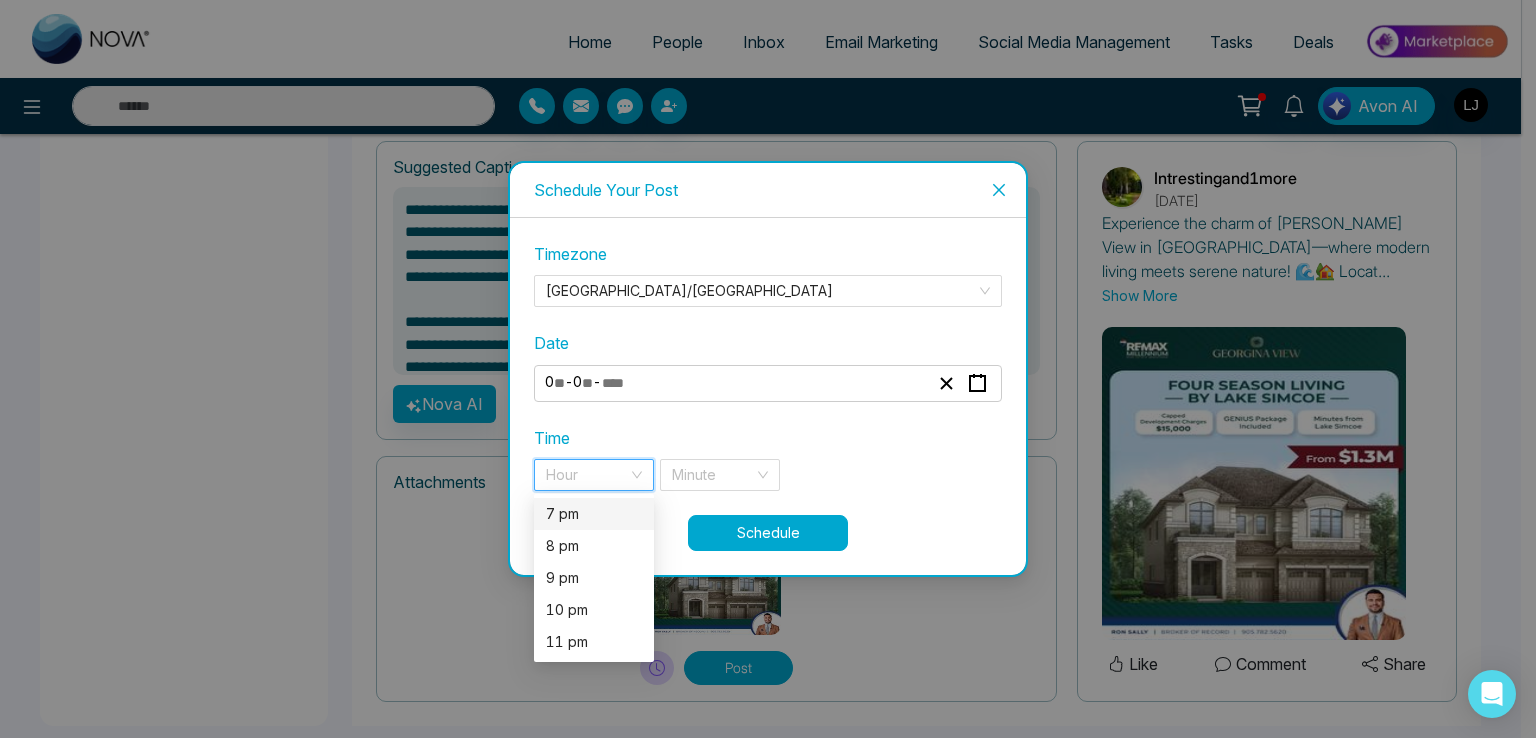 drag, startPoint x: 566, startPoint y: 508, endPoint x: 635, endPoint y: 497, distance: 69.87131 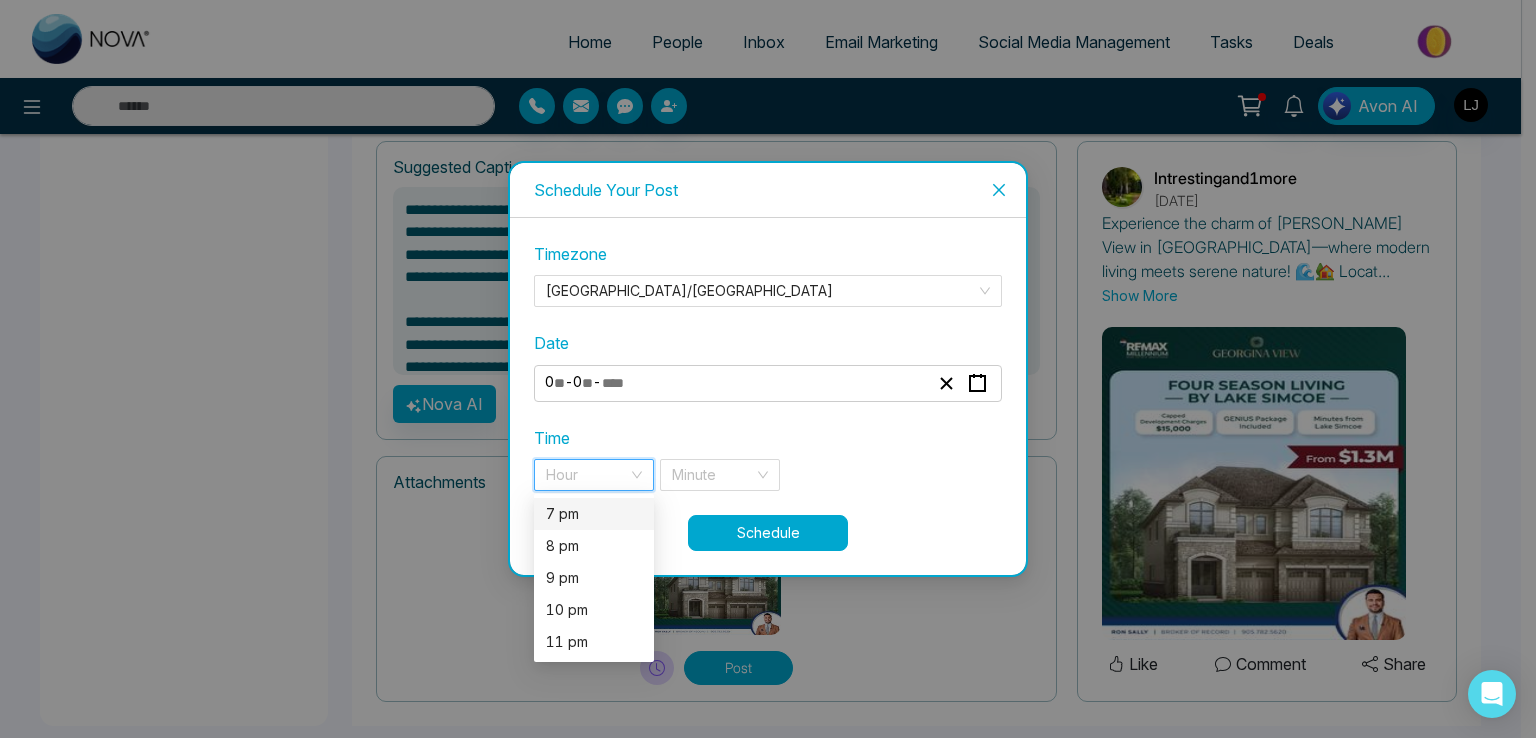 click on "7 pm" at bounding box center (594, 514) 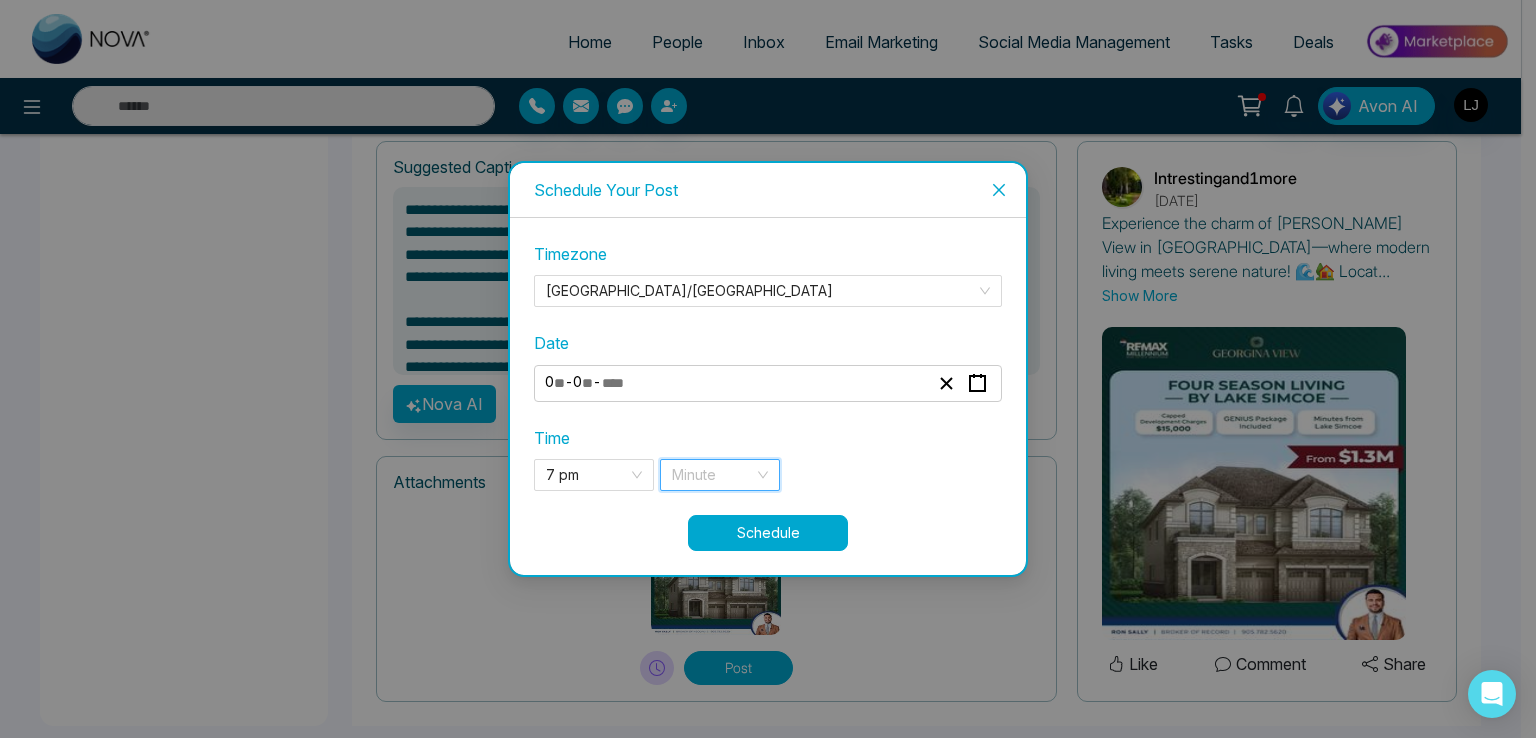 click at bounding box center (713, 475) 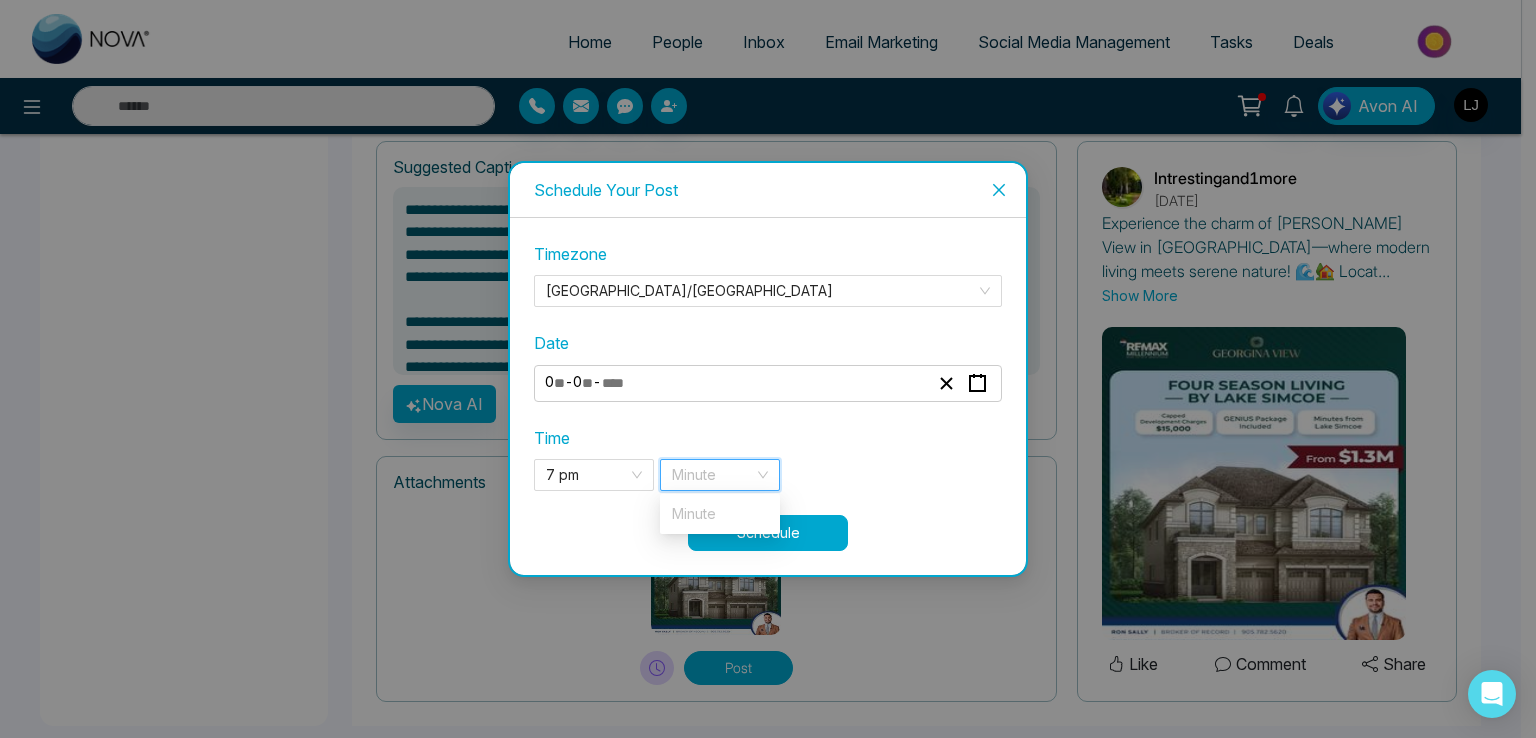 click at bounding box center (713, 475) 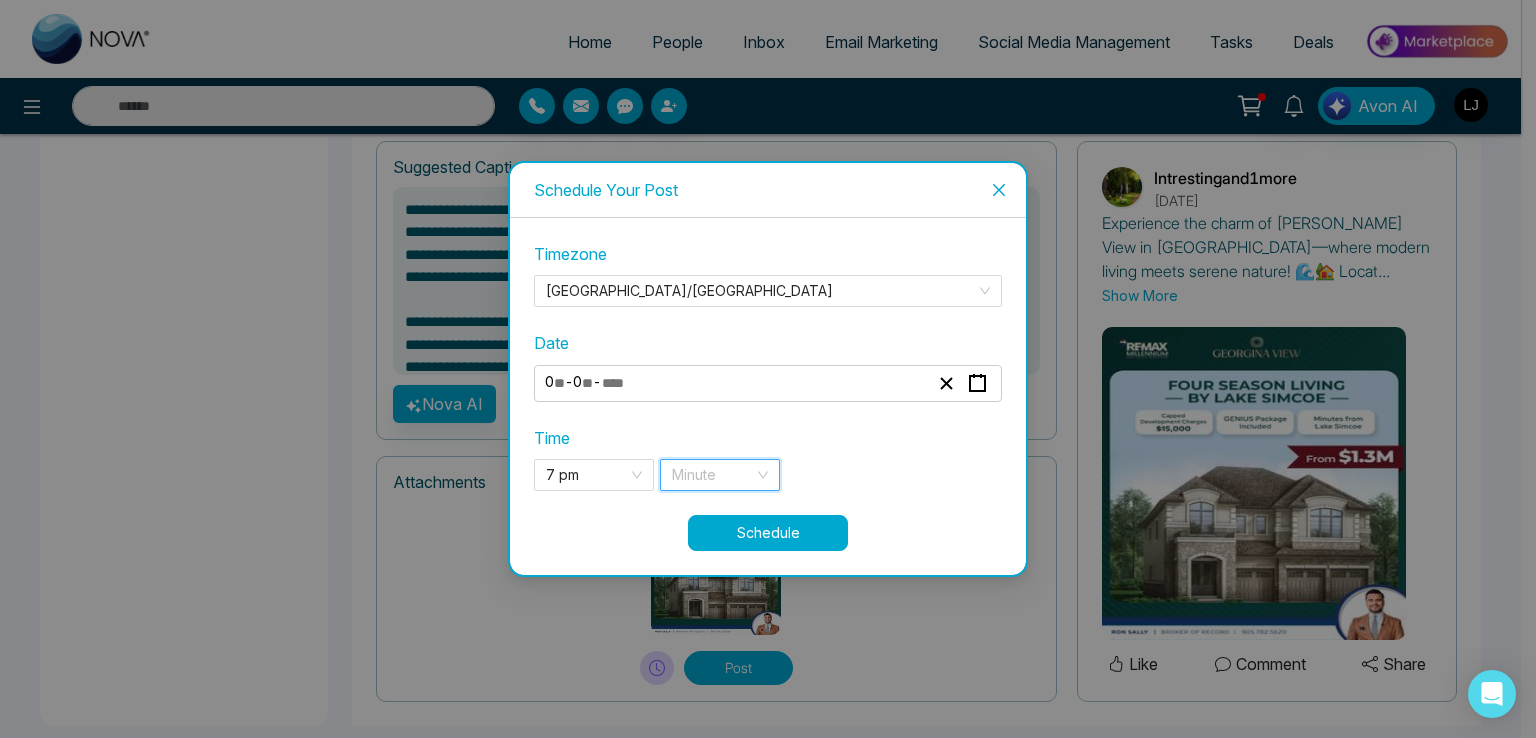 click at bounding box center (713, 475) 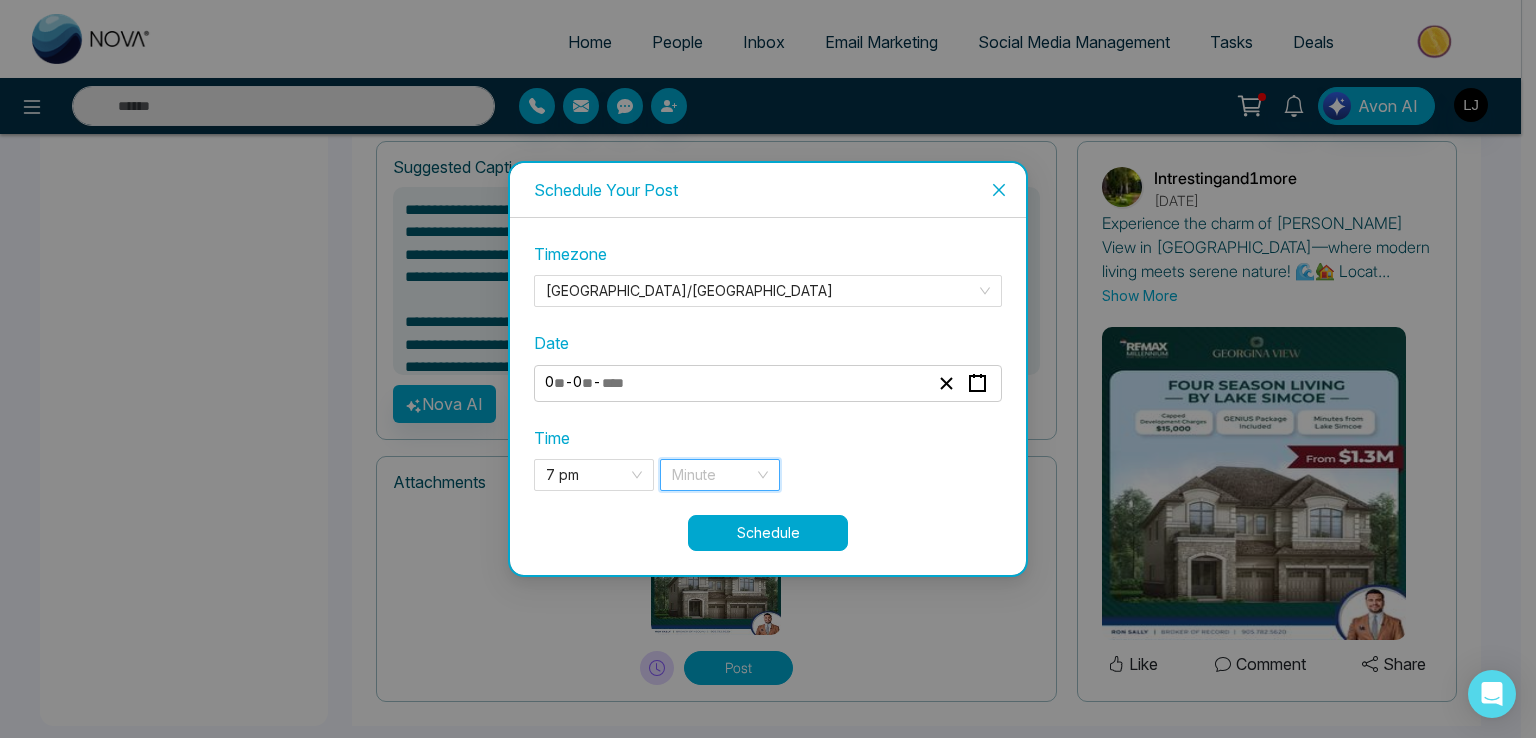 click at bounding box center [713, 475] 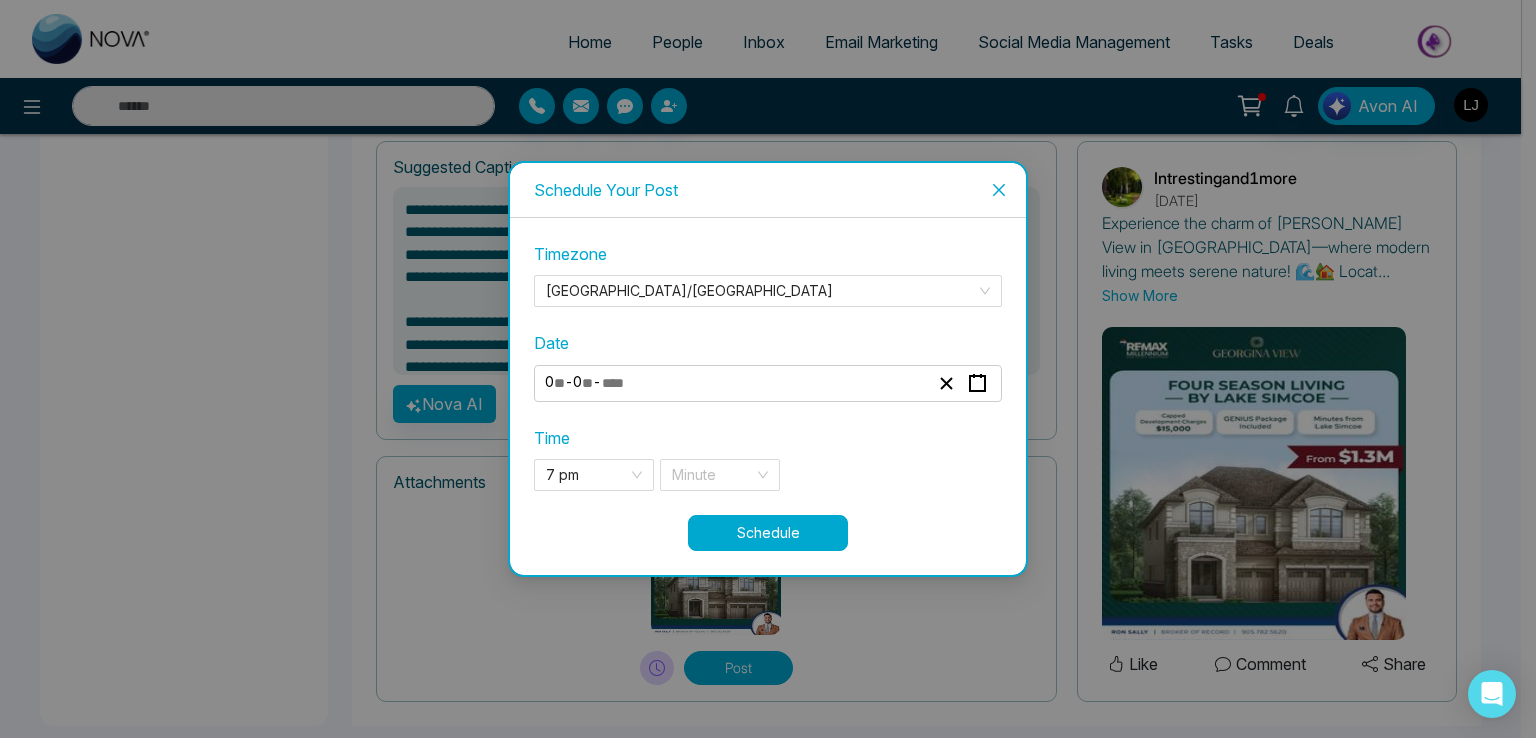 click on "**********" at bounding box center (768, 369) 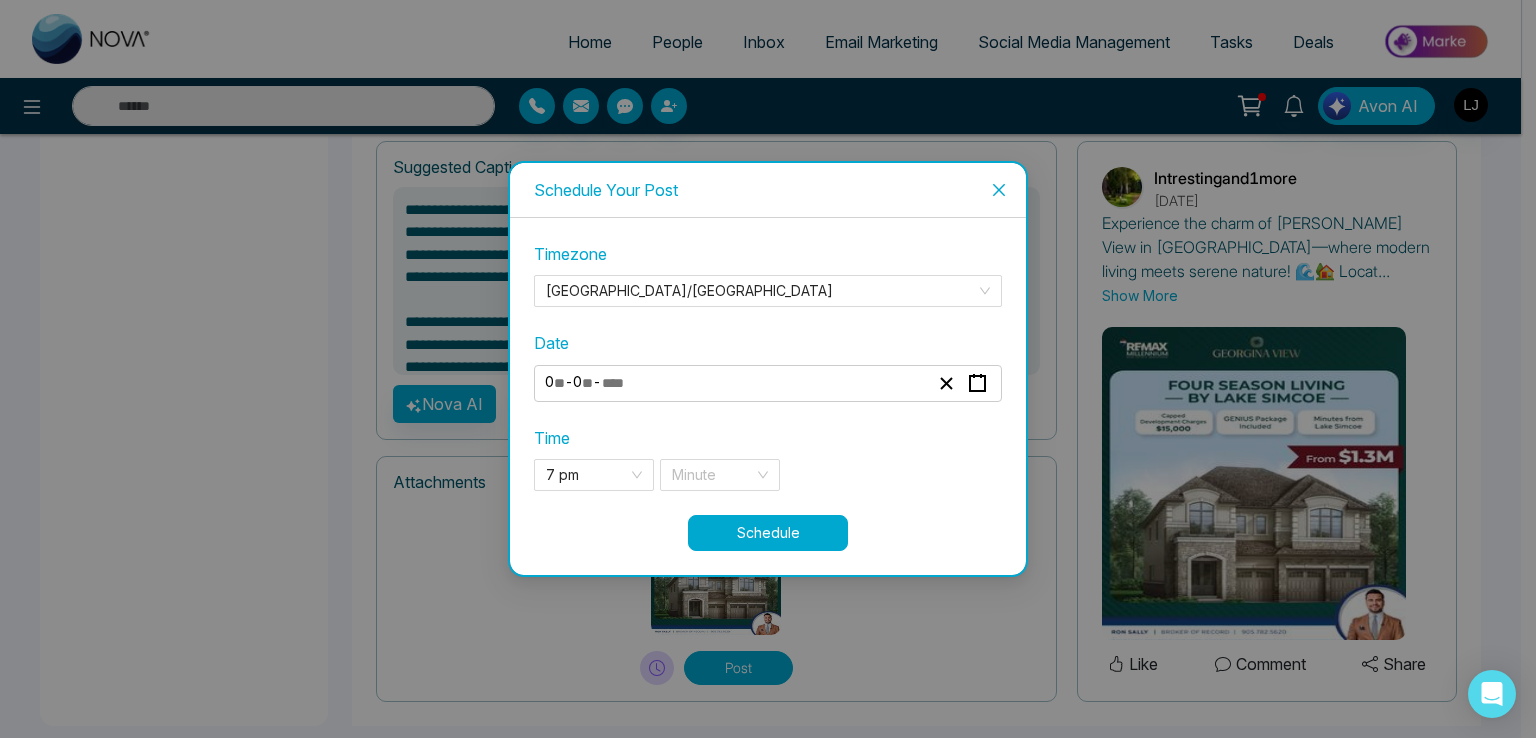 type on "**********" 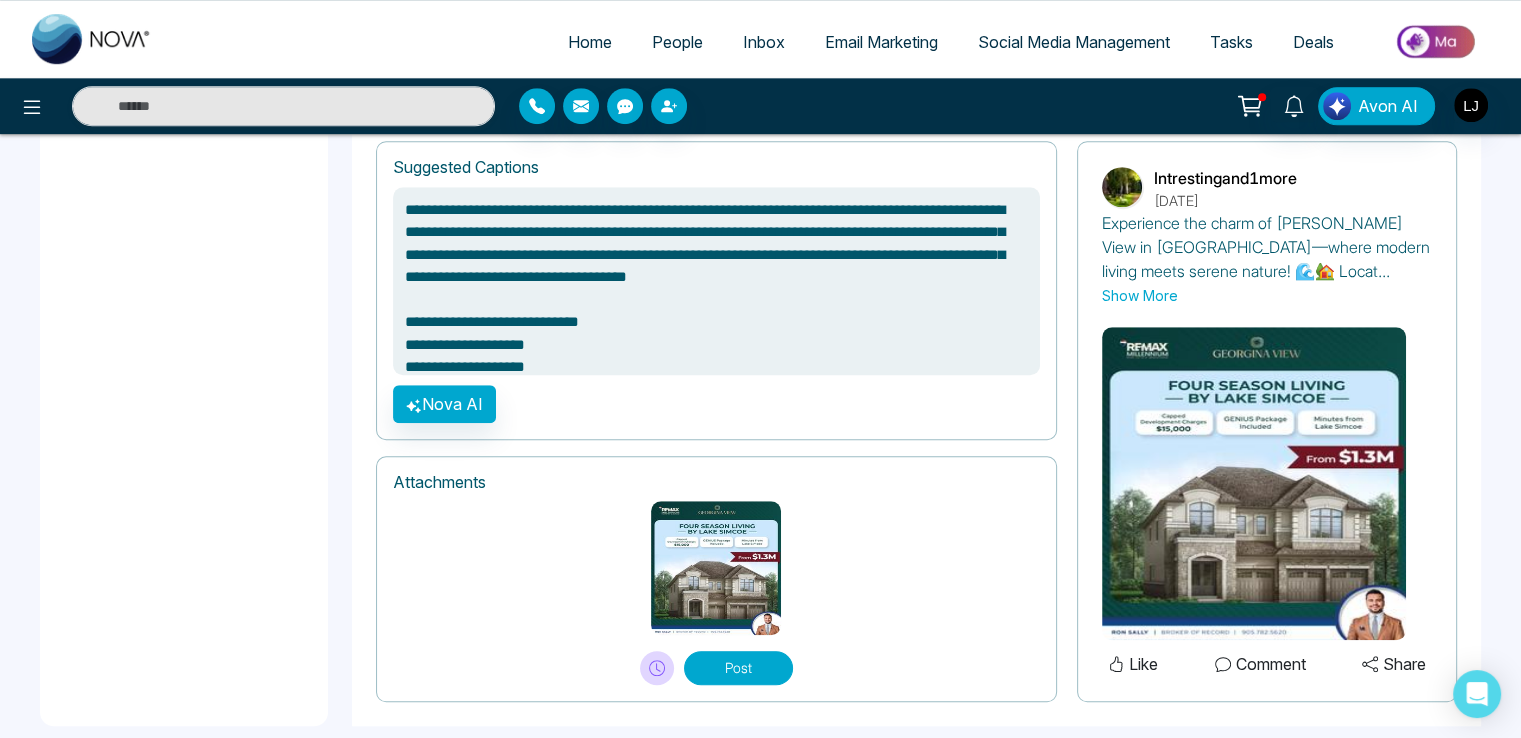 click on "People" at bounding box center (677, 42) 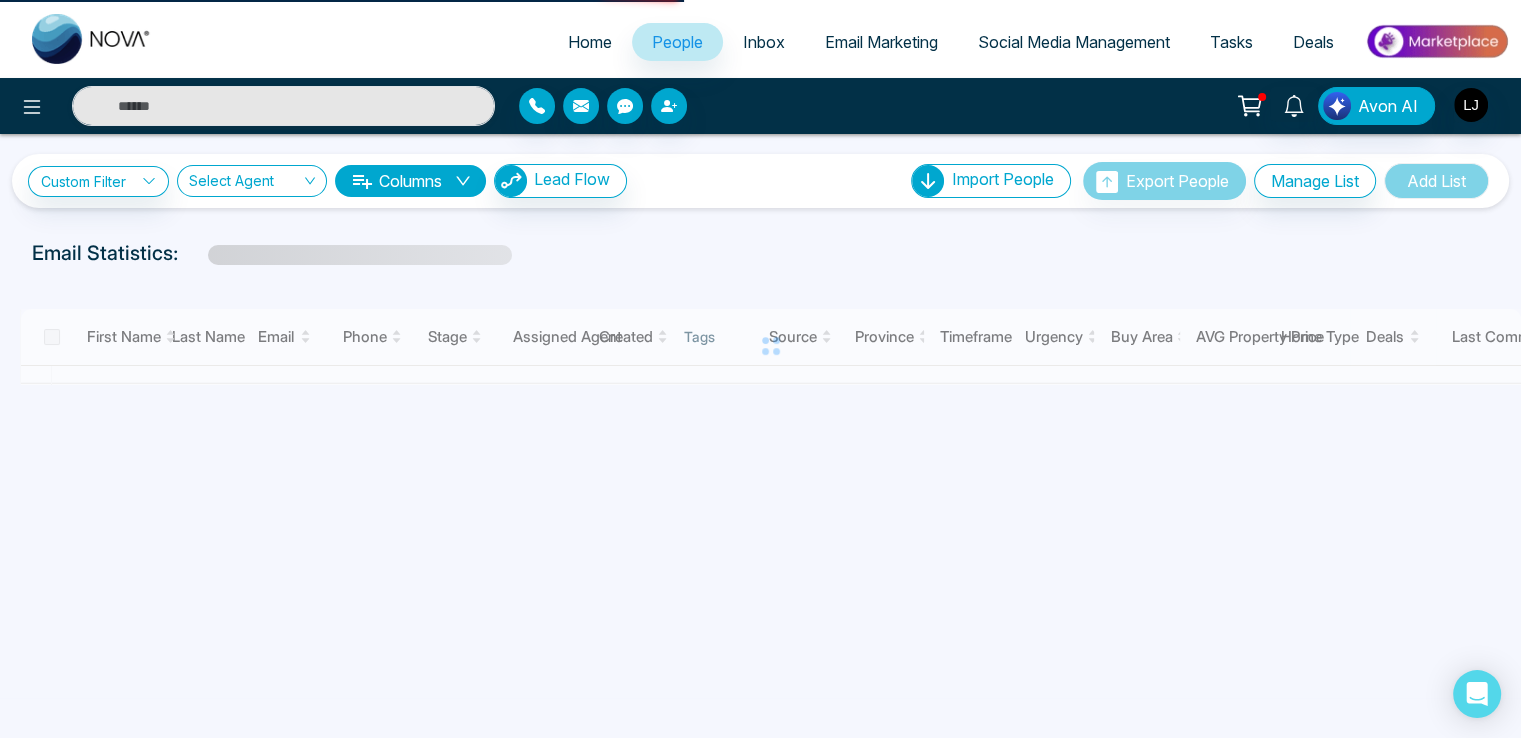 scroll, scrollTop: 0, scrollLeft: 0, axis: both 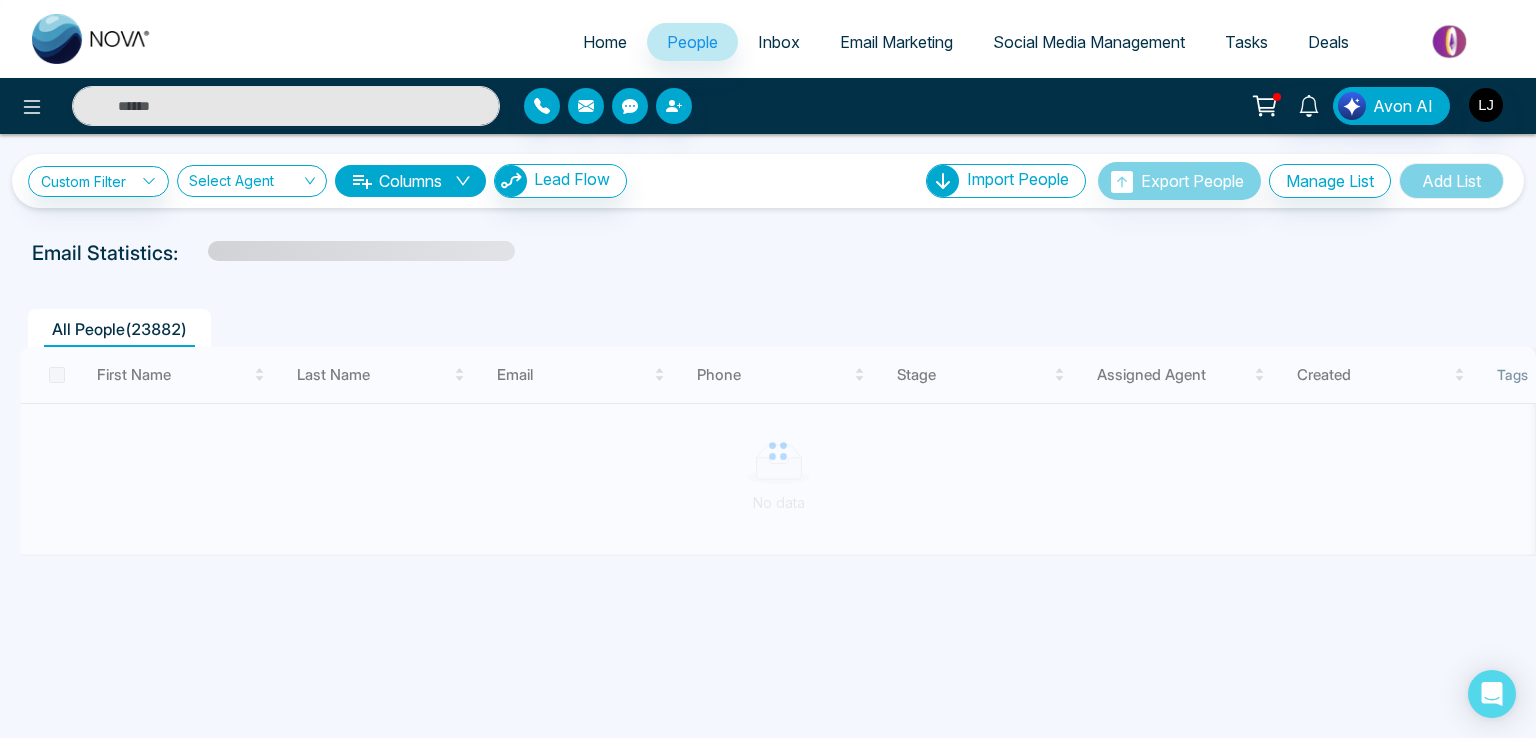 click at bounding box center (778, 451) 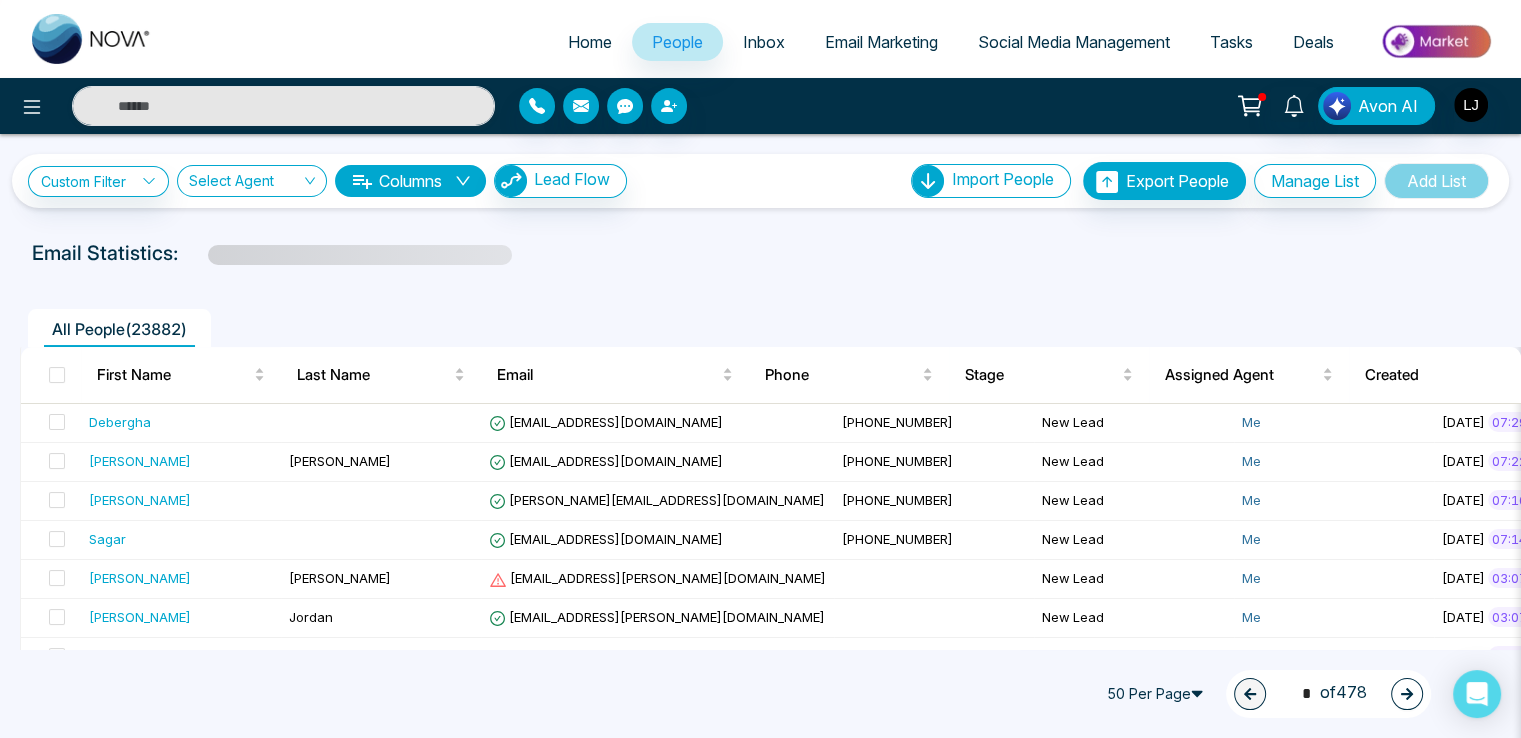click at bounding box center (57, 375) 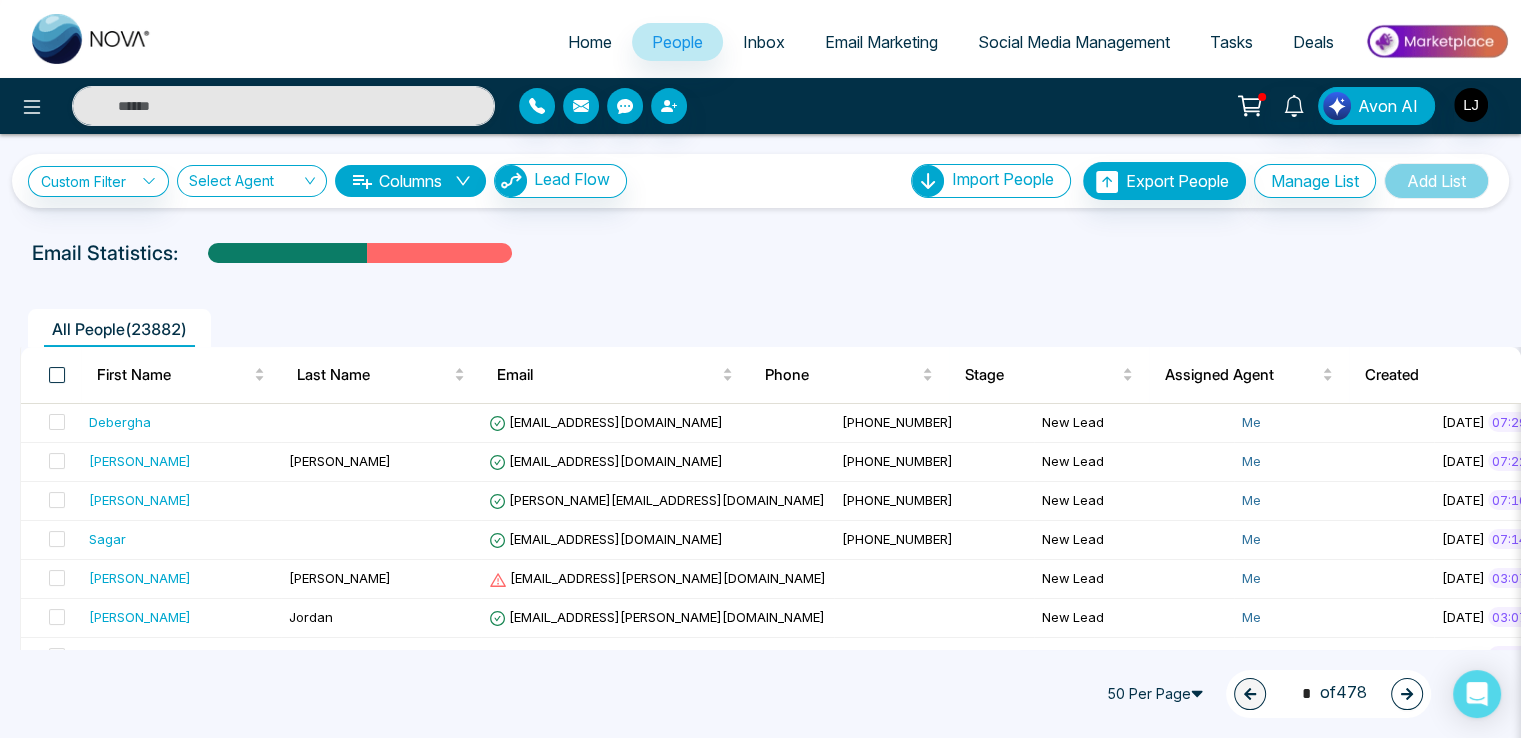 click at bounding box center (57, 375) 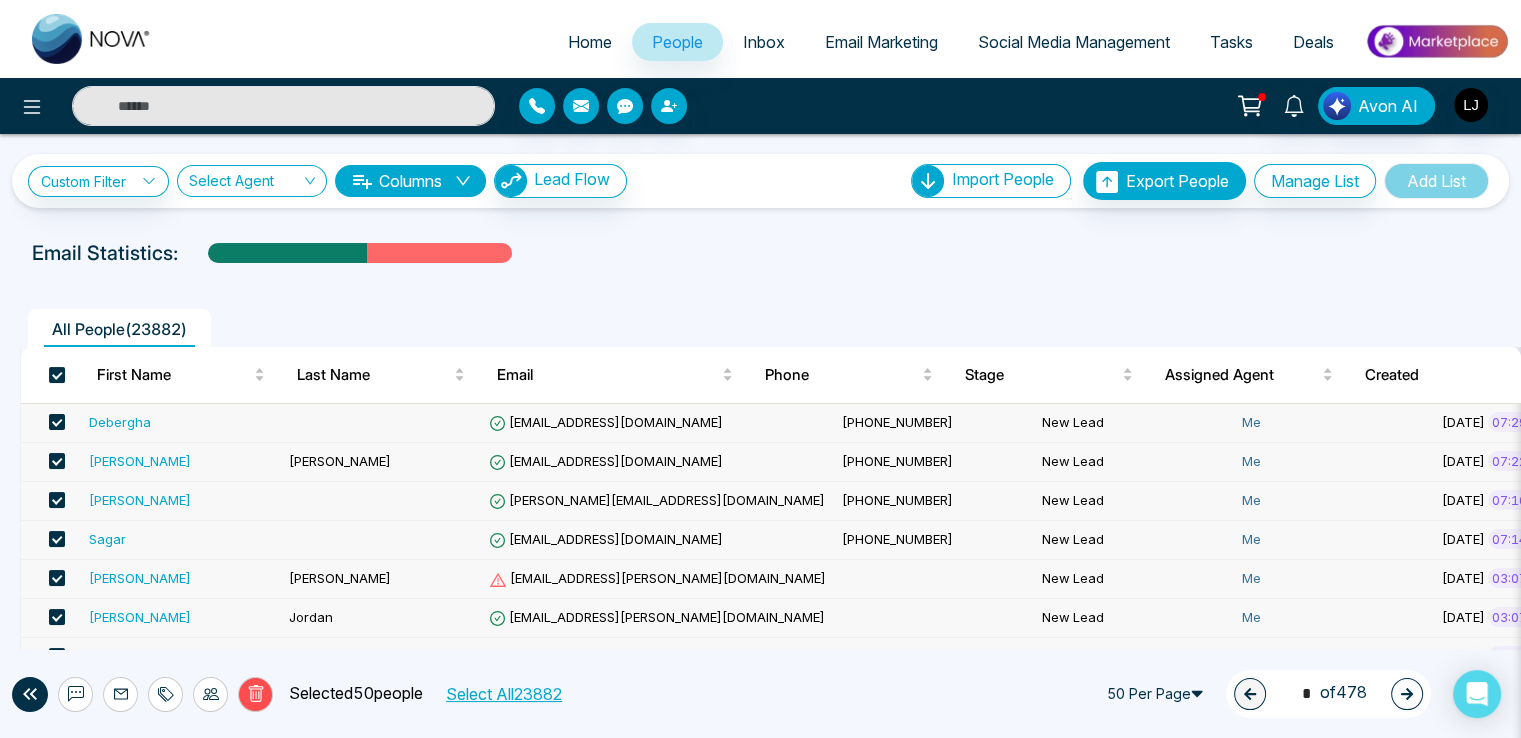 click 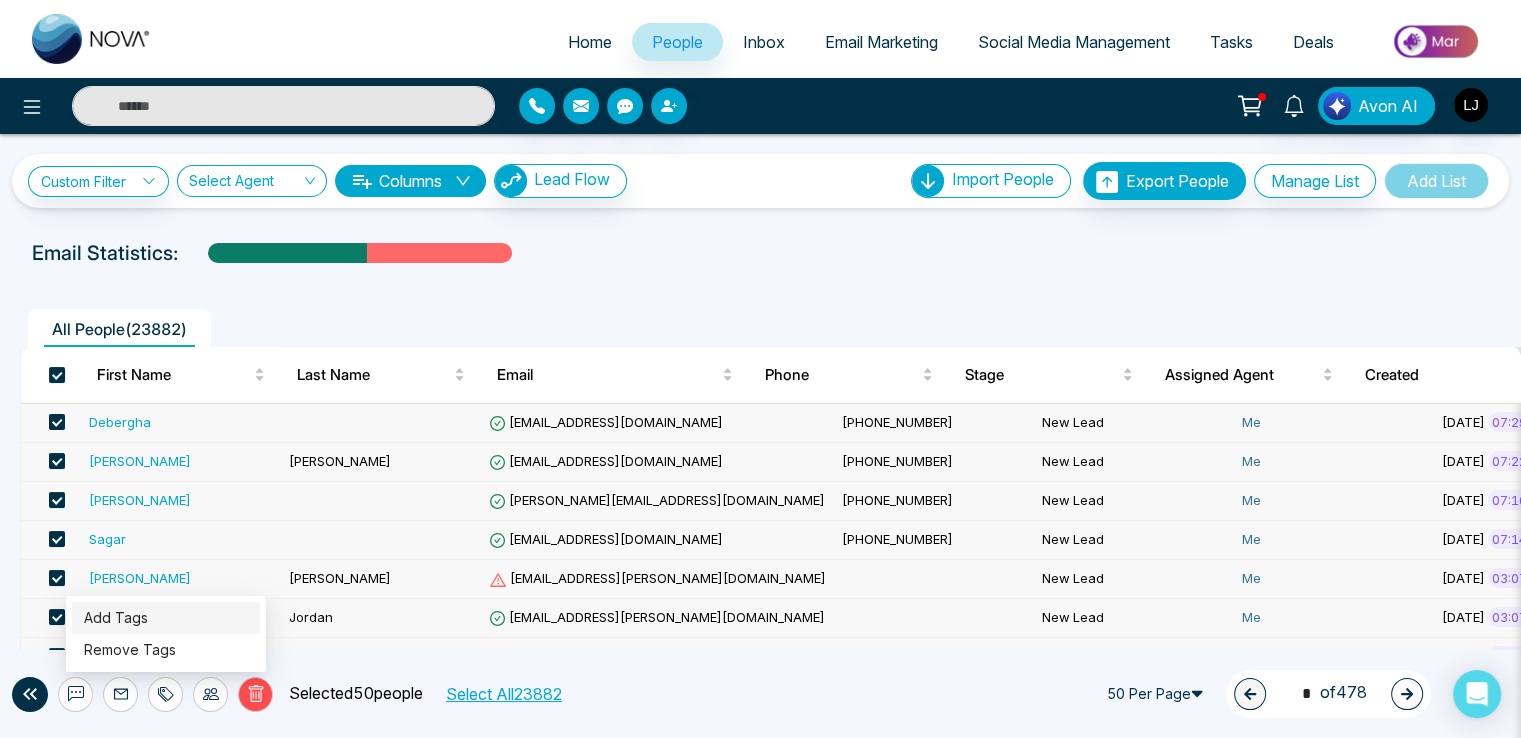 click on "Add Tags" at bounding box center (116, 617) 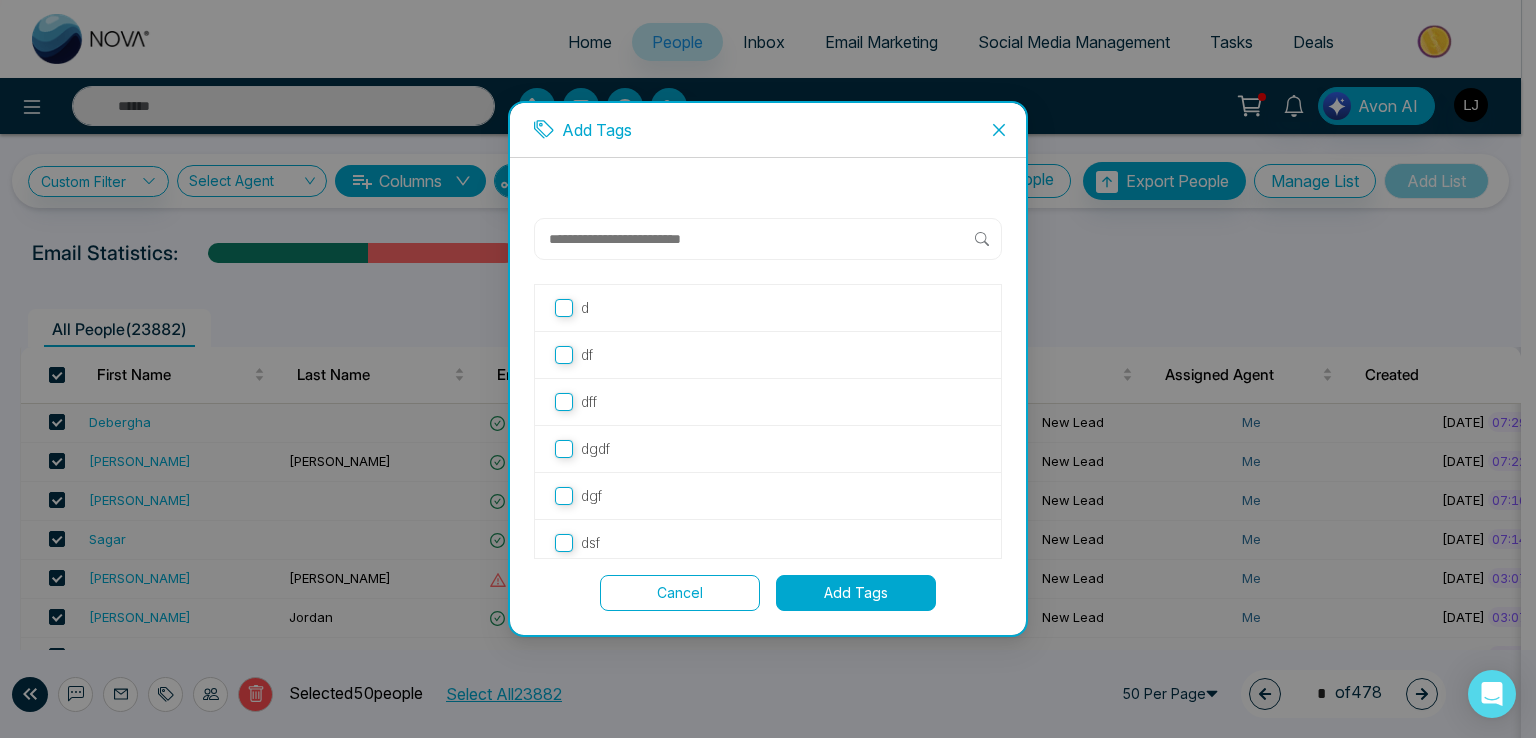 click at bounding box center [761, 239] 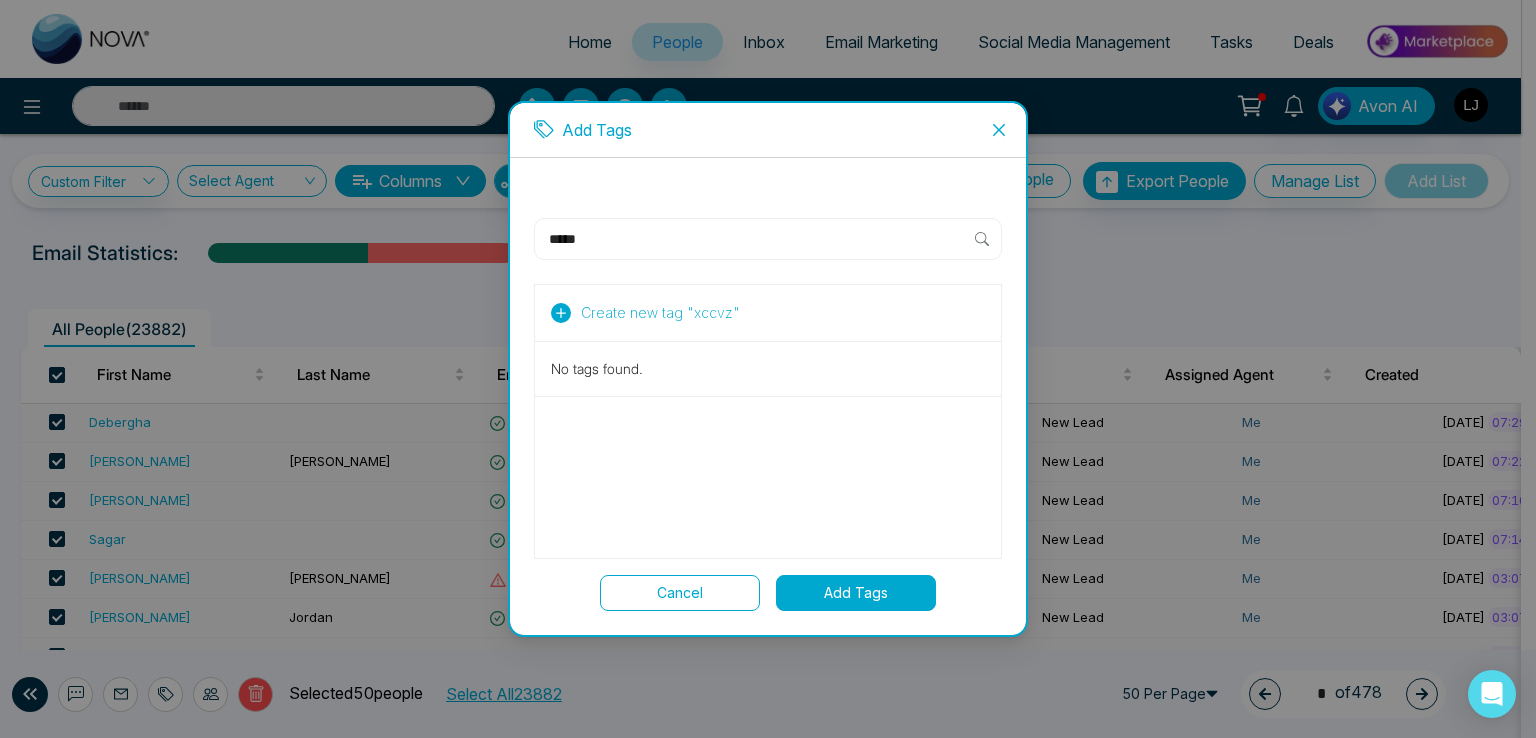paste on "*****" 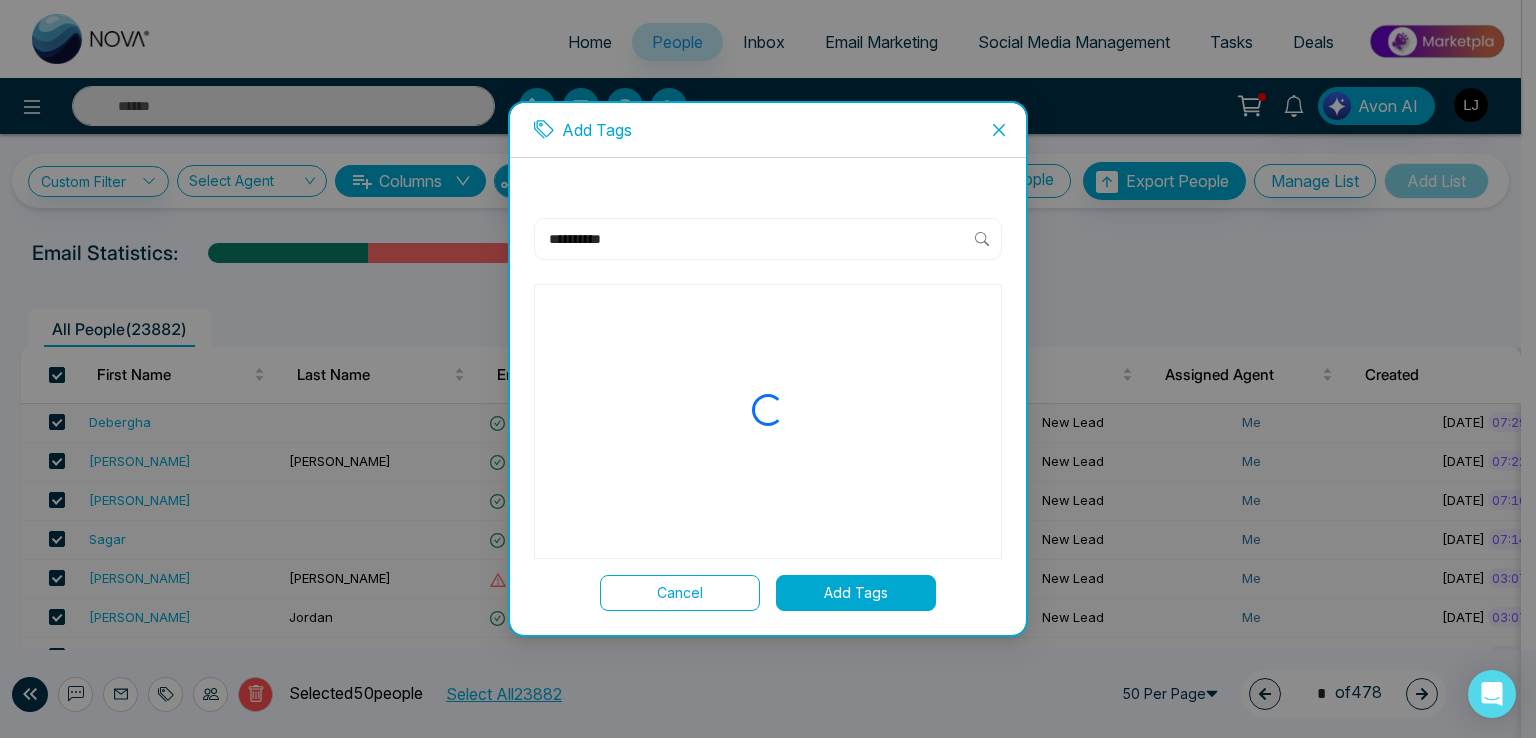 paste on "*****" 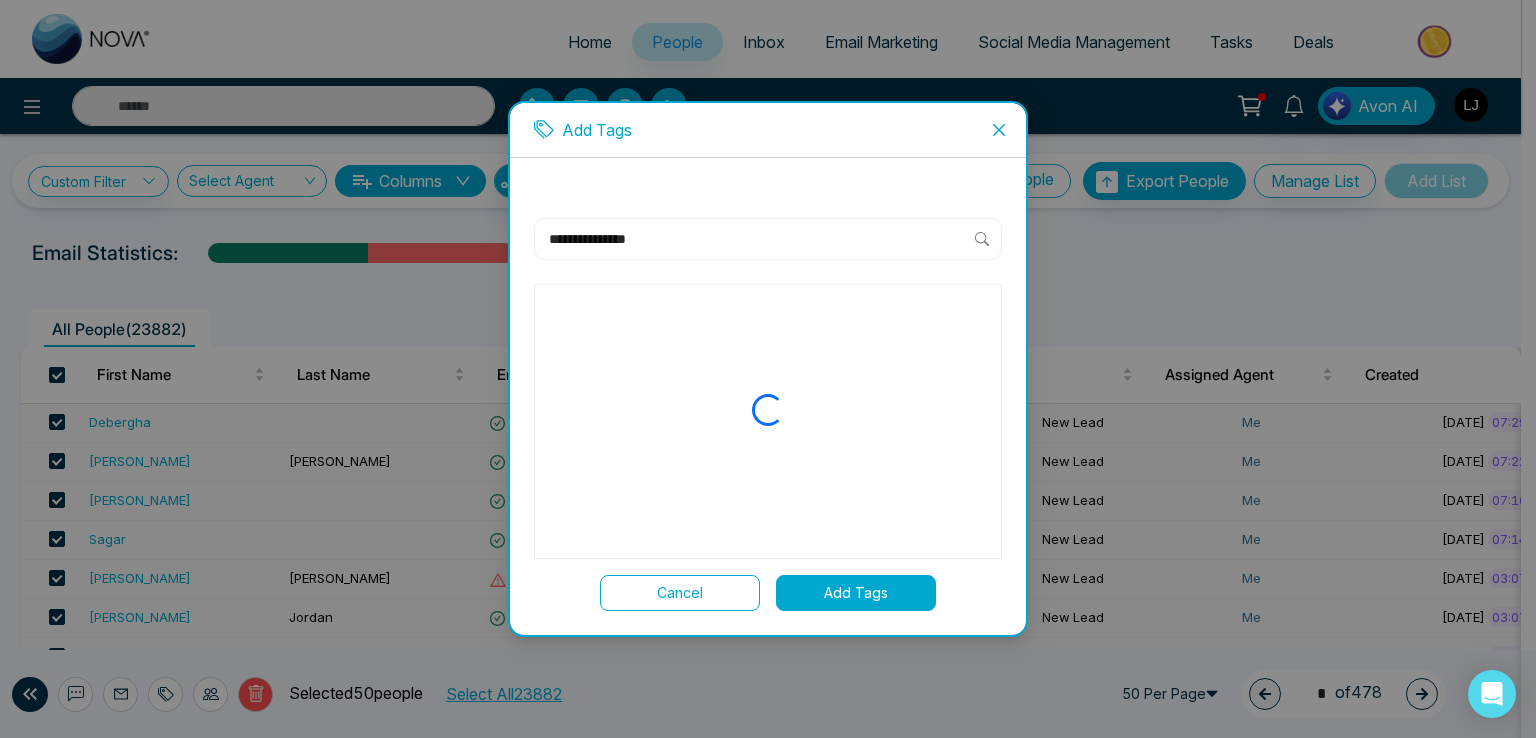 paste on "*****" 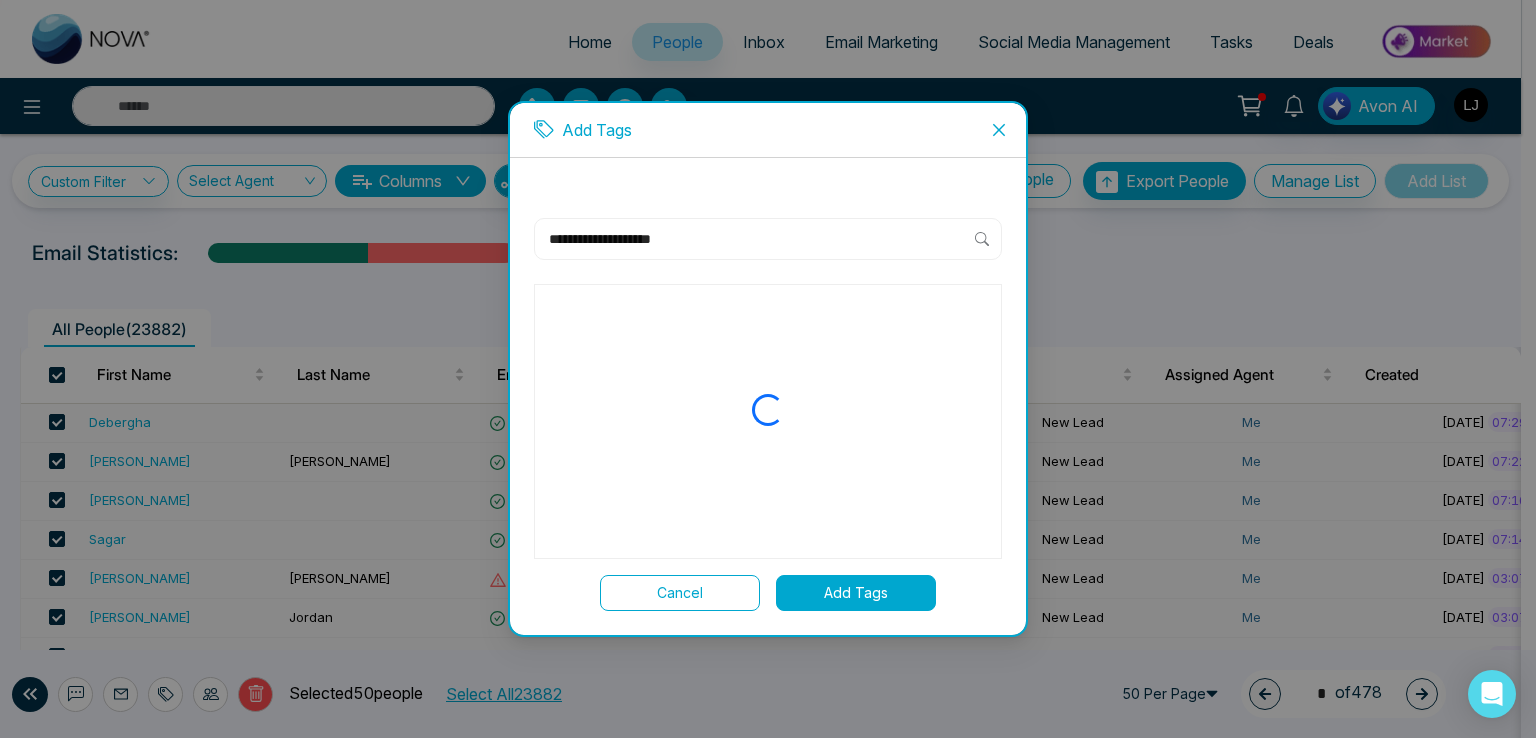 paste on "*****" 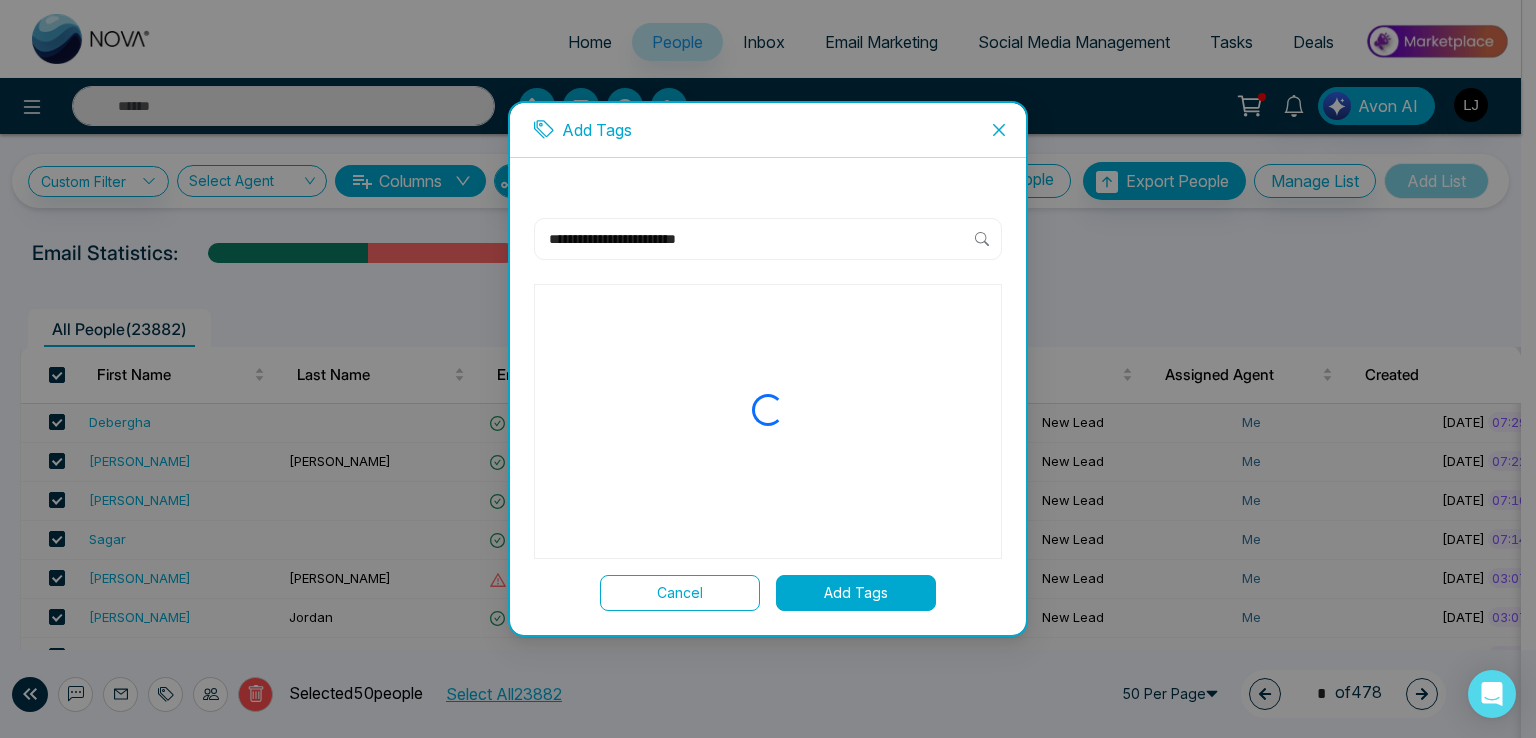 paste on "*****" 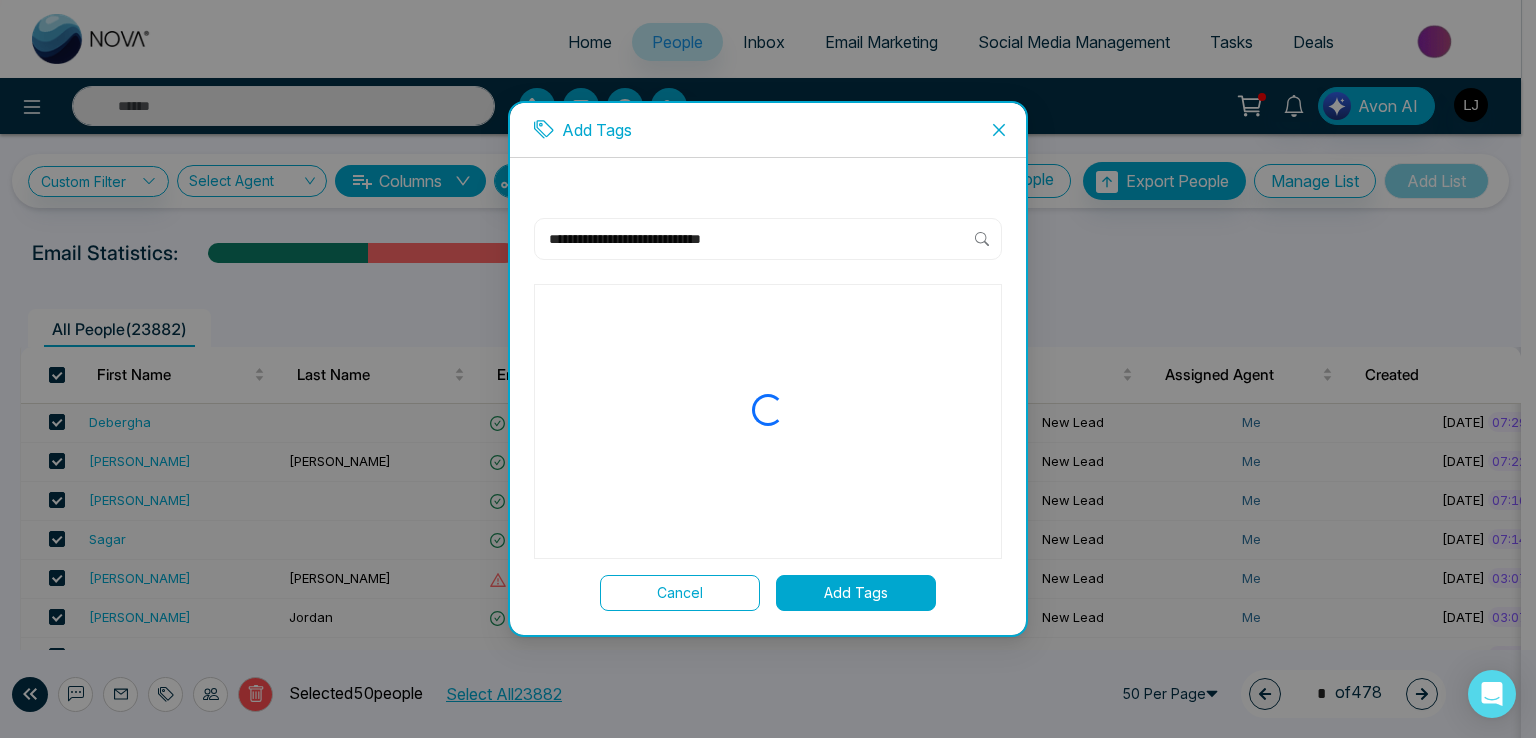 paste on "*****" 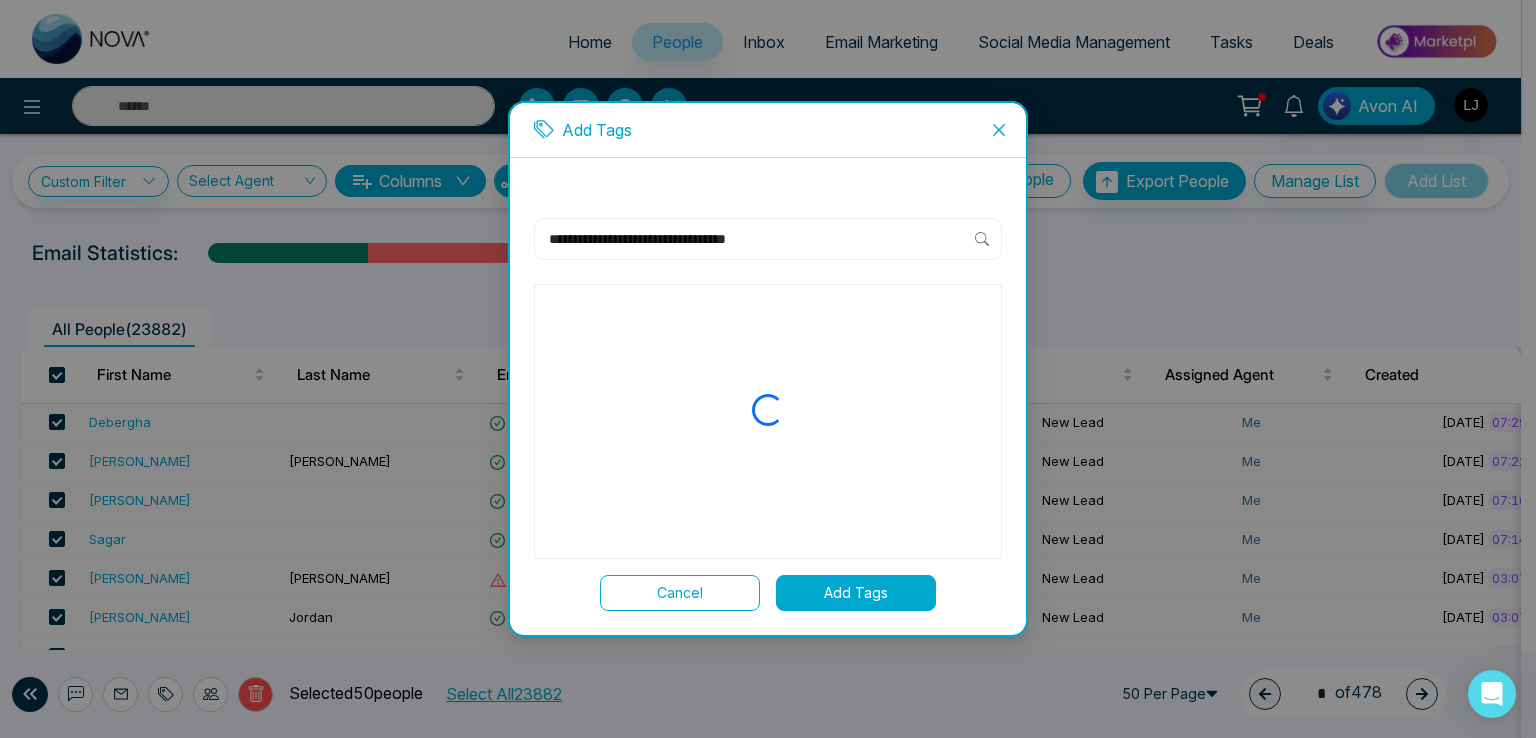 paste on "*****" 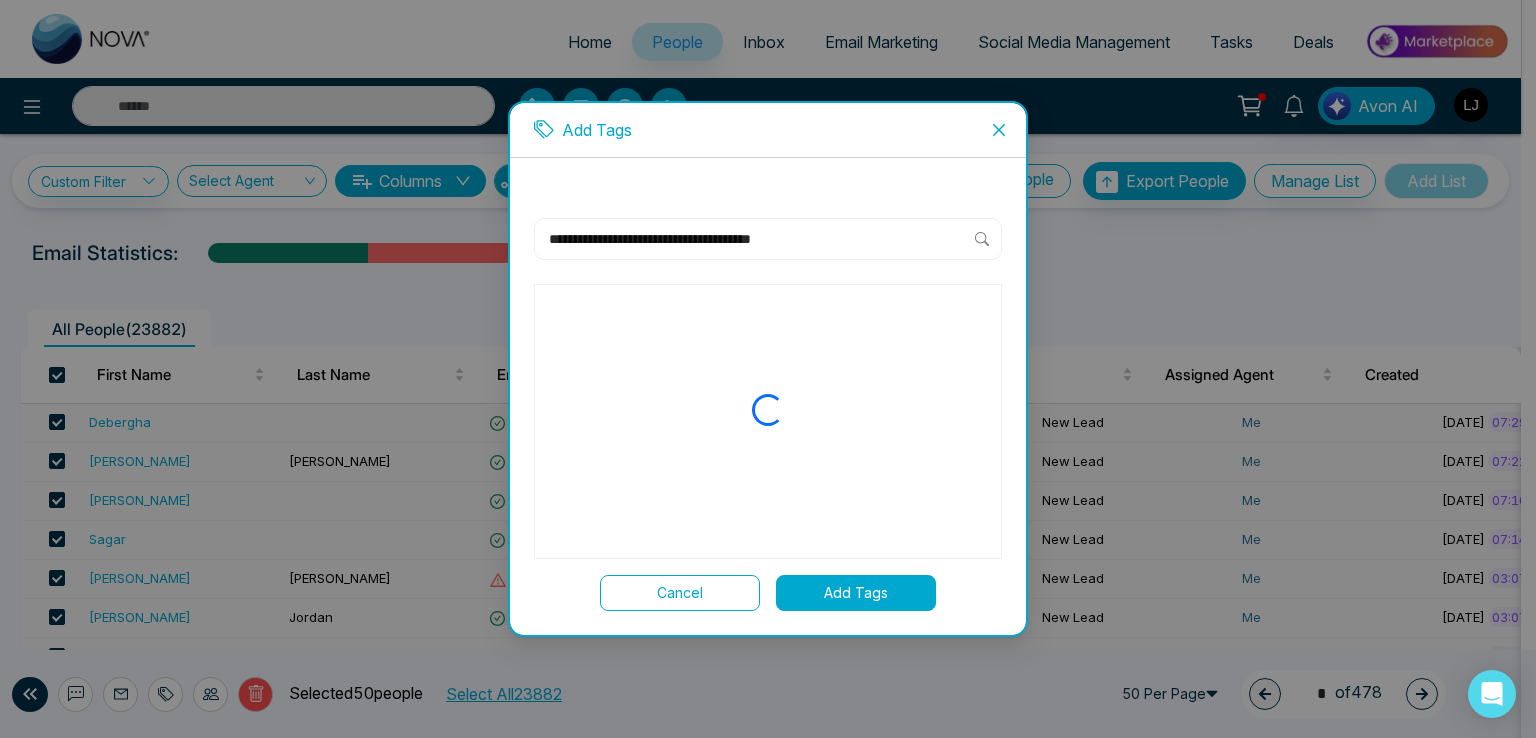paste on "*****" 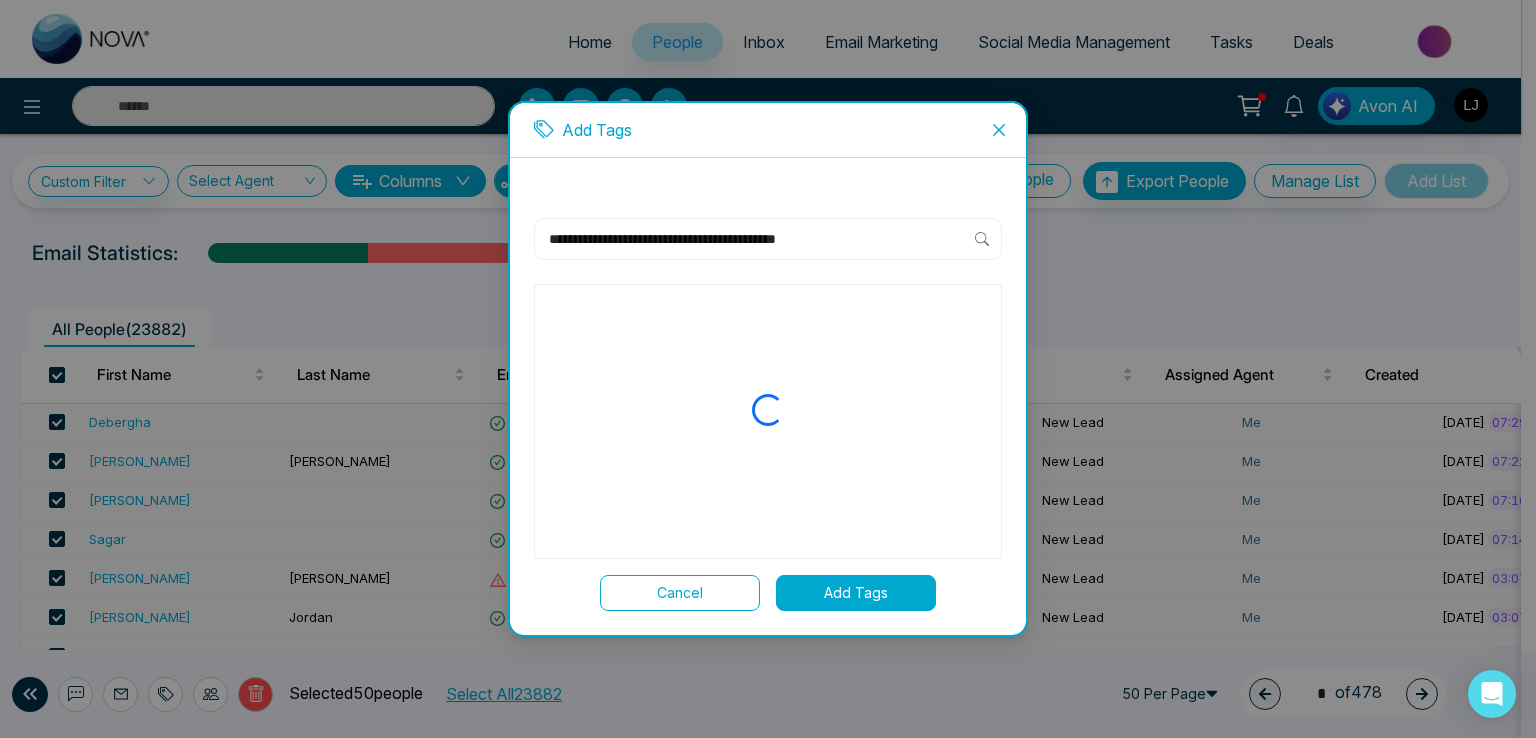 paste on "*****" 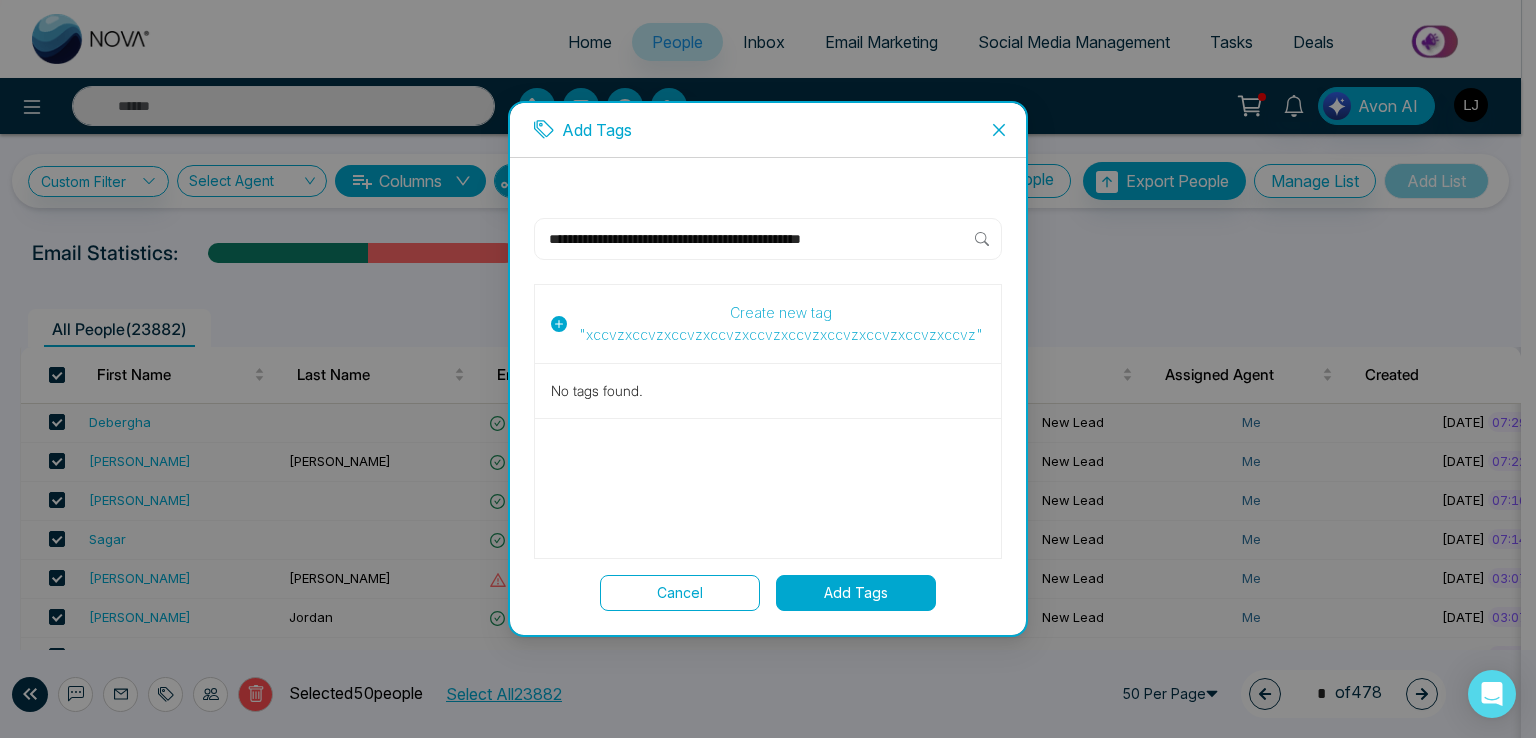 paste 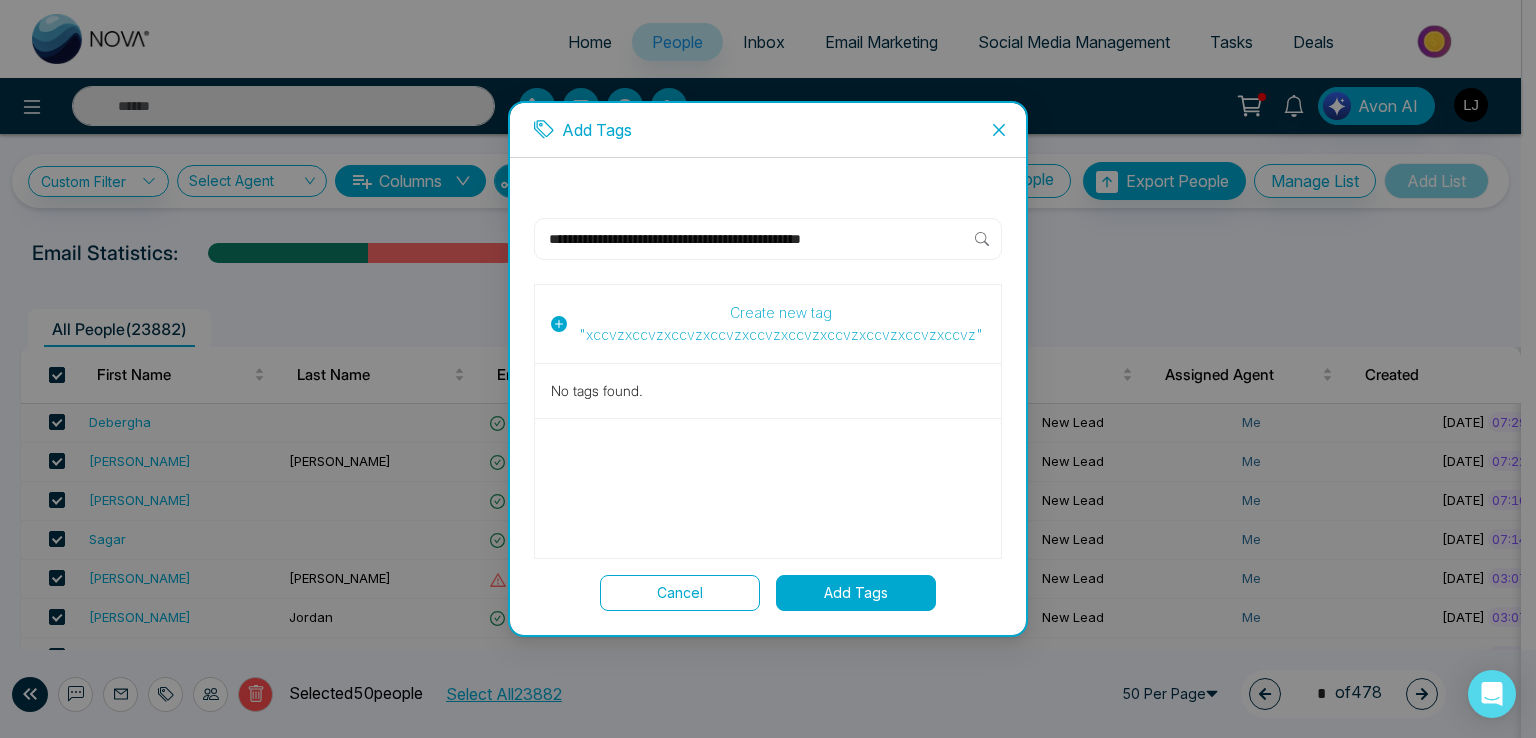 type on "**********" 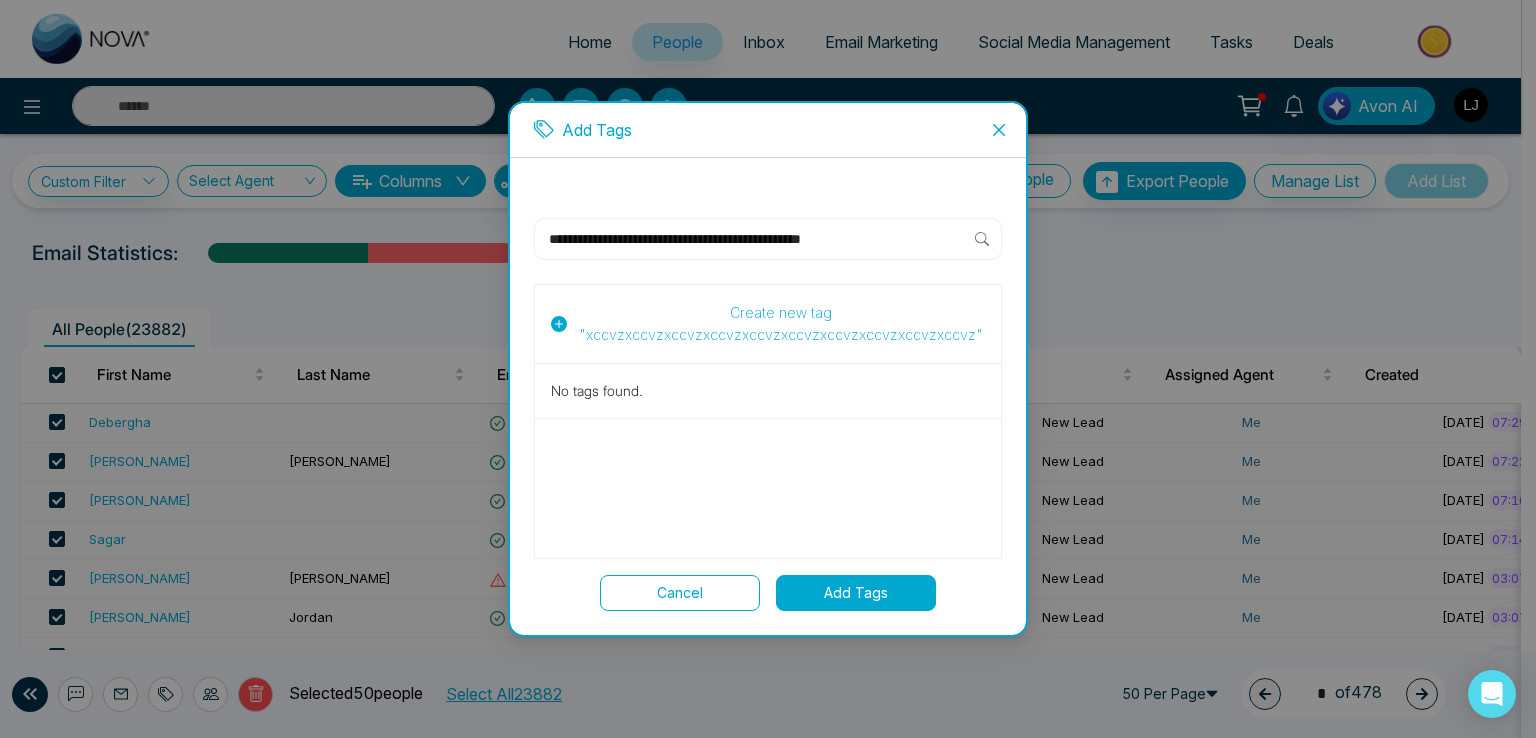 click on "Create new tag " xccvzxccvzxccvzxccvzxccvzxccvzxccvzxccvzxccvzxccvz "" at bounding box center (781, 324) 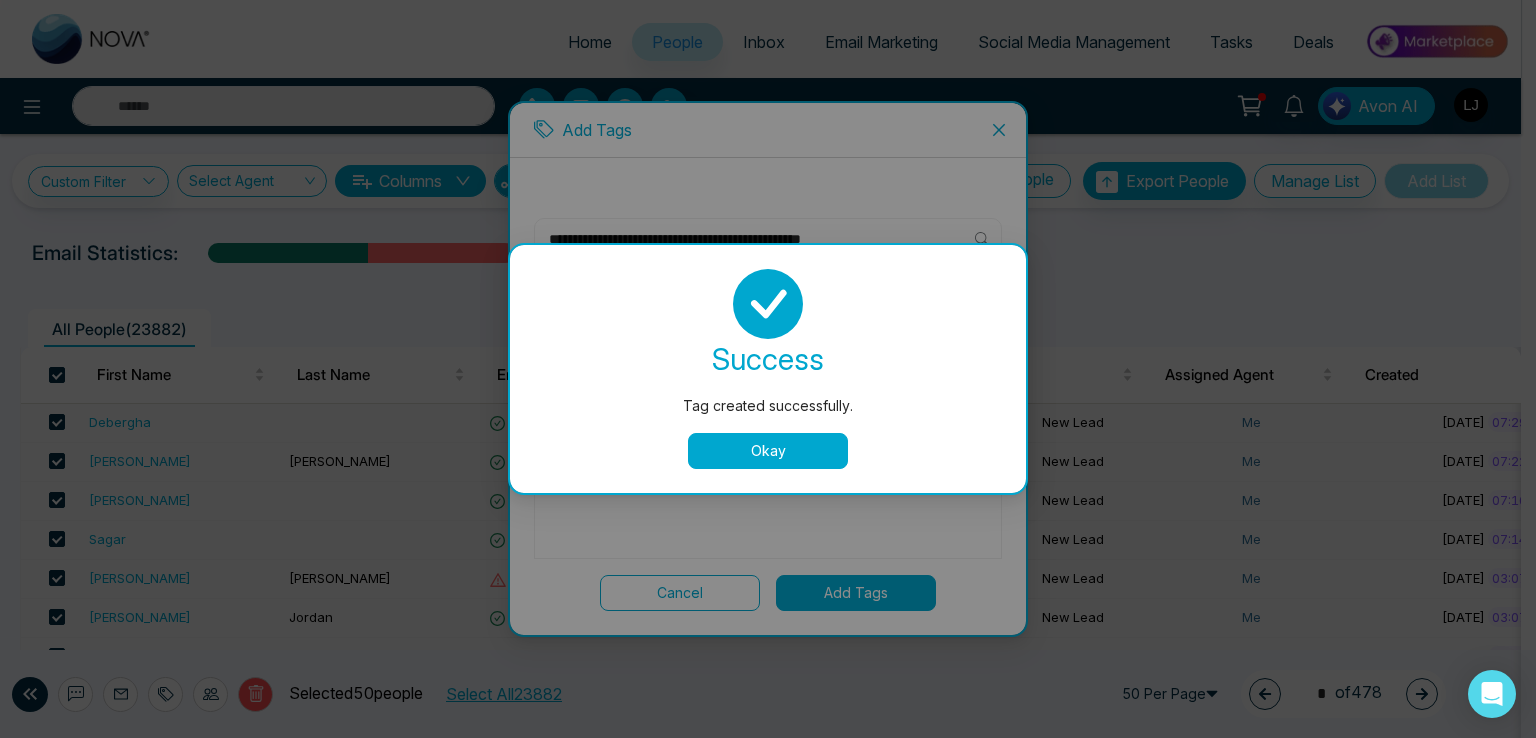 click on "Okay" at bounding box center [768, 451] 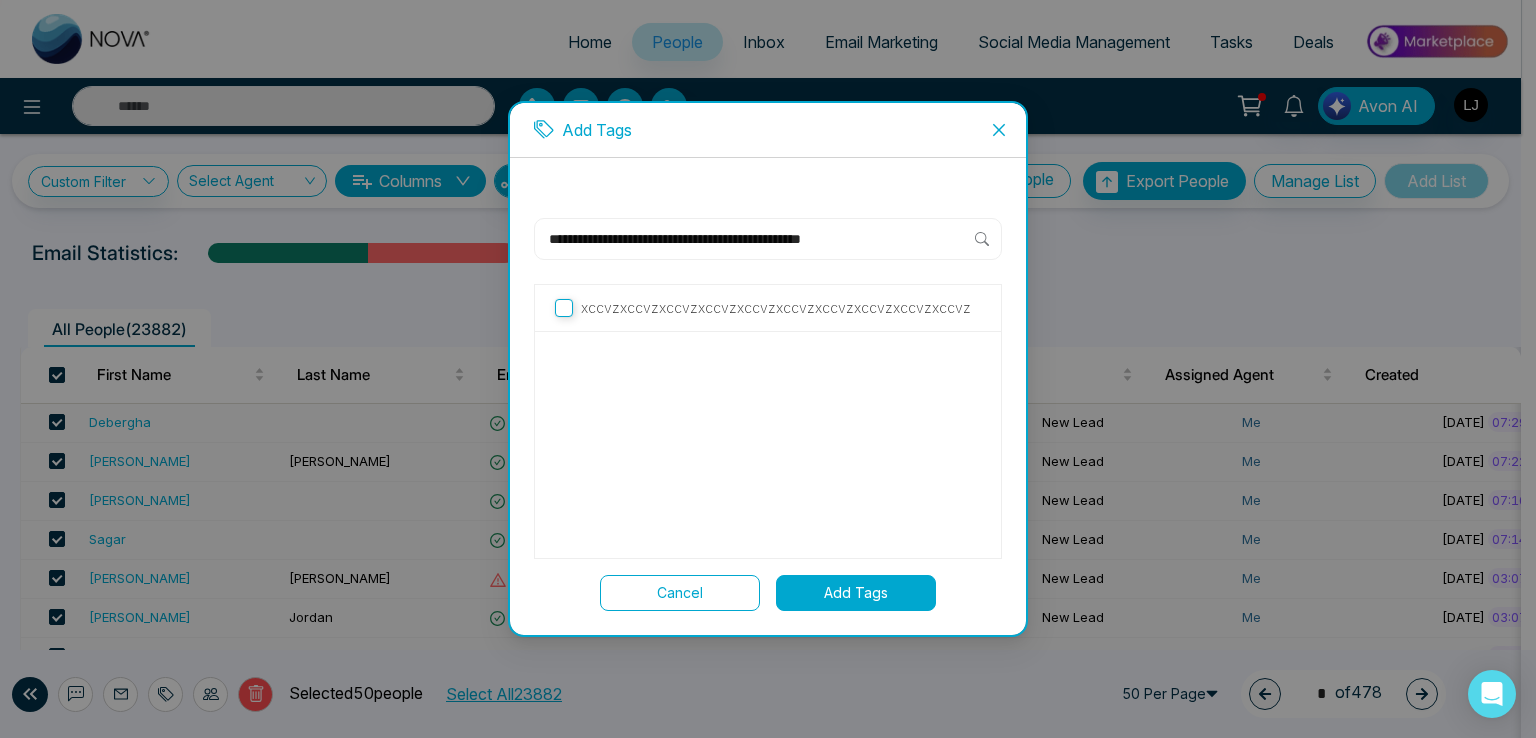 click on "xccvzxccvzxccvzxccvzxccvzxccvzxccvzxccvzxccvzxccvz" at bounding box center [776, 308] 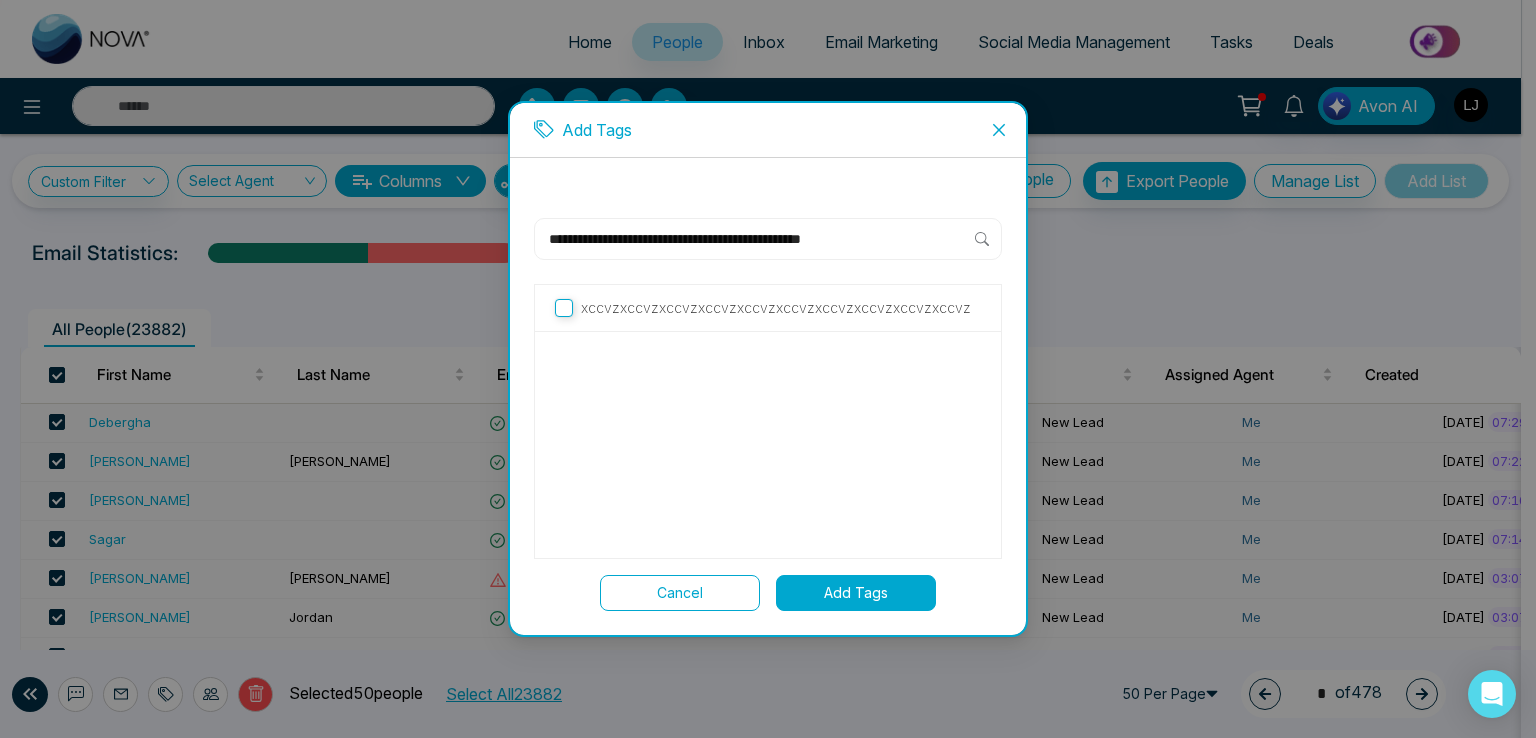 click 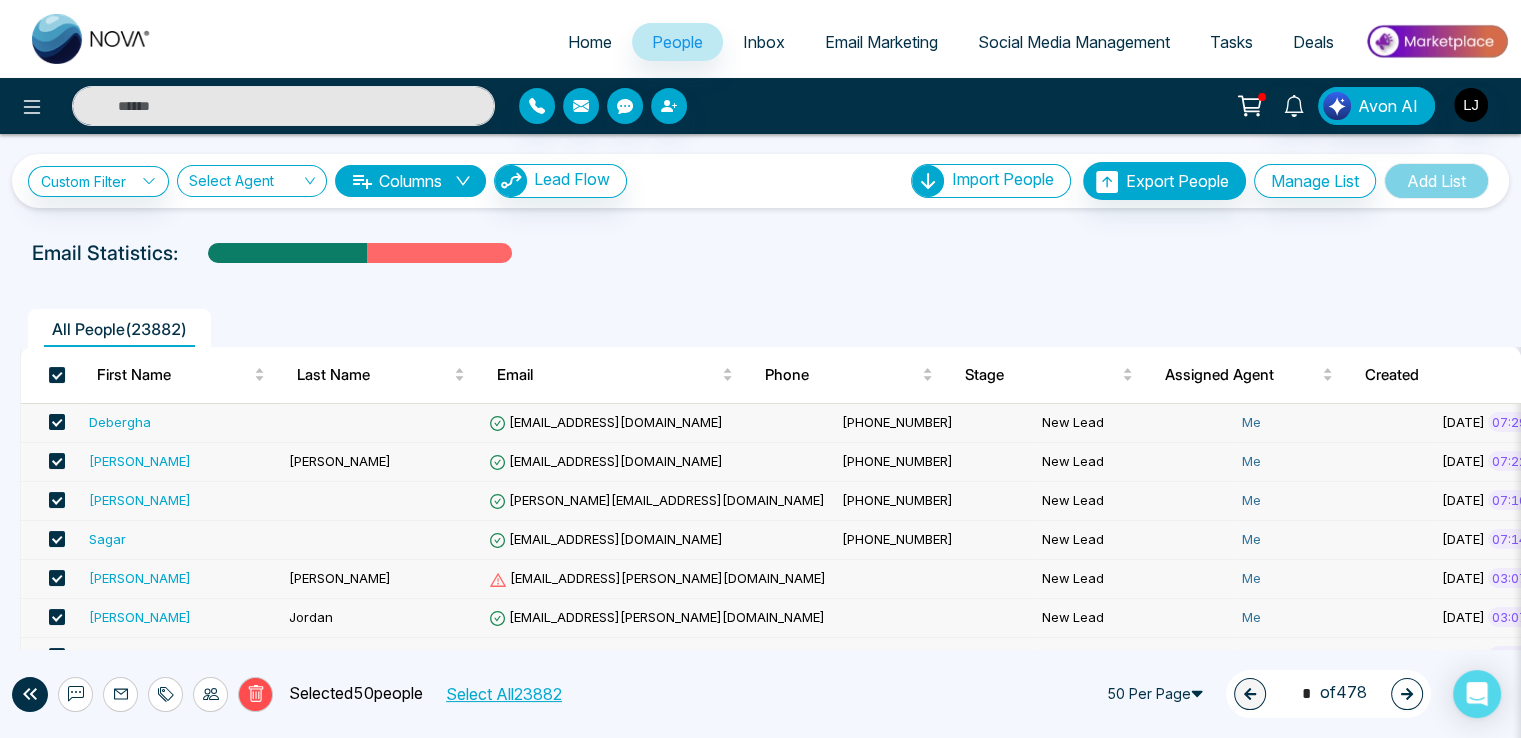 click on "Debergha" at bounding box center [120, 422] 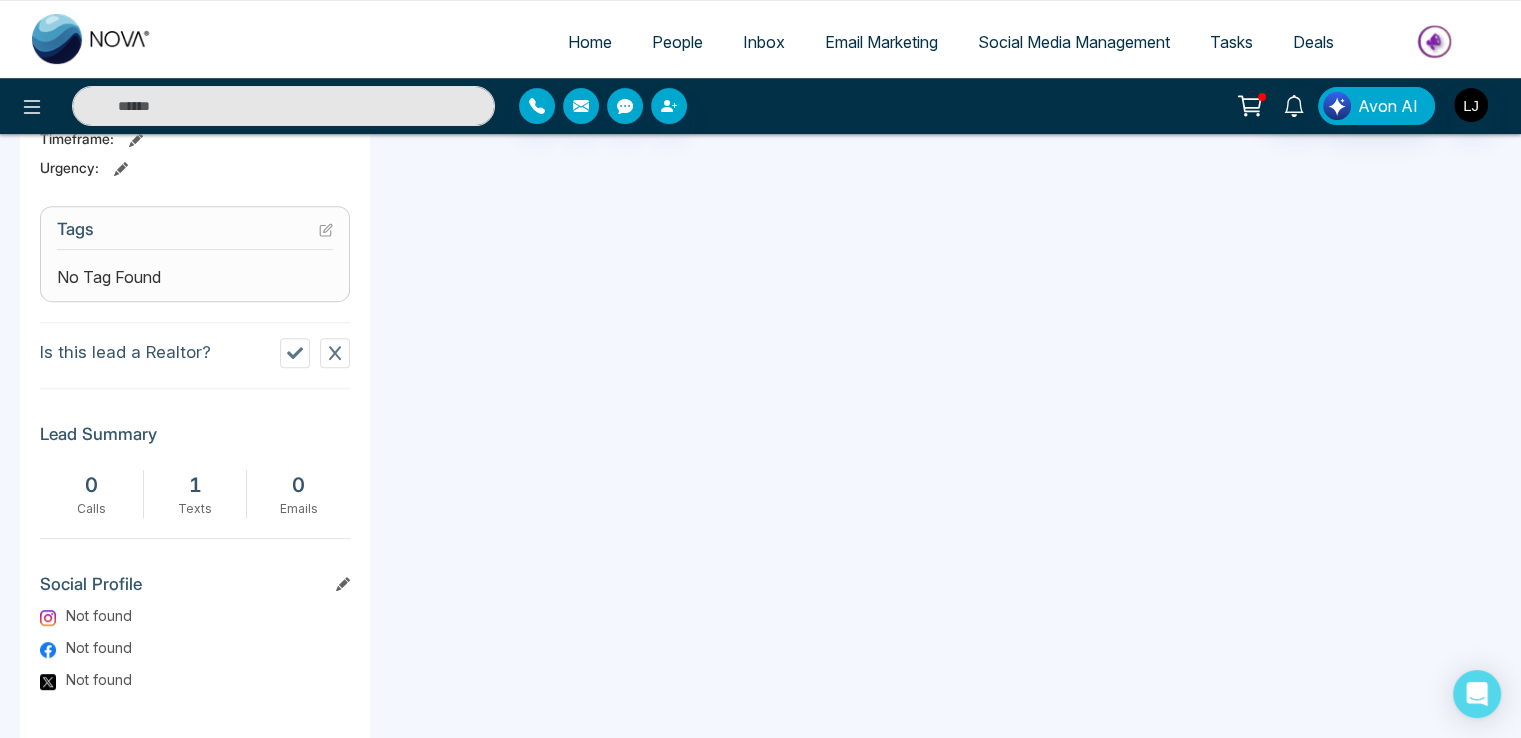 scroll, scrollTop: 700, scrollLeft: 0, axis: vertical 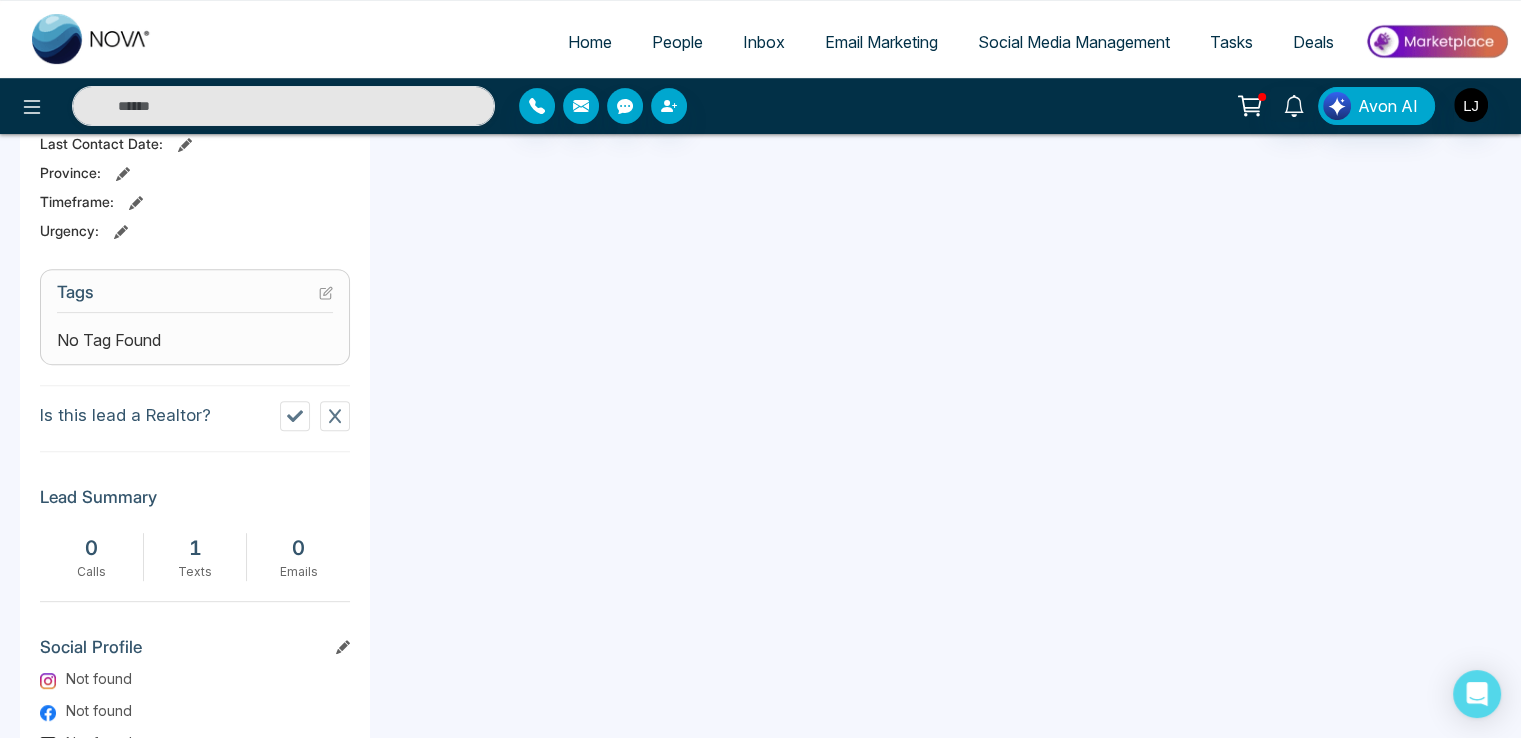 click 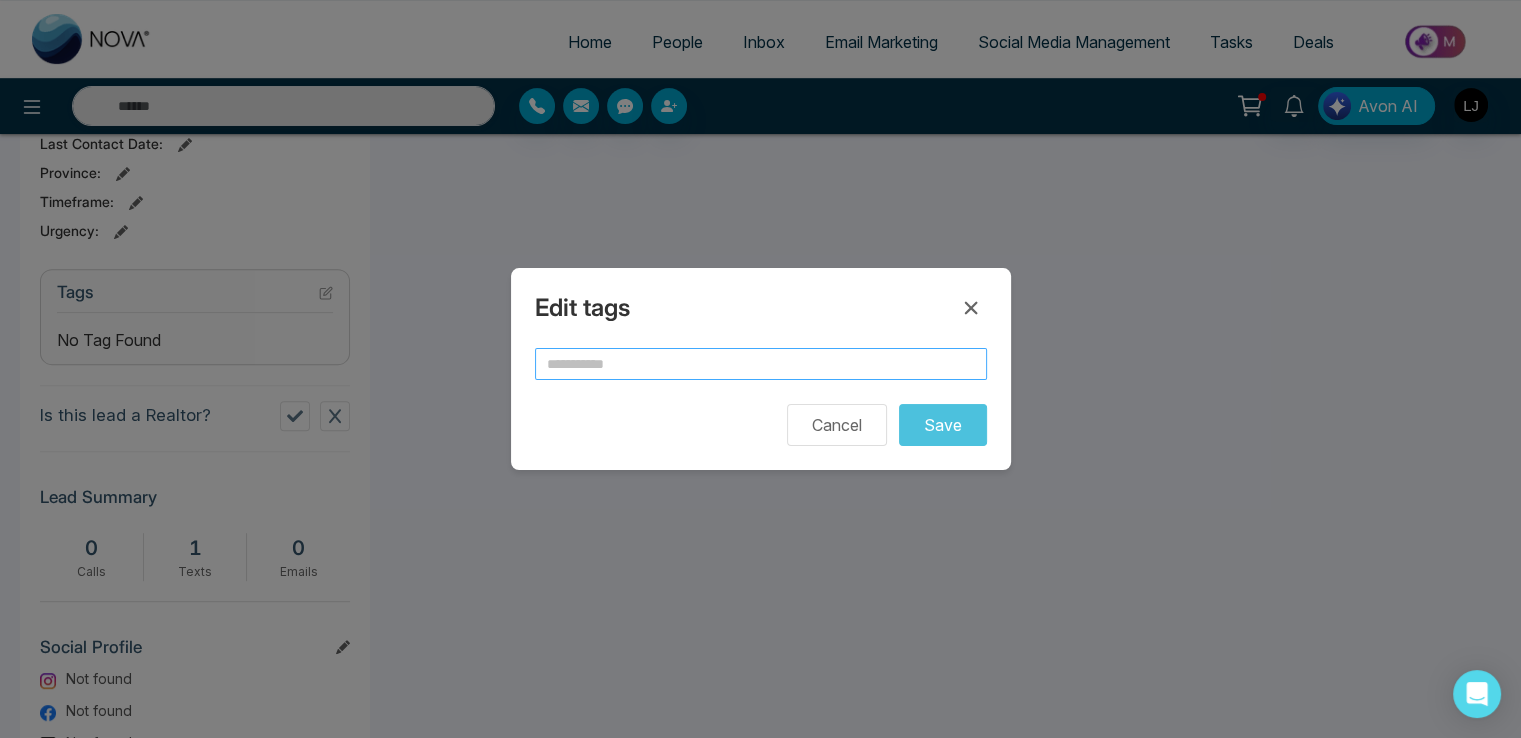 click at bounding box center (761, 364) 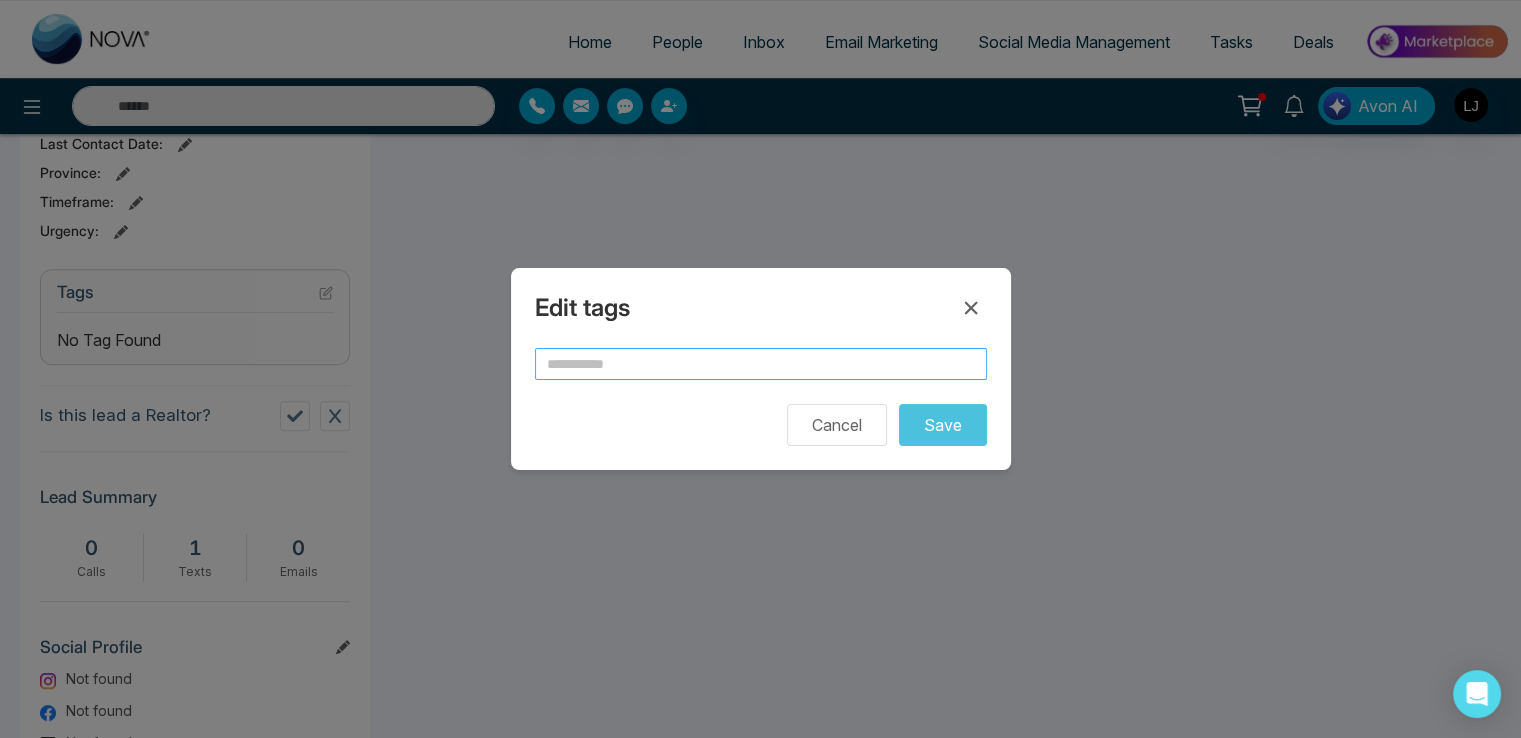 paste on "*****" 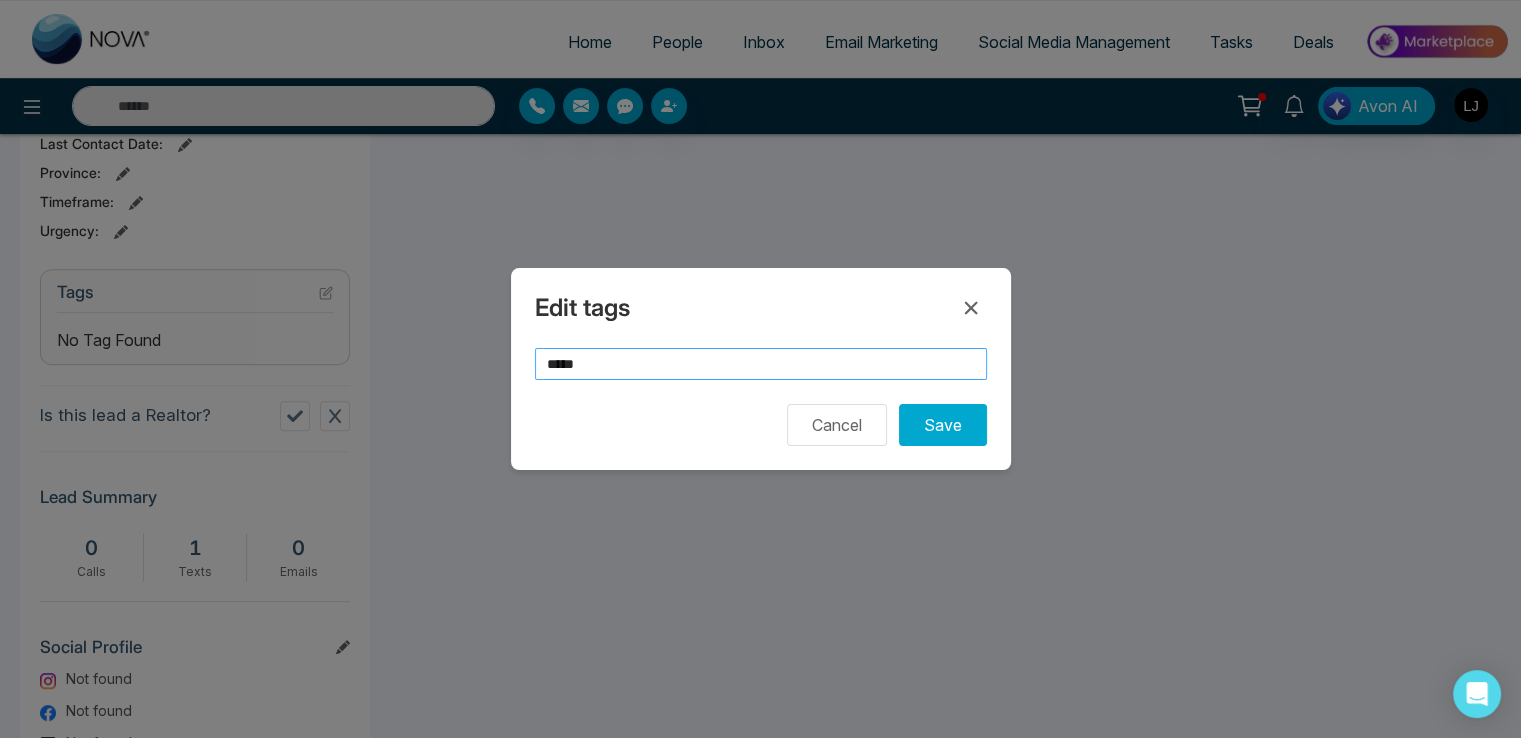paste on "*****" 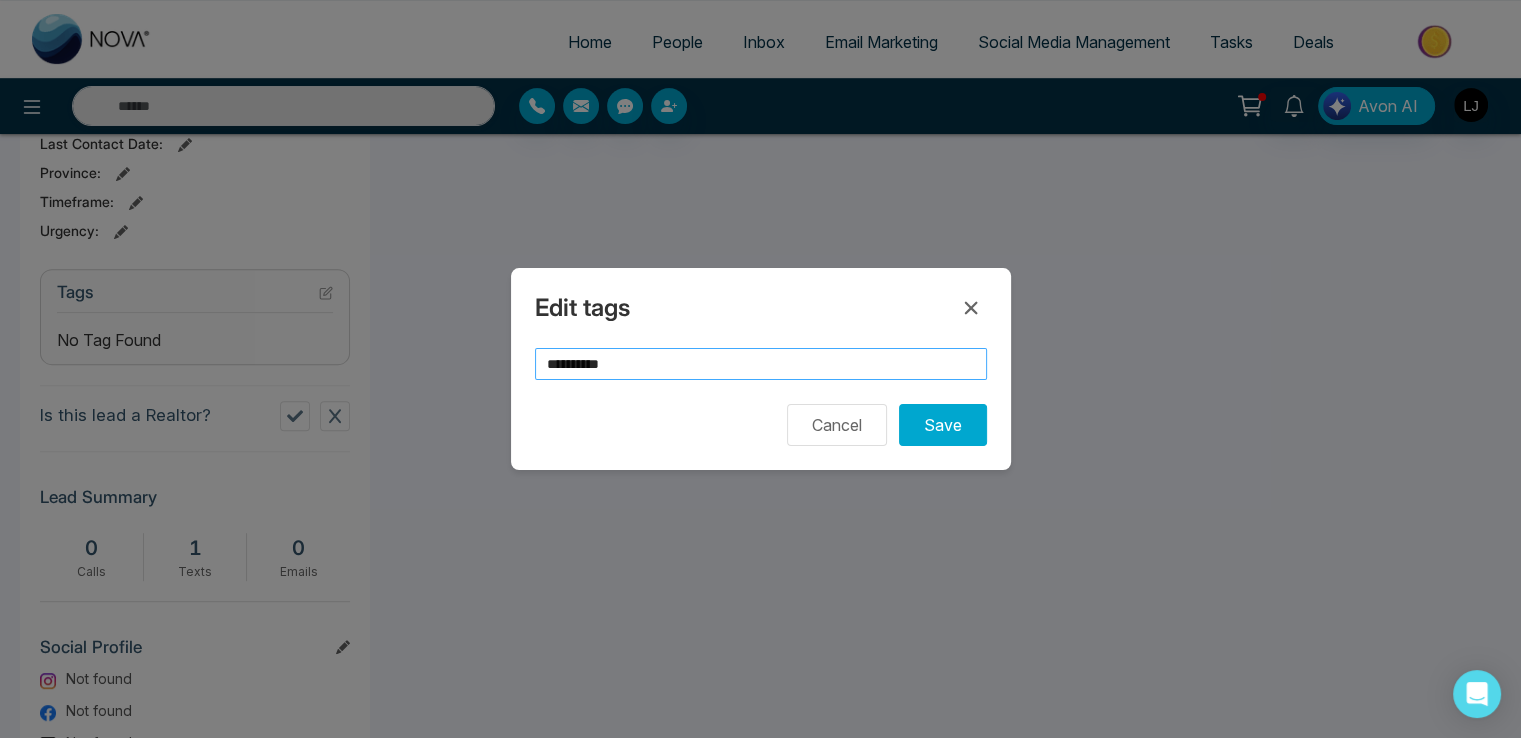 paste on "*****" 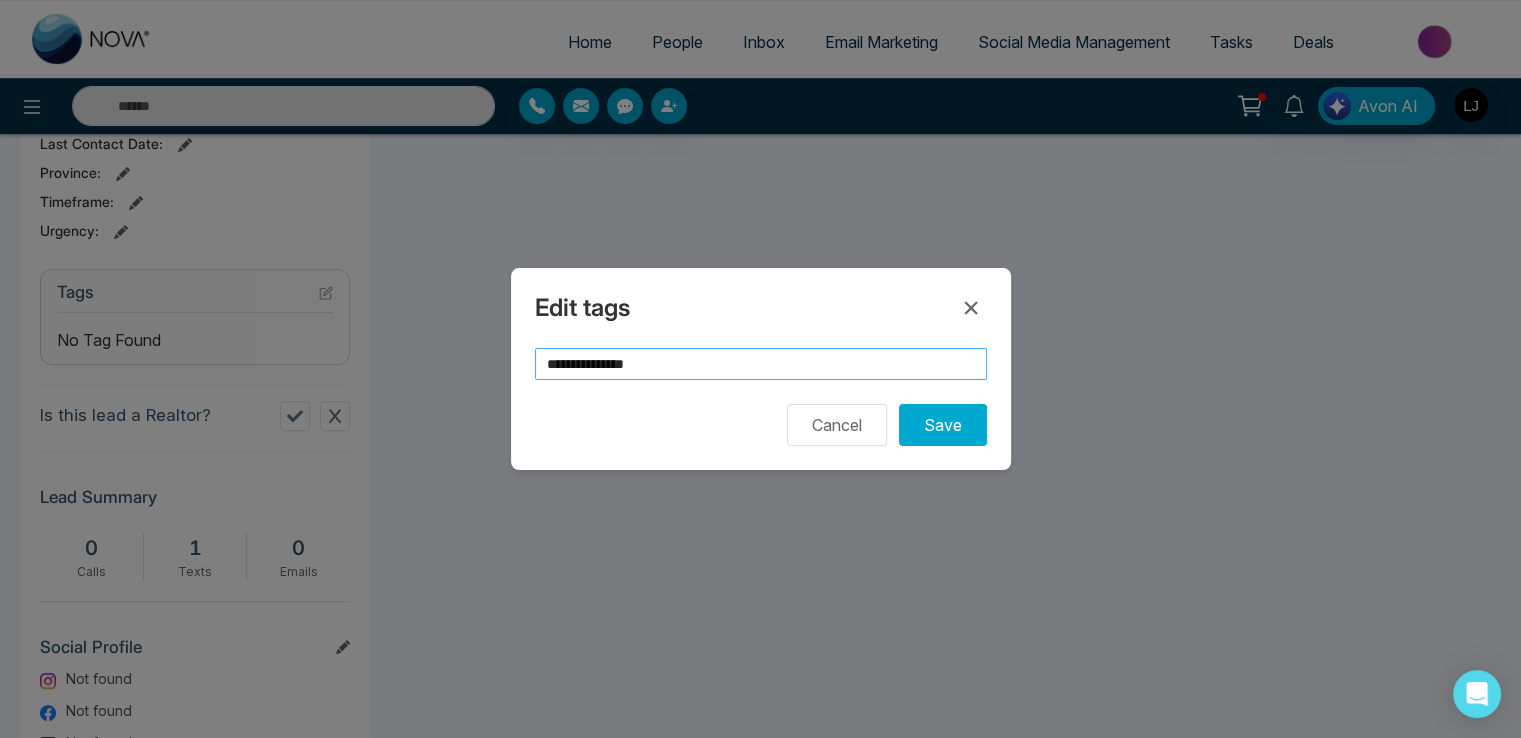 paste on "*****" 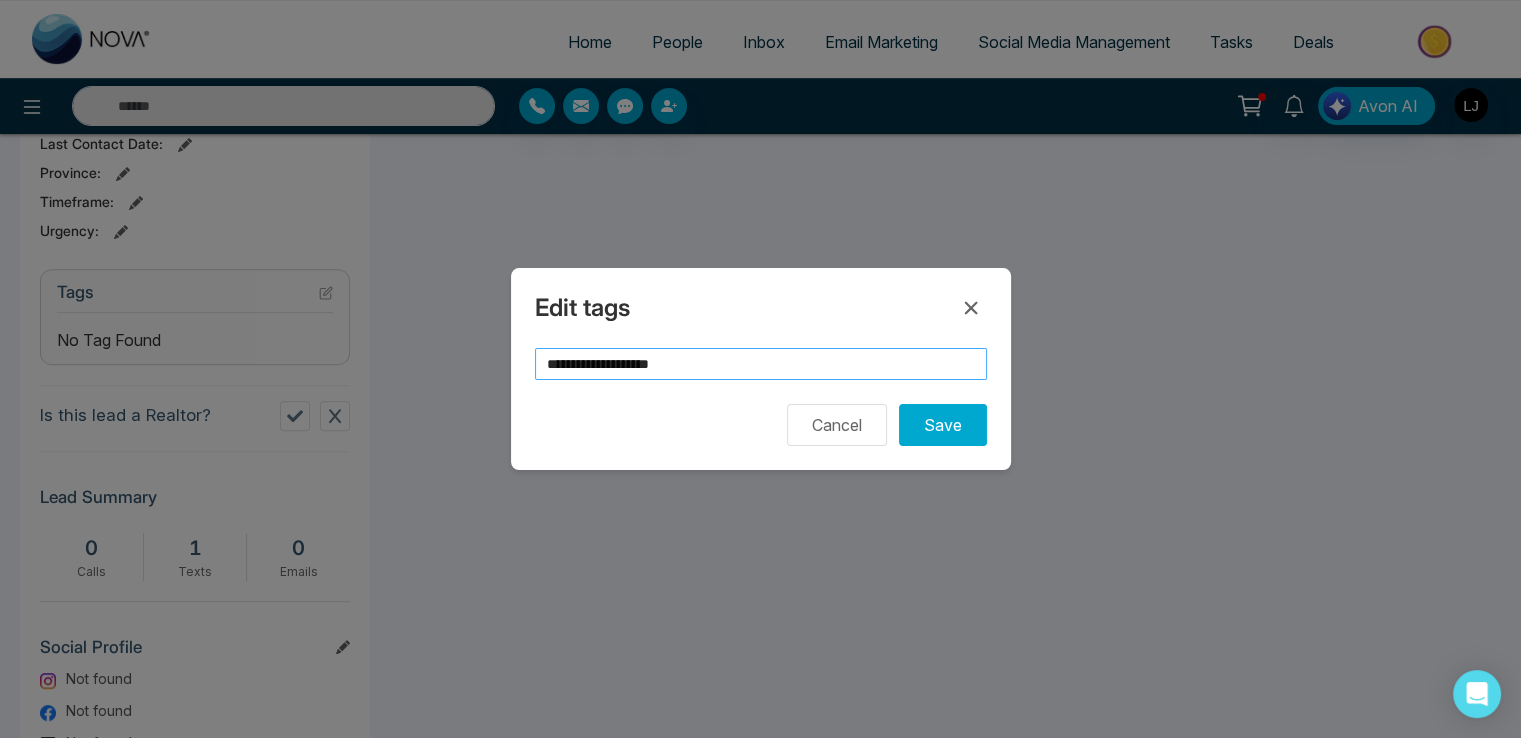 paste on "*****" 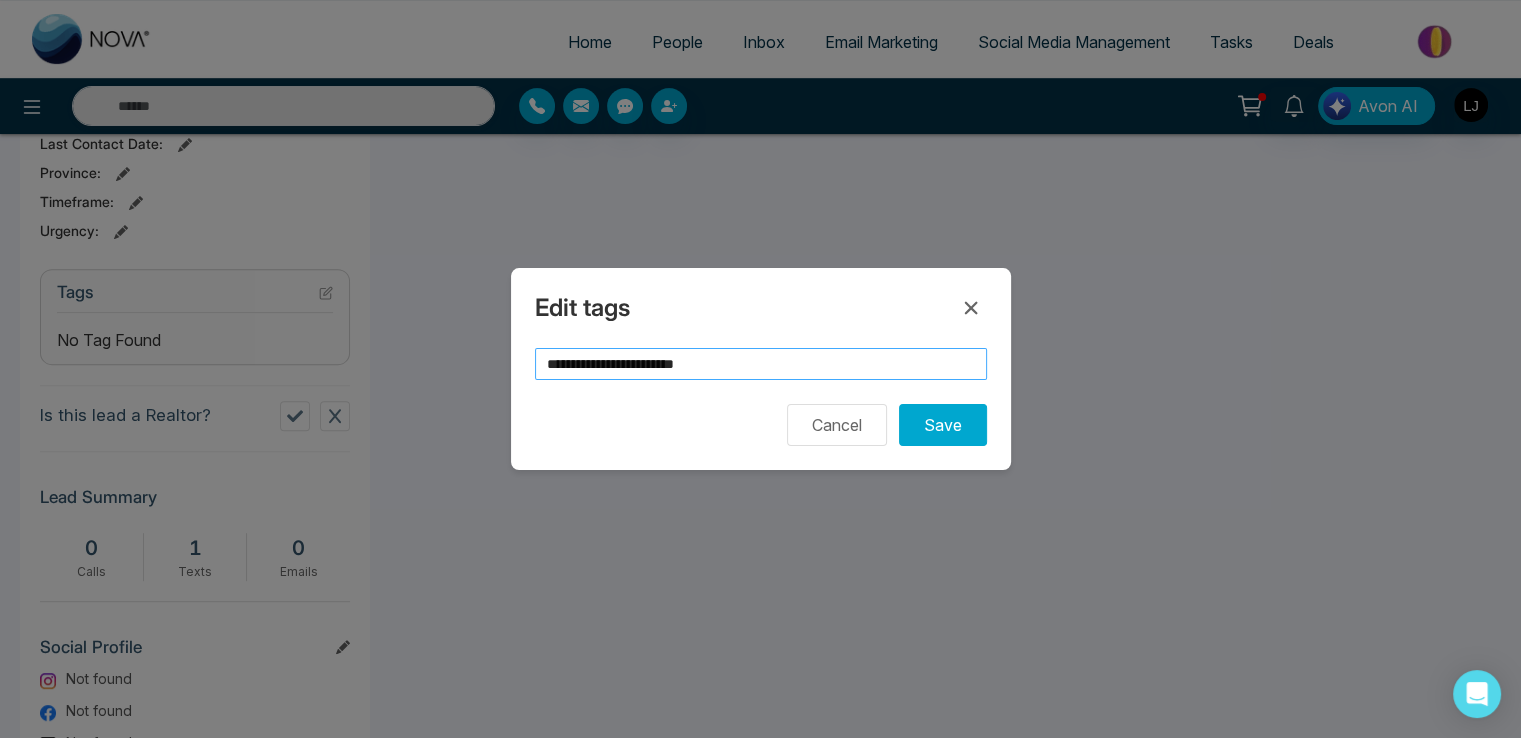 paste on "*****" 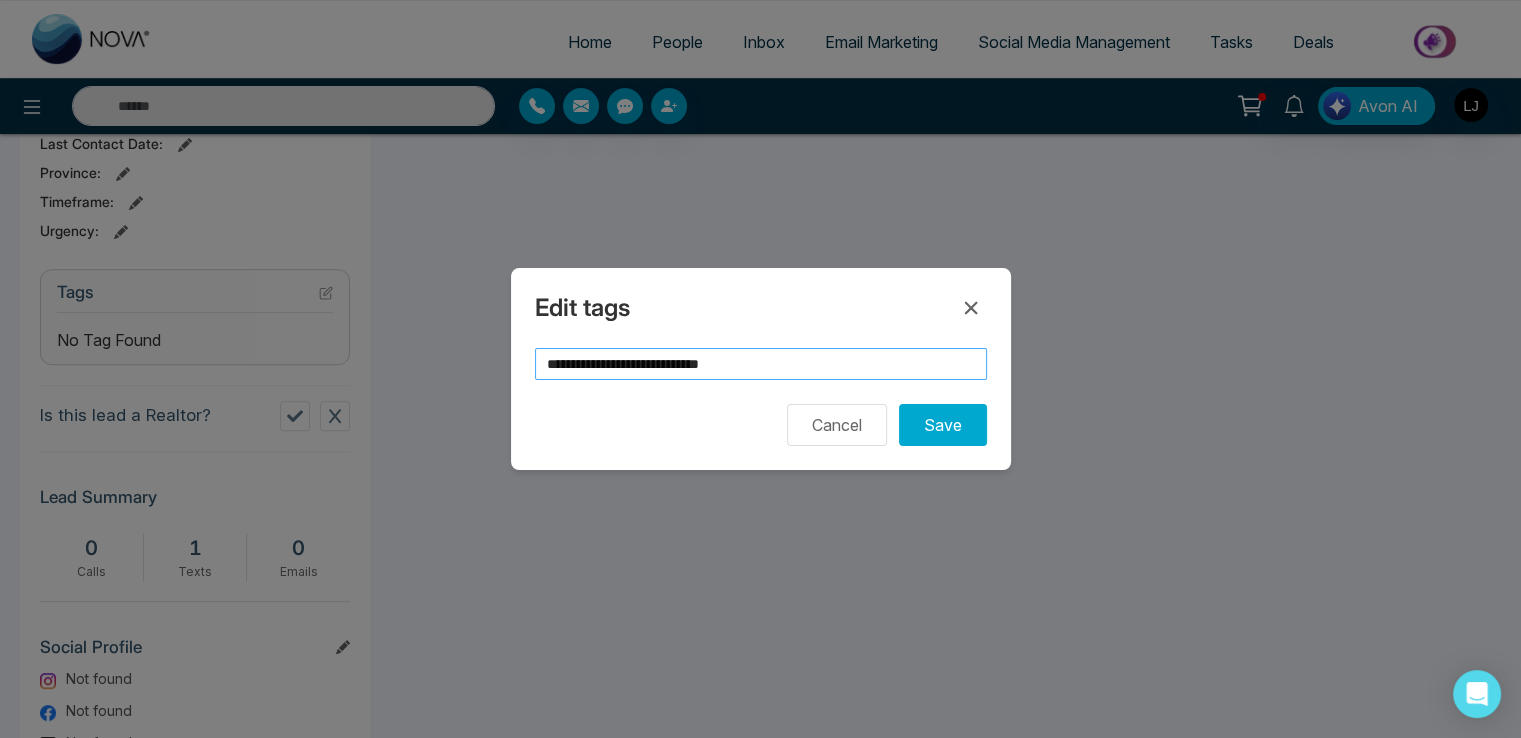 paste on "*****" 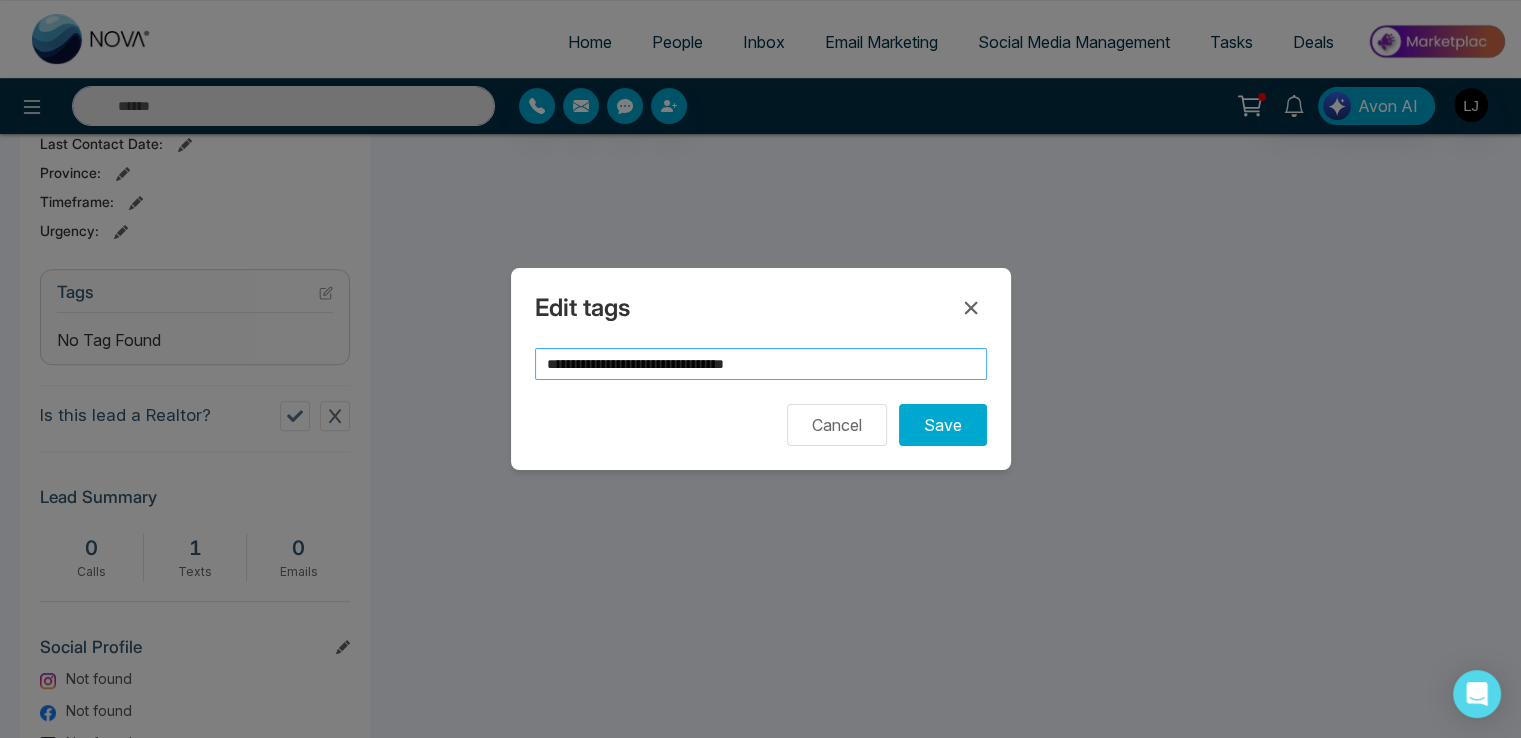 paste on "*****" 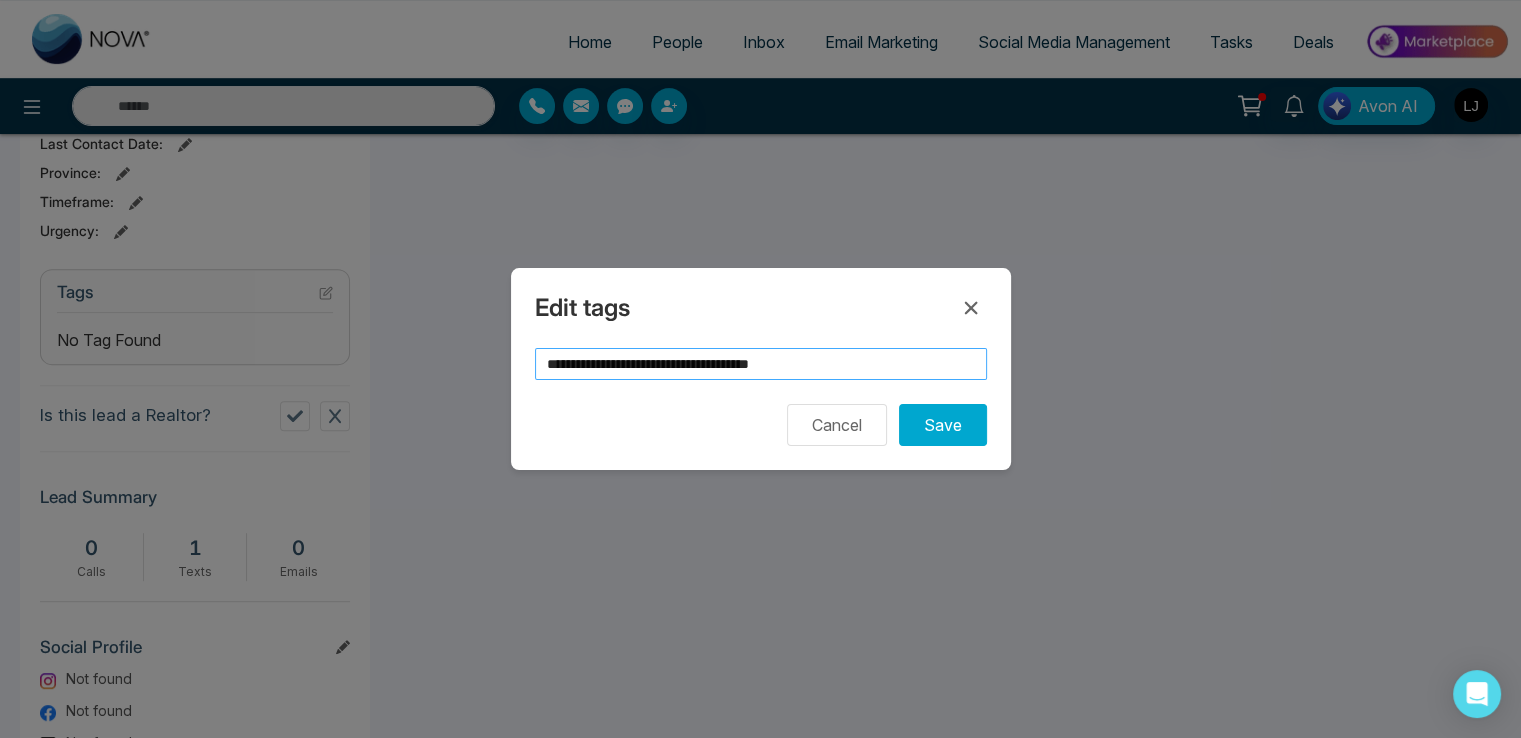 paste on "*****" 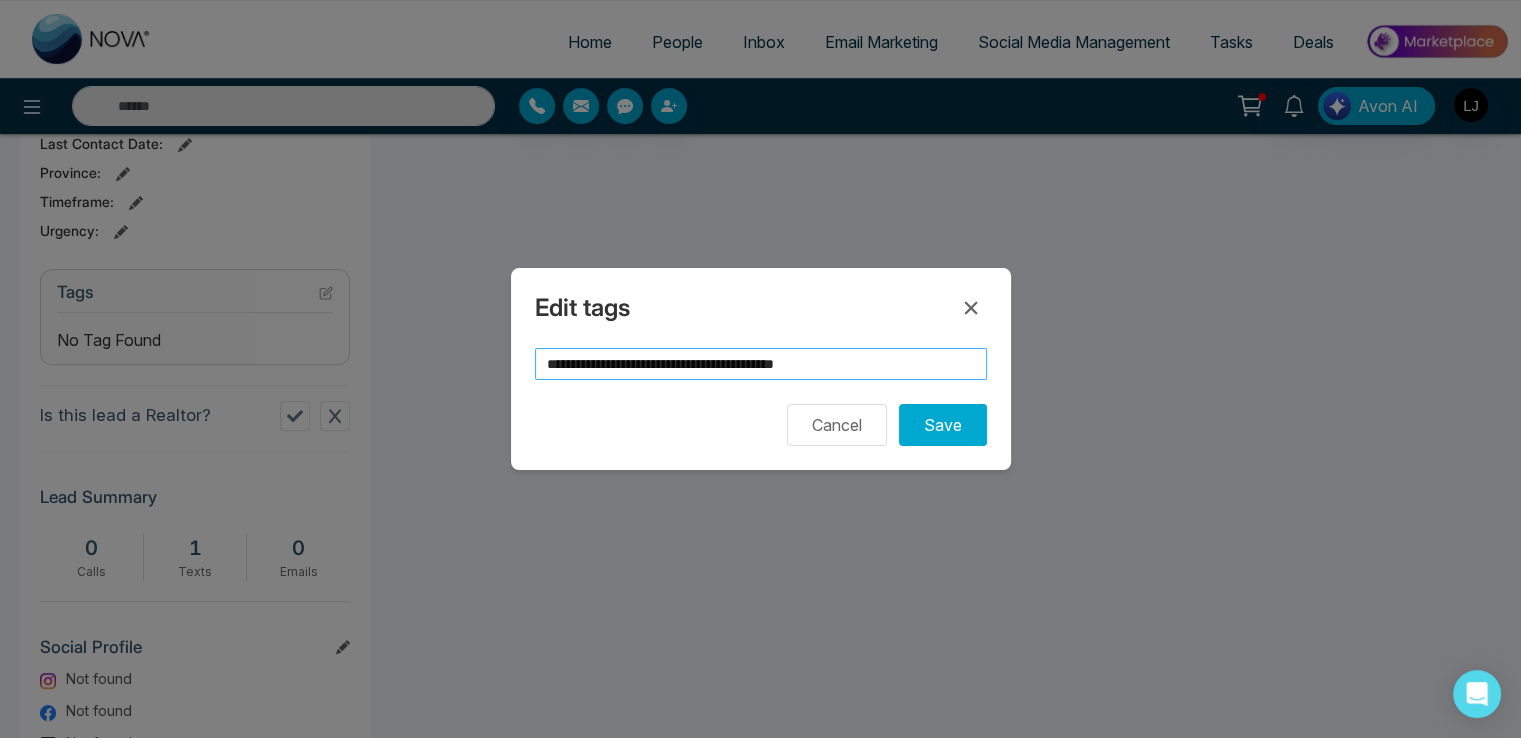 paste on "*****" 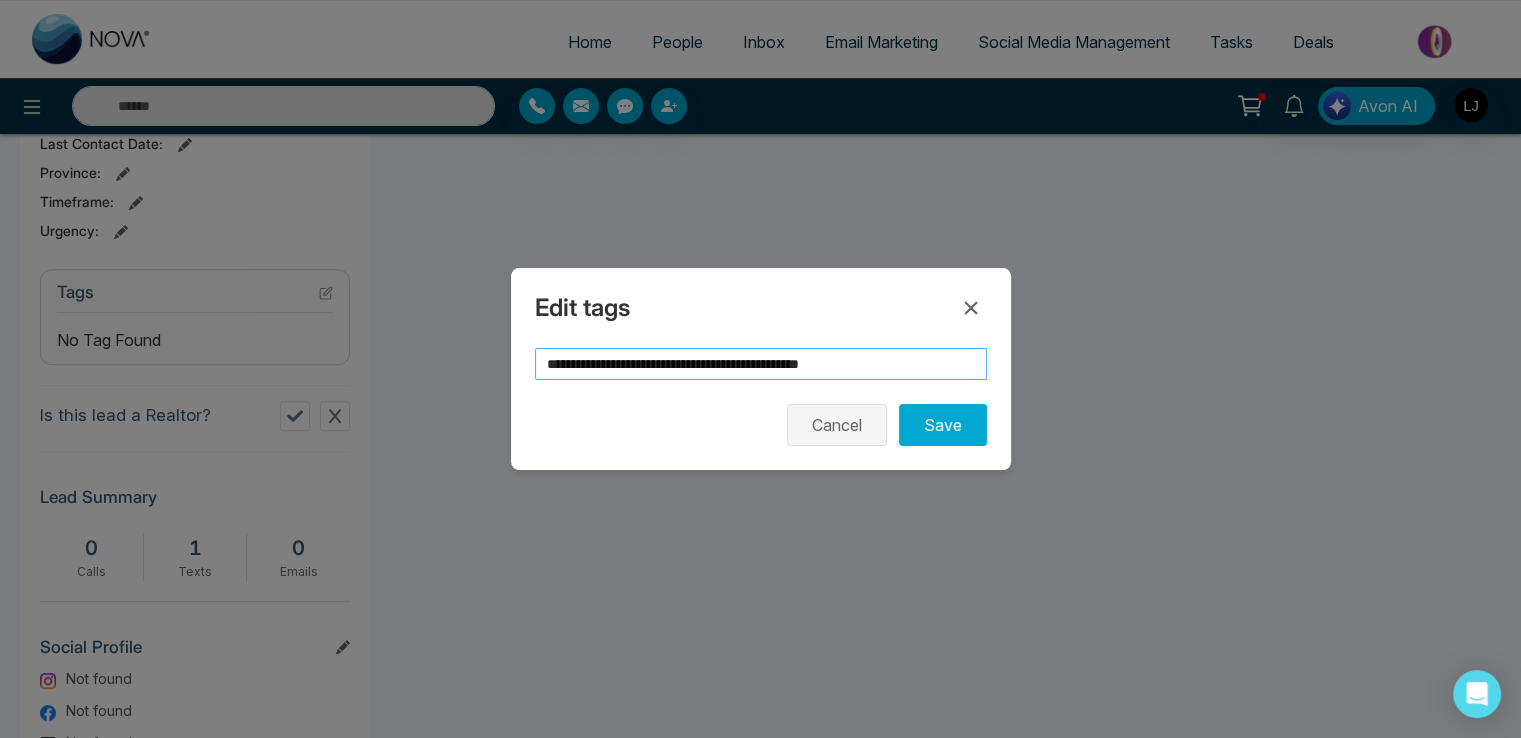 paste 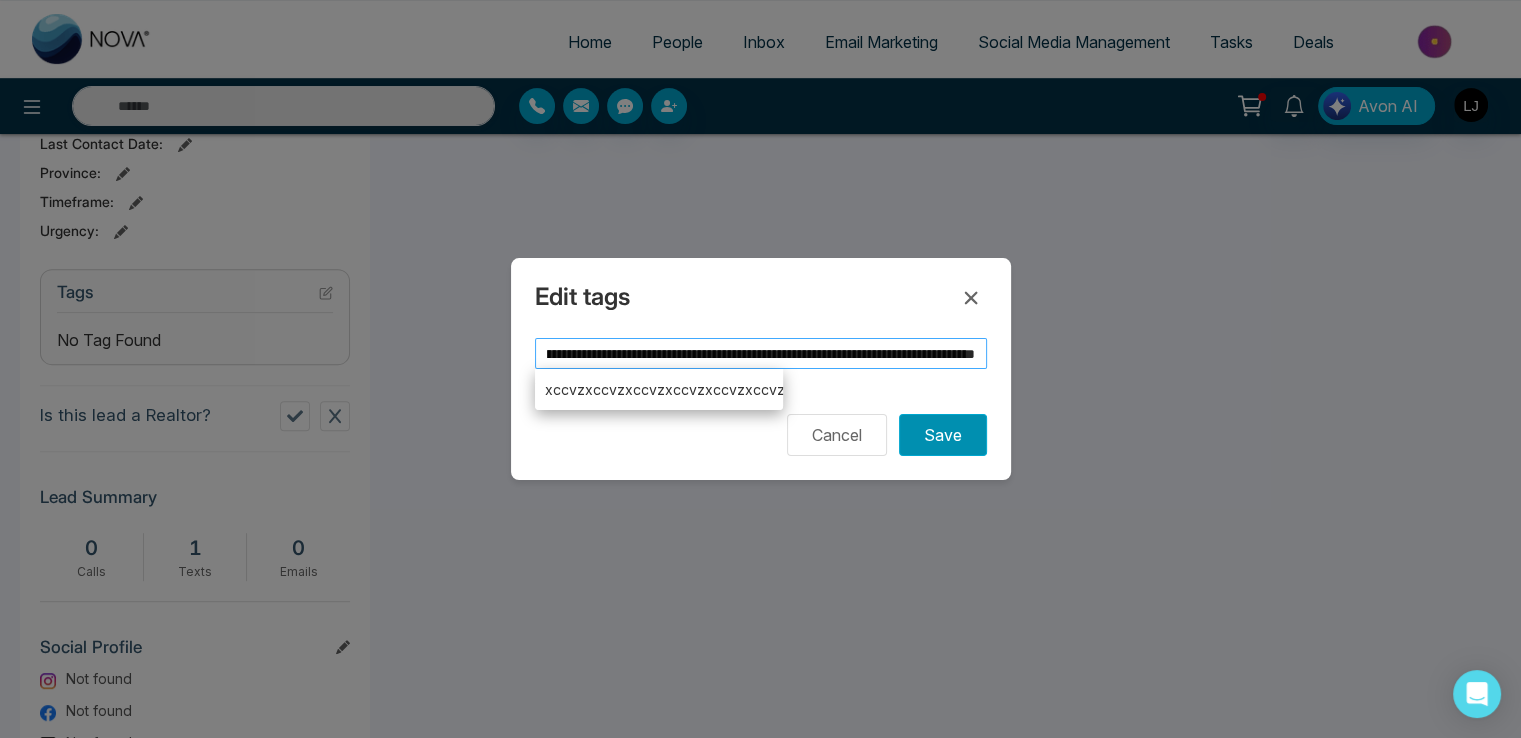 scroll, scrollTop: 0, scrollLeft: 1156, axis: horizontal 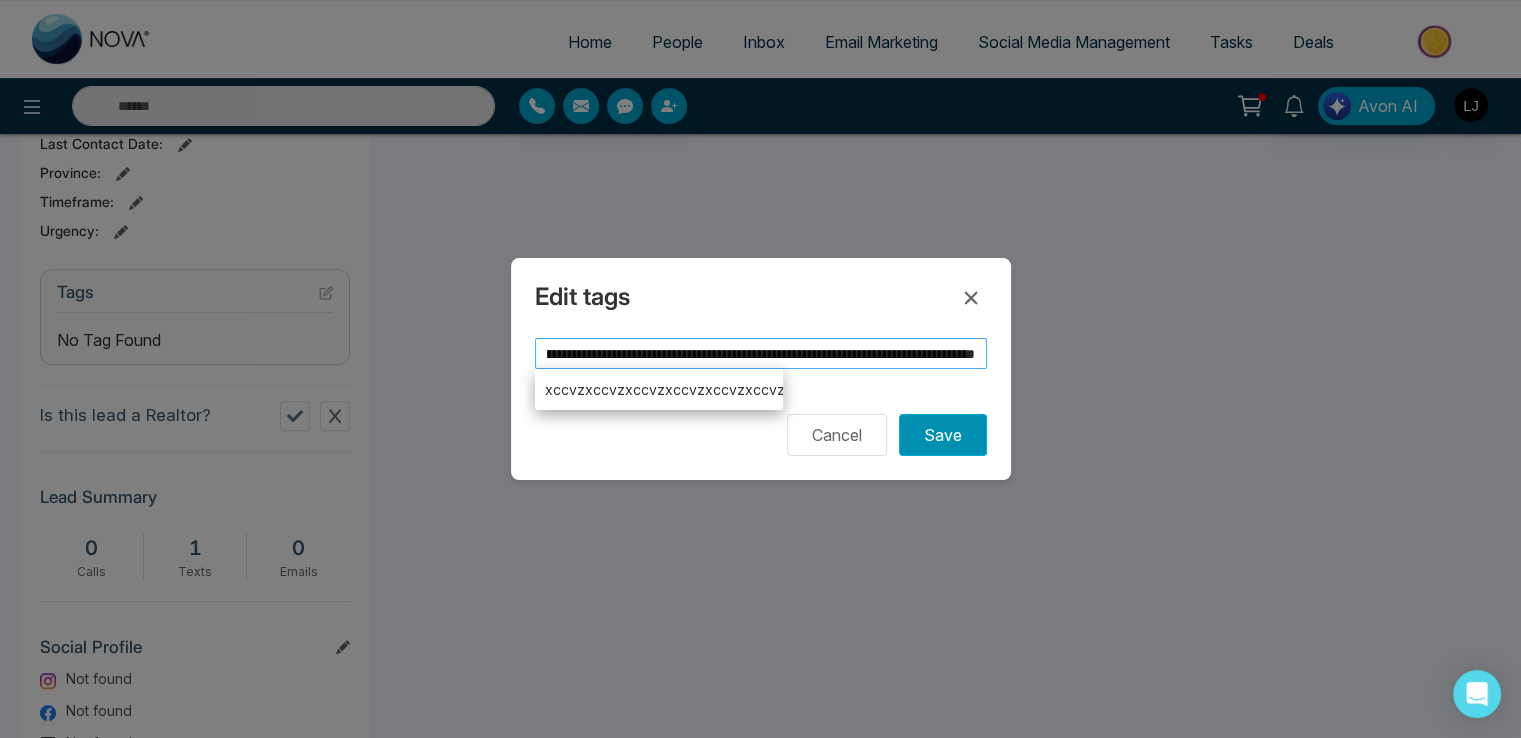 type on "**********" 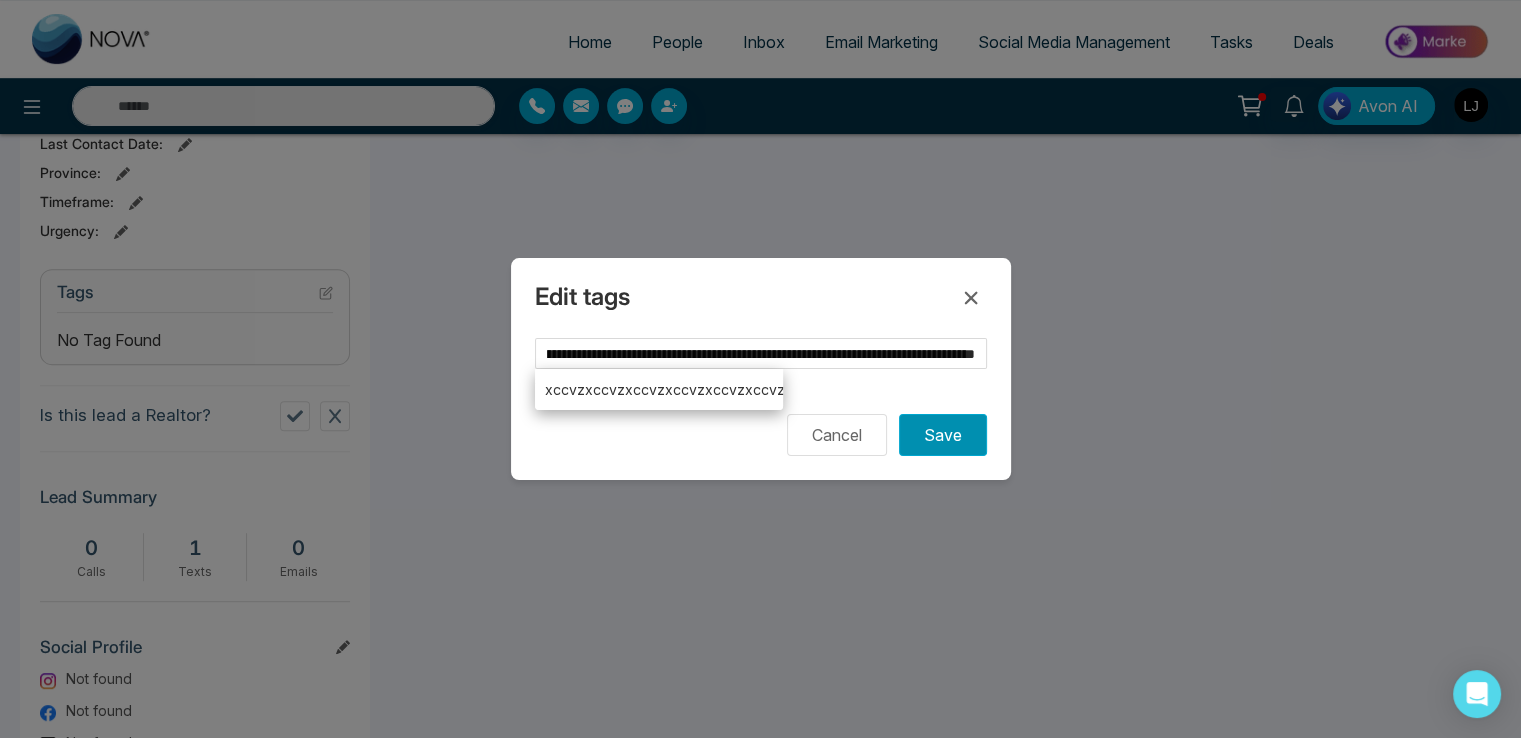 click on "Save" at bounding box center (943, 435) 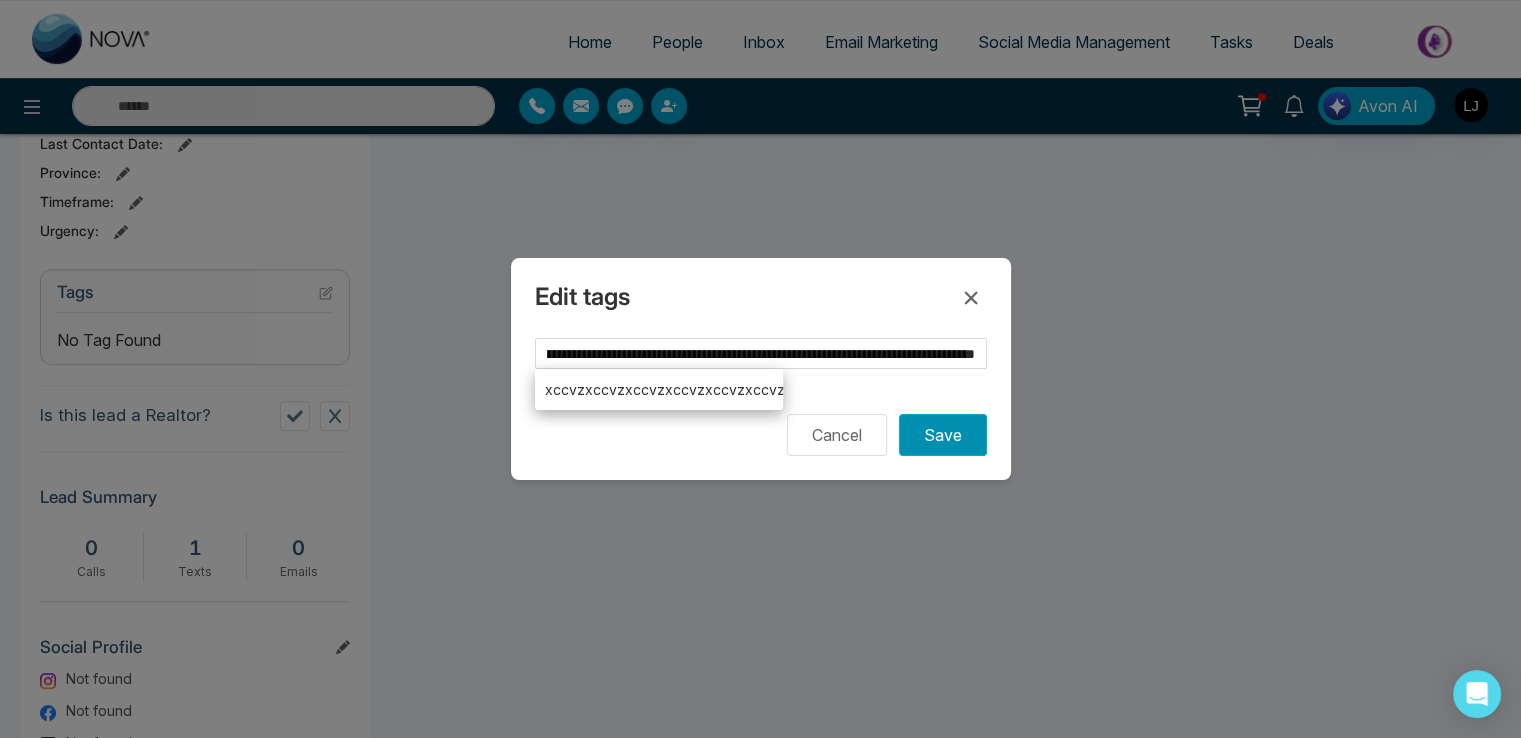 scroll, scrollTop: 0, scrollLeft: 0, axis: both 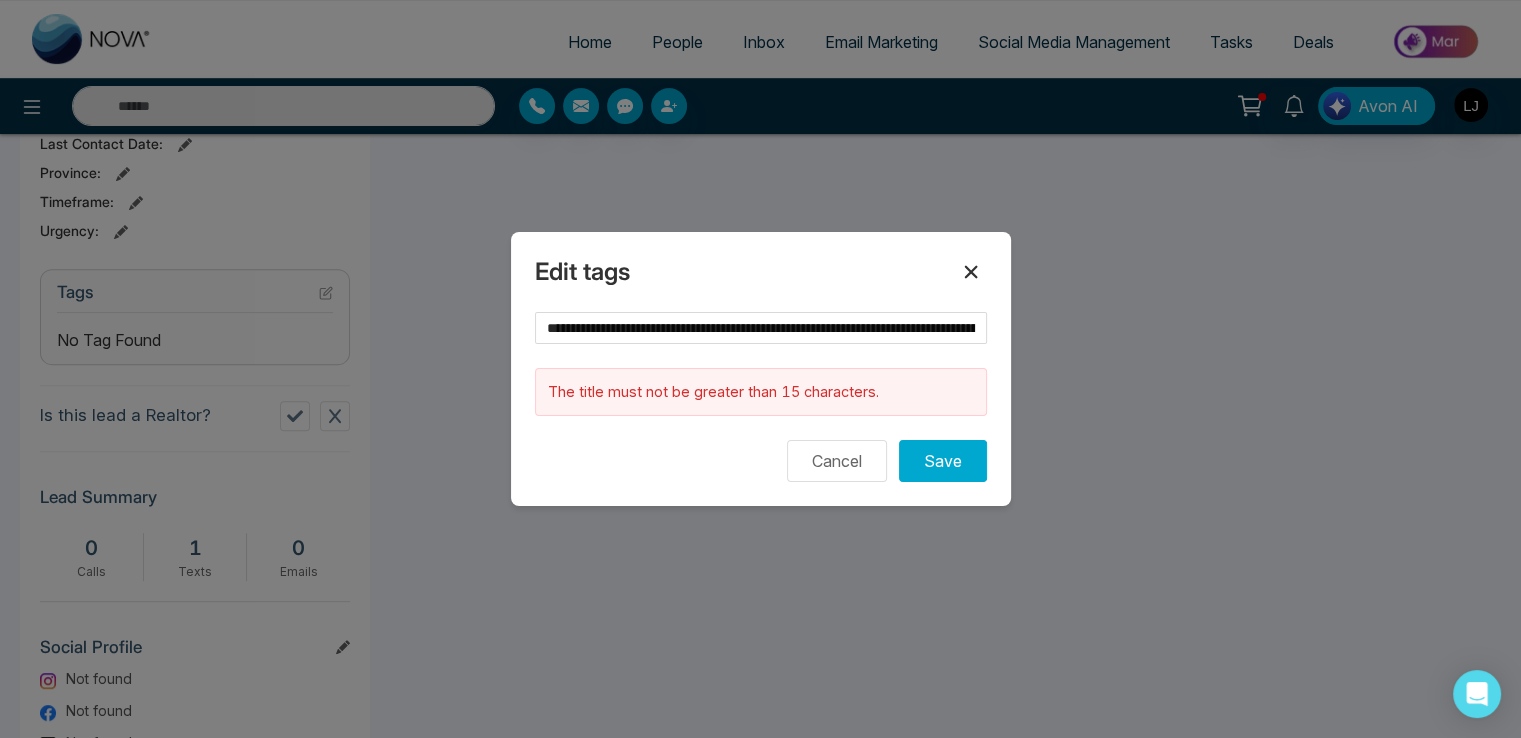 click 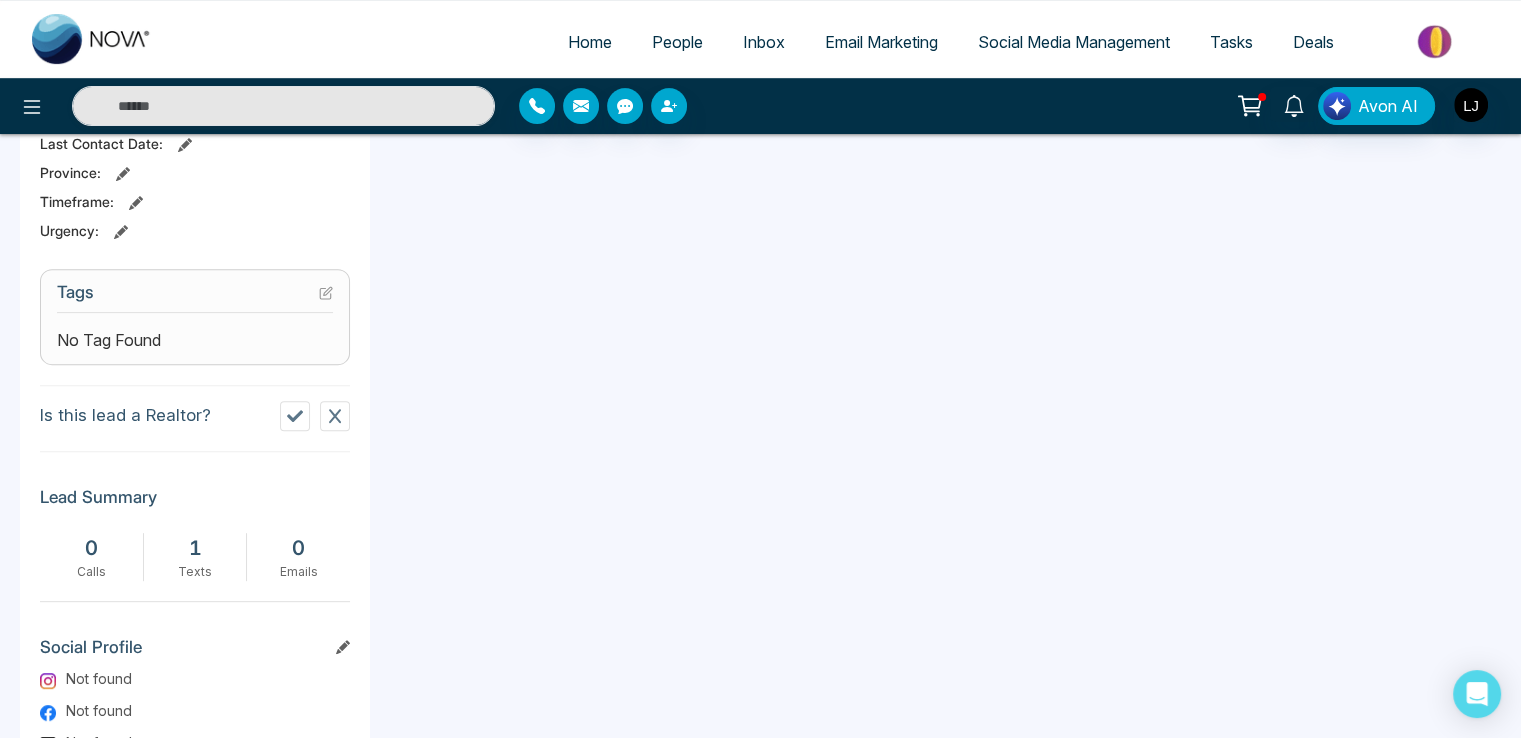 click on "People" at bounding box center (677, 42) 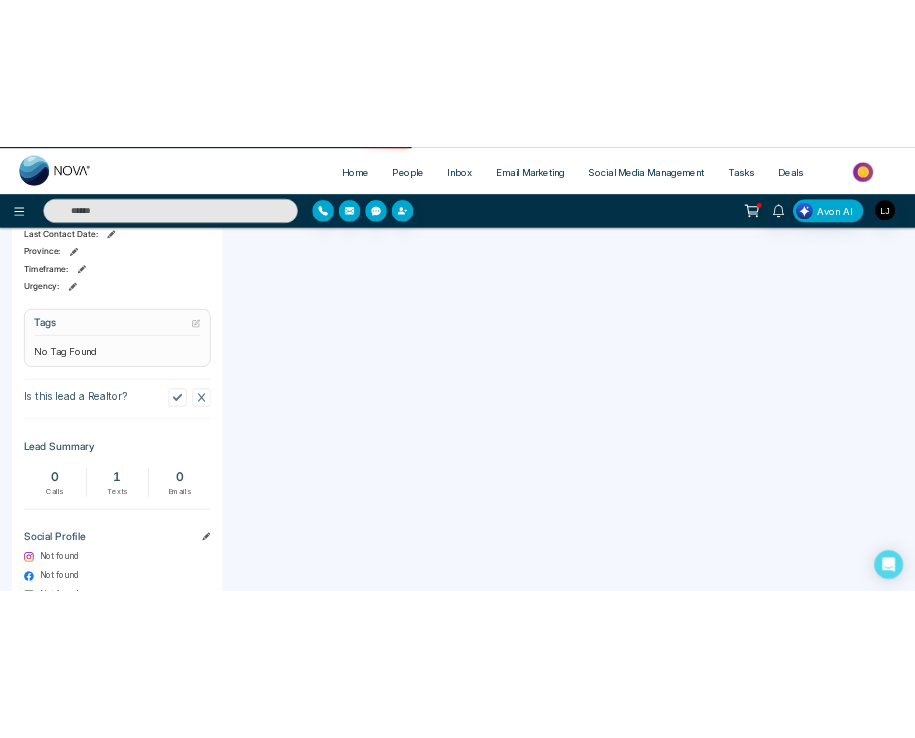 scroll, scrollTop: 0, scrollLeft: 0, axis: both 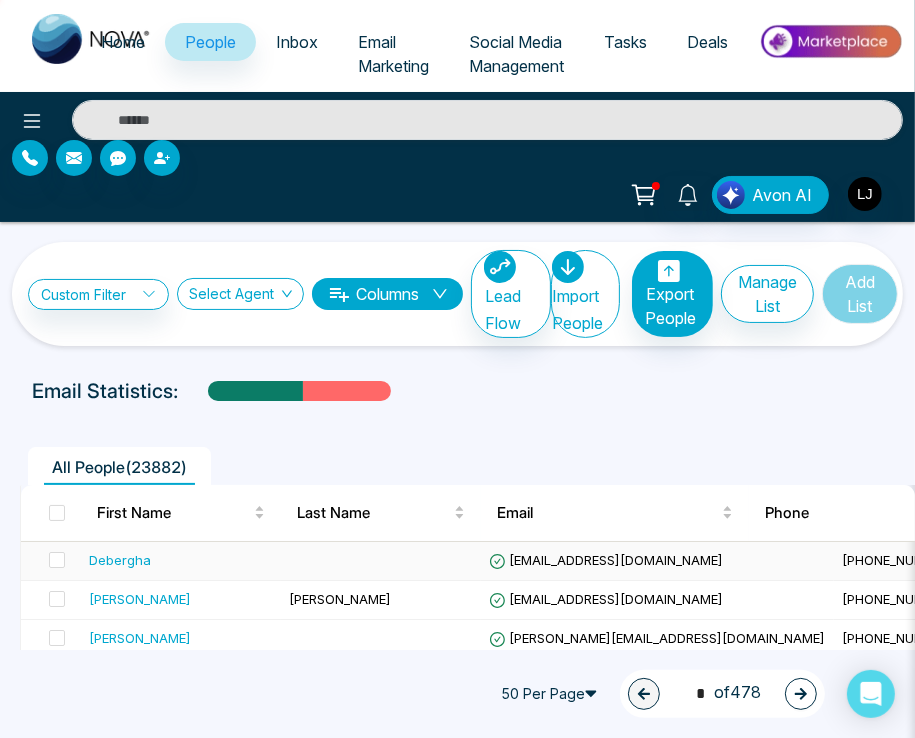 click on "[EMAIL_ADDRESS][DOMAIN_NAME]" at bounding box center [606, 560] 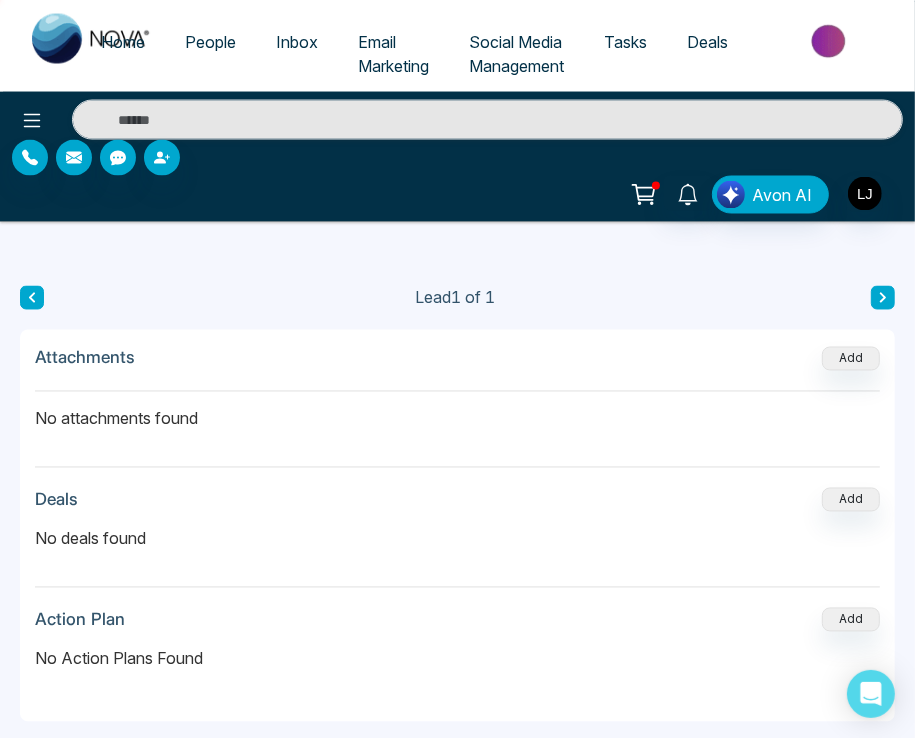 scroll, scrollTop: 2098, scrollLeft: 0, axis: vertical 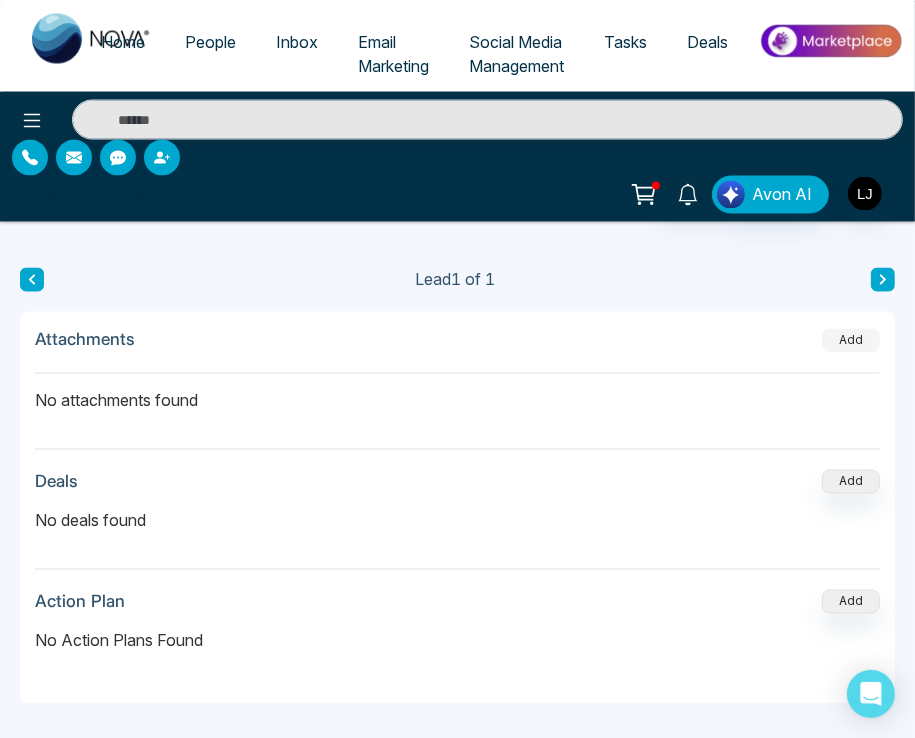 click on "Add" at bounding box center [851, 341] 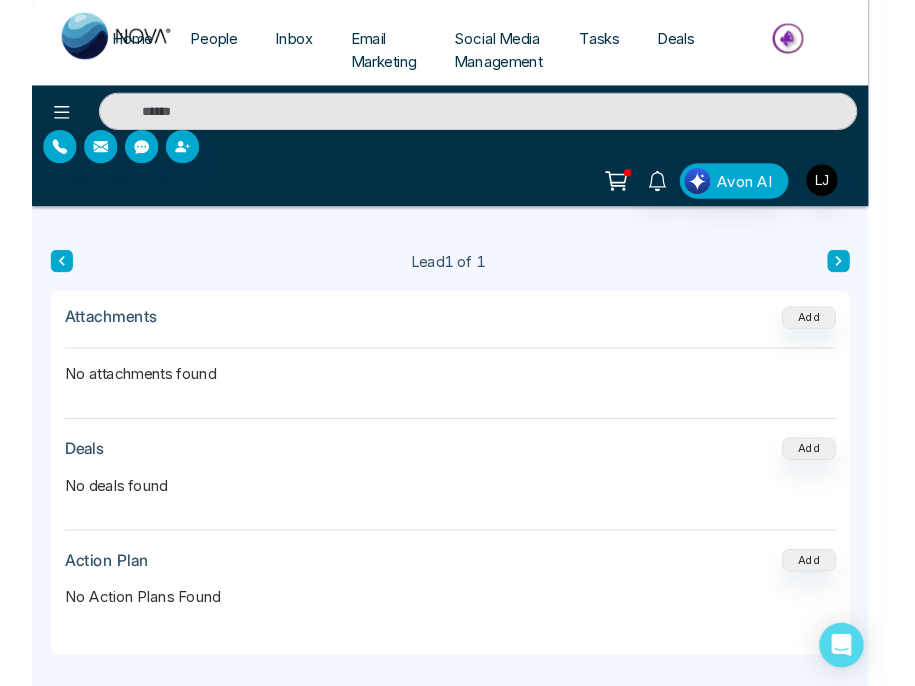 scroll, scrollTop: 2098, scrollLeft: 0, axis: vertical 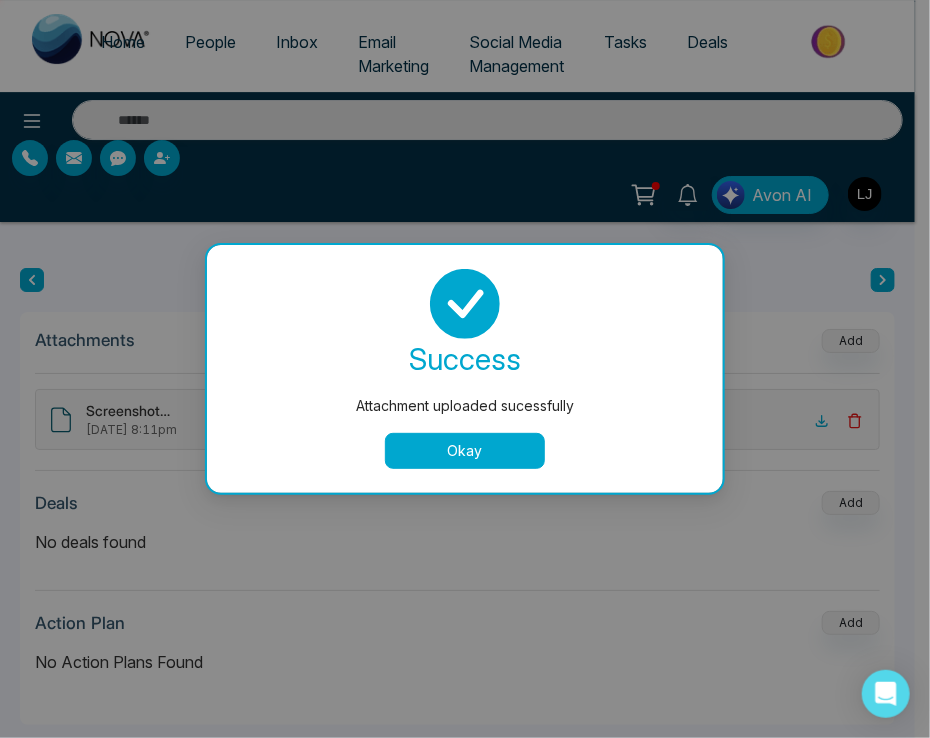click on "Okay" at bounding box center [465, 451] 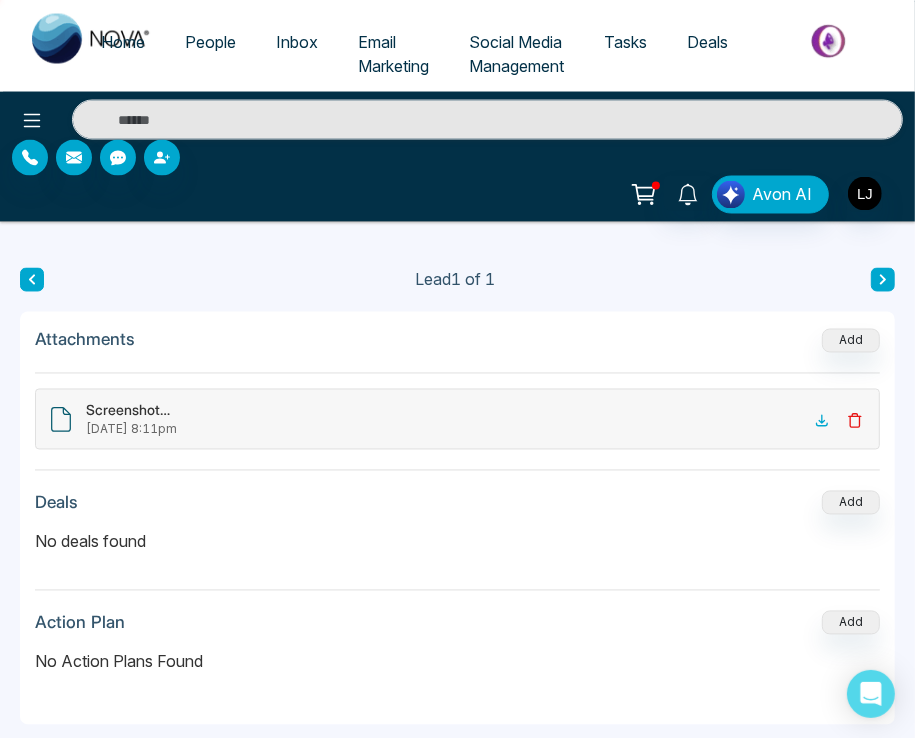click 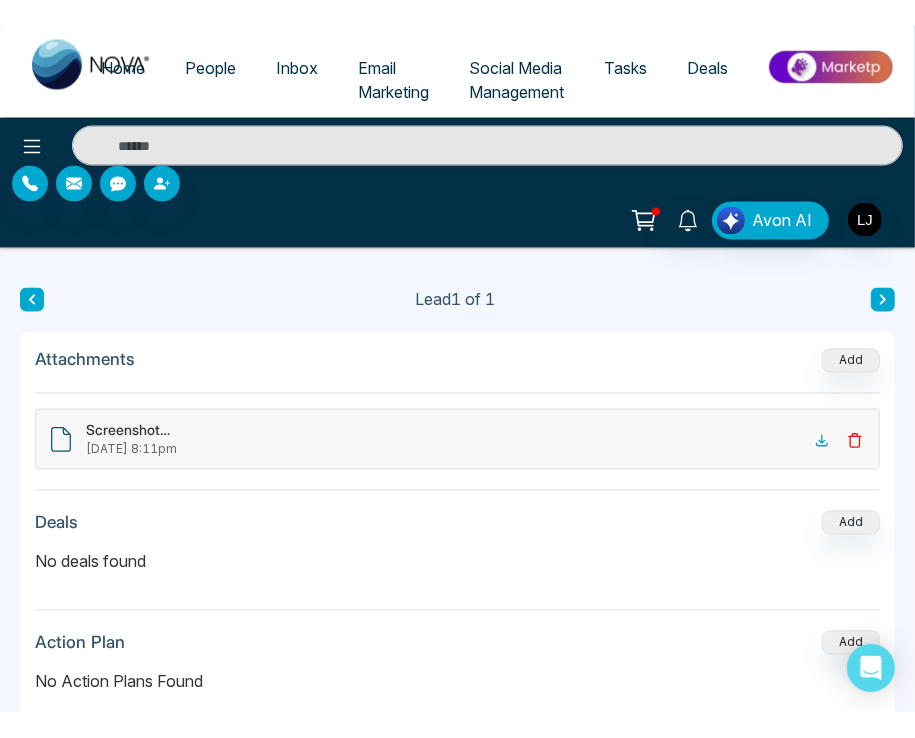 scroll, scrollTop: 1971, scrollLeft: 0, axis: vertical 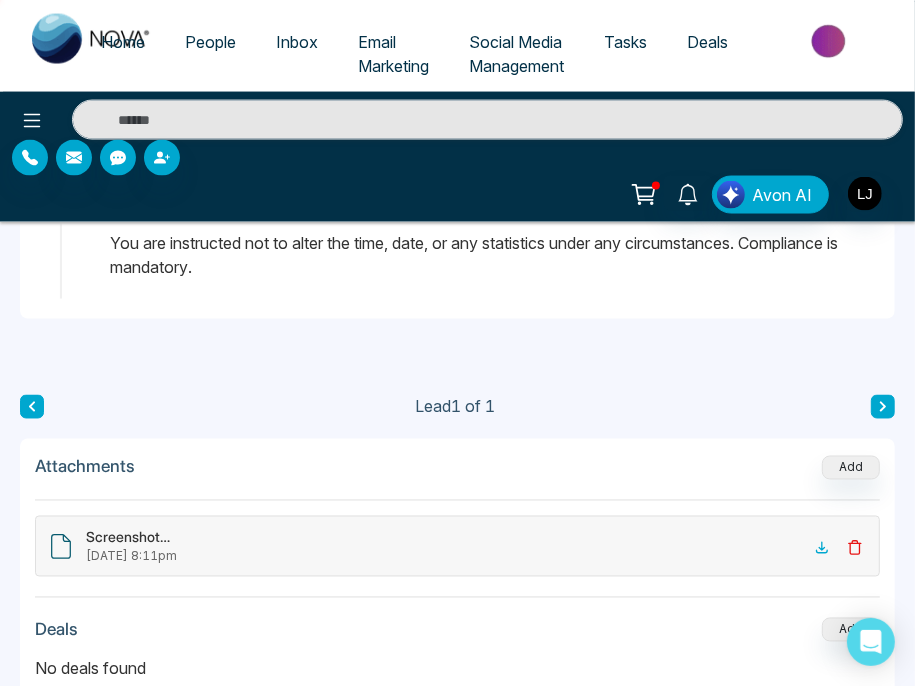 click 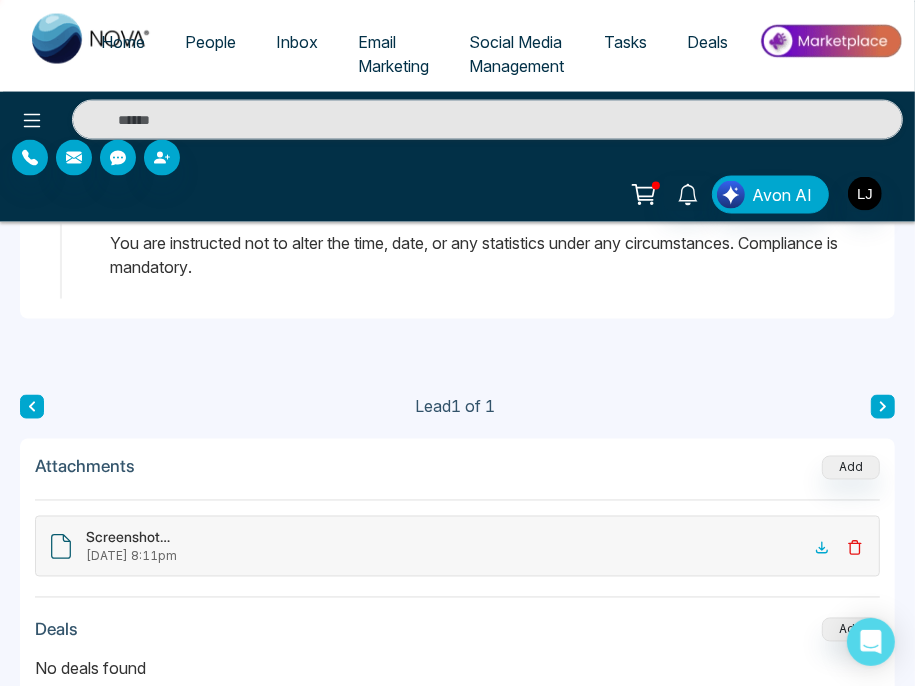 click 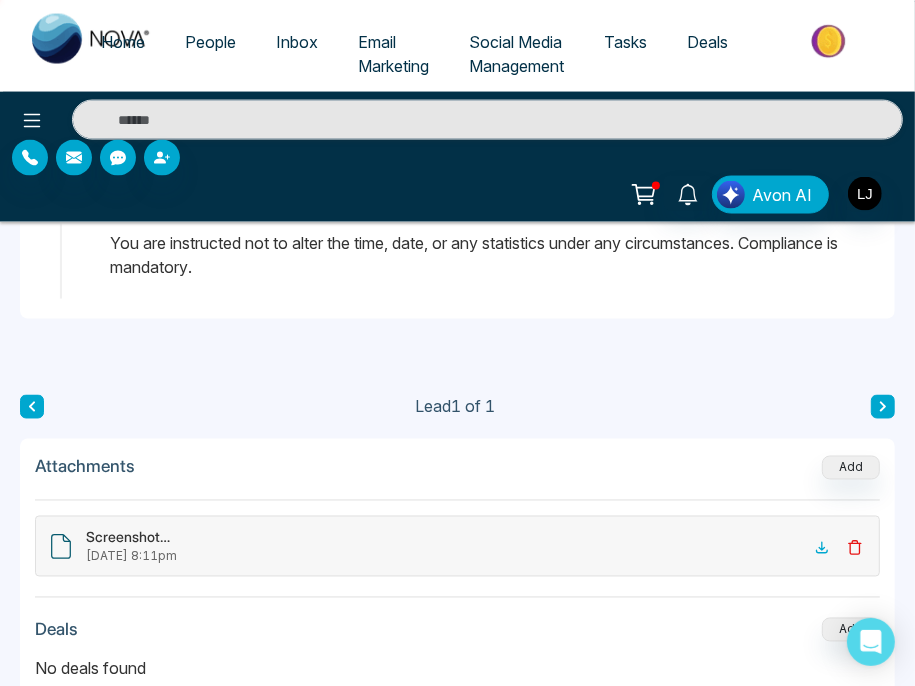 click 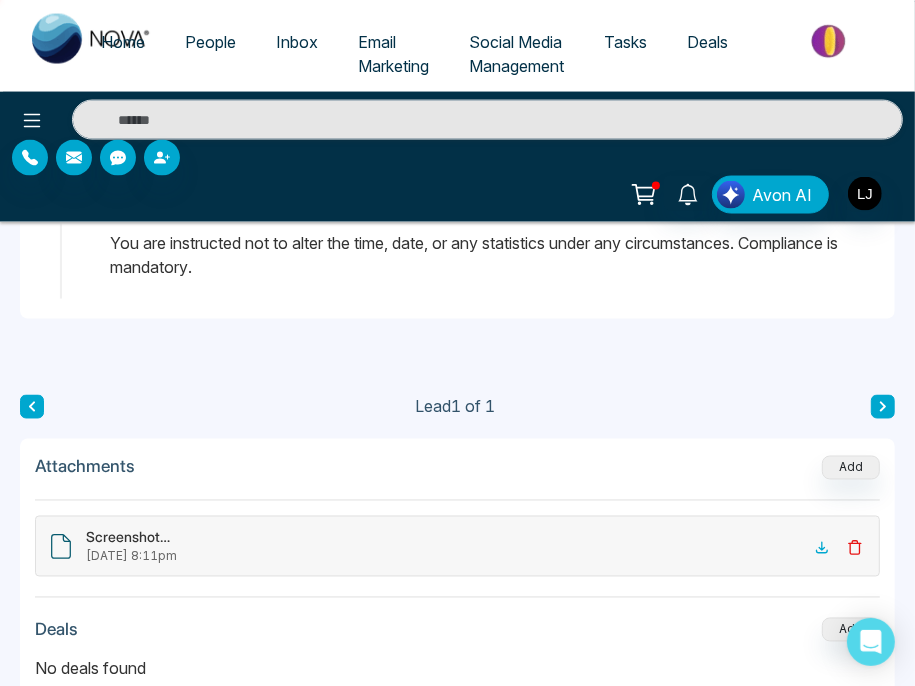 click 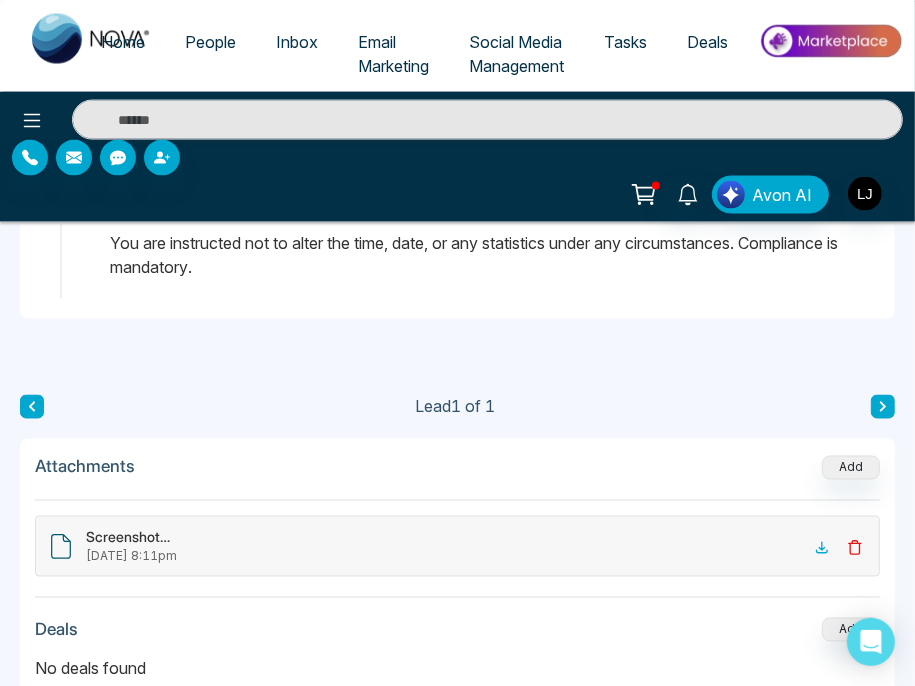 click 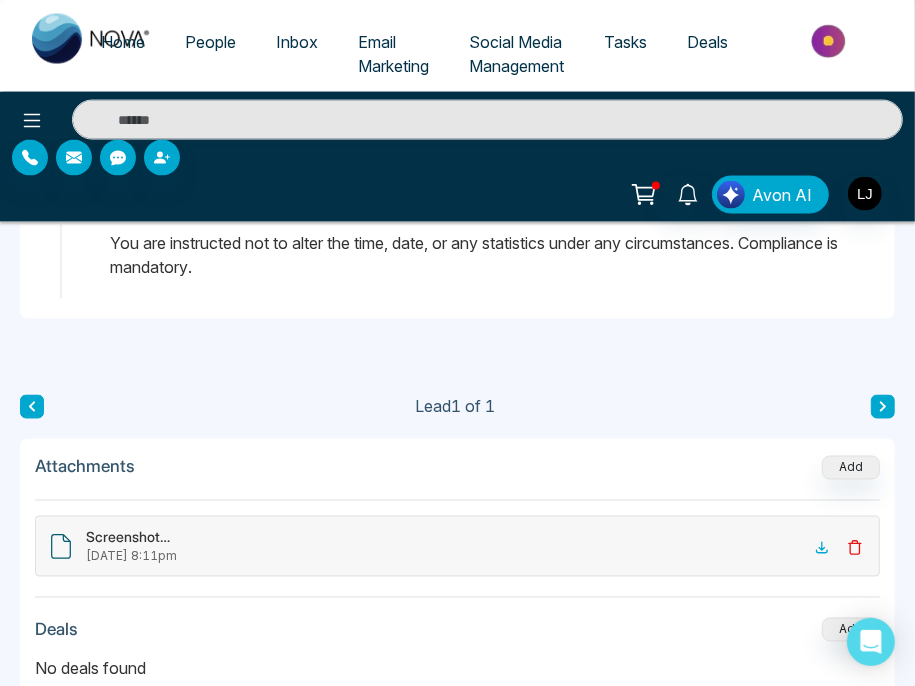 click 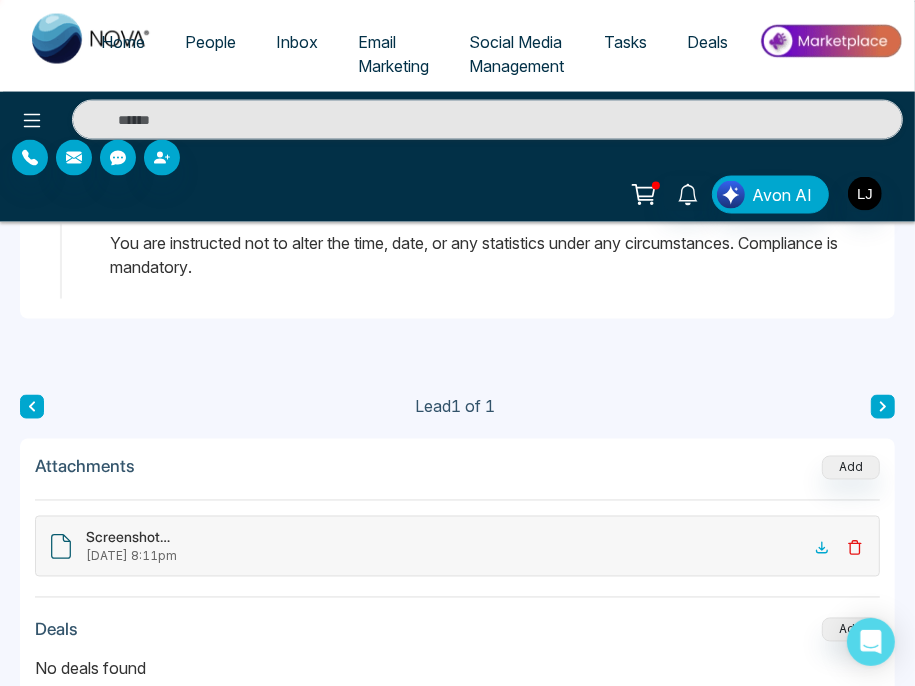 click 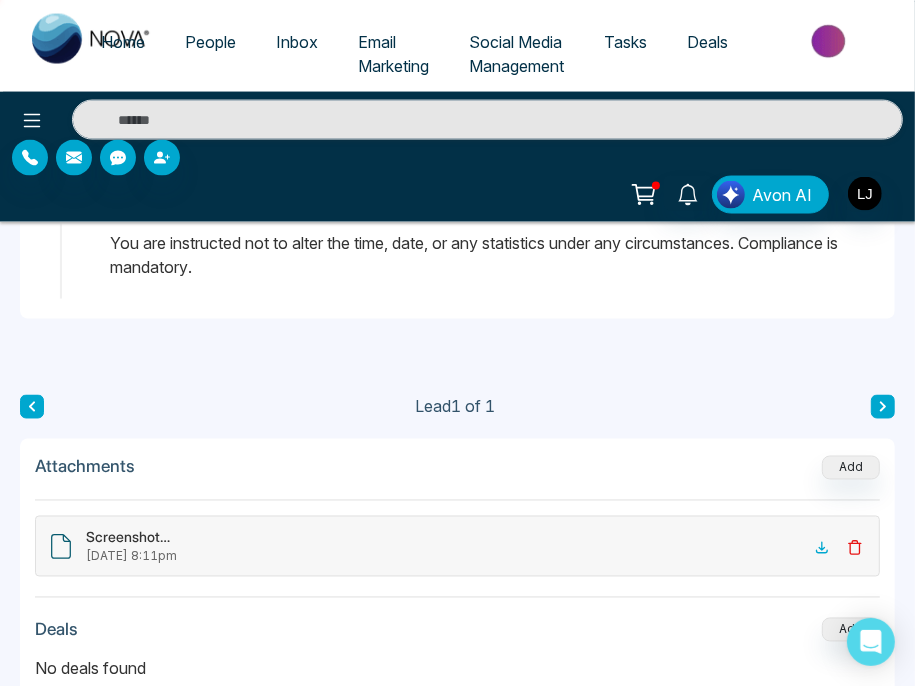 click 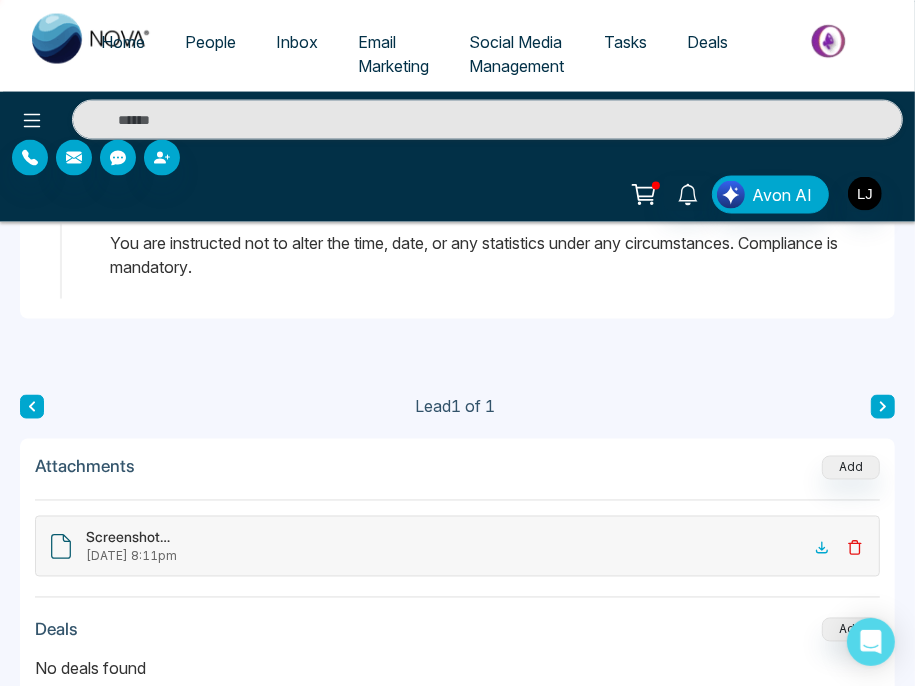 click 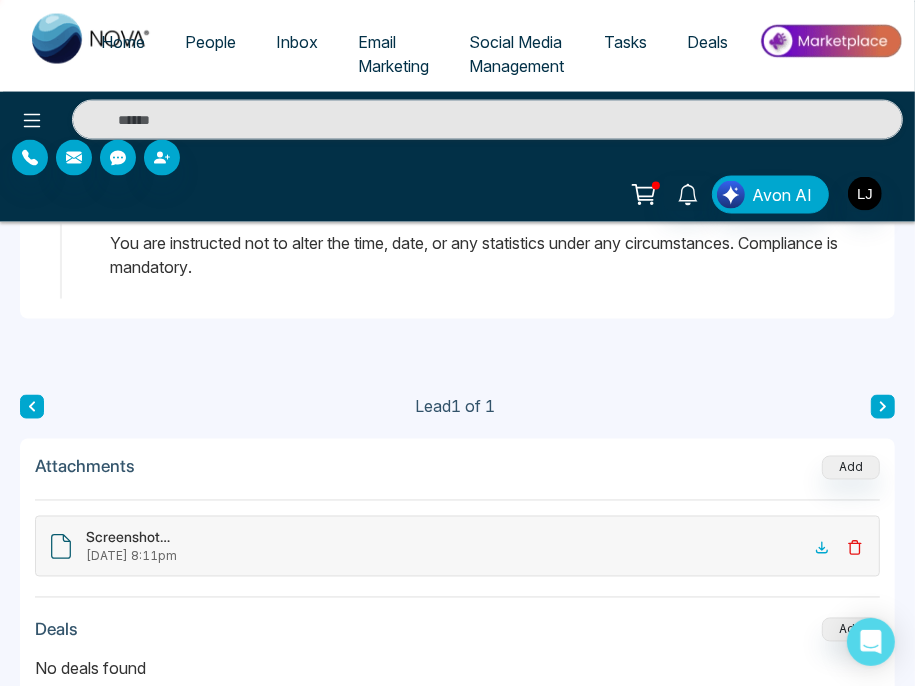 click 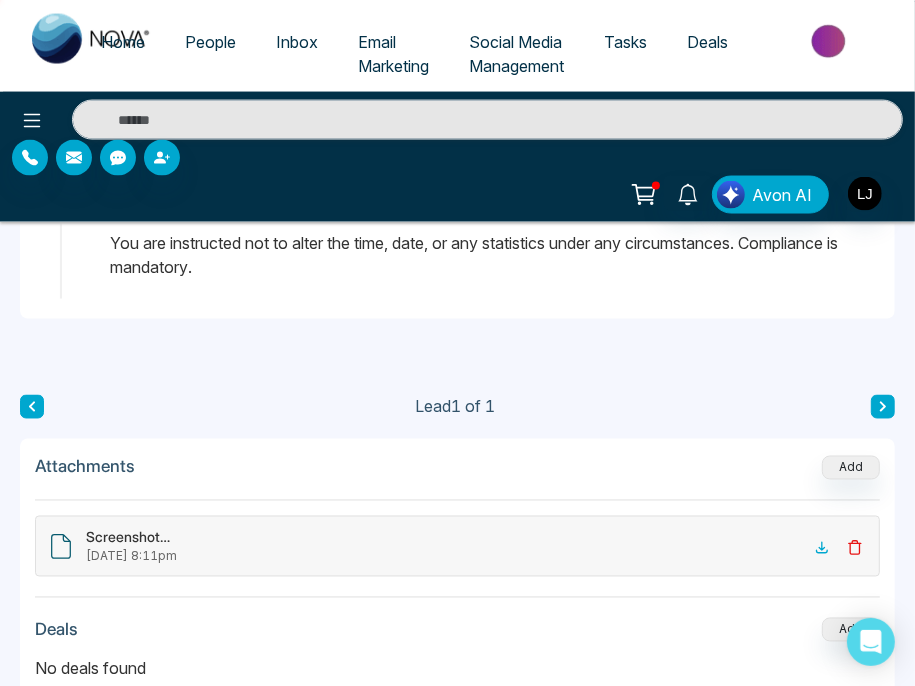 click 